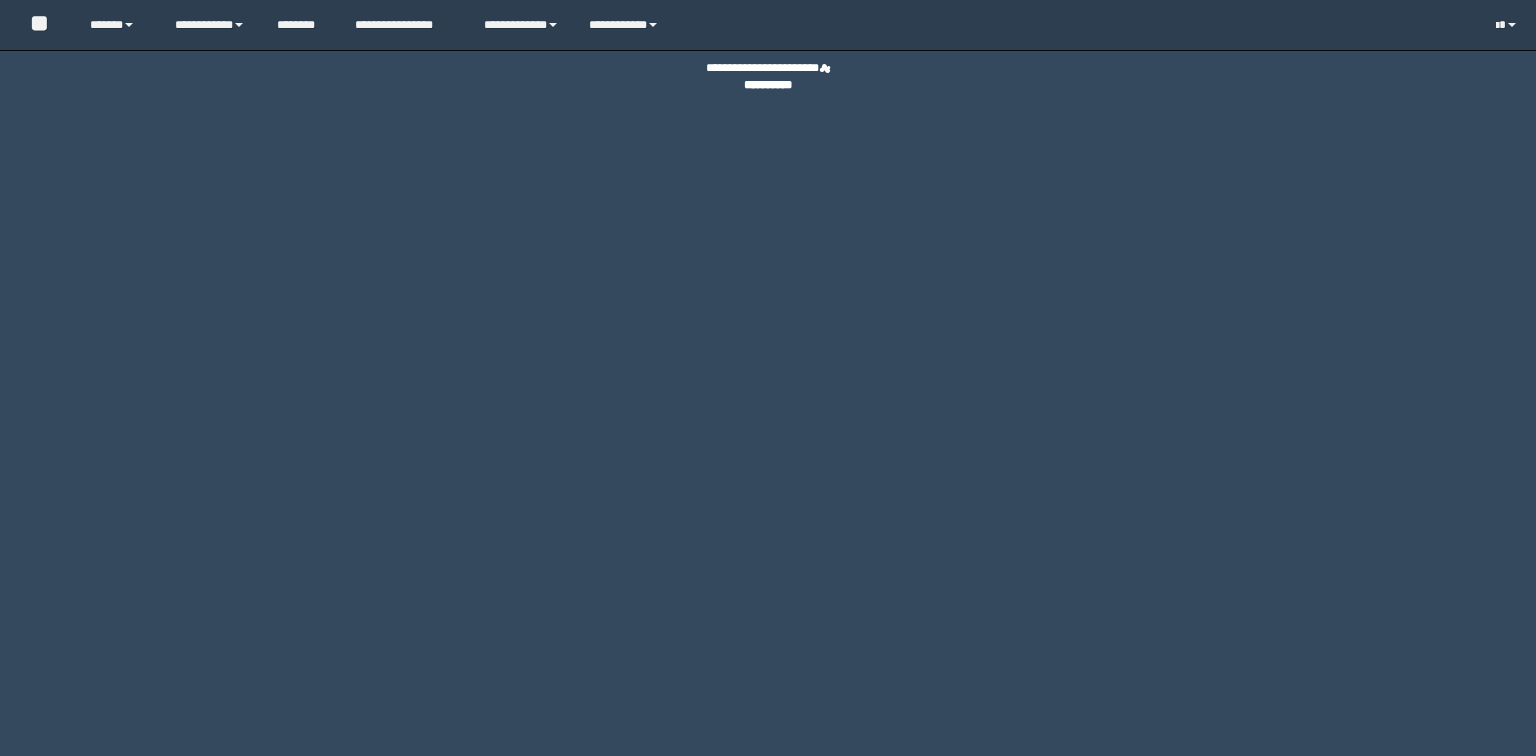 scroll, scrollTop: 0, scrollLeft: 0, axis: both 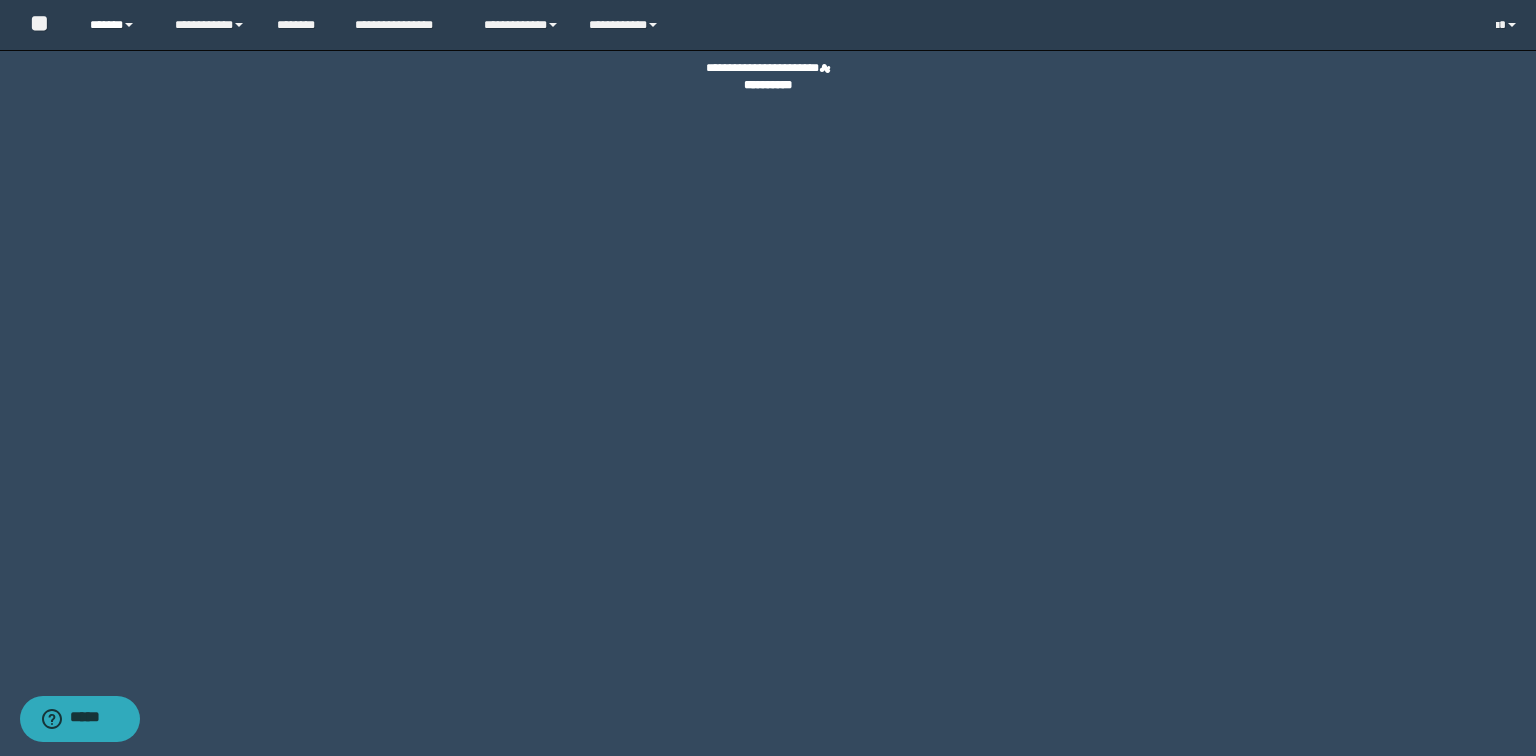 click on "******" at bounding box center [117, 25] 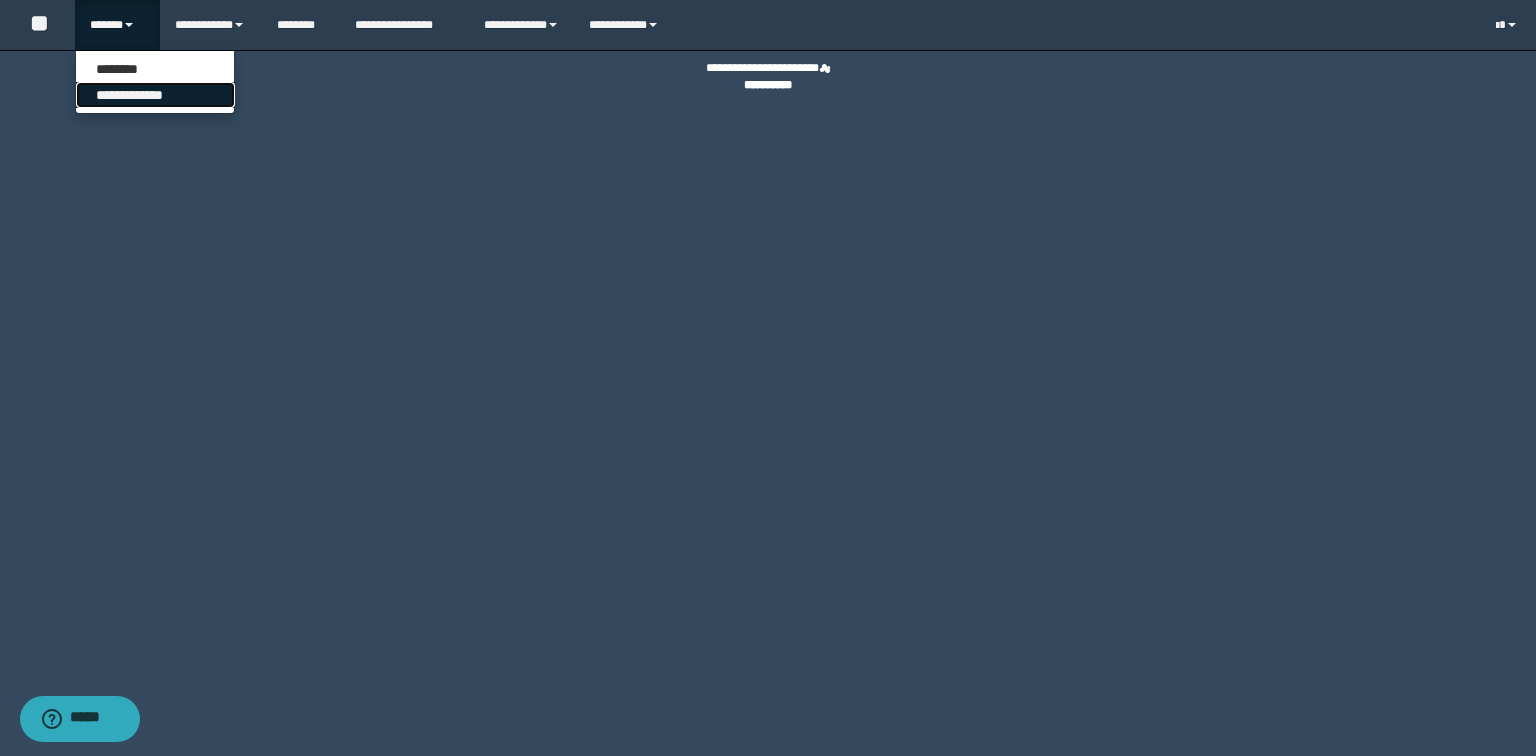click on "**********" at bounding box center [155, 95] 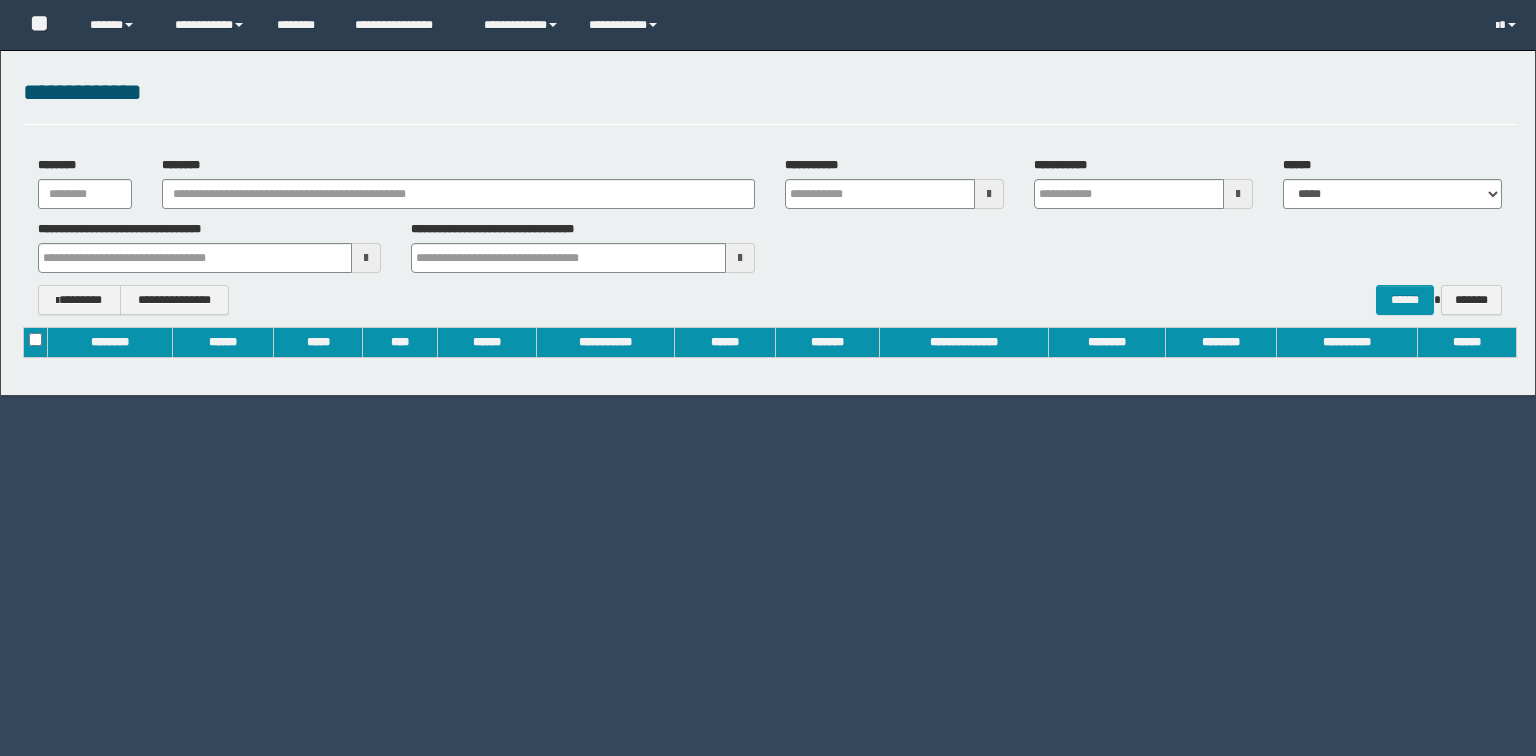 scroll, scrollTop: 0, scrollLeft: 0, axis: both 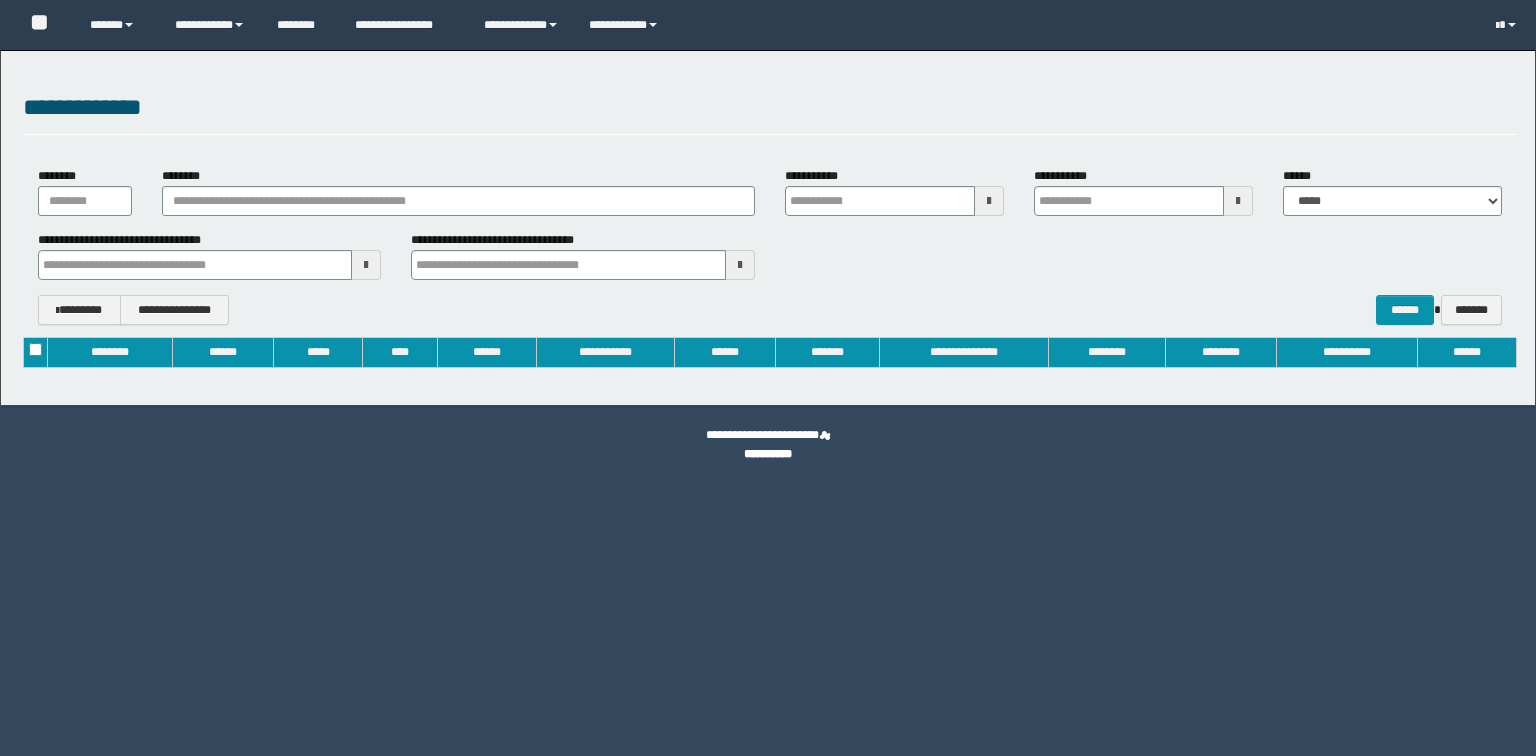 type on "**********" 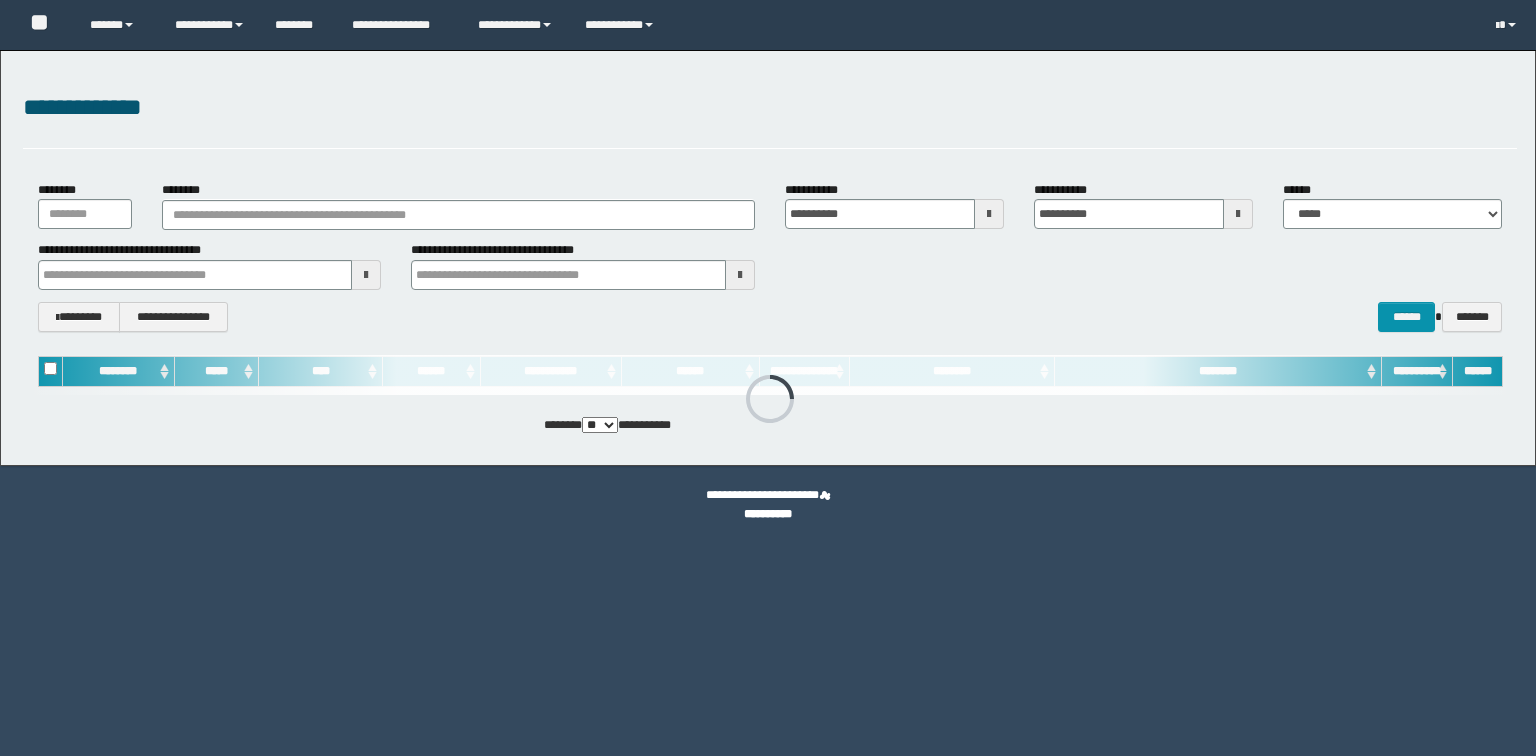 scroll, scrollTop: 0, scrollLeft: 0, axis: both 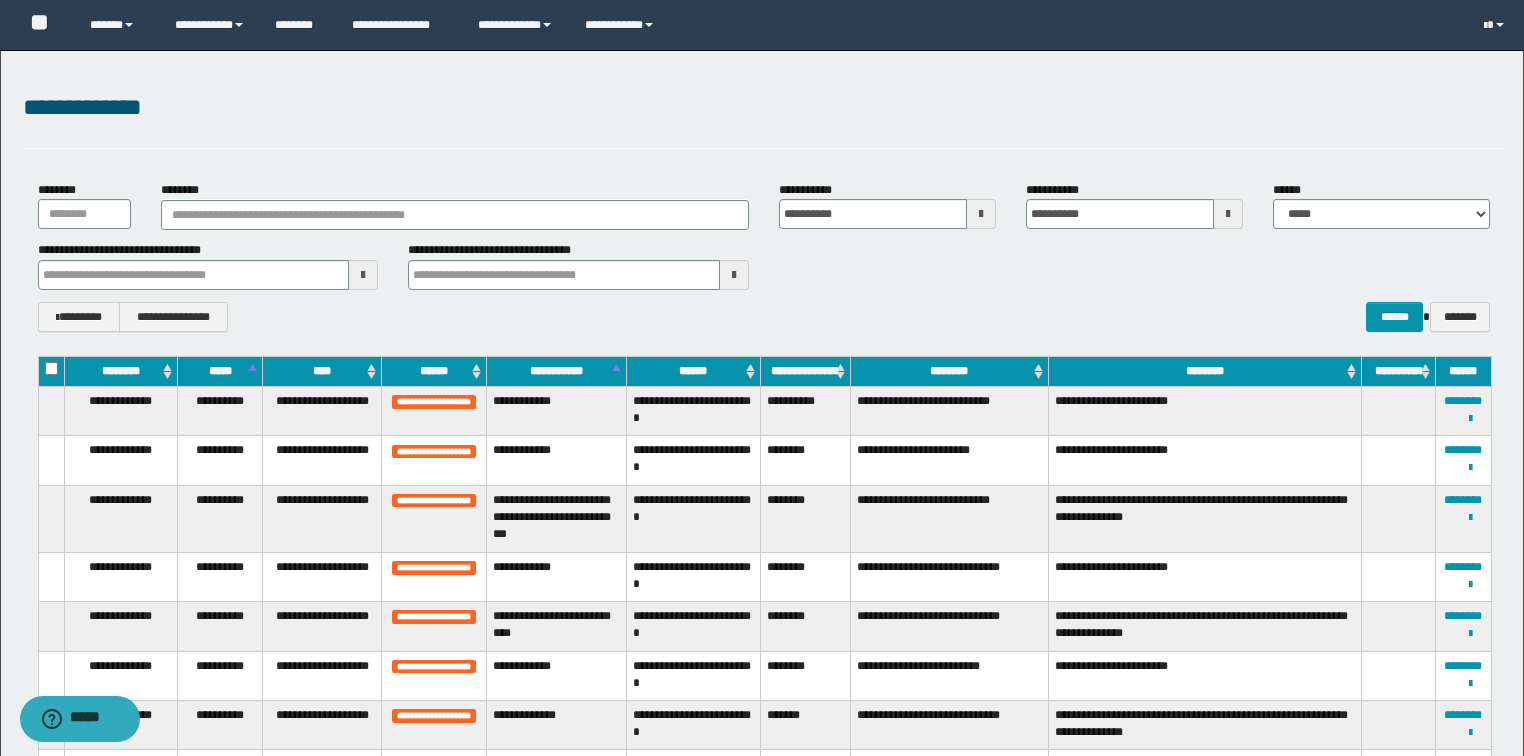 type 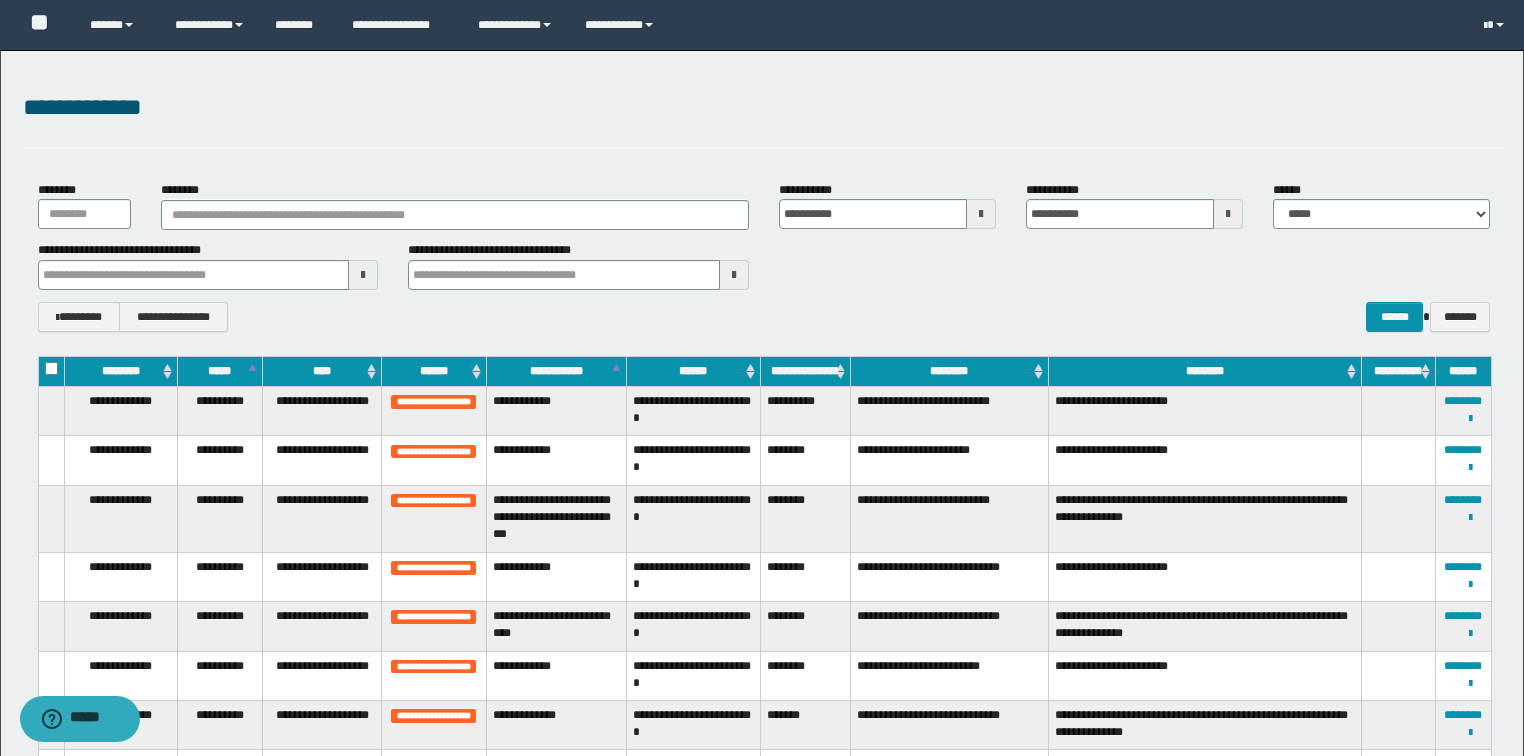 type 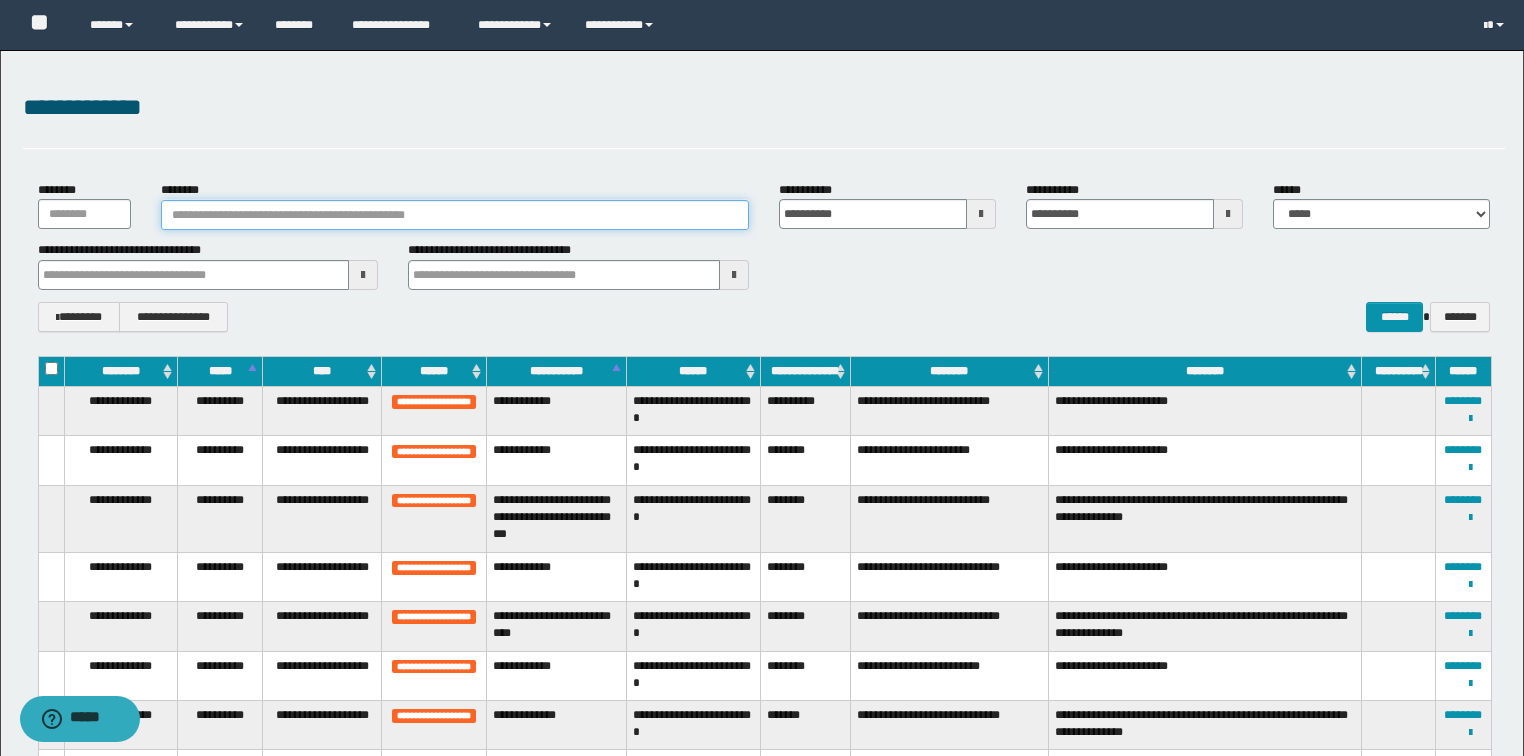 click on "********" at bounding box center (455, 215) 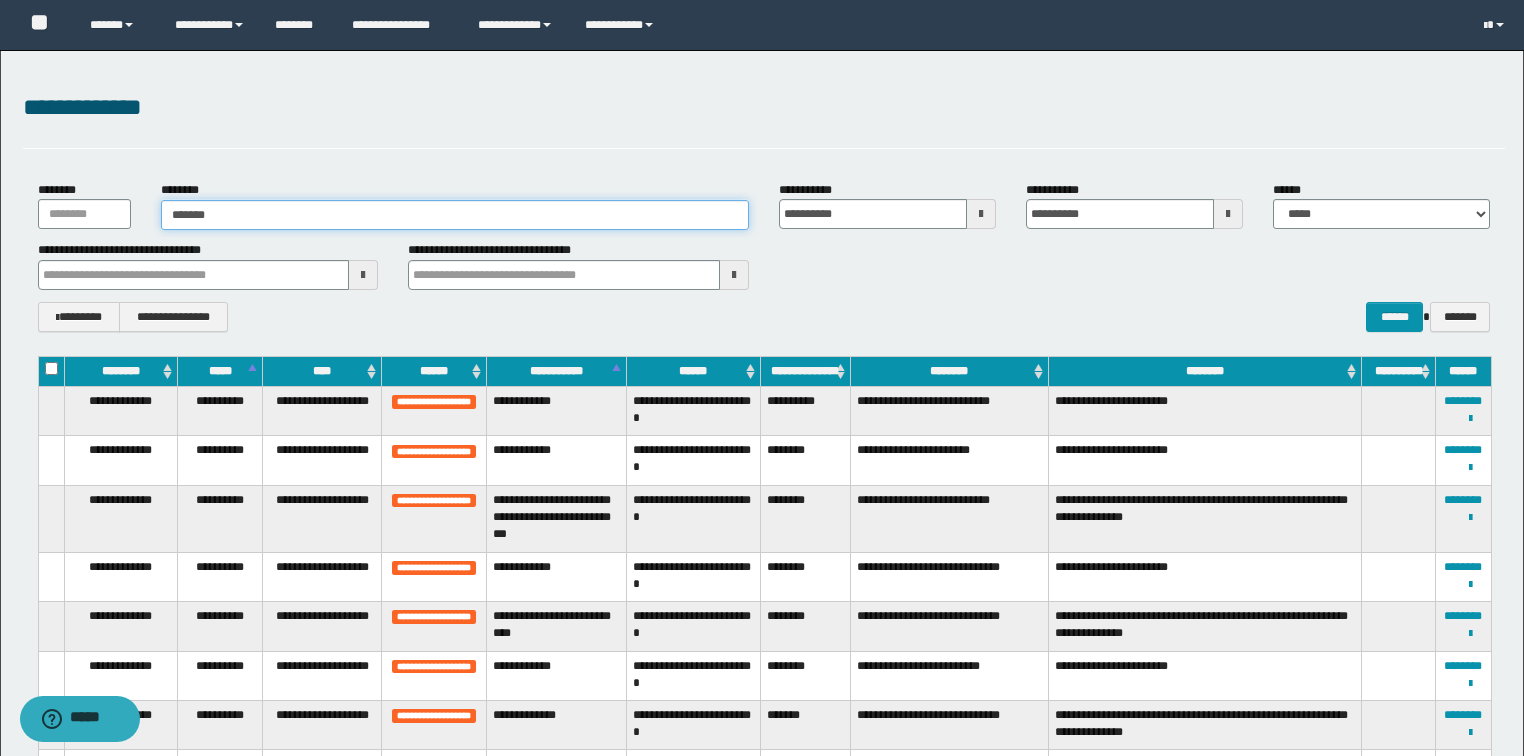 type 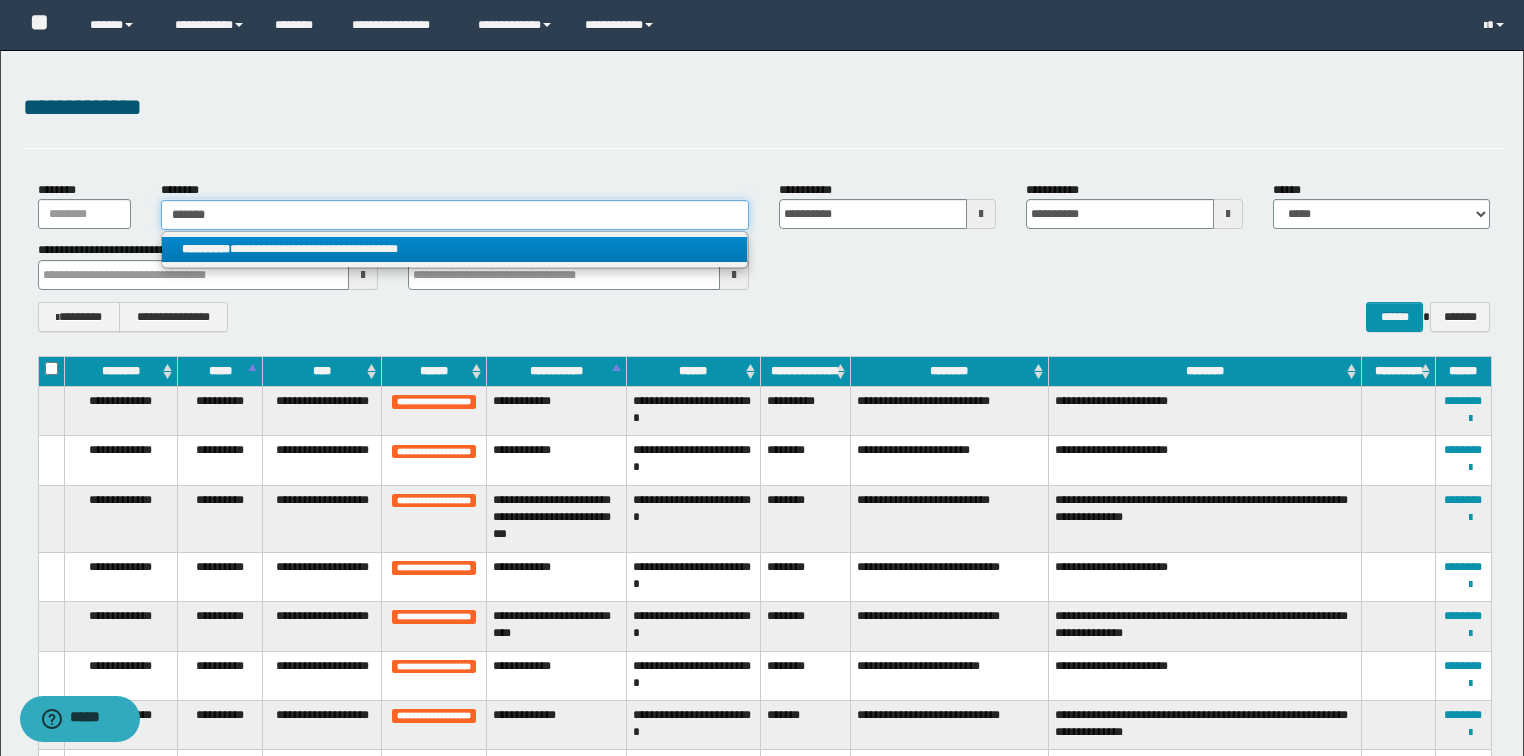 type on "*******" 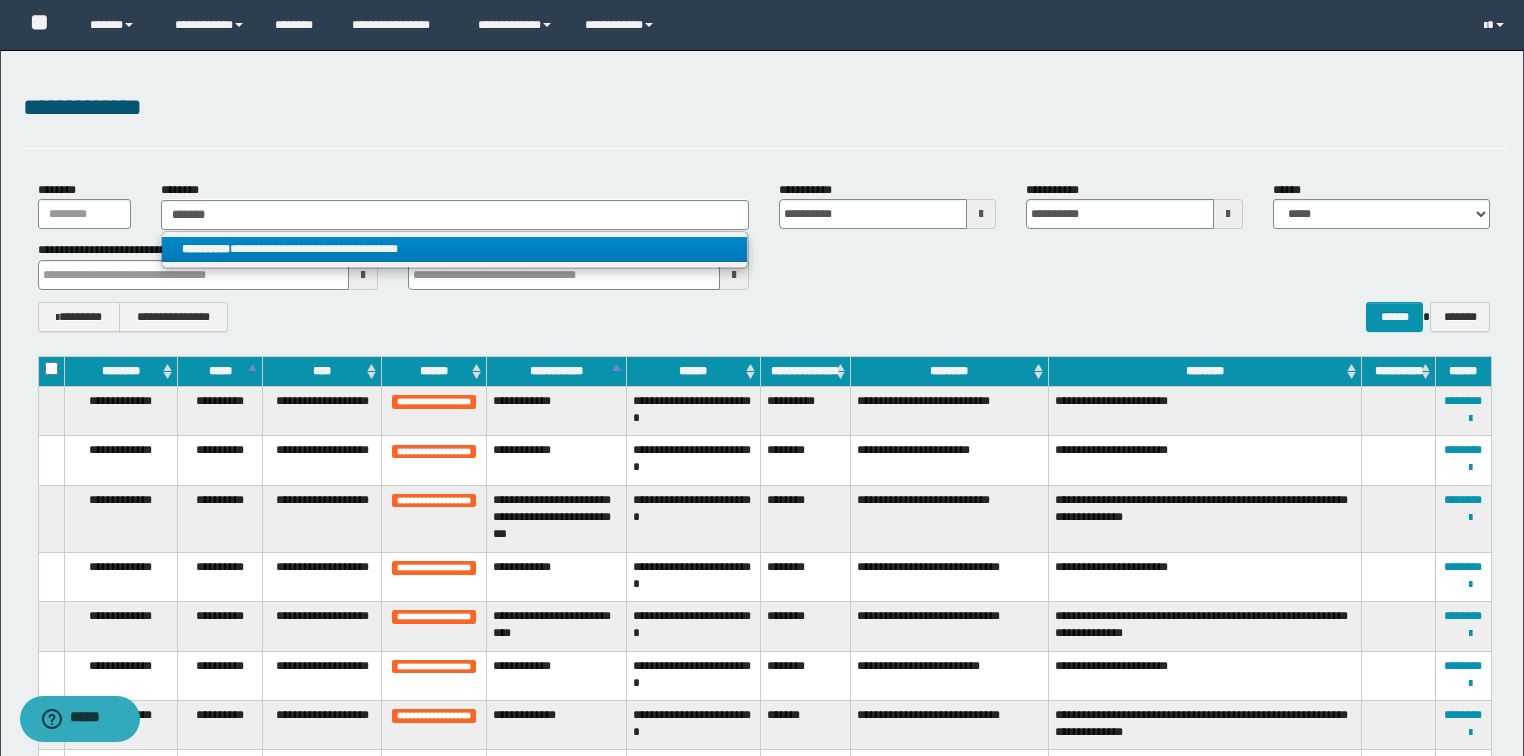click on "**********" at bounding box center [206, 249] 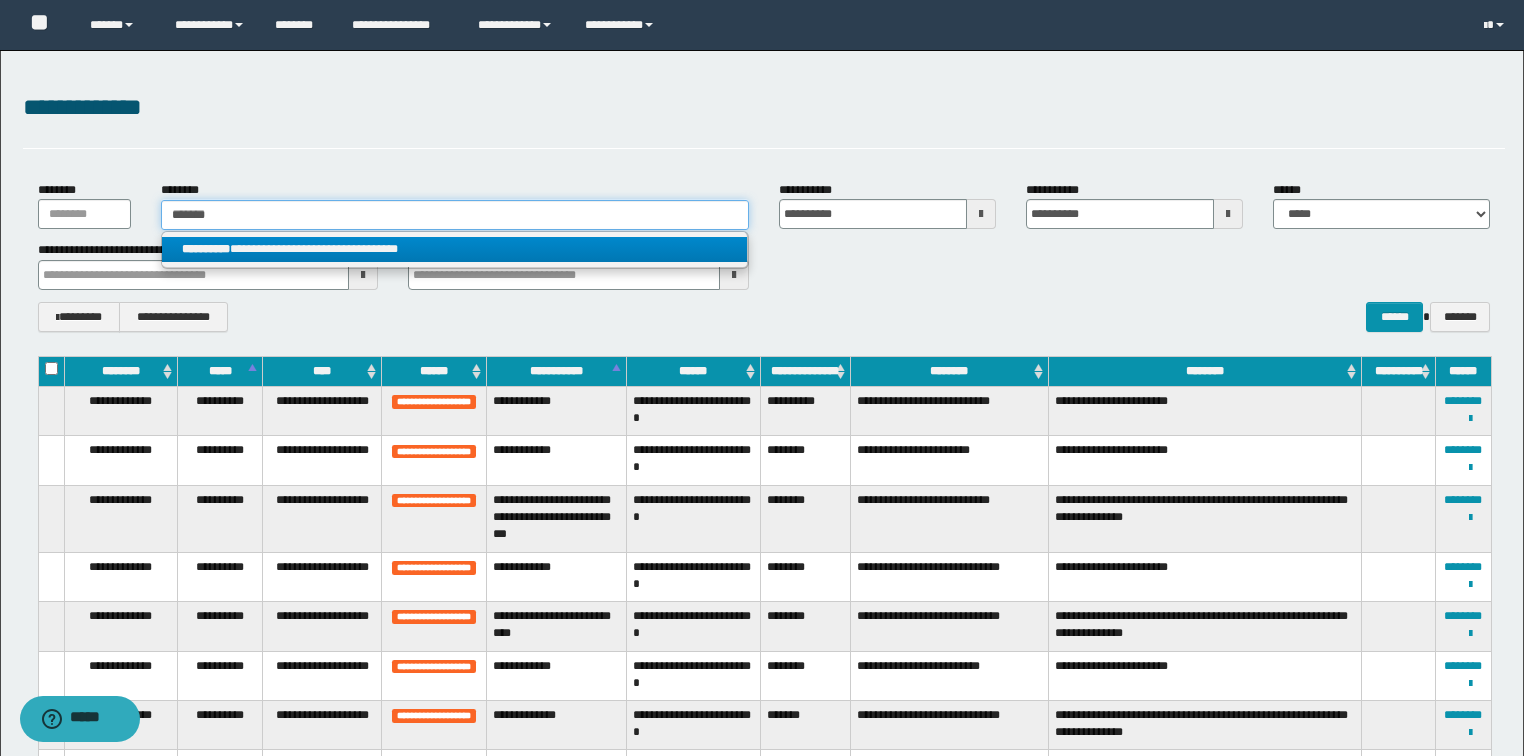 type 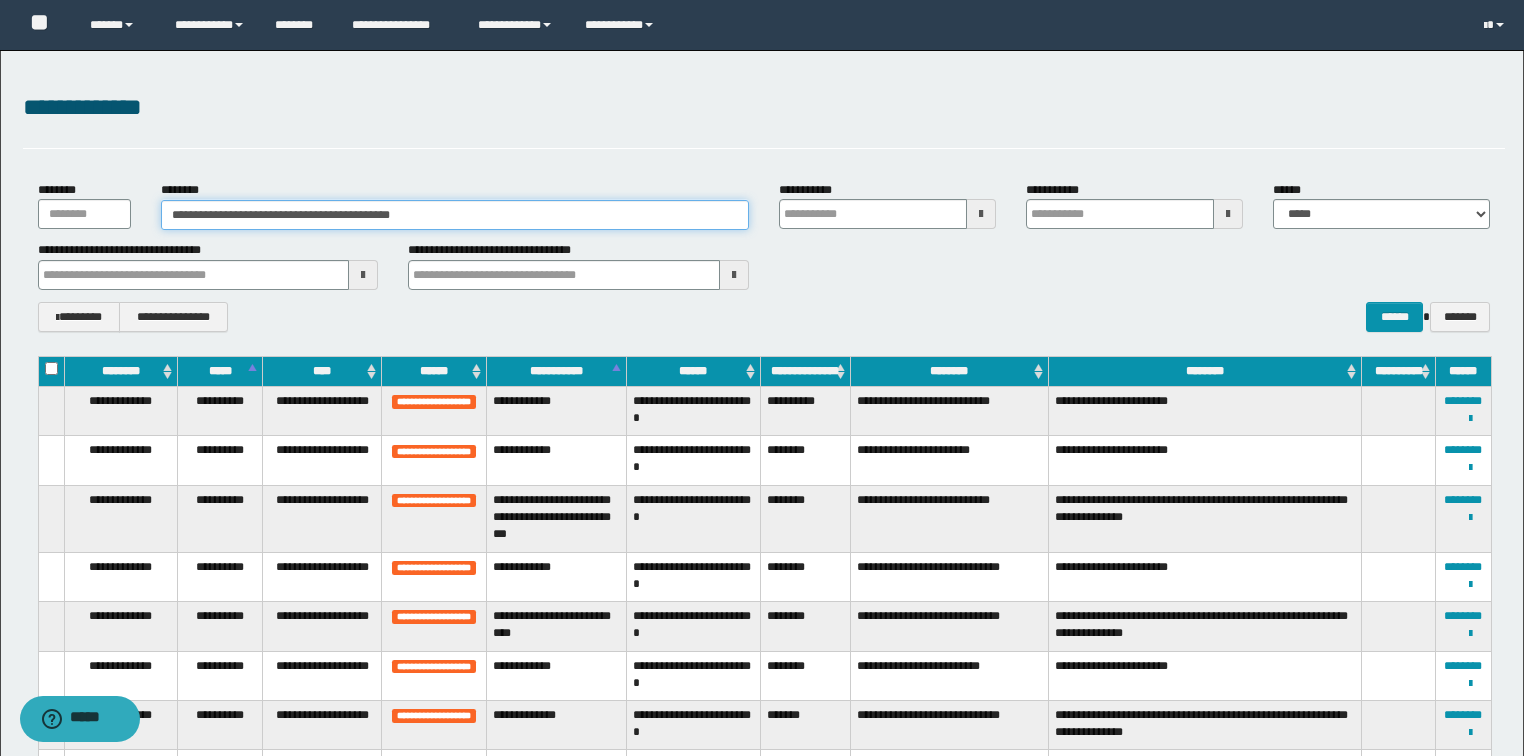 type 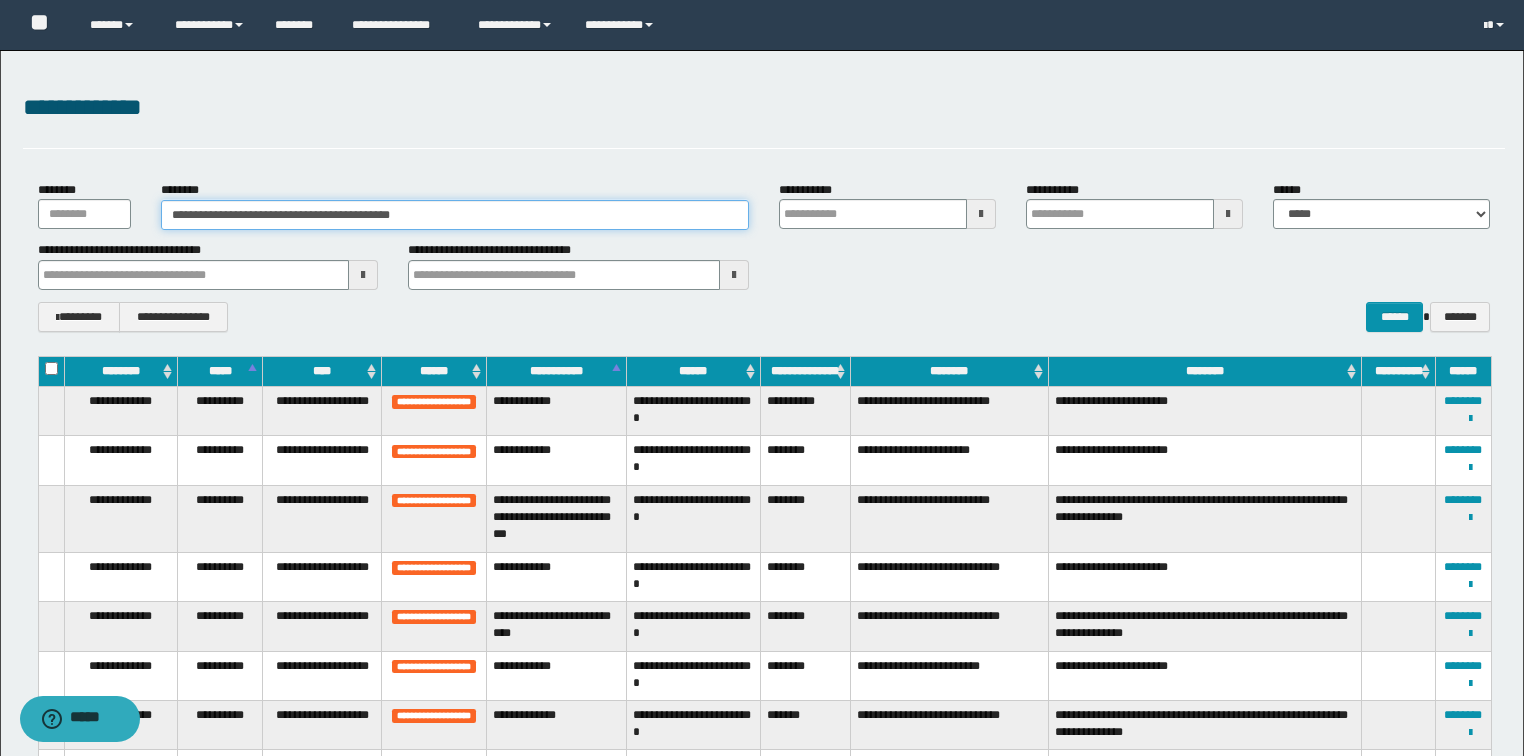 type 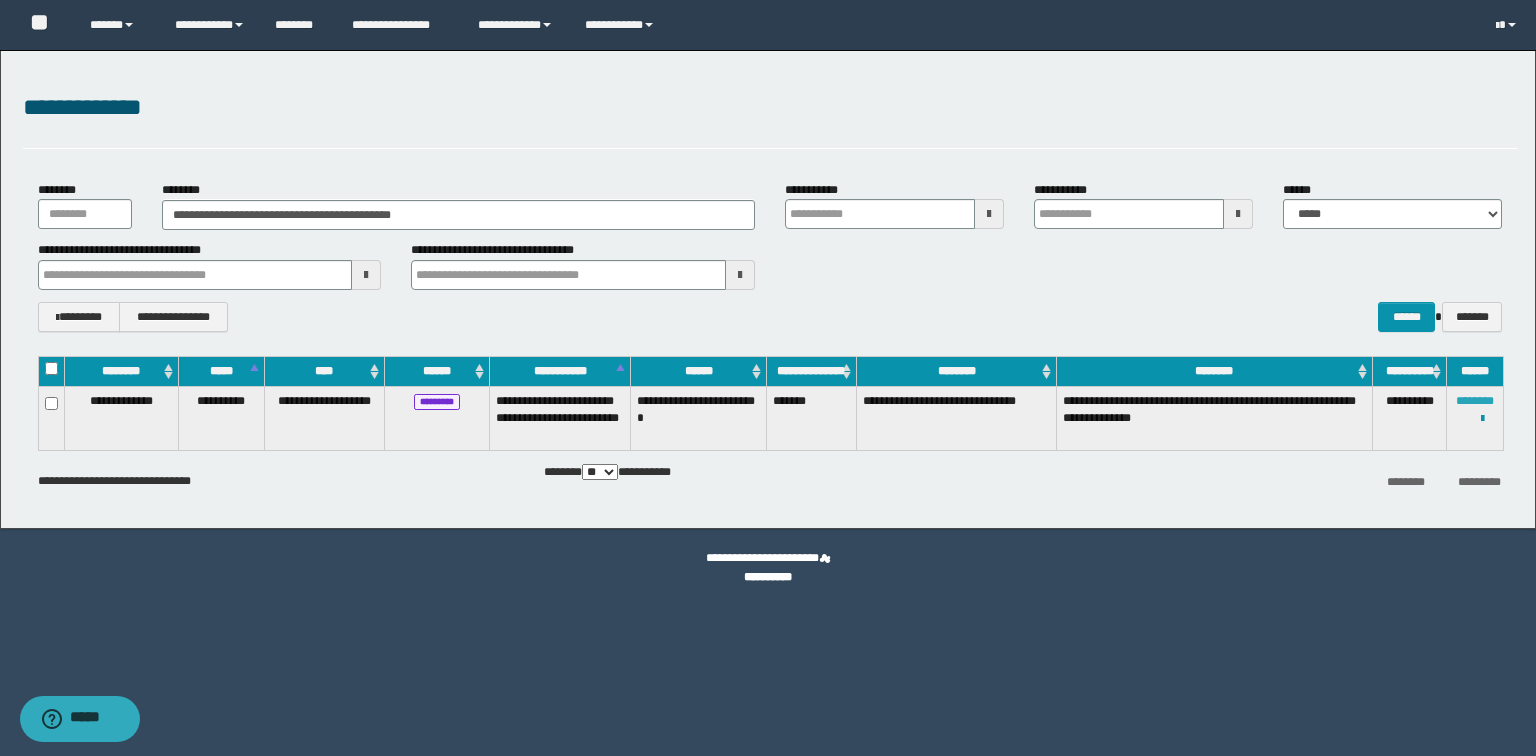 click on "********" at bounding box center [1475, 401] 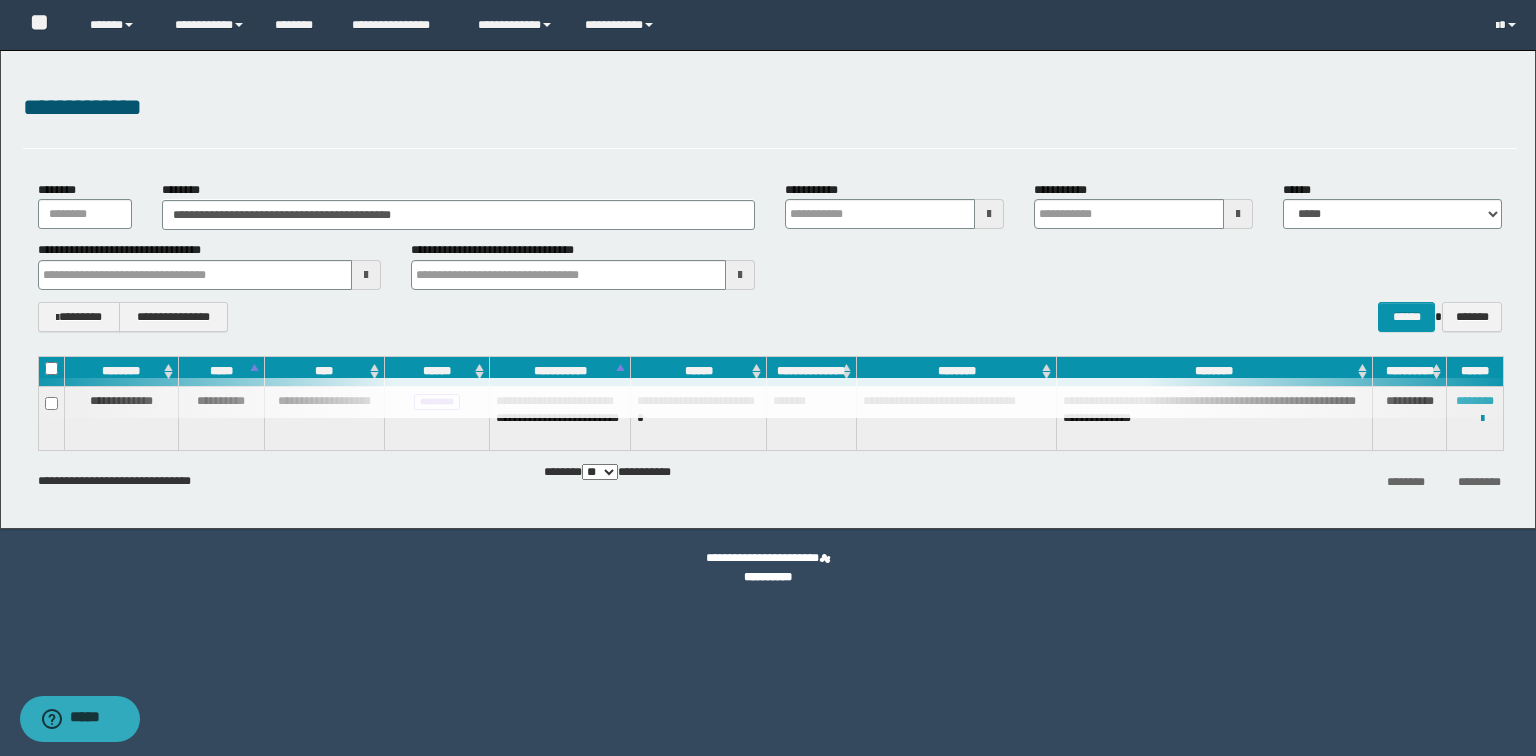 type 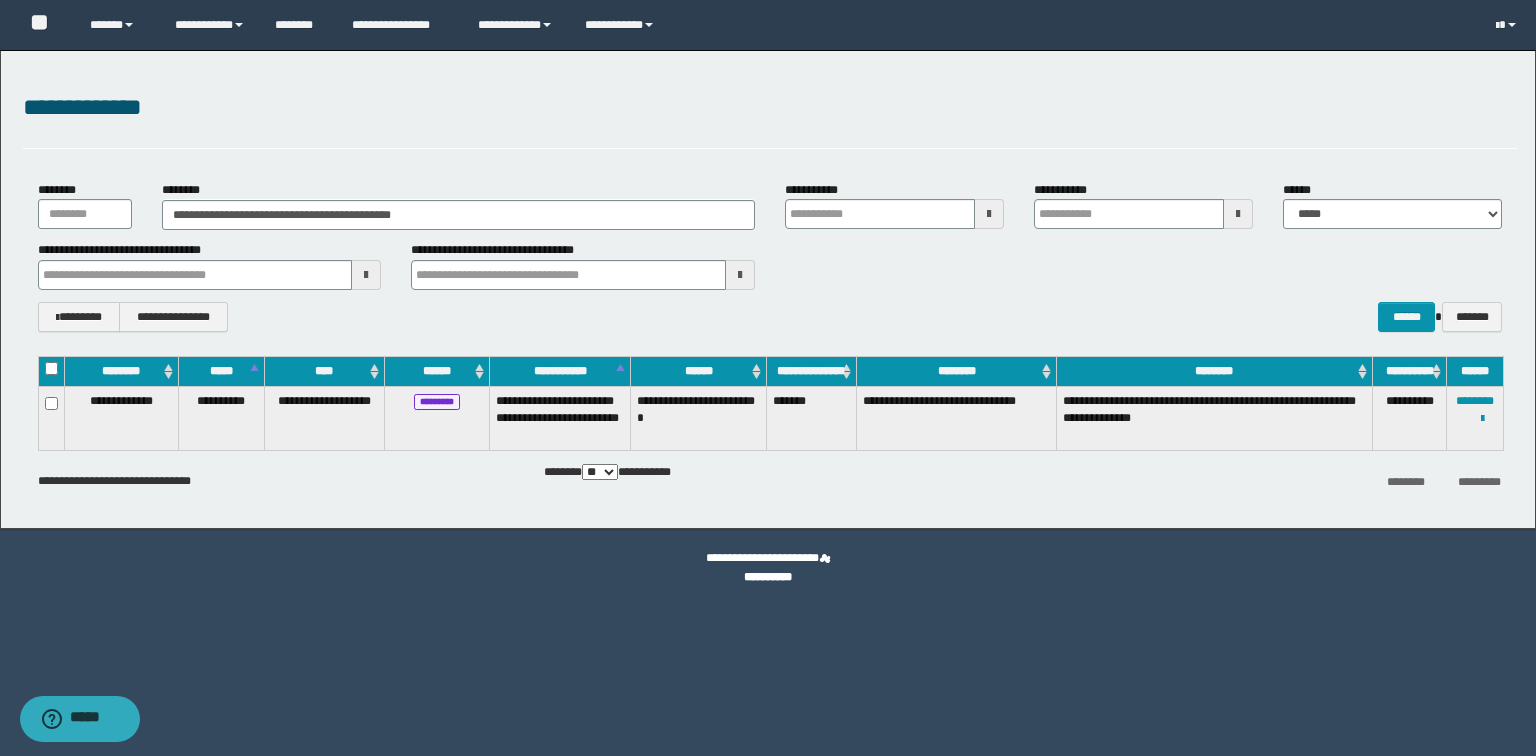 type 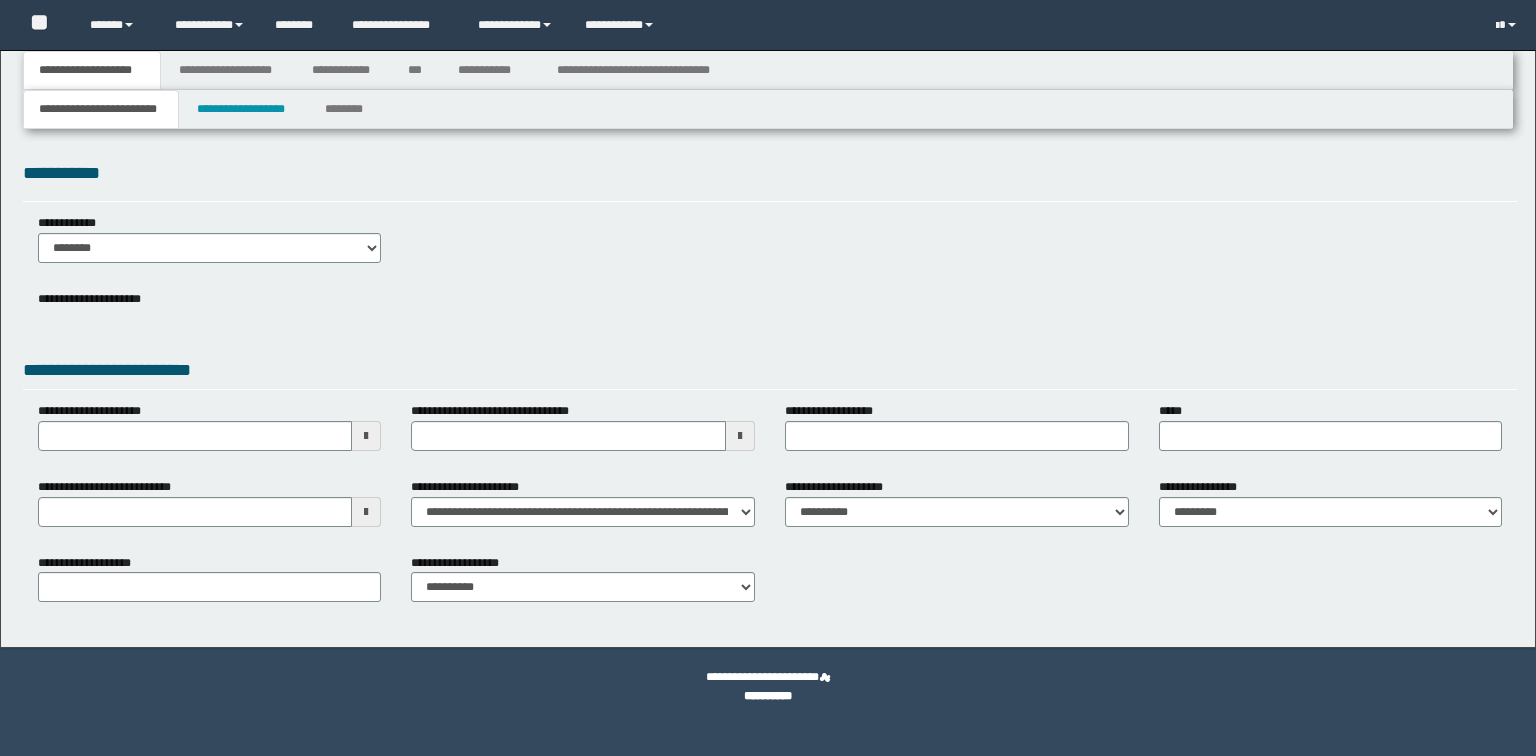 scroll, scrollTop: 0, scrollLeft: 0, axis: both 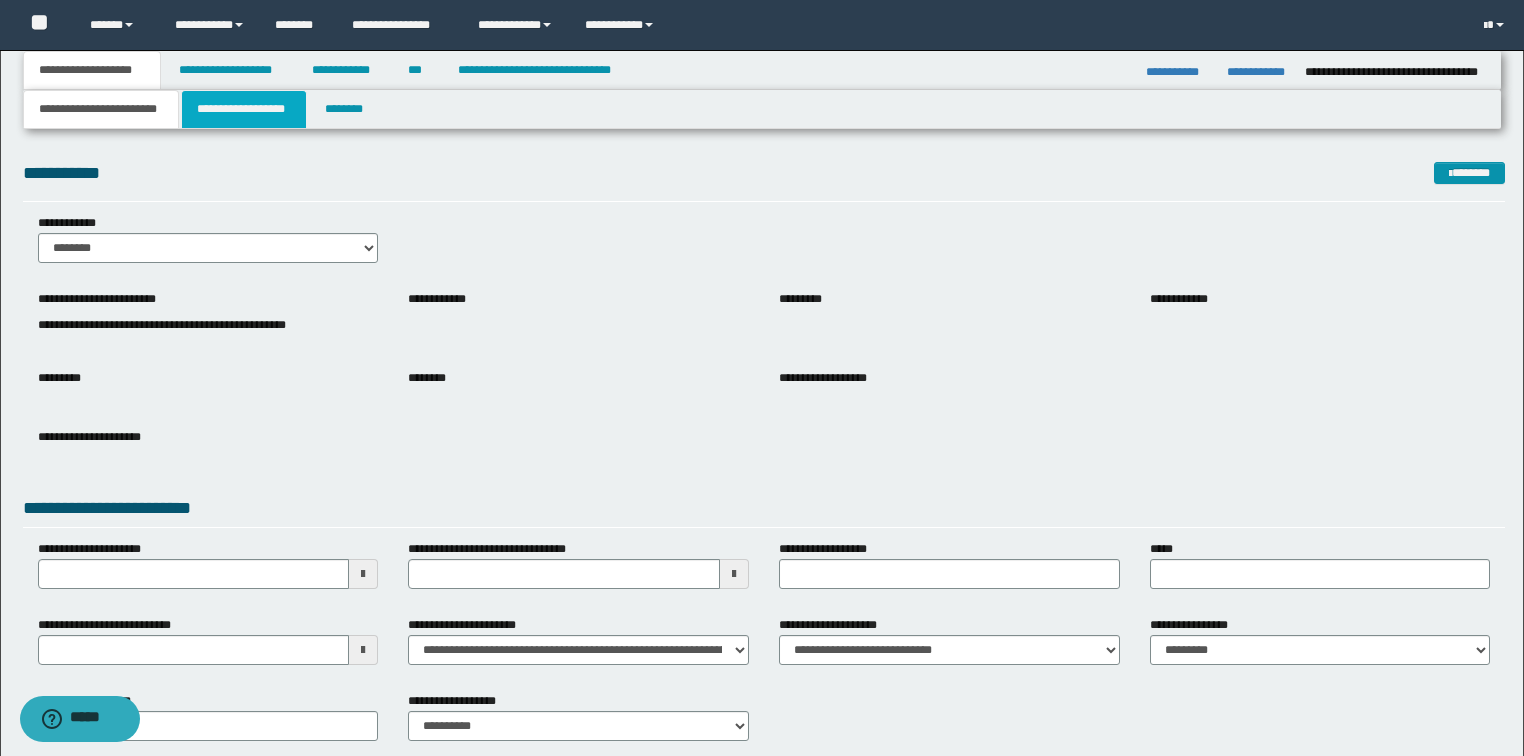click on "**********" at bounding box center [244, 109] 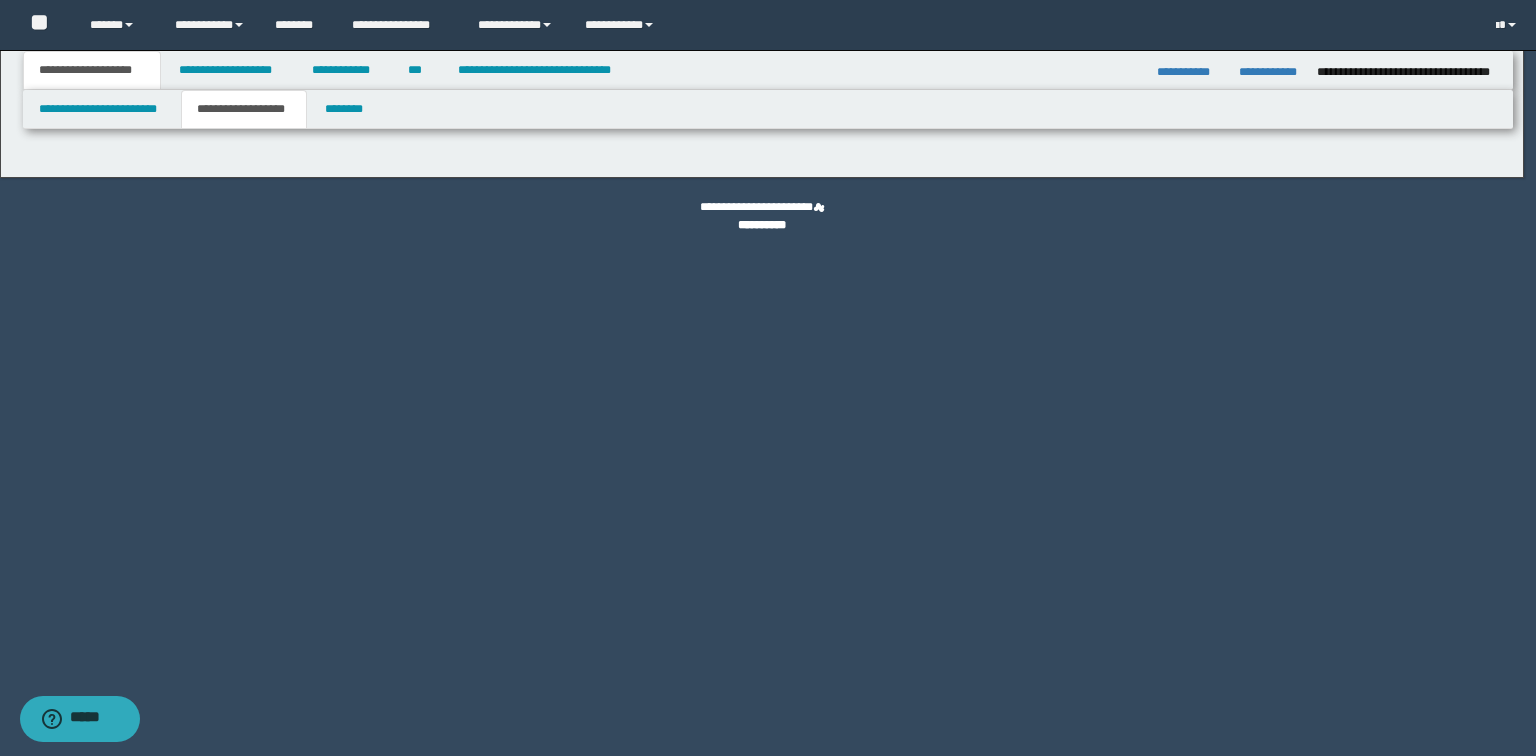 type on "*******" 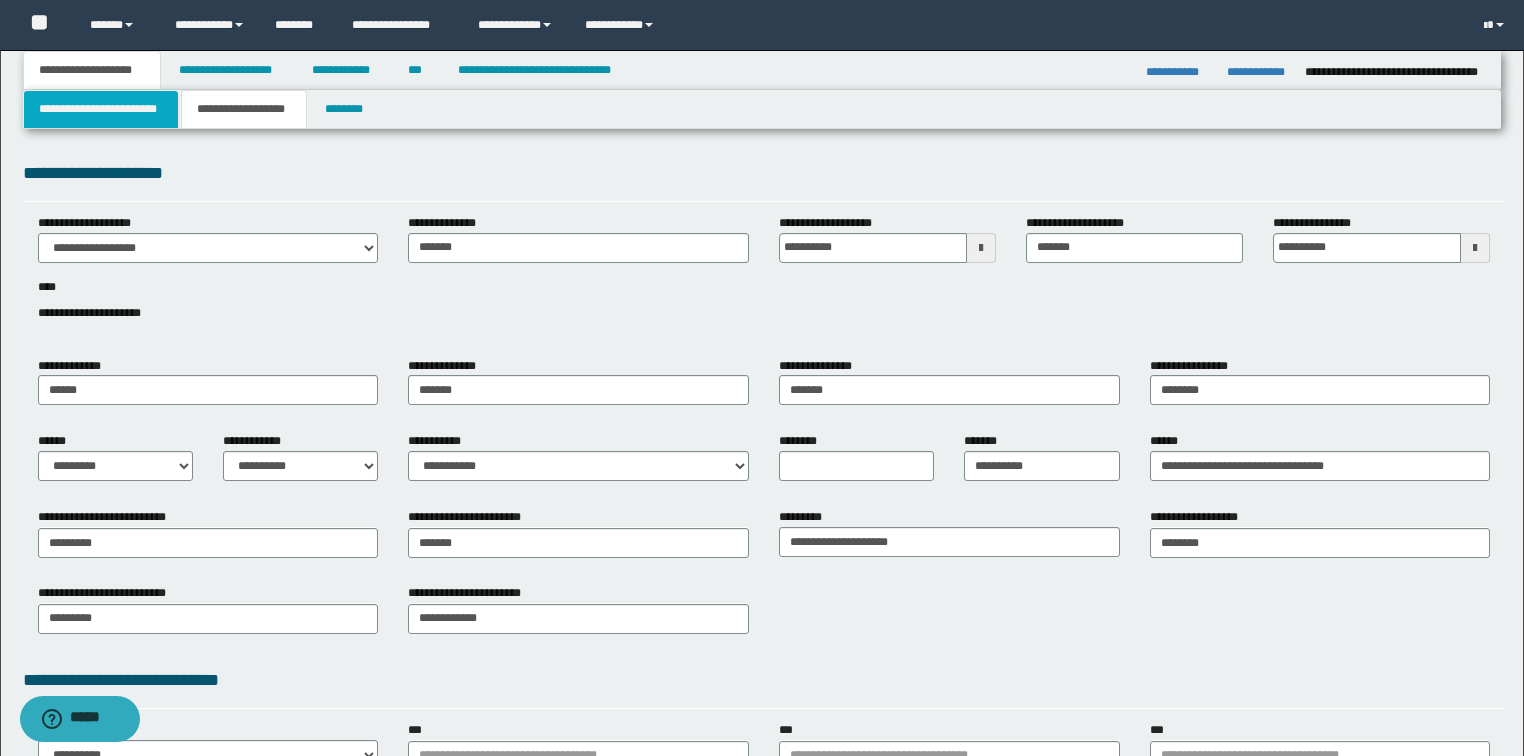 click on "**********" at bounding box center [101, 109] 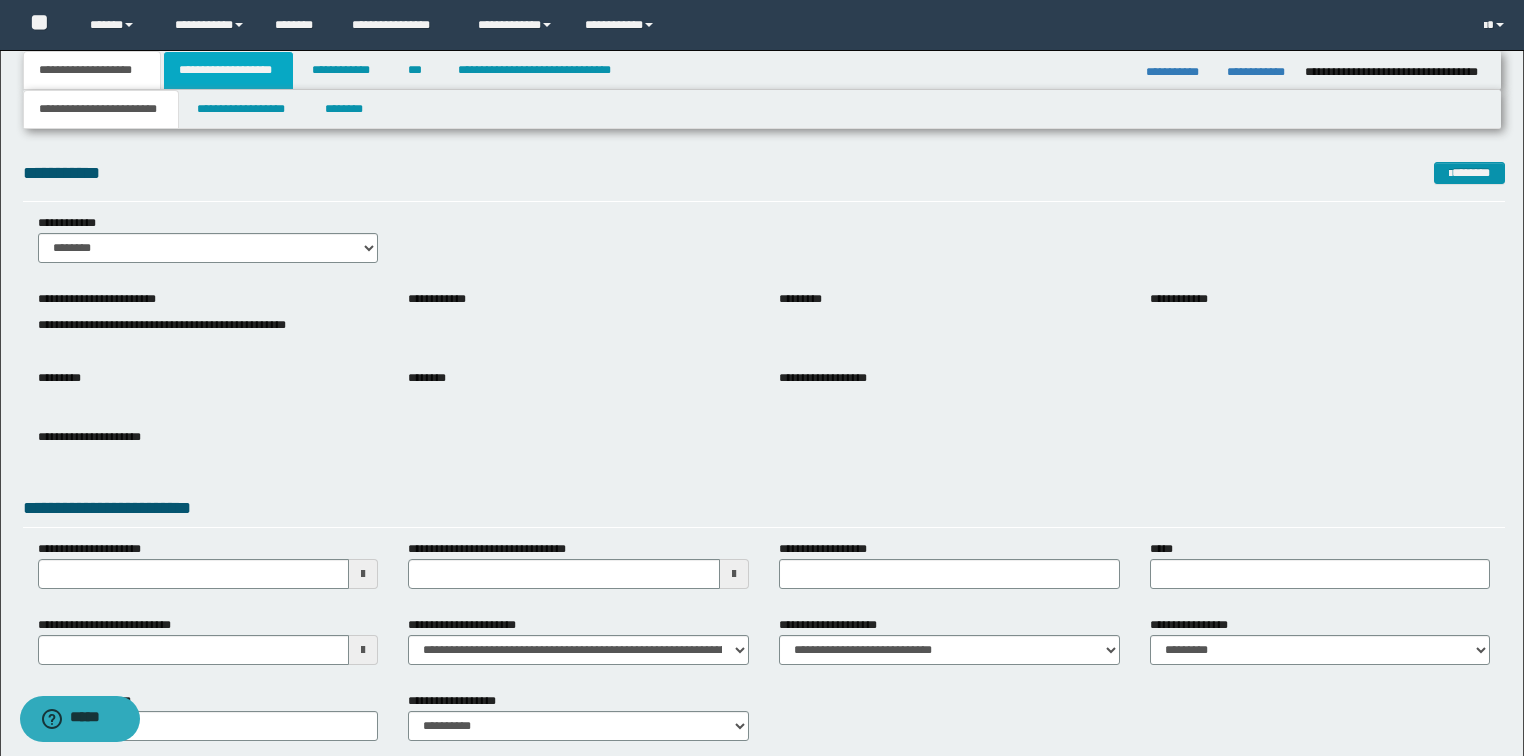click on "**********" at bounding box center [228, 70] 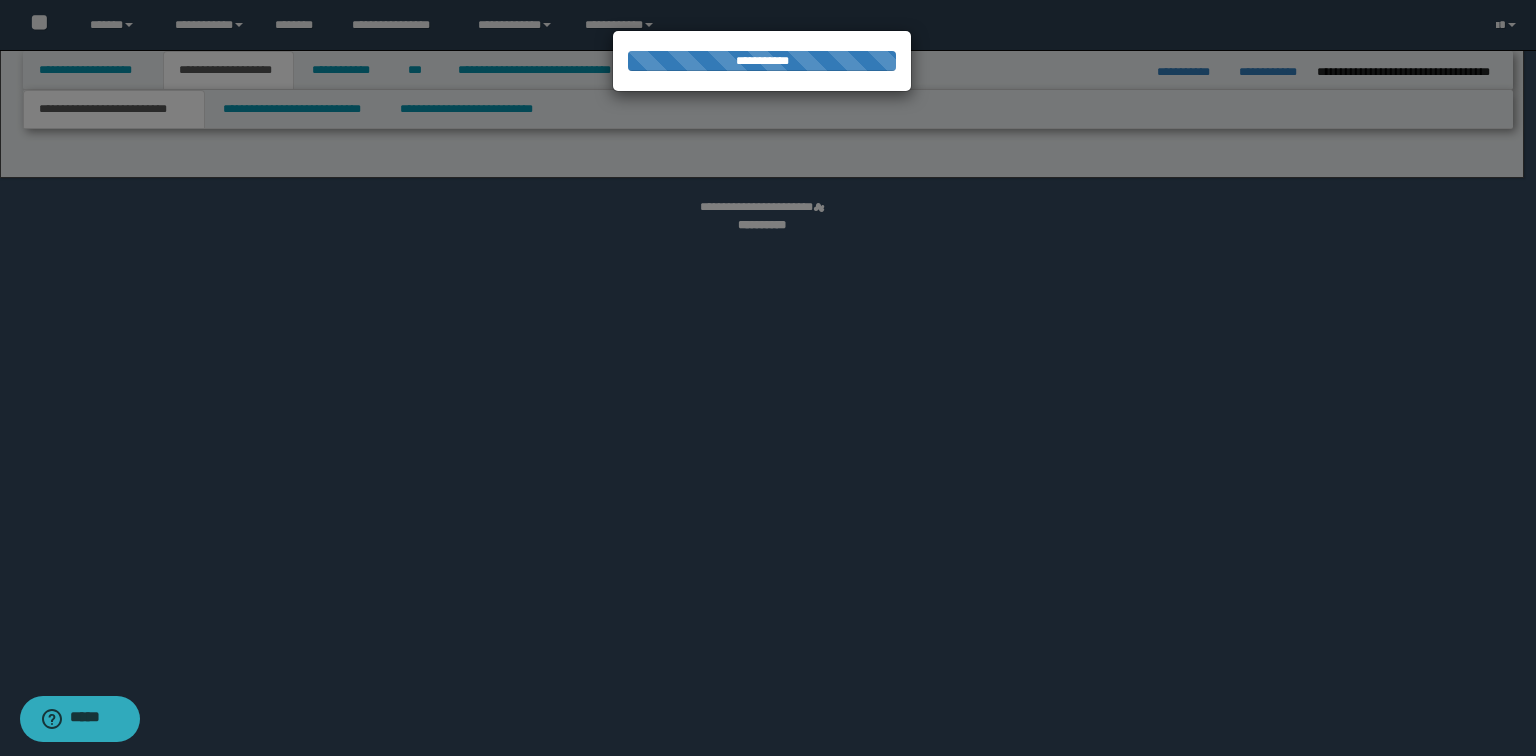 select on "*" 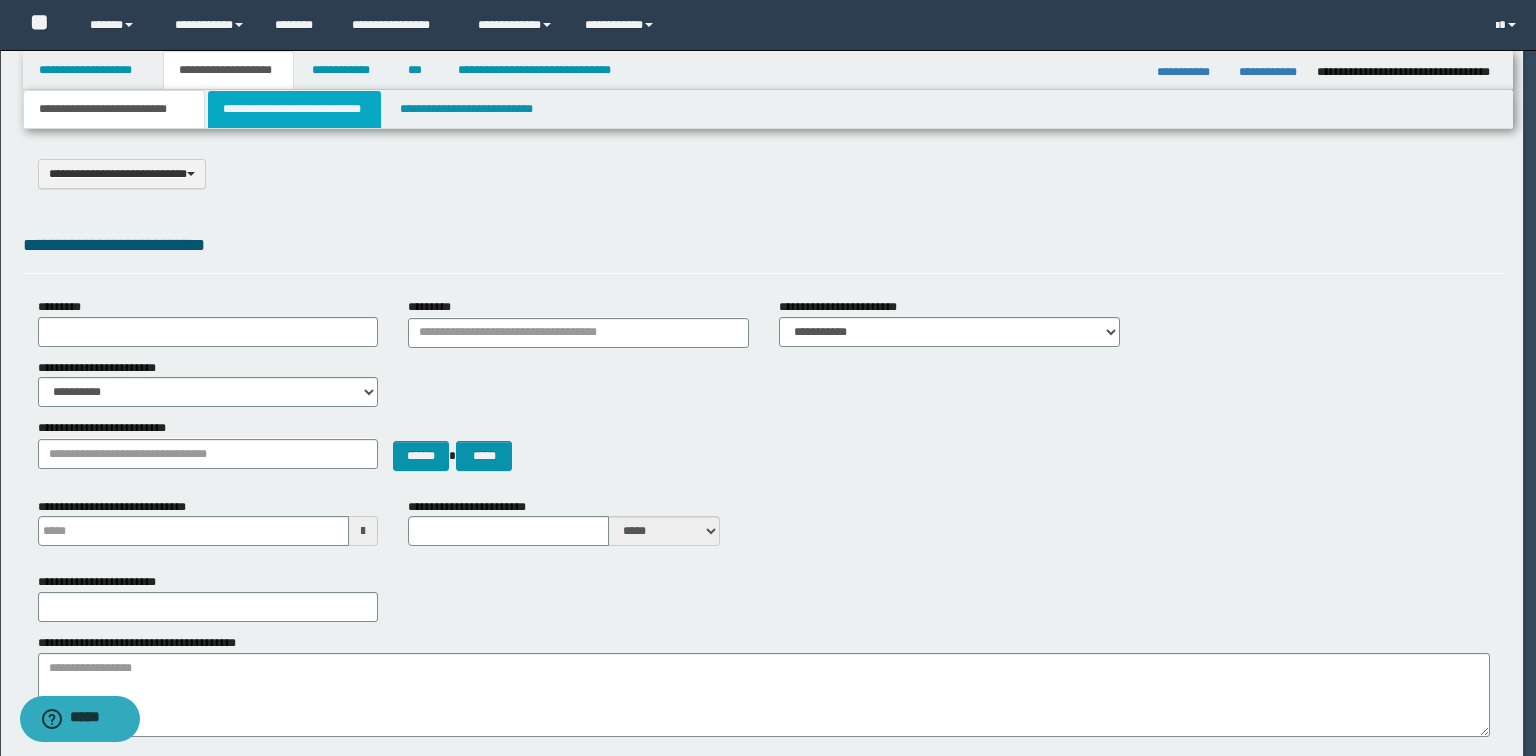 scroll, scrollTop: 0, scrollLeft: 0, axis: both 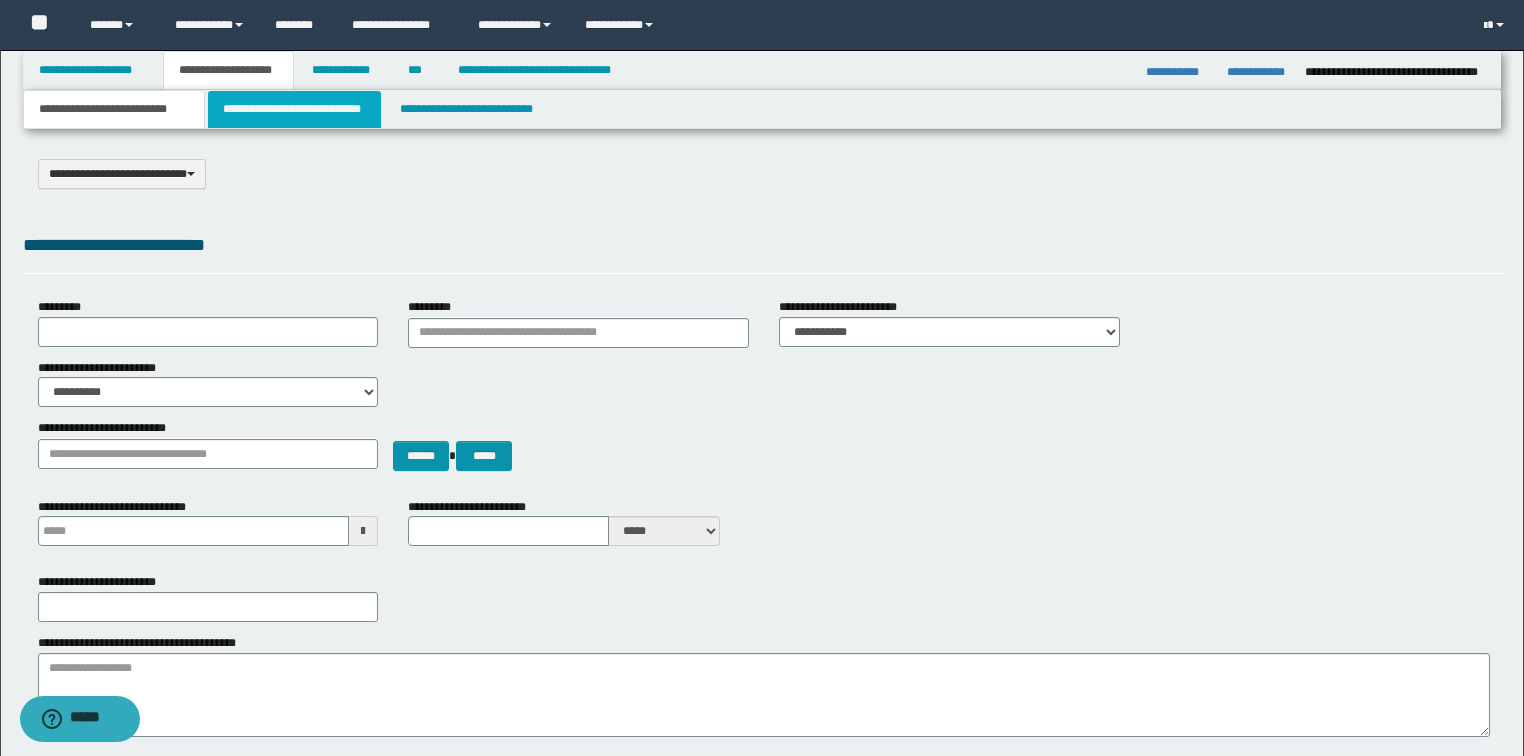 click on "**********" at bounding box center (294, 109) 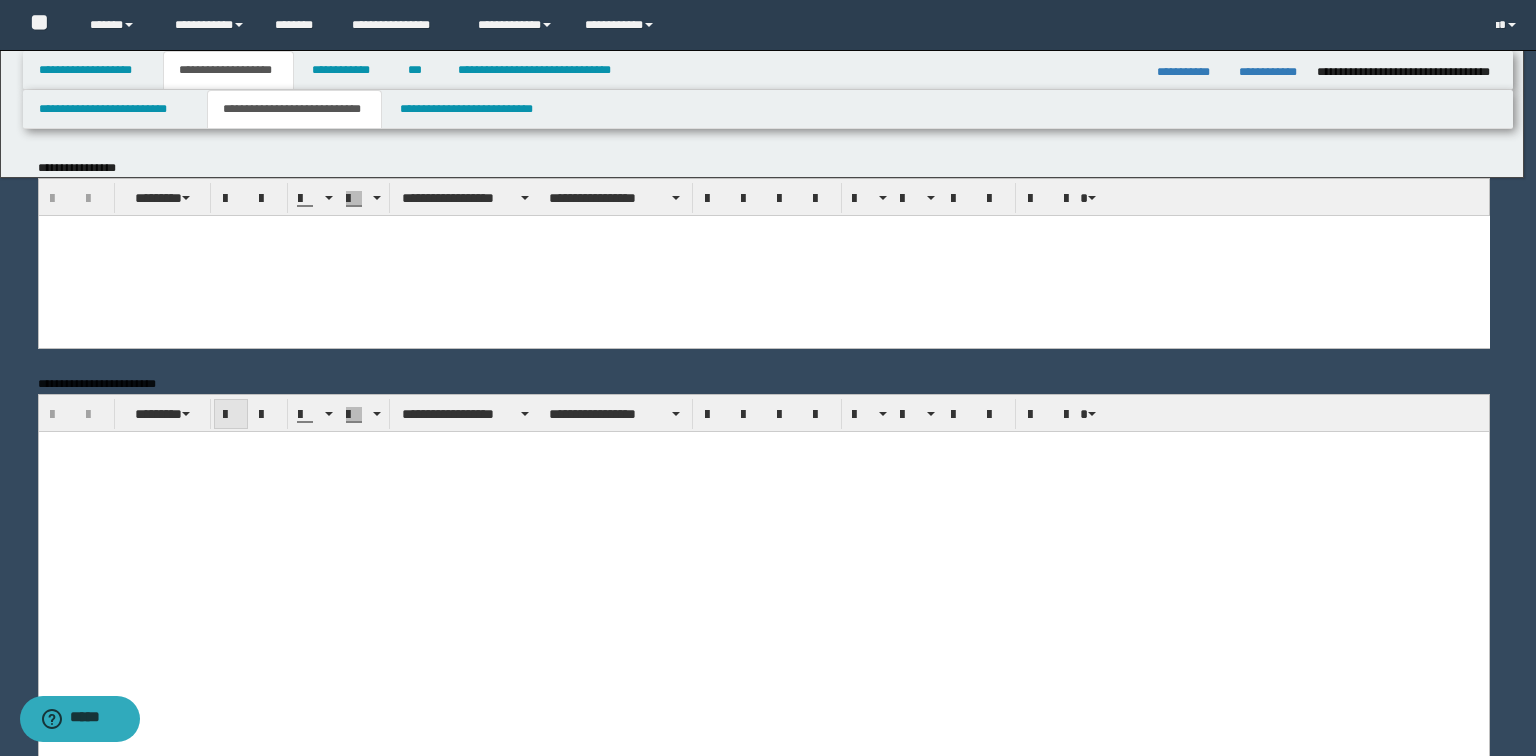 scroll, scrollTop: 0, scrollLeft: 0, axis: both 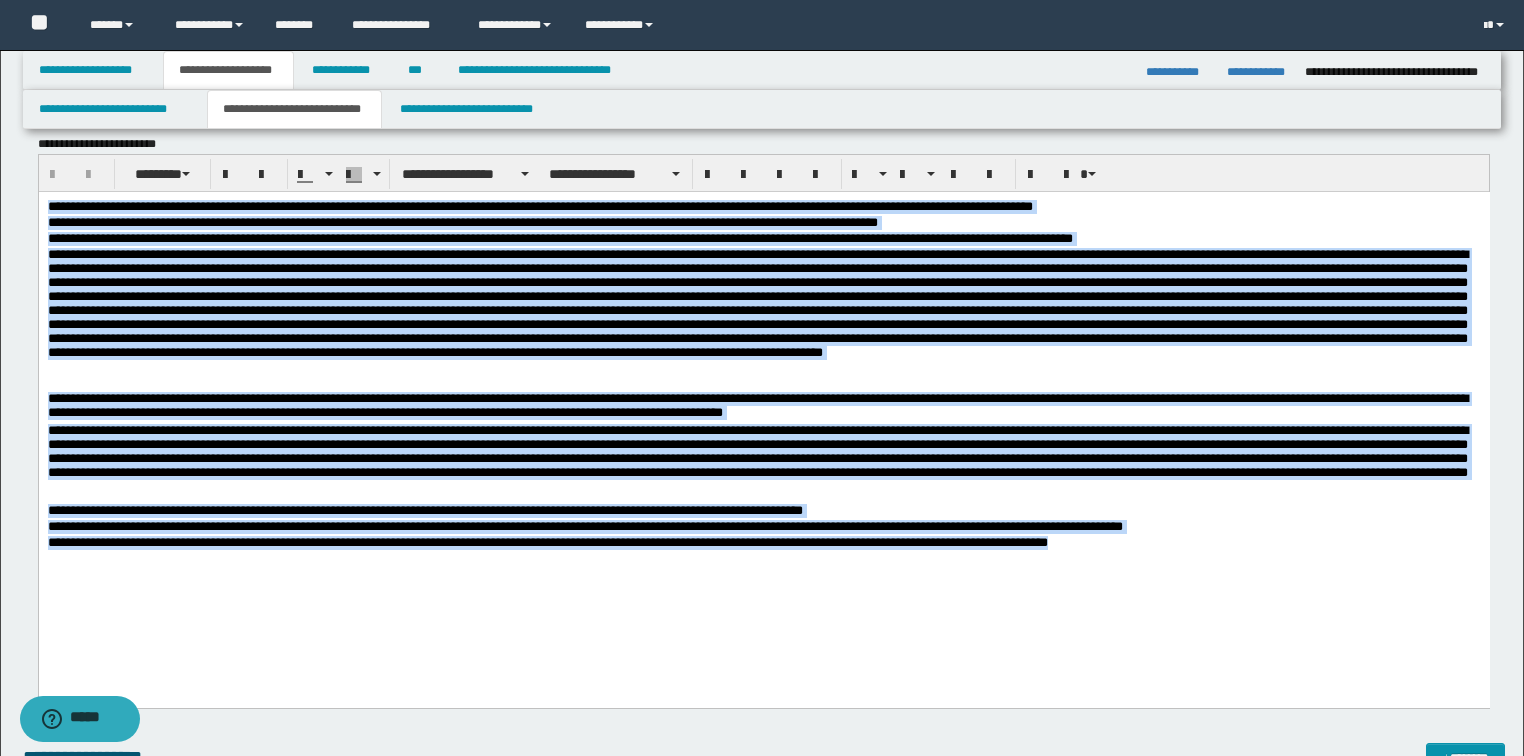 drag, startPoint x: 1259, startPoint y: 541, endPoint x: -1, endPoint y: 151, distance: 1318.9769 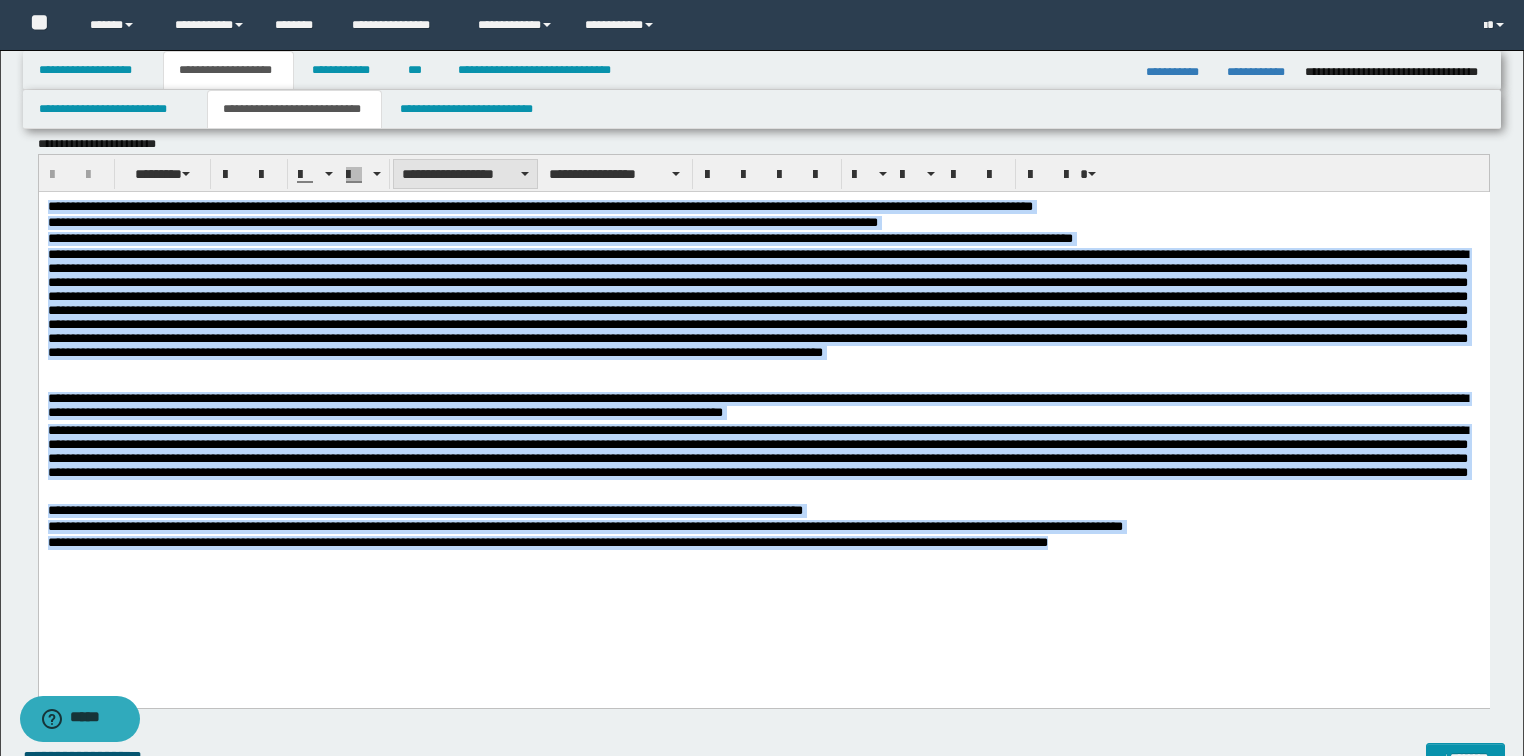 click on "**********" at bounding box center [465, 174] 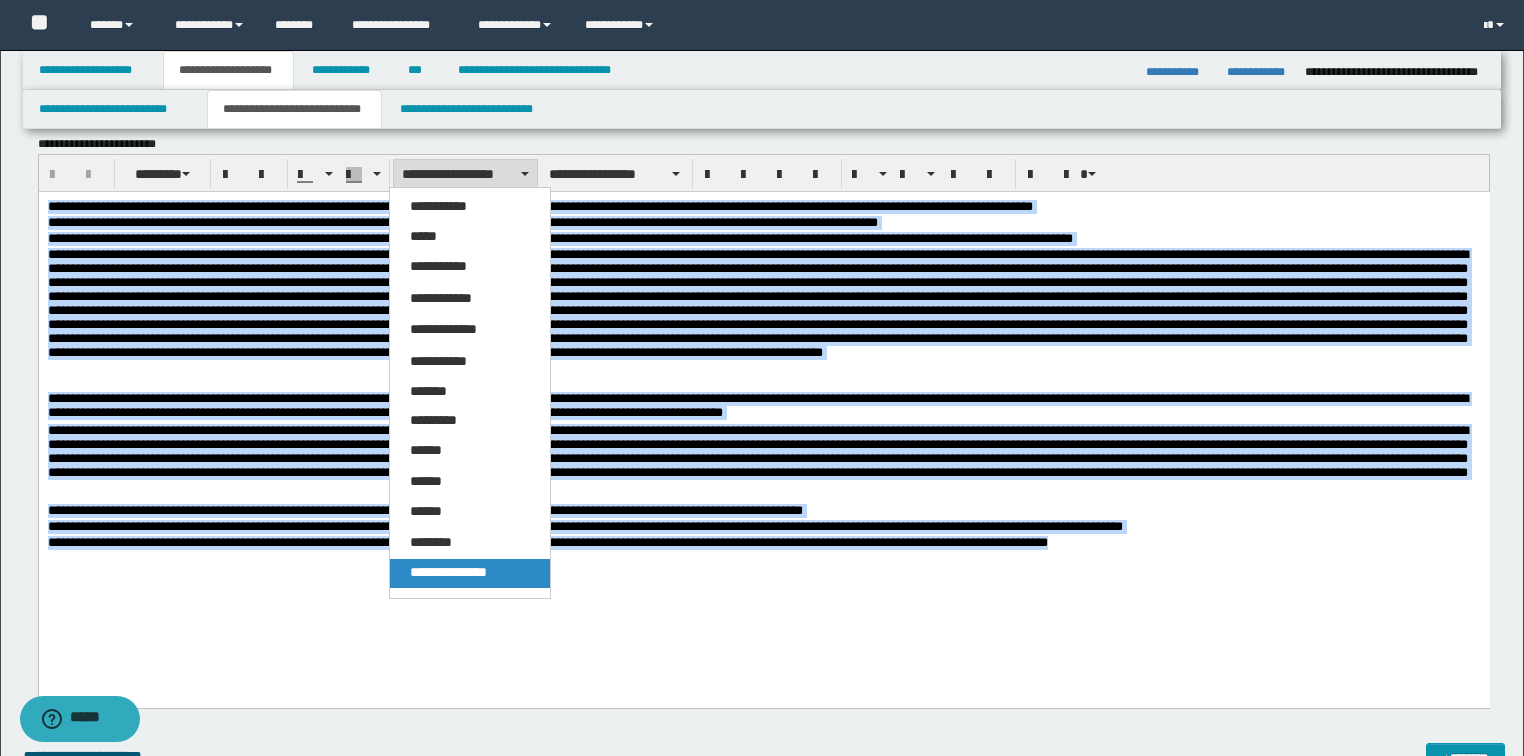 click on "**********" at bounding box center (448, 572) 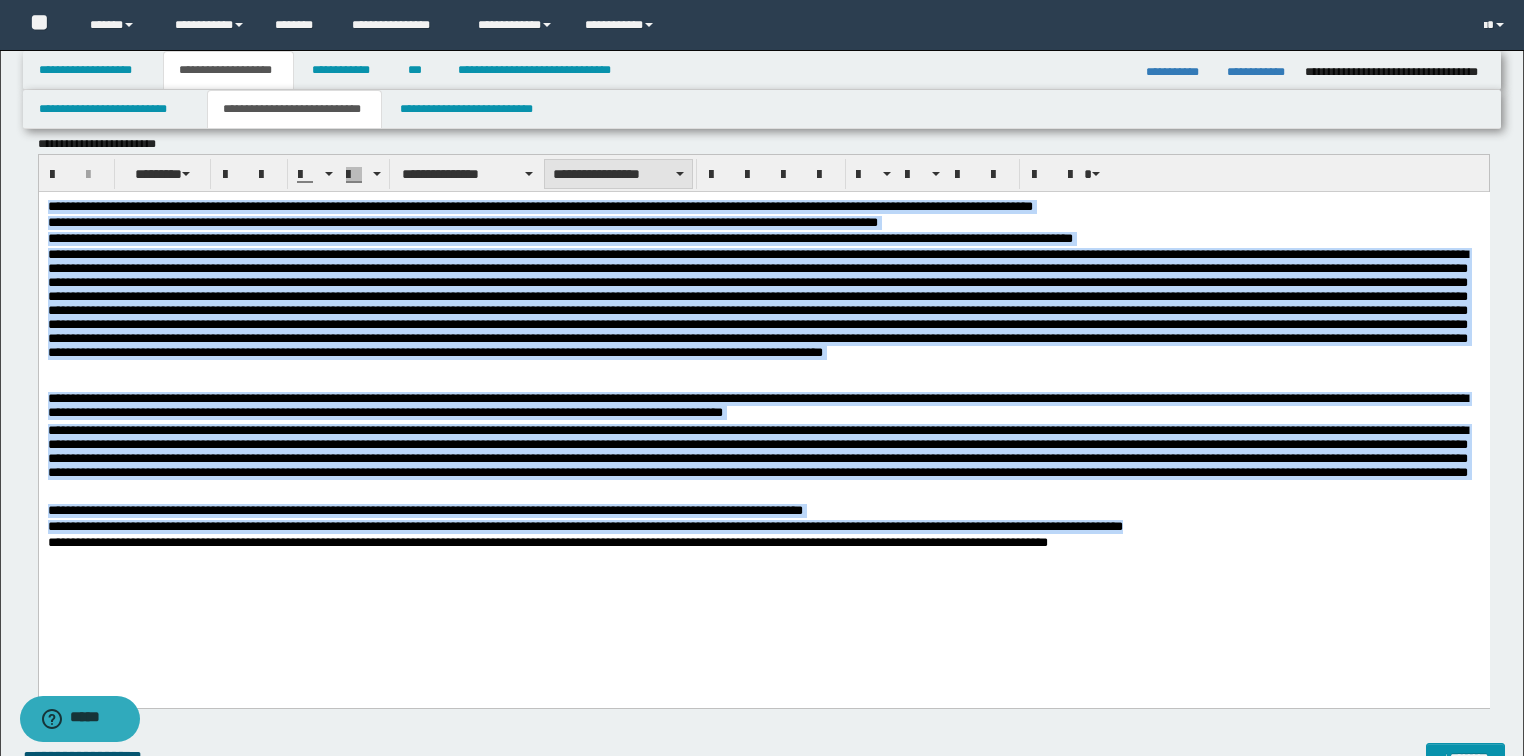 click on "**********" at bounding box center (618, 174) 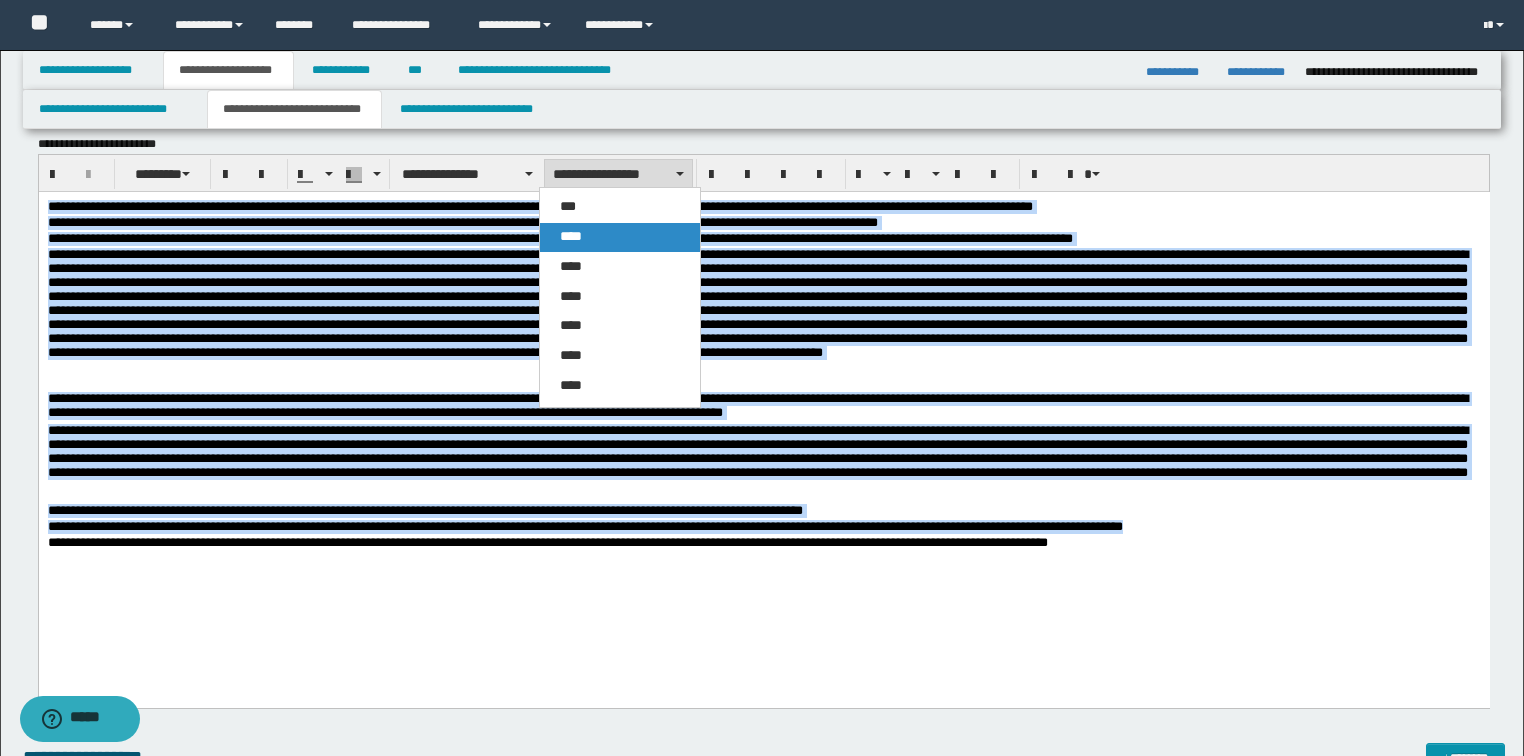 click on "****" at bounding box center (571, 236) 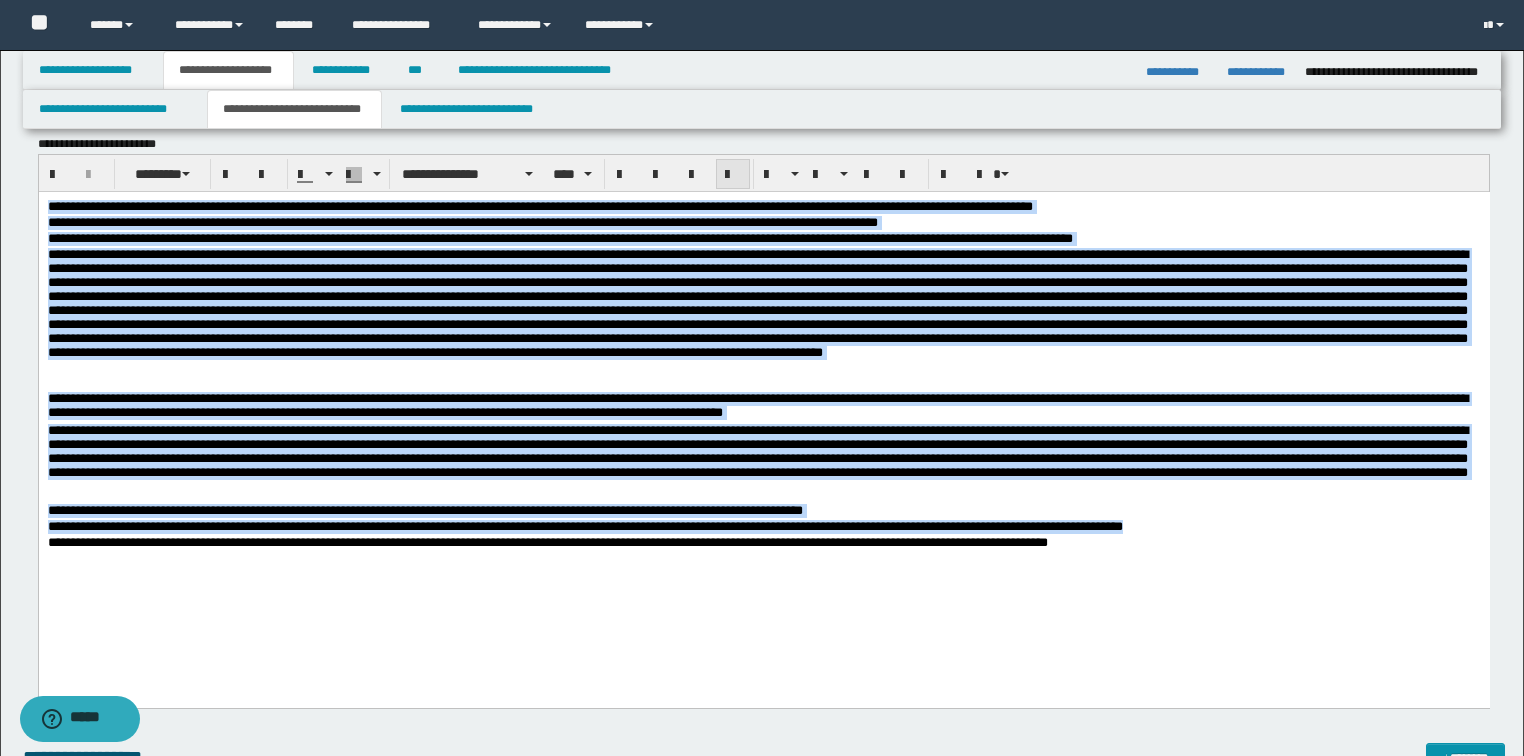 click at bounding box center [733, 175] 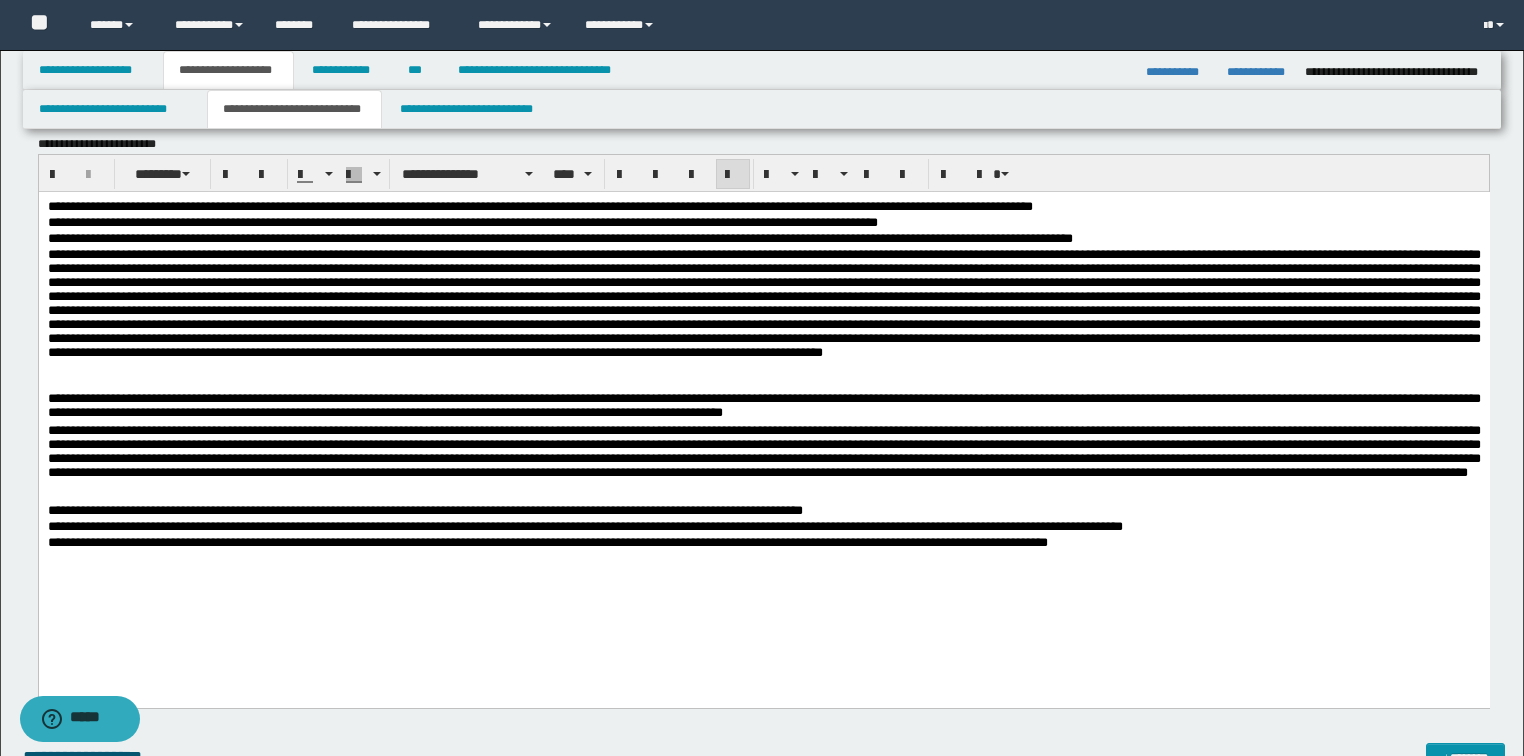 click at bounding box center (763, 575) 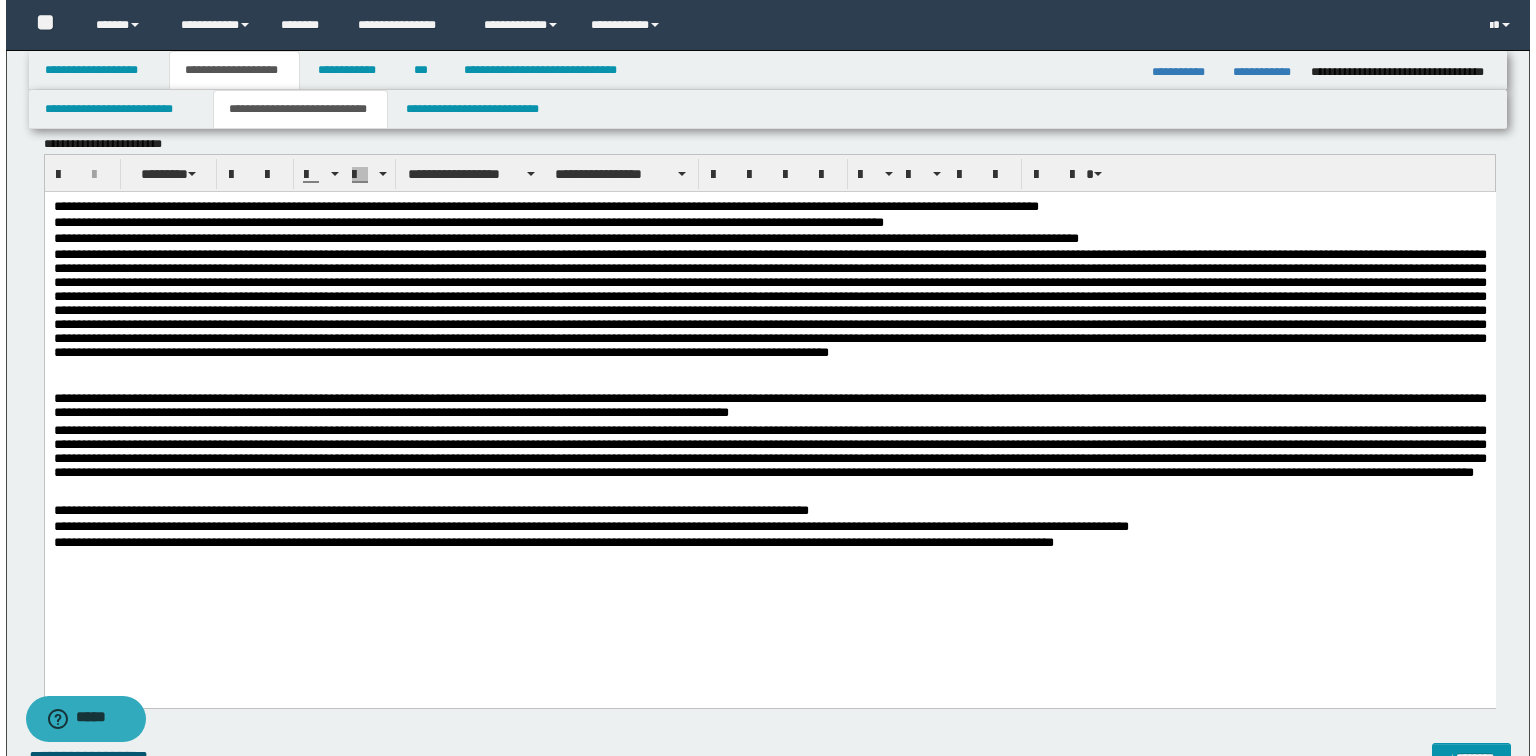 scroll, scrollTop: 0, scrollLeft: 0, axis: both 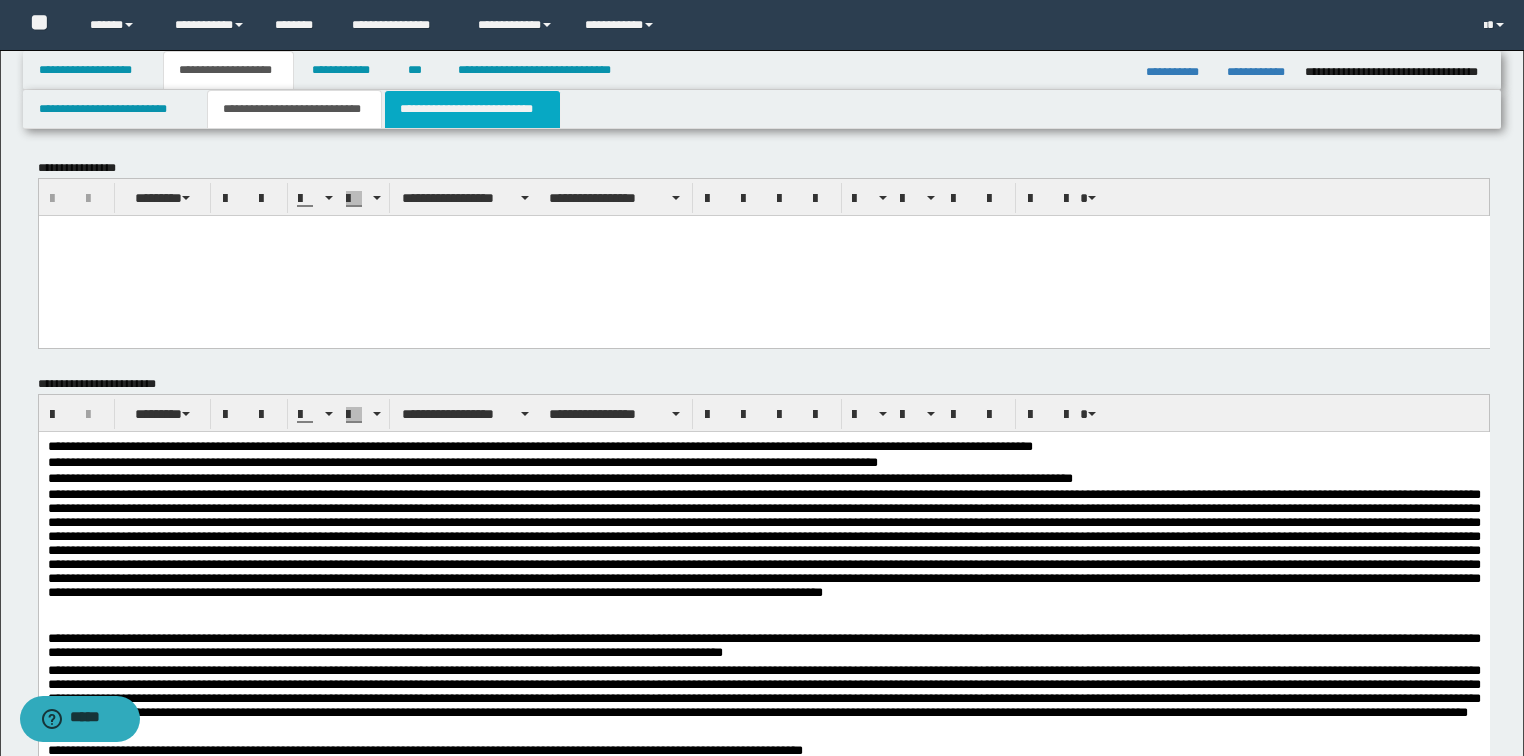 click on "**********" at bounding box center [472, 109] 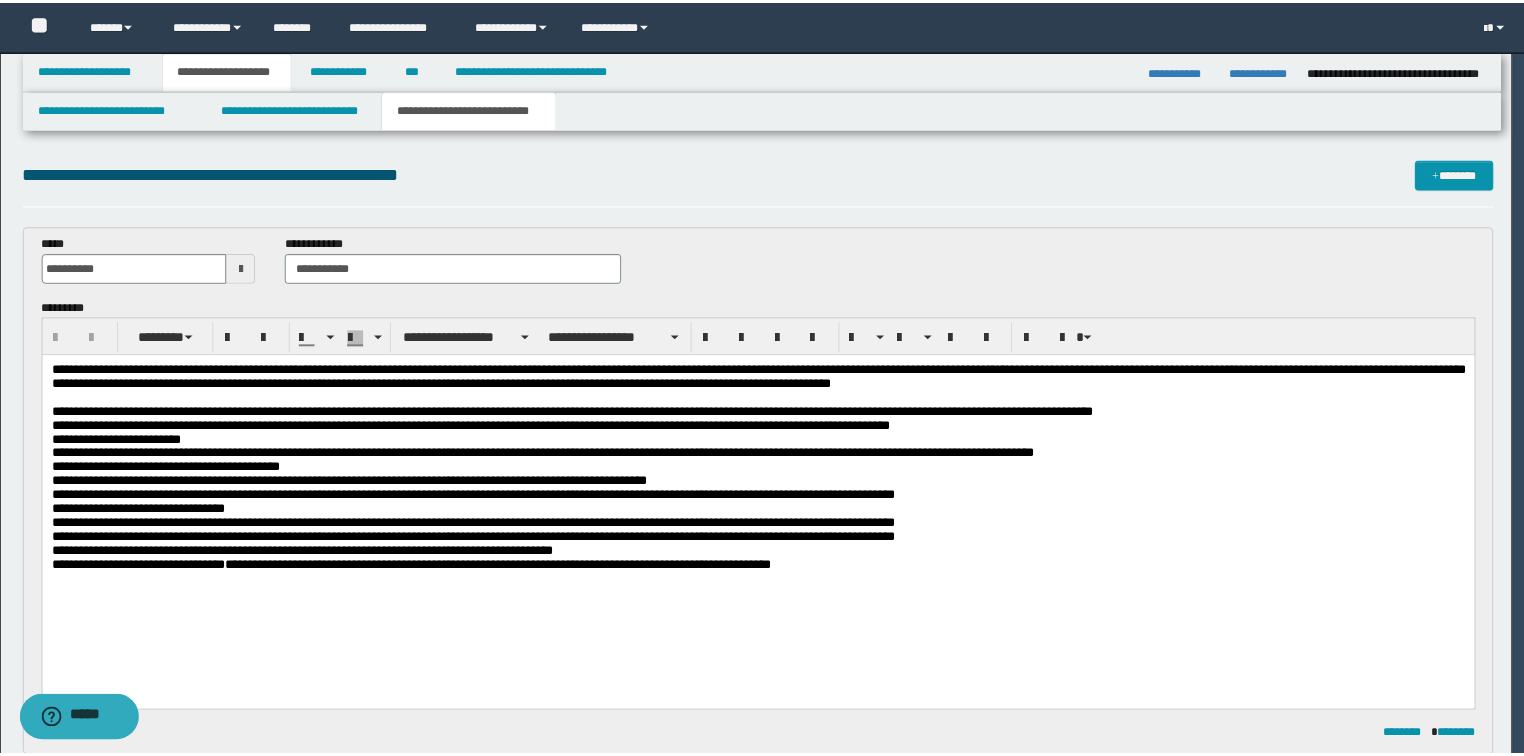 scroll, scrollTop: 0, scrollLeft: 0, axis: both 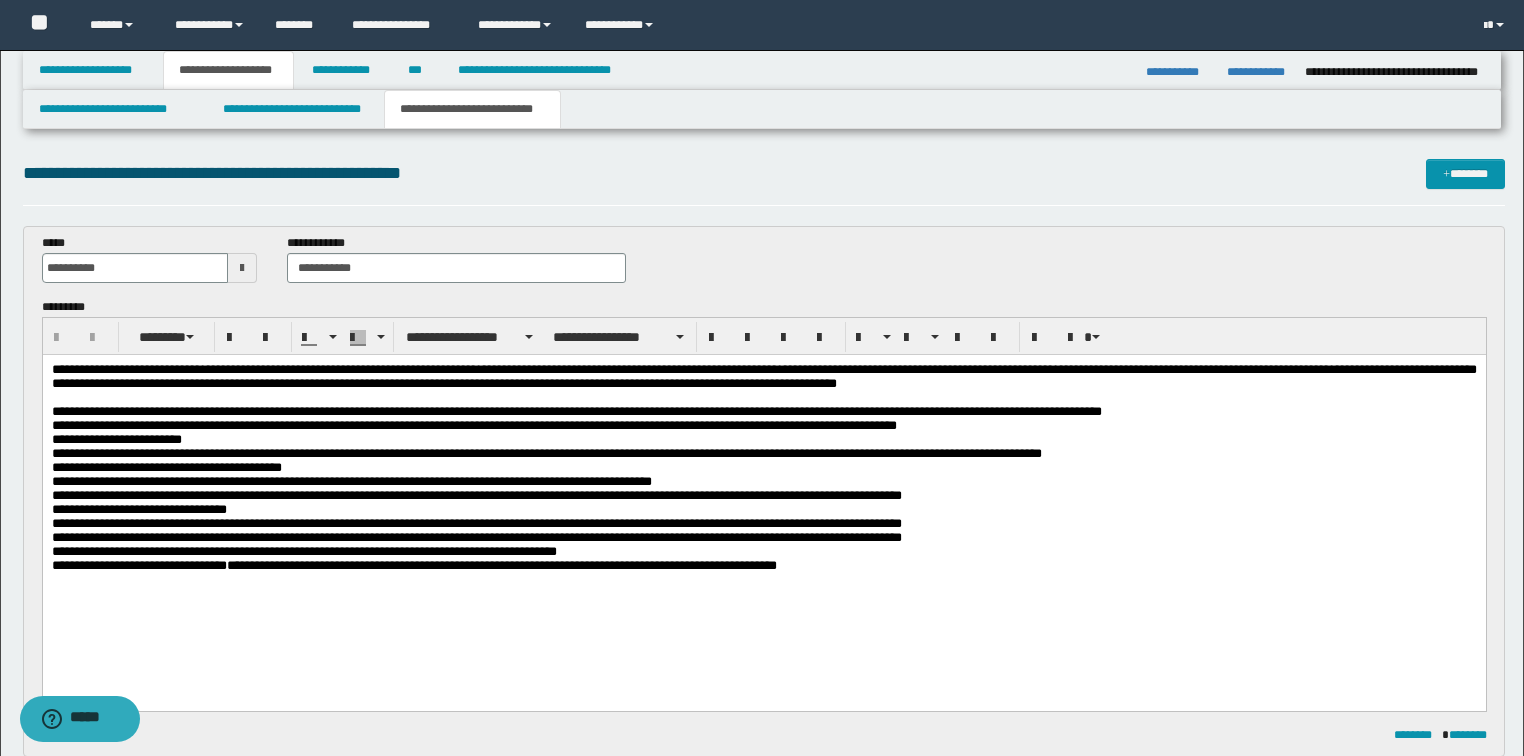 click on "**********" at bounding box center [763, 492] 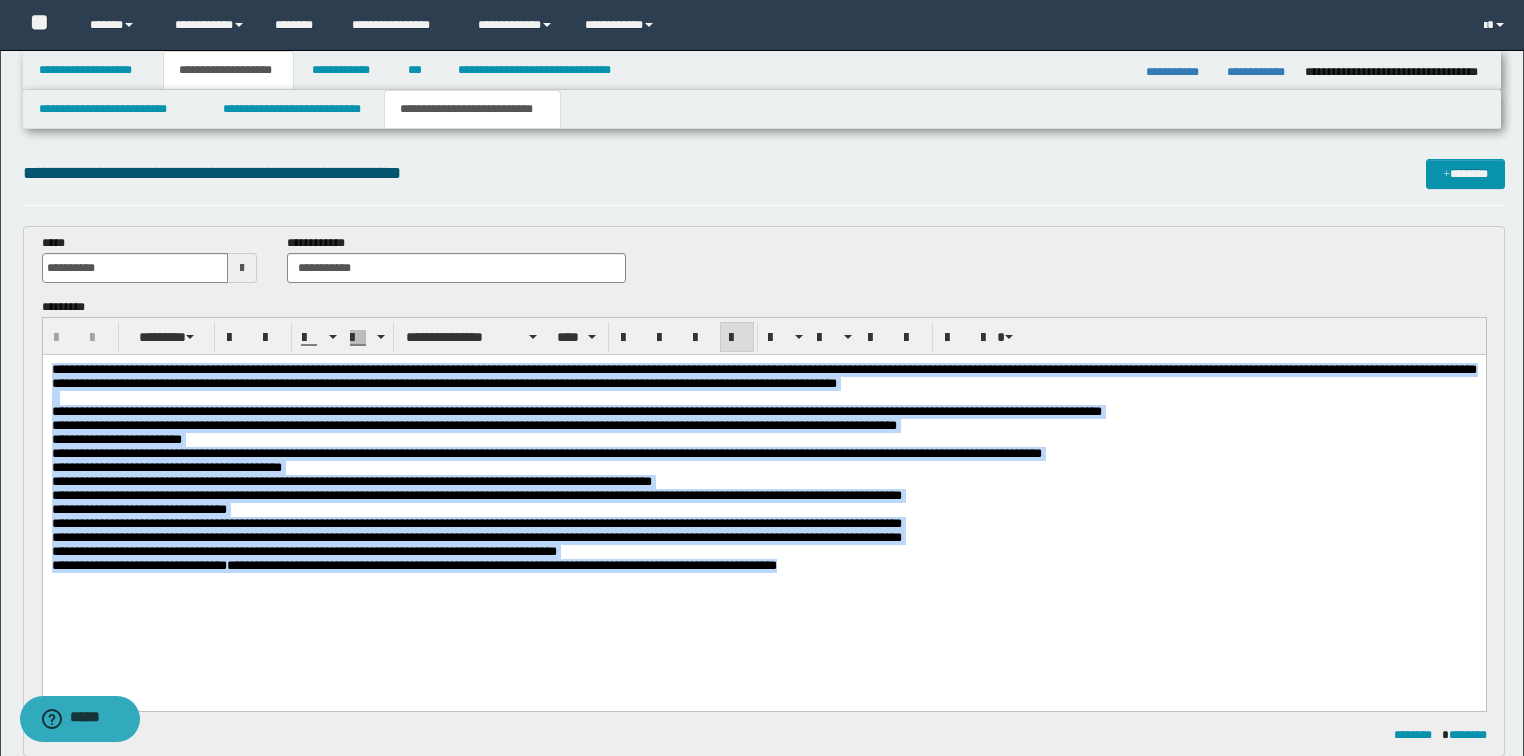 drag, startPoint x: 882, startPoint y: 595, endPoint x: 341, endPoint y: 680, distance: 547.6367 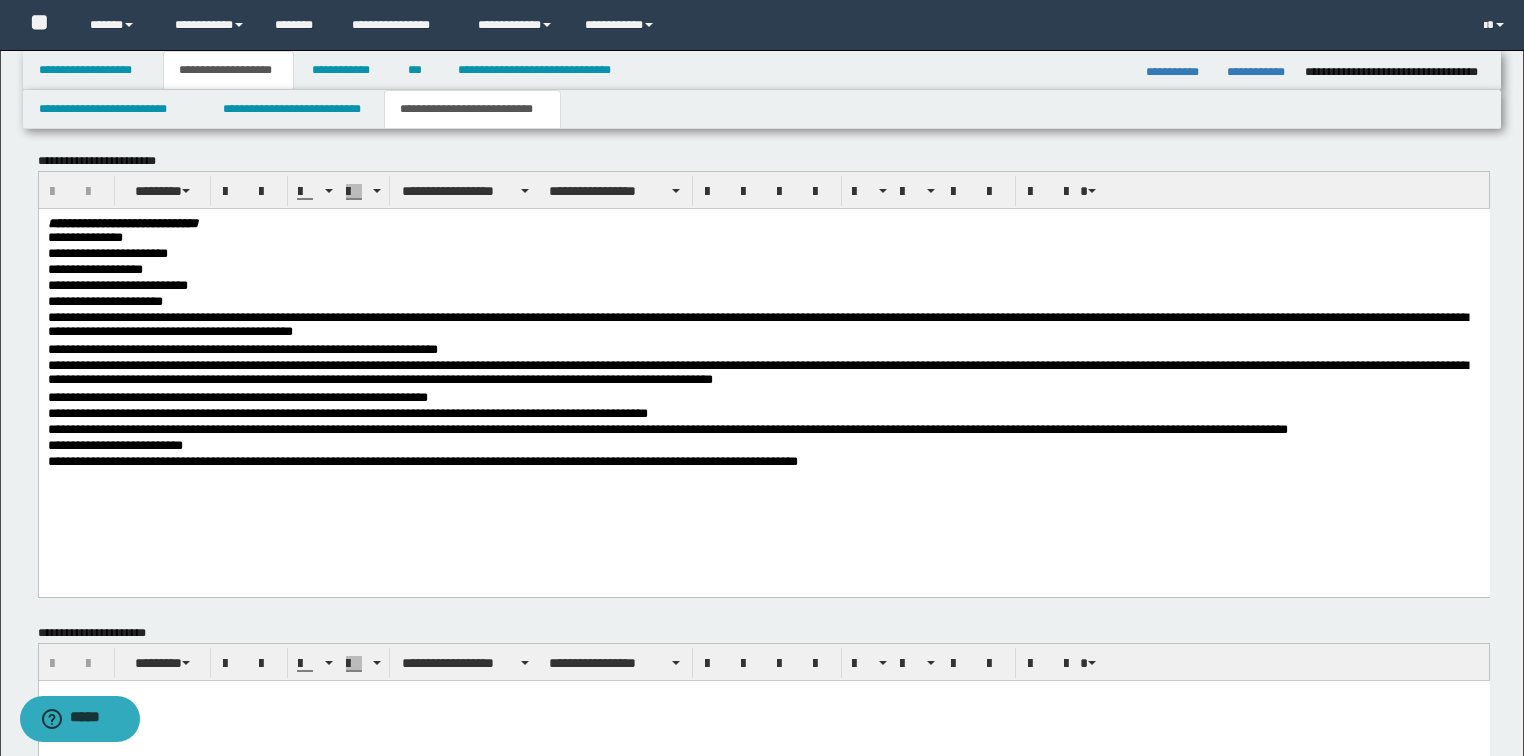 scroll, scrollTop: 1280, scrollLeft: 0, axis: vertical 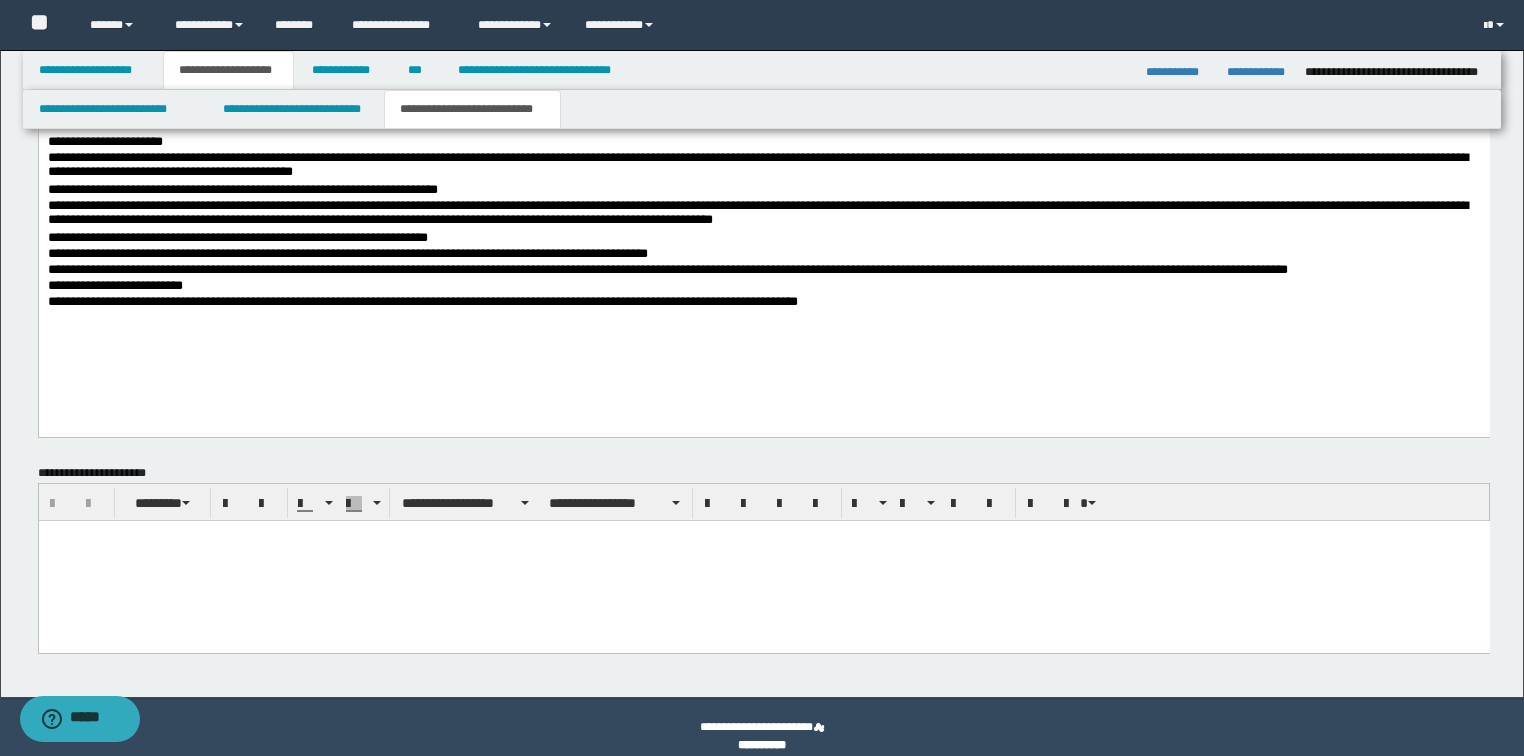 click at bounding box center [763, 560] 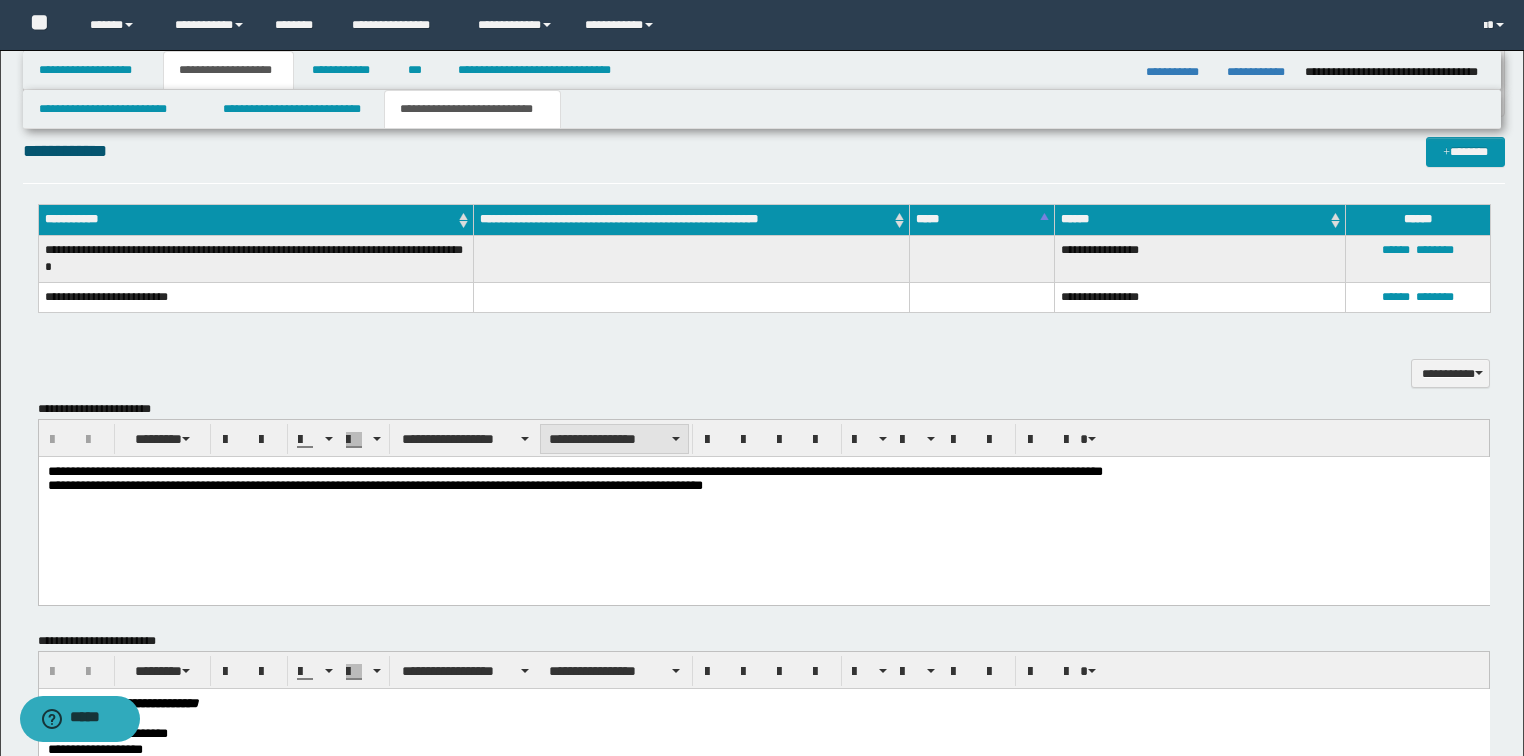 scroll, scrollTop: 320, scrollLeft: 0, axis: vertical 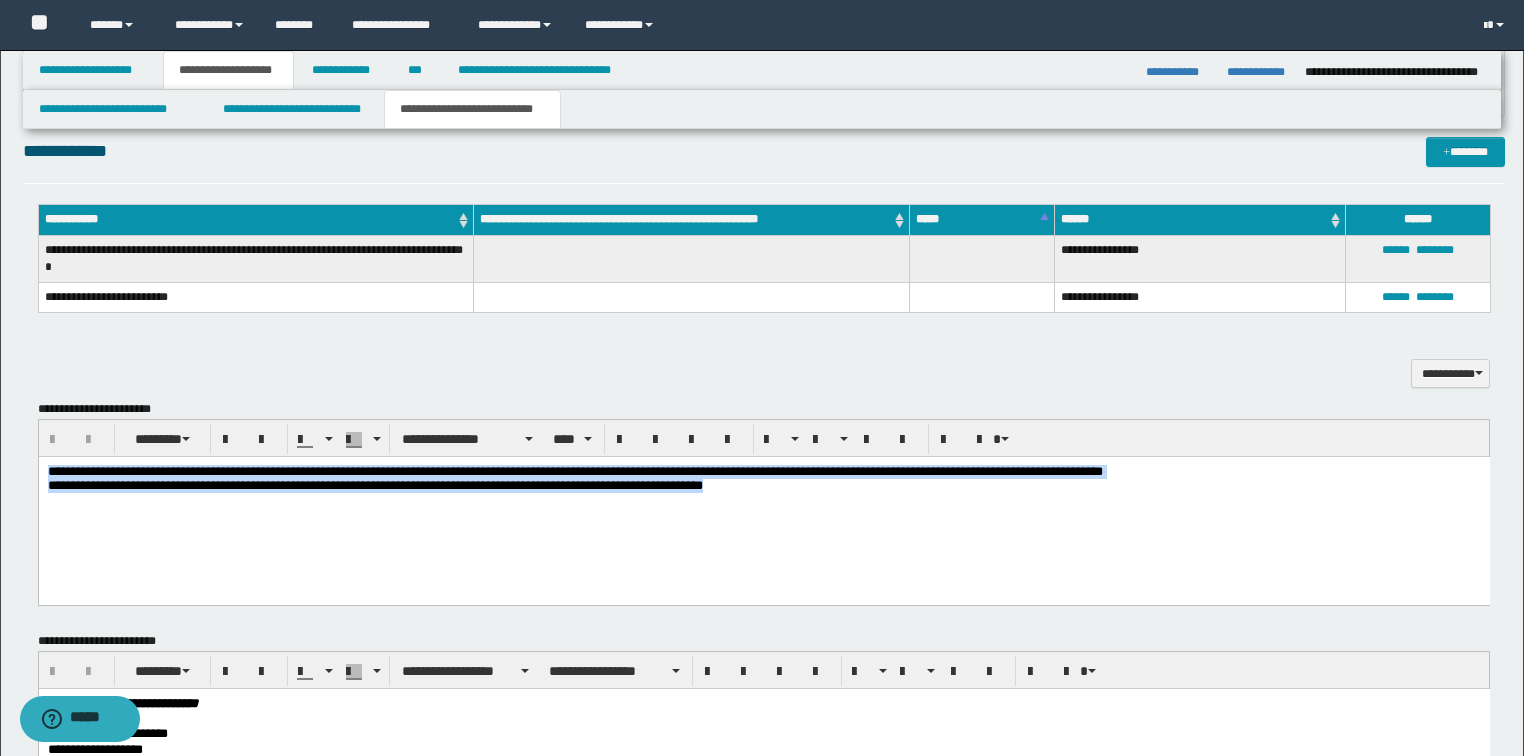 drag, startPoint x: 807, startPoint y: 513, endPoint x: -1, endPoint y: 424, distance: 812.88684 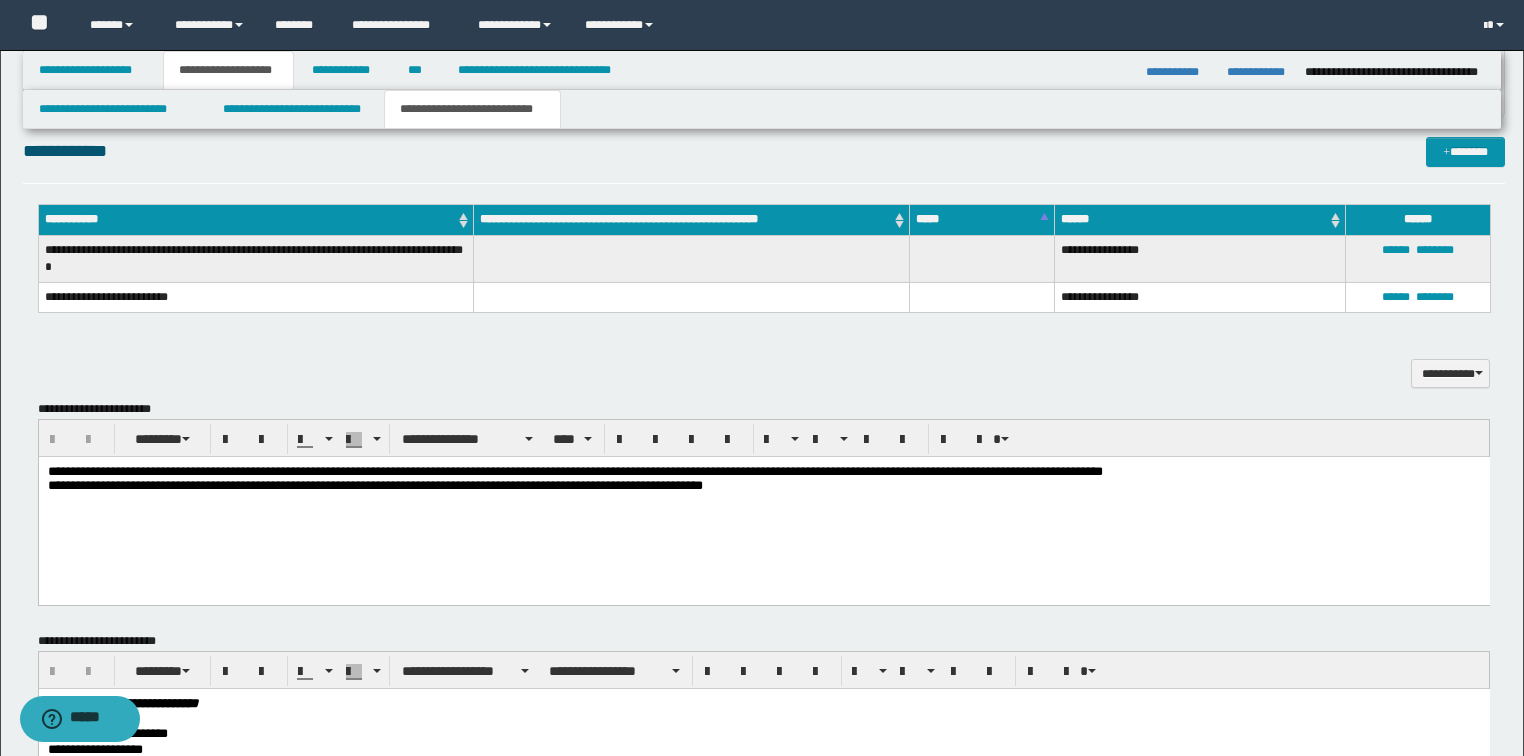 click on "**********" at bounding box center (374, 485) 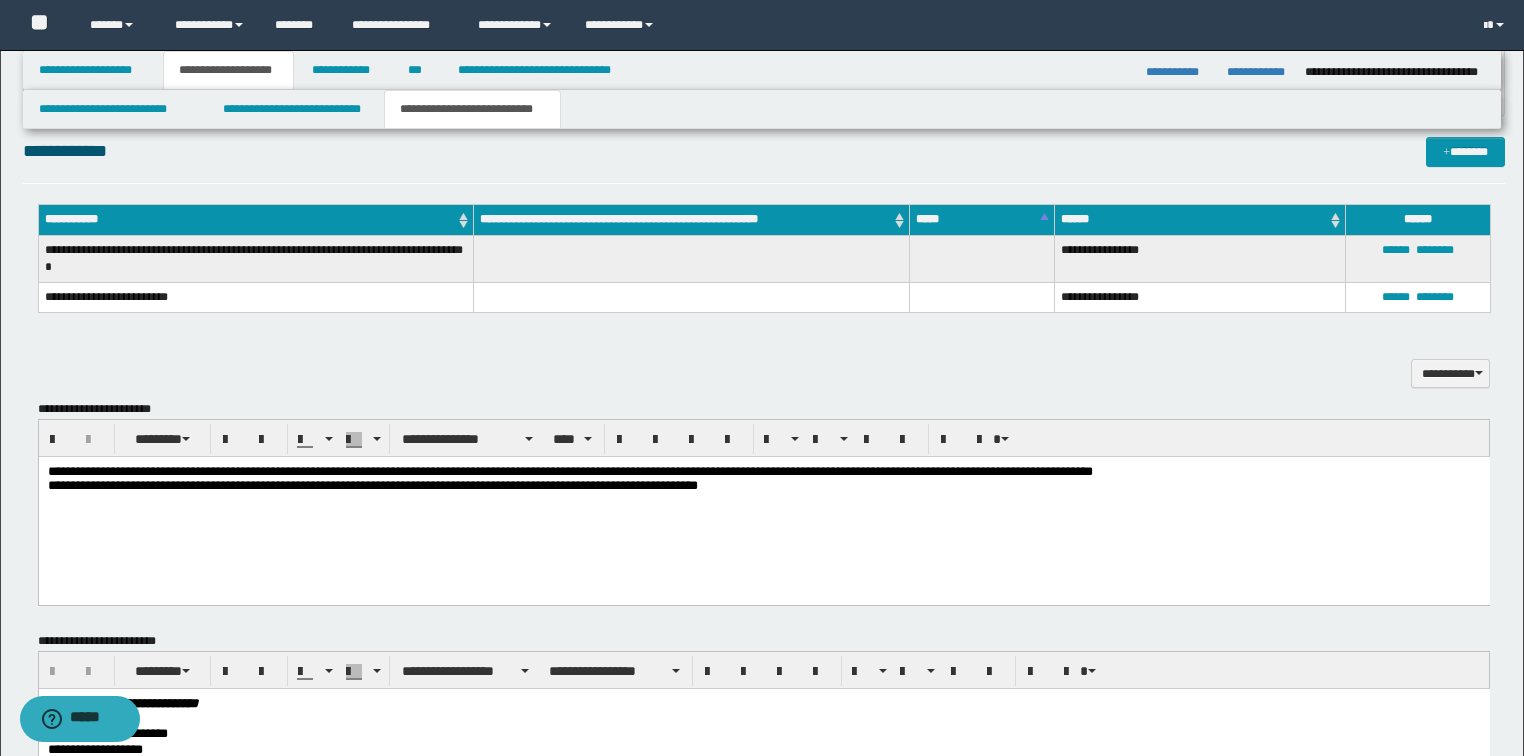 click on "**********" at bounding box center (372, 485) 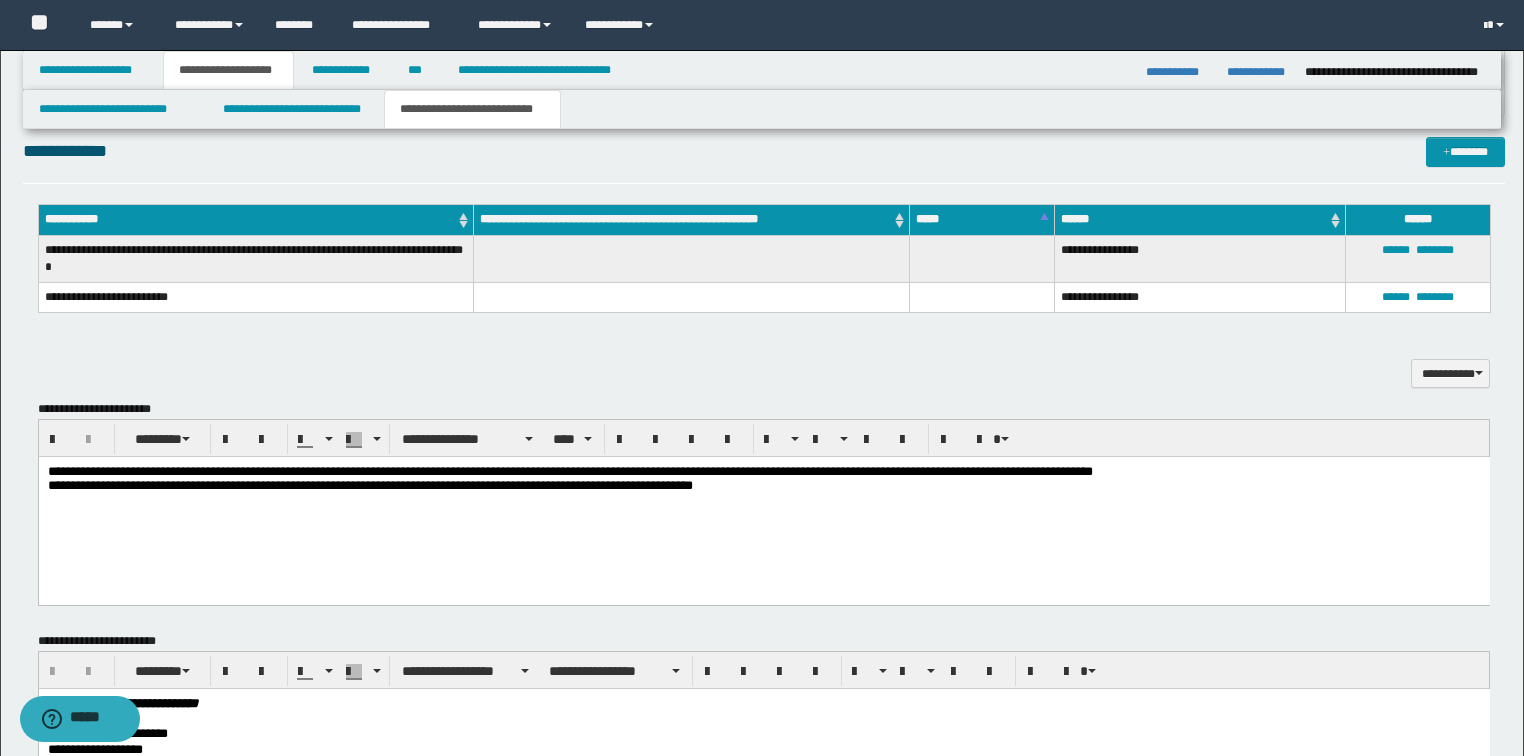 click on "**********" at bounding box center [369, 485] 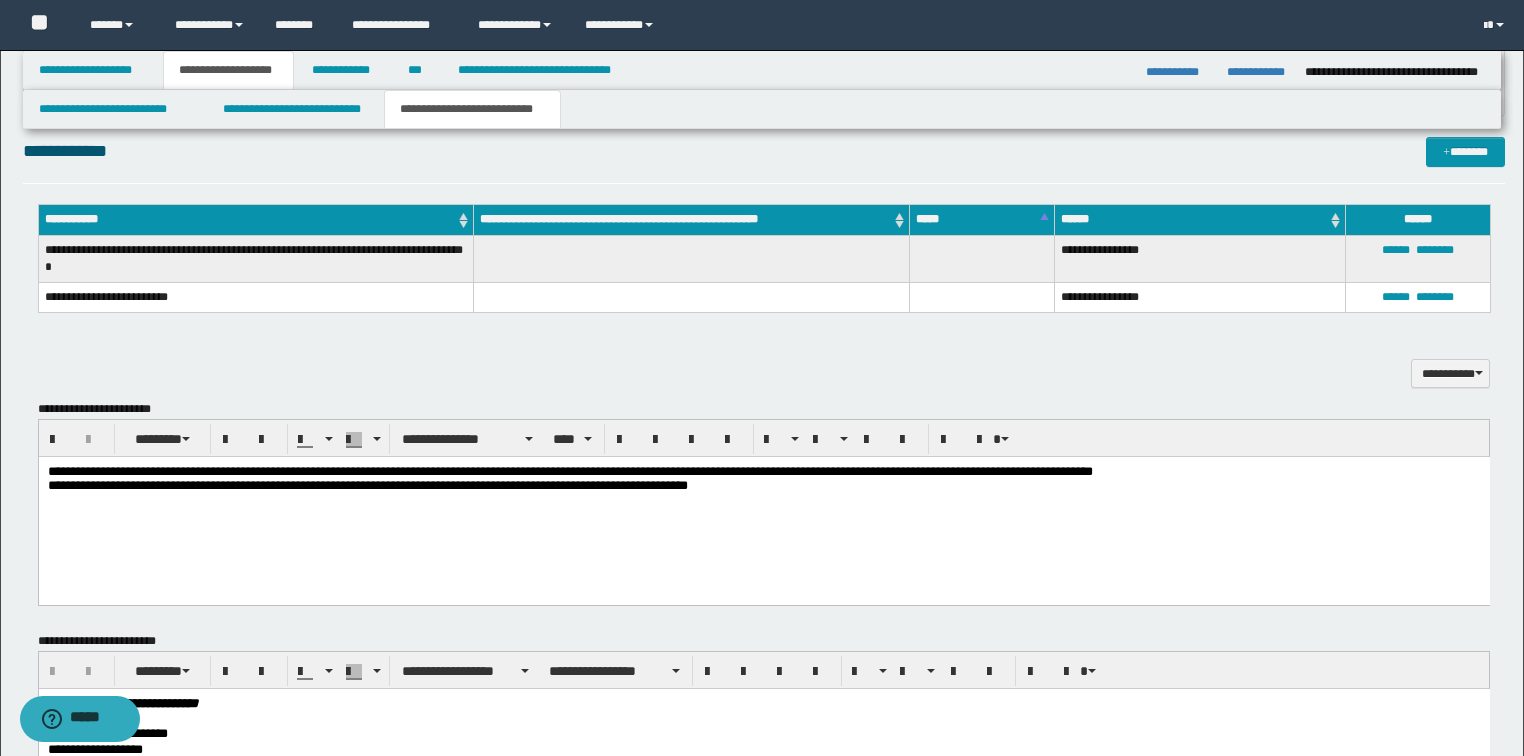 click on "**********" at bounding box center [569, 471] 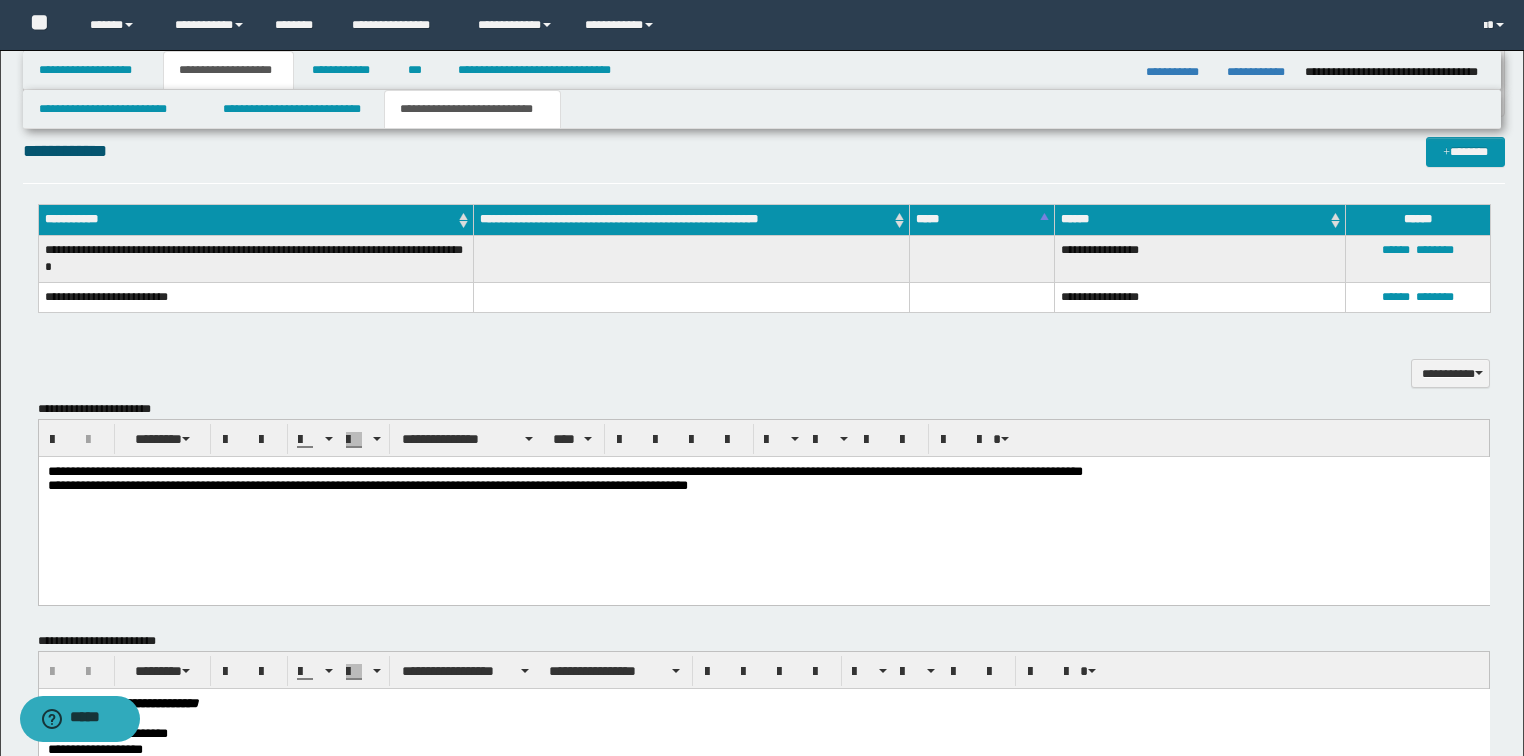 click on "**********" at bounding box center (763, 472) 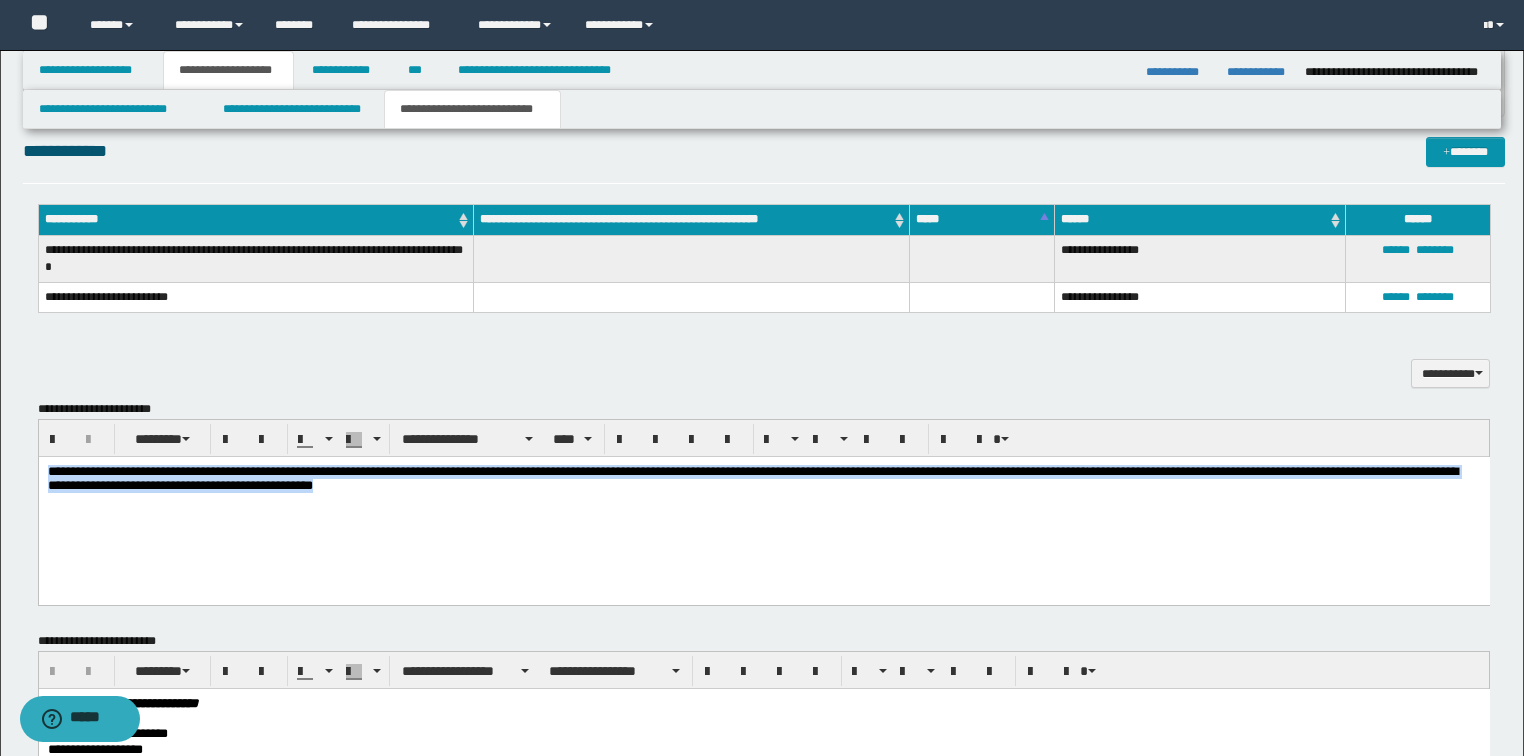 drag, startPoint x: 485, startPoint y: 494, endPoint x: -1, endPoint y: 332, distance: 512.289 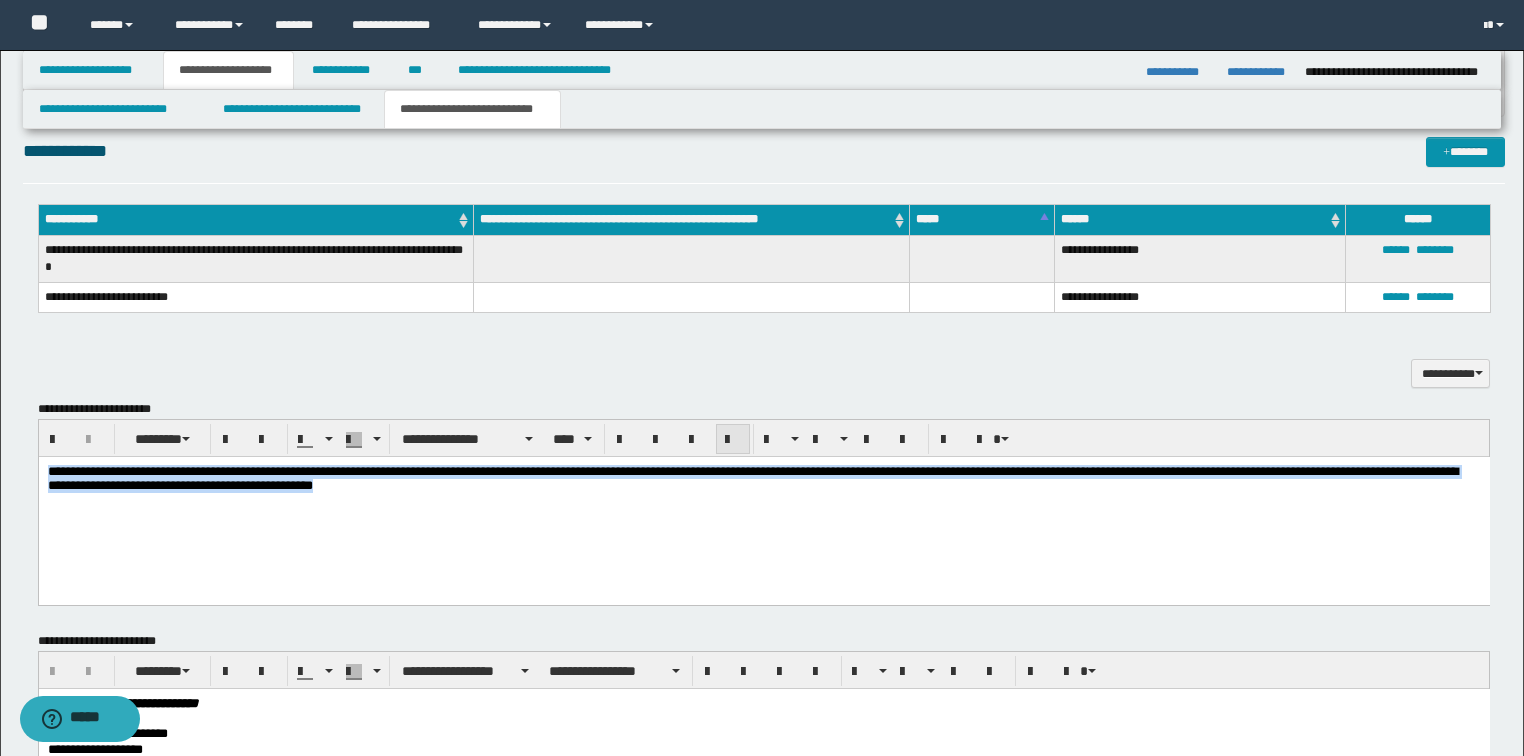 click at bounding box center [733, 440] 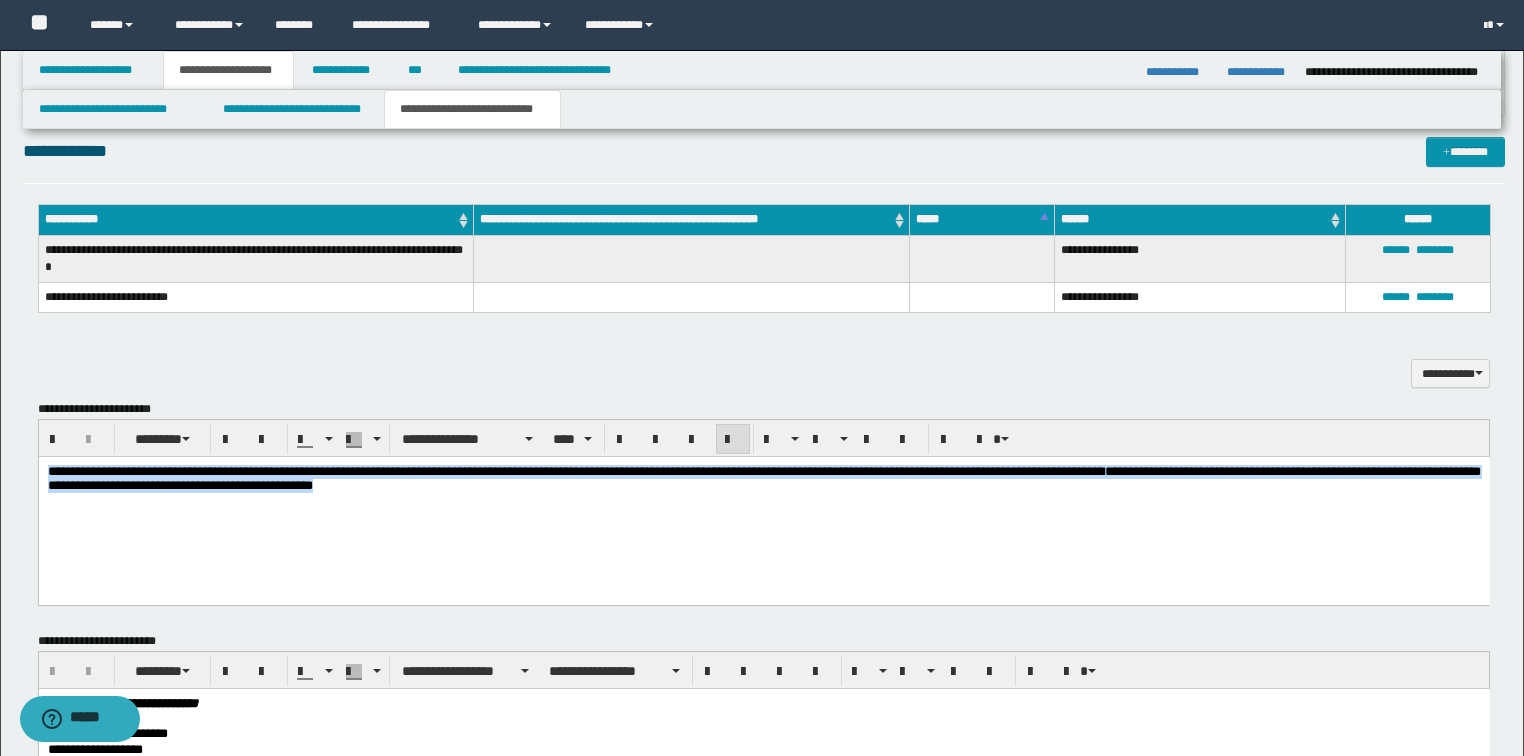 click on "**********" at bounding box center (763, 504) 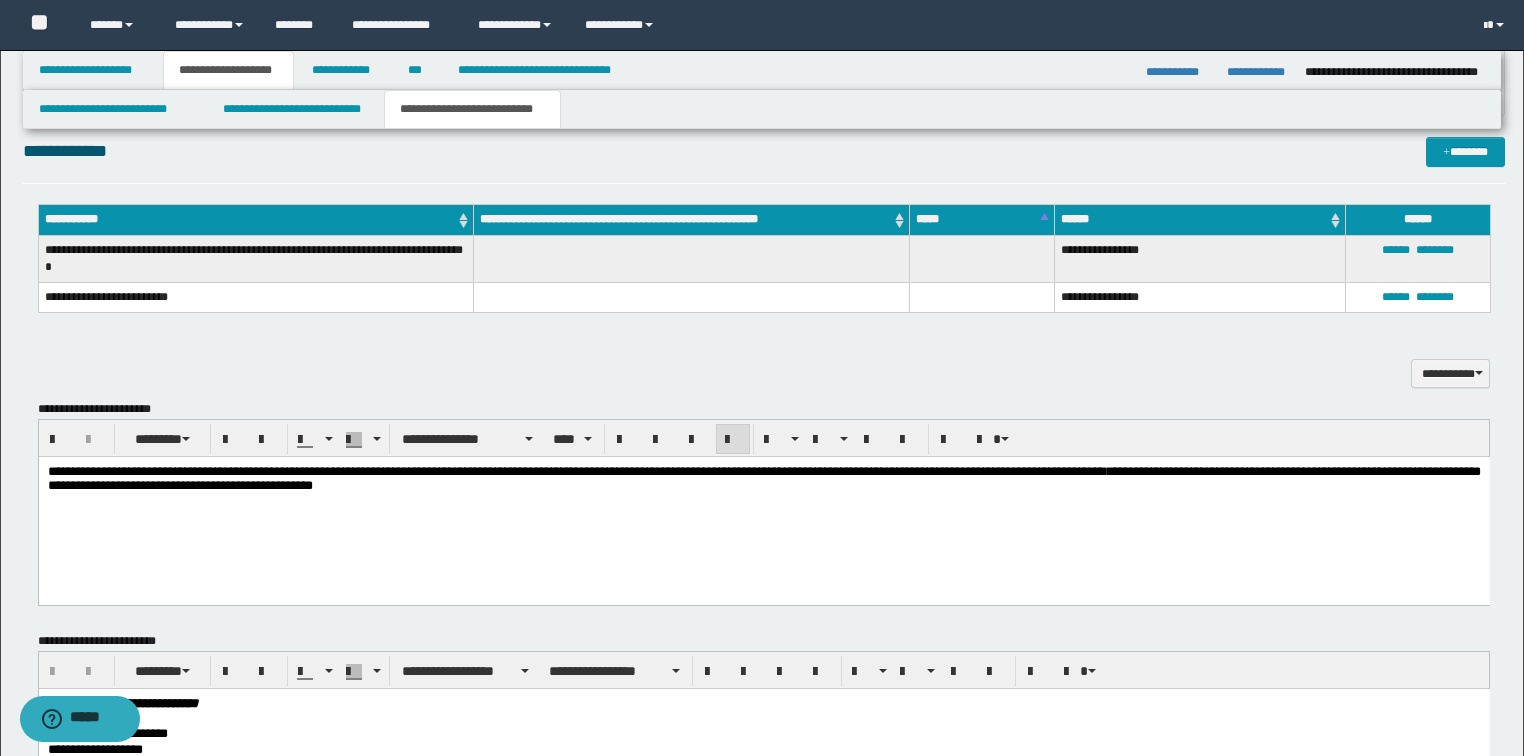 click on "**********" at bounding box center (575, 471) 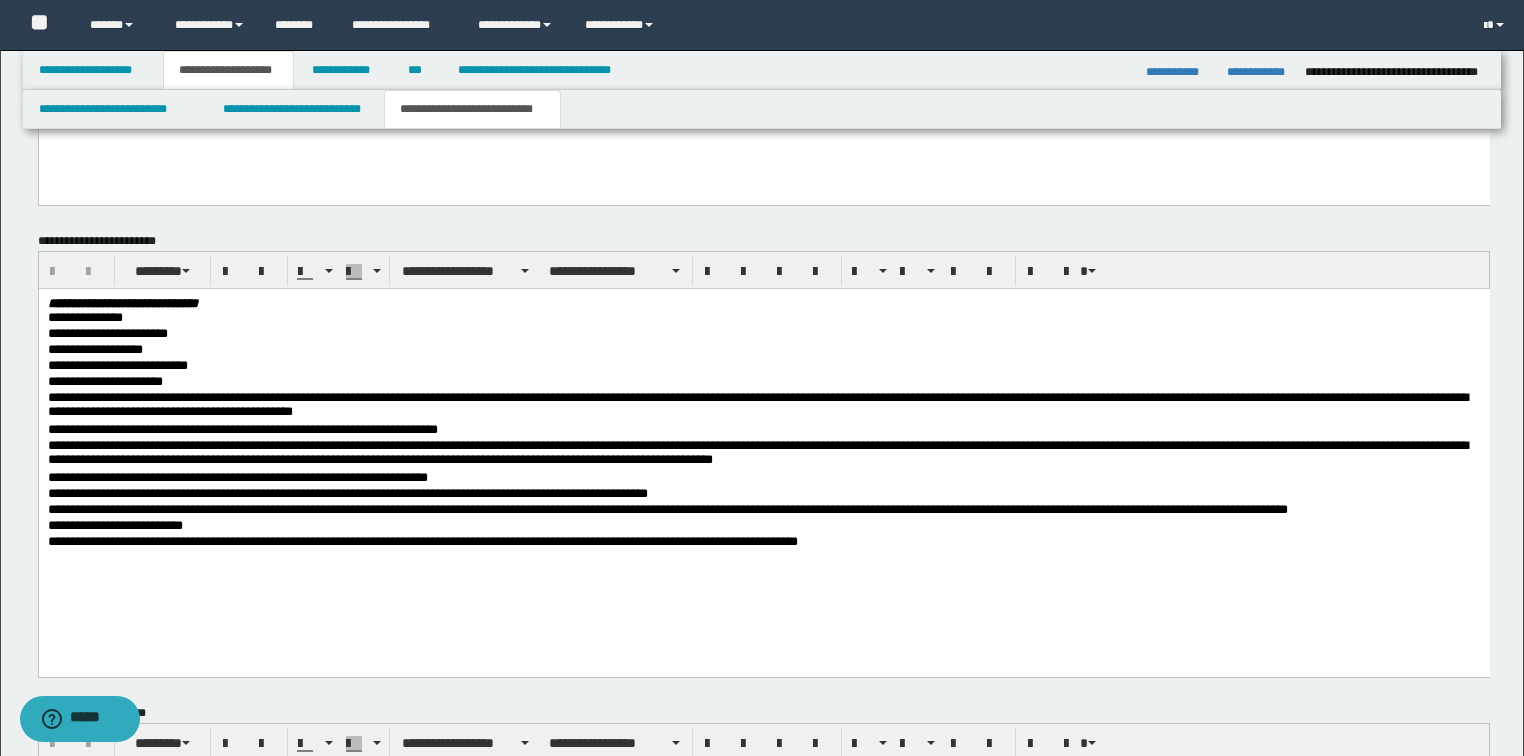 scroll, scrollTop: 1120, scrollLeft: 0, axis: vertical 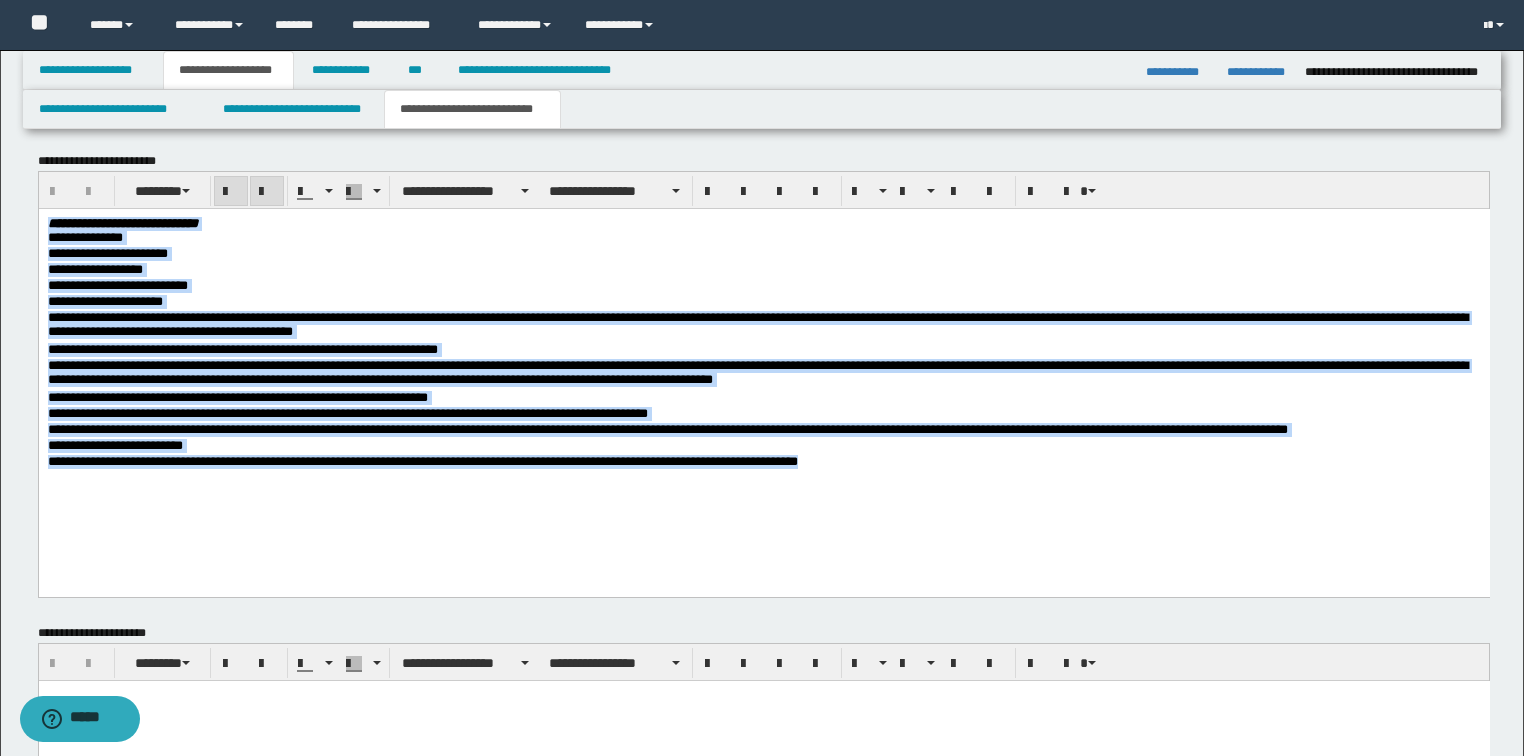 drag, startPoint x: 865, startPoint y: 467, endPoint x: -1, endPoint y: 200, distance: 906.2257 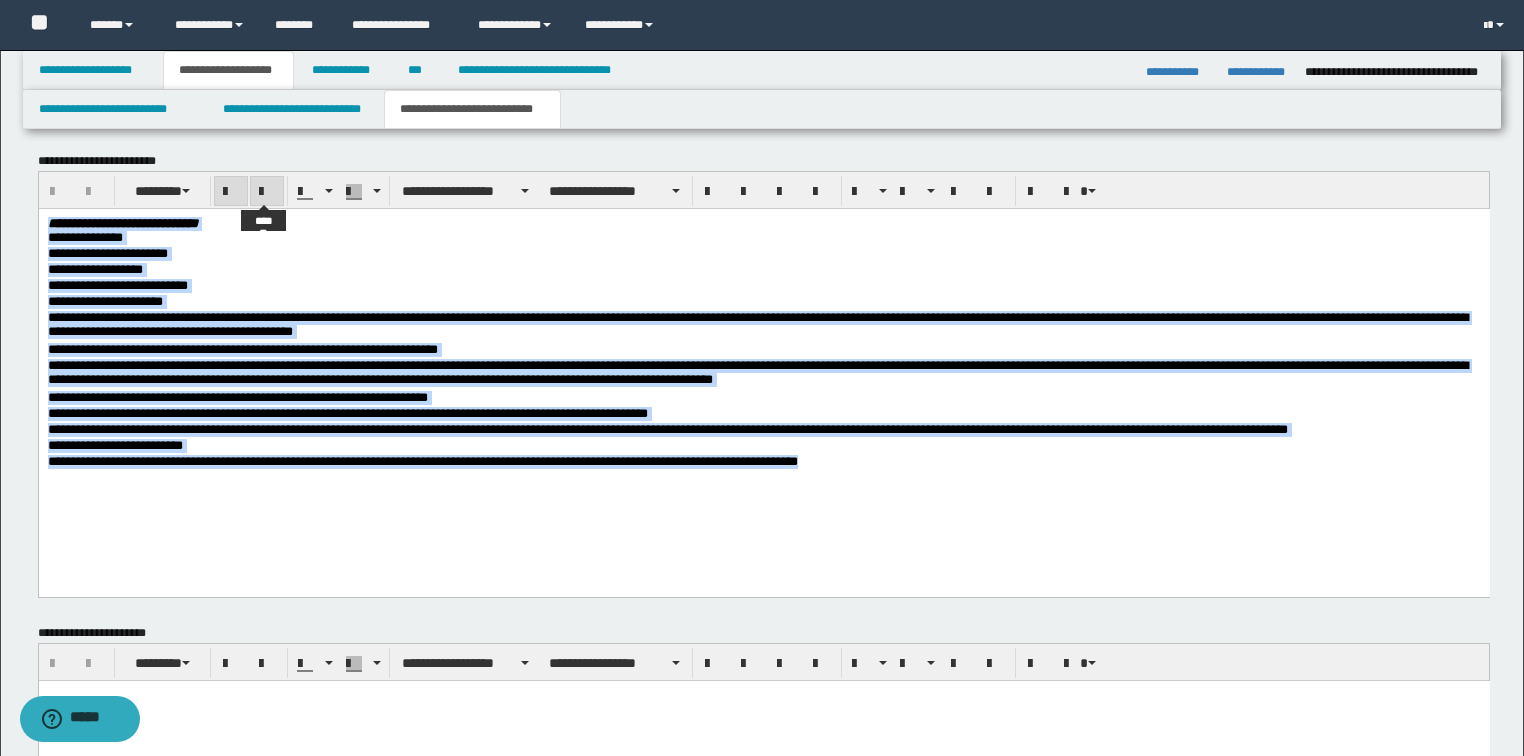 click at bounding box center (267, 192) 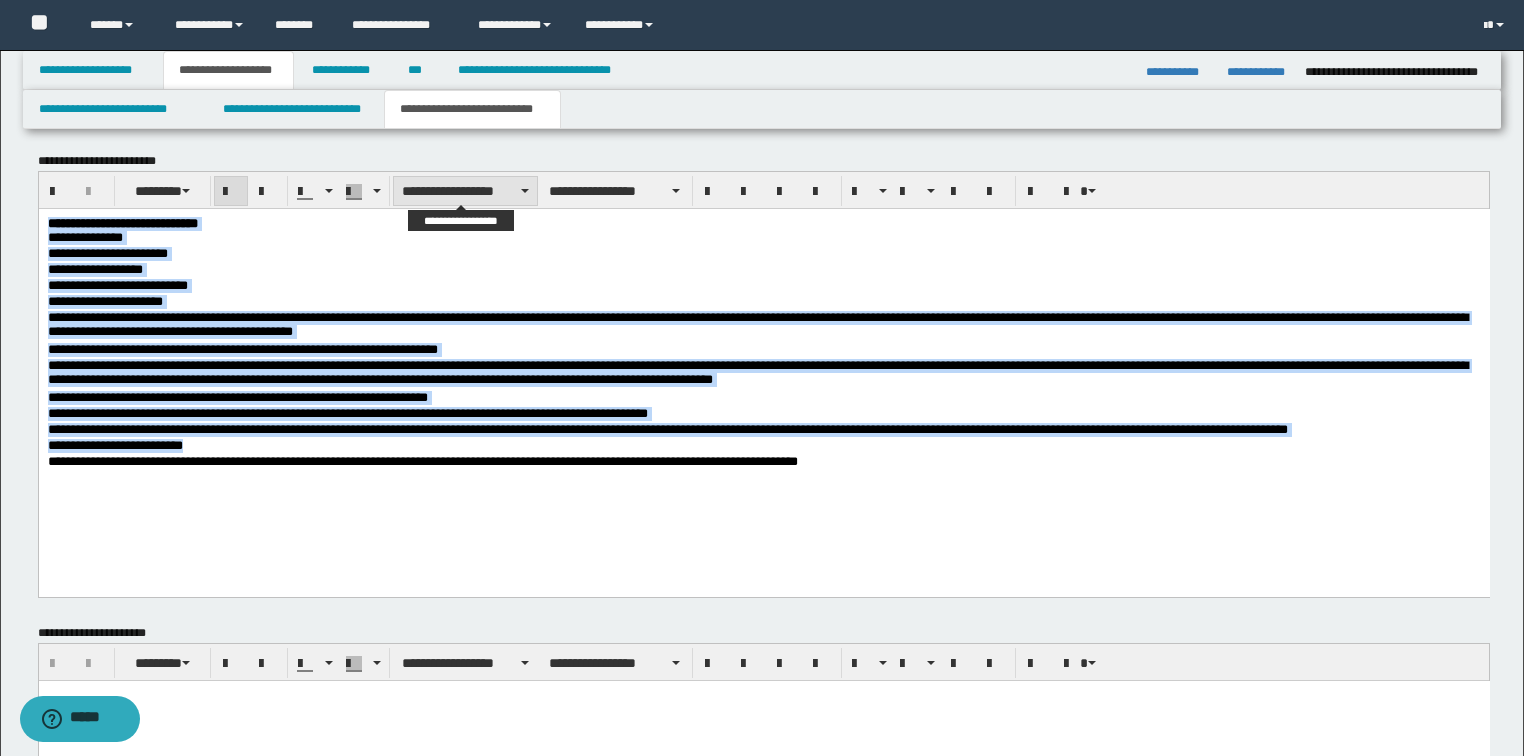 click on "**********" at bounding box center (465, 191) 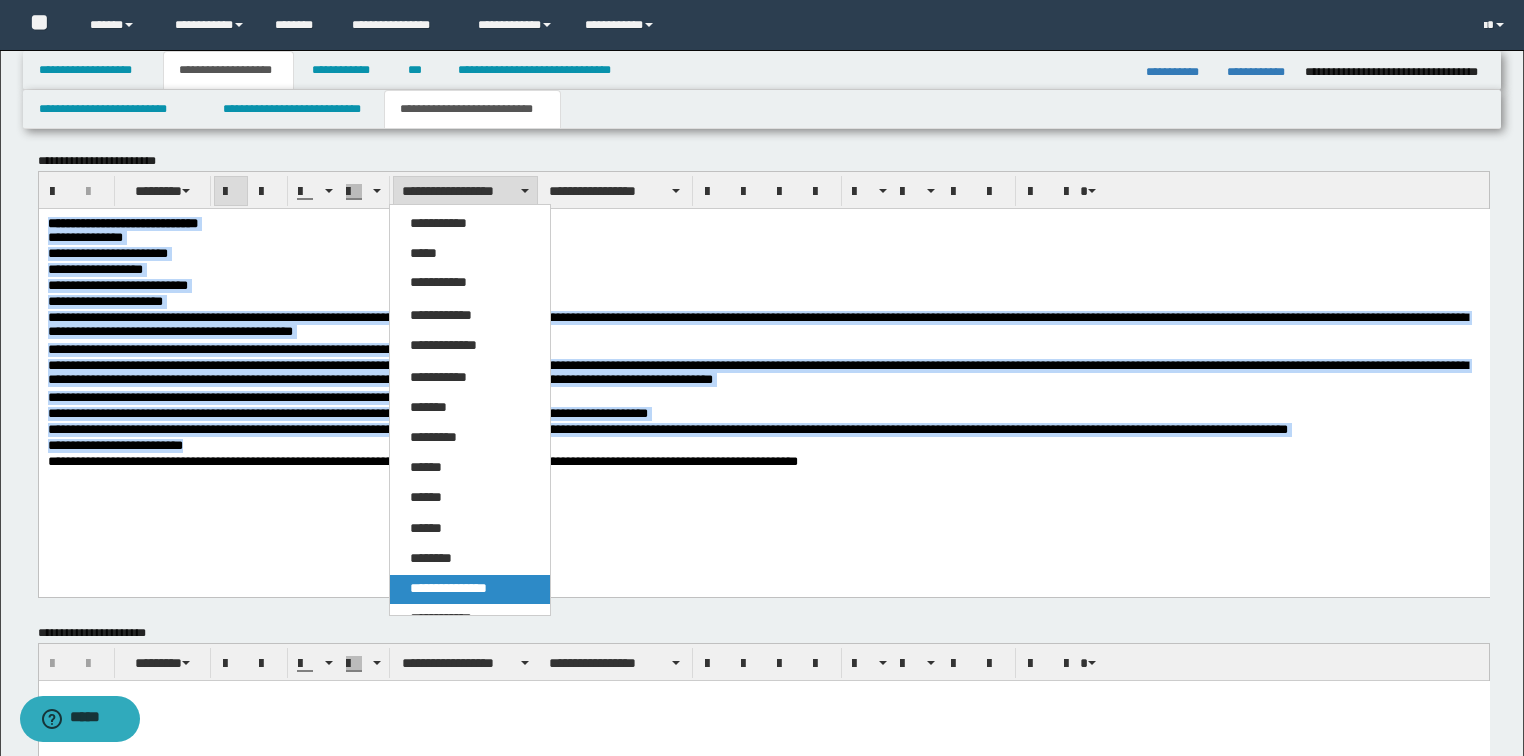 click on "**********" at bounding box center [448, 588] 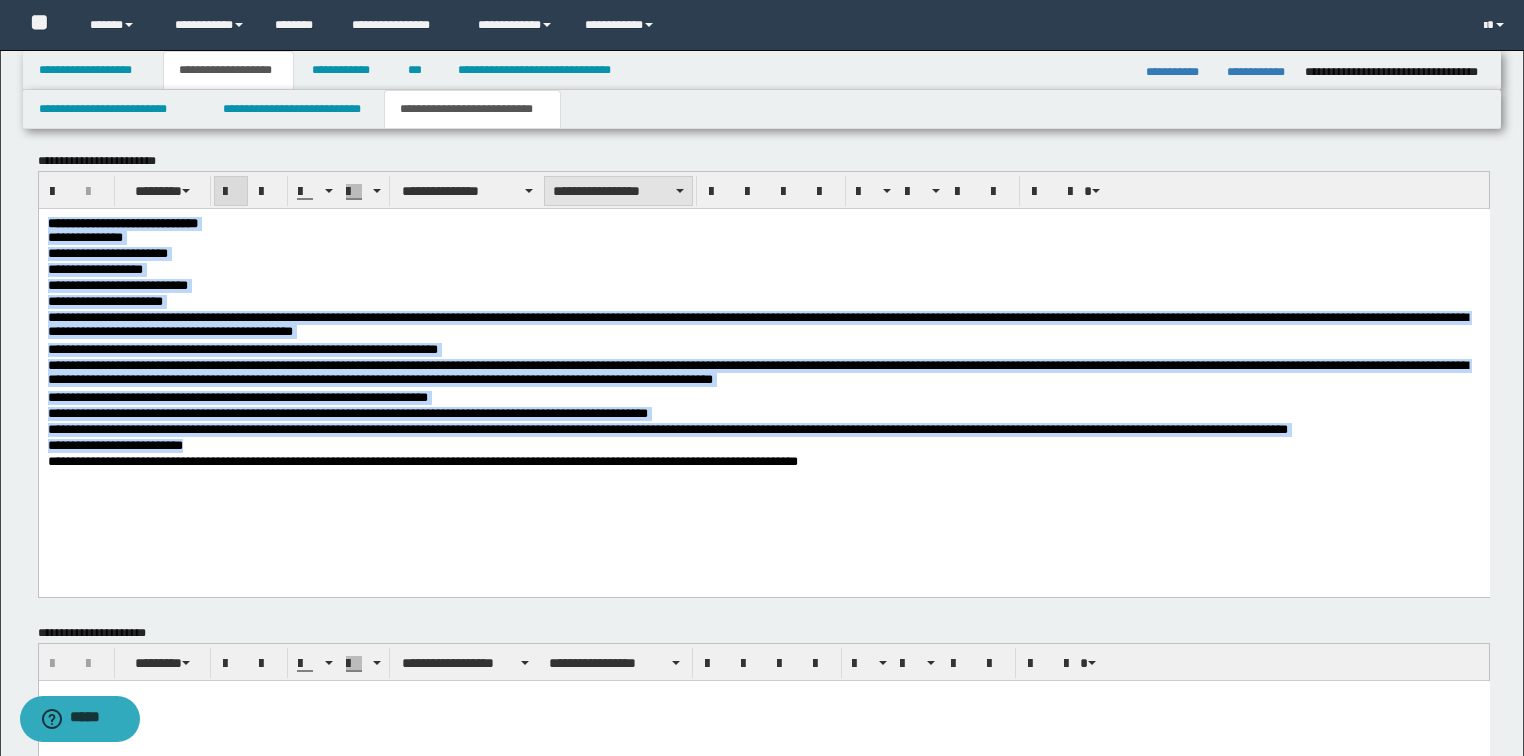 click on "**********" at bounding box center [618, 191] 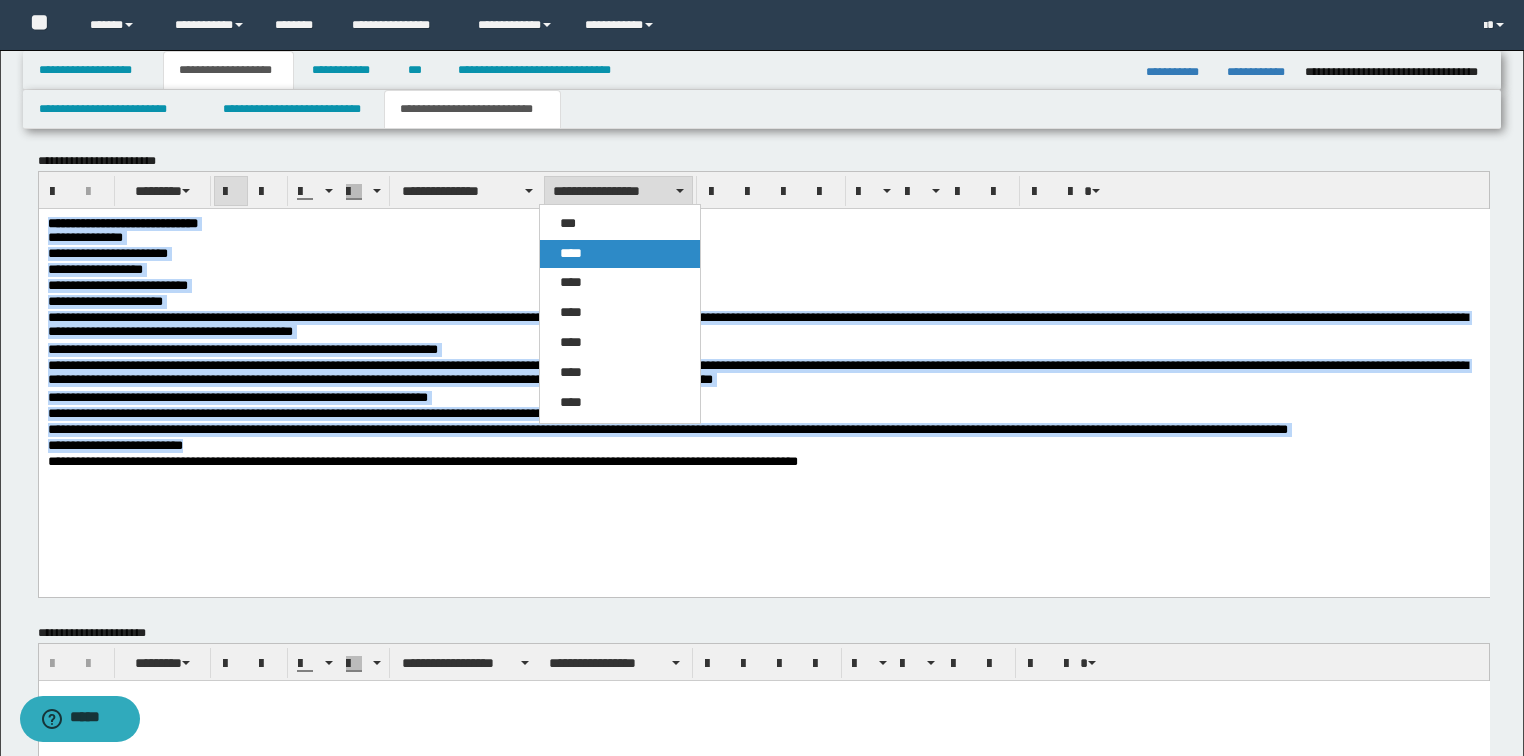 click on "****" at bounding box center (571, 253) 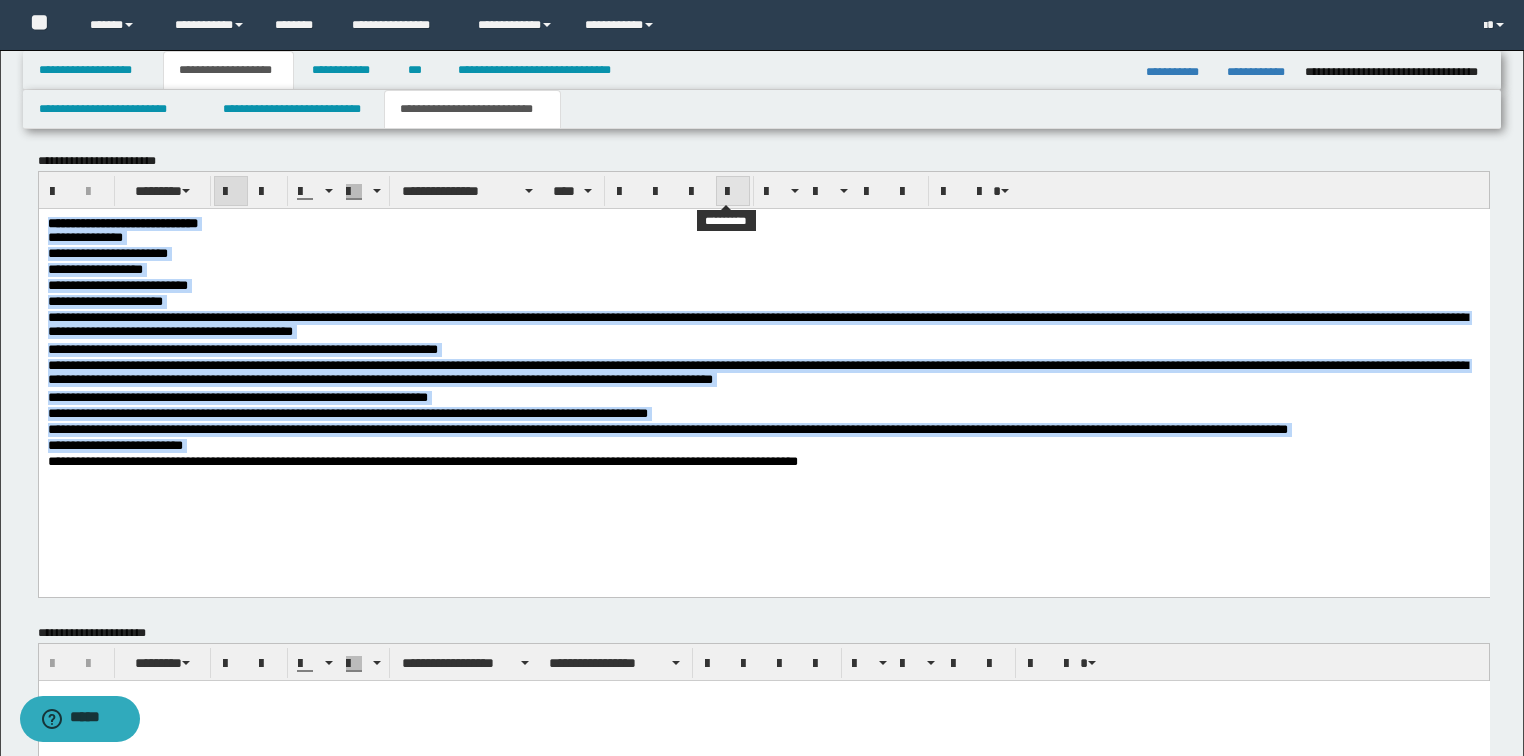 click at bounding box center [733, 191] 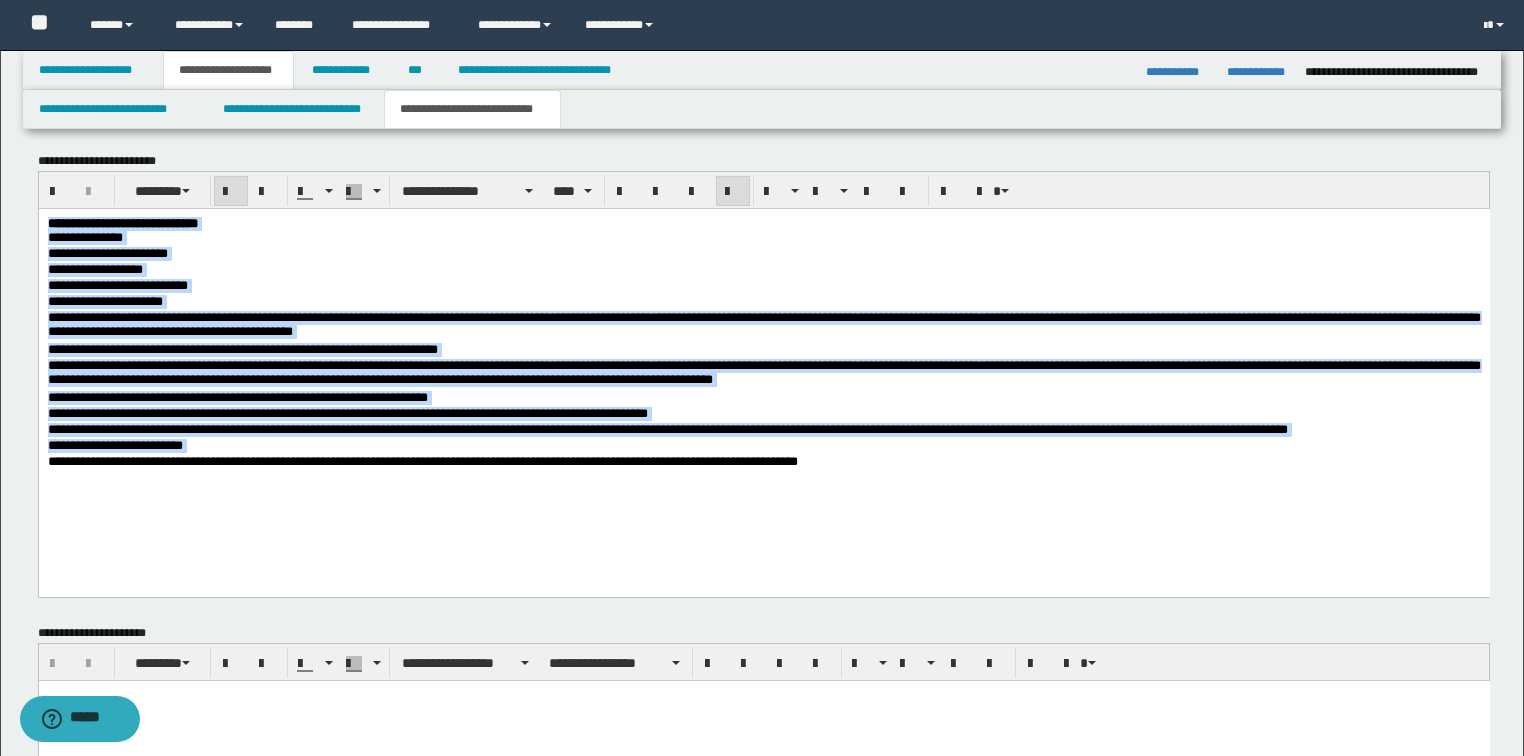 click on "**********" at bounding box center (763, 398) 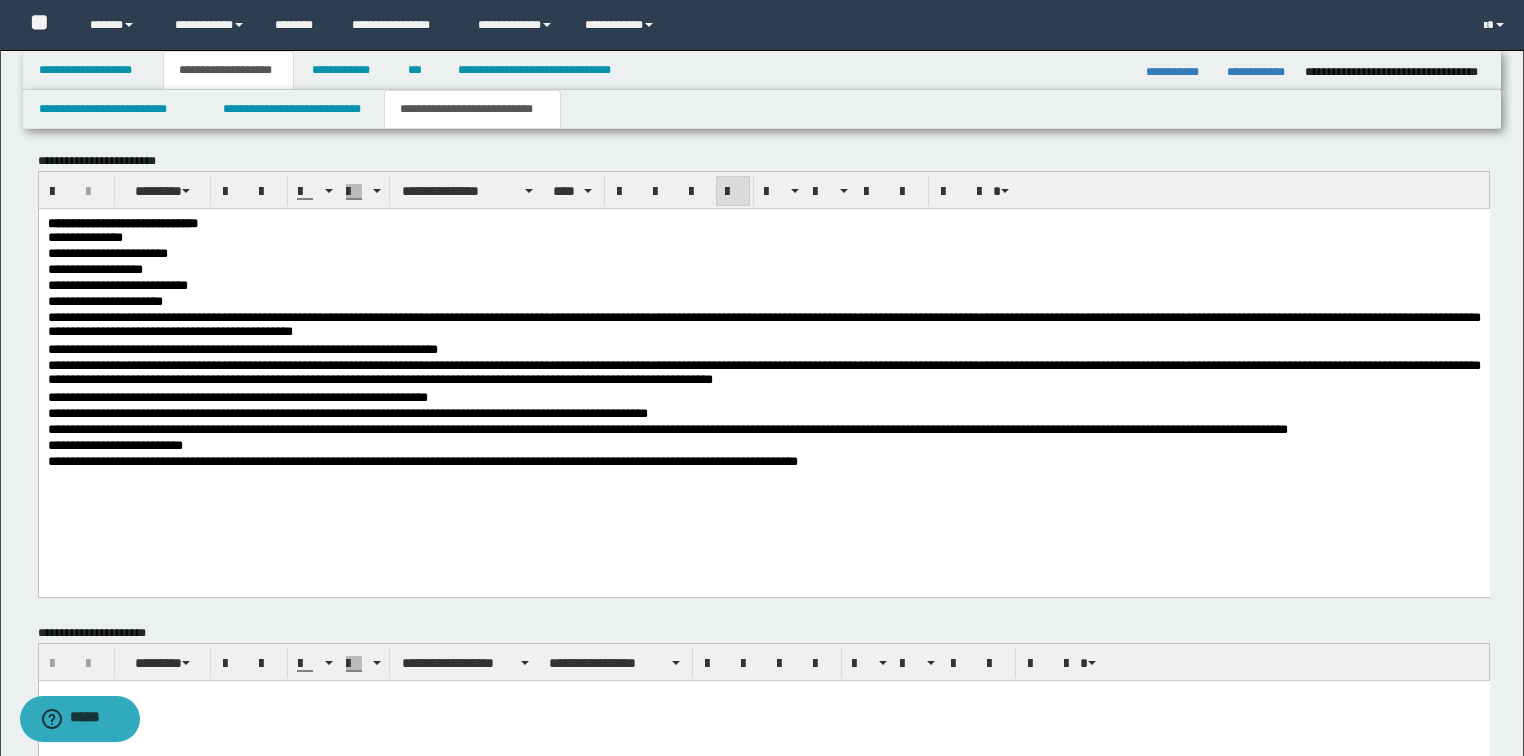 scroll, scrollTop: 1299, scrollLeft: 0, axis: vertical 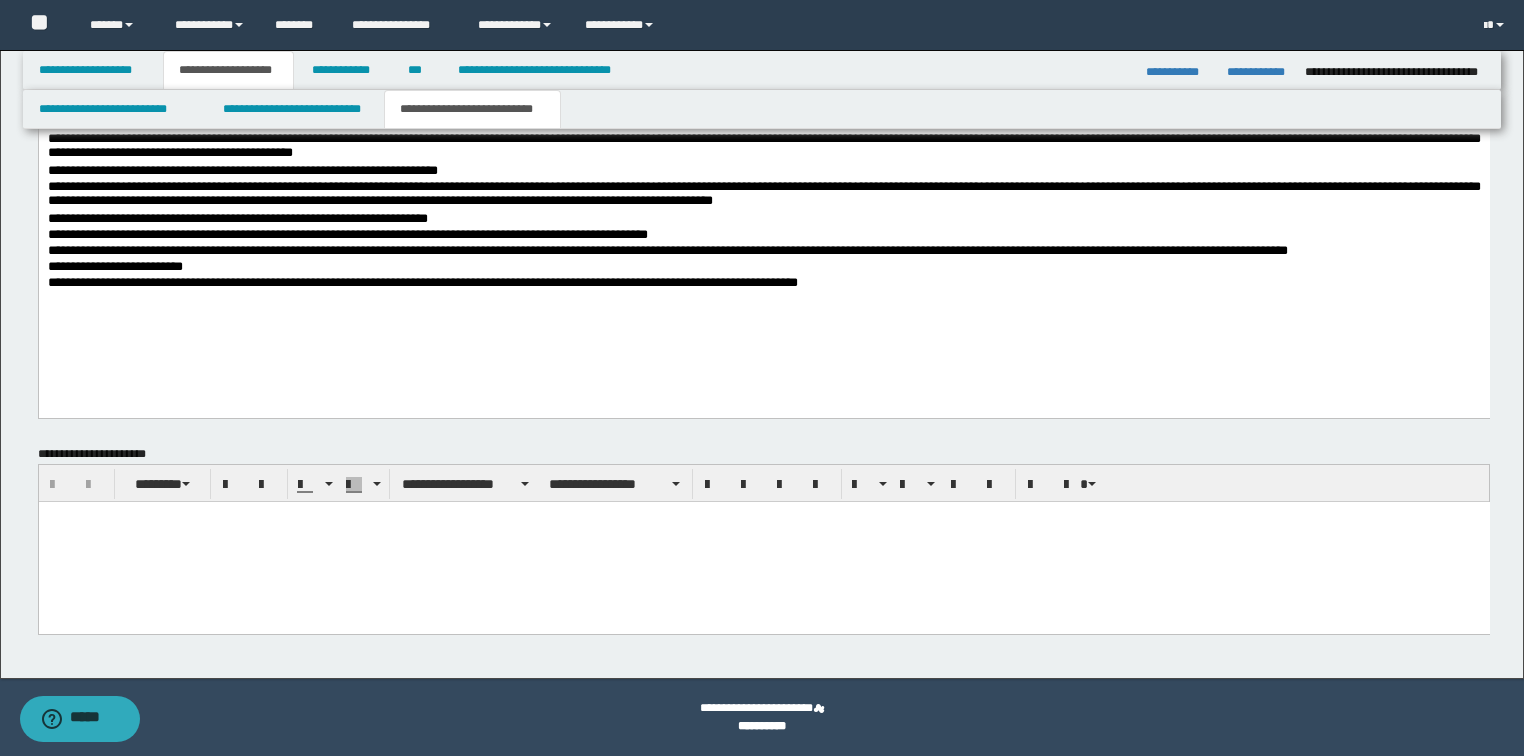 click at bounding box center (763, 541) 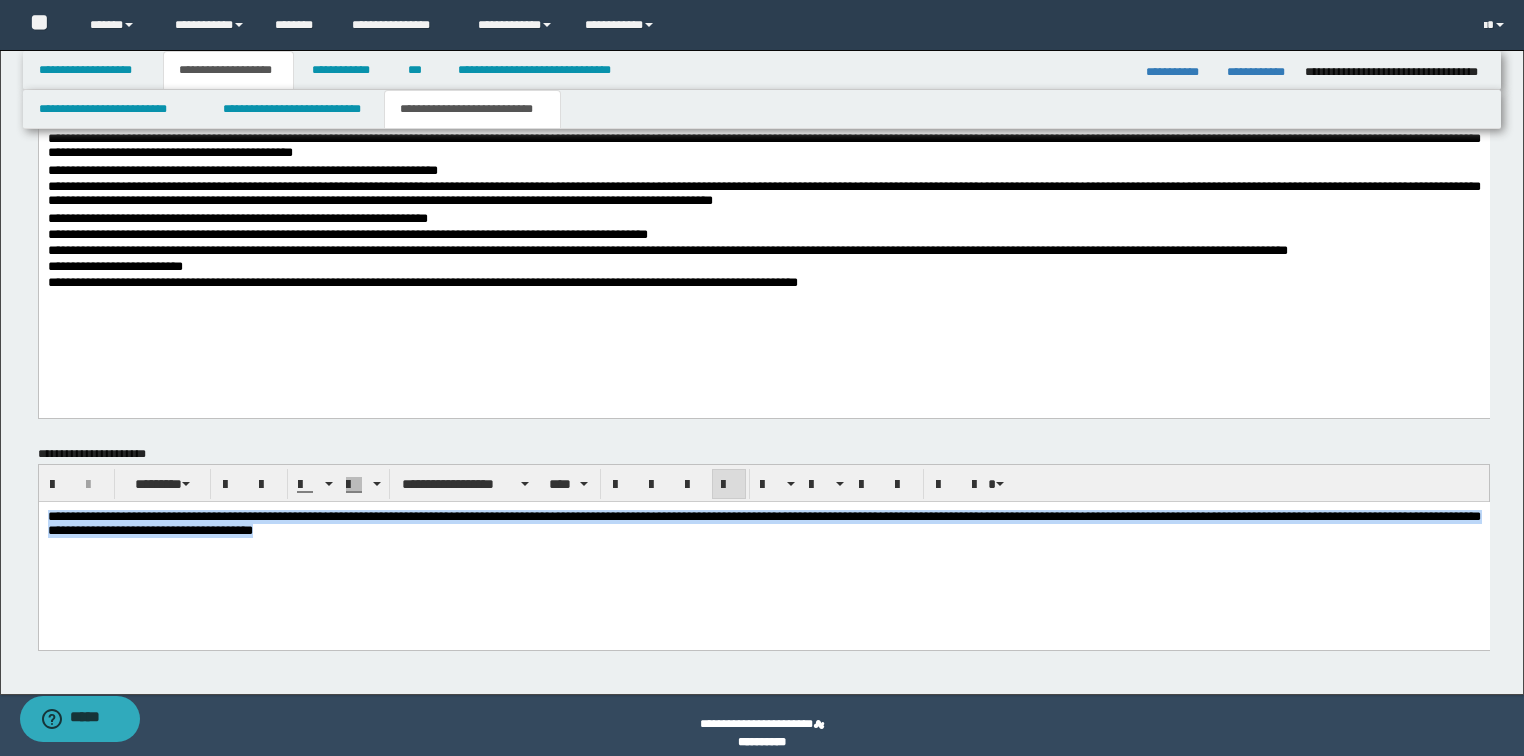 drag, startPoint x: 631, startPoint y: 527, endPoint x: -1, endPoint y: 406, distance: 643.4788 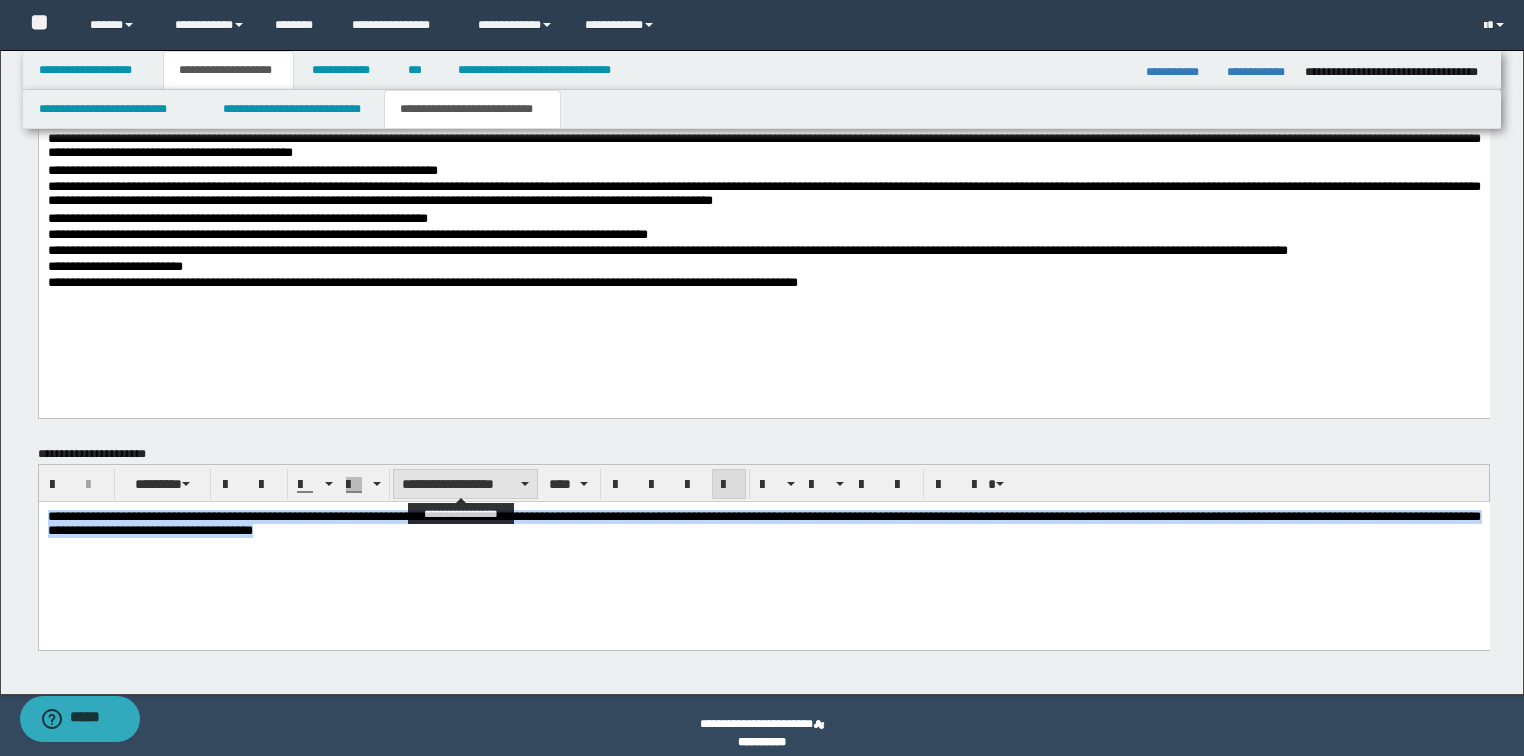 click on "**********" at bounding box center [465, 484] 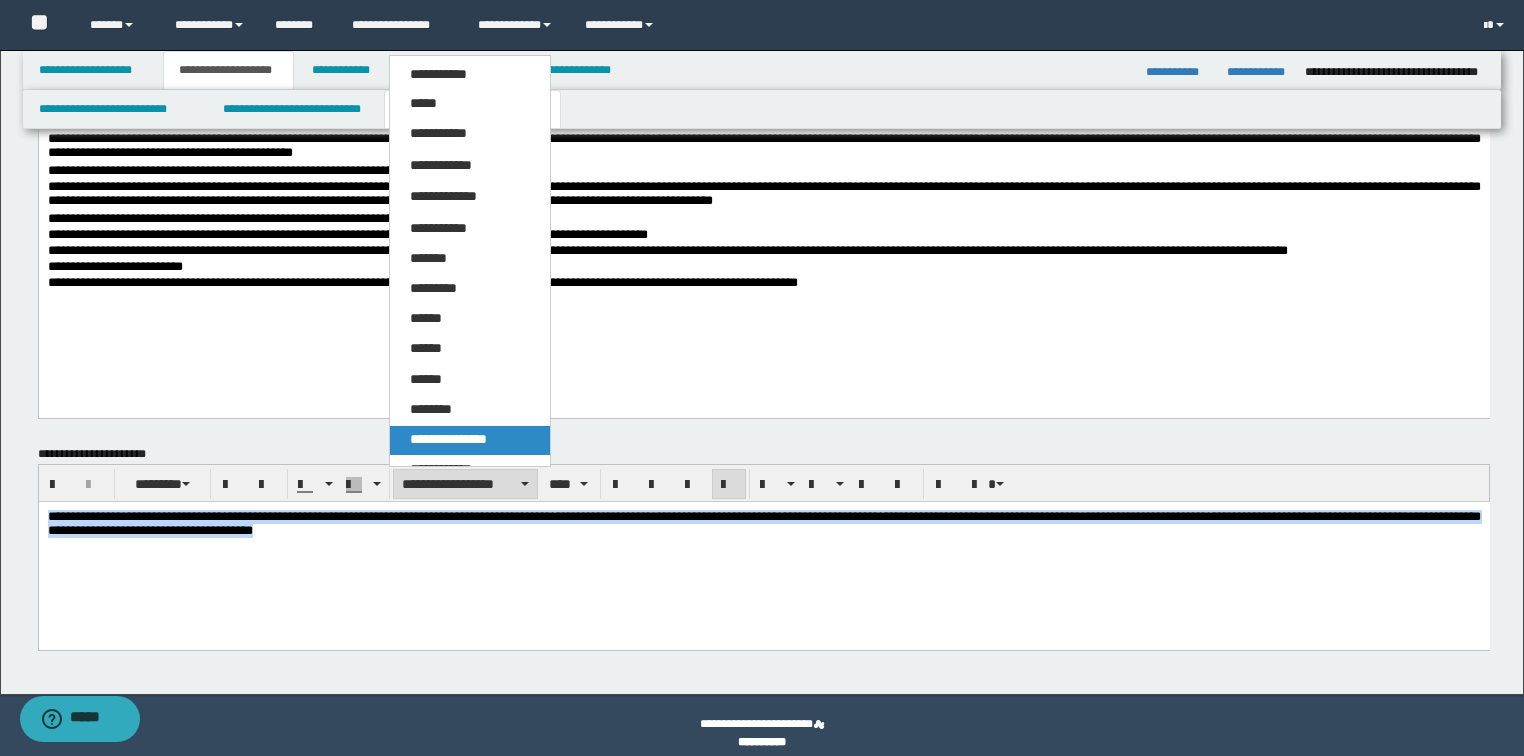 click on "**********" at bounding box center [448, 439] 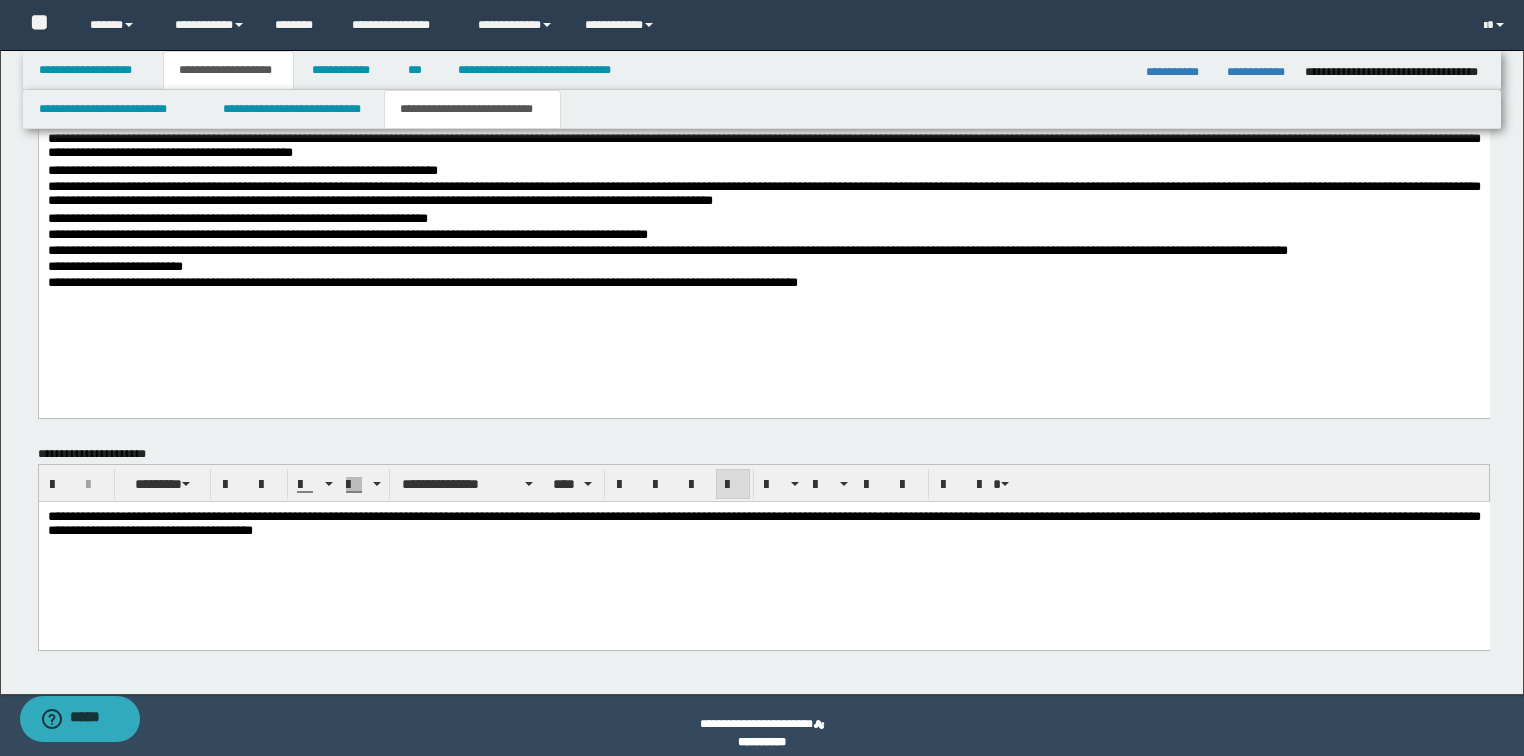 click on "**********" at bounding box center [763, 523] 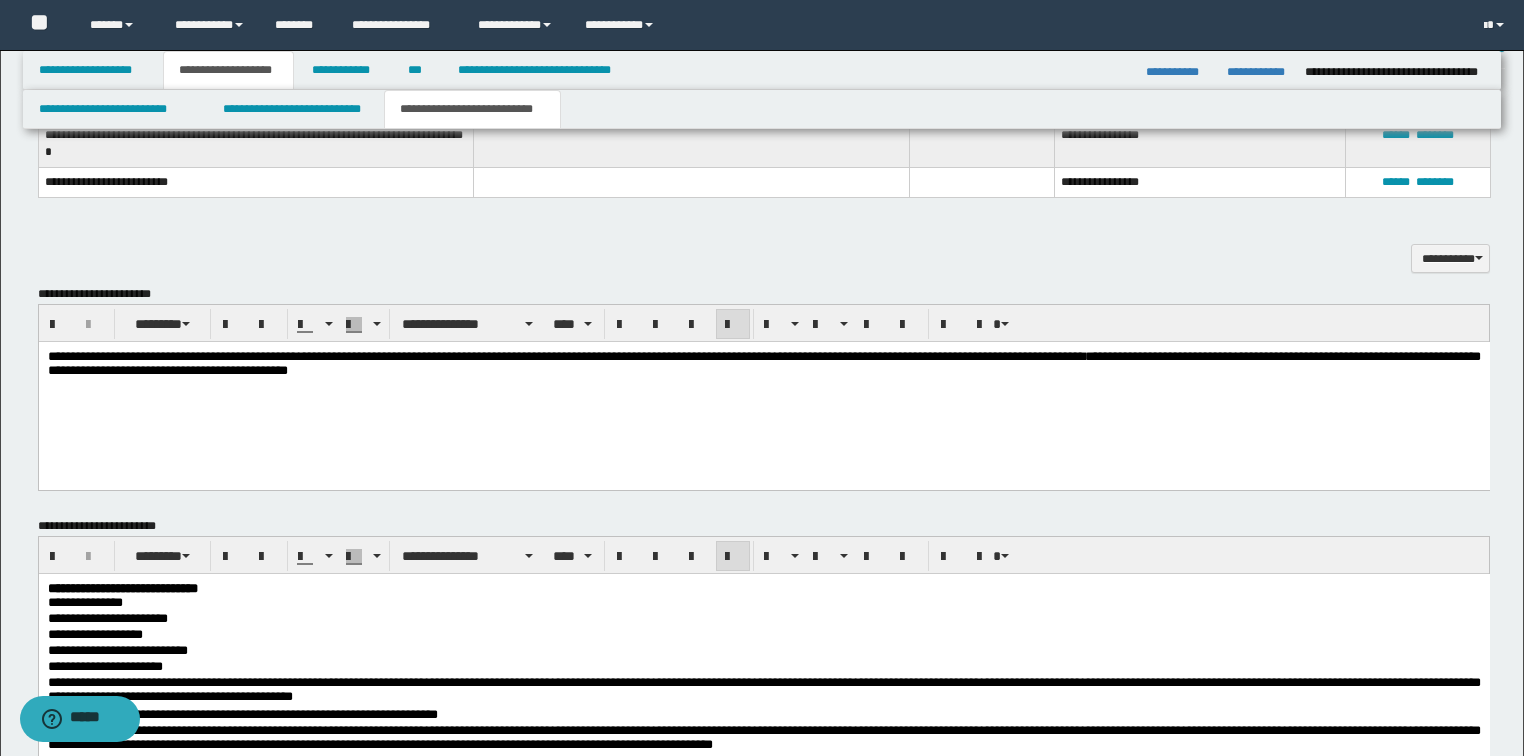 scroll, scrollTop: 595, scrollLeft: 0, axis: vertical 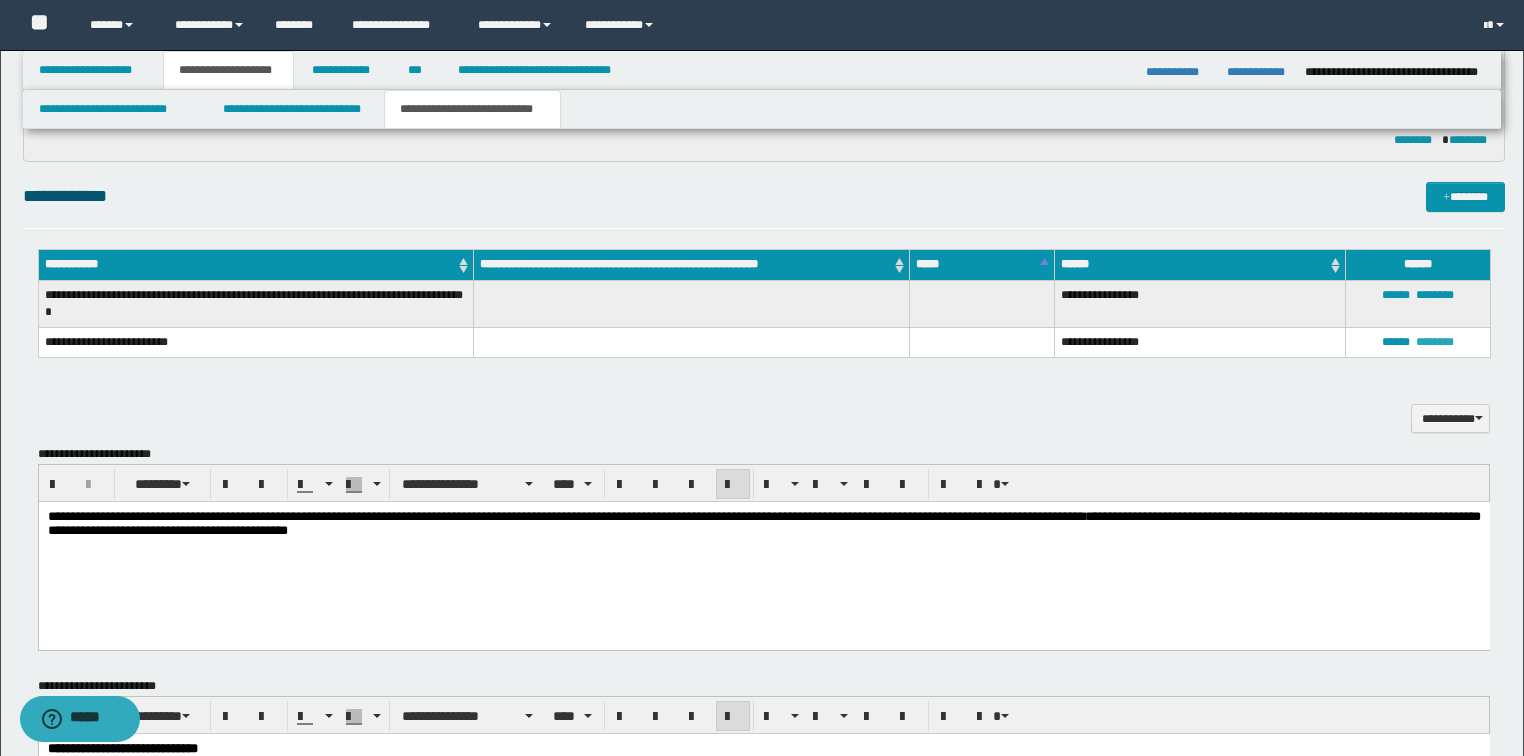 click on "********" at bounding box center [1435, 342] 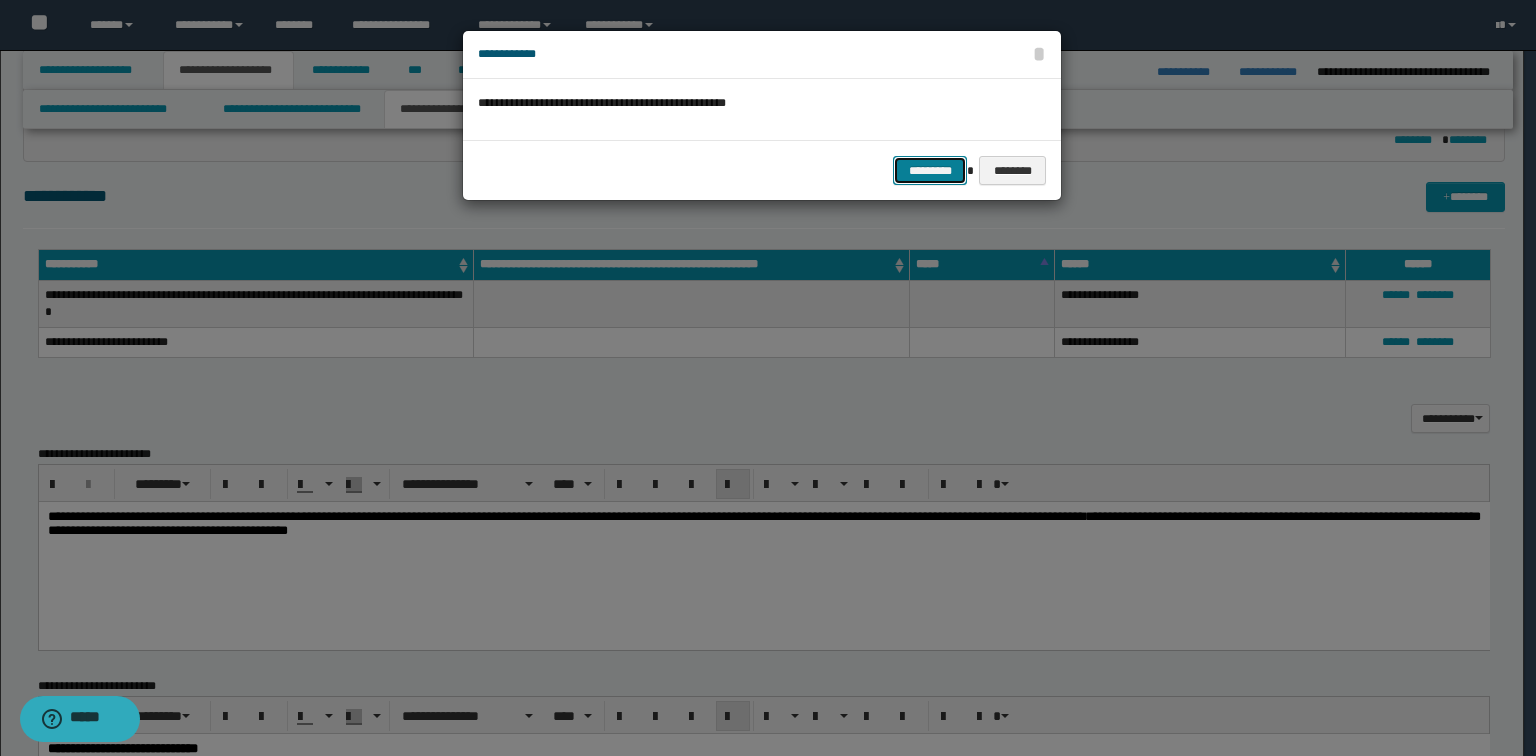 click on "*********" at bounding box center (930, 171) 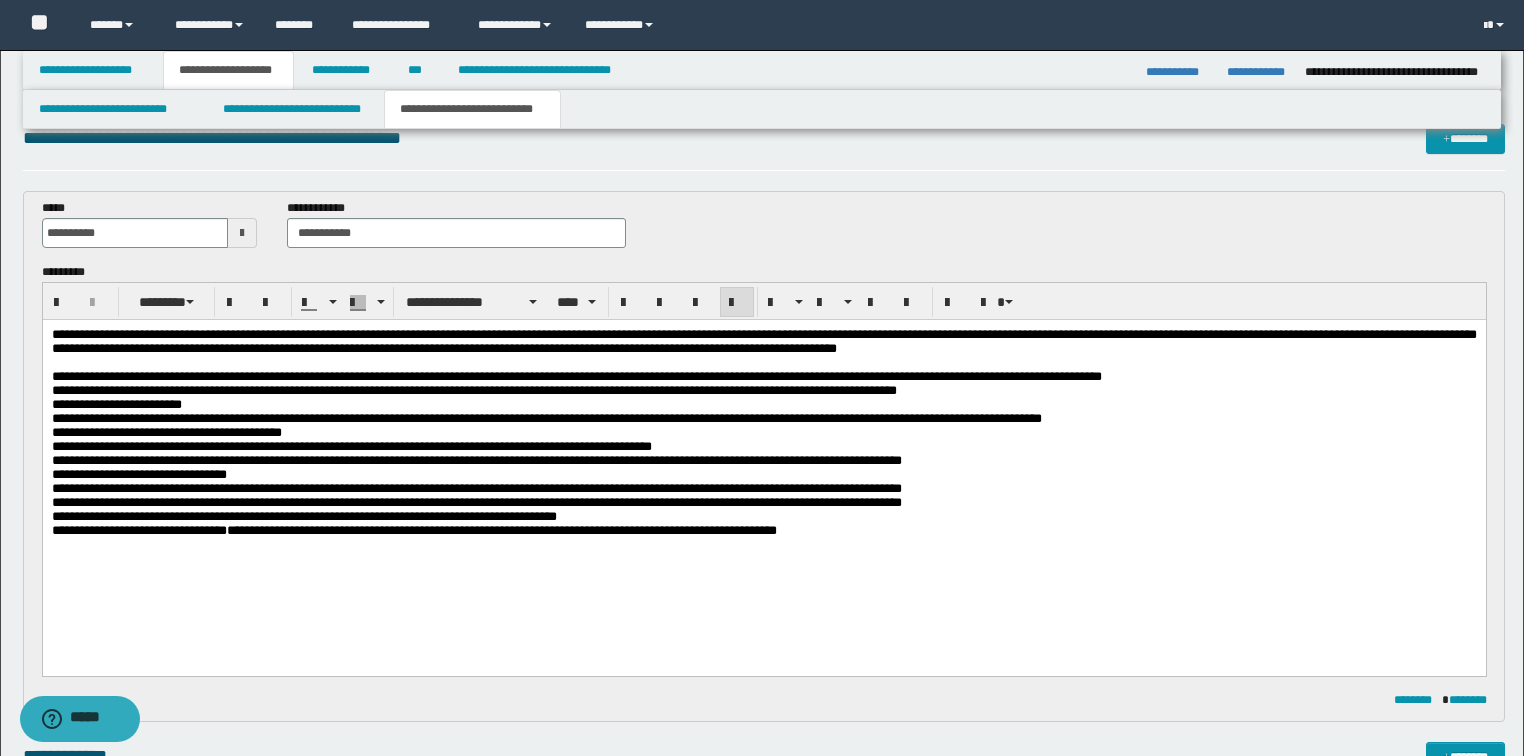 scroll, scrollTop: 0, scrollLeft: 0, axis: both 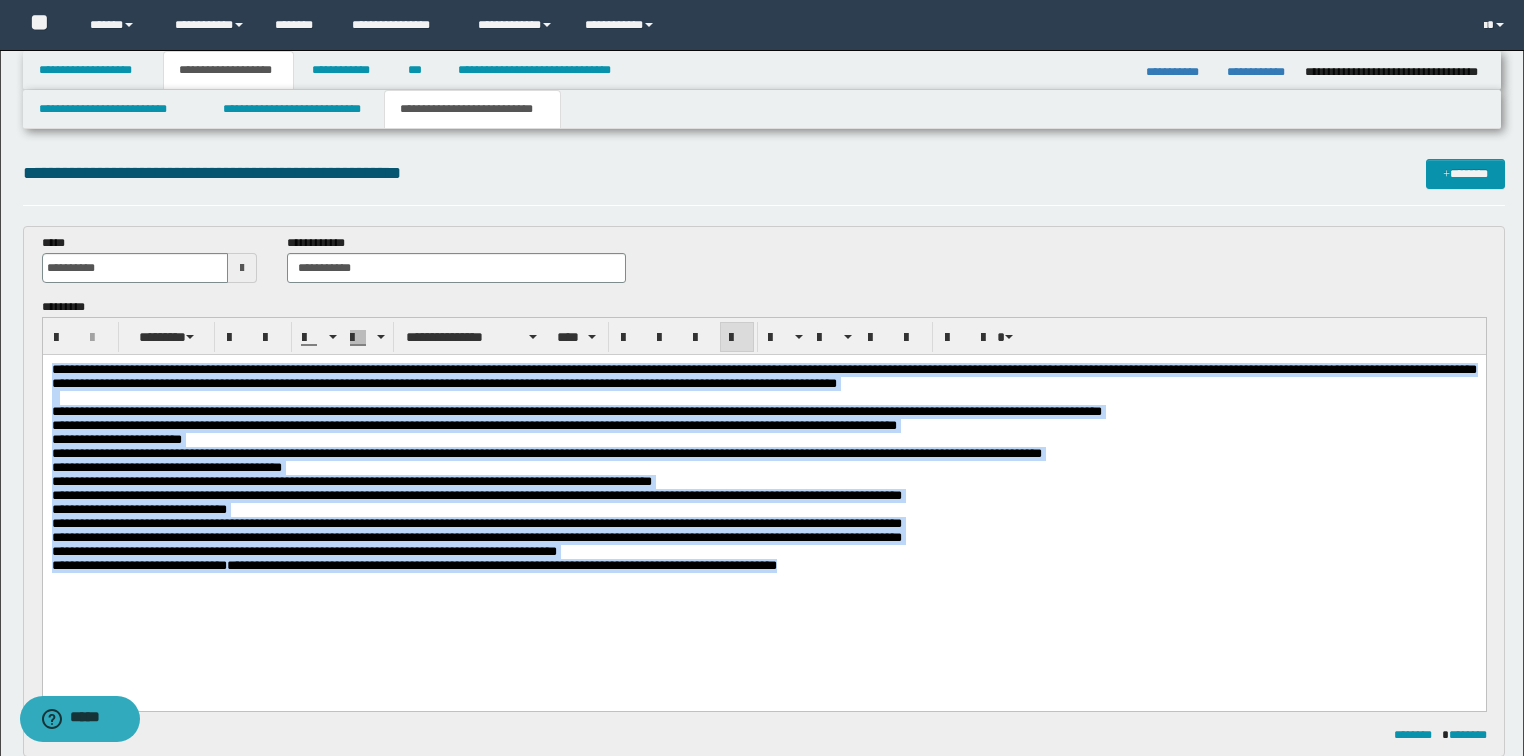 drag, startPoint x: 875, startPoint y: 593, endPoint x: 82, endPoint y: 710, distance: 801.58466 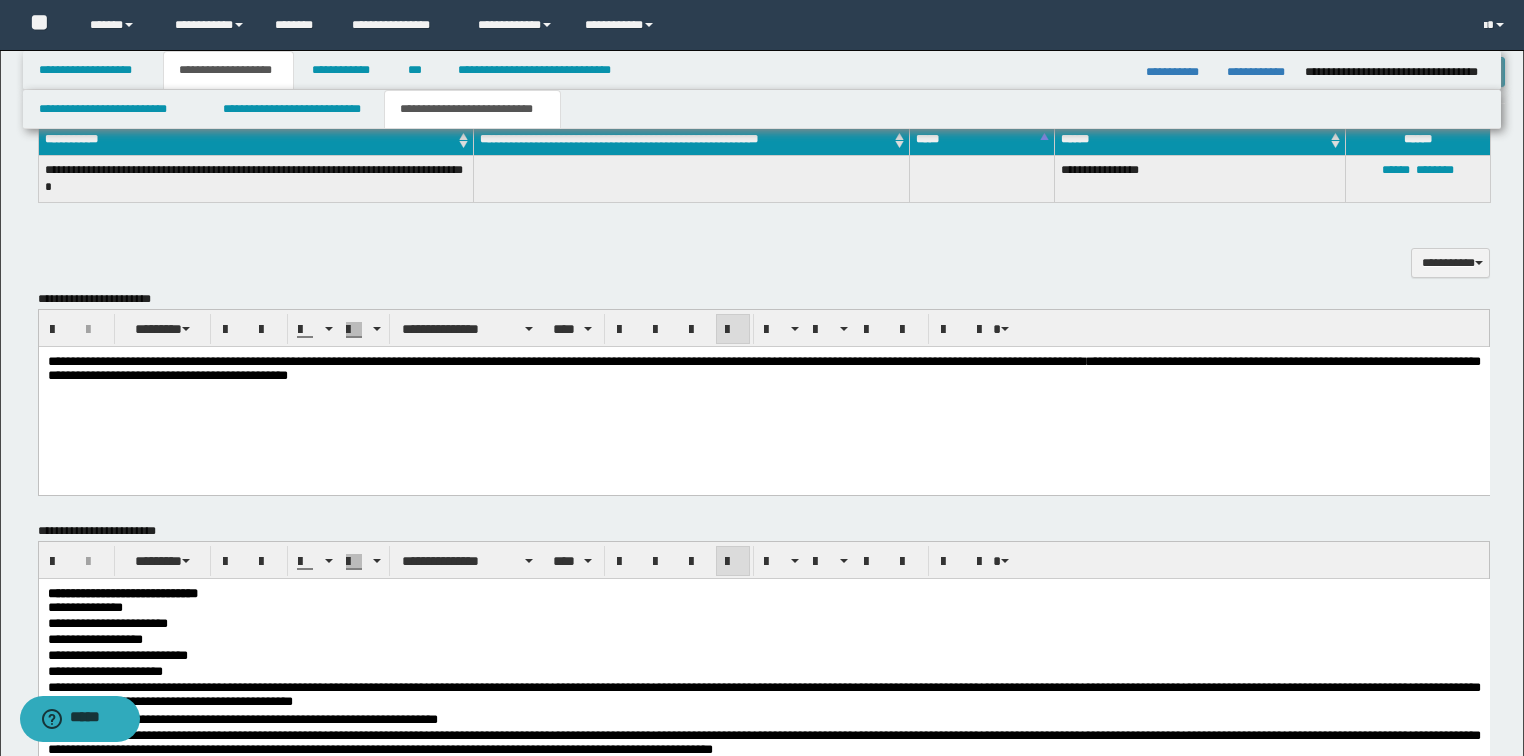 scroll, scrollTop: 800, scrollLeft: 0, axis: vertical 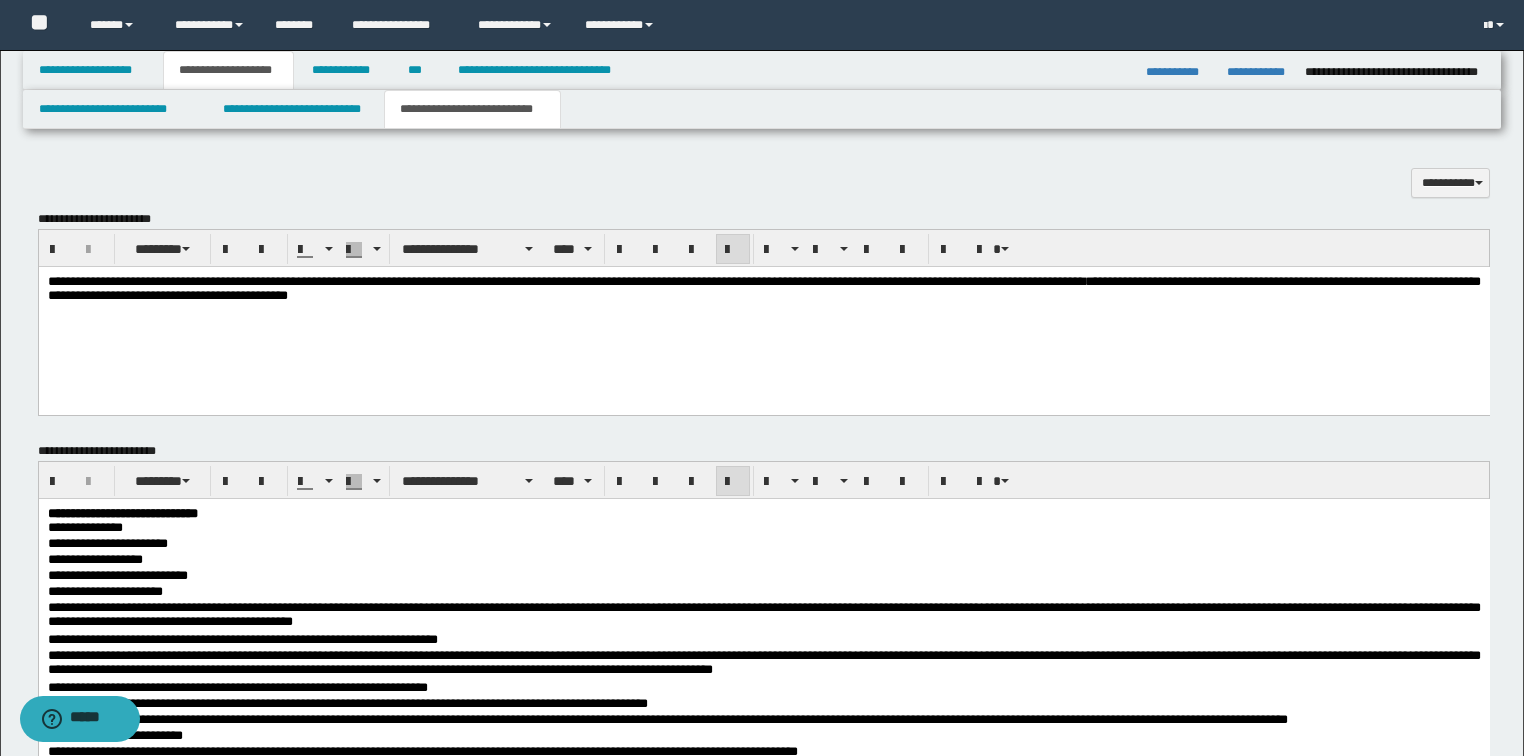 click on "**********" at bounding box center [565, 280] 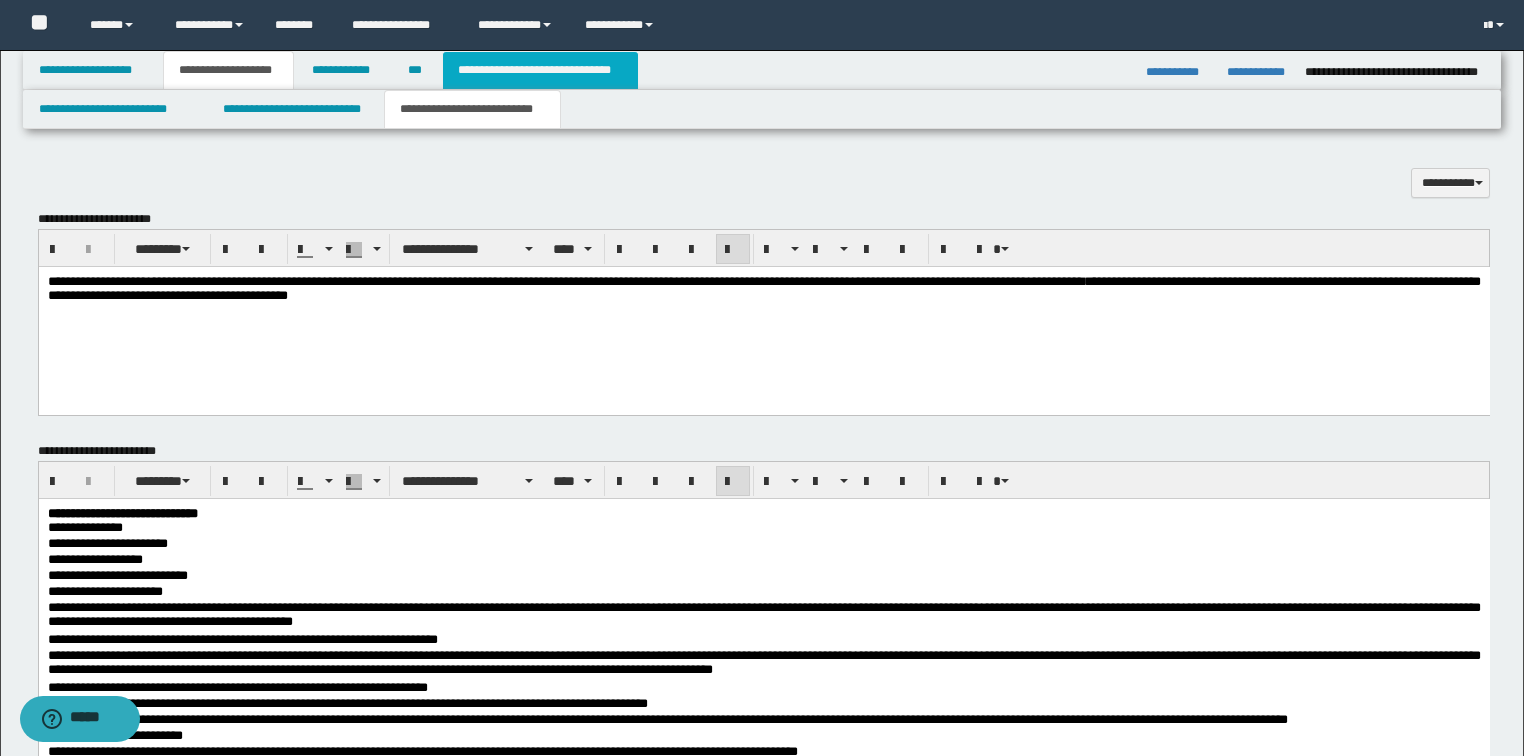 click on "**********" at bounding box center [540, 70] 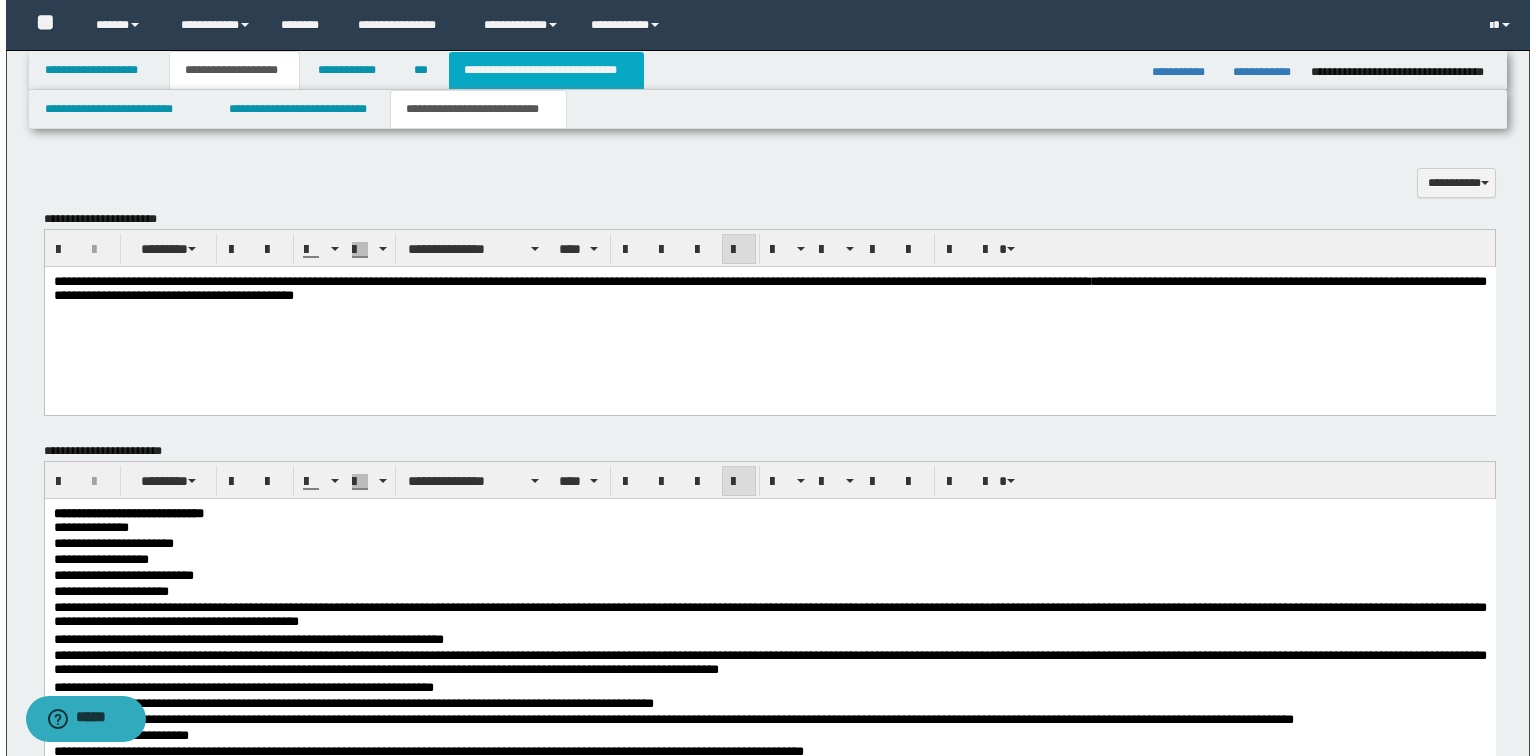 scroll, scrollTop: 0, scrollLeft: 0, axis: both 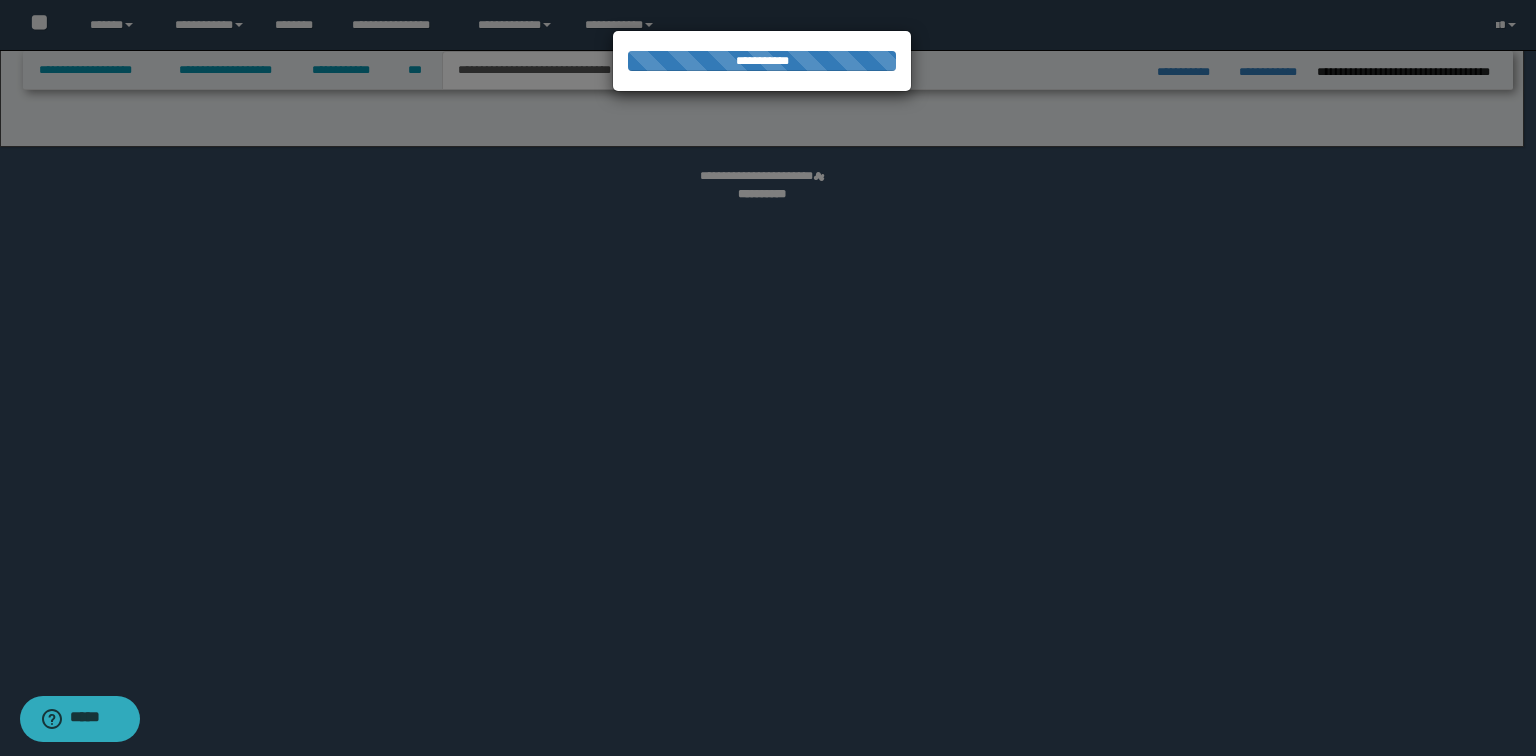 select on "*" 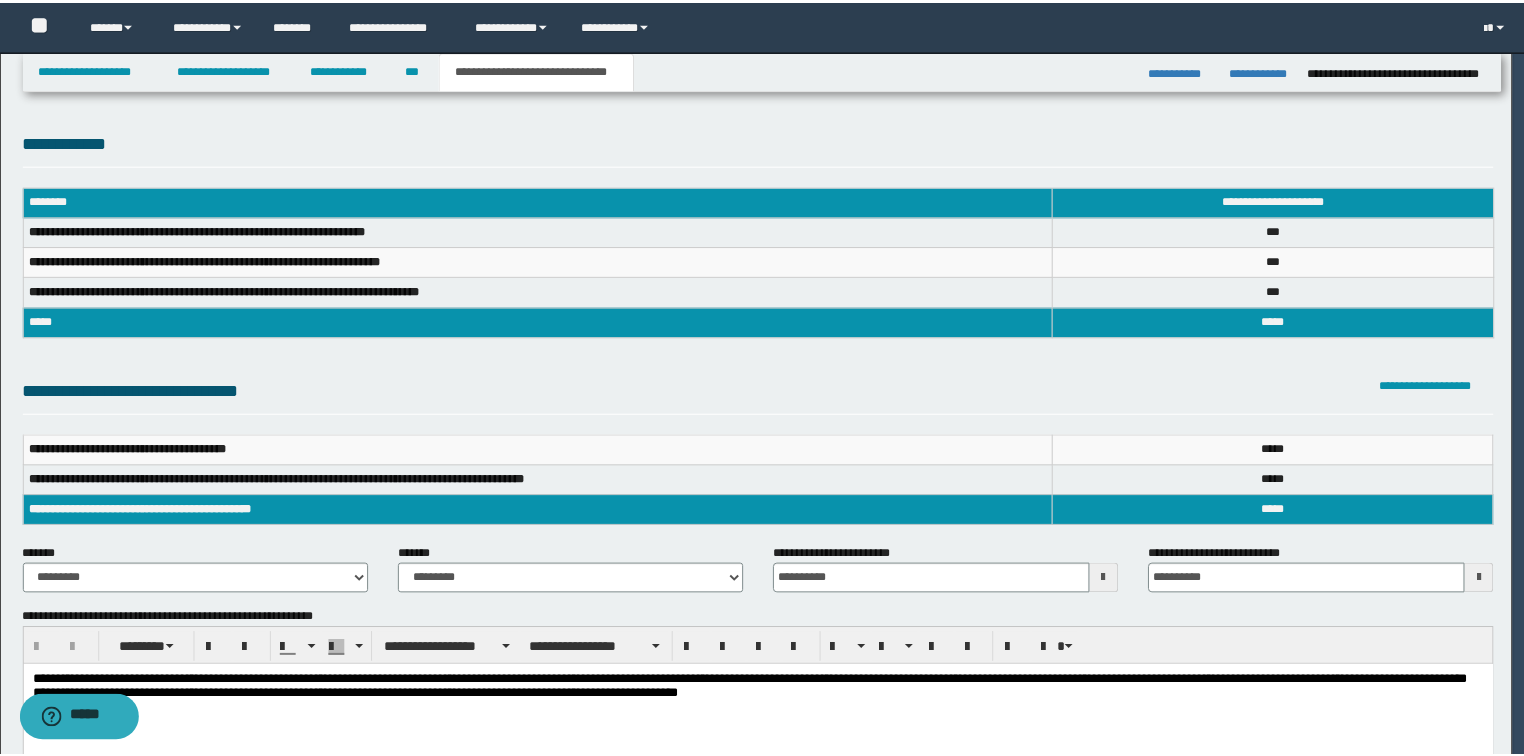 scroll, scrollTop: 0, scrollLeft: 0, axis: both 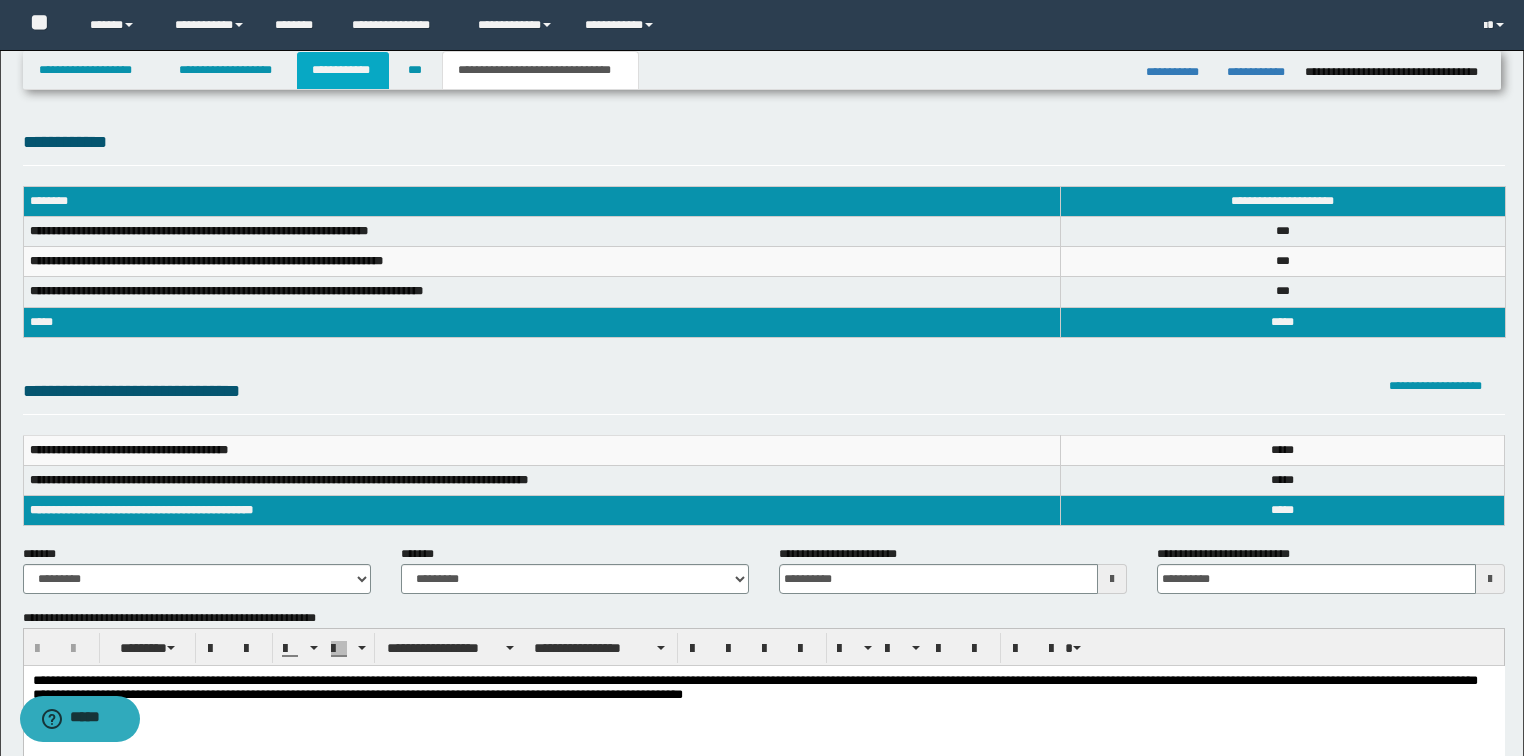 click on "**********" at bounding box center (343, 70) 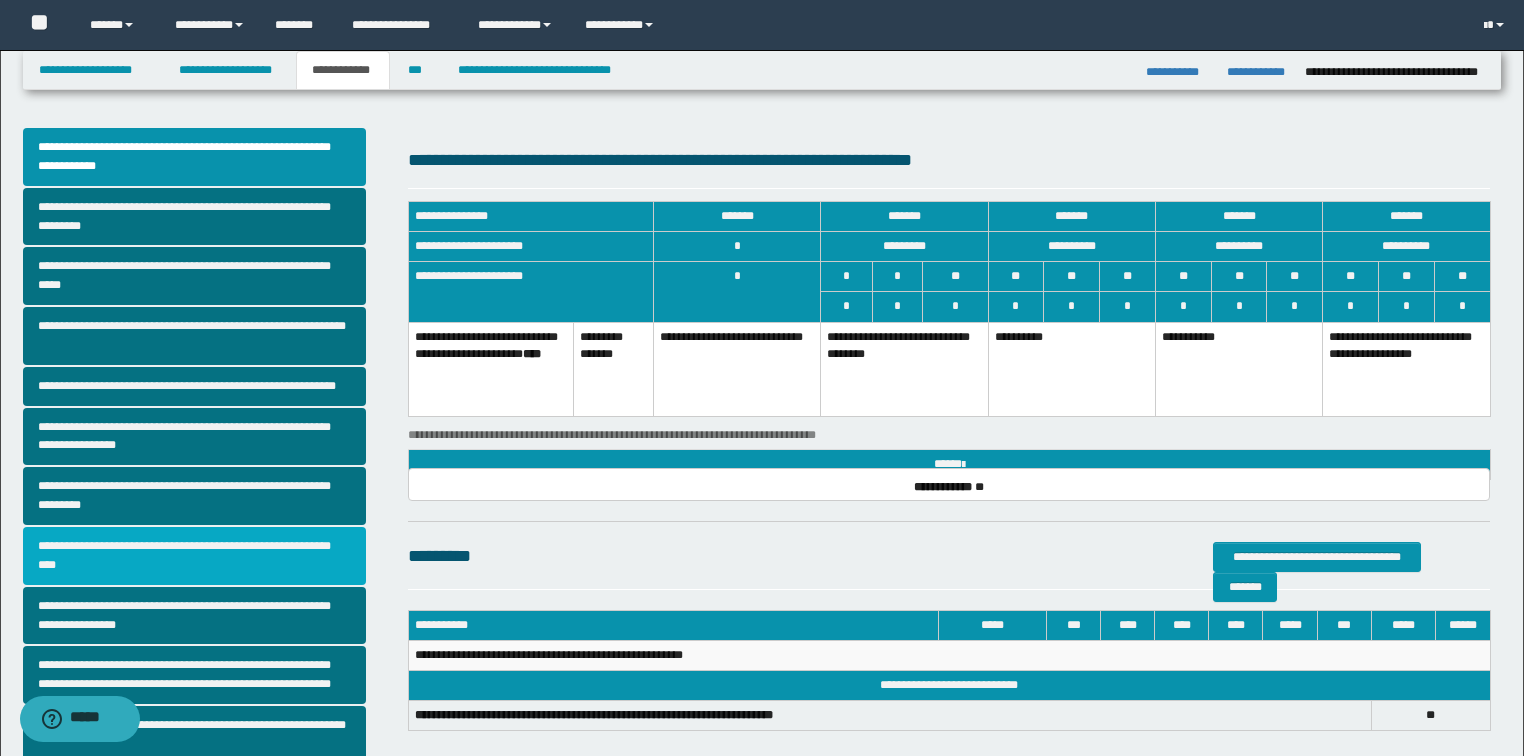 scroll, scrollTop: 240, scrollLeft: 0, axis: vertical 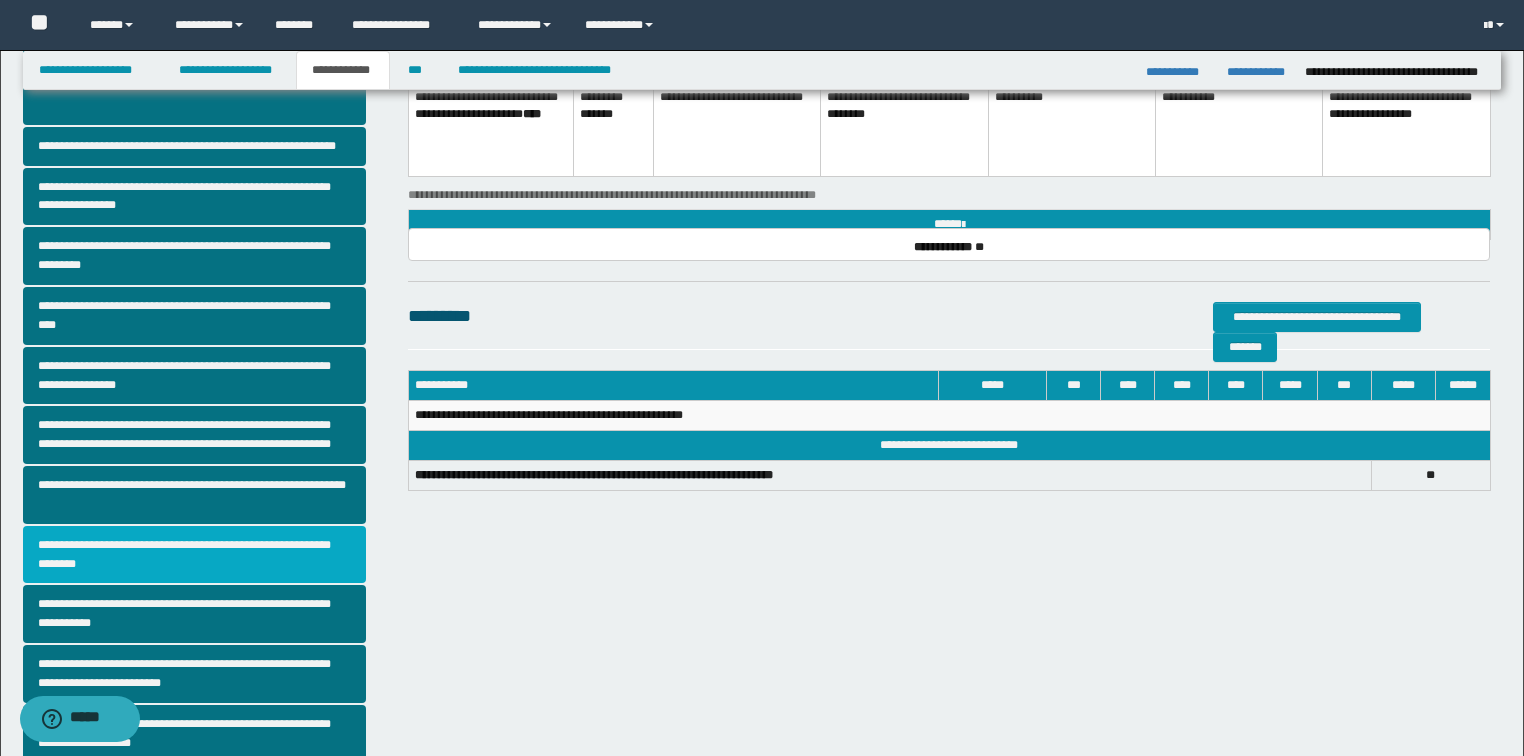 click on "**********" at bounding box center (195, 555) 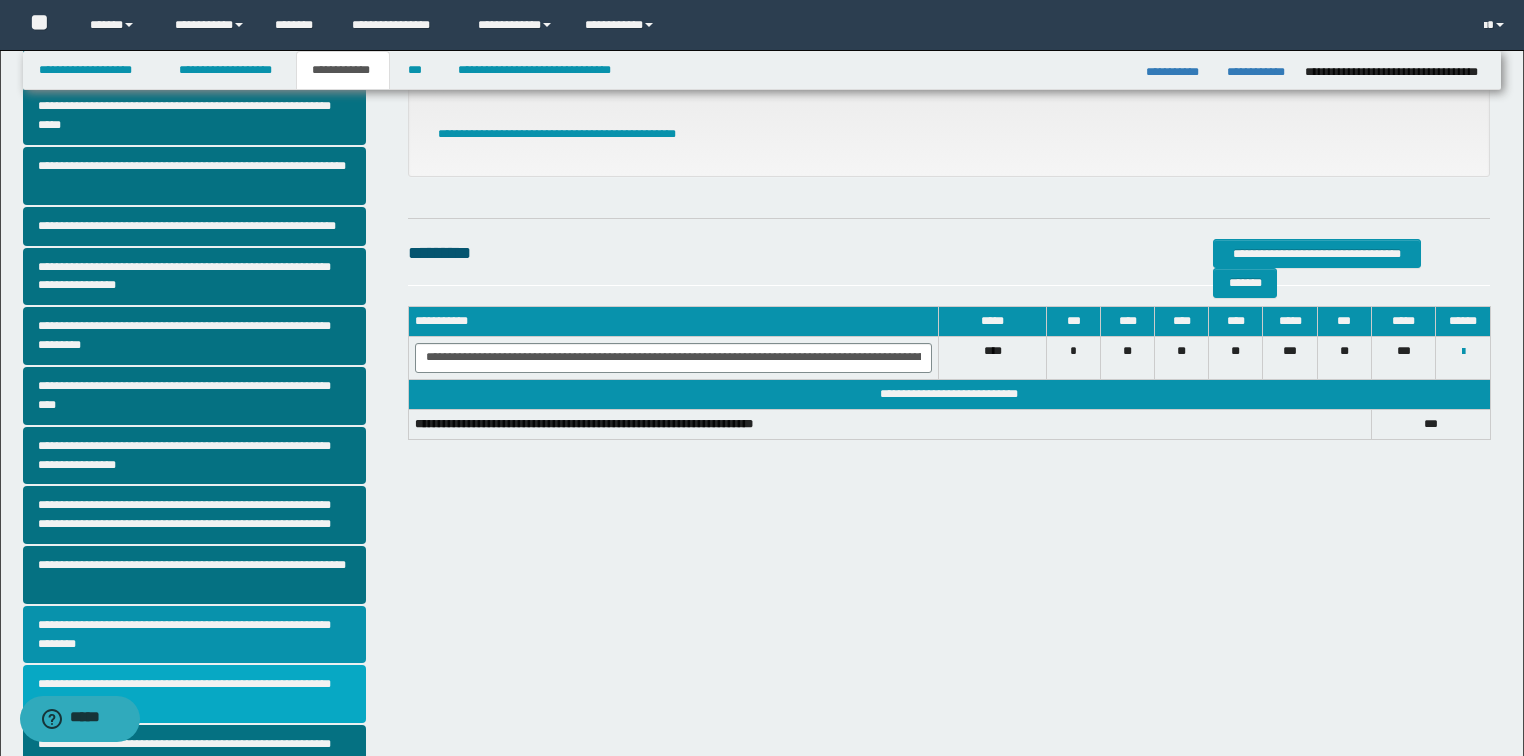 scroll, scrollTop: 320, scrollLeft: 0, axis: vertical 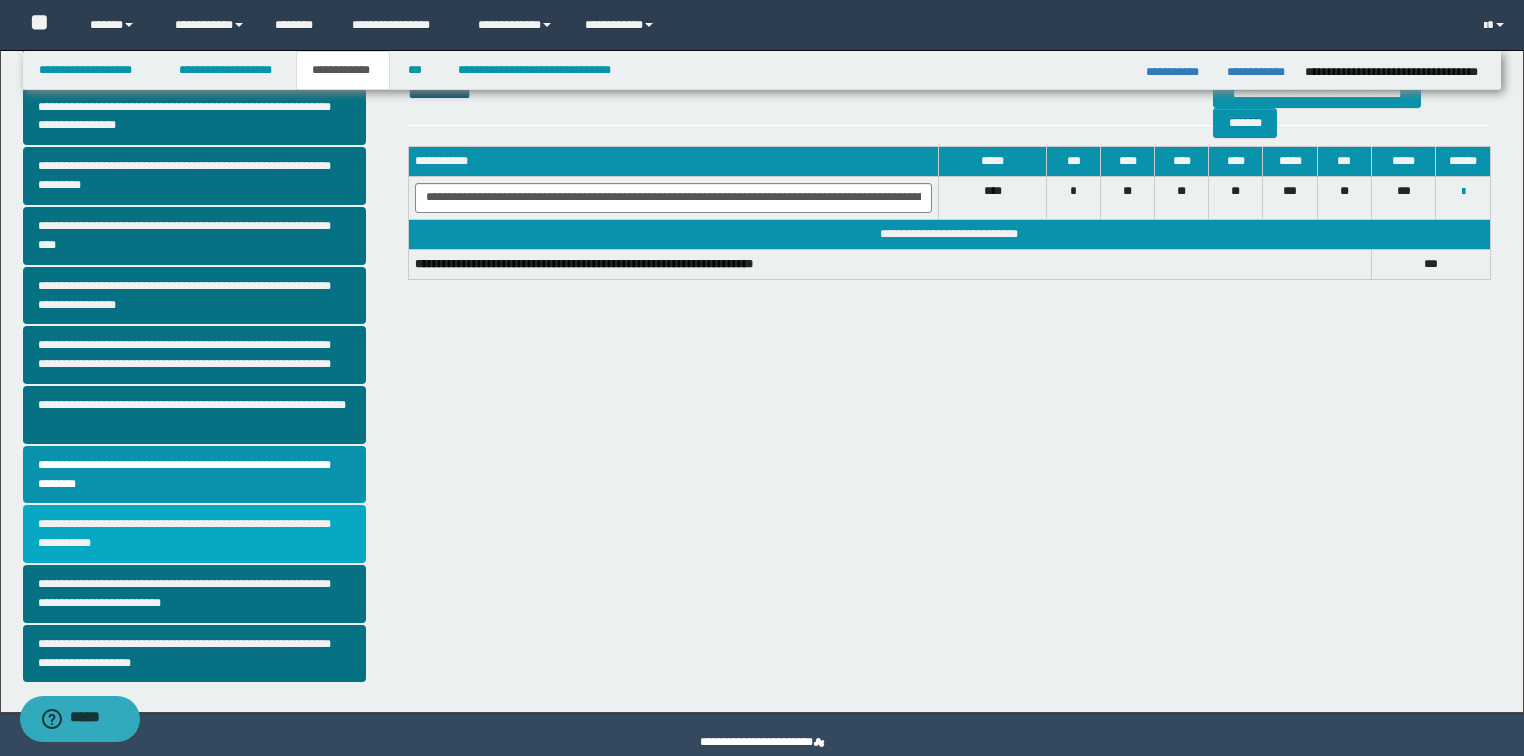 click on "**********" at bounding box center (195, 534) 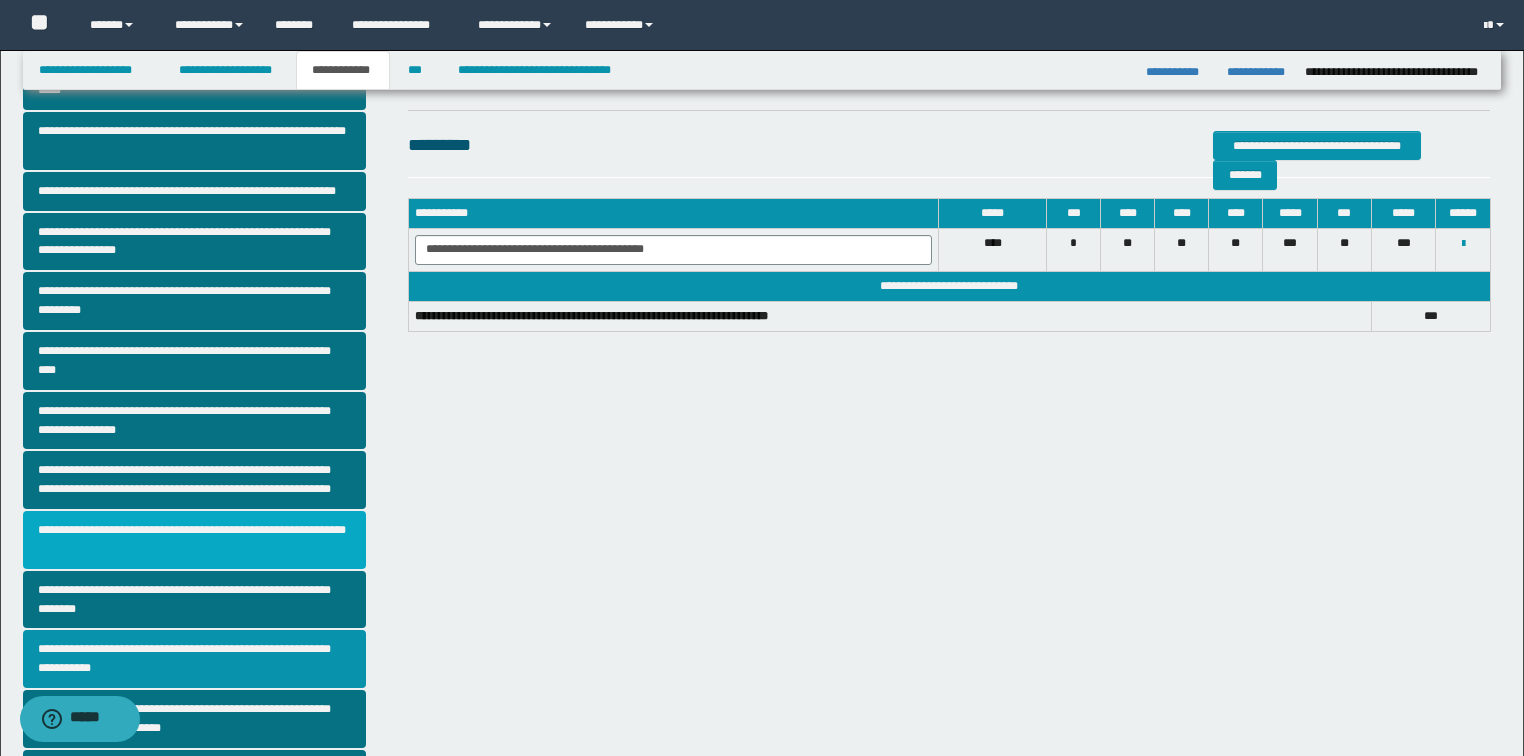 scroll, scrollTop: 355, scrollLeft: 0, axis: vertical 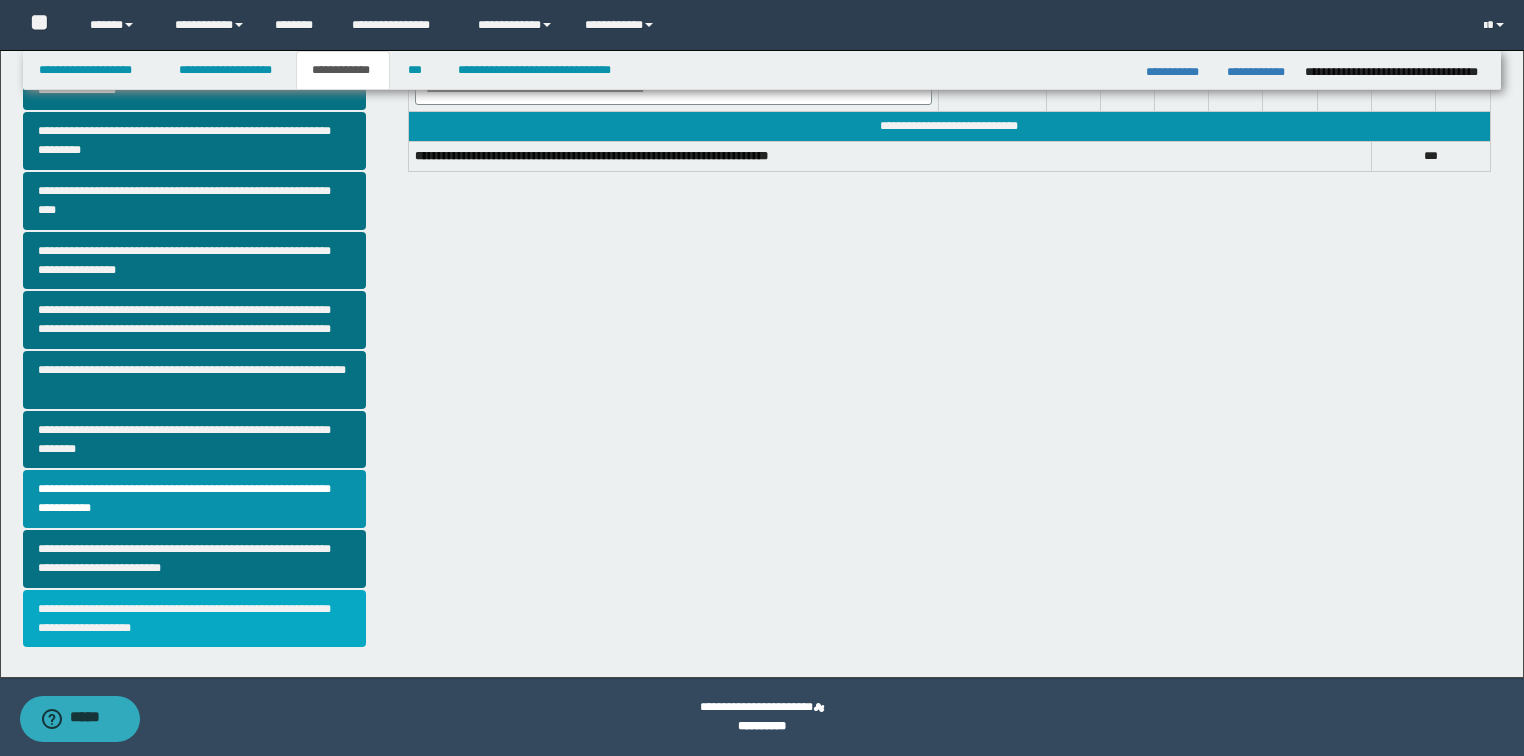 click on "**********" at bounding box center (195, 619) 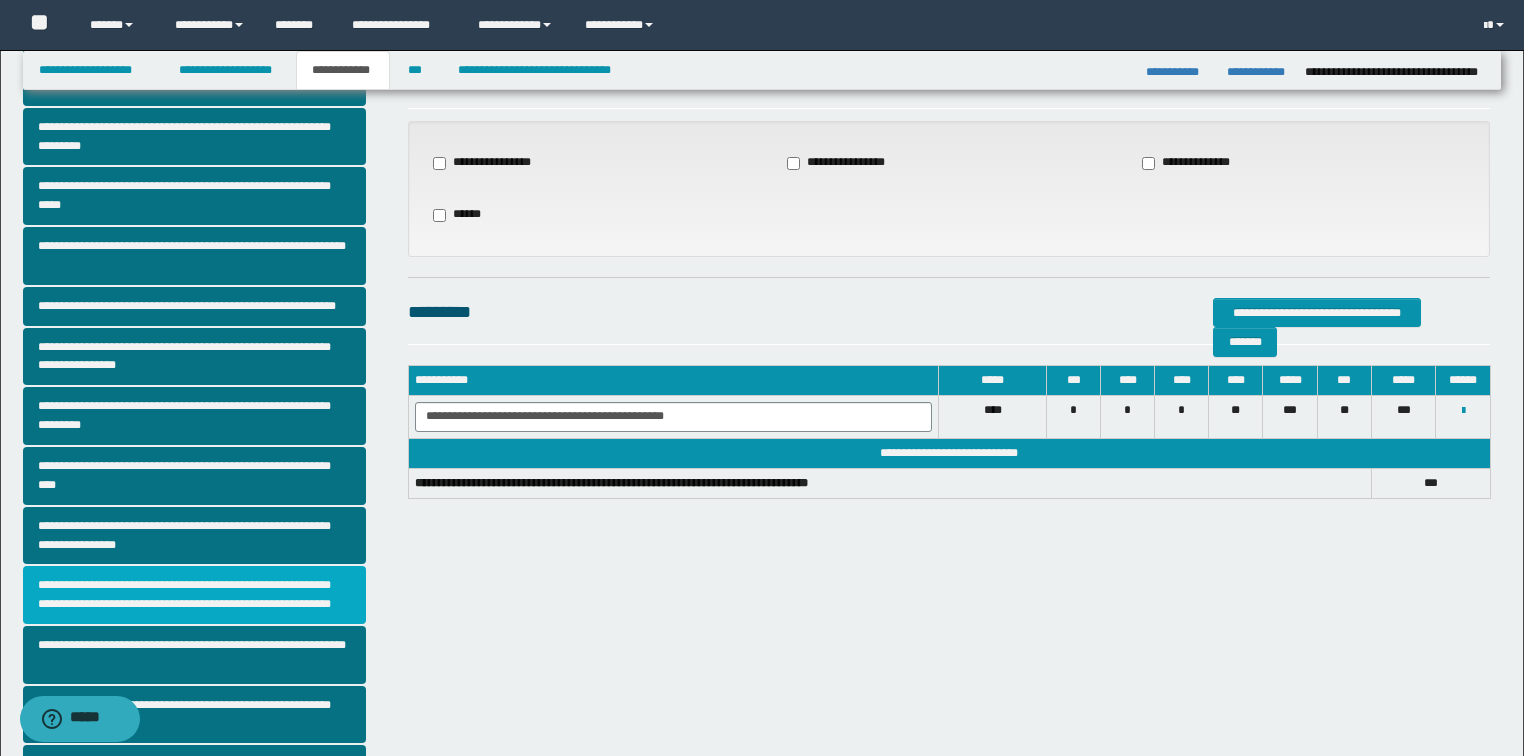 scroll, scrollTop: 160, scrollLeft: 0, axis: vertical 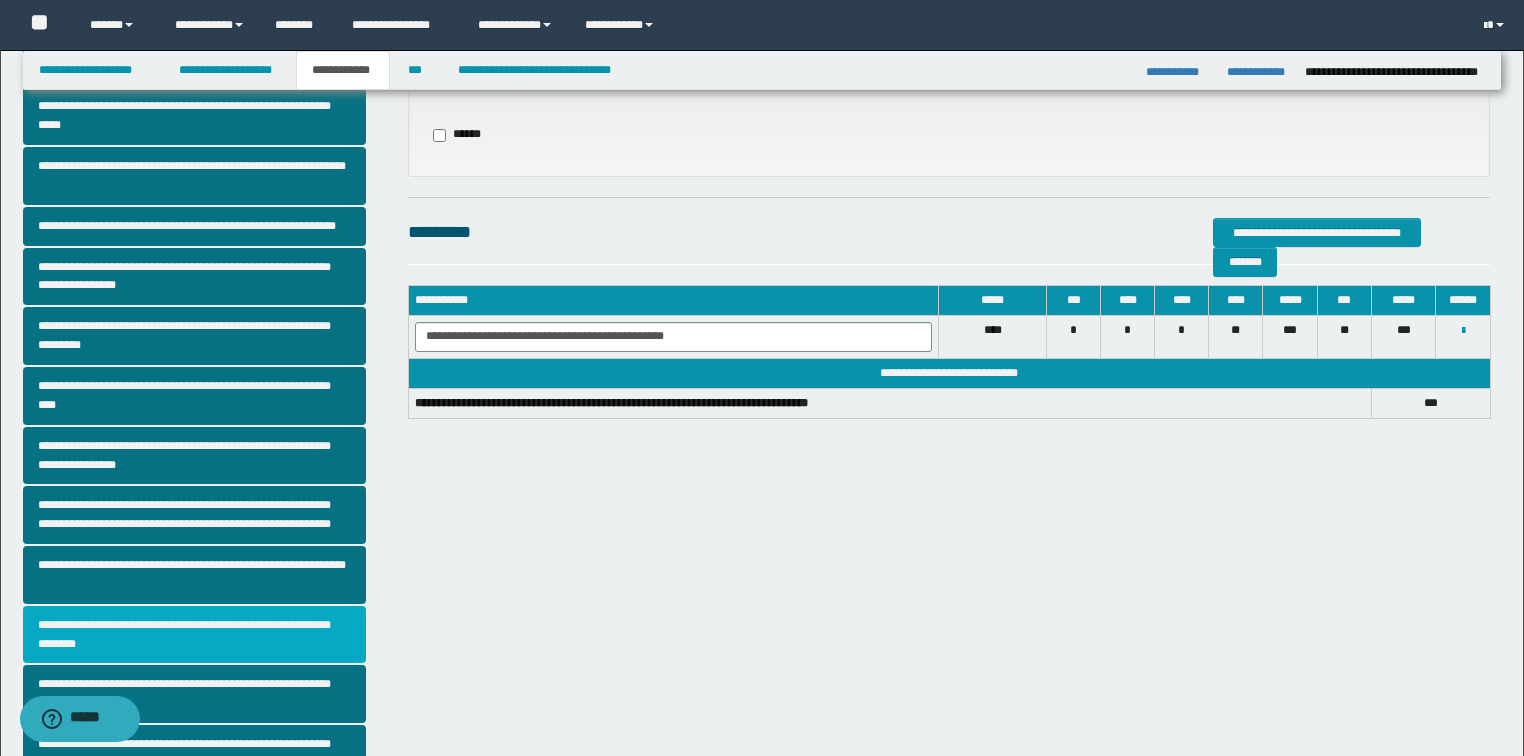 click on "**********" at bounding box center (195, 635) 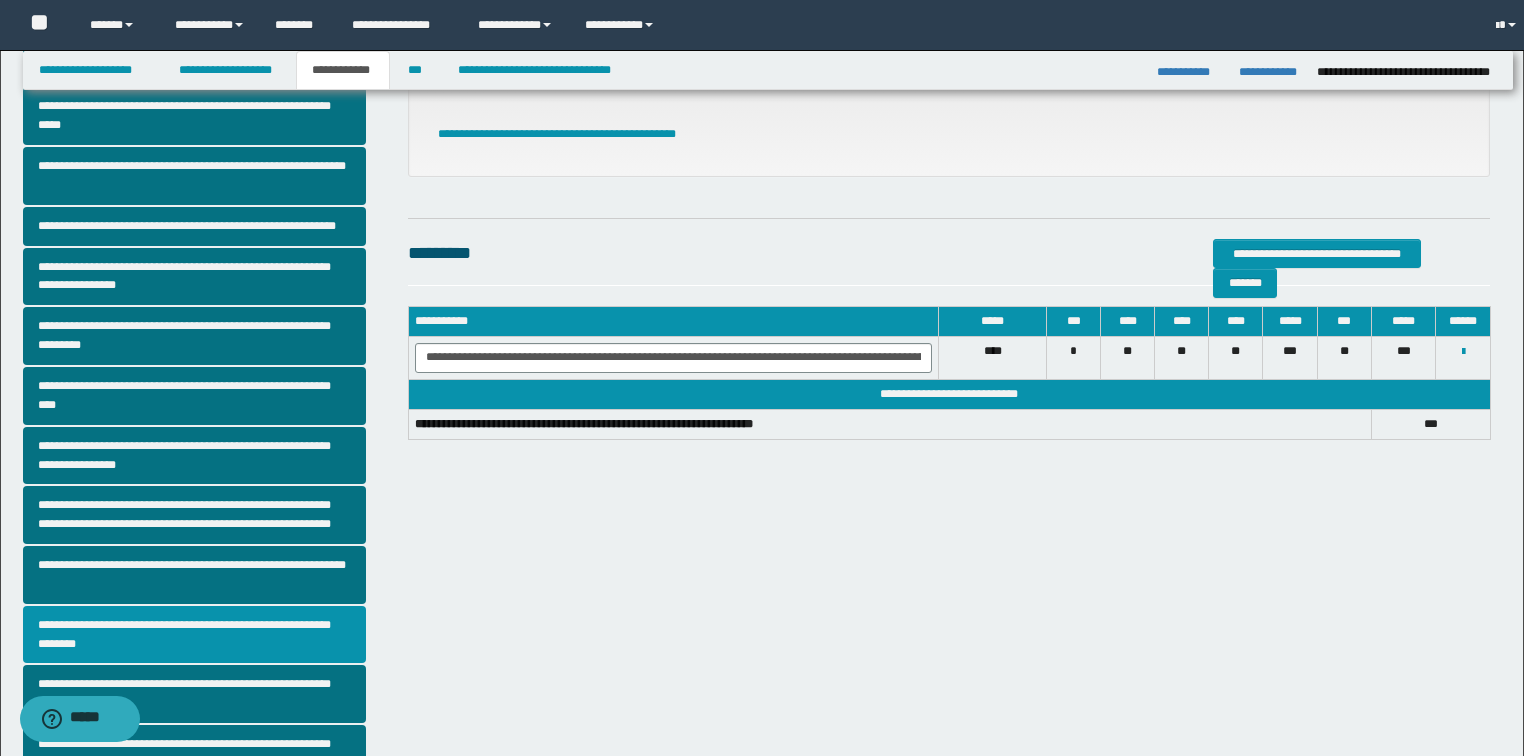 scroll, scrollTop: 0, scrollLeft: 0, axis: both 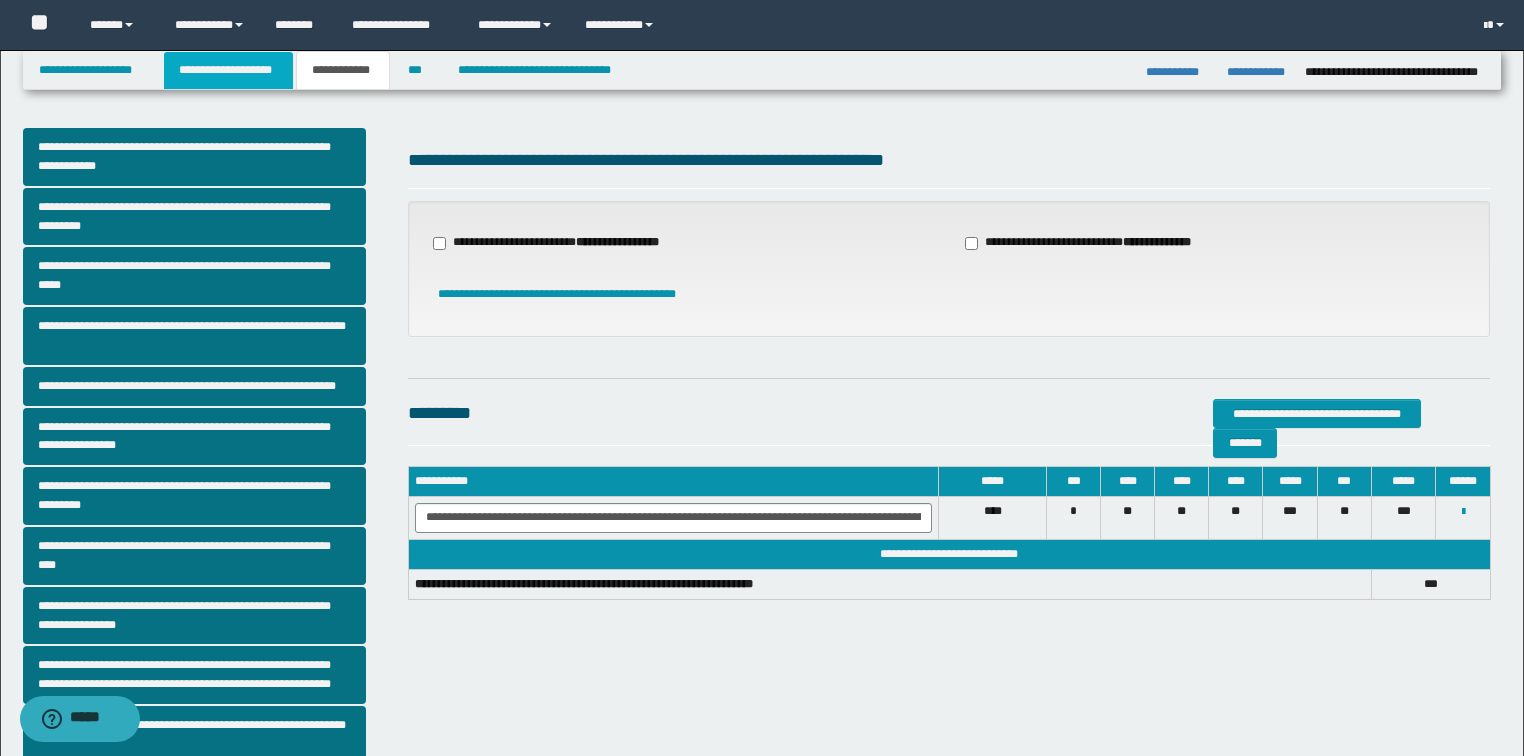 click on "**********" at bounding box center (228, 70) 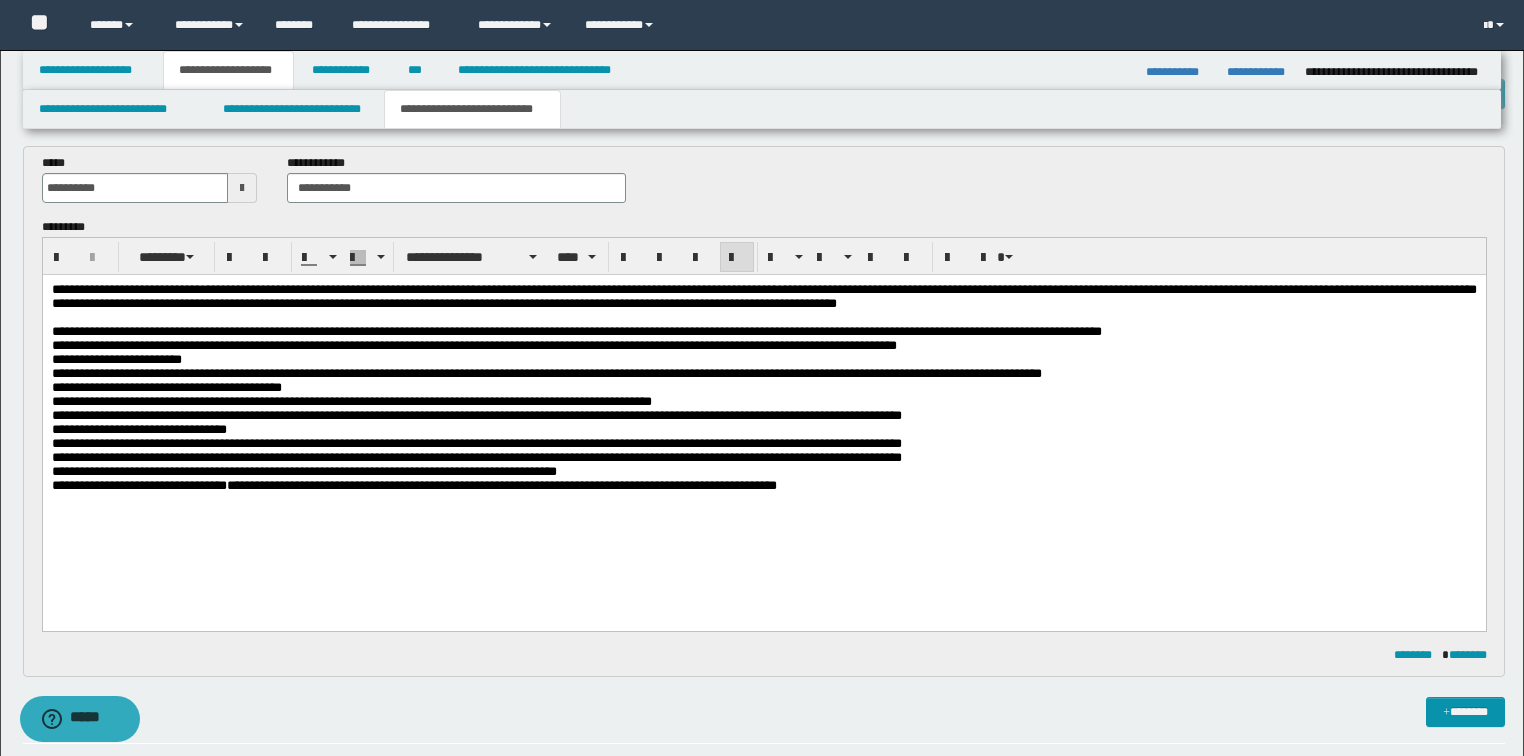 scroll, scrollTop: 0, scrollLeft: 0, axis: both 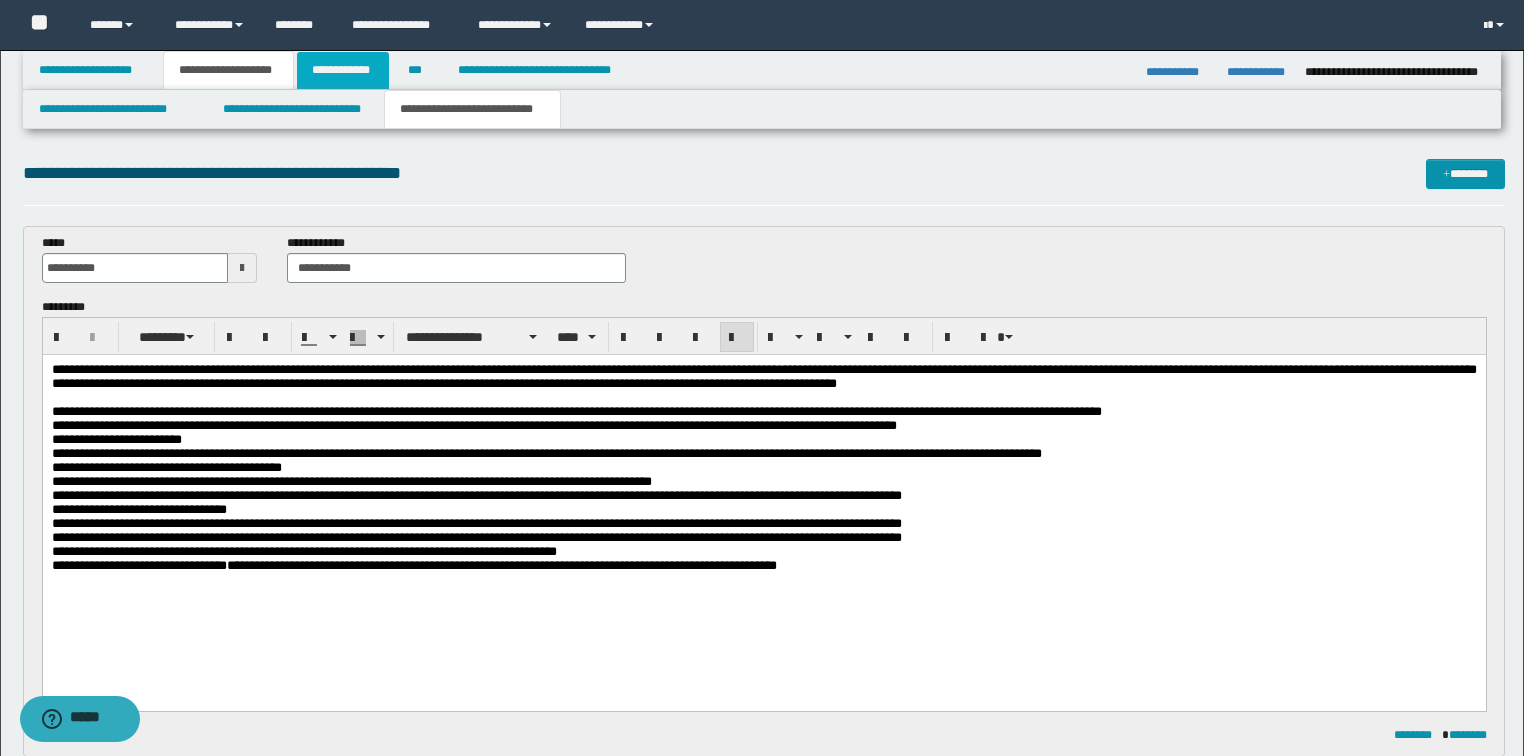 click on "**********" at bounding box center (343, 70) 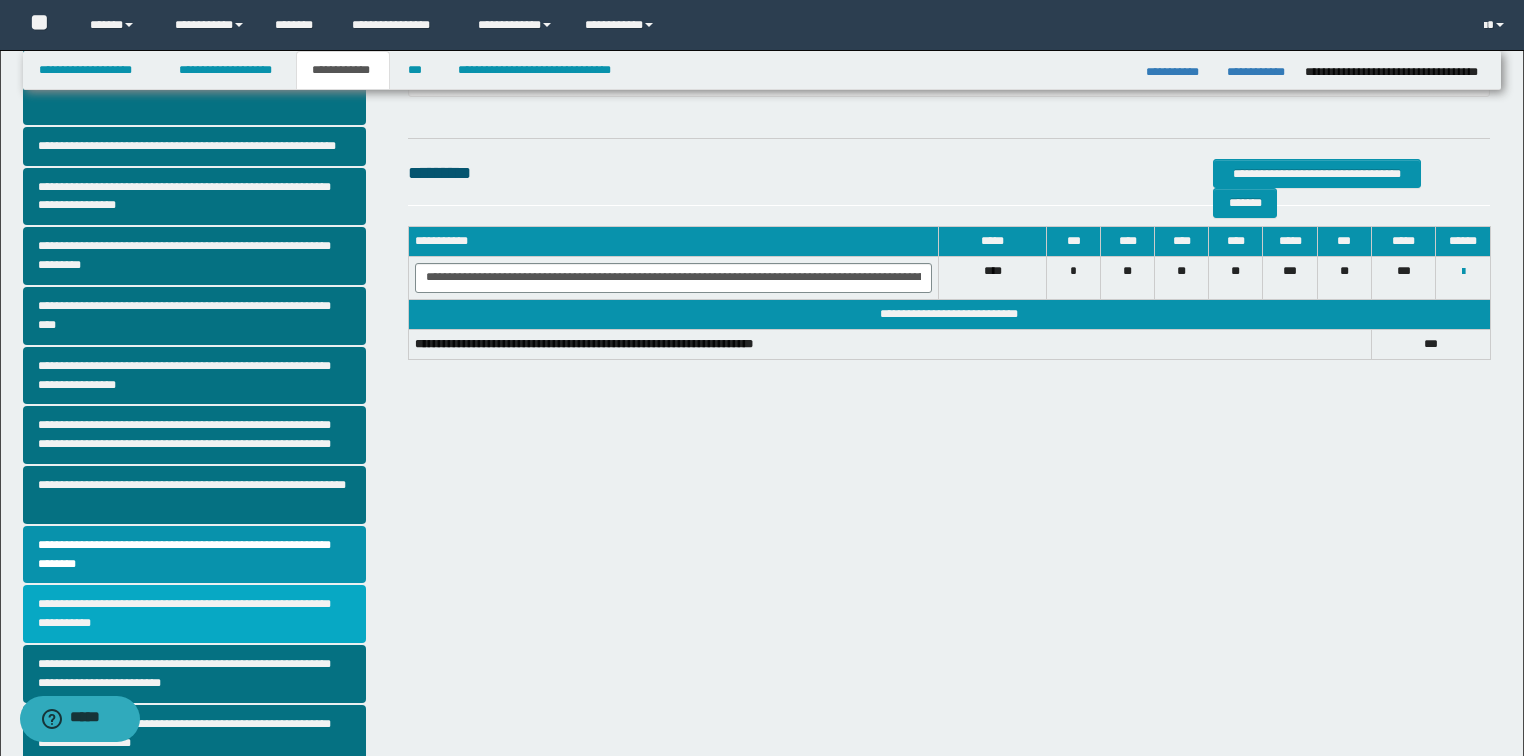 scroll, scrollTop: 355, scrollLeft: 0, axis: vertical 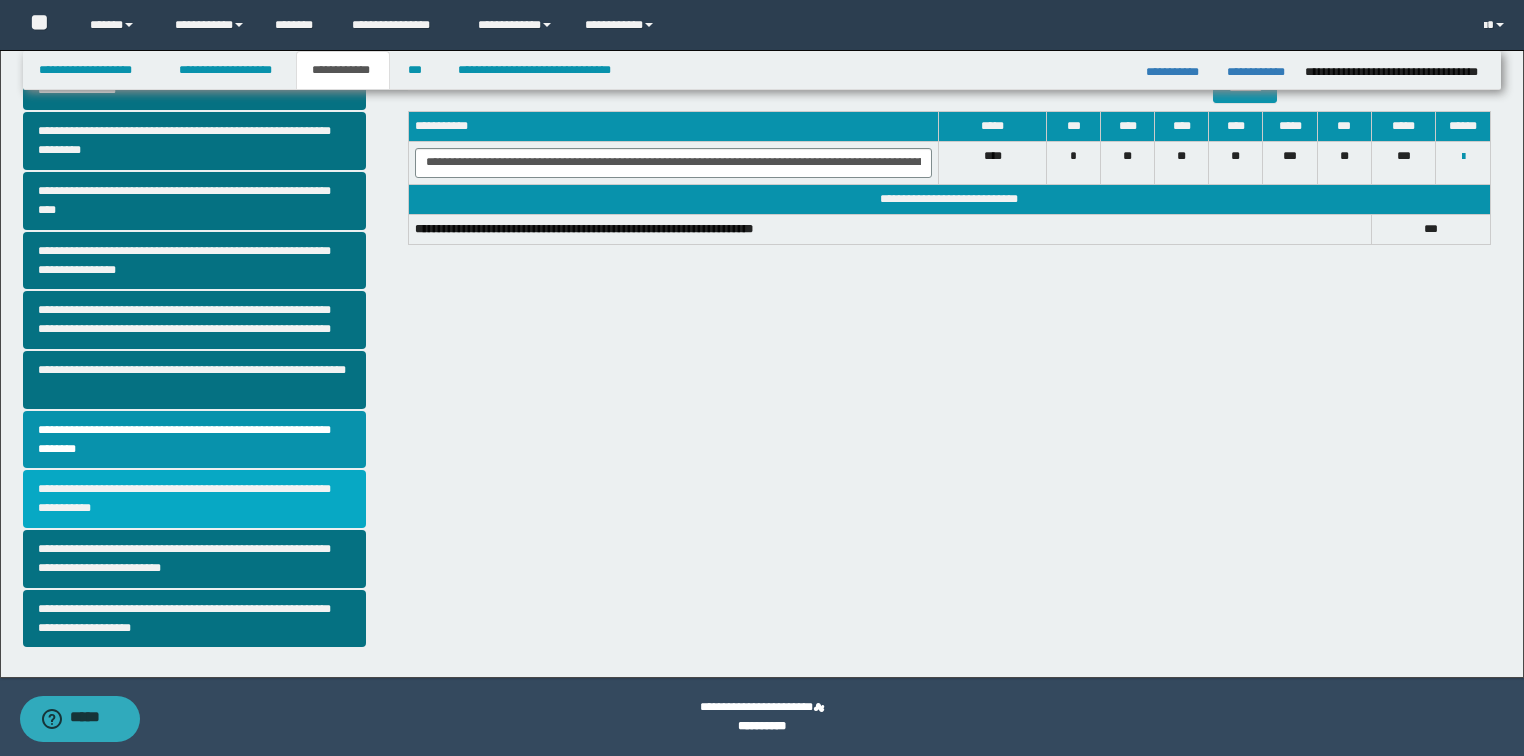 click on "**********" at bounding box center [195, 499] 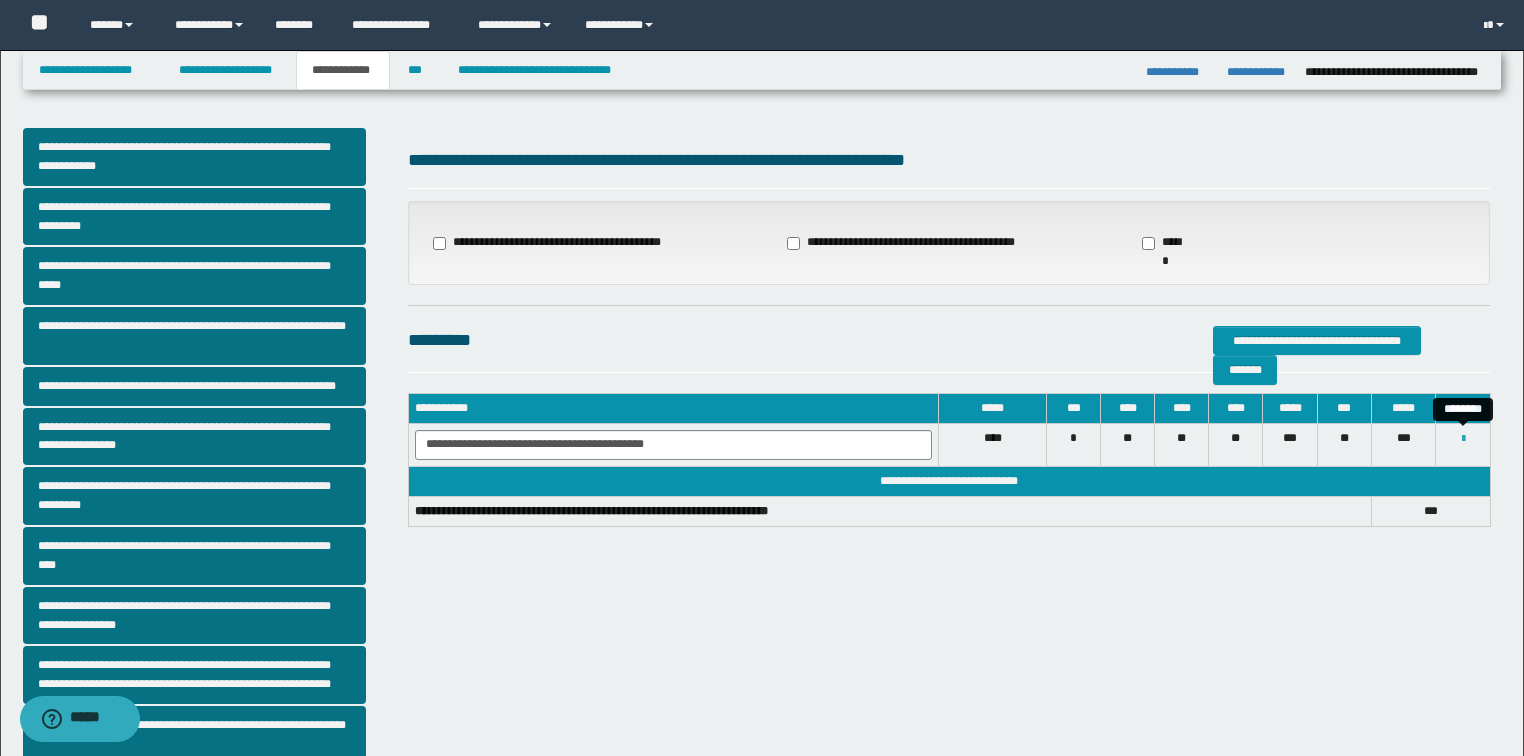 click at bounding box center (1463, 439) 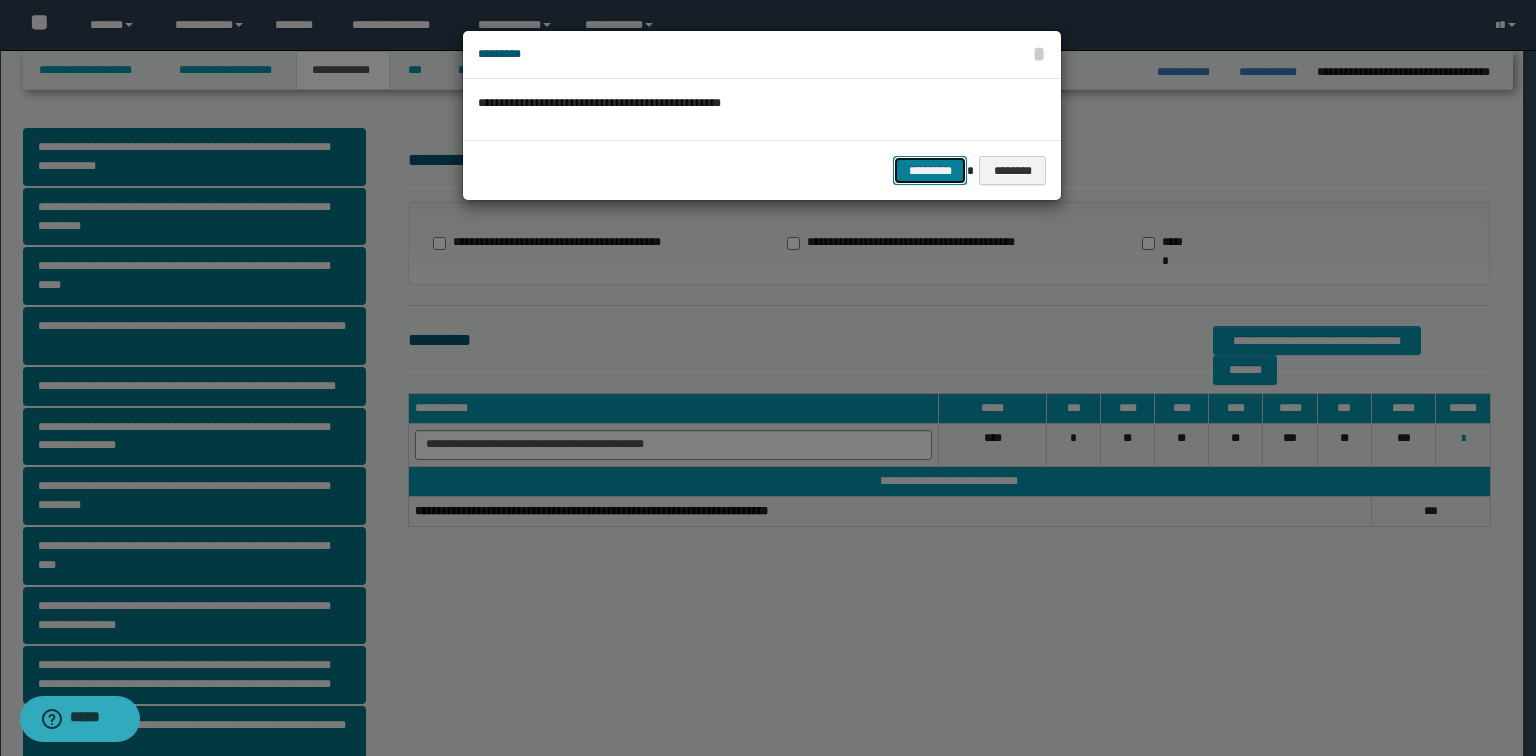 click on "*********" at bounding box center (930, 171) 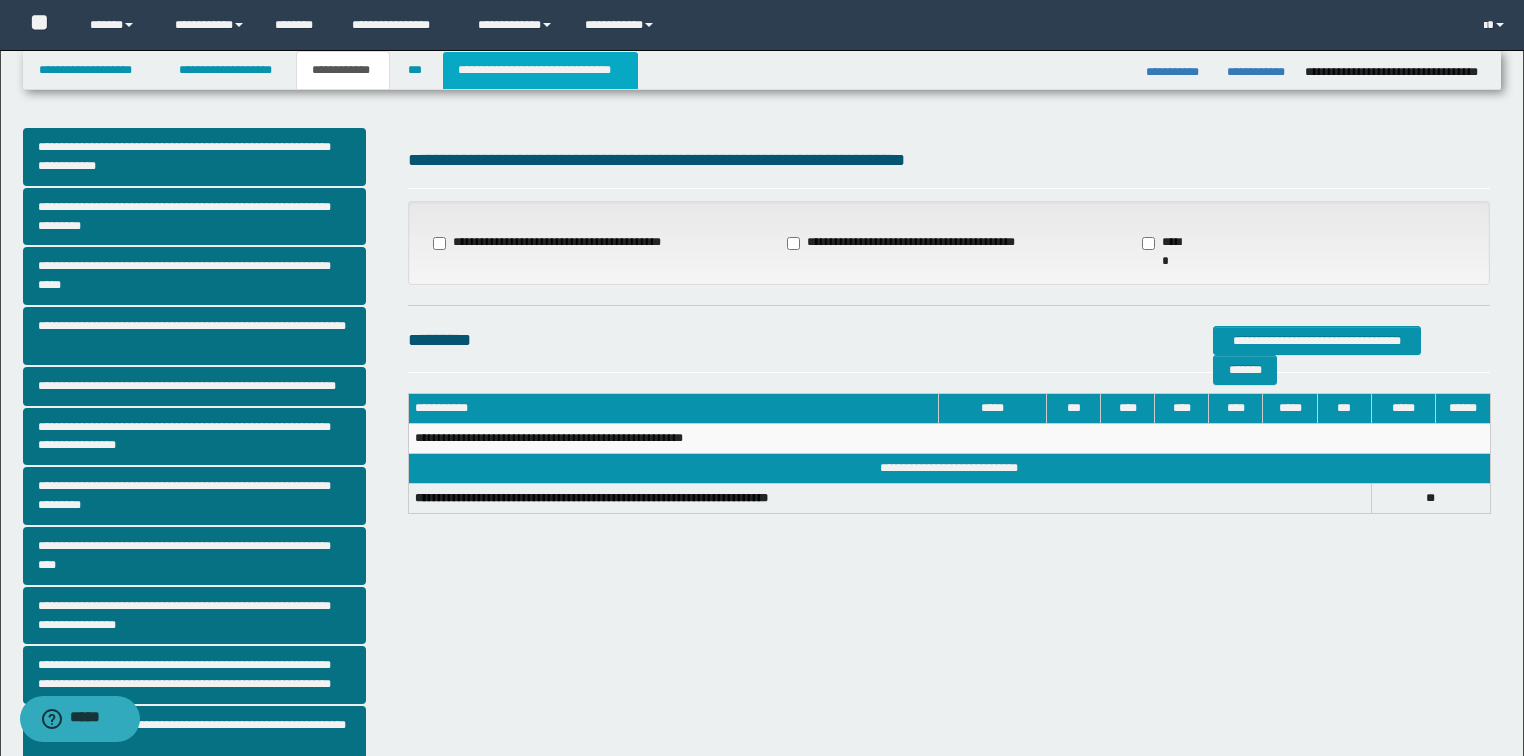 click on "**********" at bounding box center (540, 70) 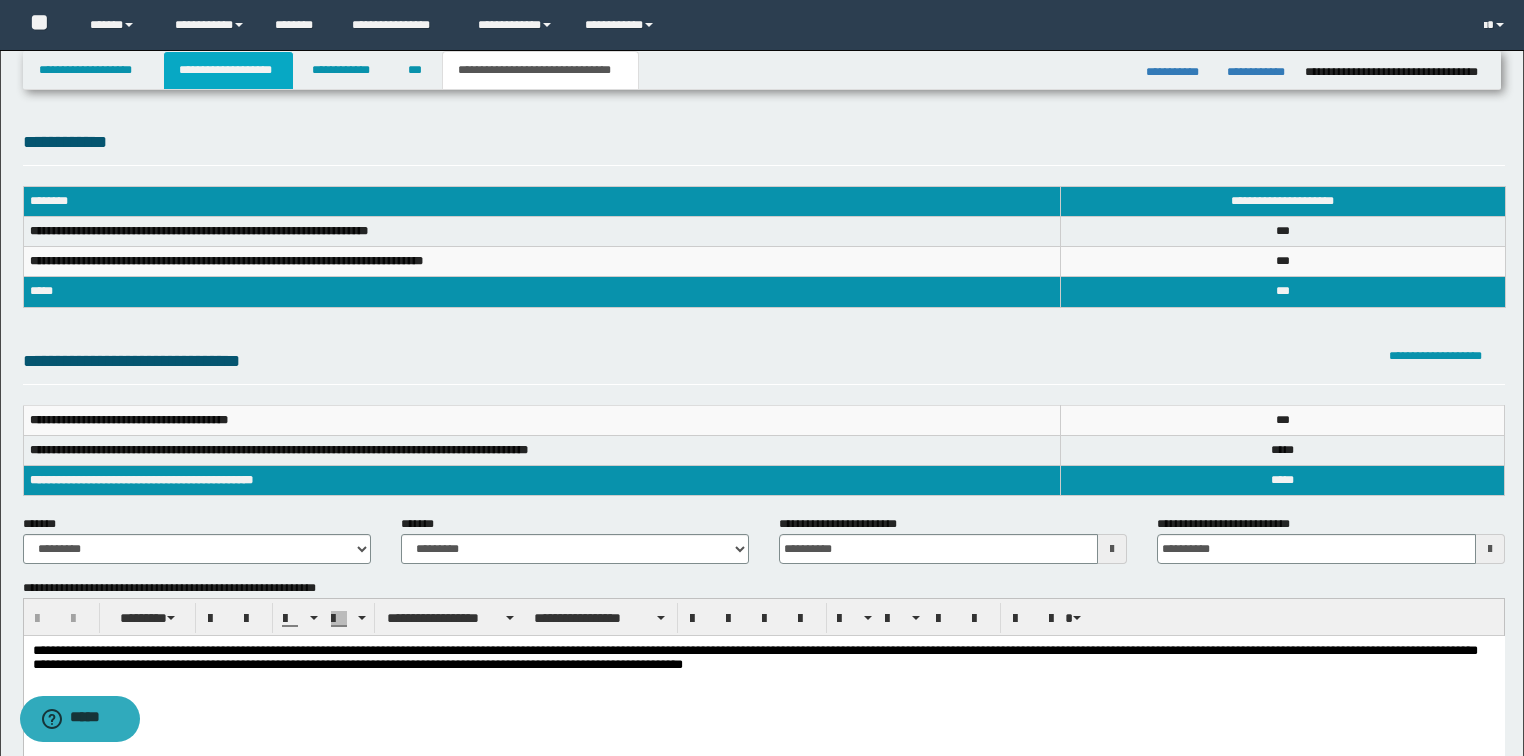 click on "**********" at bounding box center [228, 70] 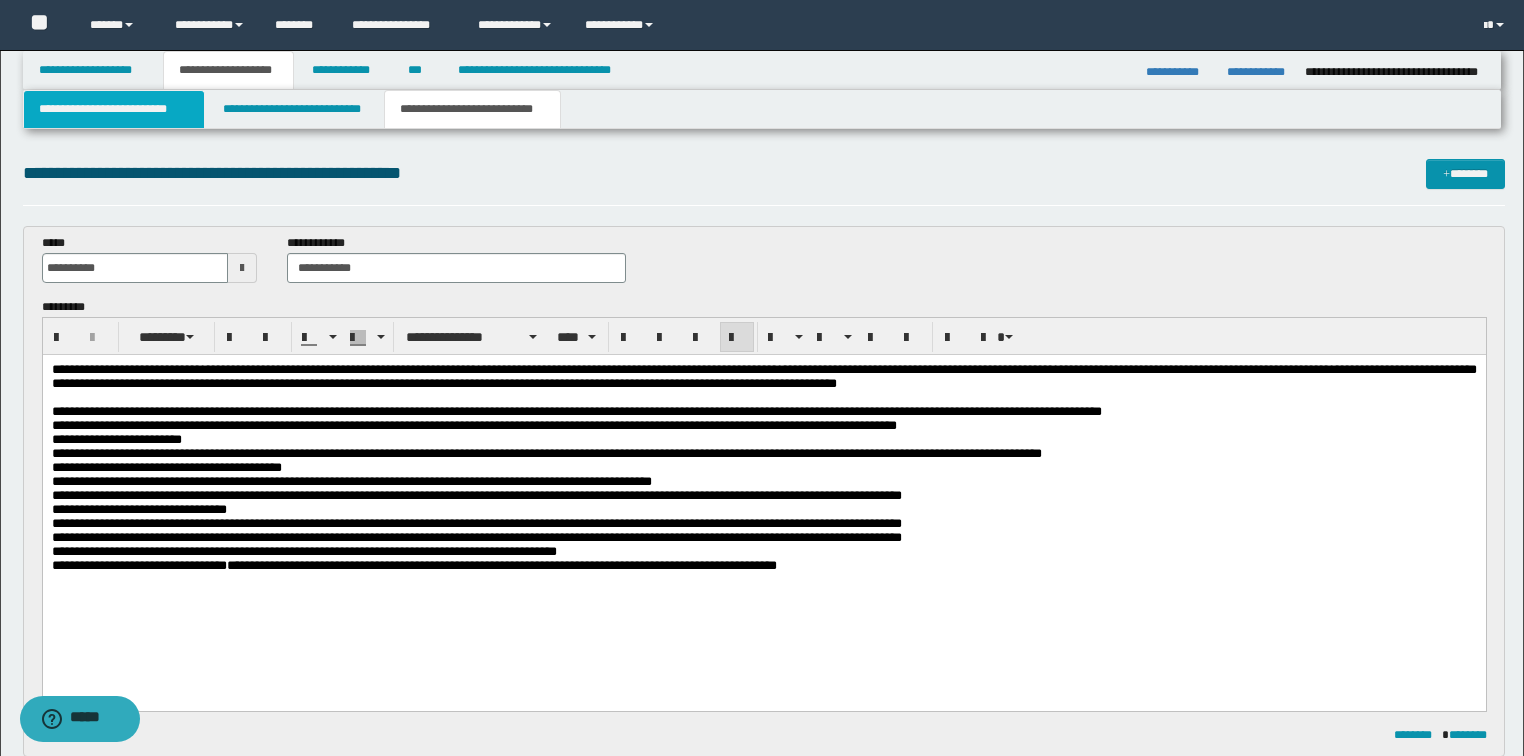 click on "**********" at bounding box center (114, 109) 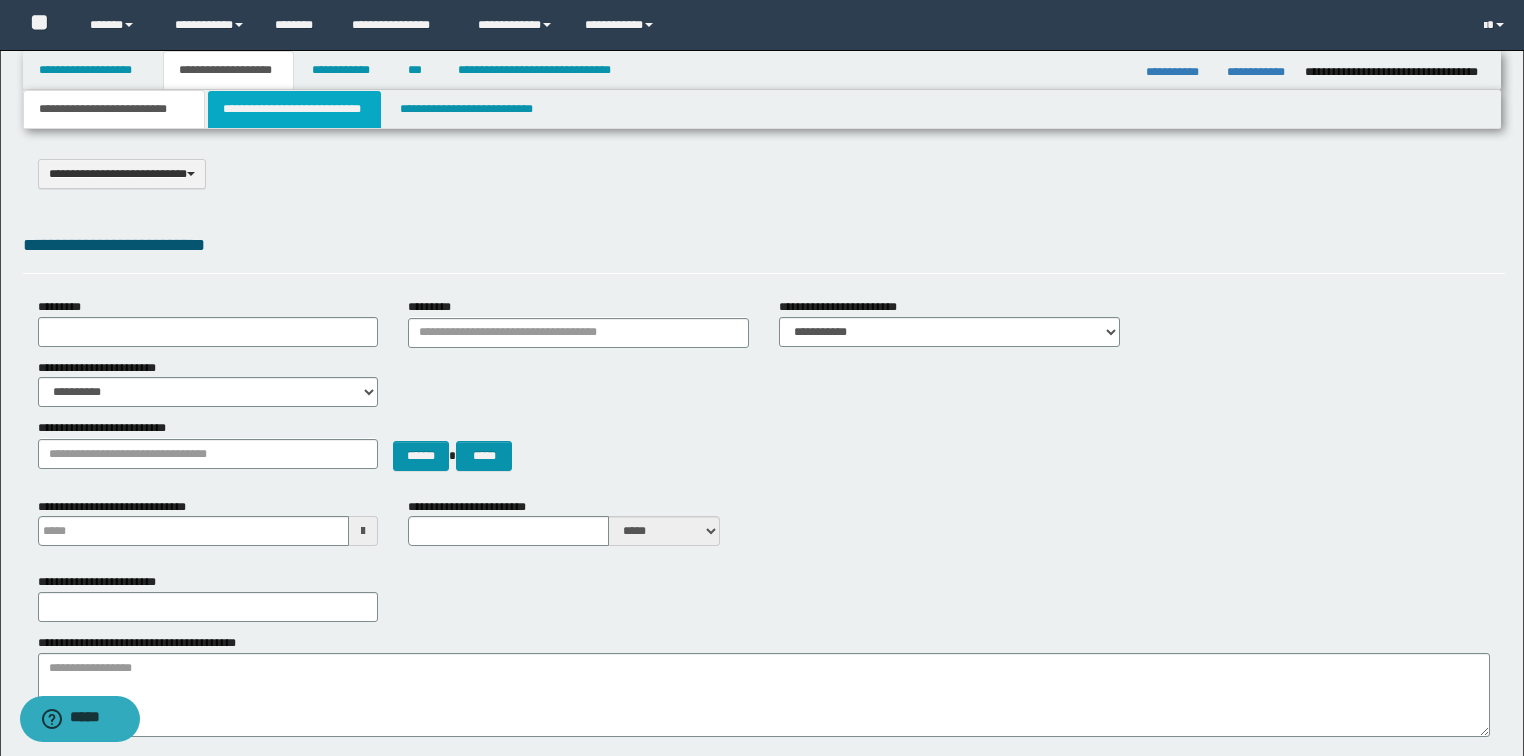 click on "**********" at bounding box center (294, 109) 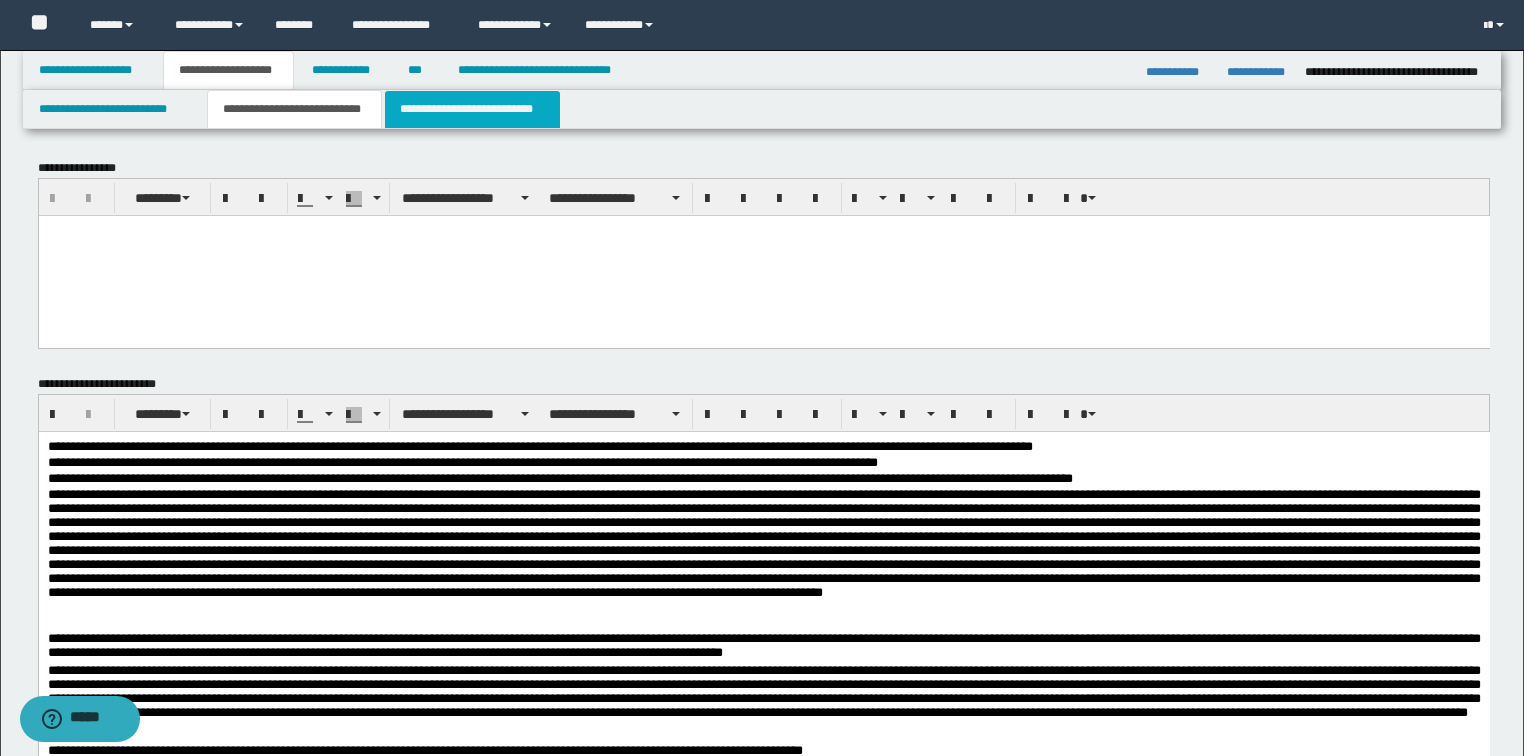 click on "**********" at bounding box center (472, 109) 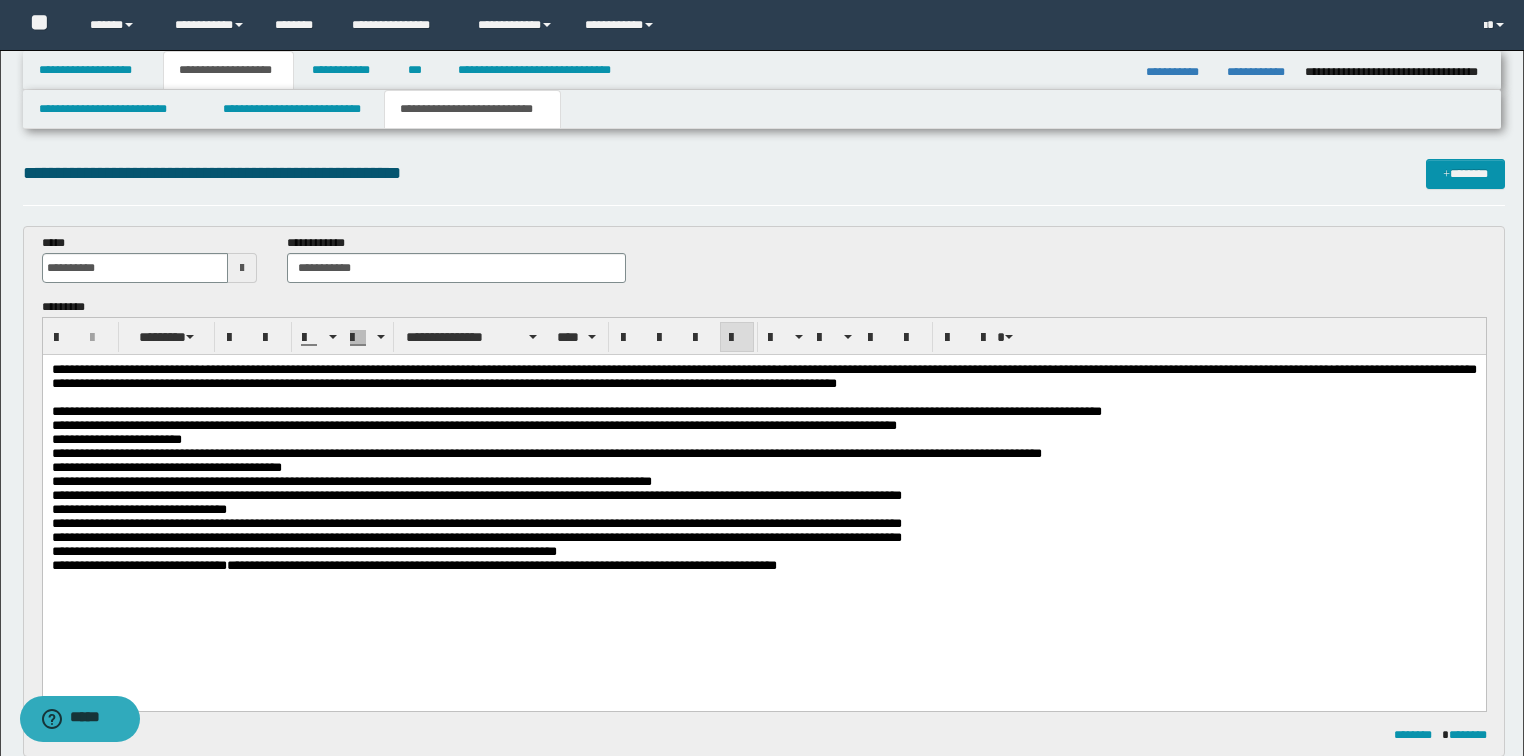 click on "**********" at bounding box center (763, 492) 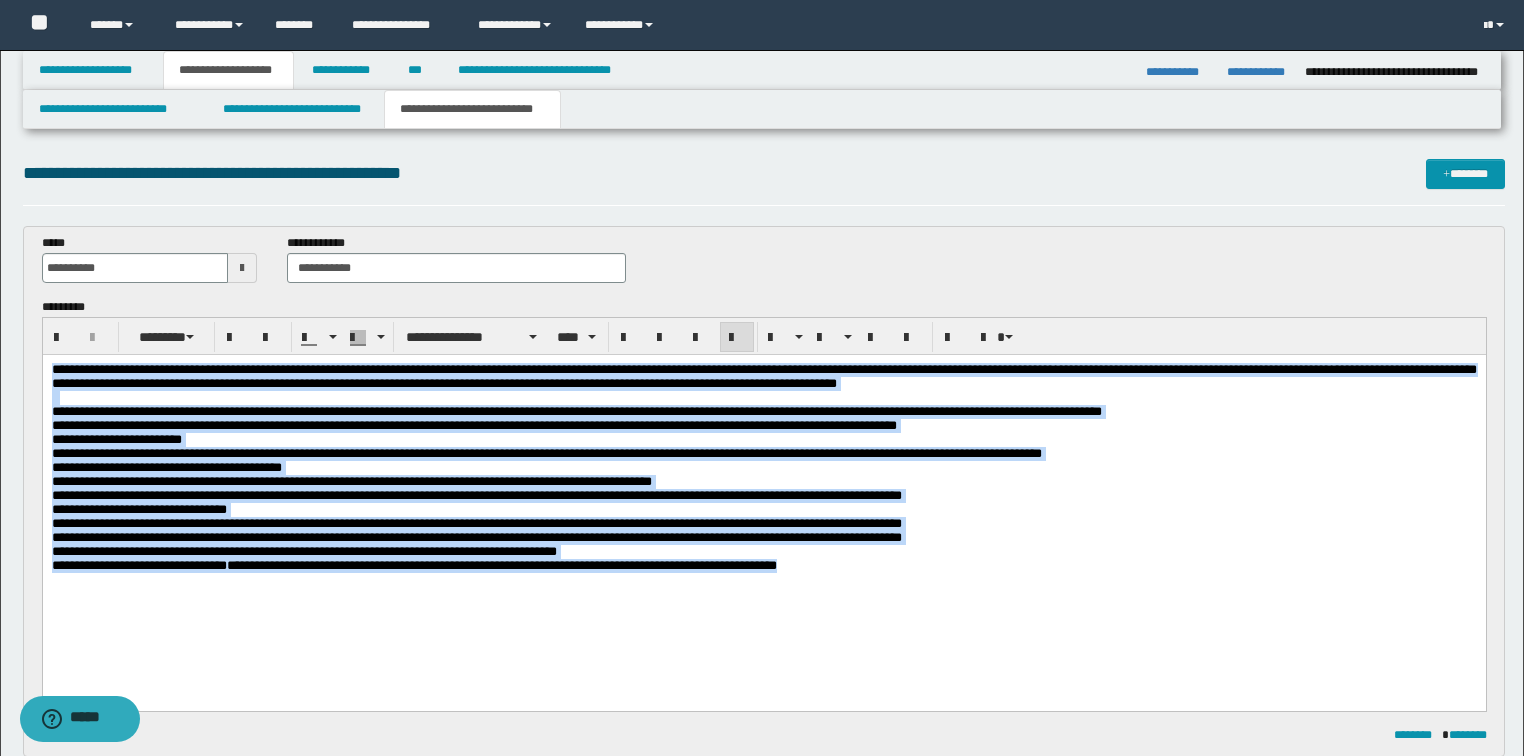 drag, startPoint x: 984, startPoint y: 628, endPoint x: 127, endPoint y: 714, distance: 861.30426 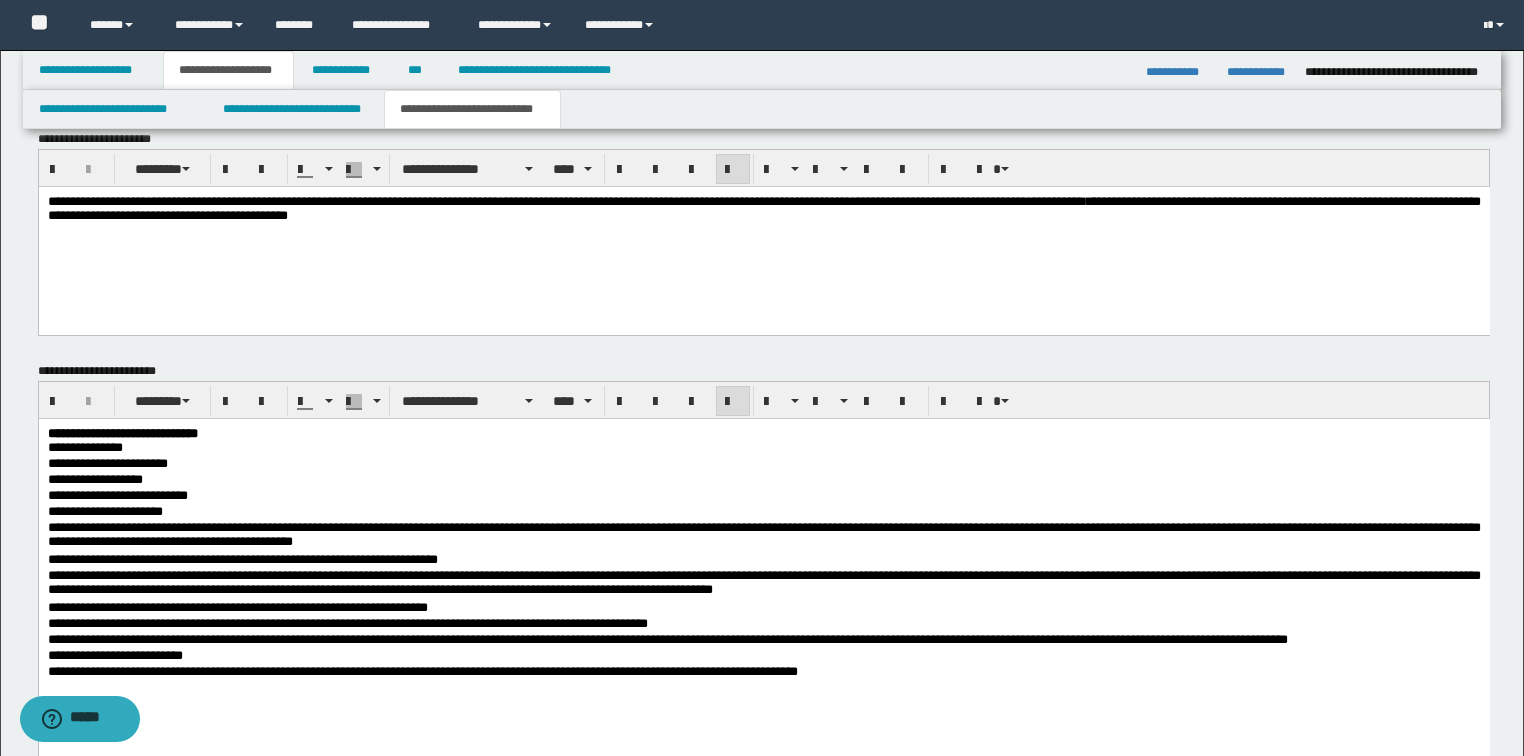 scroll, scrollTop: 1221, scrollLeft: 0, axis: vertical 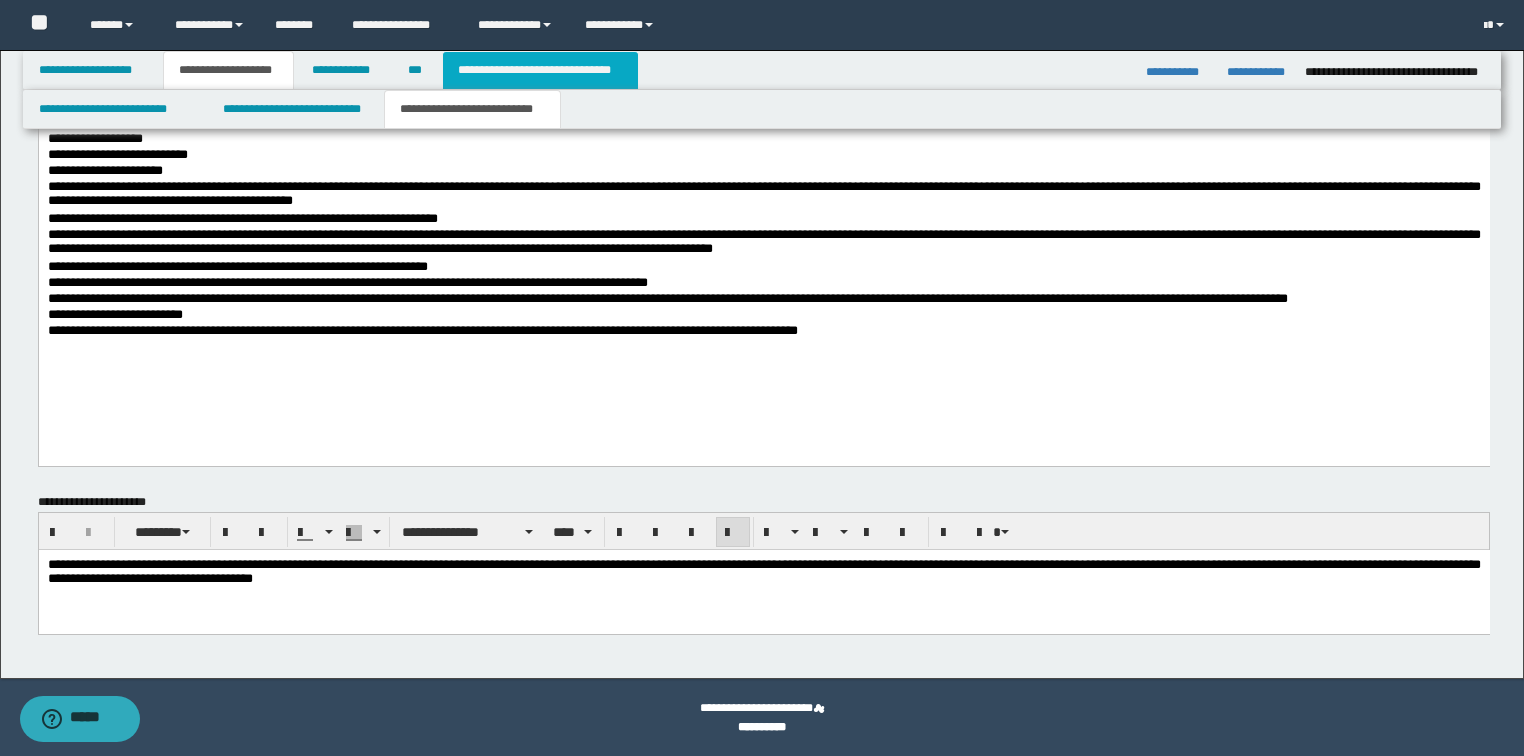 click on "**********" at bounding box center [540, 70] 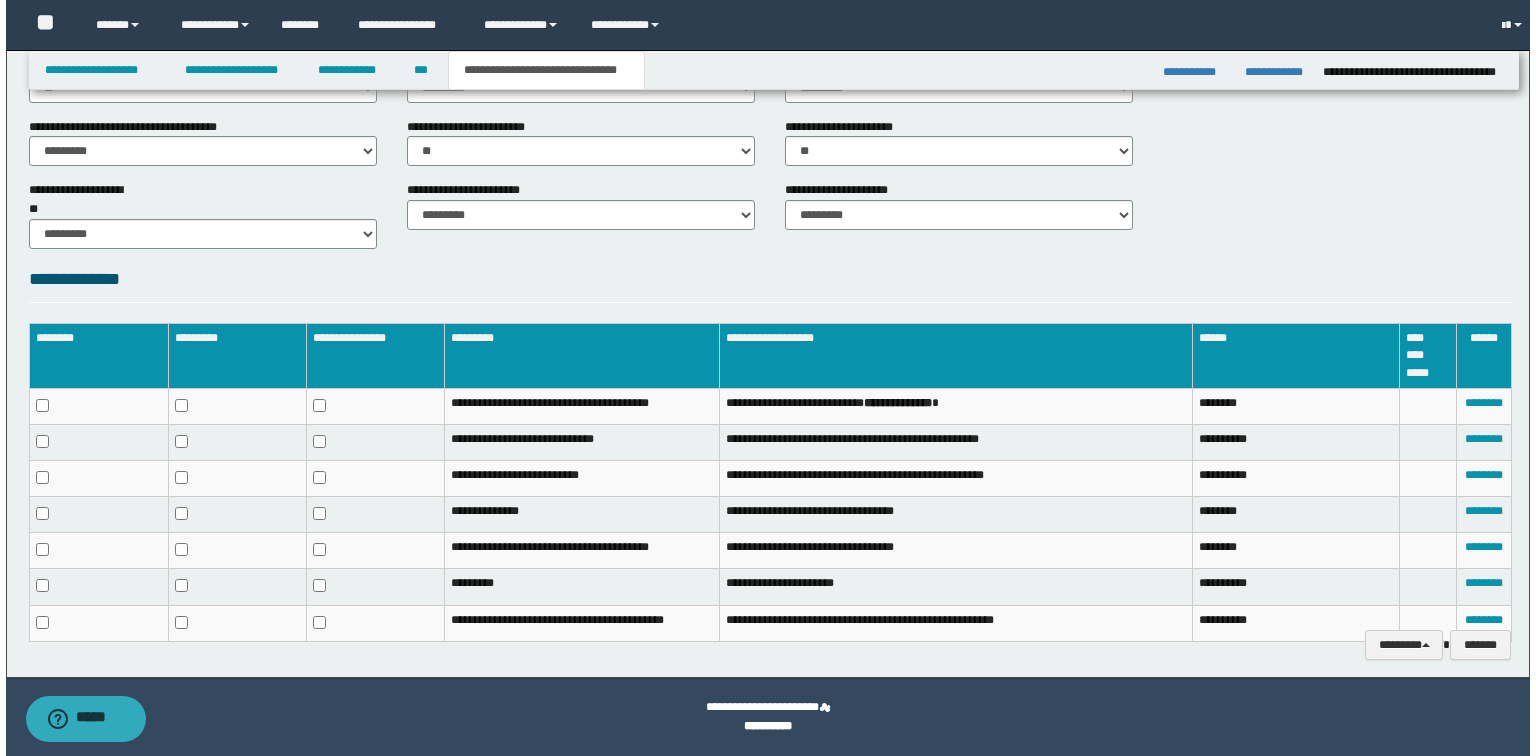 scroll, scrollTop: 836, scrollLeft: 0, axis: vertical 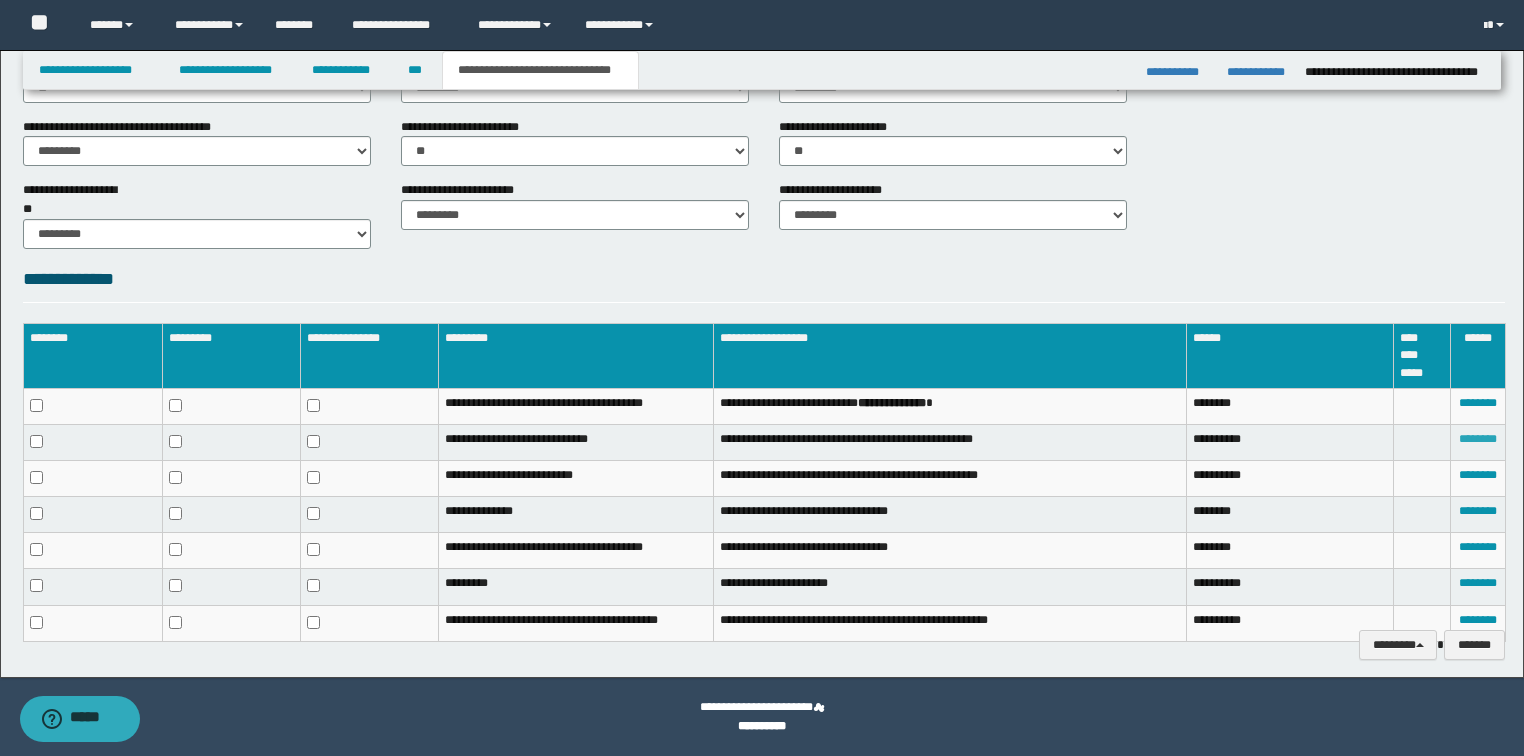 click on "********" at bounding box center (1478, 439) 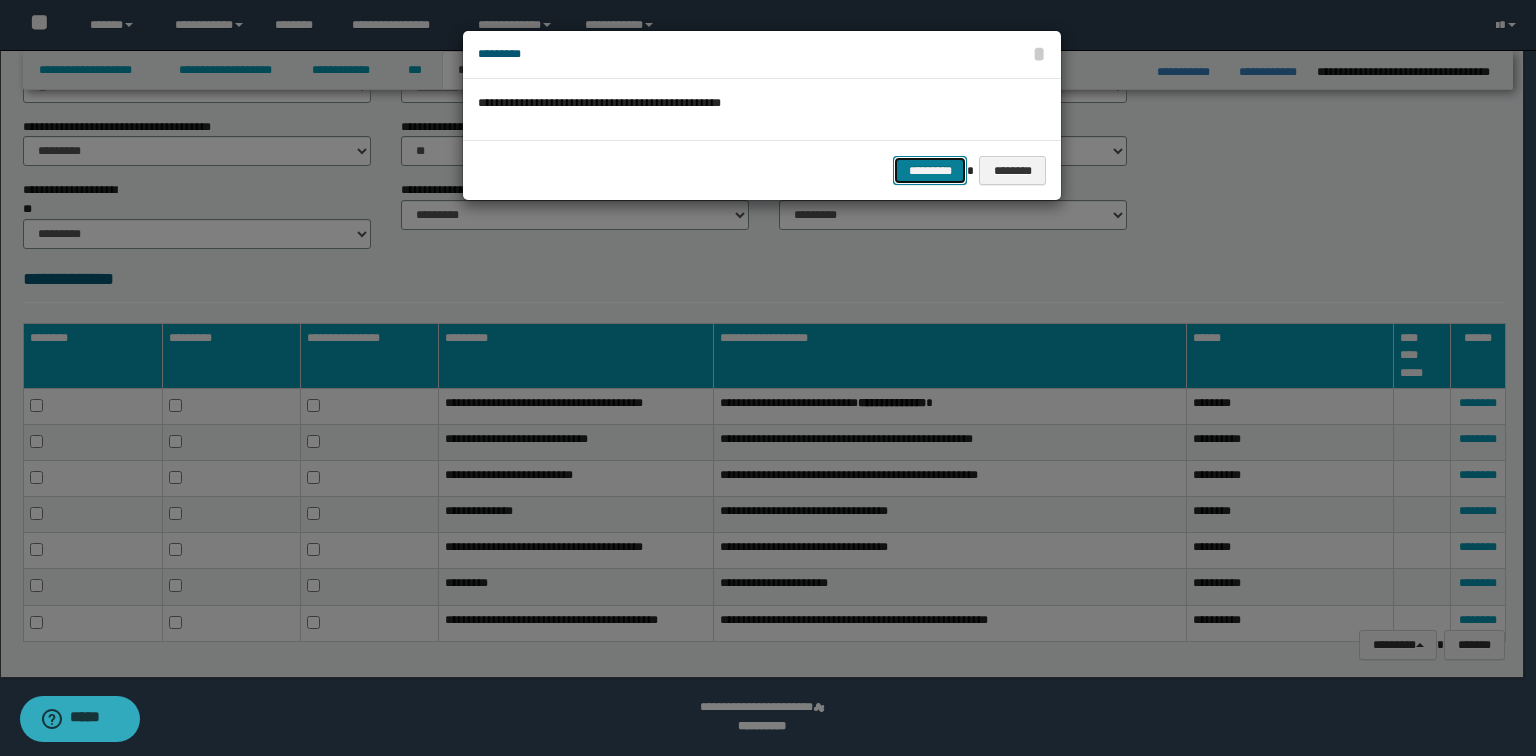 click on "*********" at bounding box center (930, 171) 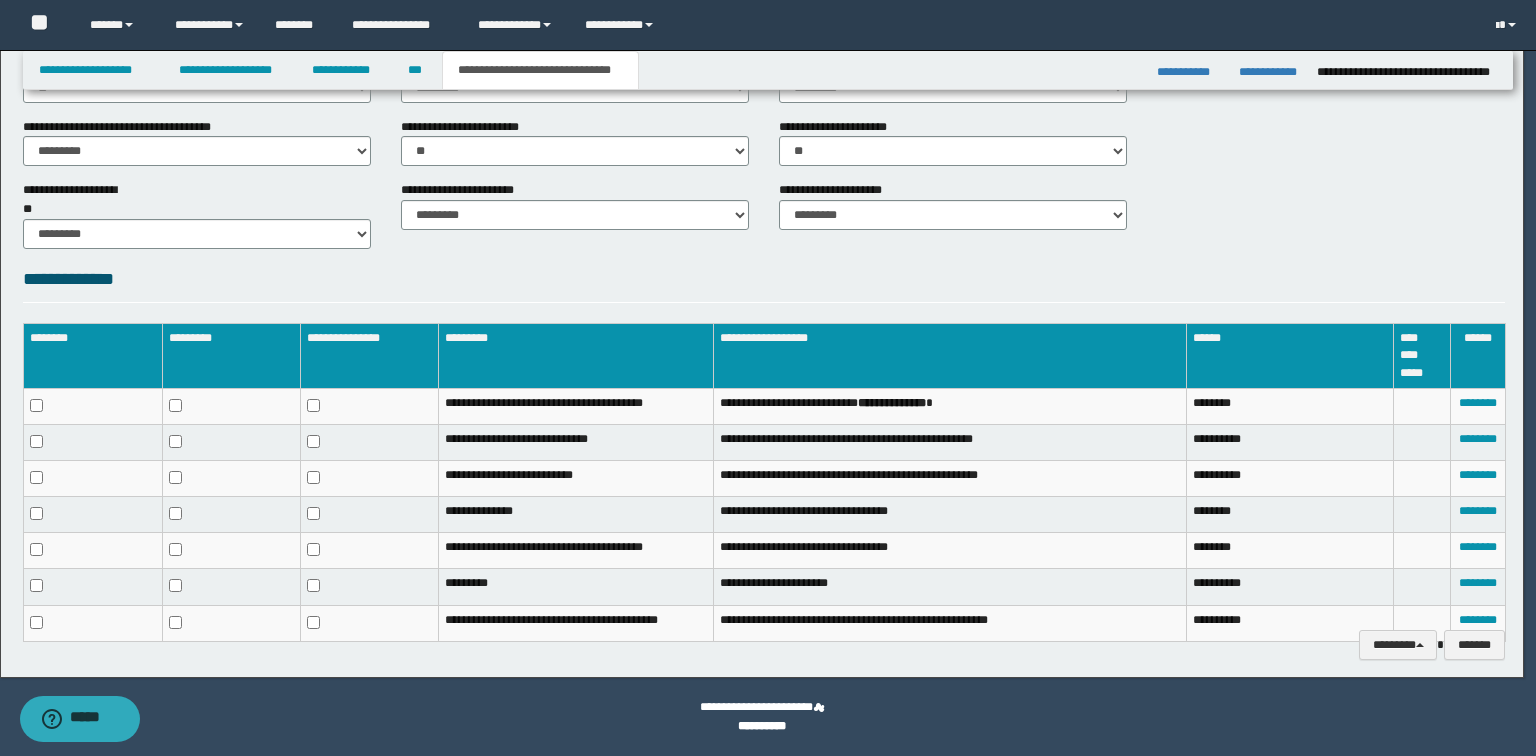 scroll, scrollTop: 820, scrollLeft: 0, axis: vertical 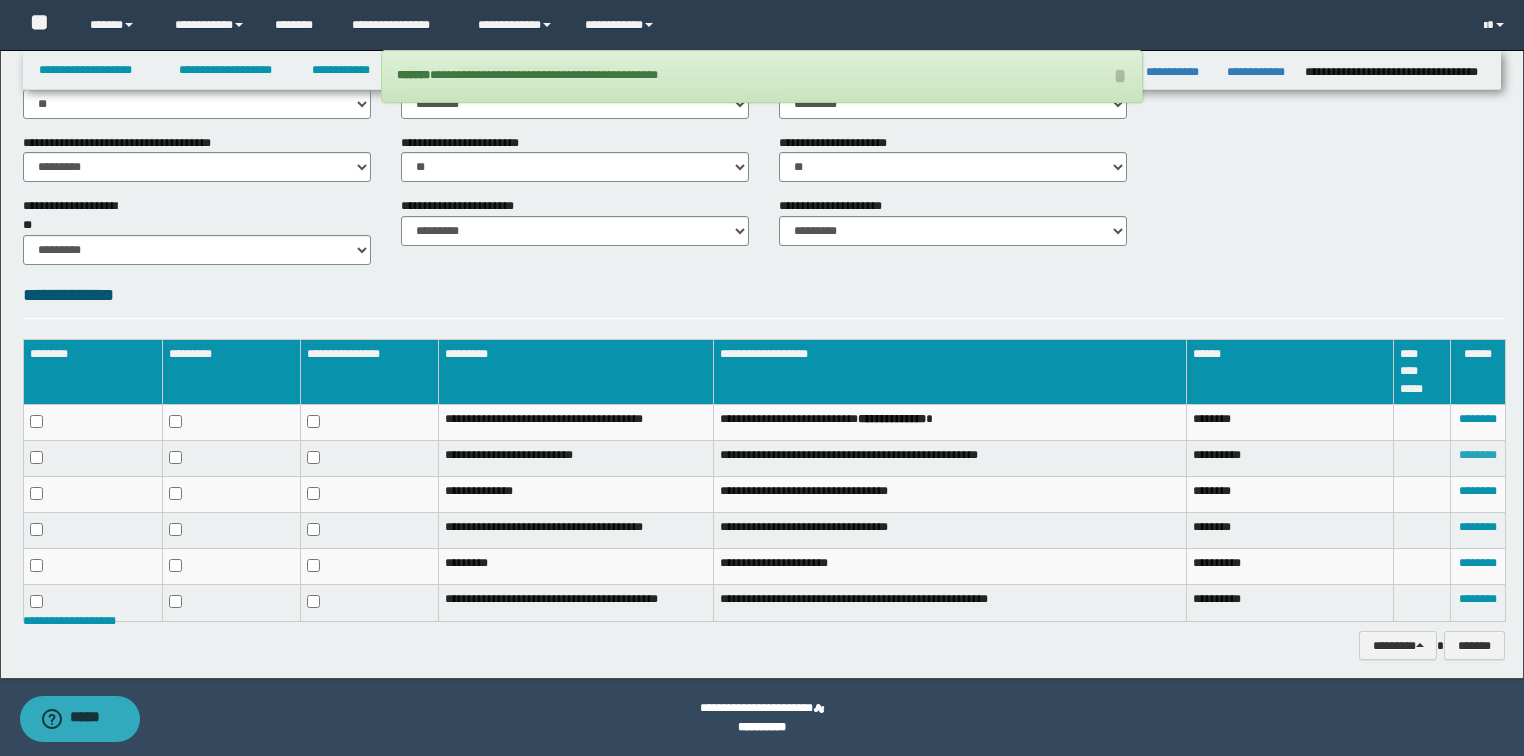 drag, startPoint x: 1468, startPoint y: 437, endPoint x: 1463, endPoint y: 424, distance: 13.928389 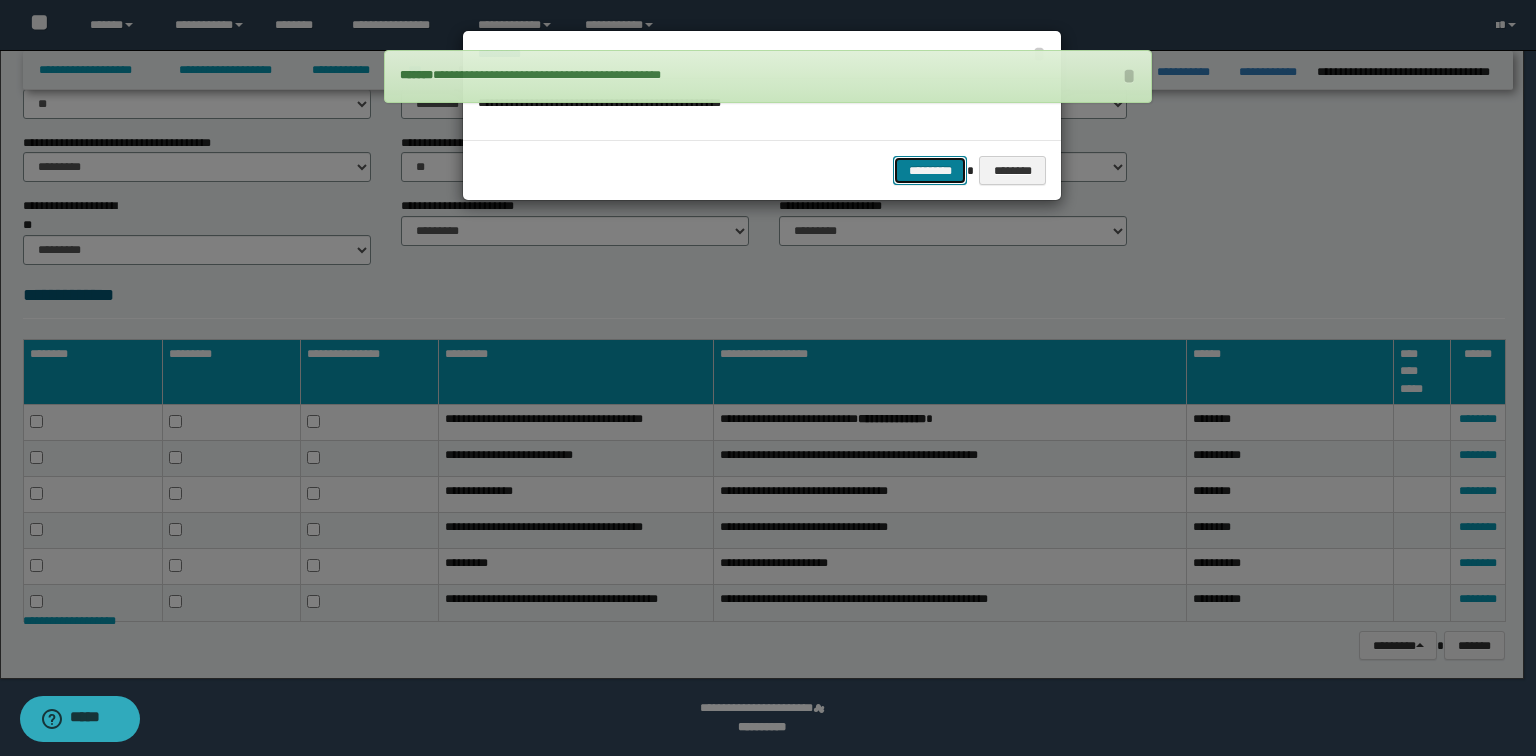 click on "*********" at bounding box center [930, 171] 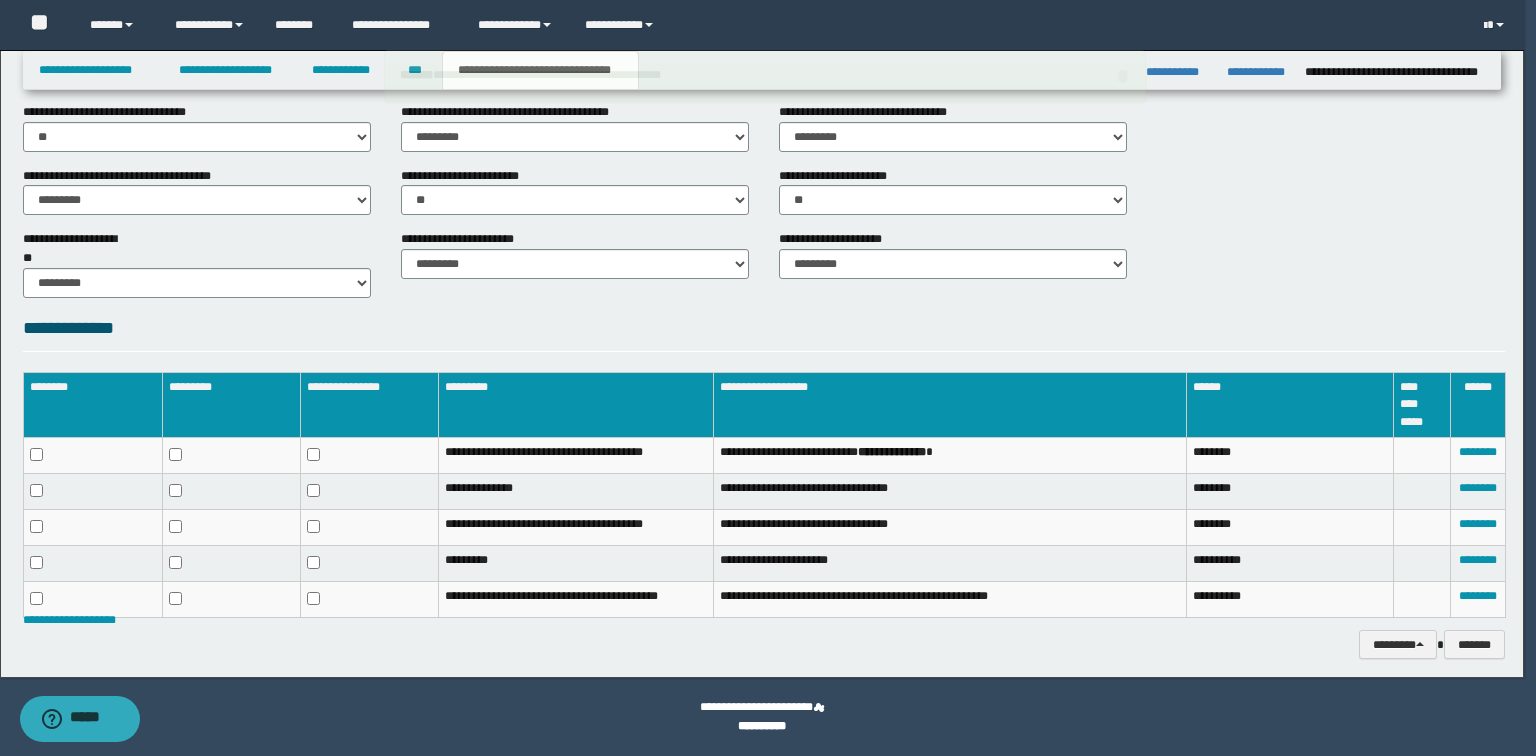 scroll, scrollTop: 786, scrollLeft: 0, axis: vertical 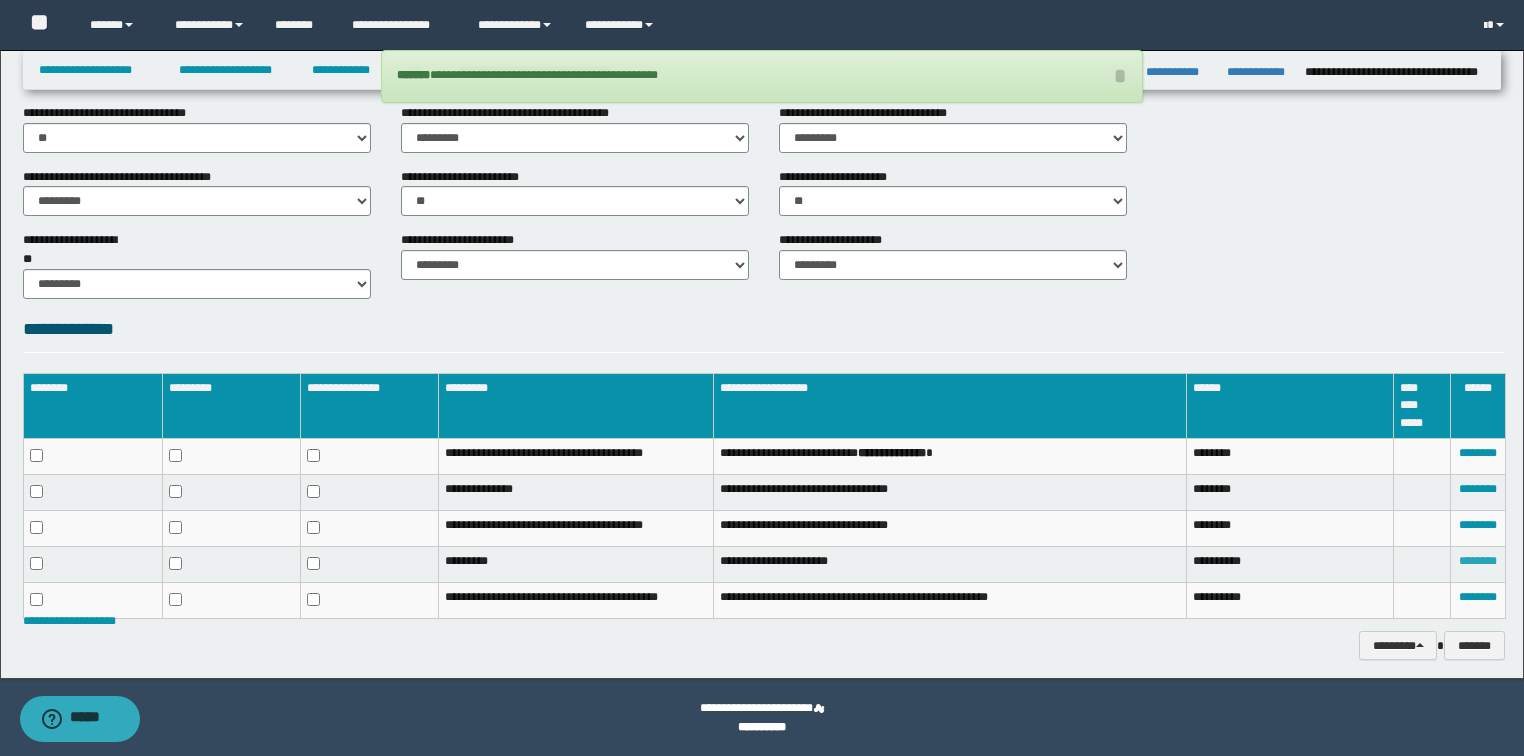 click on "********" at bounding box center (1478, 561) 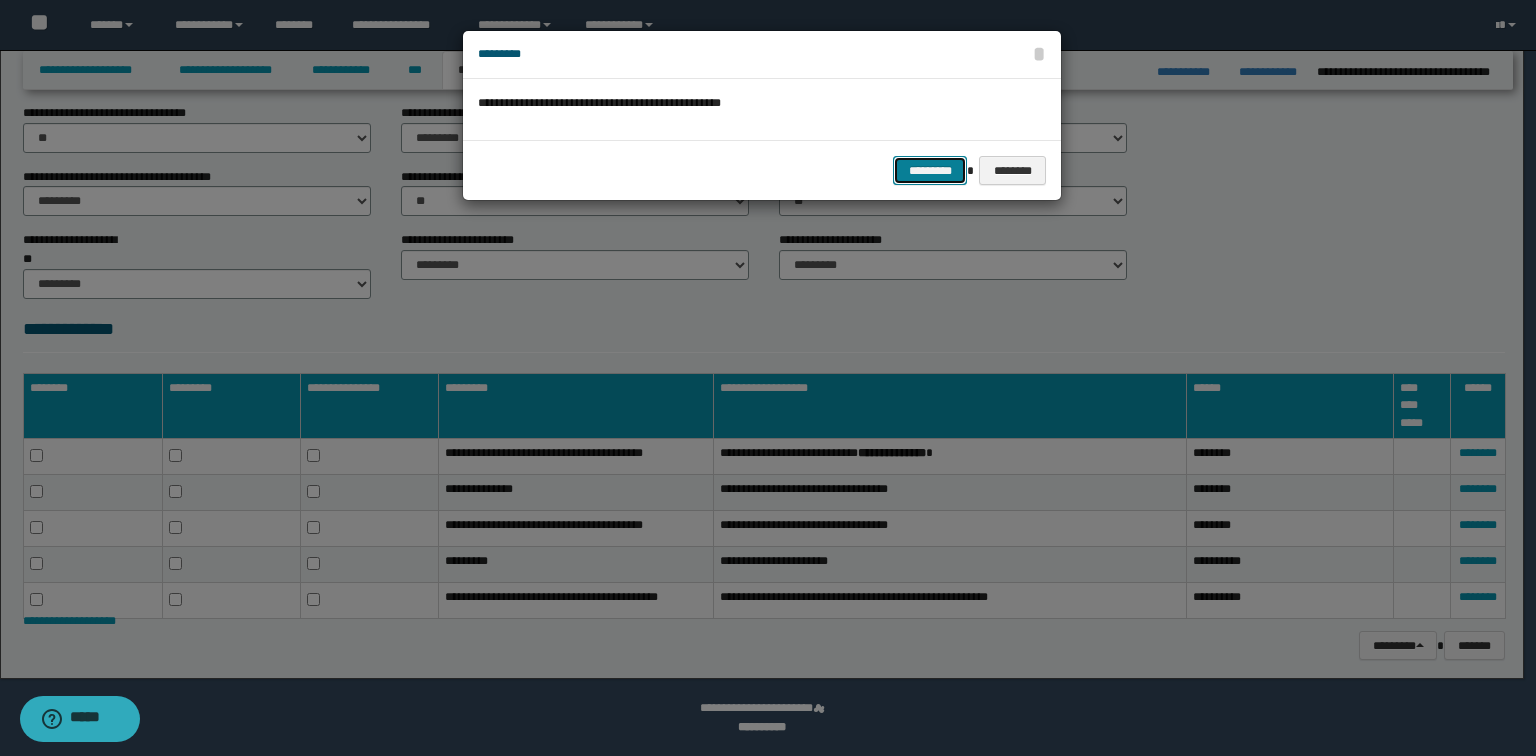 click on "*********" at bounding box center [930, 171] 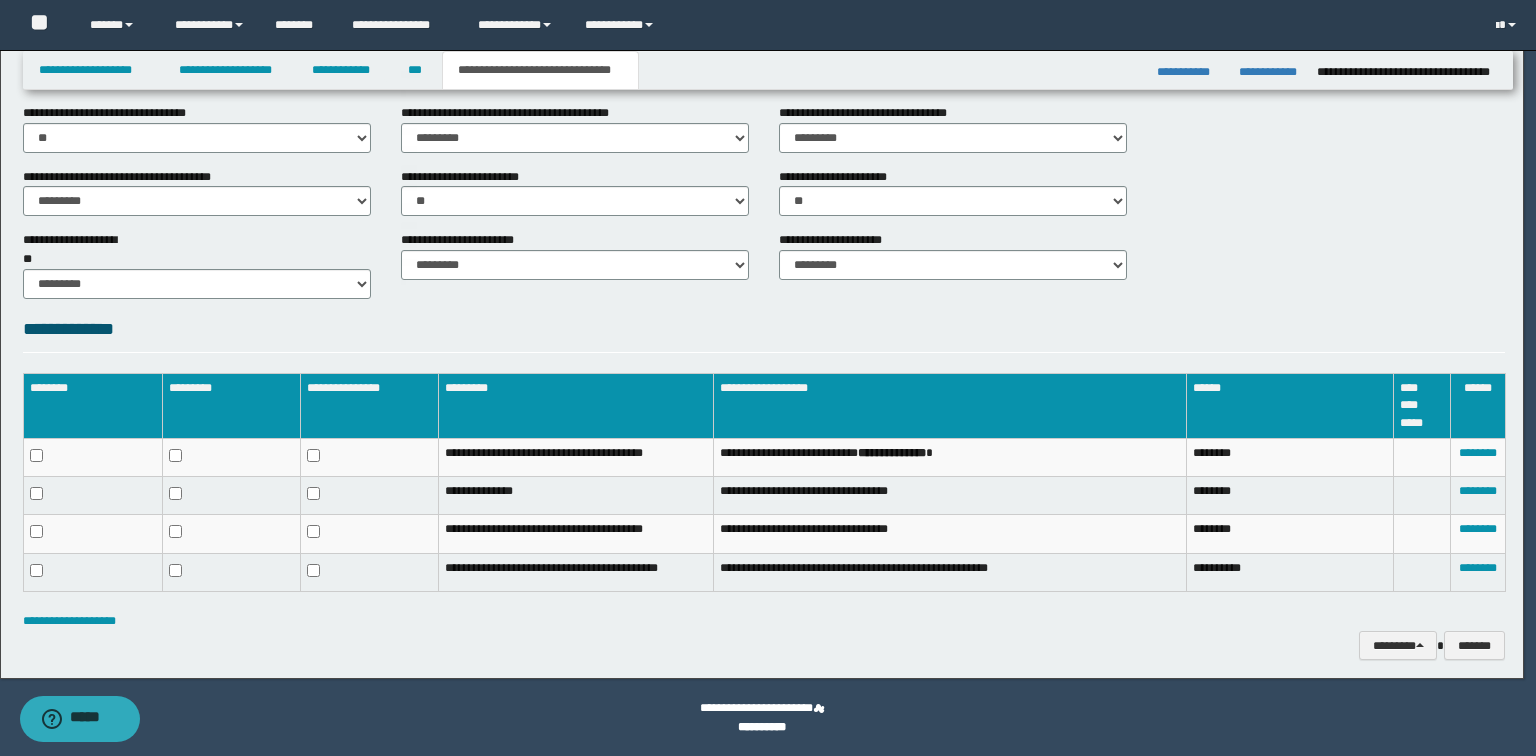 scroll, scrollTop: 752, scrollLeft: 0, axis: vertical 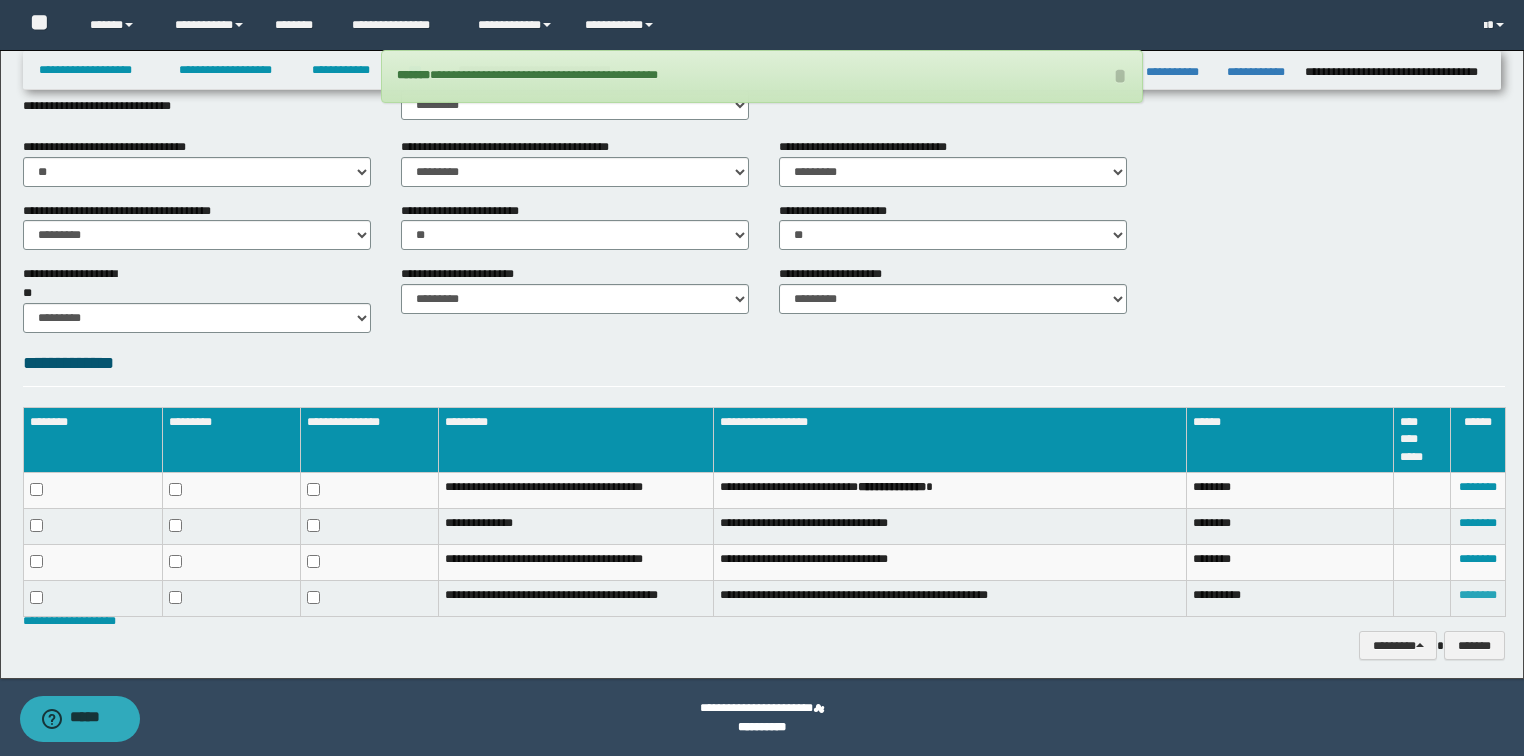 click on "********" at bounding box center (1478, 595) 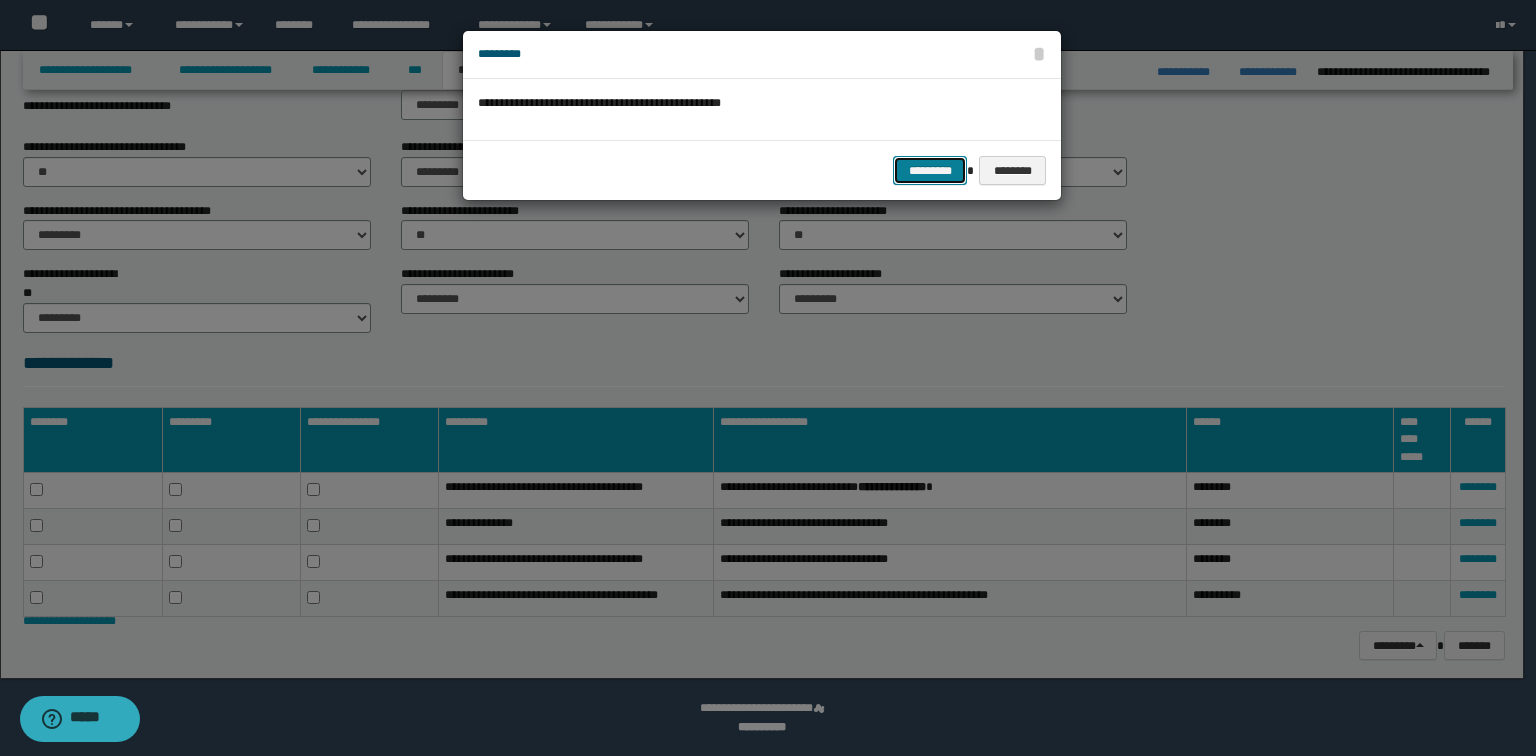 click on "*********" at bounding box center (930, 171) 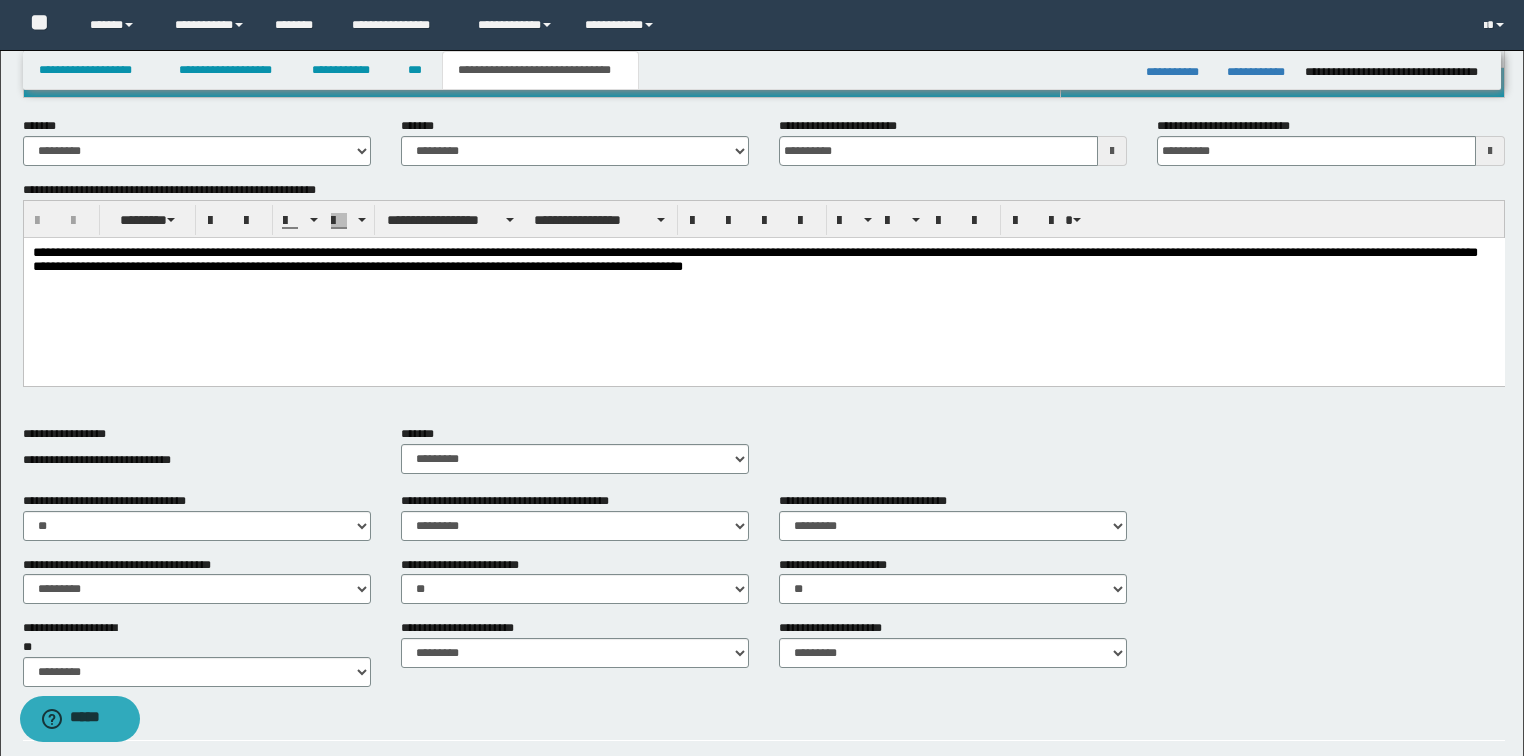scroll, scrollTop: 318, scrollLeft: 0, axis: vertical 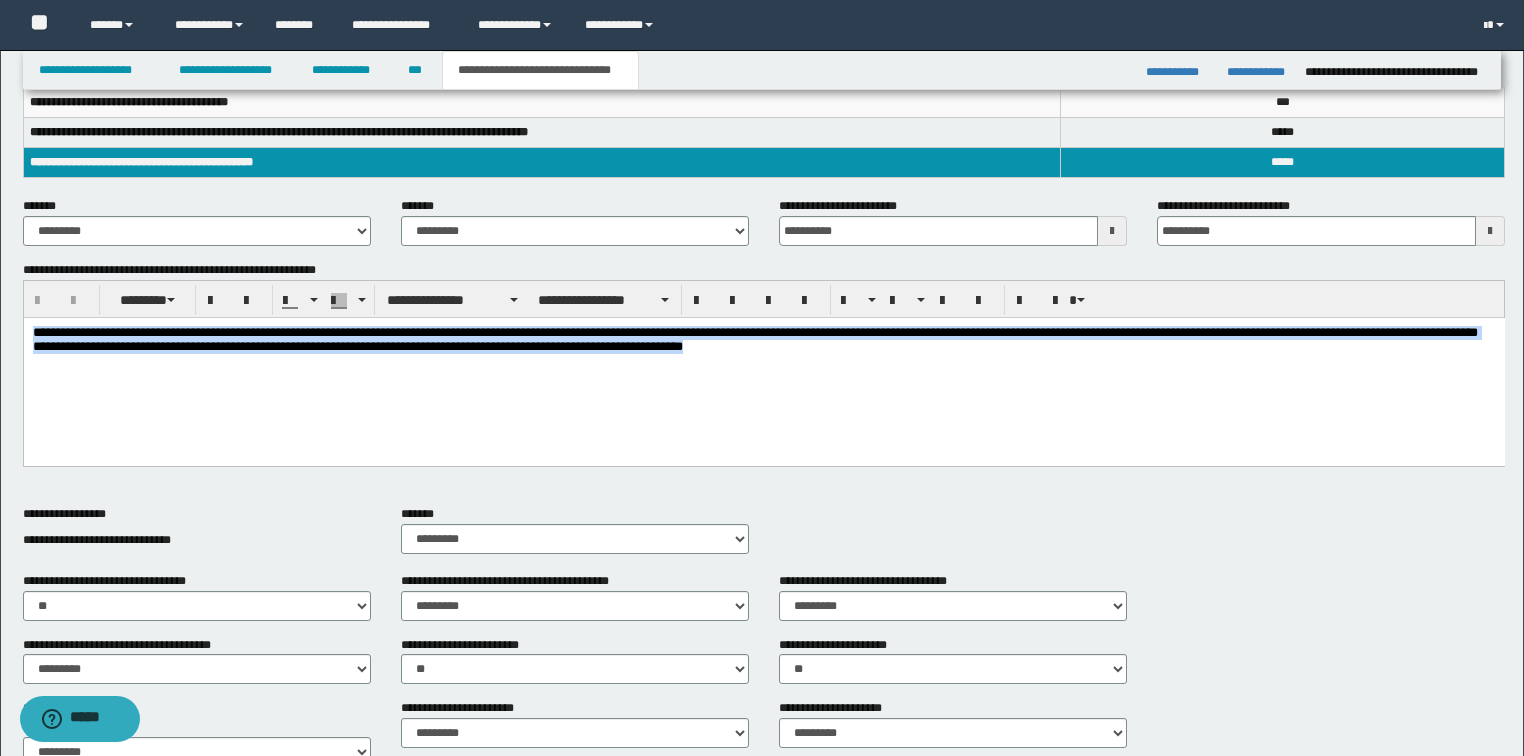 drag, startPoint x: 933, startPoint y: 359, endPoint x: -1, endPoint y: 307, distance: 935.4464 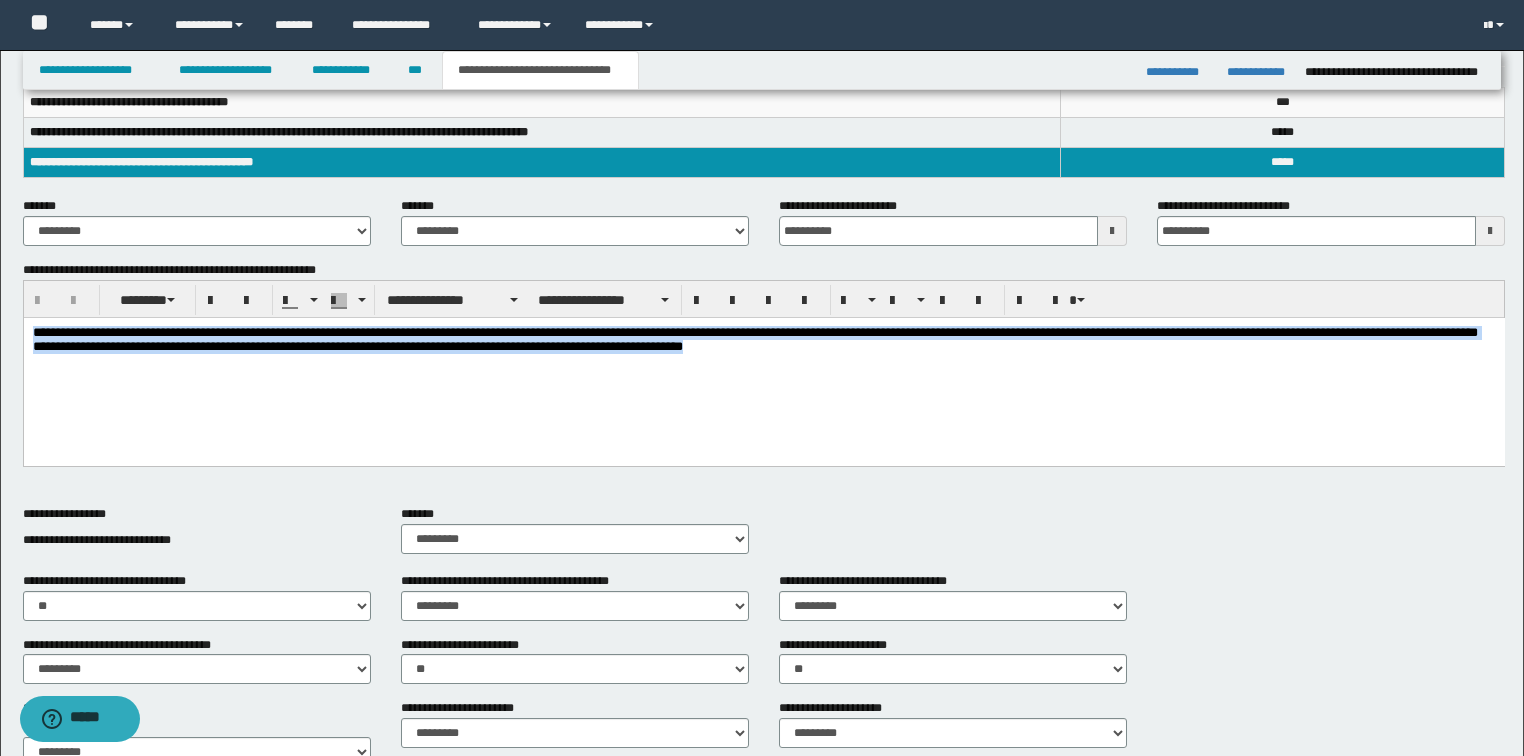 click on "**********" at bounding box center [763, 365] 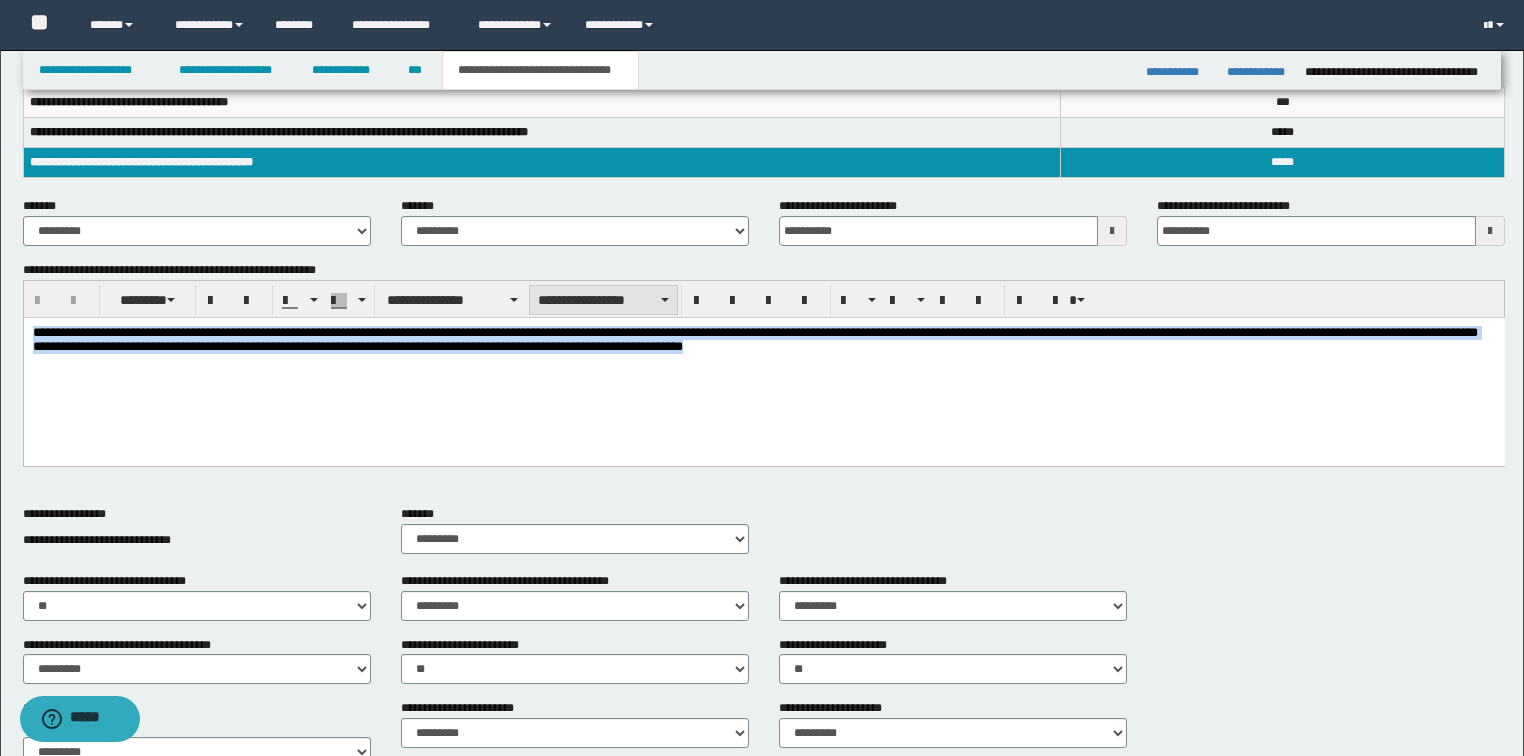 click on "**********" at bounding box center [603, 300] 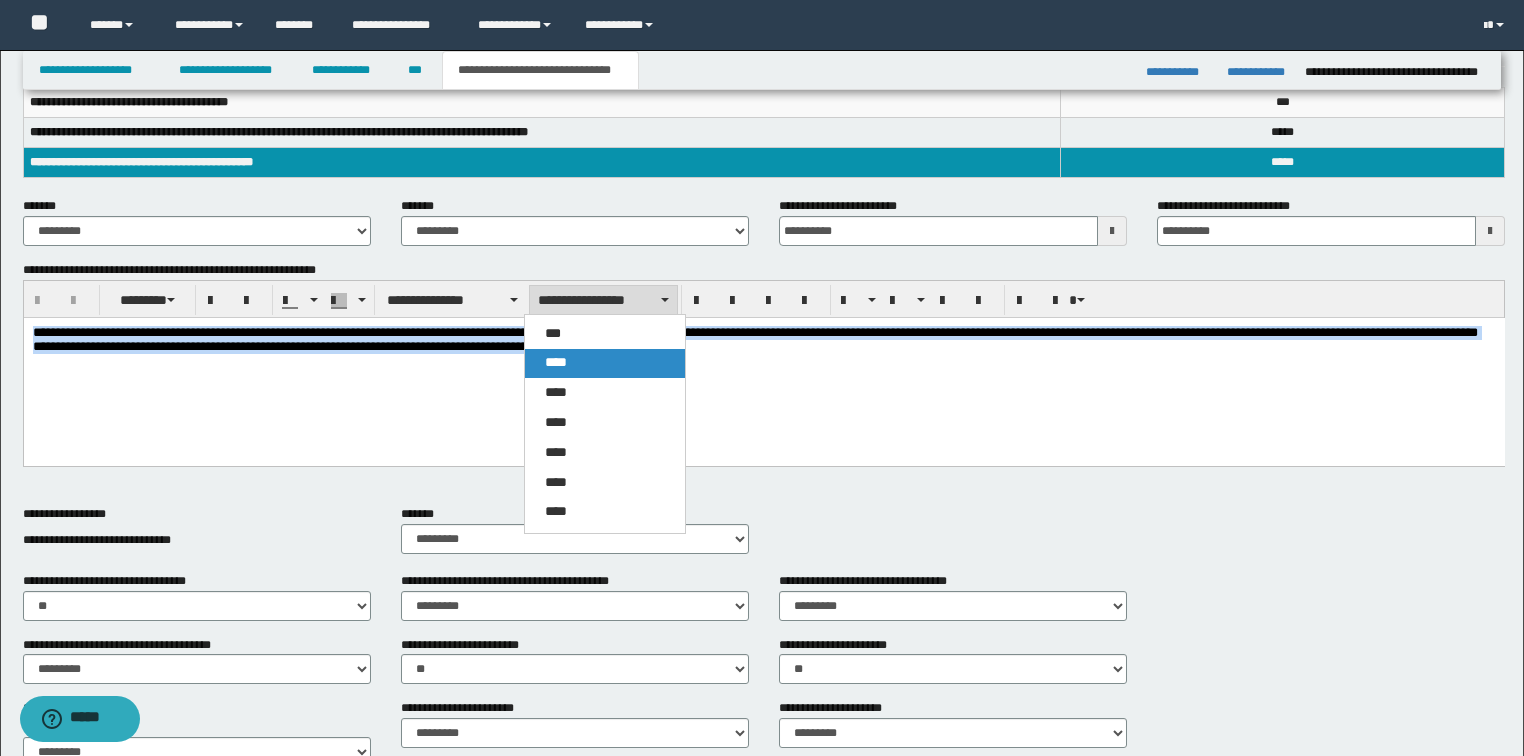 click on "****" at bounding box center (556, 362) 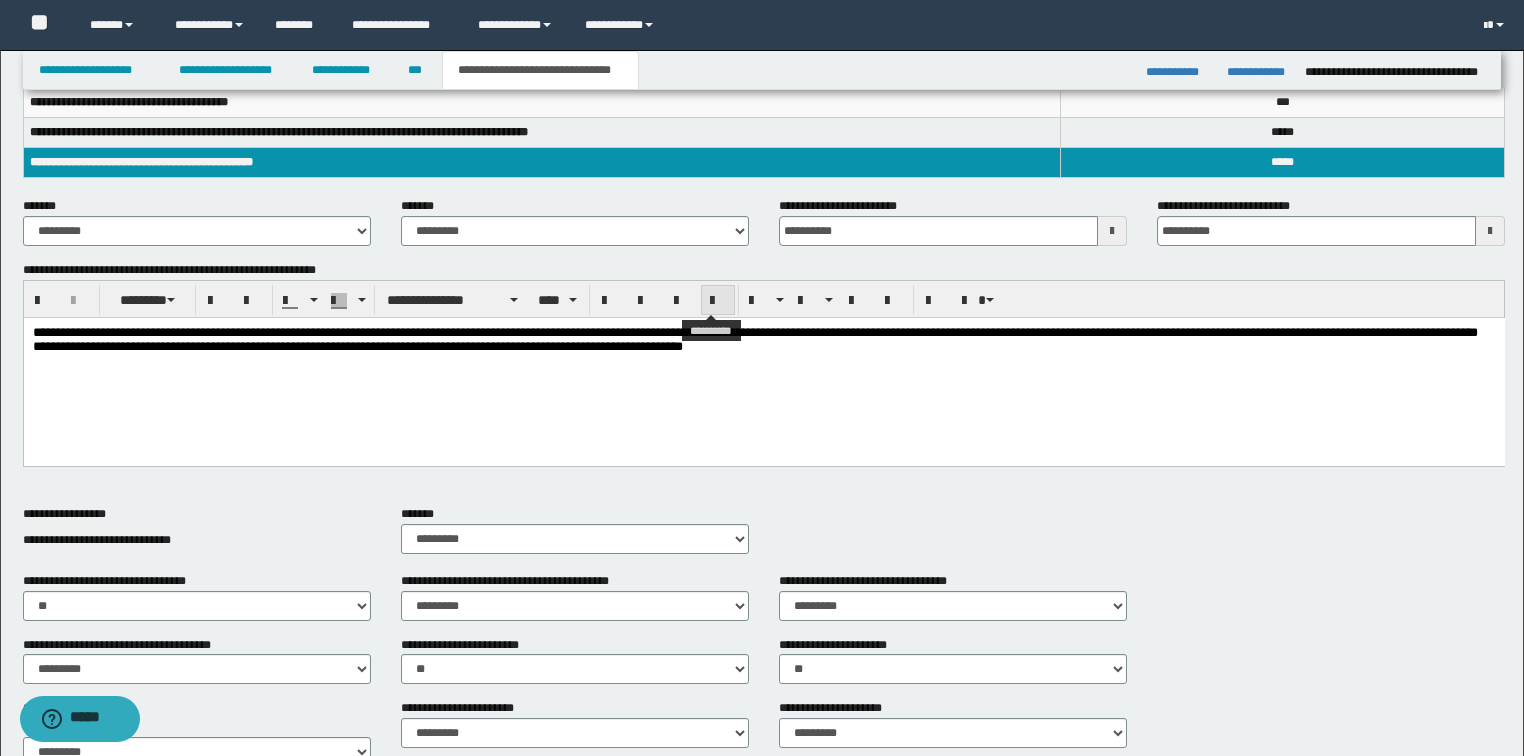 click at bounding box center (718, 301) 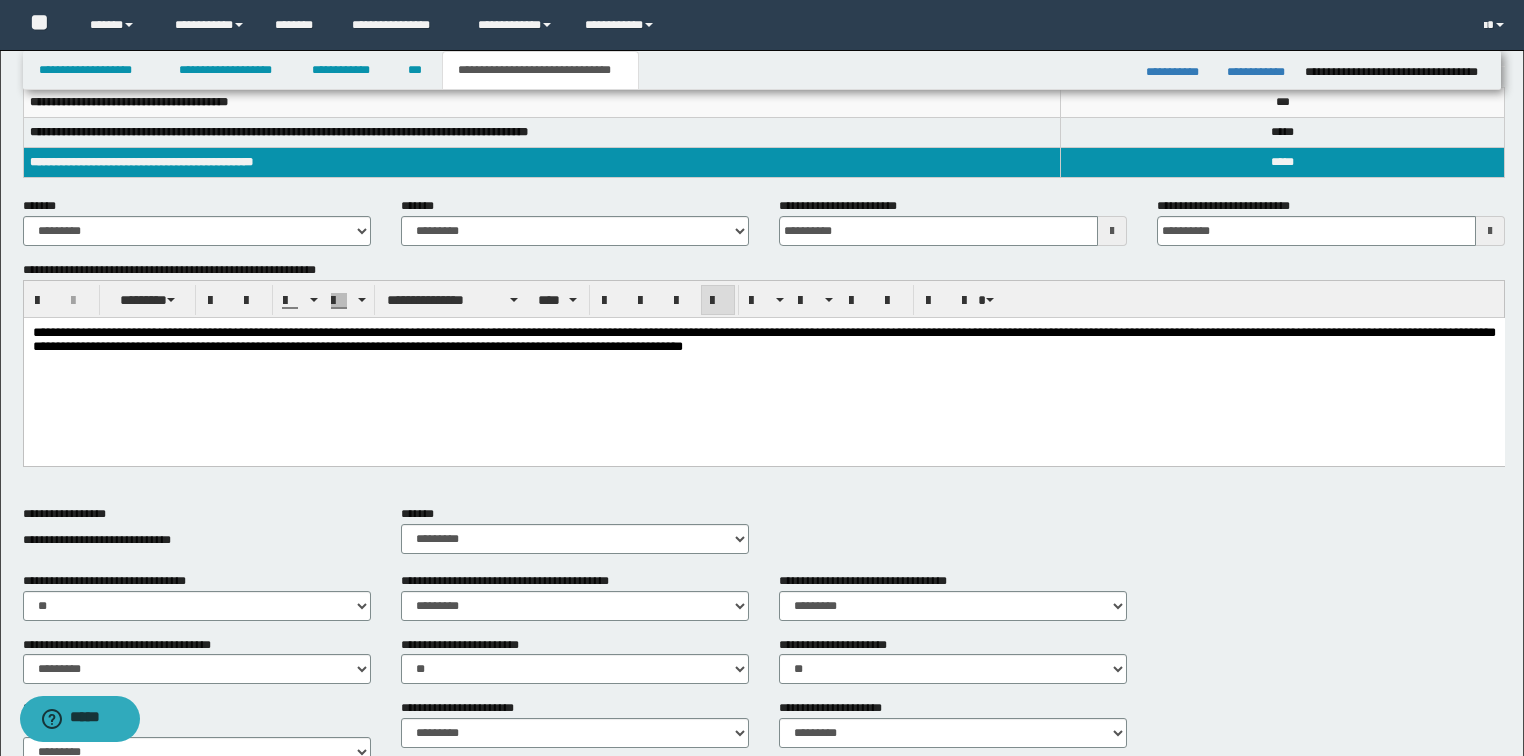 click on "**********" at bounding box center (763, 365) 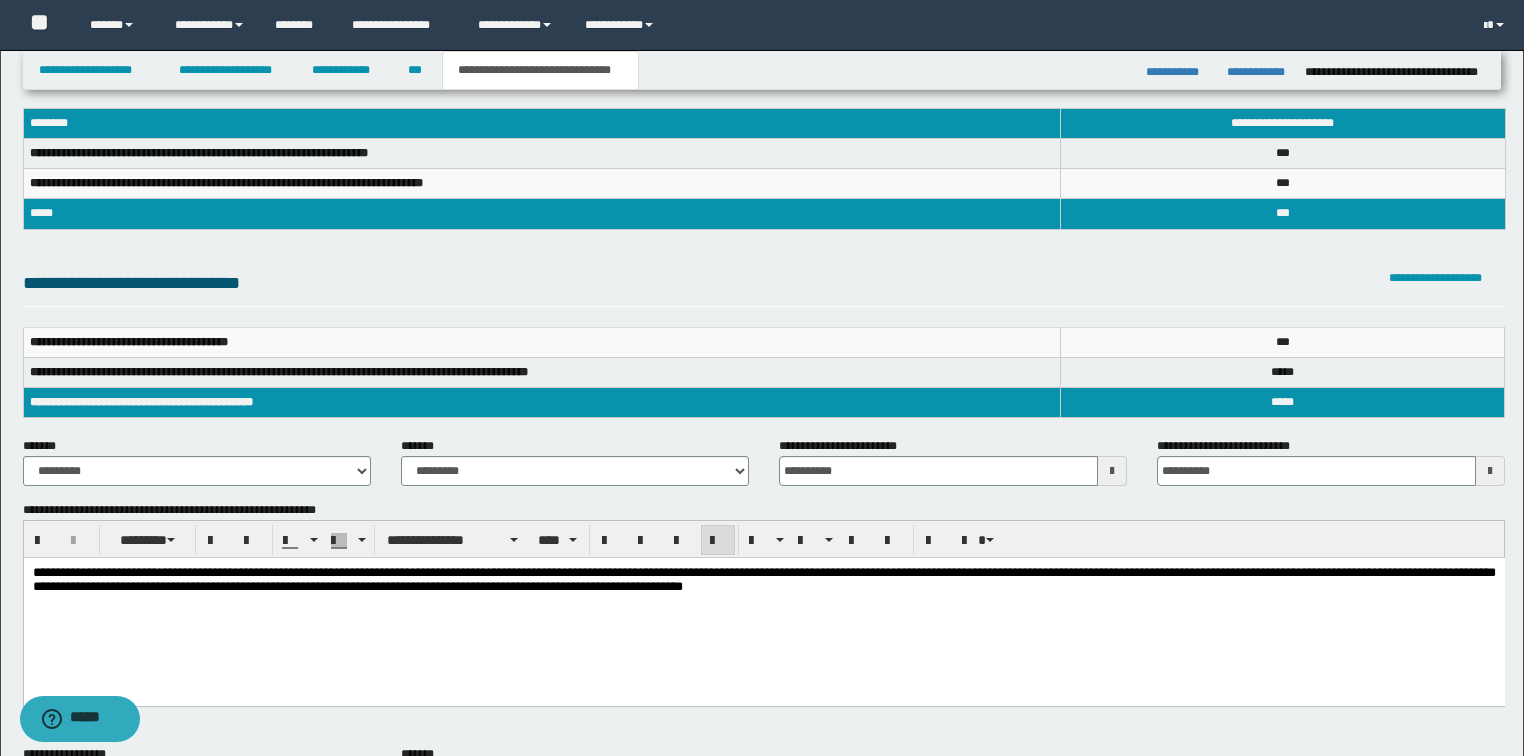 scroll, scrollTop: 0, scrollLeft: 0, axis: both 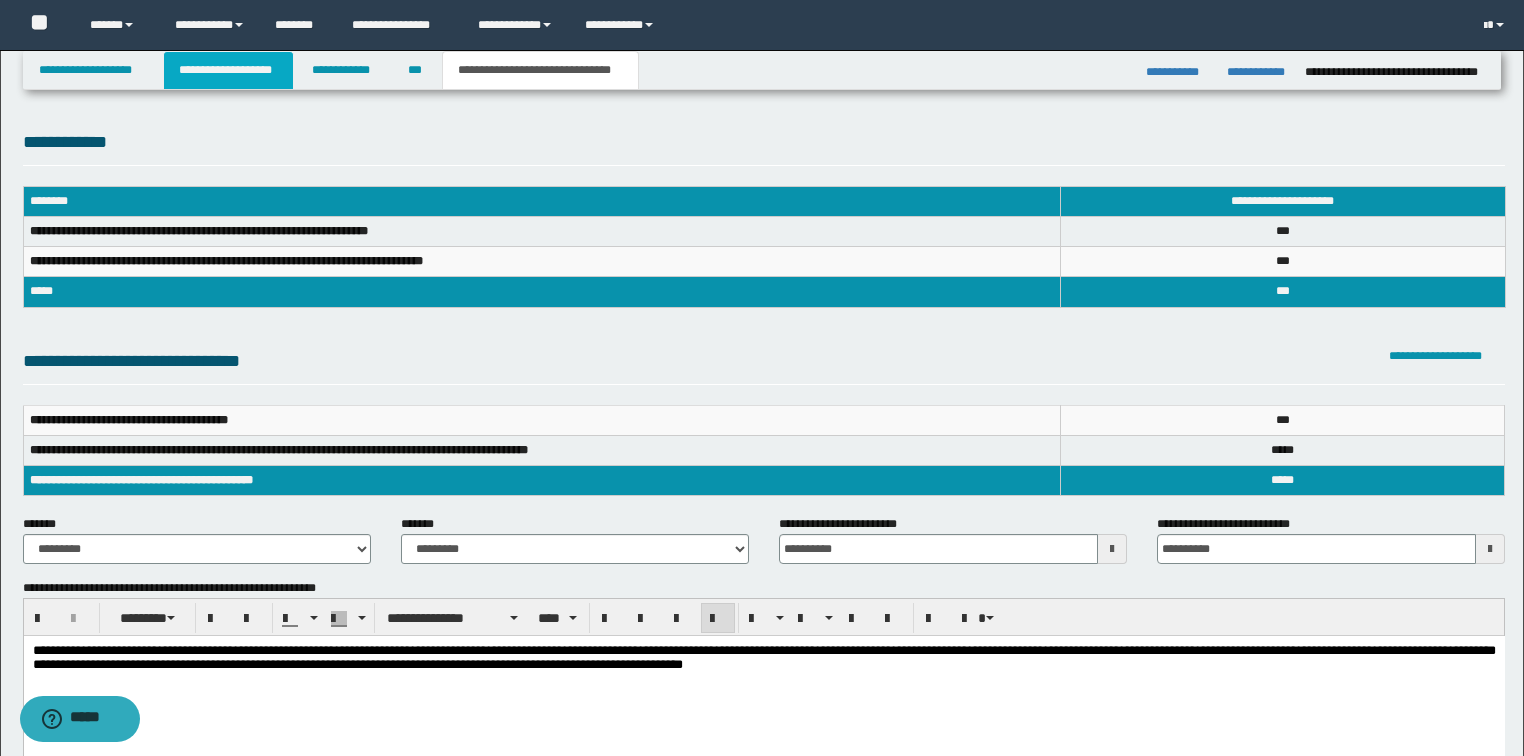 click on "**********" at bounding box center [228, 70] 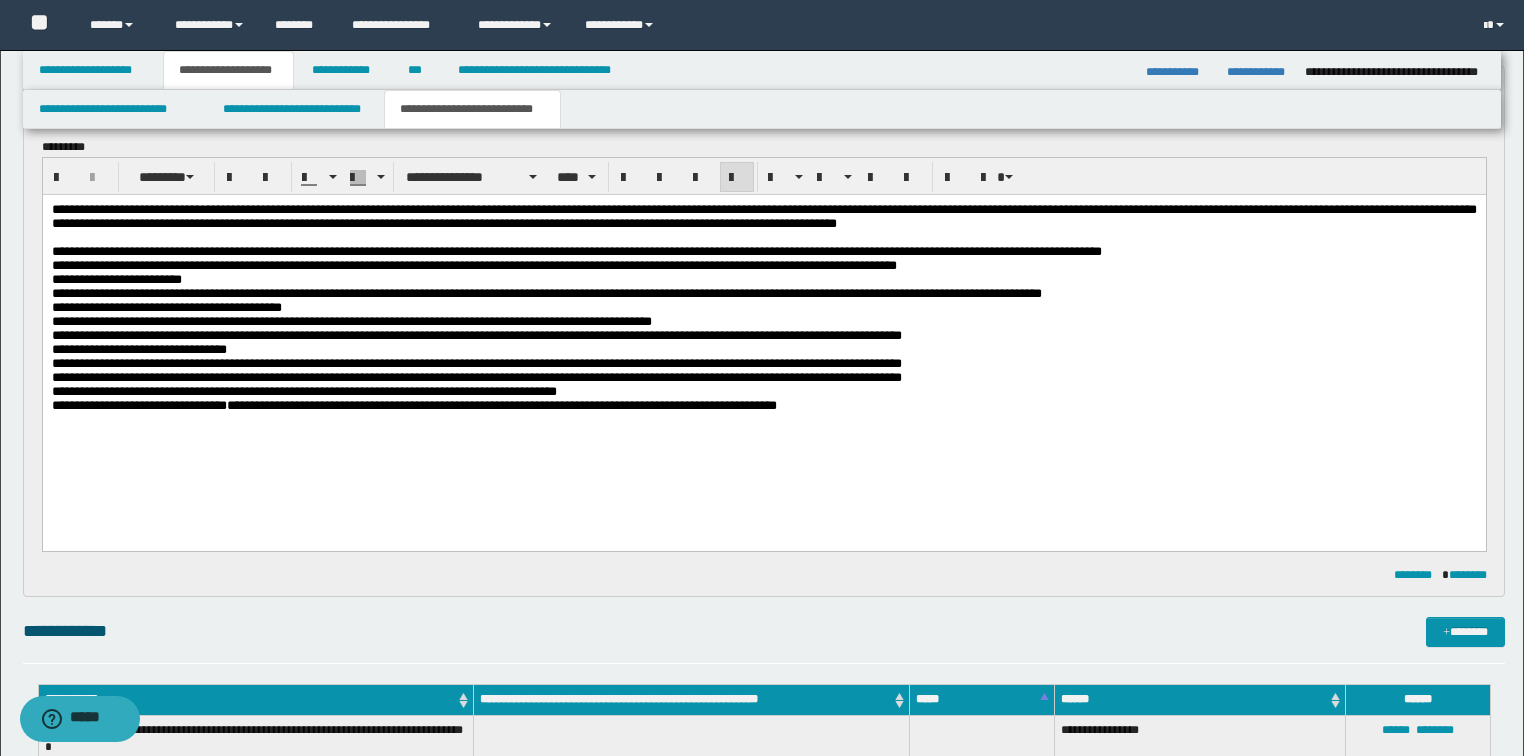 scroll, scrollTop: 80, scrollLeft: 0, axis: vertical 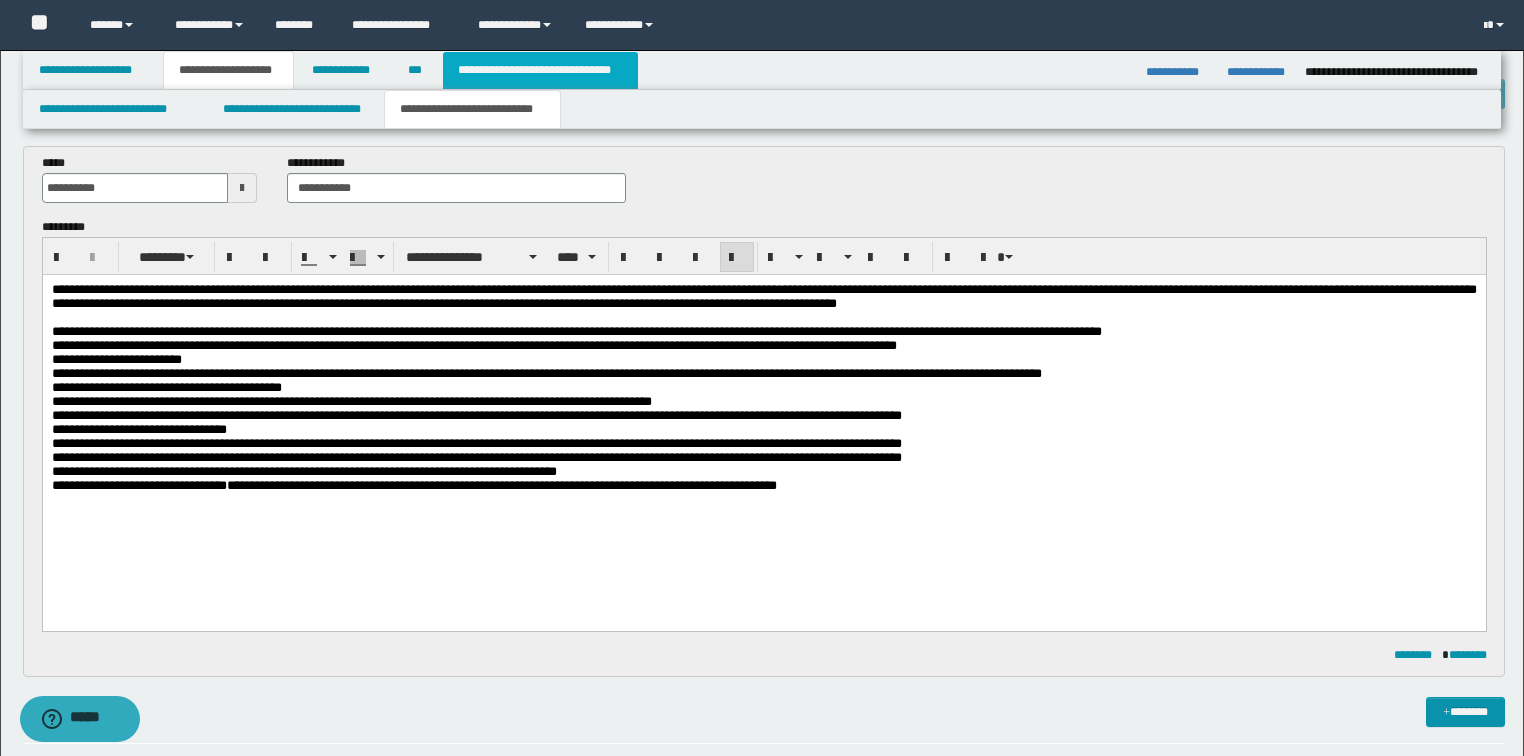 click on "**********" at bounding box center [540, 70] 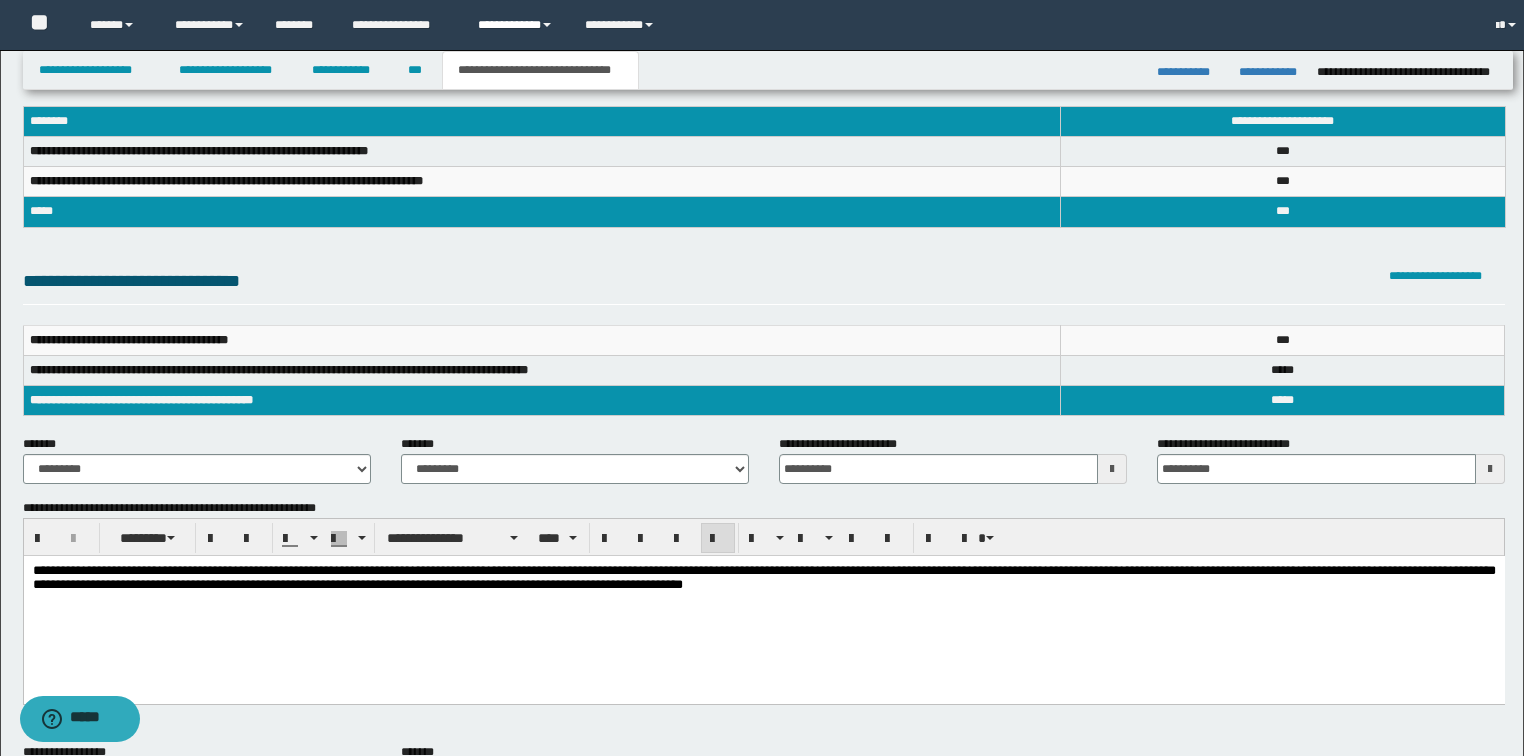 scroll, scrollTop: 48, scrollLeft: 0, axis: vertical 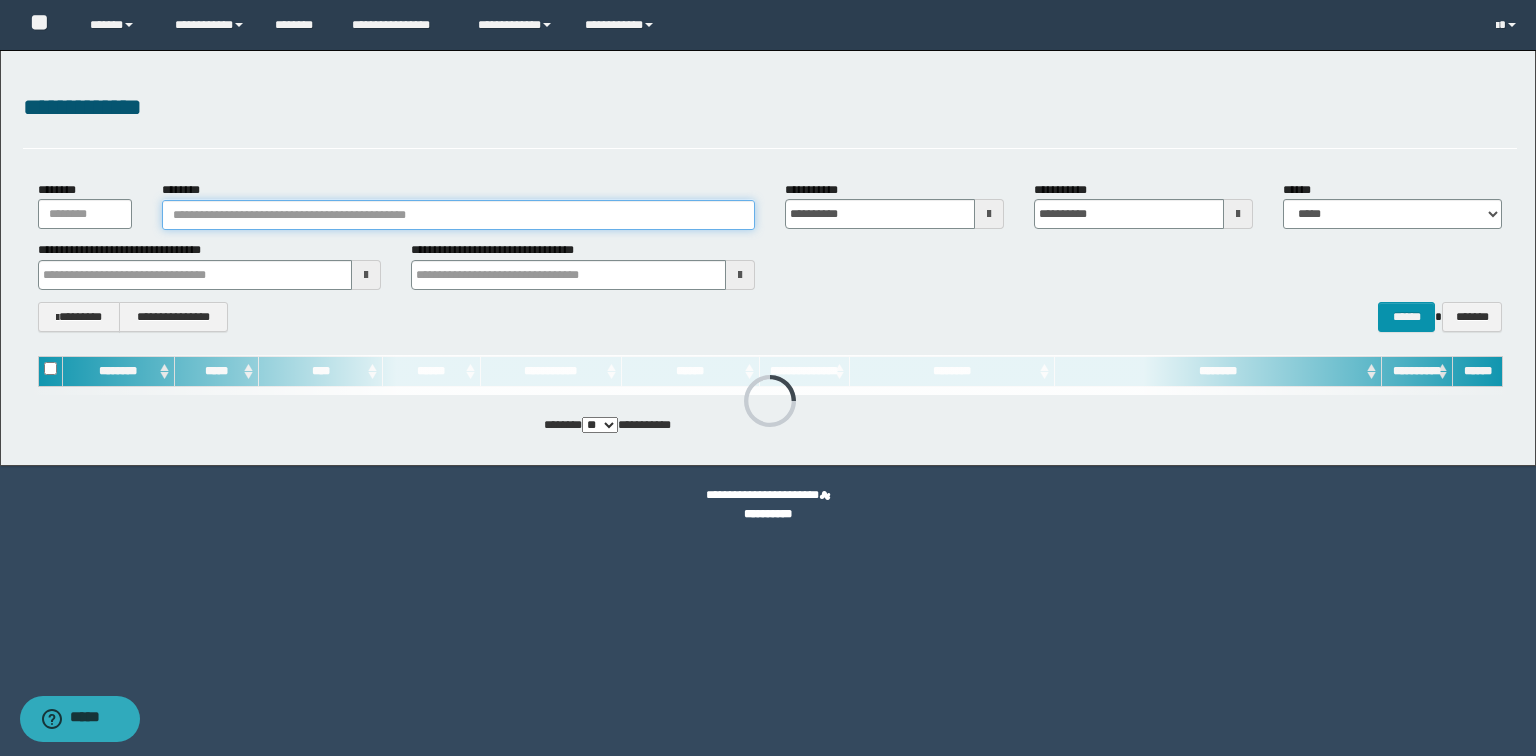 click on "********" at bounding box center [458, 215] 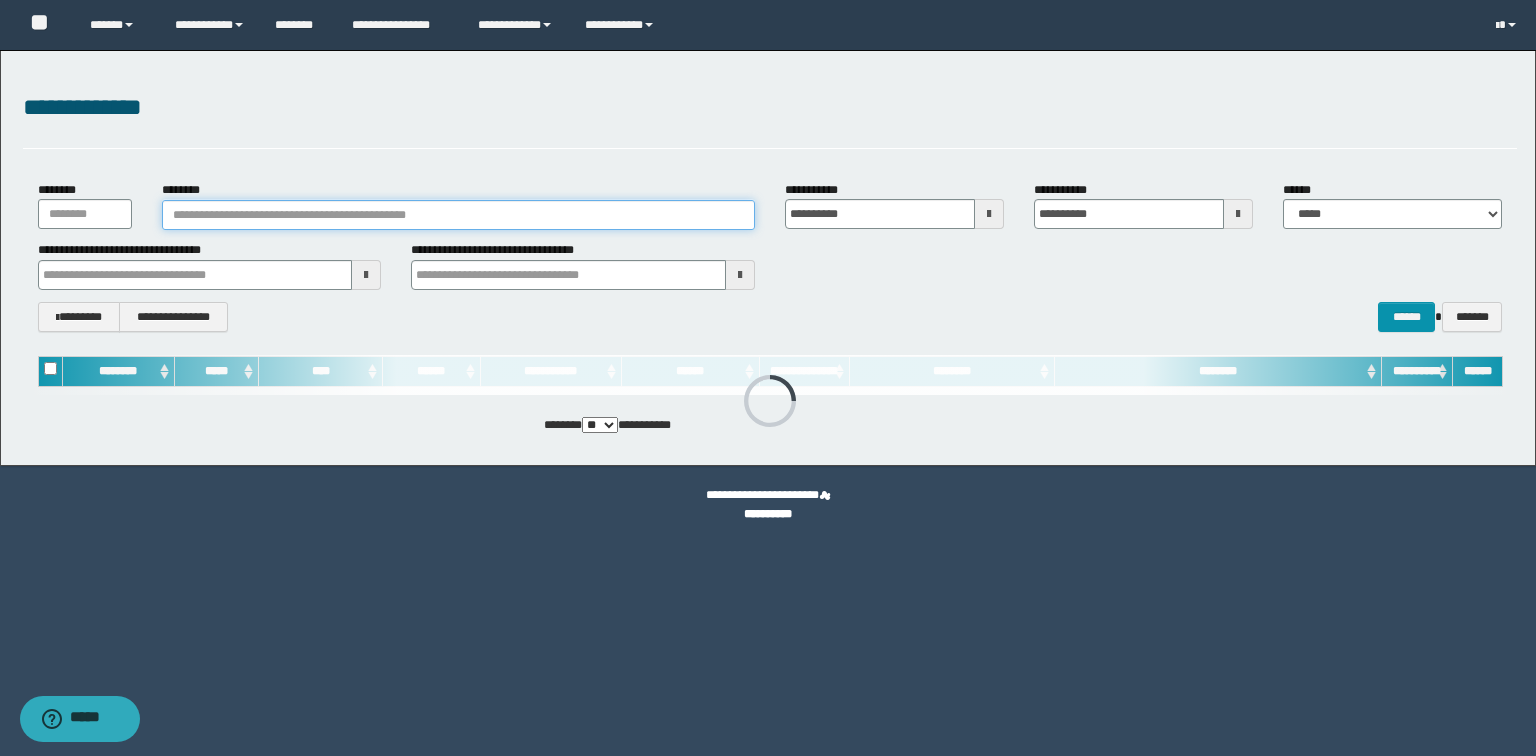 paste on "********" 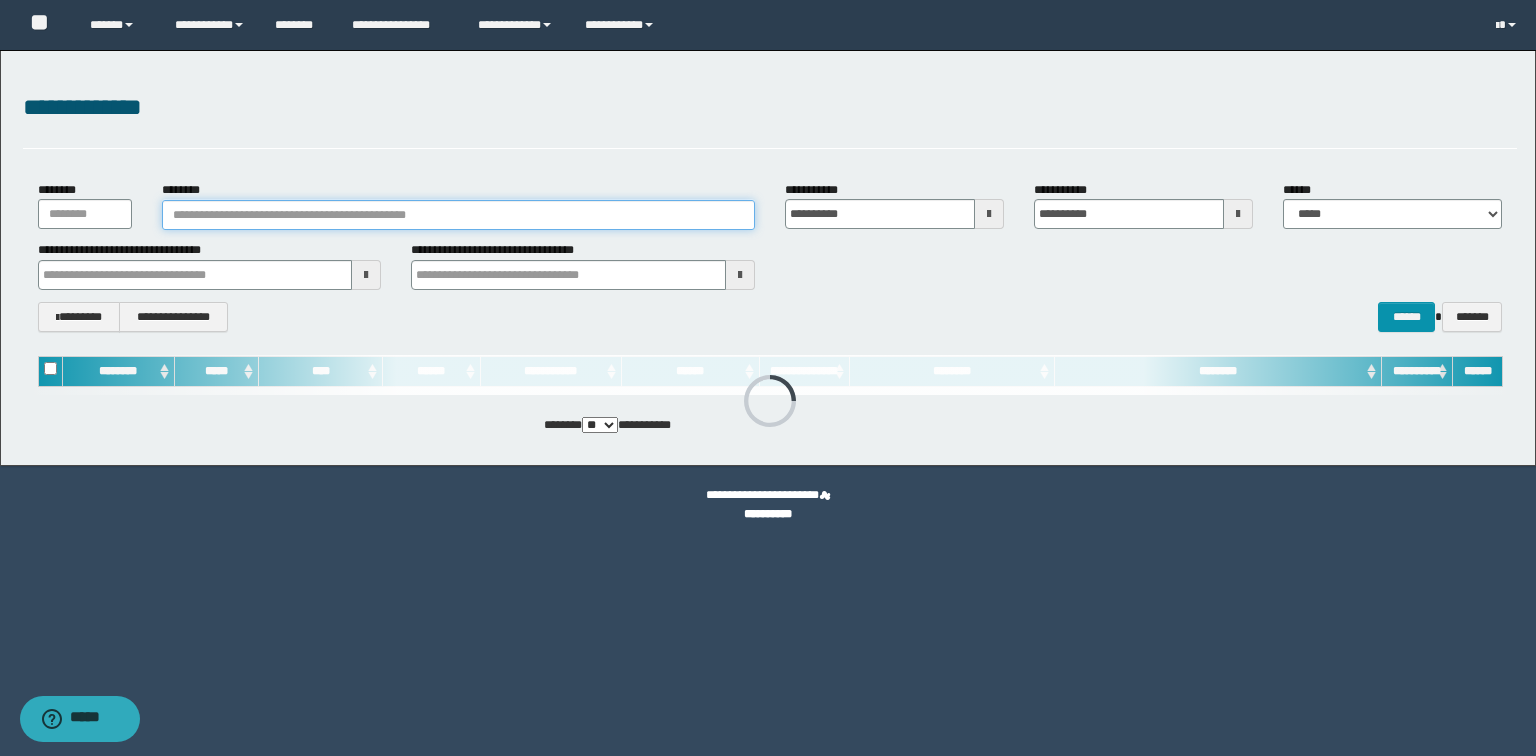 type on "********" 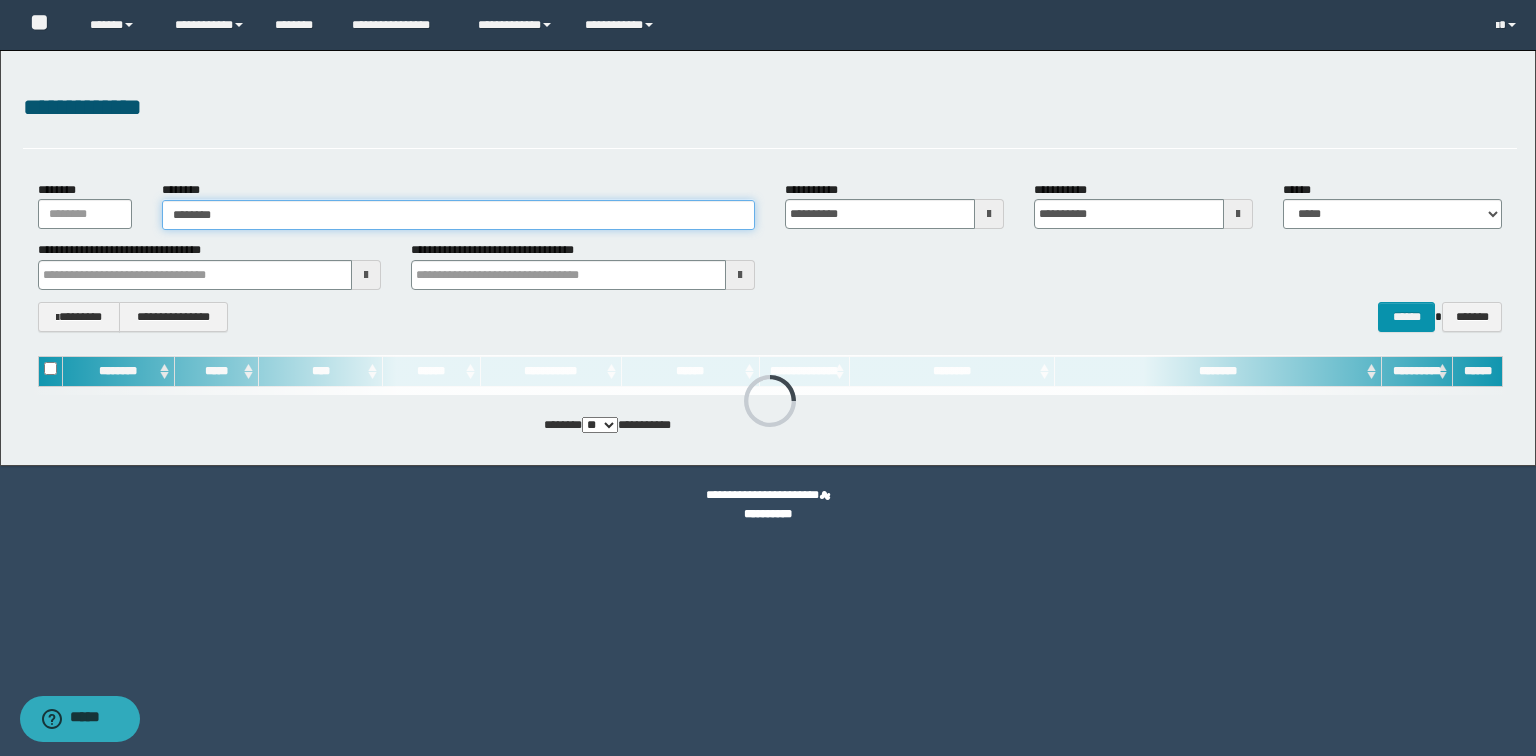 type on "********" 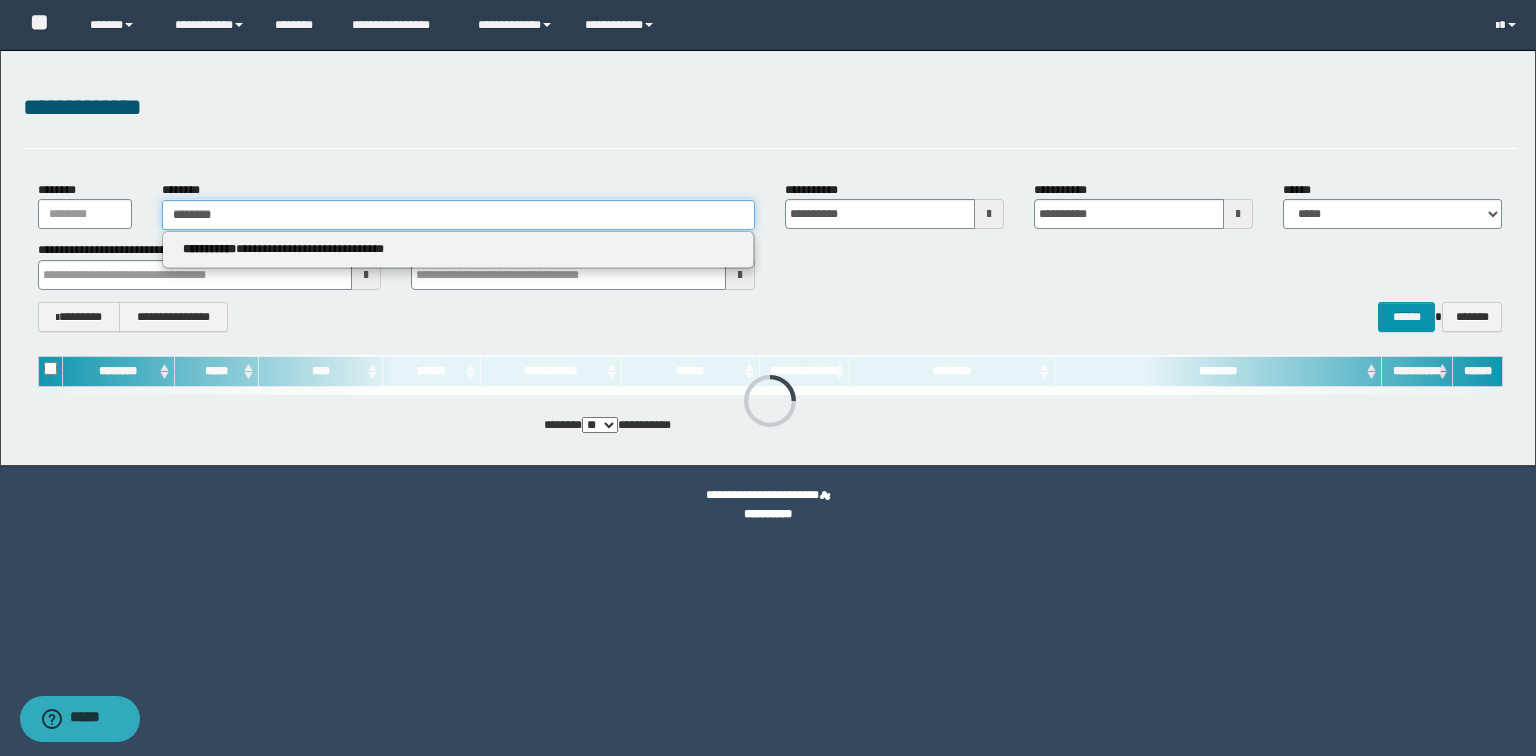 type on "********" 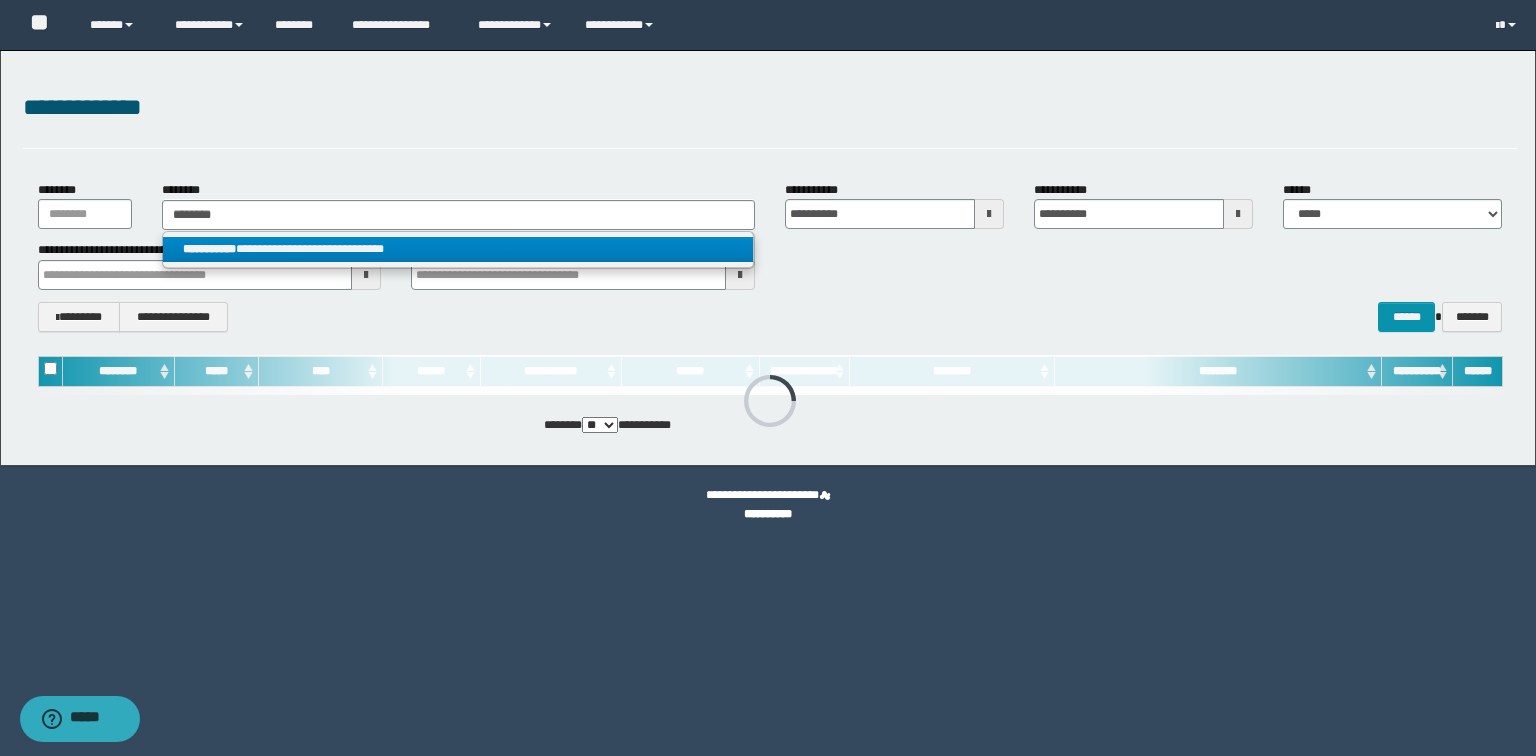 click on "**********" at bounding box center [458, 249] 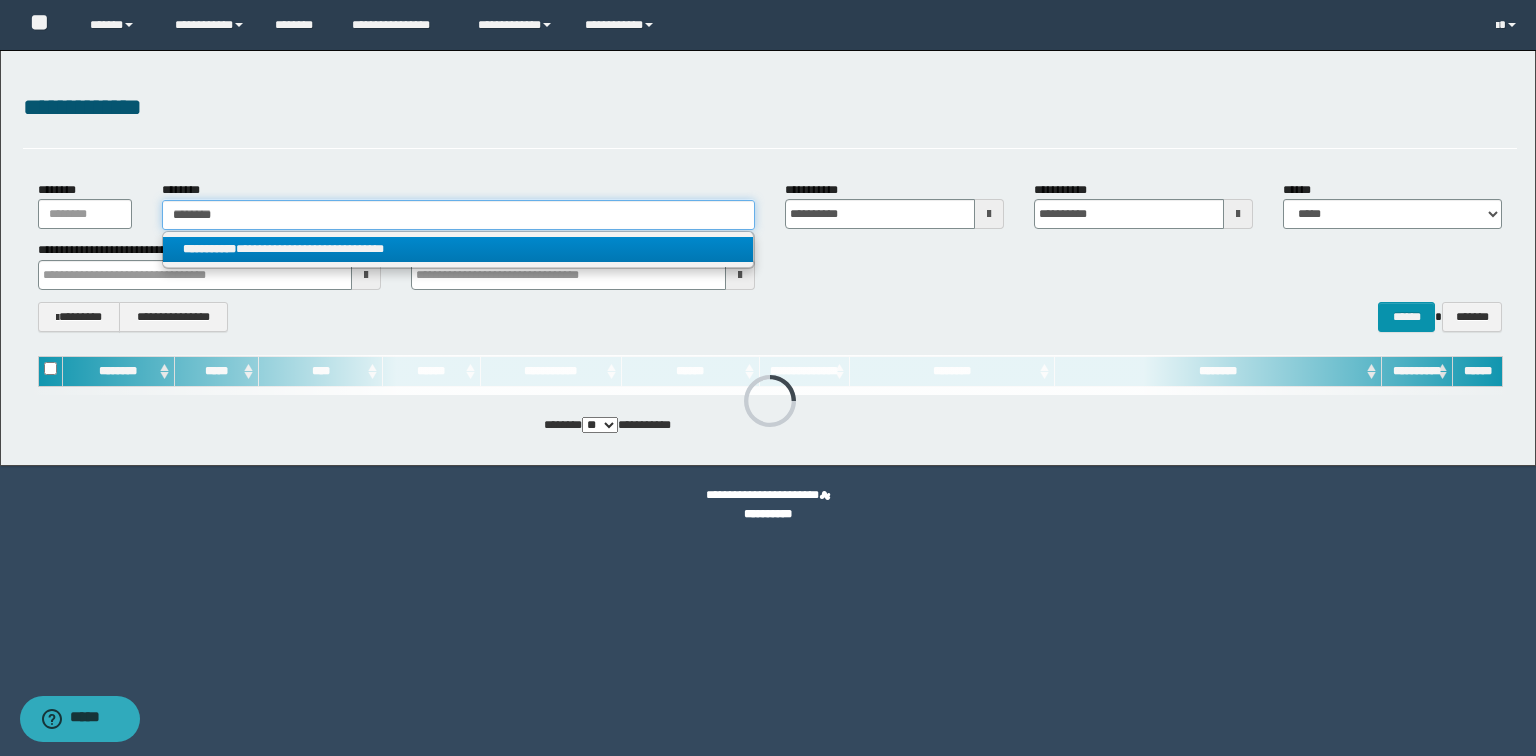 type 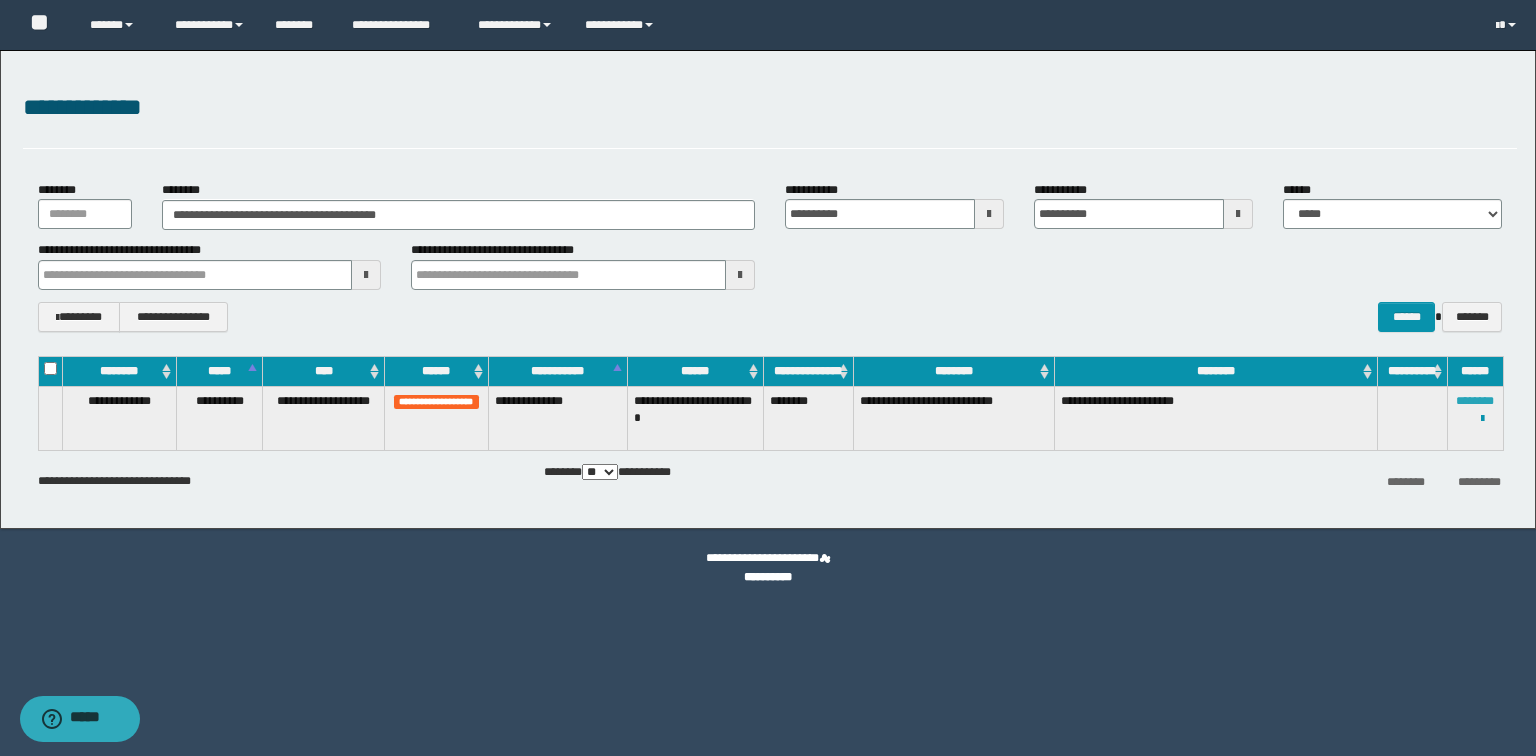 click on "********" at bounding box center (1475, 401) 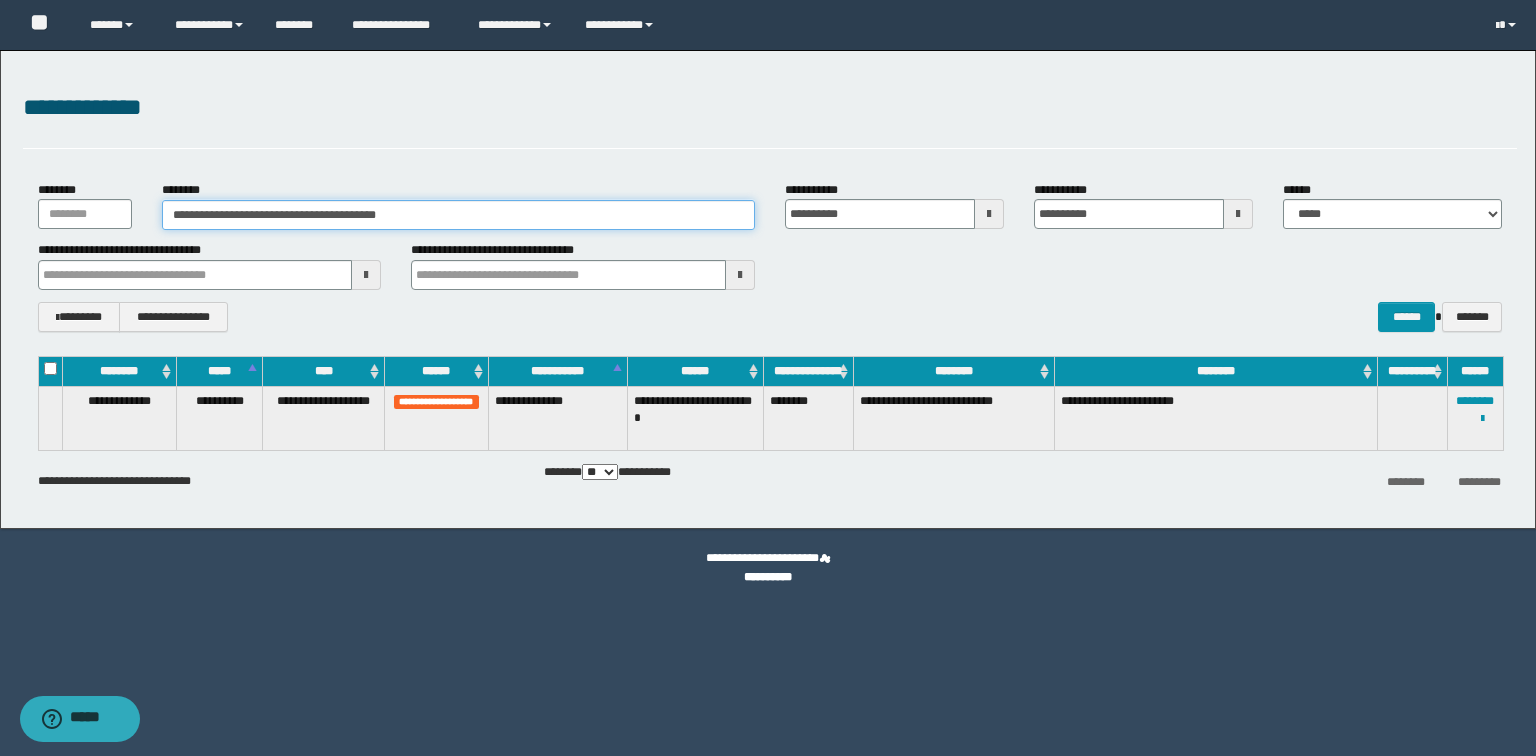 drag, startPoint x: 477, startPoint y: 215, endPoint x: 0, endPoint y: 212, distance: 477.00943 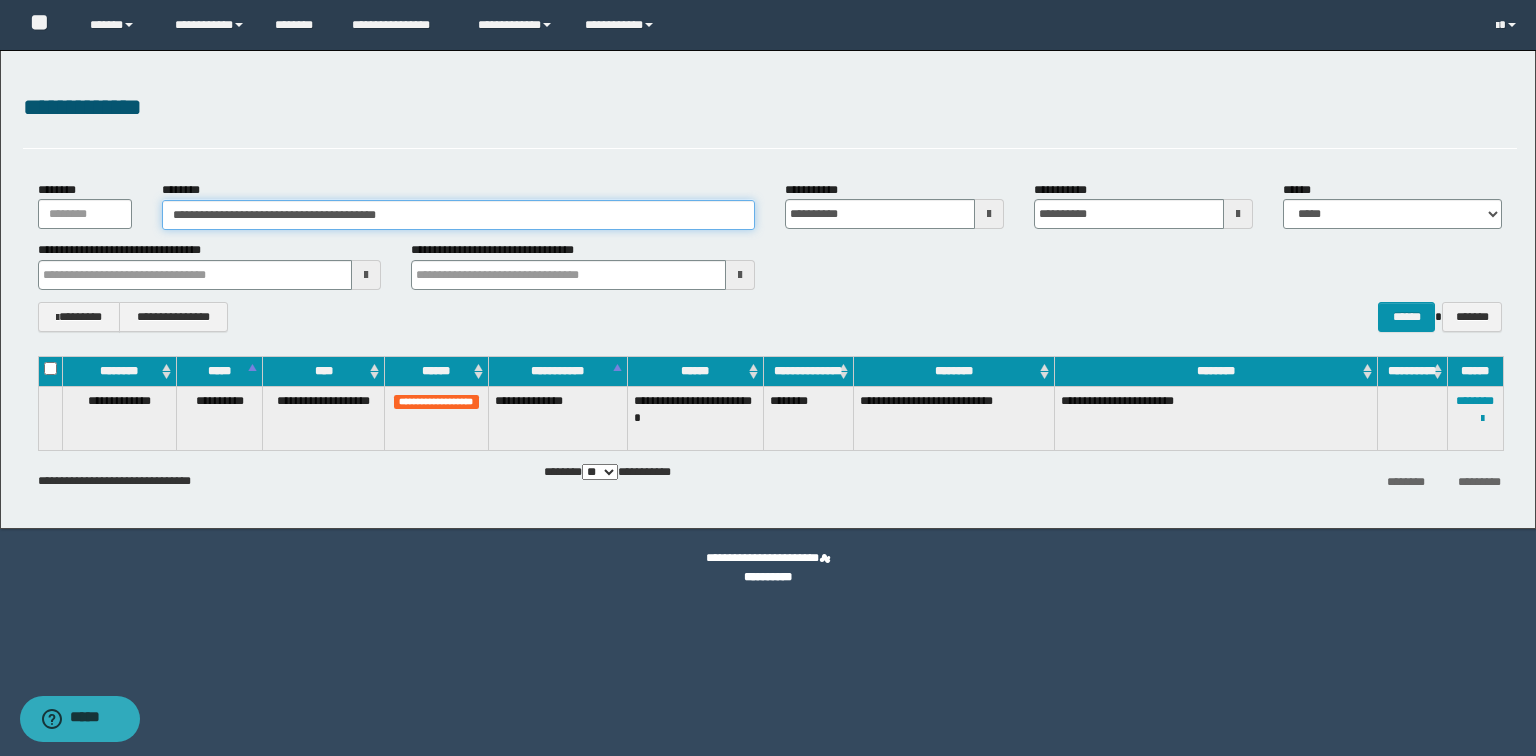 paste 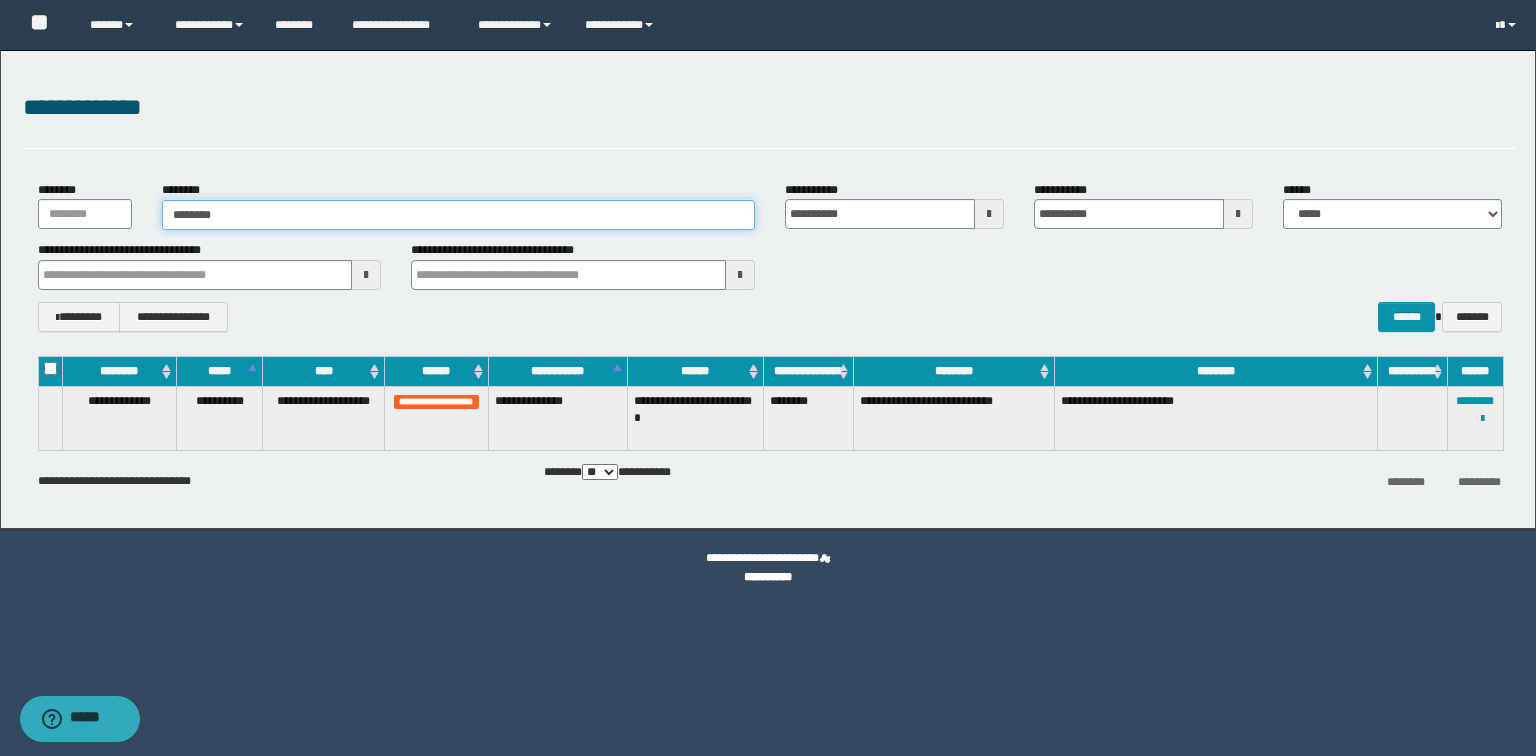 type on "********" 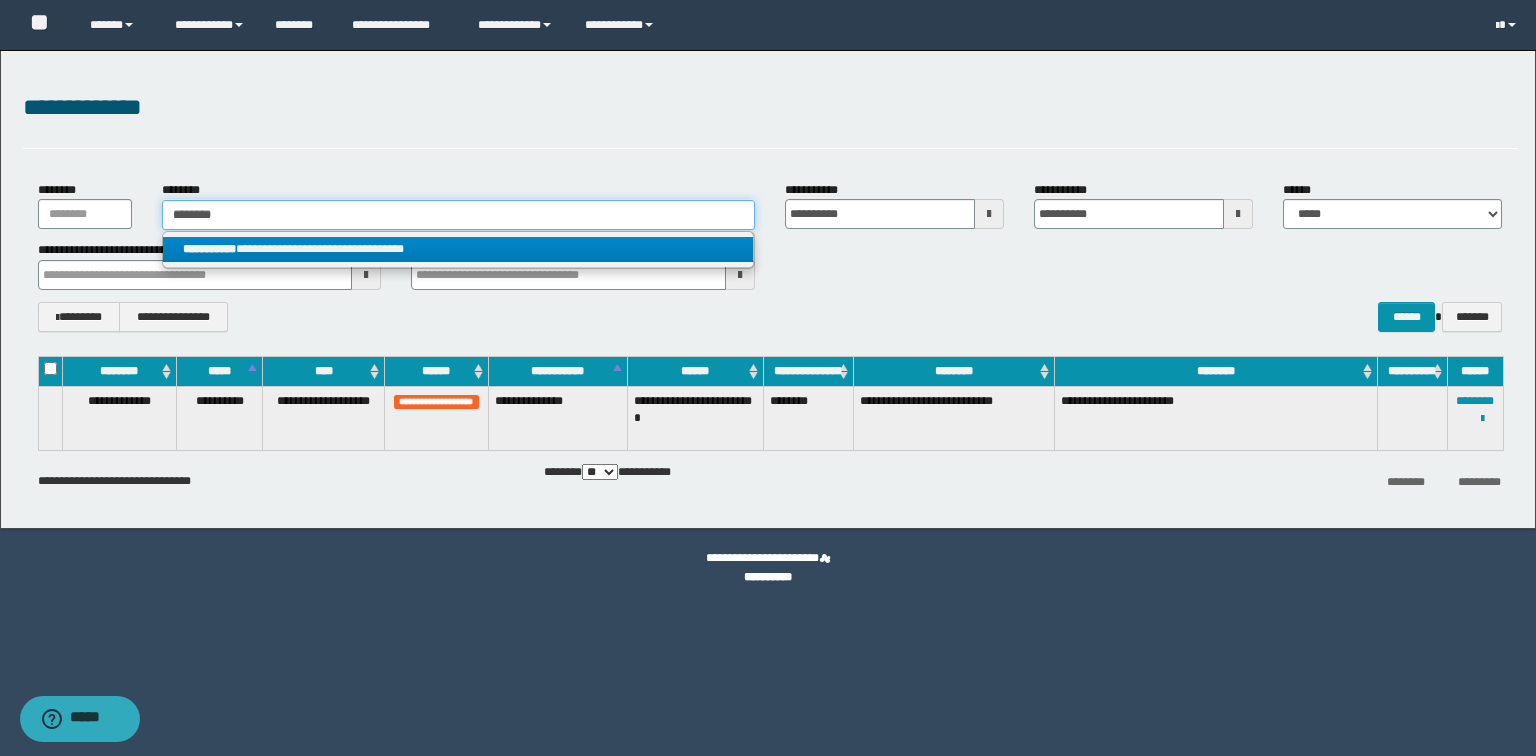 type on "********" 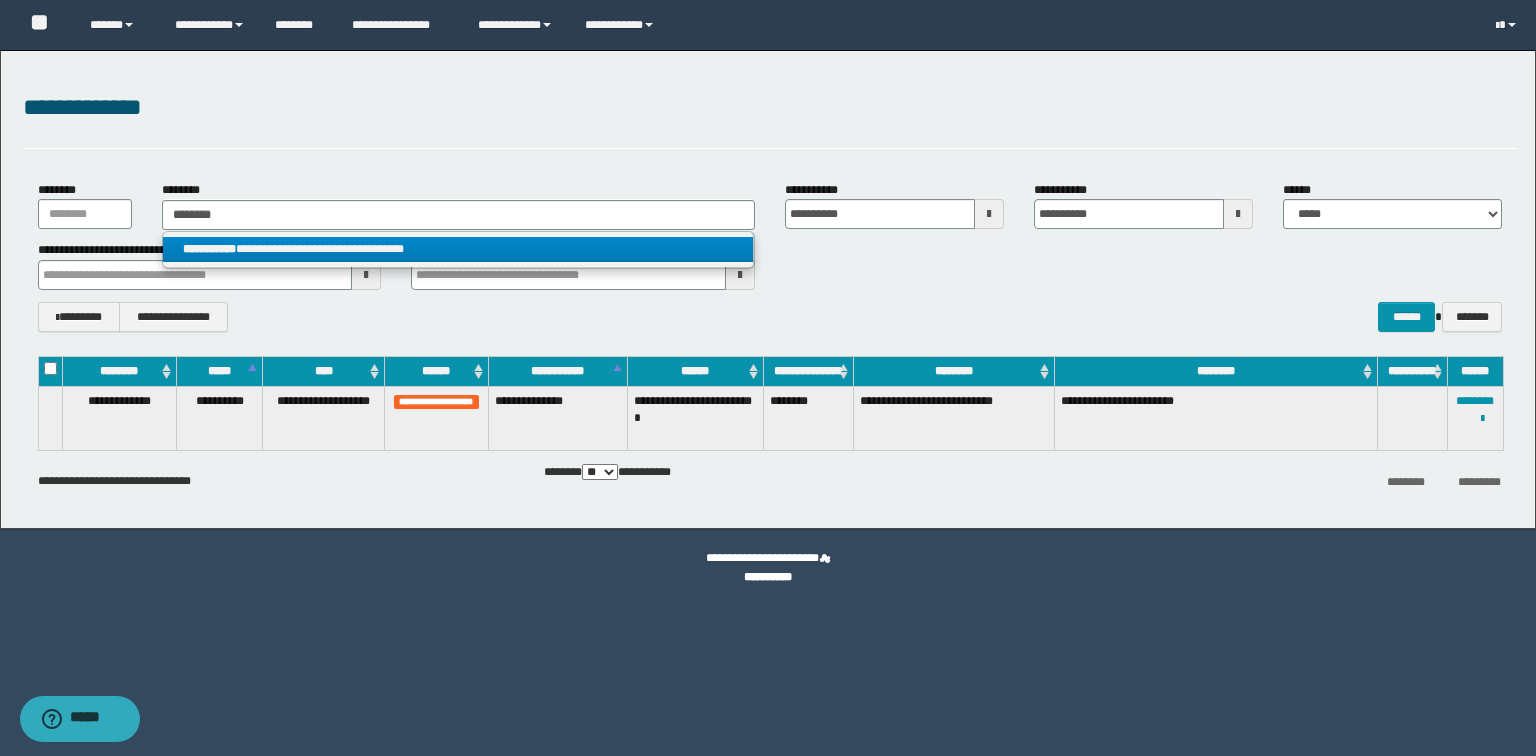 click on "**********" at bounding box center [458, 249] 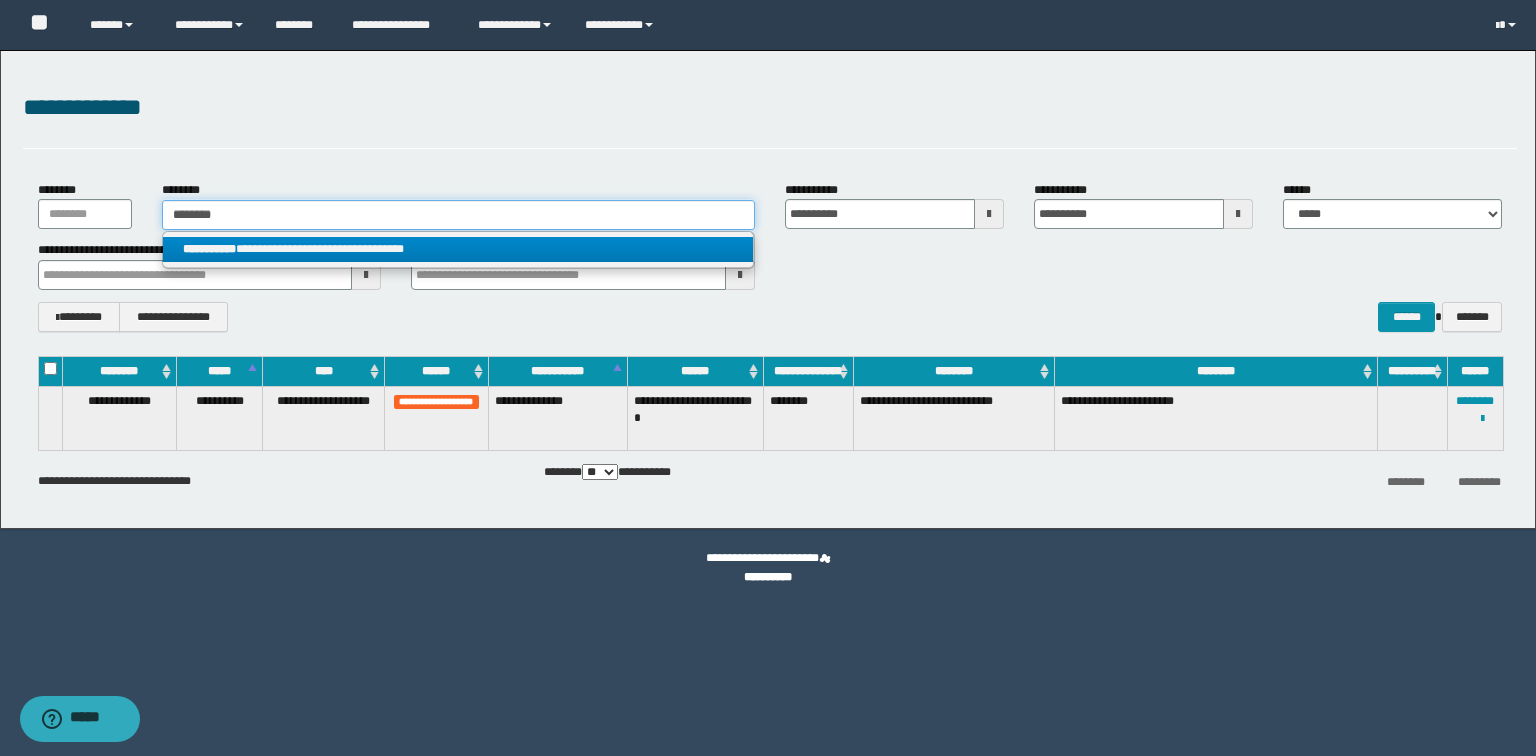 type 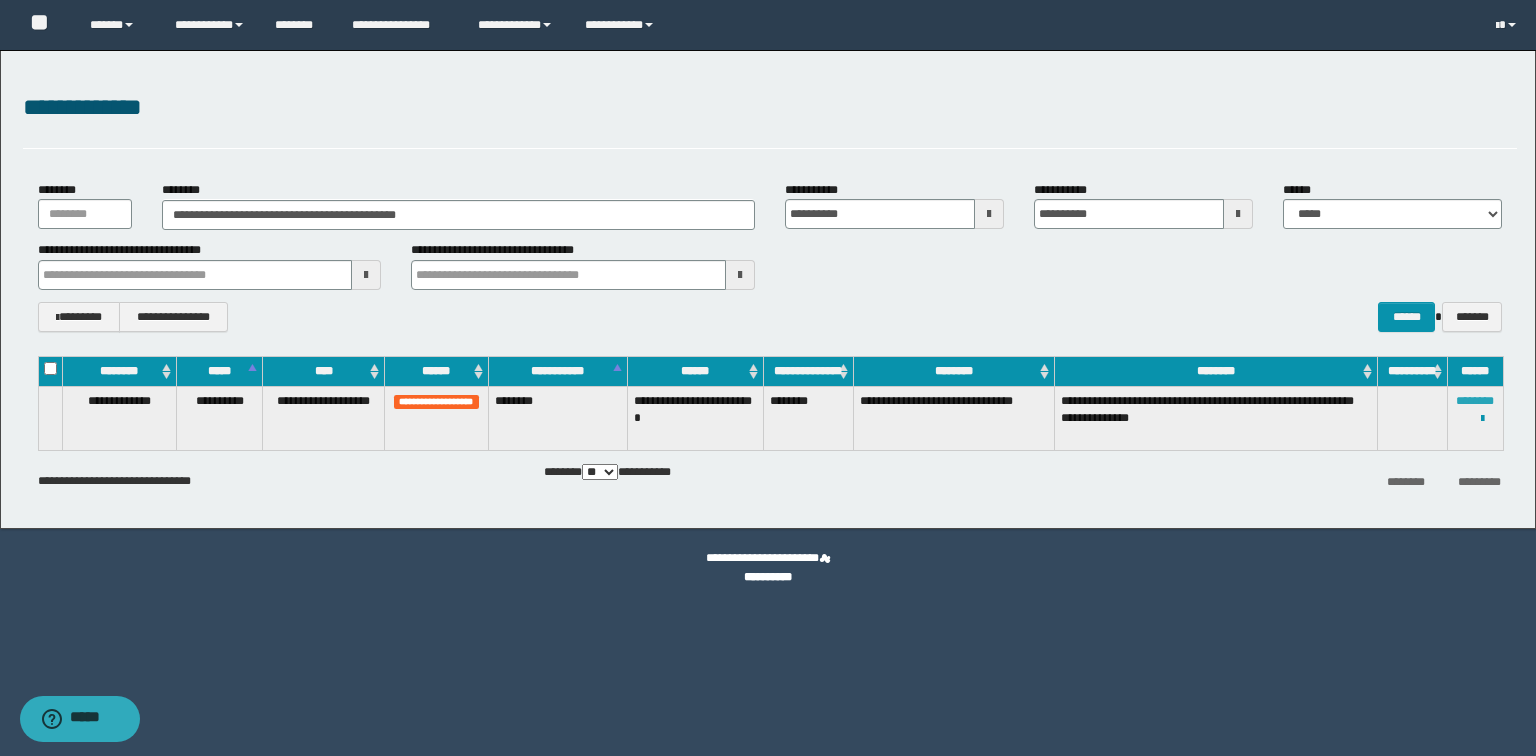 click on "********" at bounding box center [1475, 401] 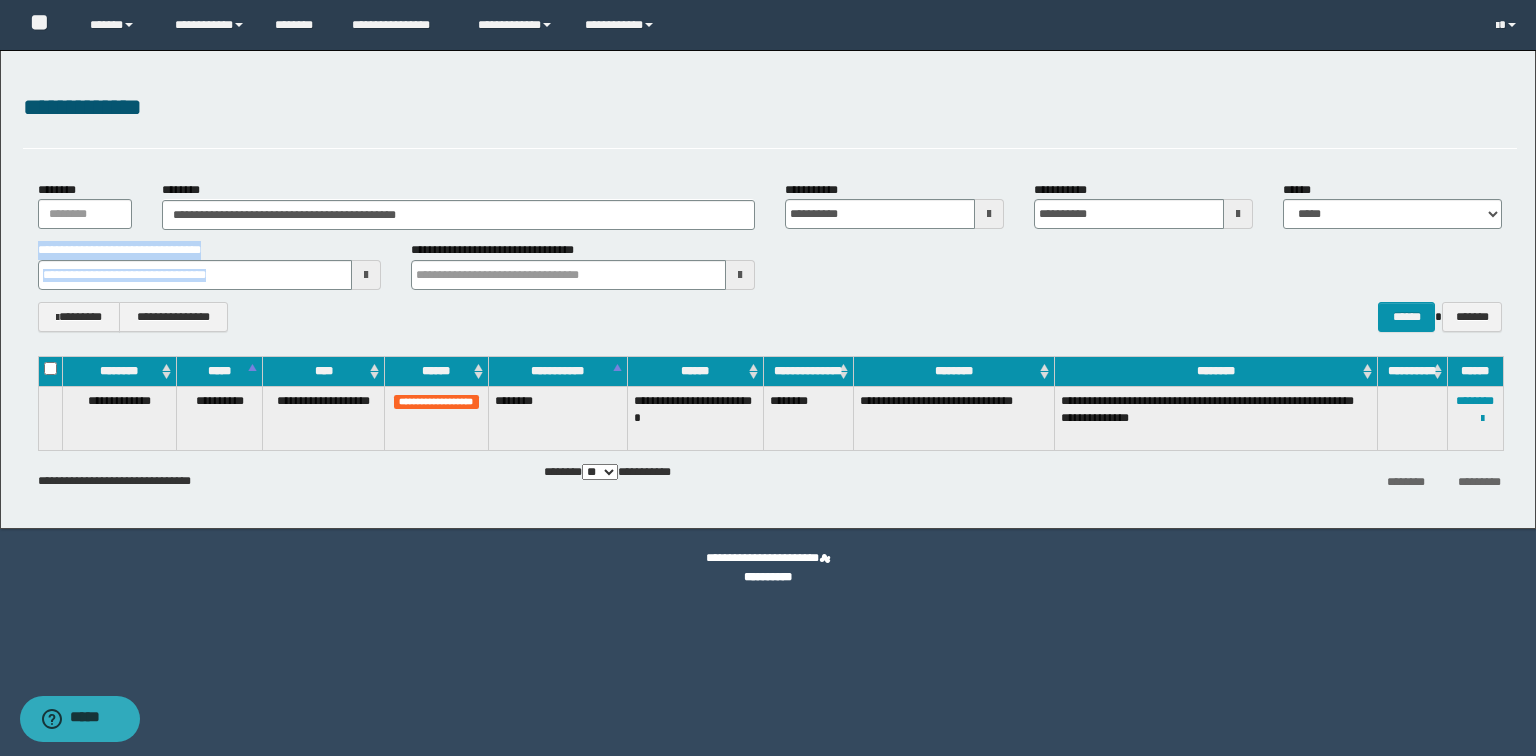 drag, startPoint x: 553, startPoint y: 230, endPoint x: 60, endPoint y: 236, distance: 493.0365 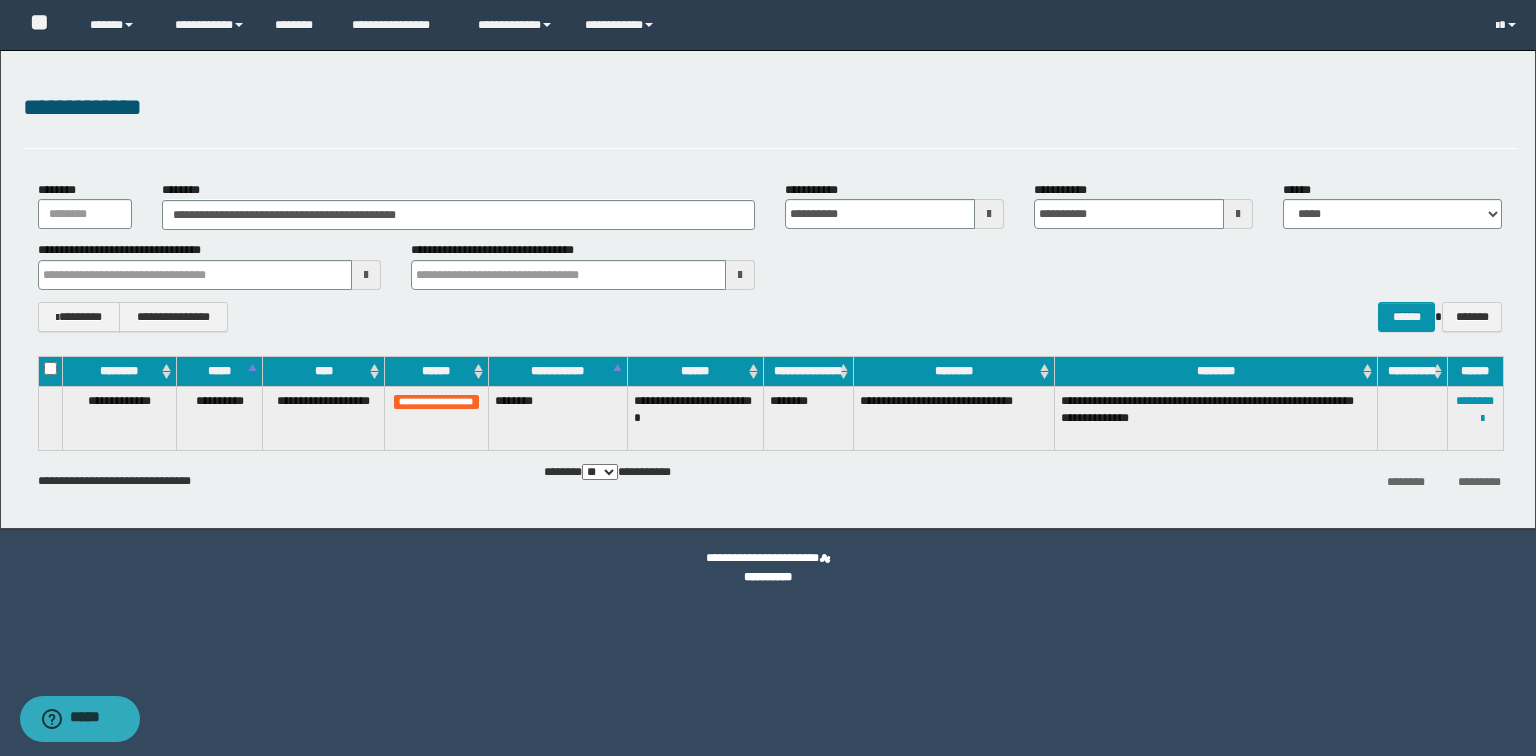click on "**********" at bounding box center [768, 289] 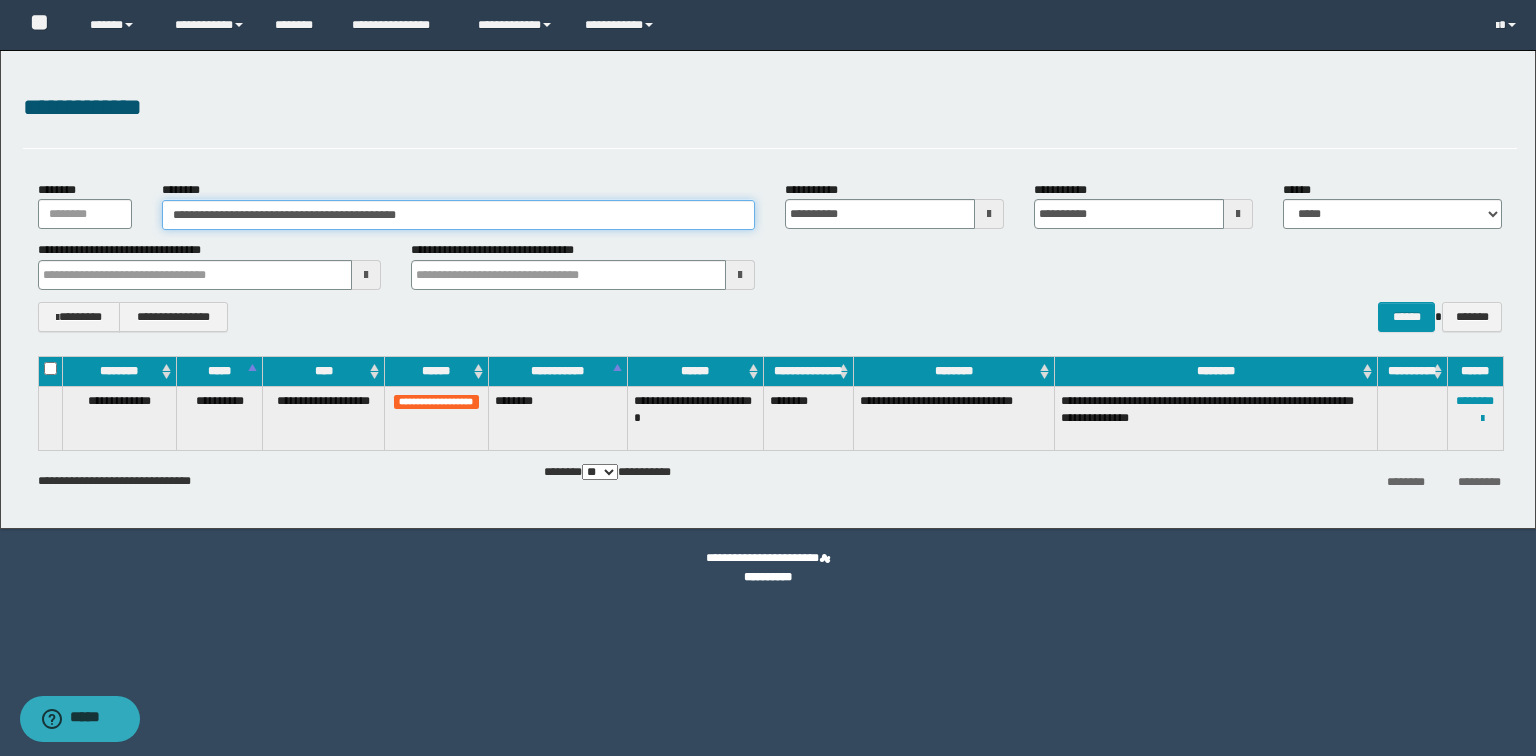 drag, startPoint x: 501, startPoint y: 218, endPoint x: 0, endPoint y: 209, distance: 501.08084 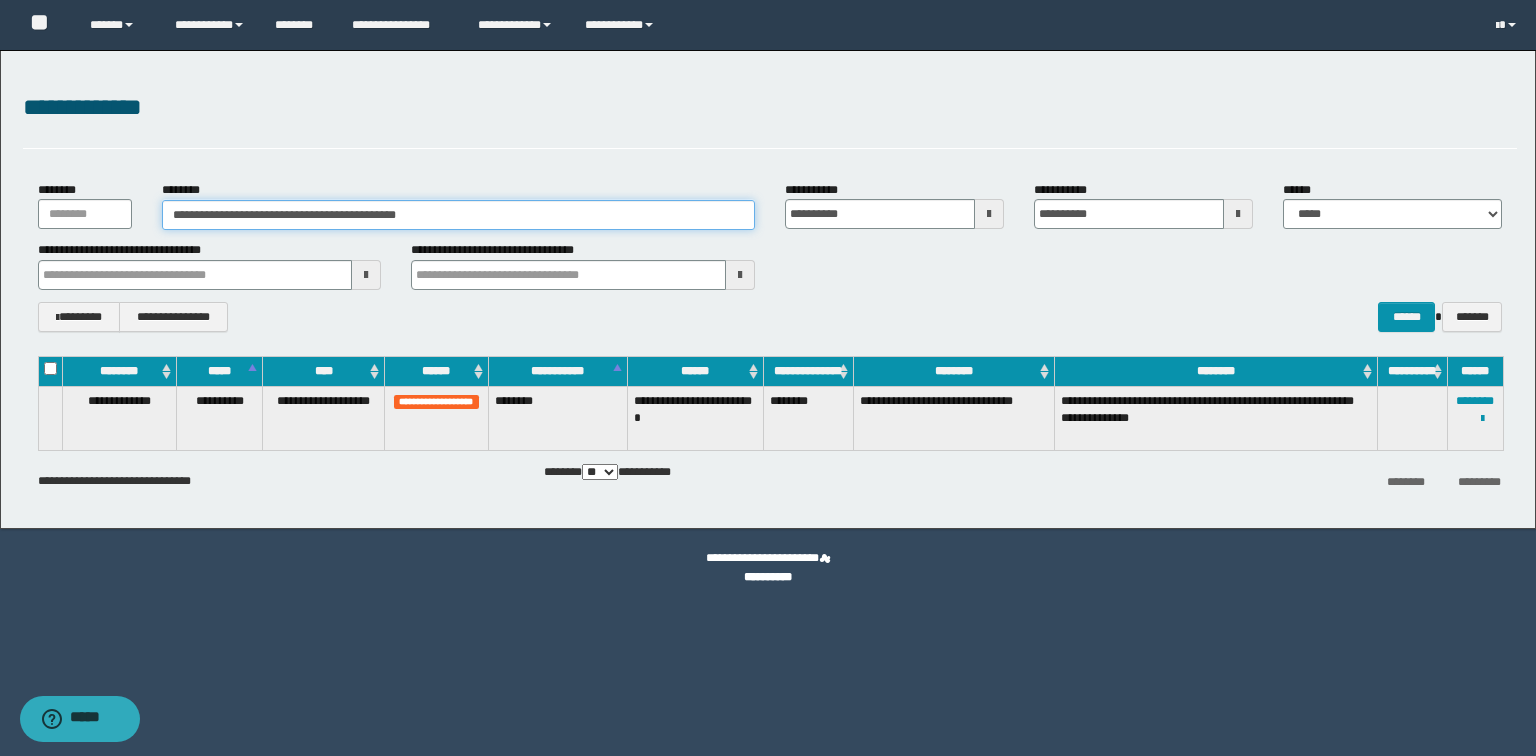 paste 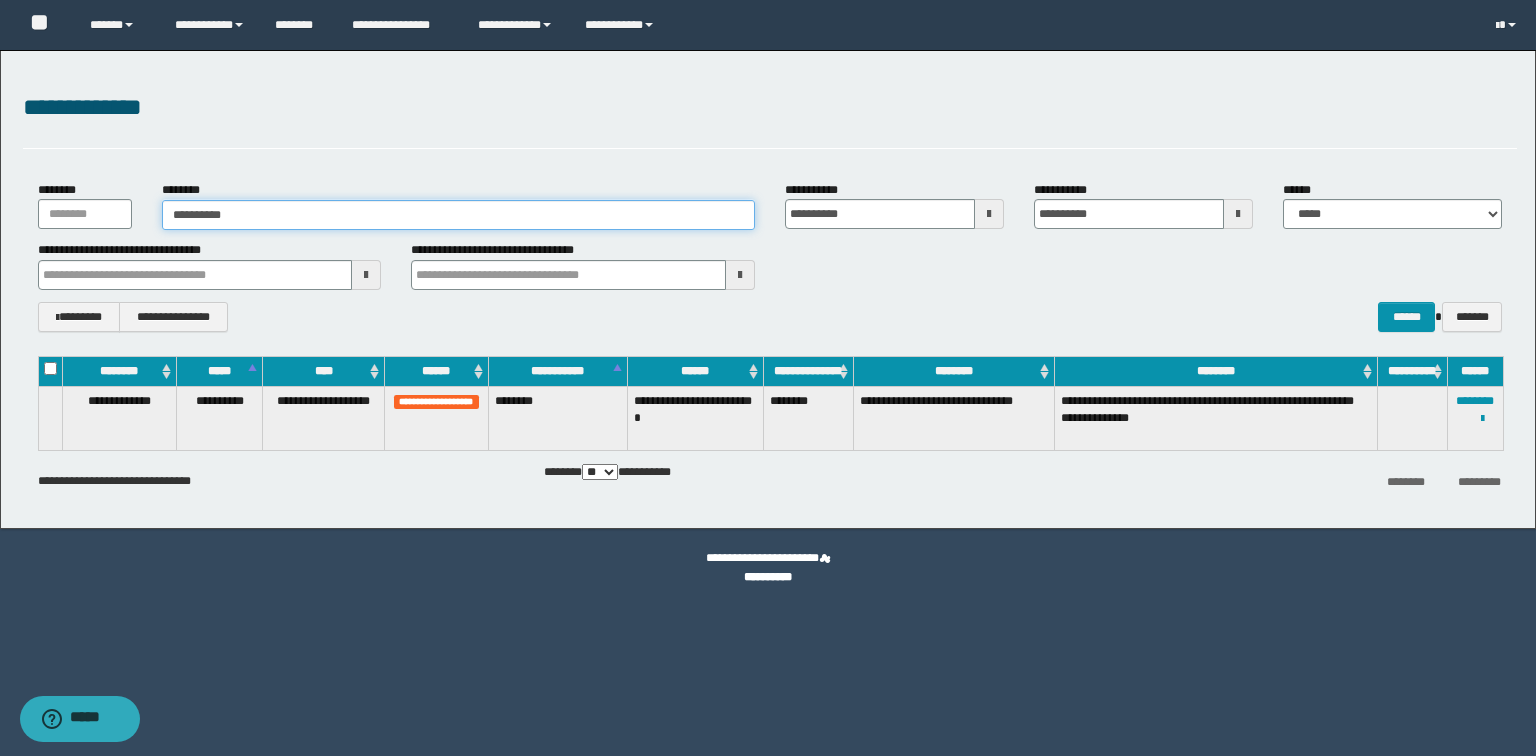 type on "**********" 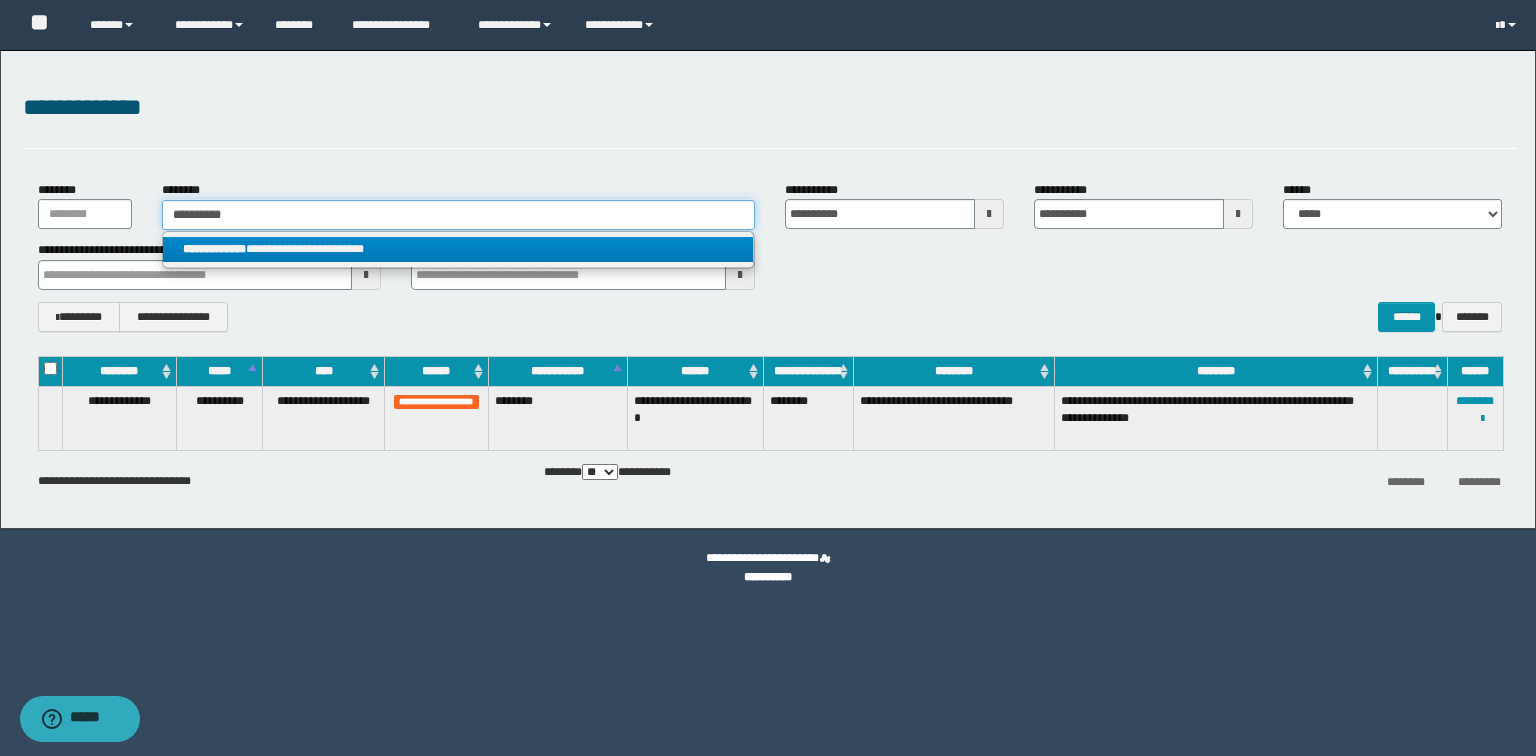 type on "**********" 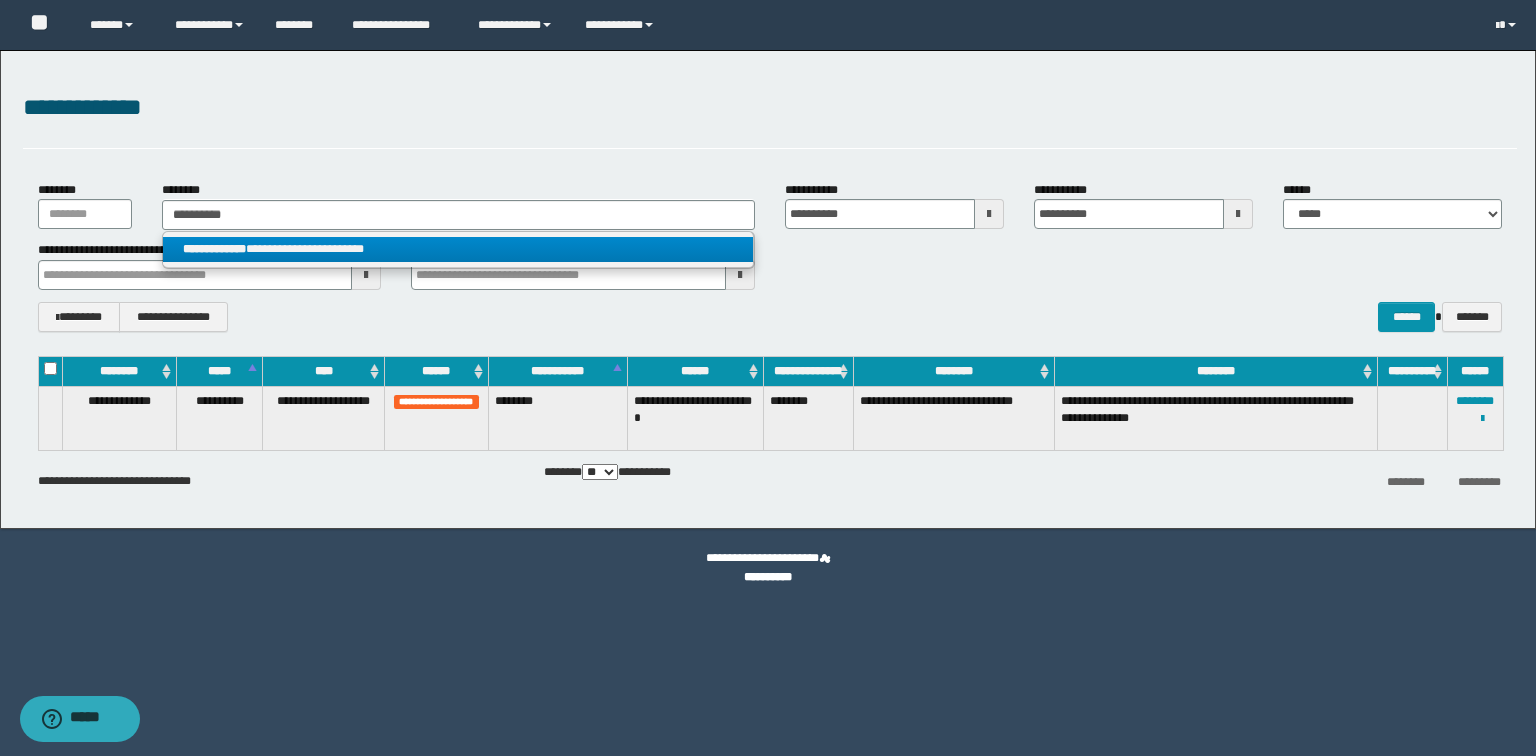 click on "**********" at bounding box center (214, 249) 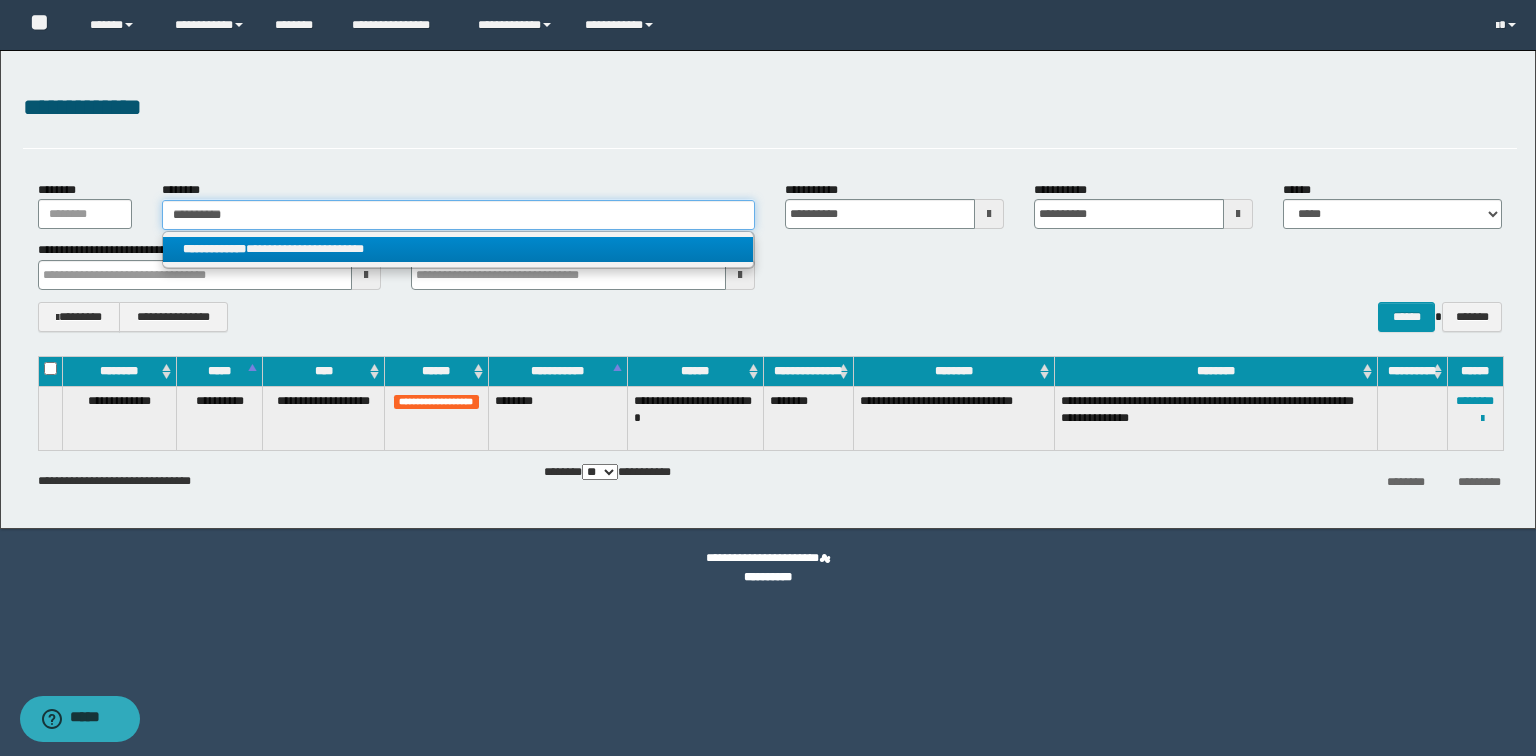 type 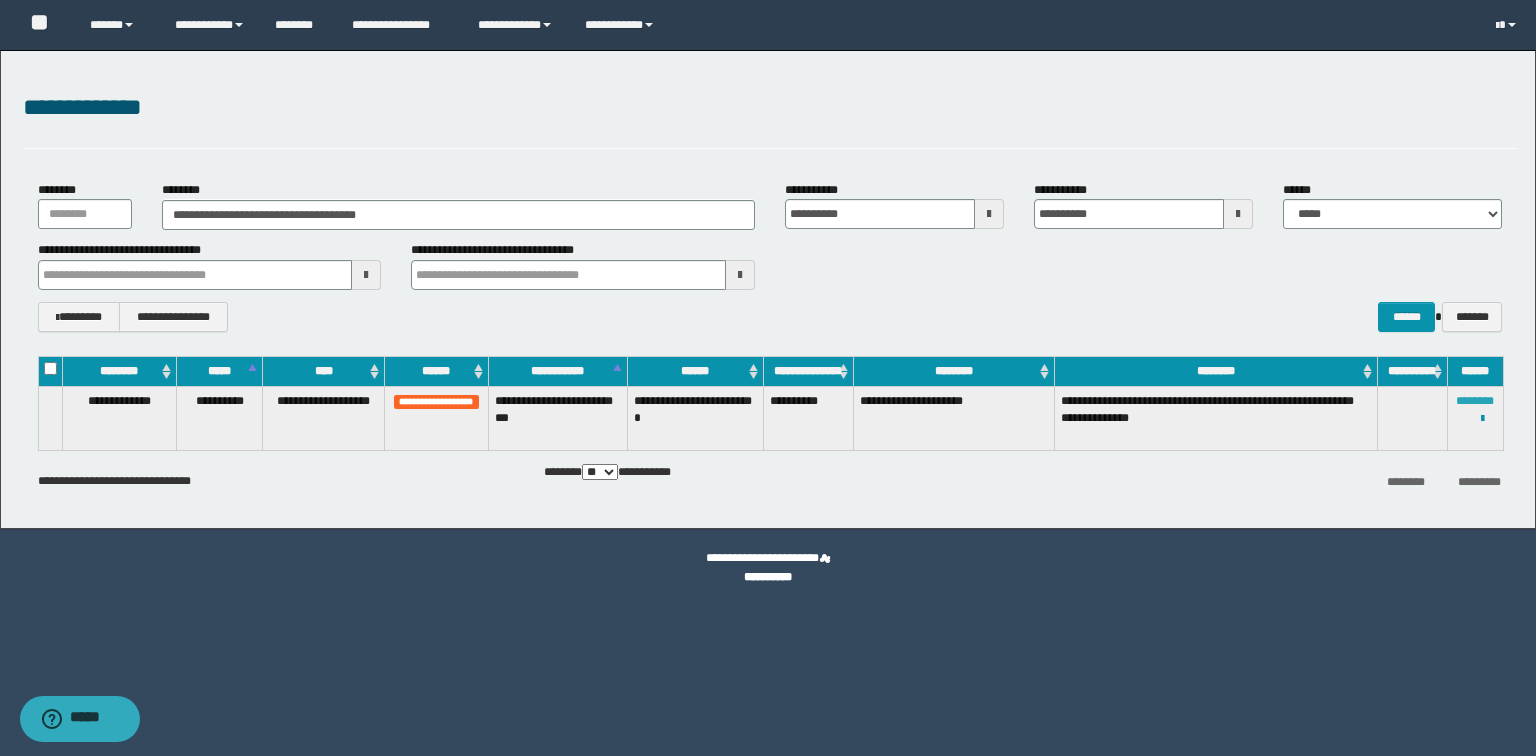 click on "********" at bounding box center [1475, 401] 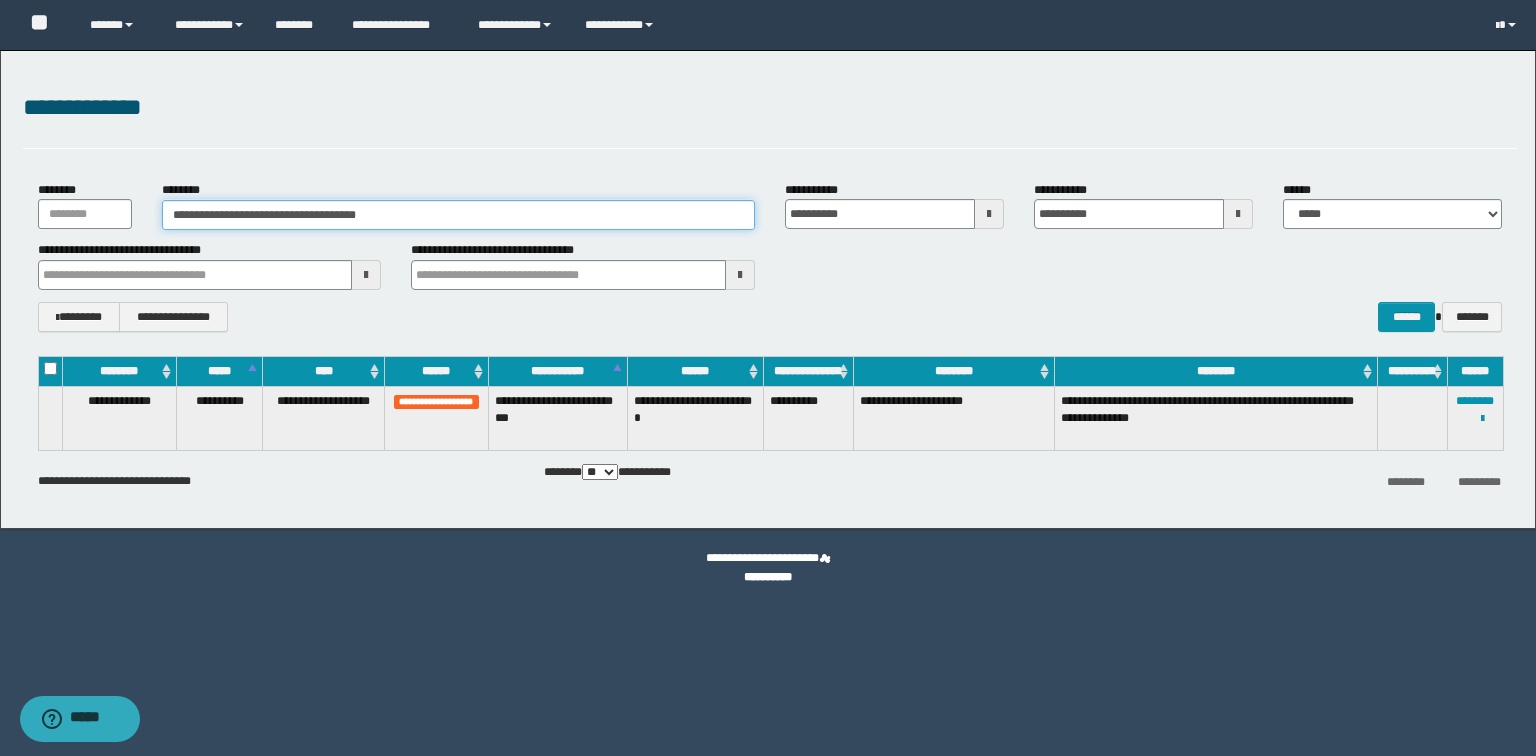 drag, startPoint x: 493, startPoint y: 213, endPoint x: 140, endPoint y: 216, distance: 353.01276 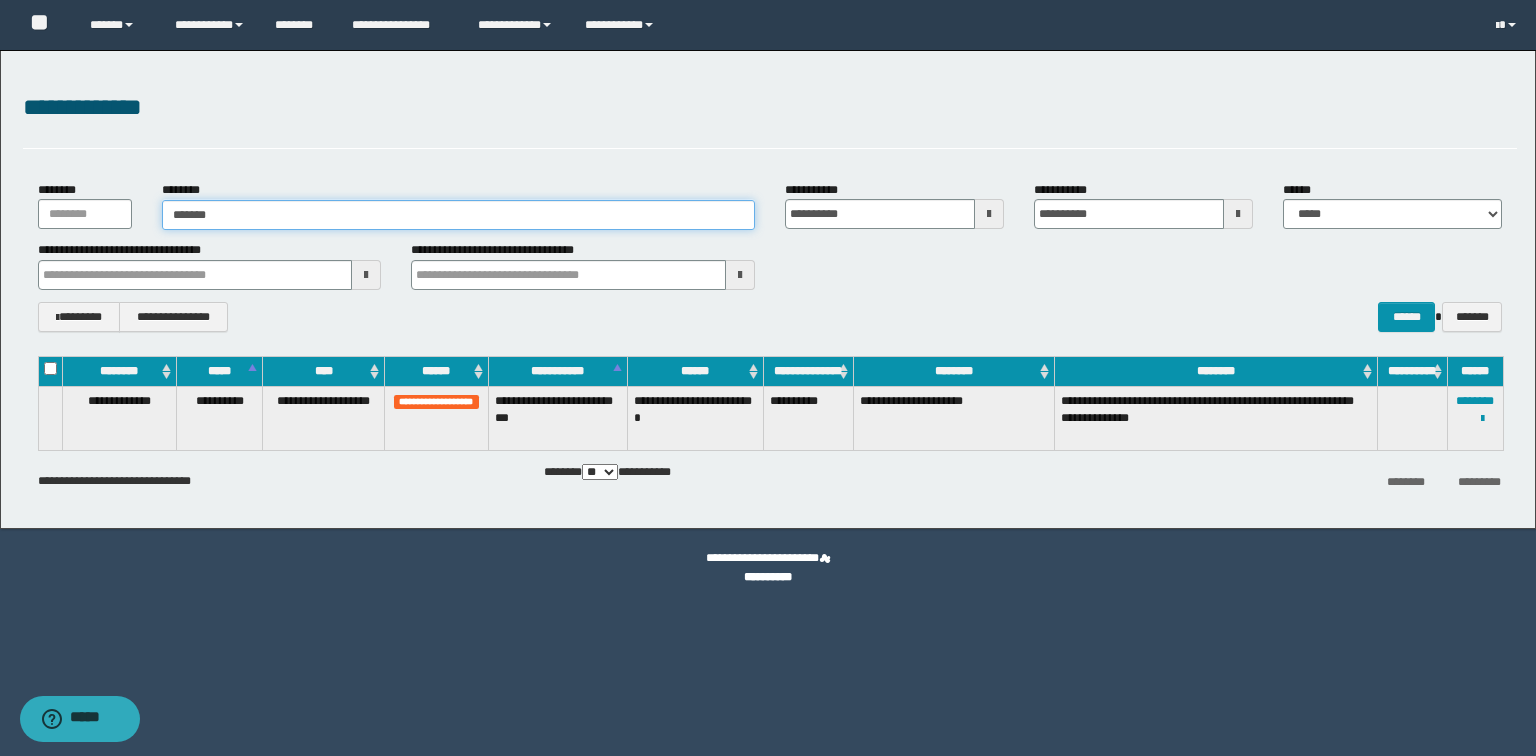 type on "*******" 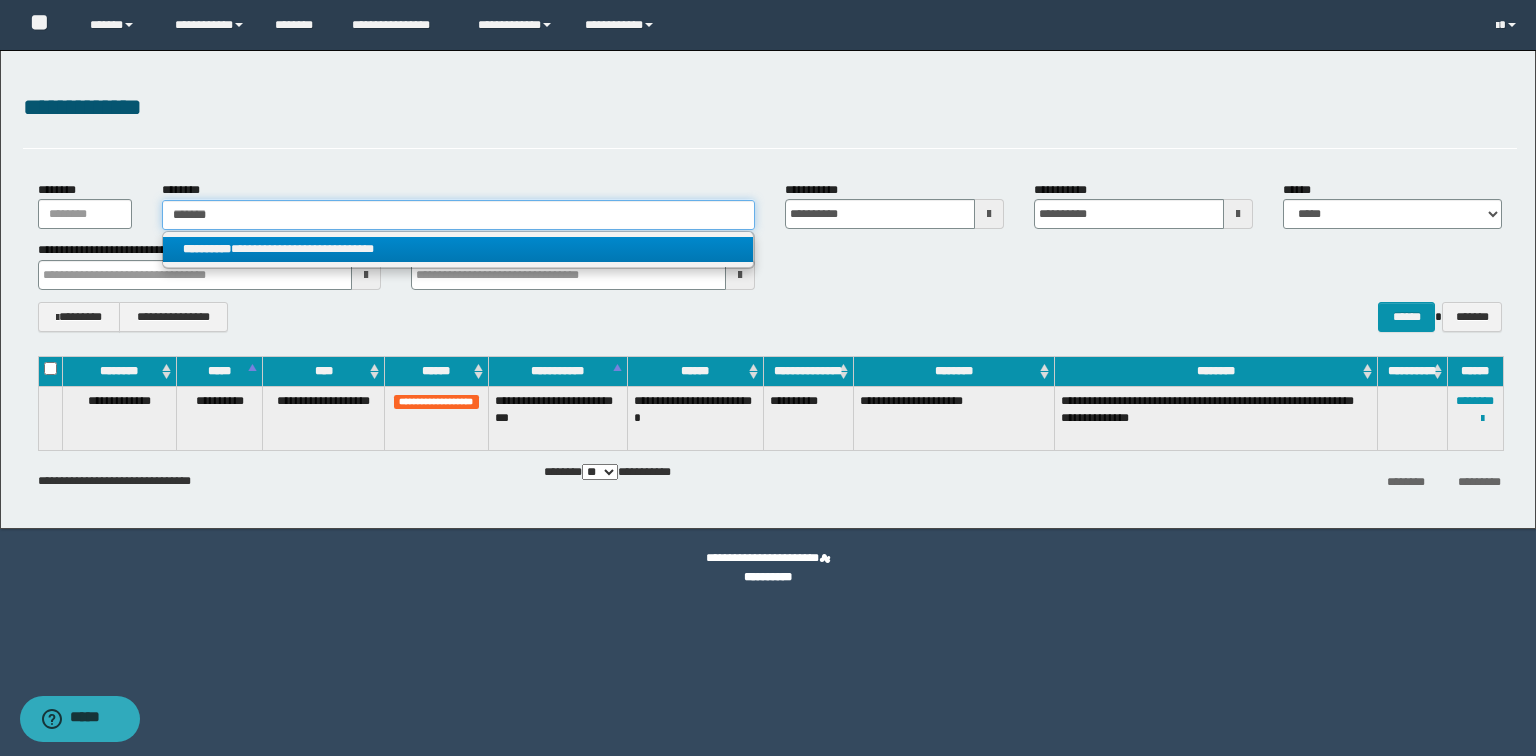 type on "*******" 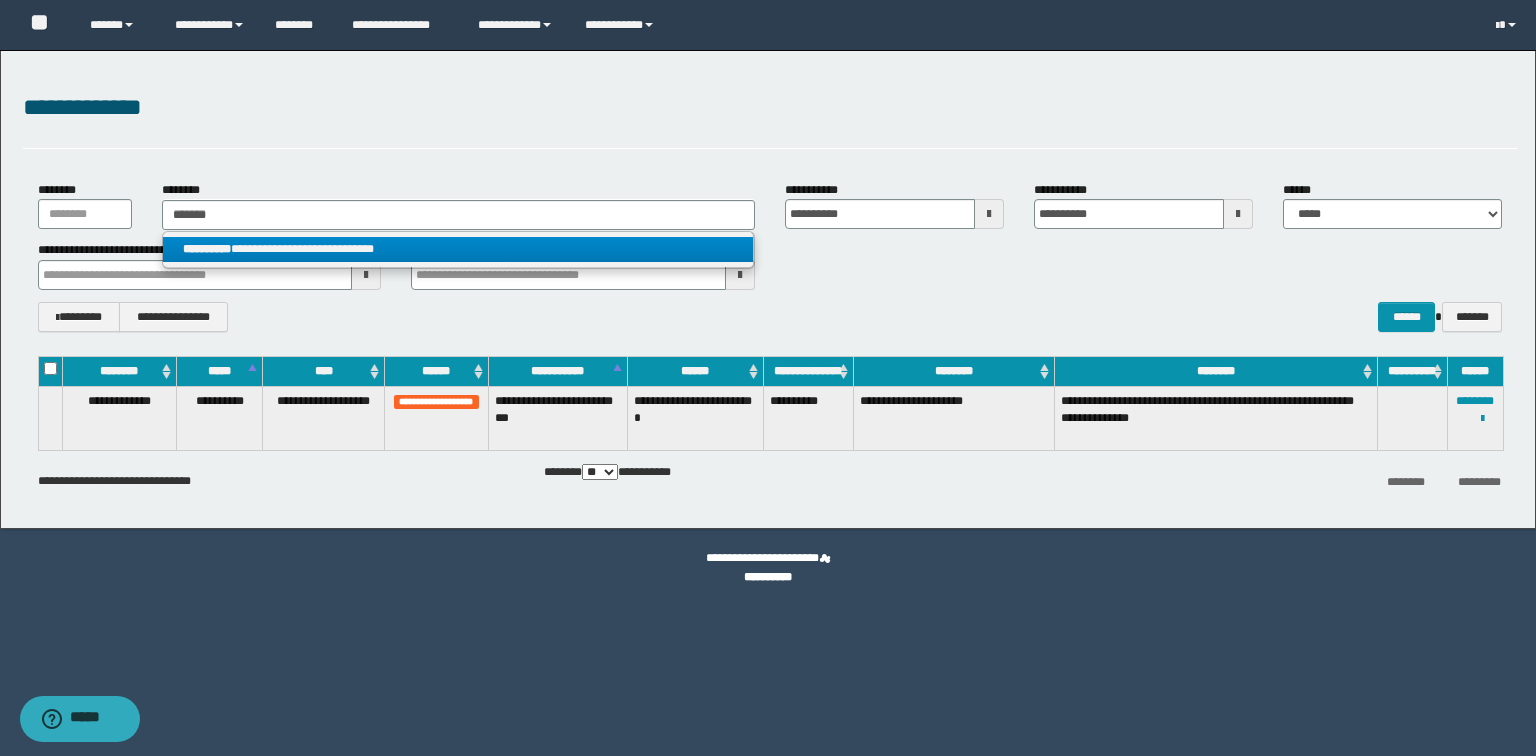 click on "**********" at bounding box center [207, 249] 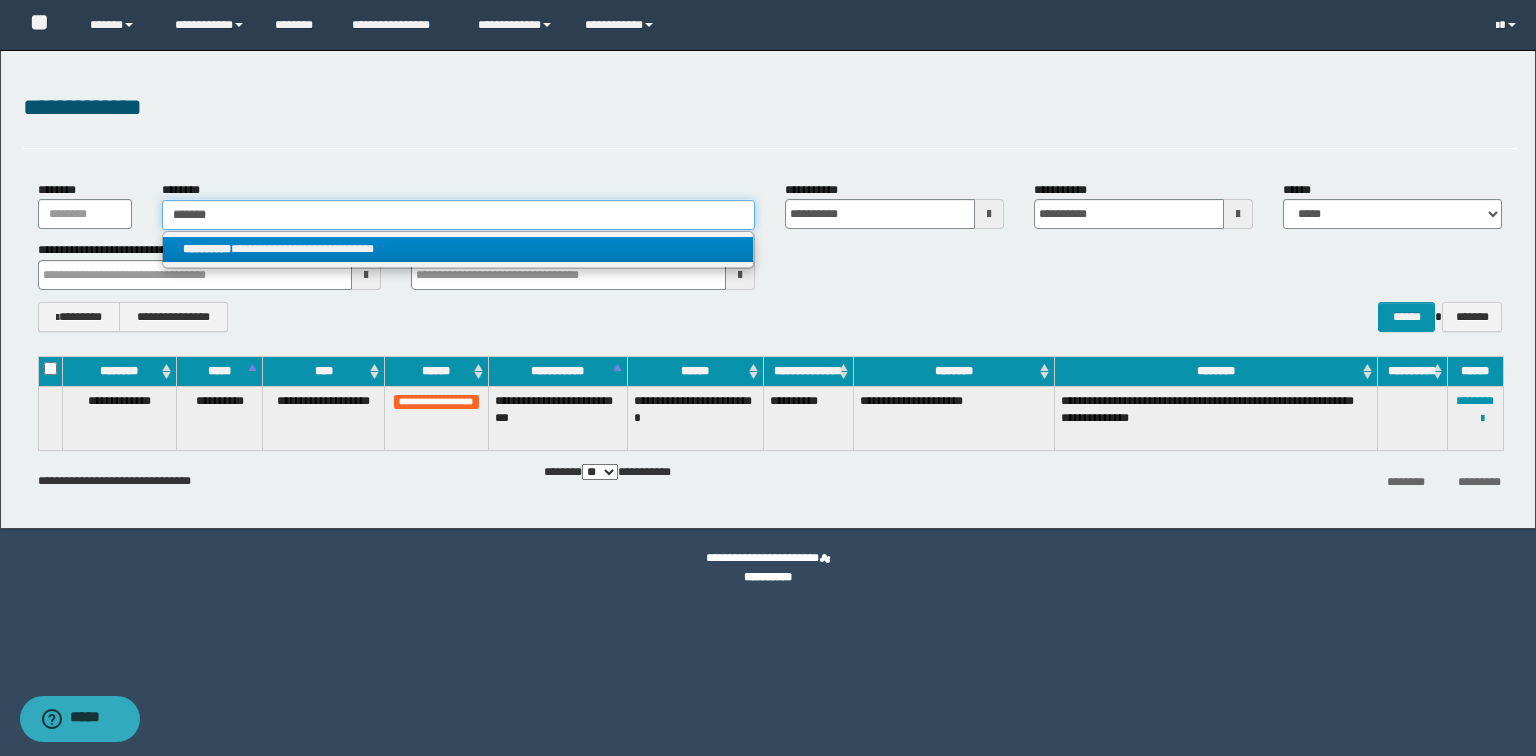 type 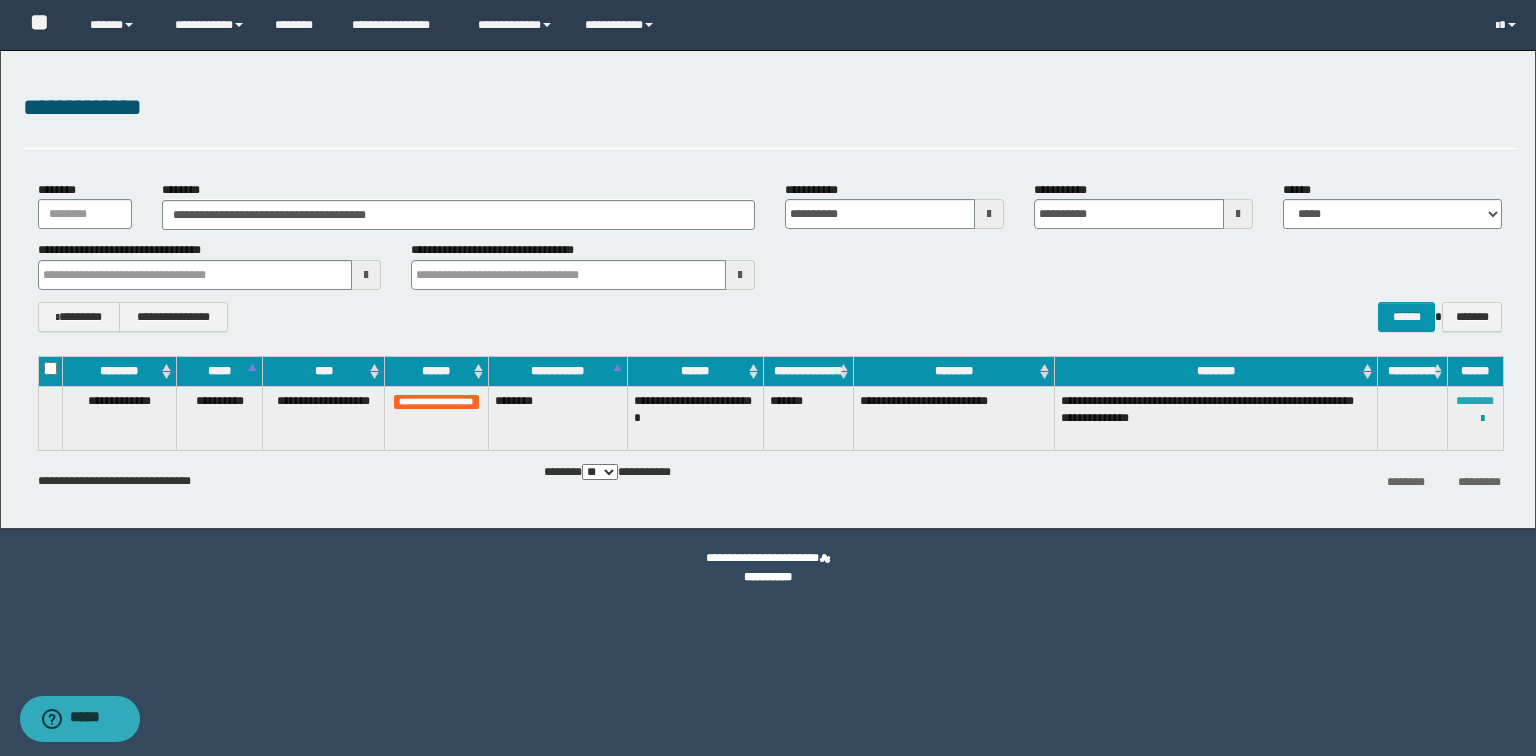 click on "********" at bounding box center (1475, 401) 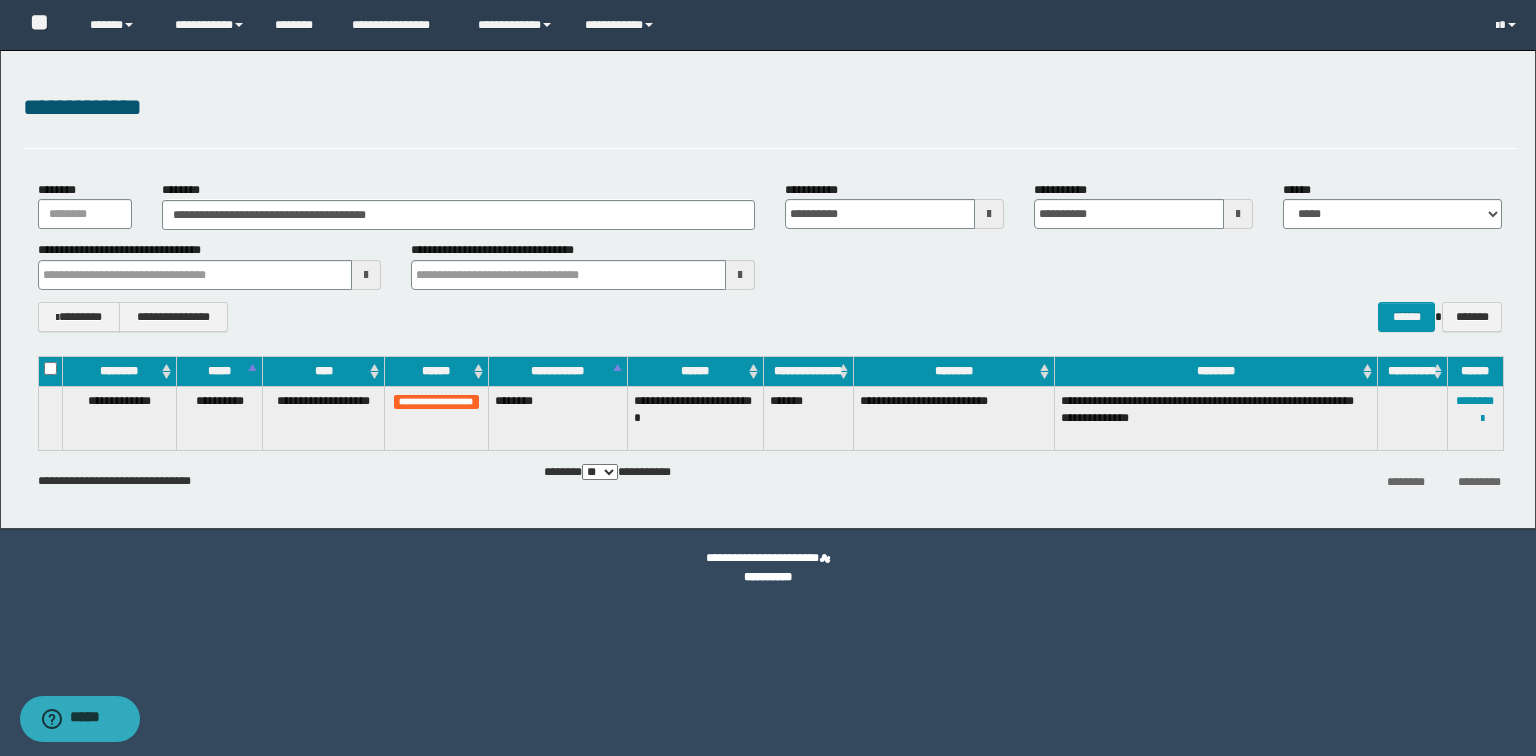 click on "**********" at bounding box center [770, 205] 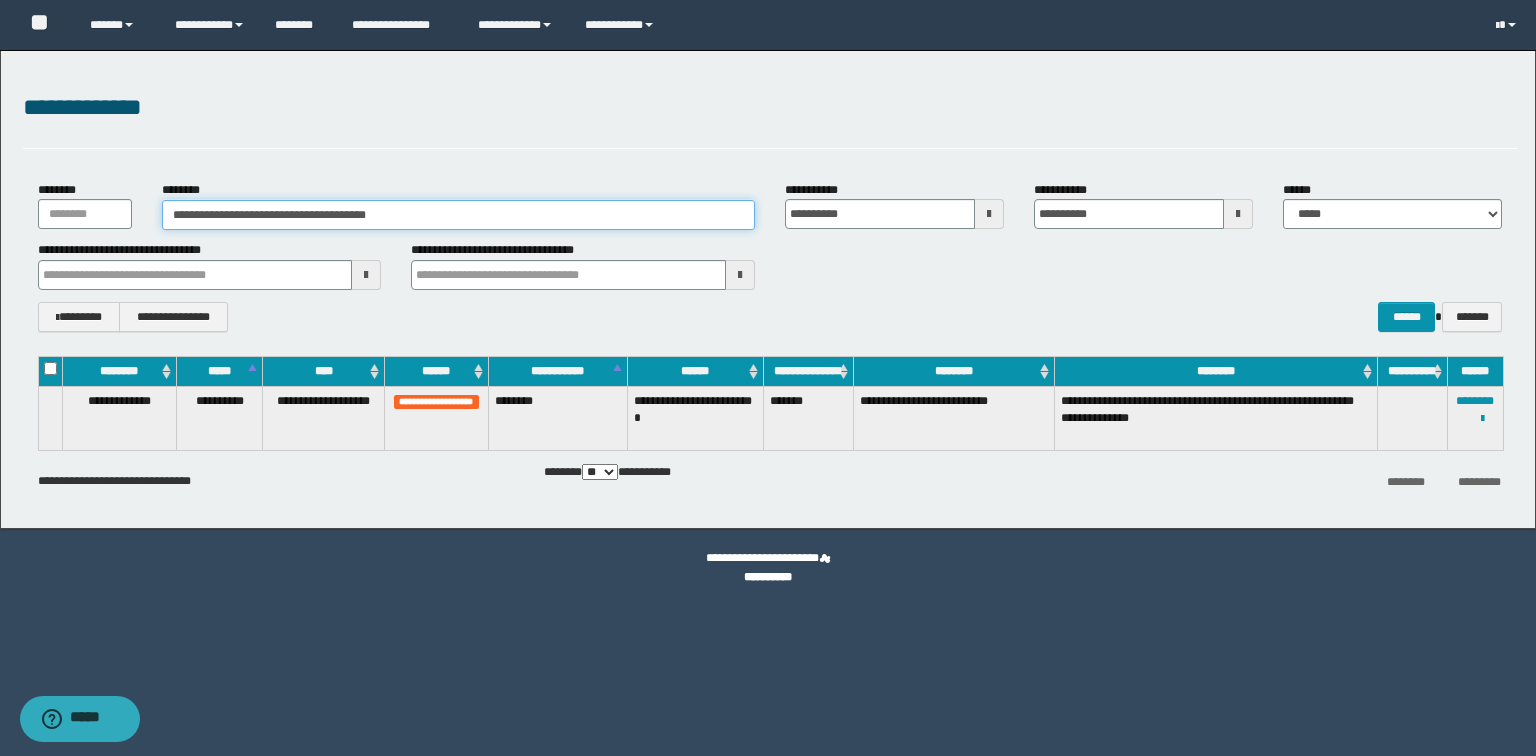 drag, startPoint x: 464, startPoint y: 214, endPoint x: 31, endPoint y: 228, distance: 433.22626 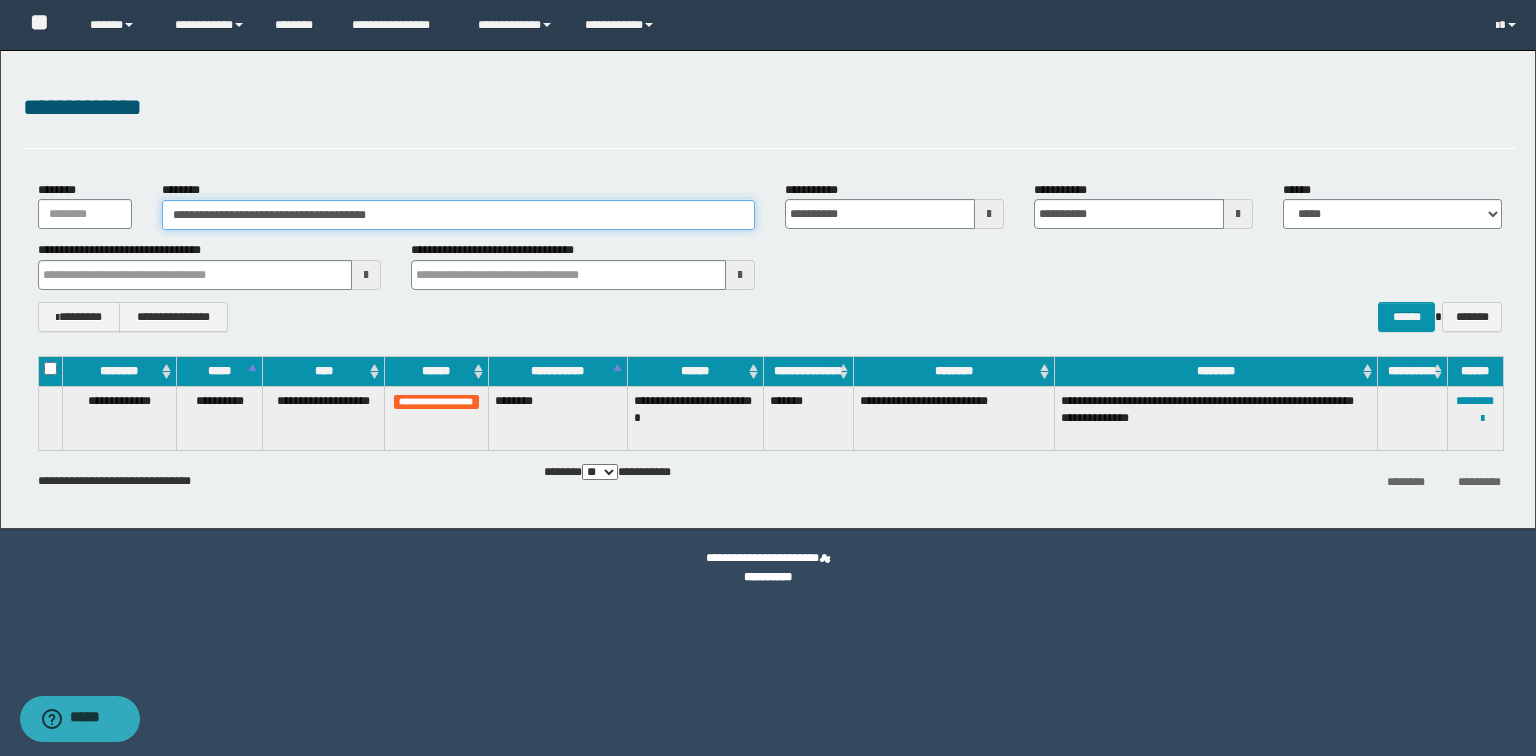 paste 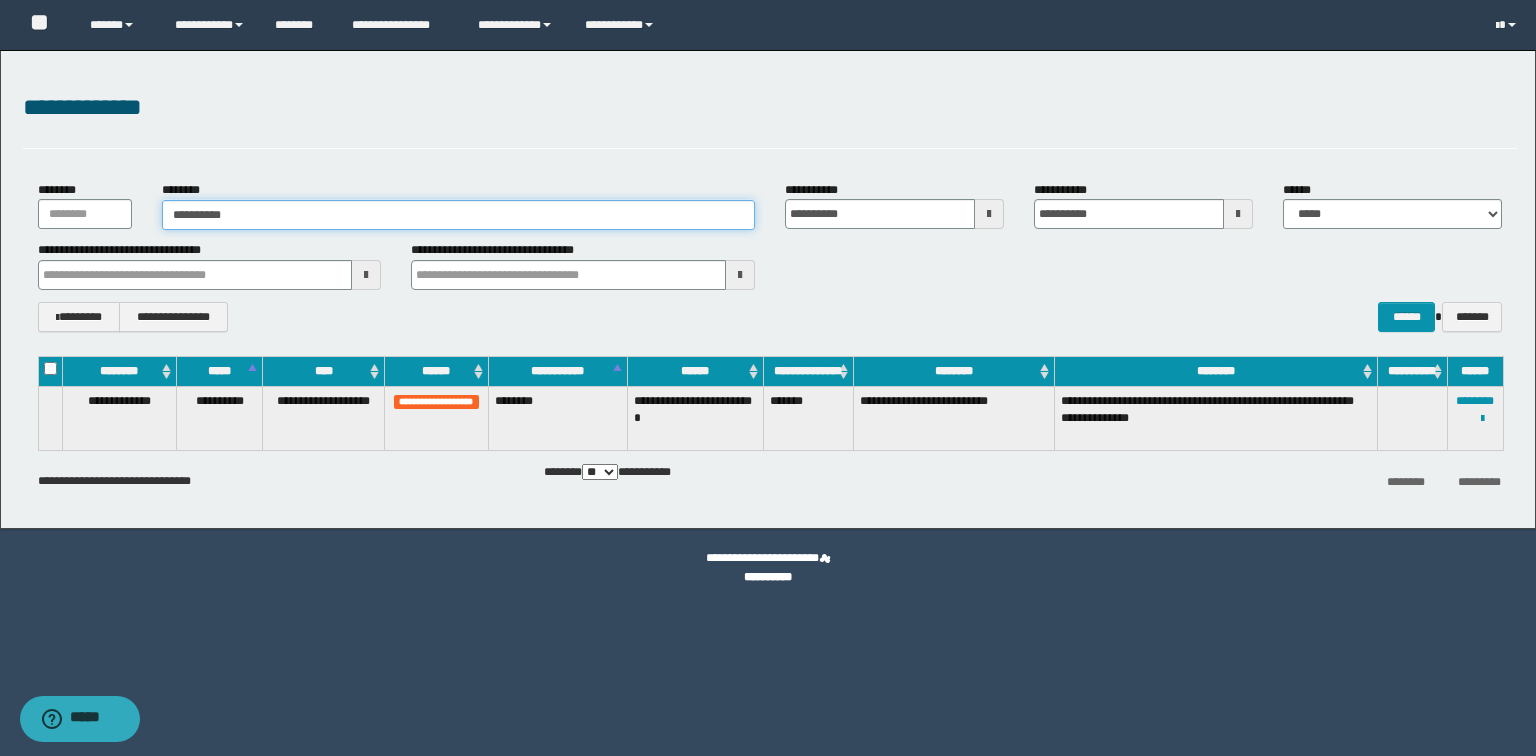 type on "**********" 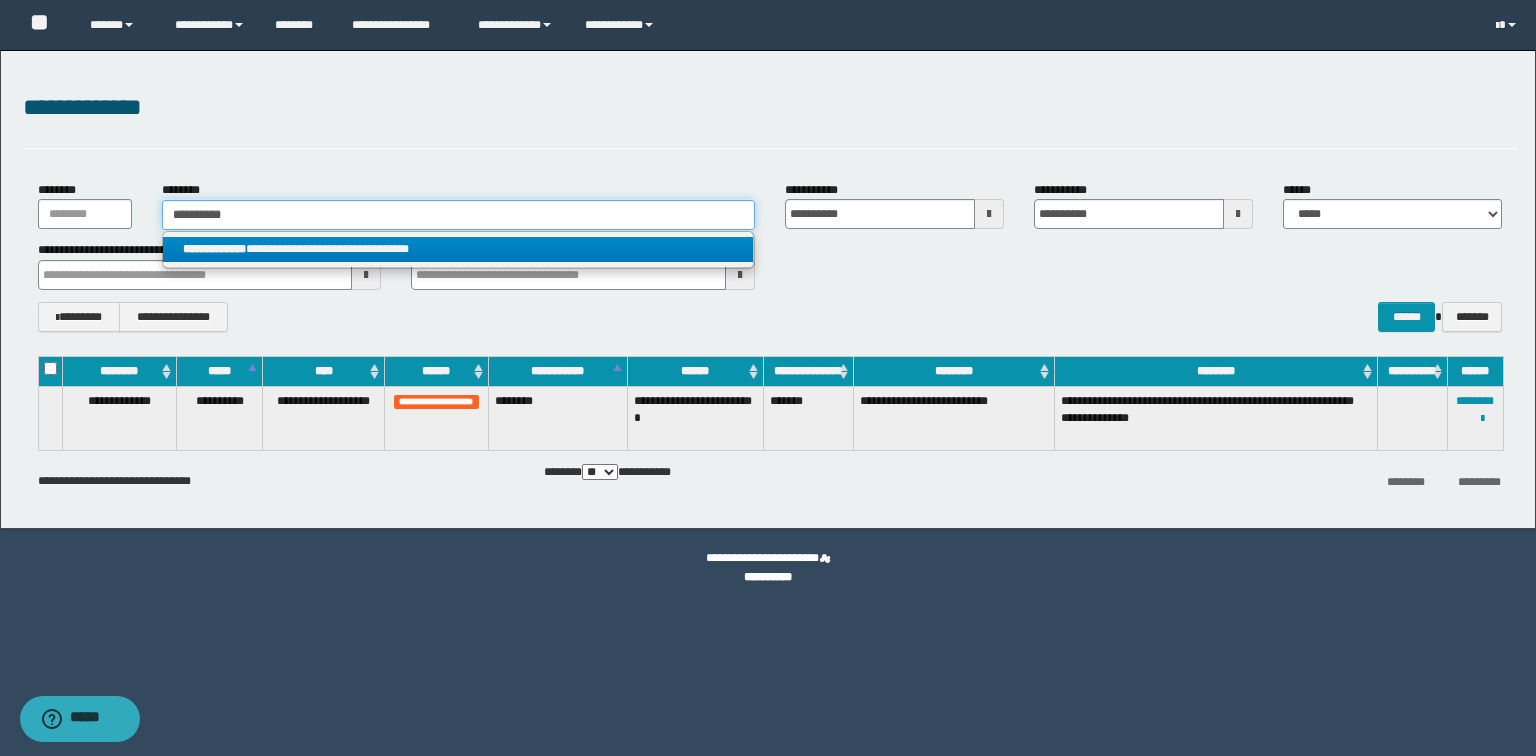type on "**********" 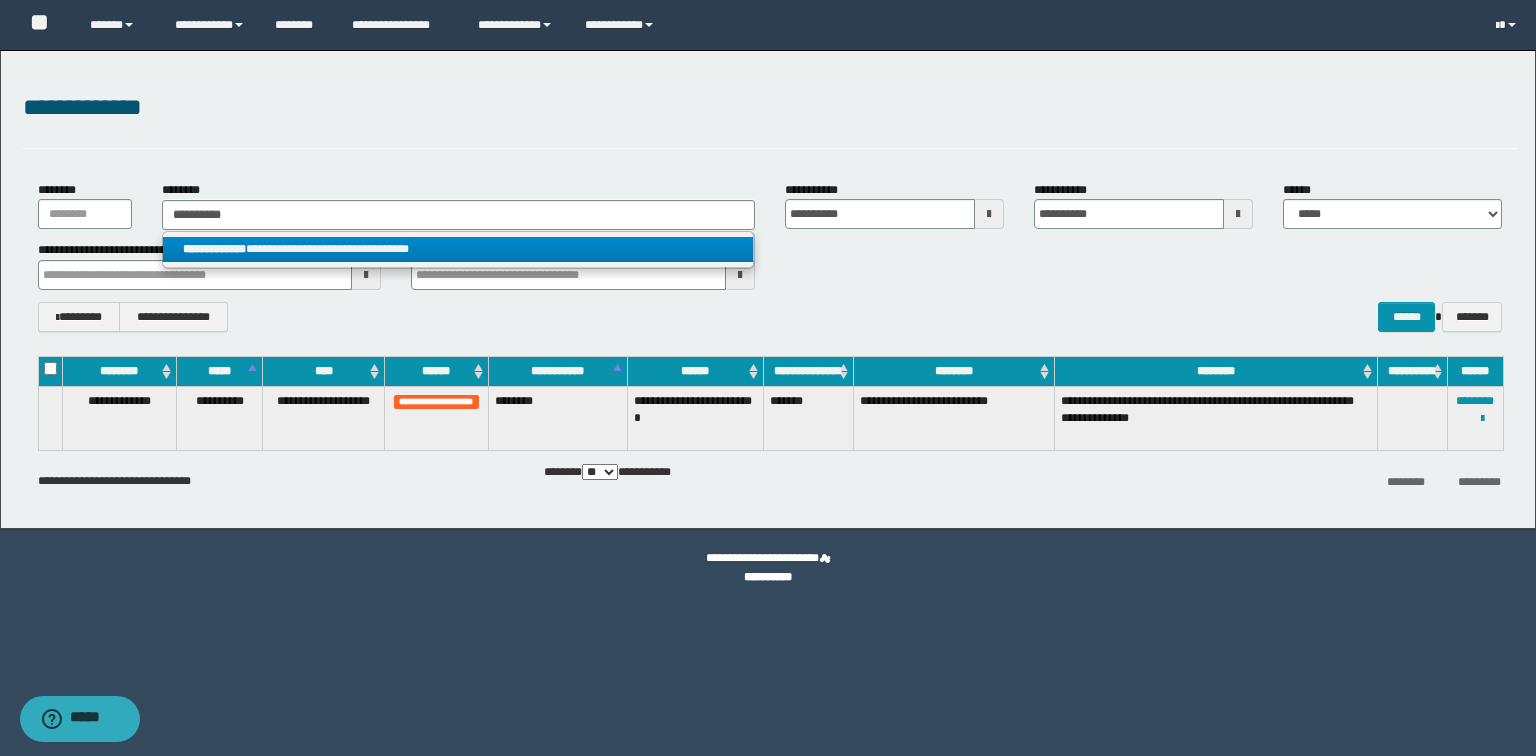 drag, startPoint x: 262, startPoint y: 247, endPoint x: 72, endPoint y: 241, distance: 190.09471 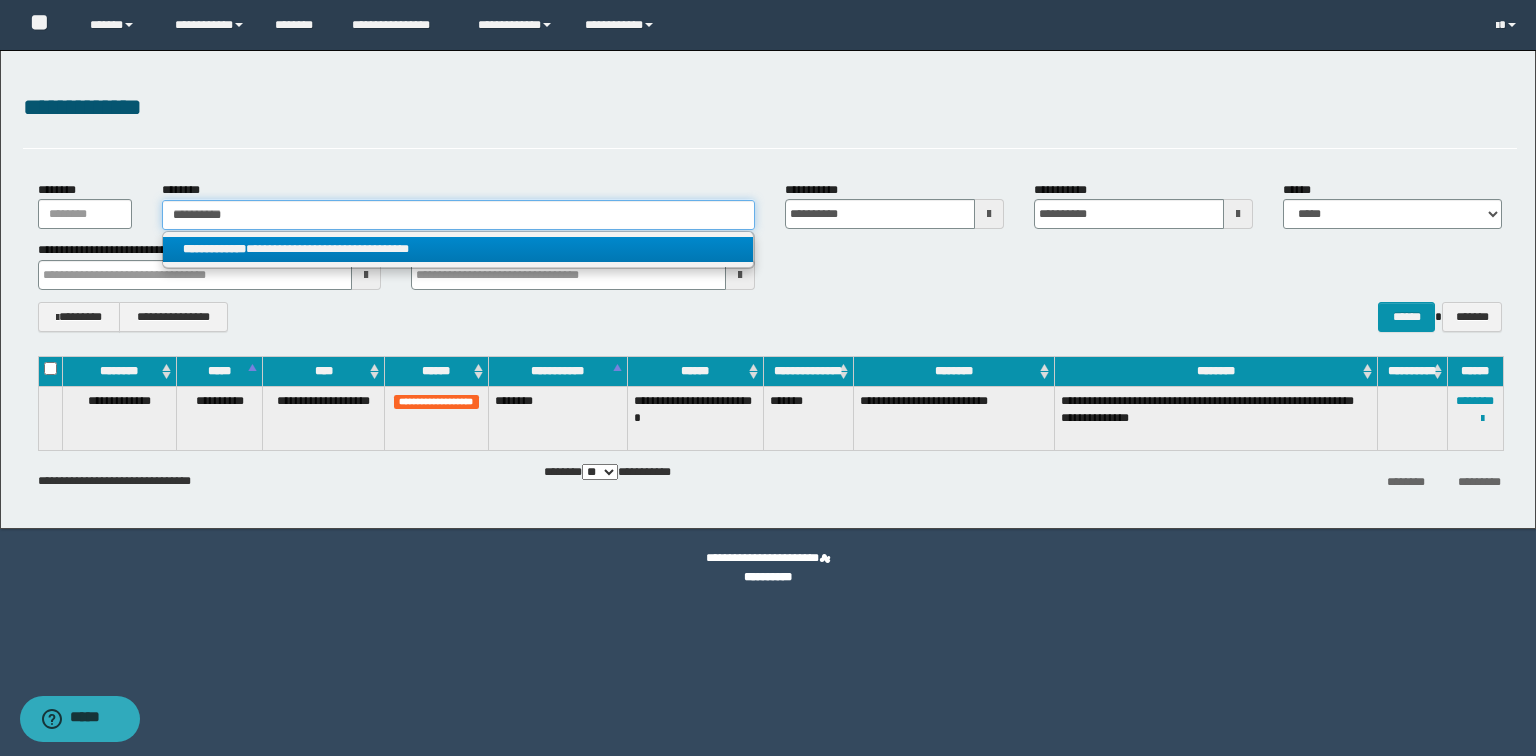 type 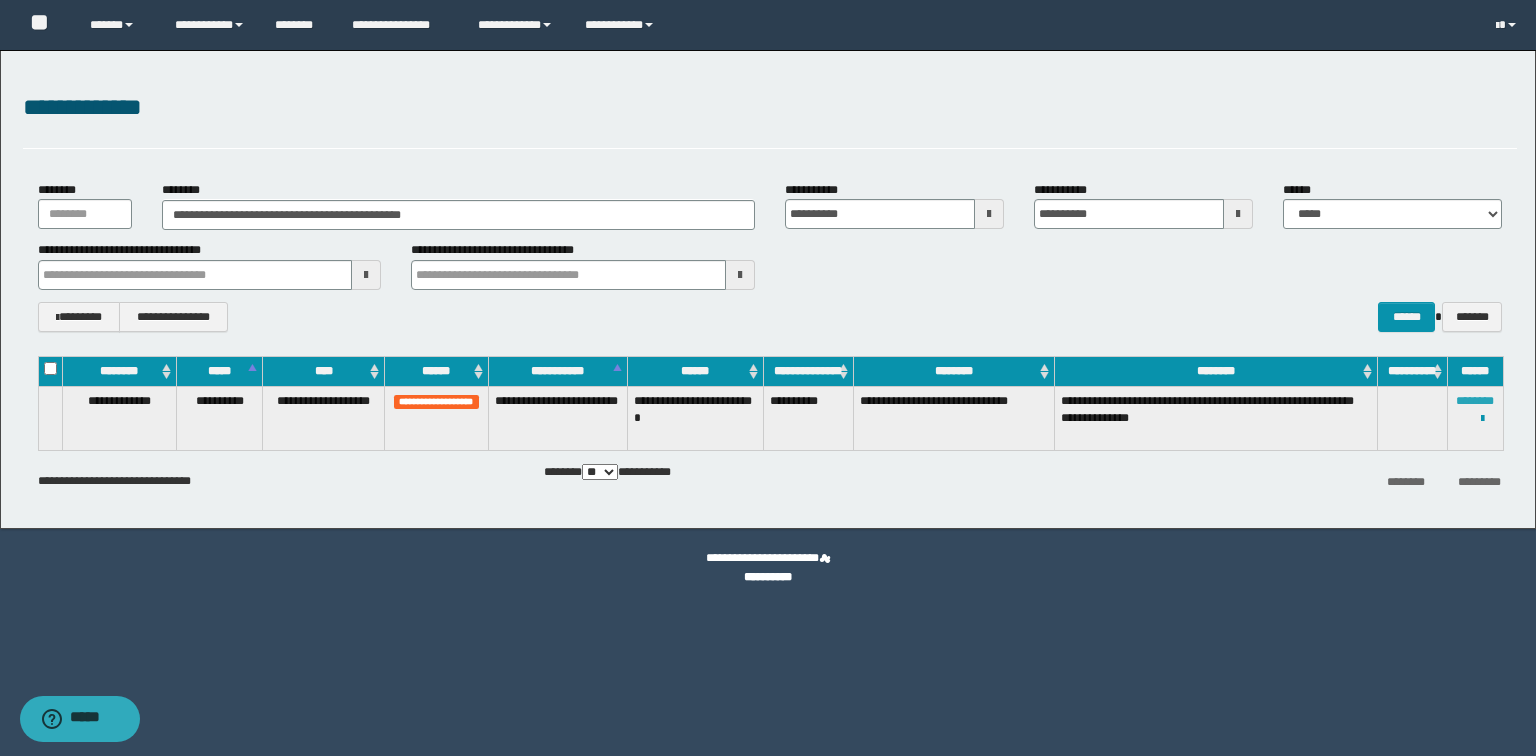 click on "********" at bounding box center (1475, 401) 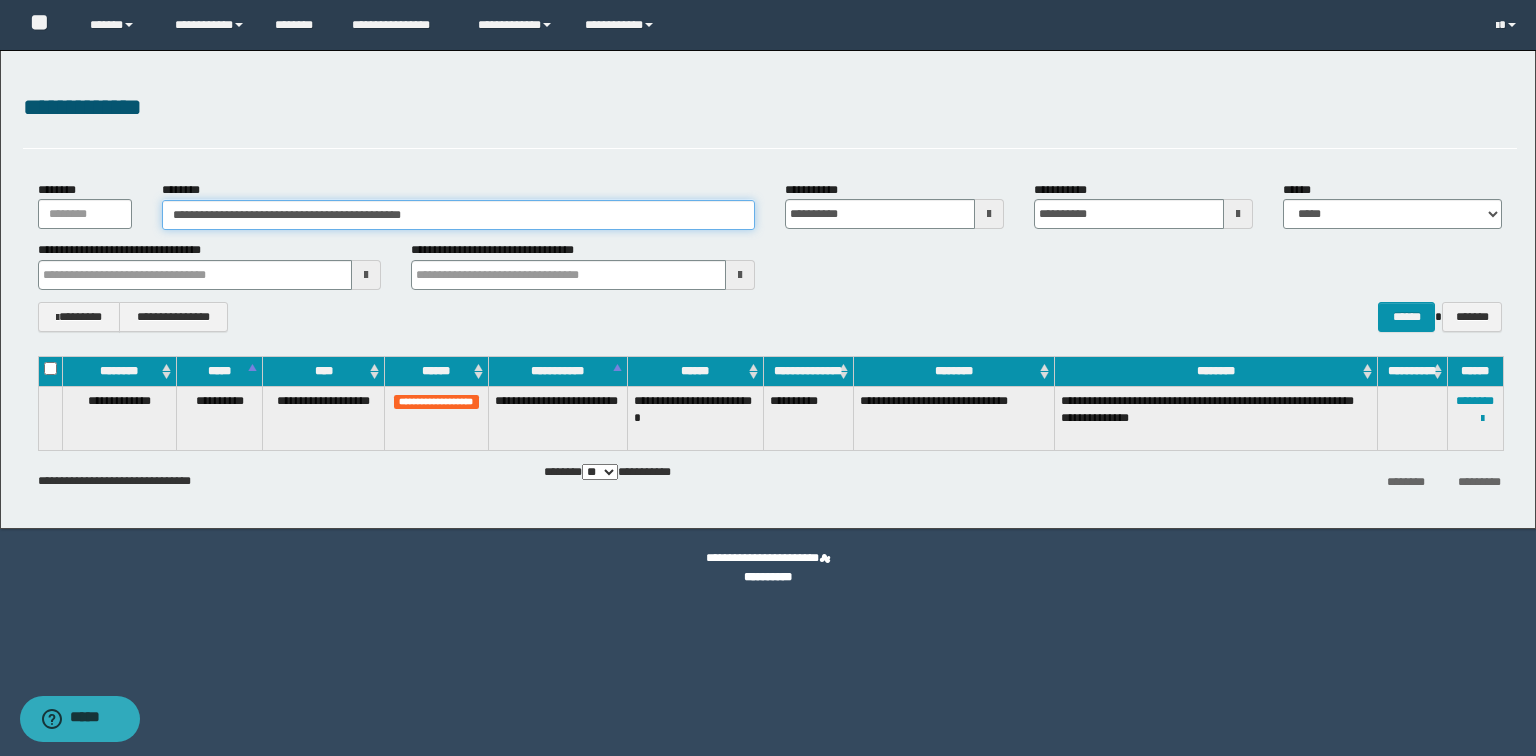 drag, startPoint x: 461, startPoint y: 220, endPoint x: 0, endPoint y: 116, distance: 472.58545 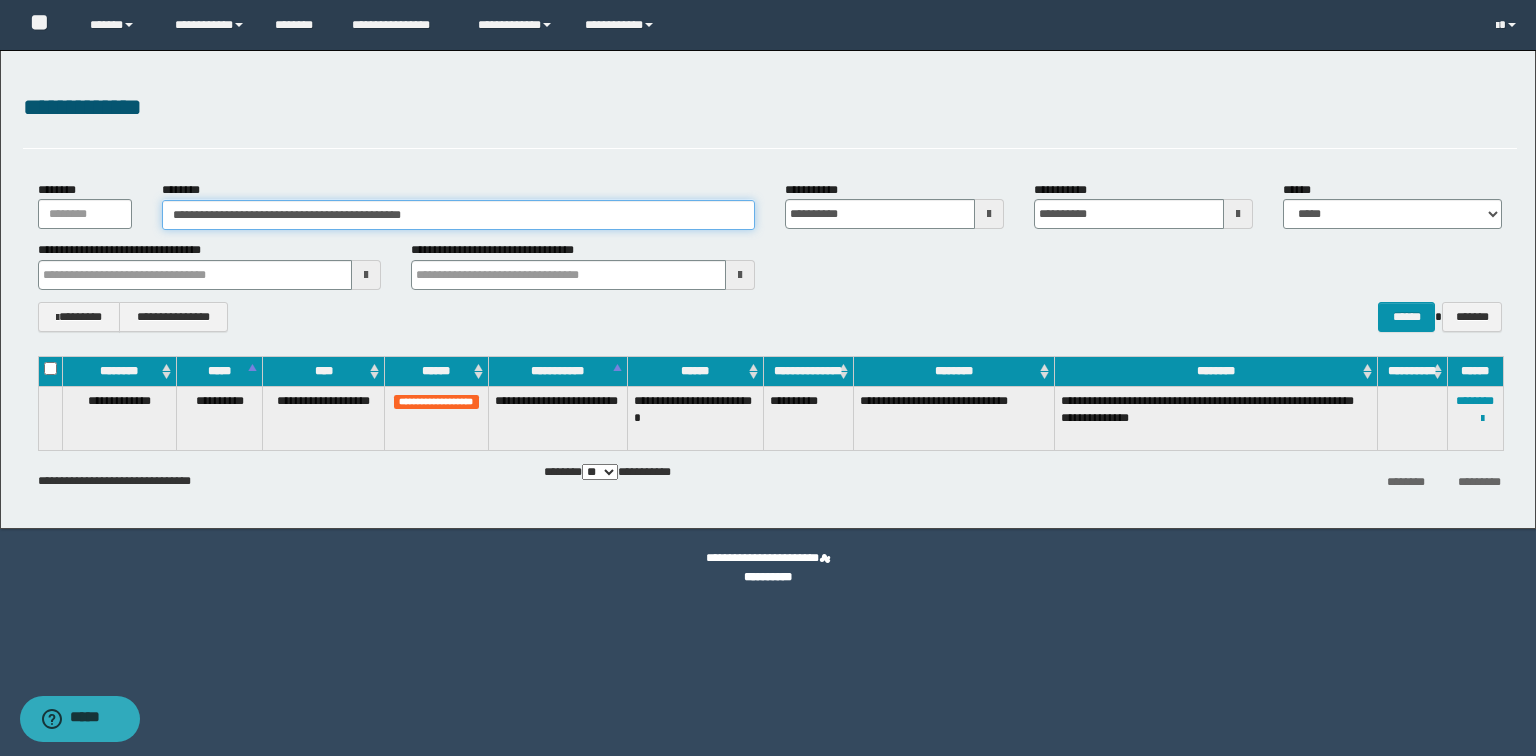 paste 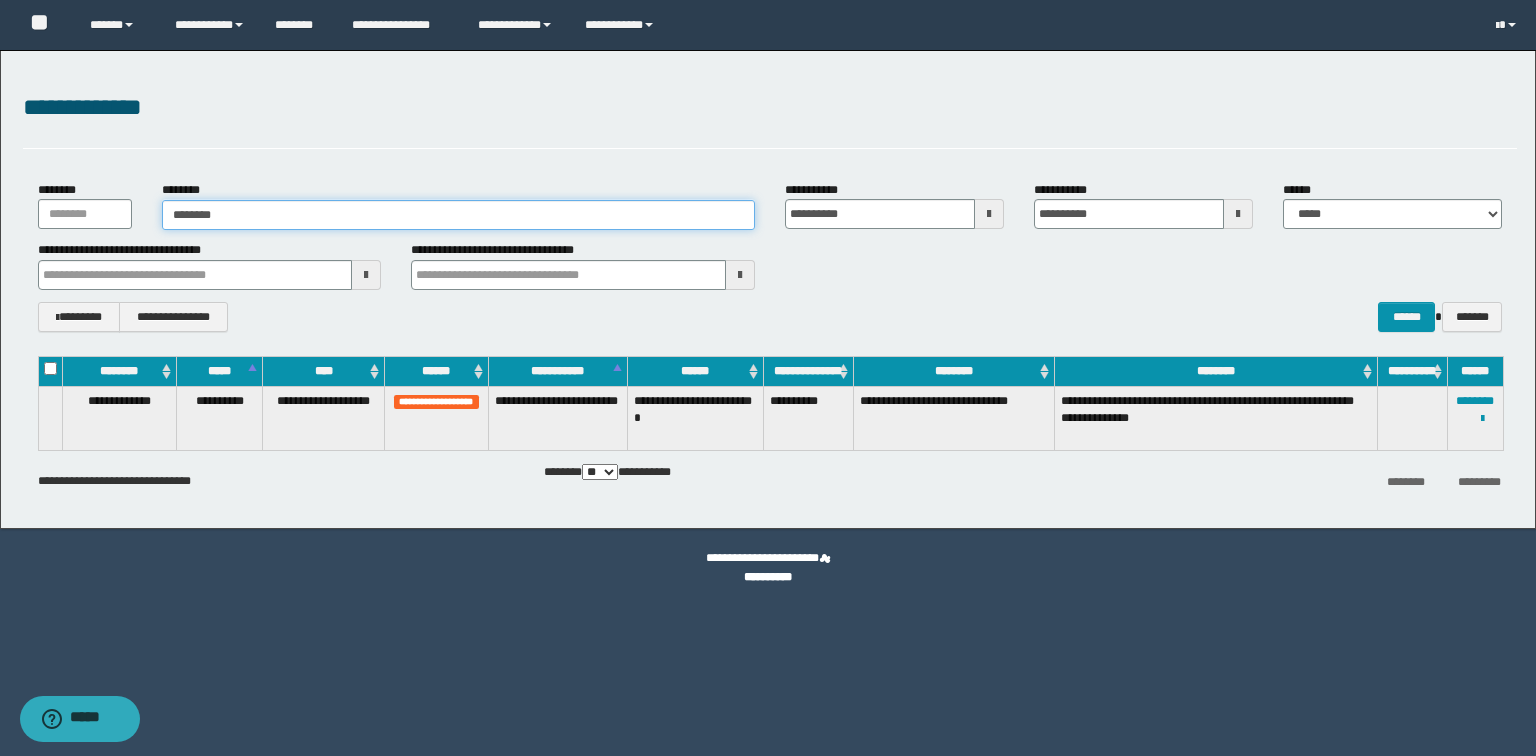 type on "********" 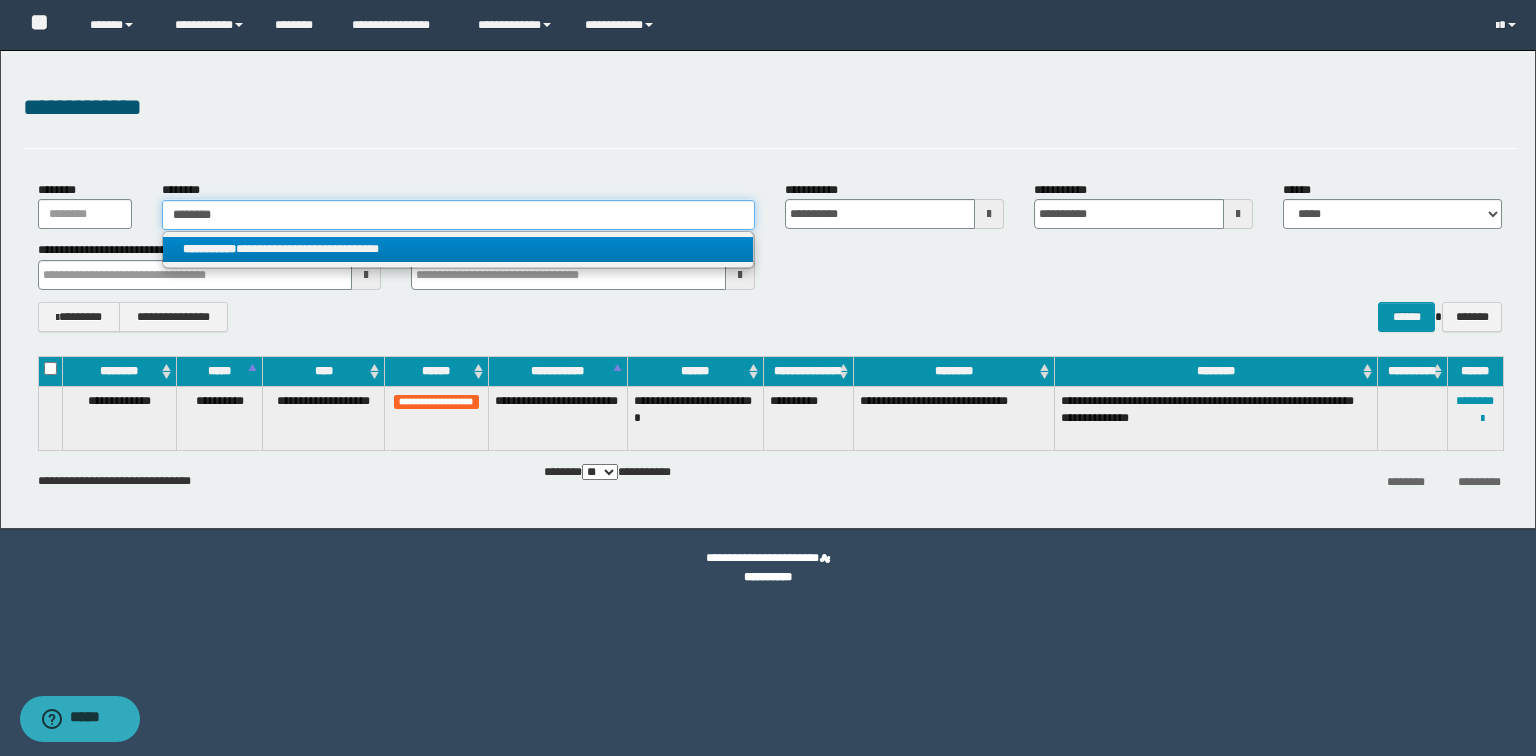 type on "********" 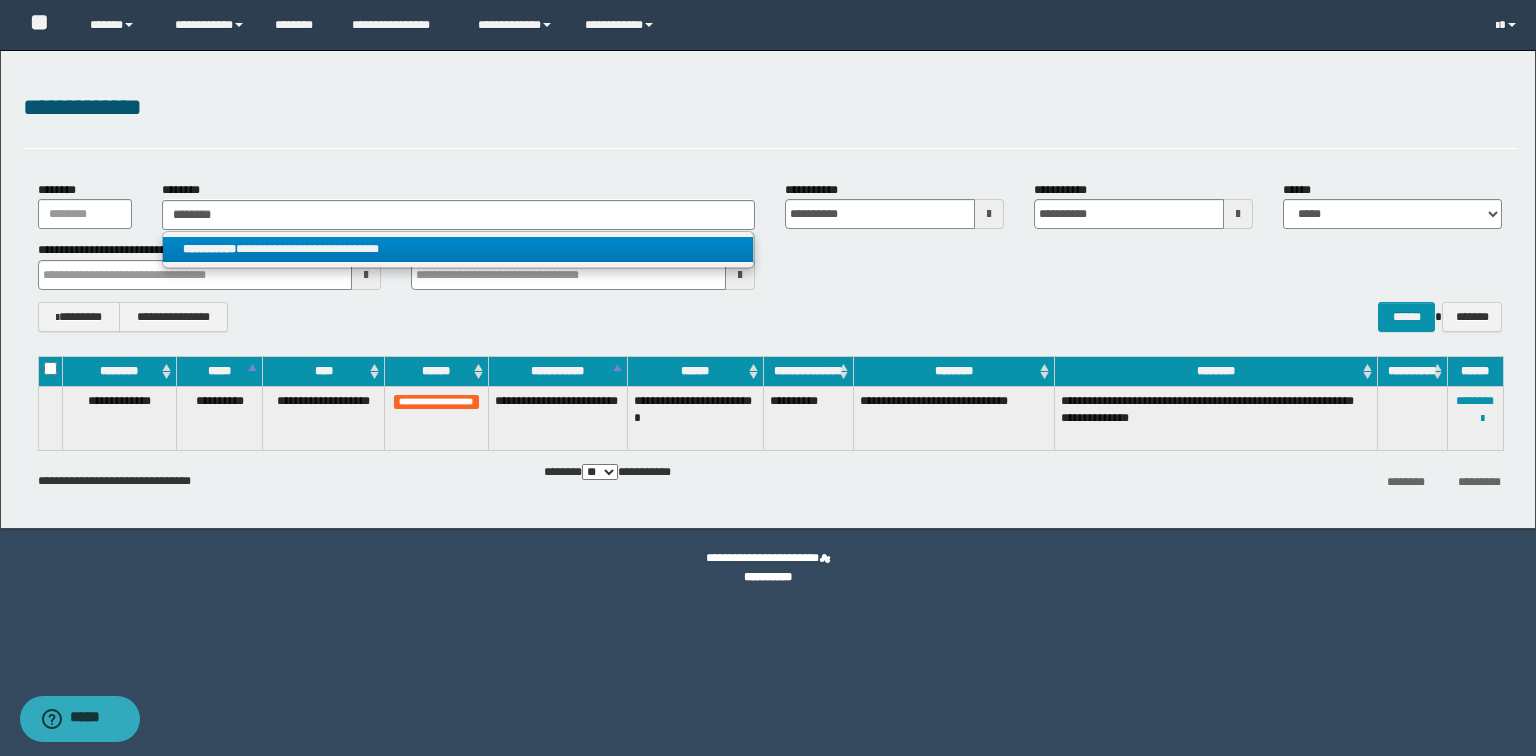 click on "**********" at bounding box center (209, 249) 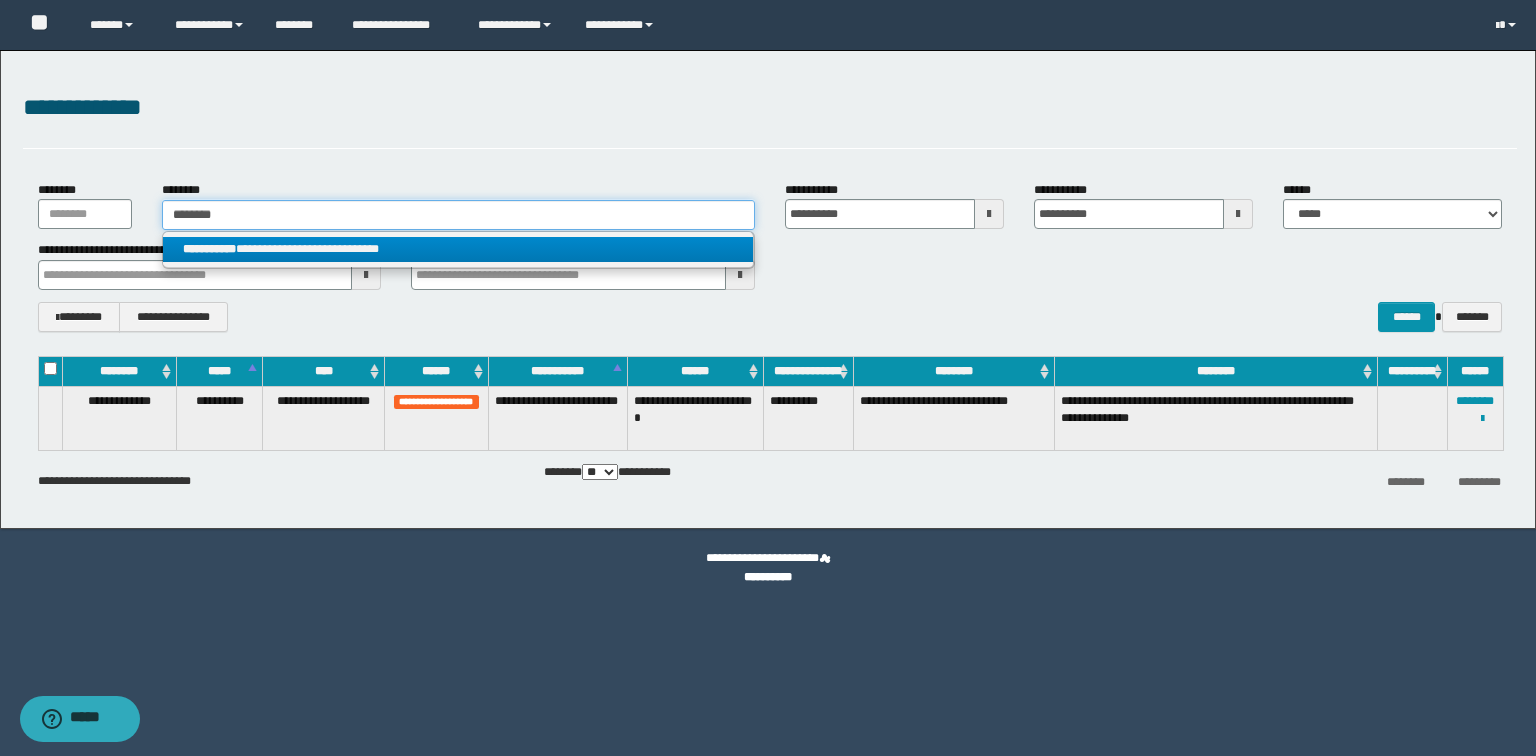type 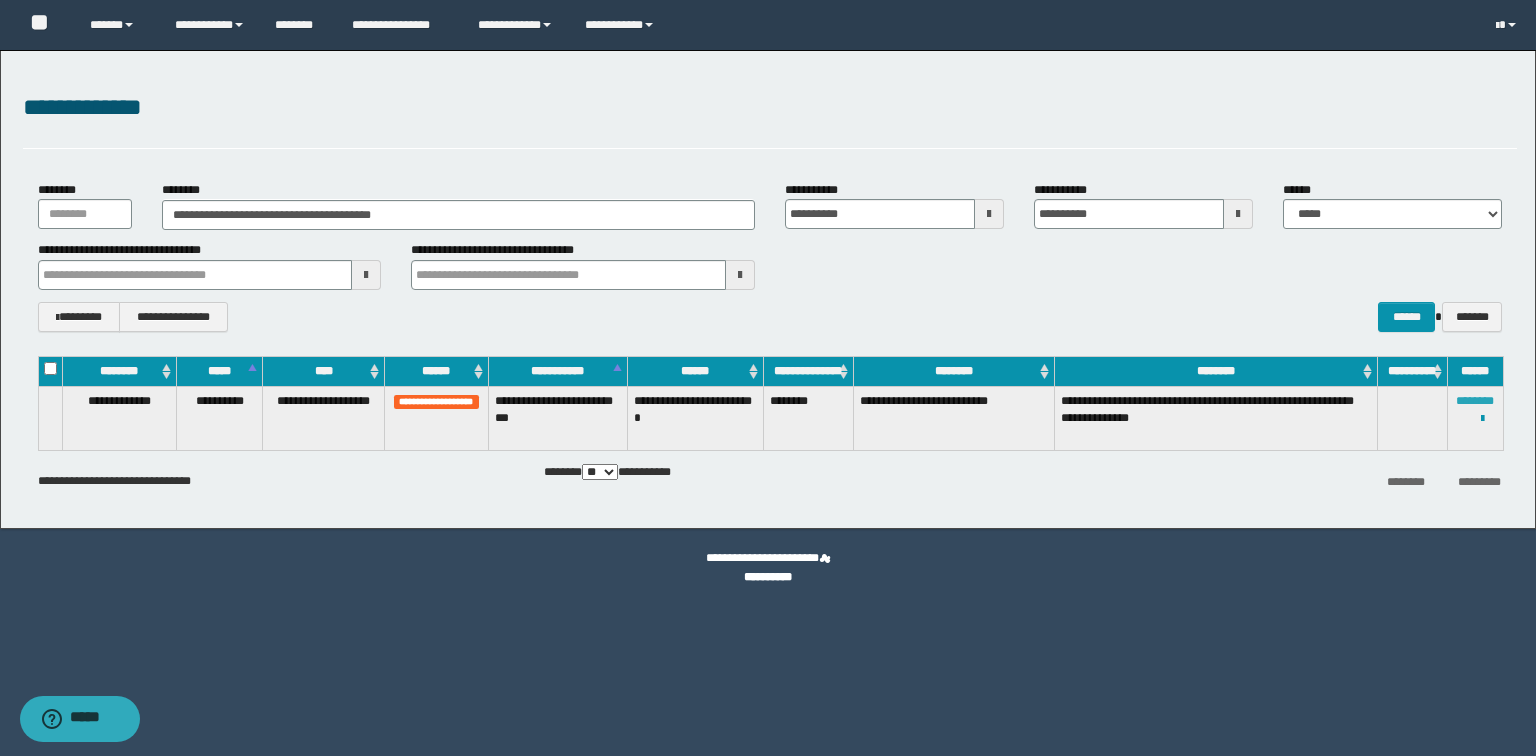 click on "********" at bounding box center [1475, 401] 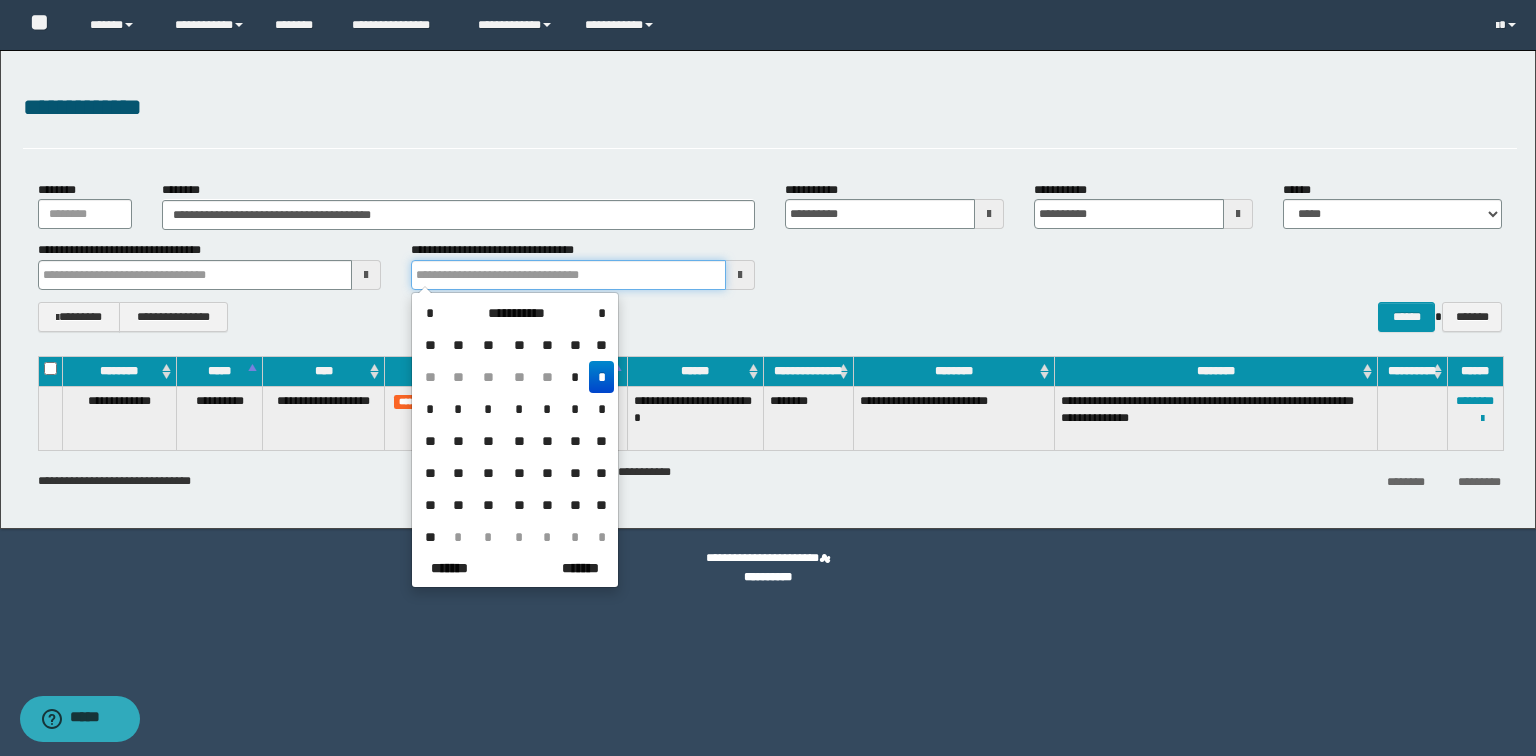 drag, startPoint x: 595, startPoint y: 260, endPoint x: 16, endPoint y: 117, distance: 596.3975 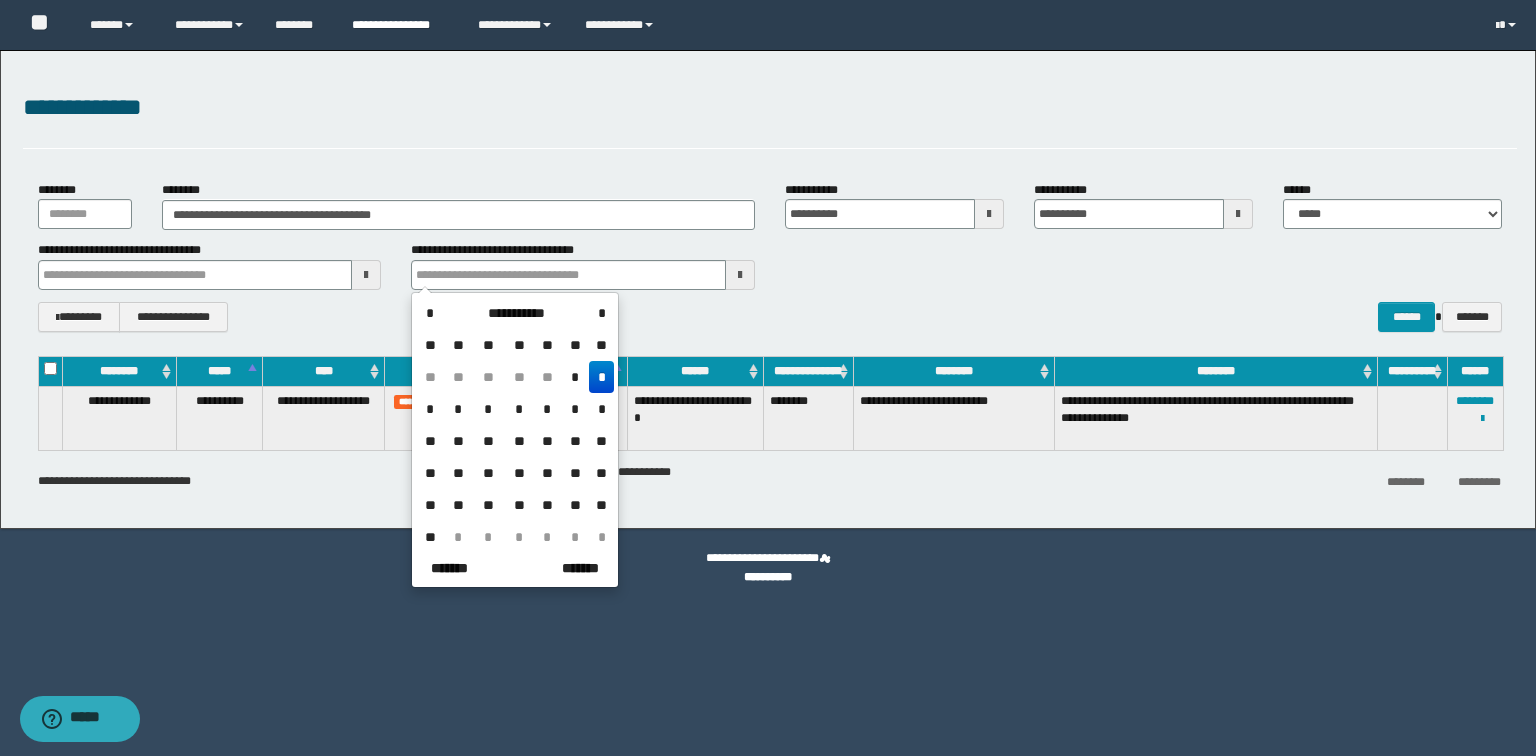 click on "**********" at bounding box center [400, 25] 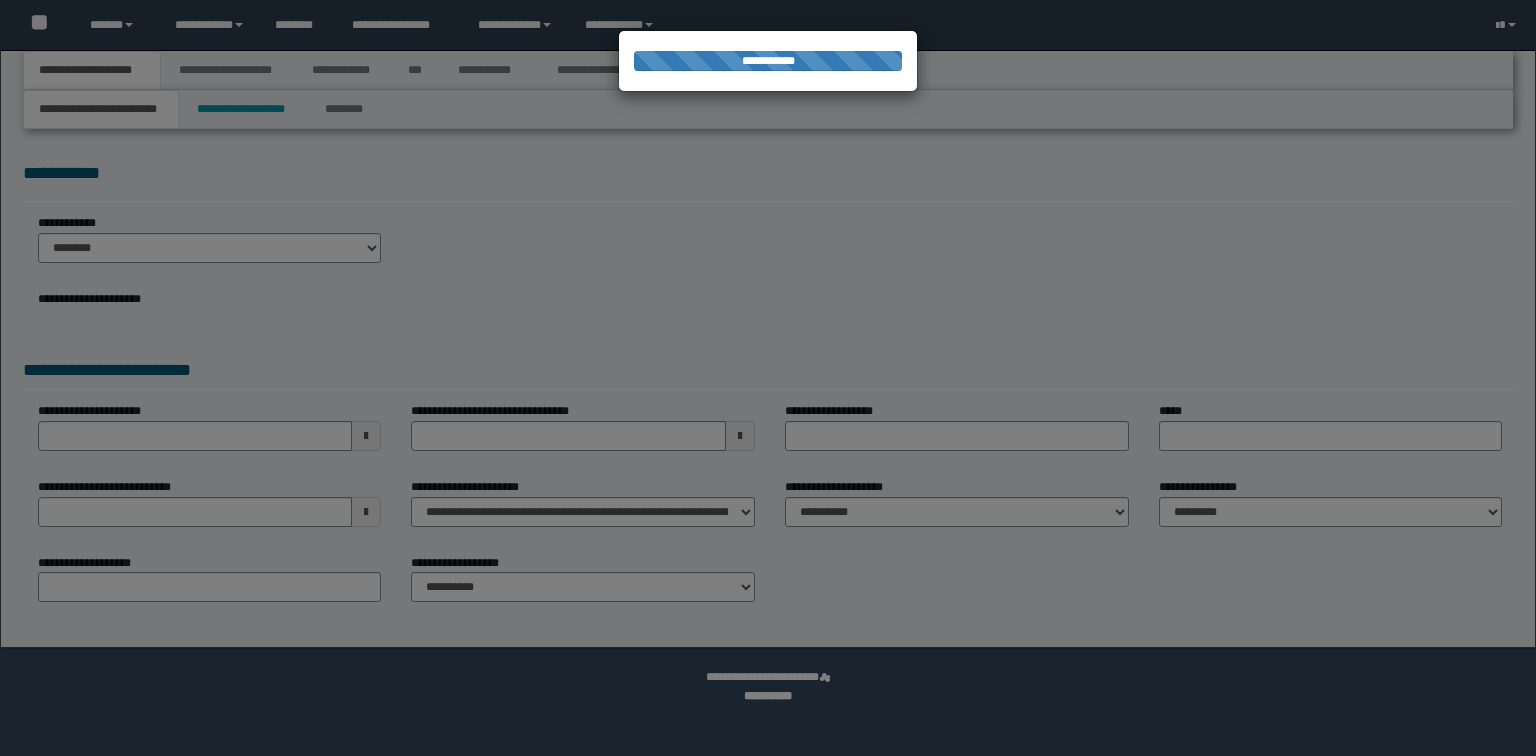 scroll, scrollTop: 0, scrollLeft: 0, axis: both 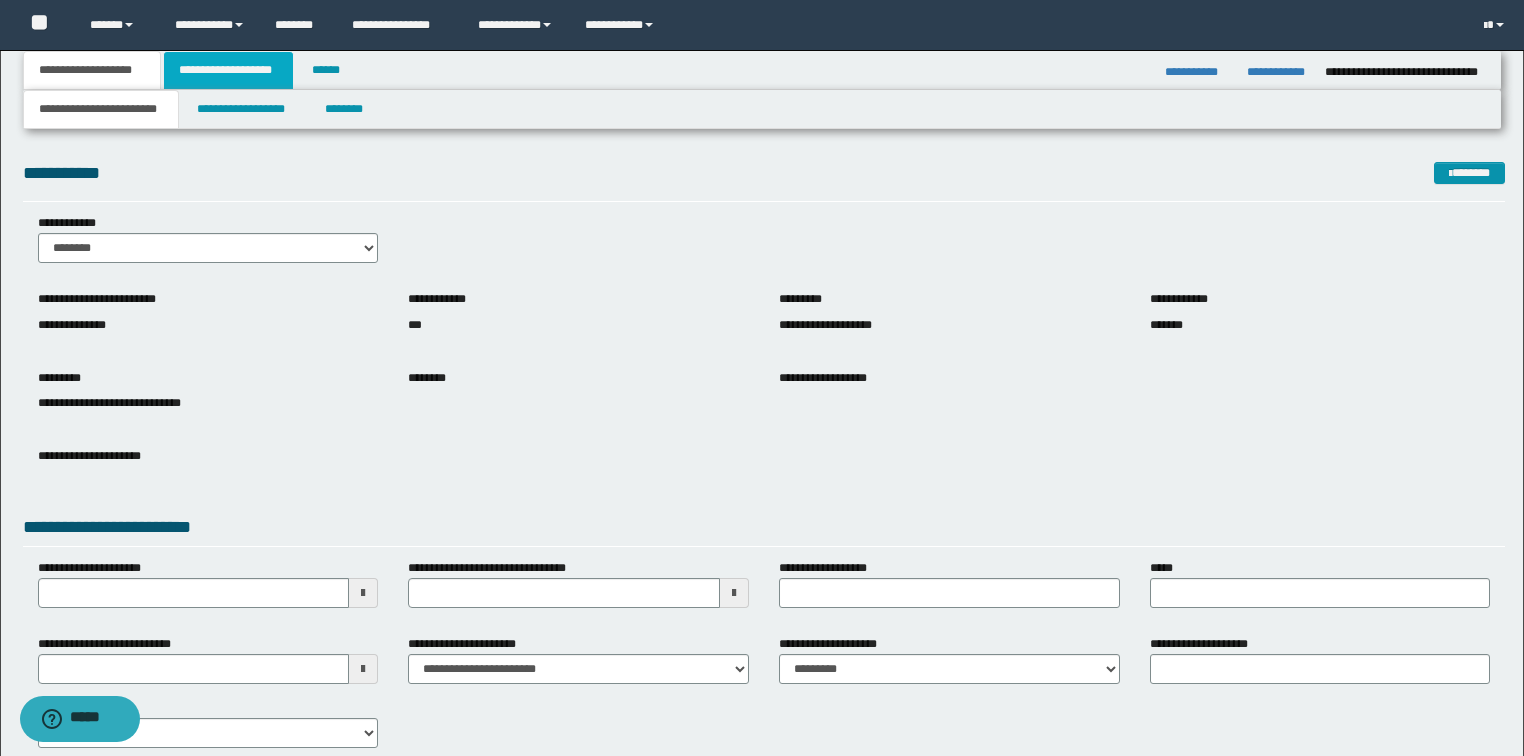 click on "**********" at bounding box center [228, 70] 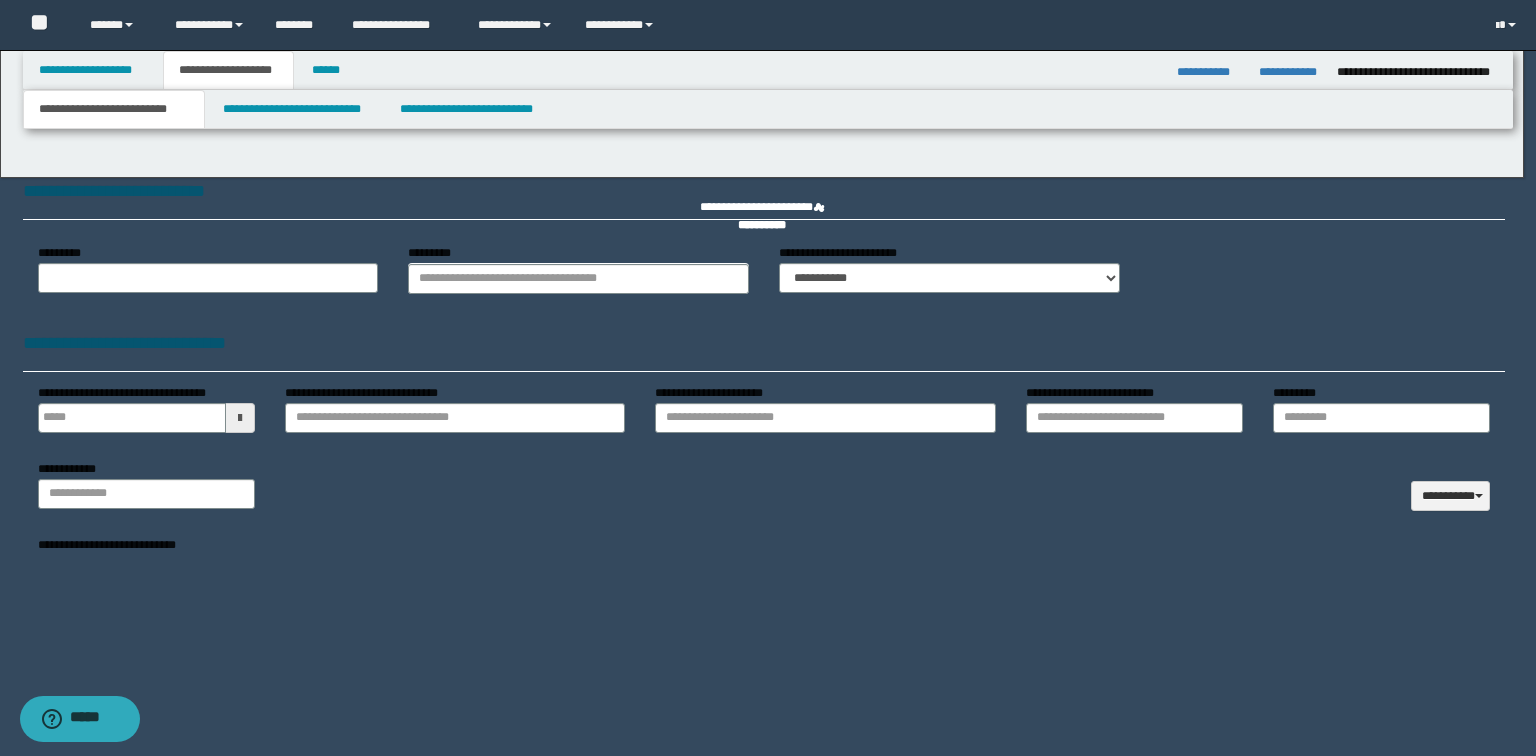 type 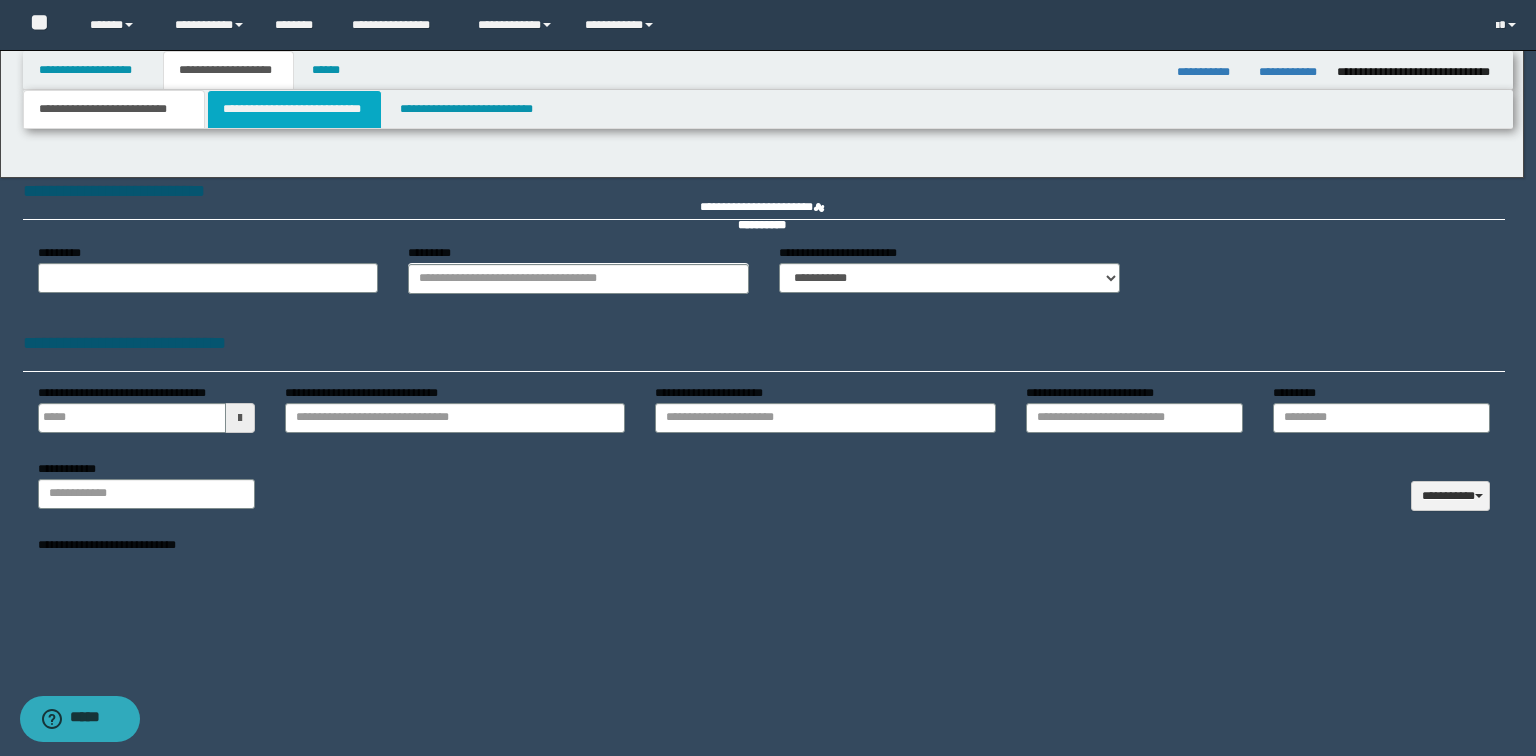 click on "**********" at bounding box center (762, 378) 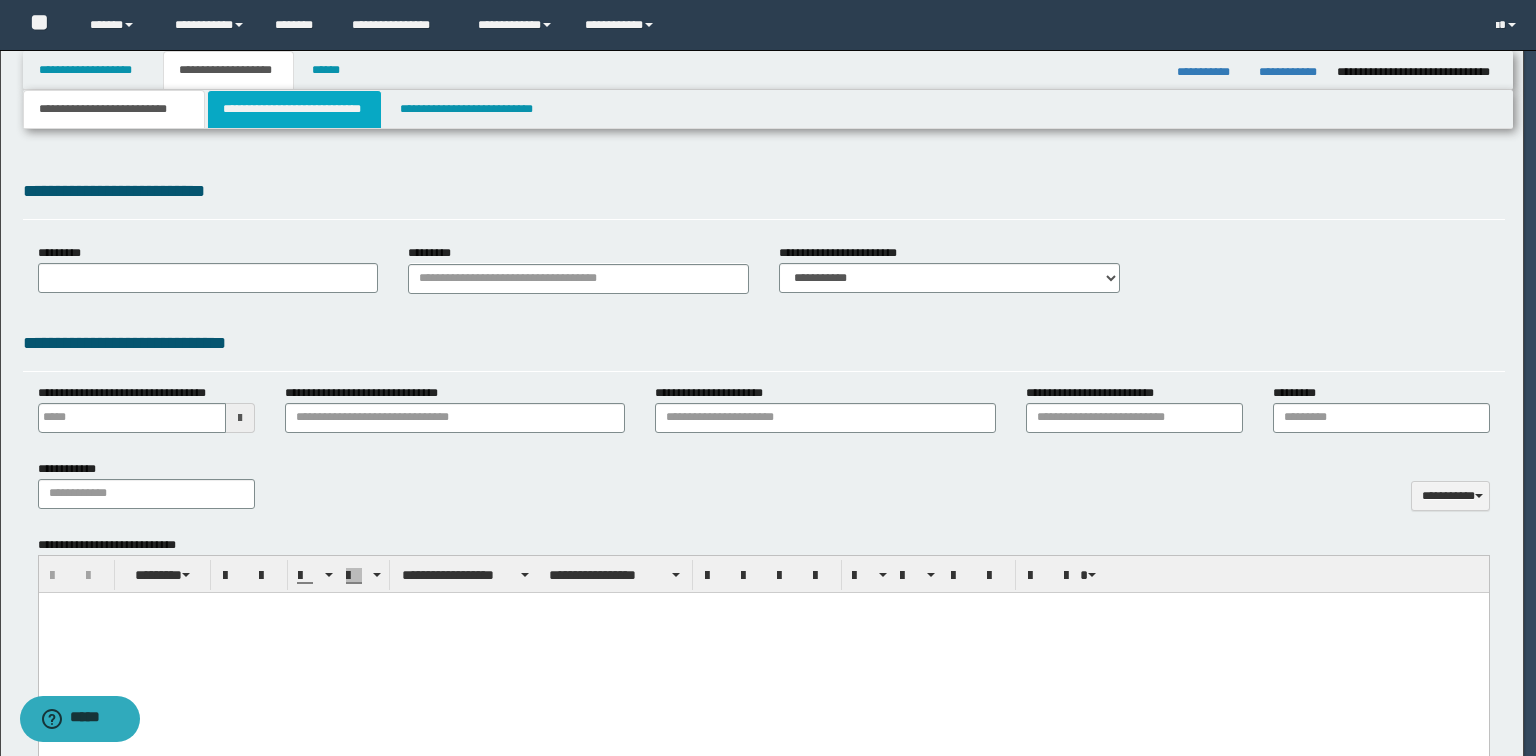 select on "*" 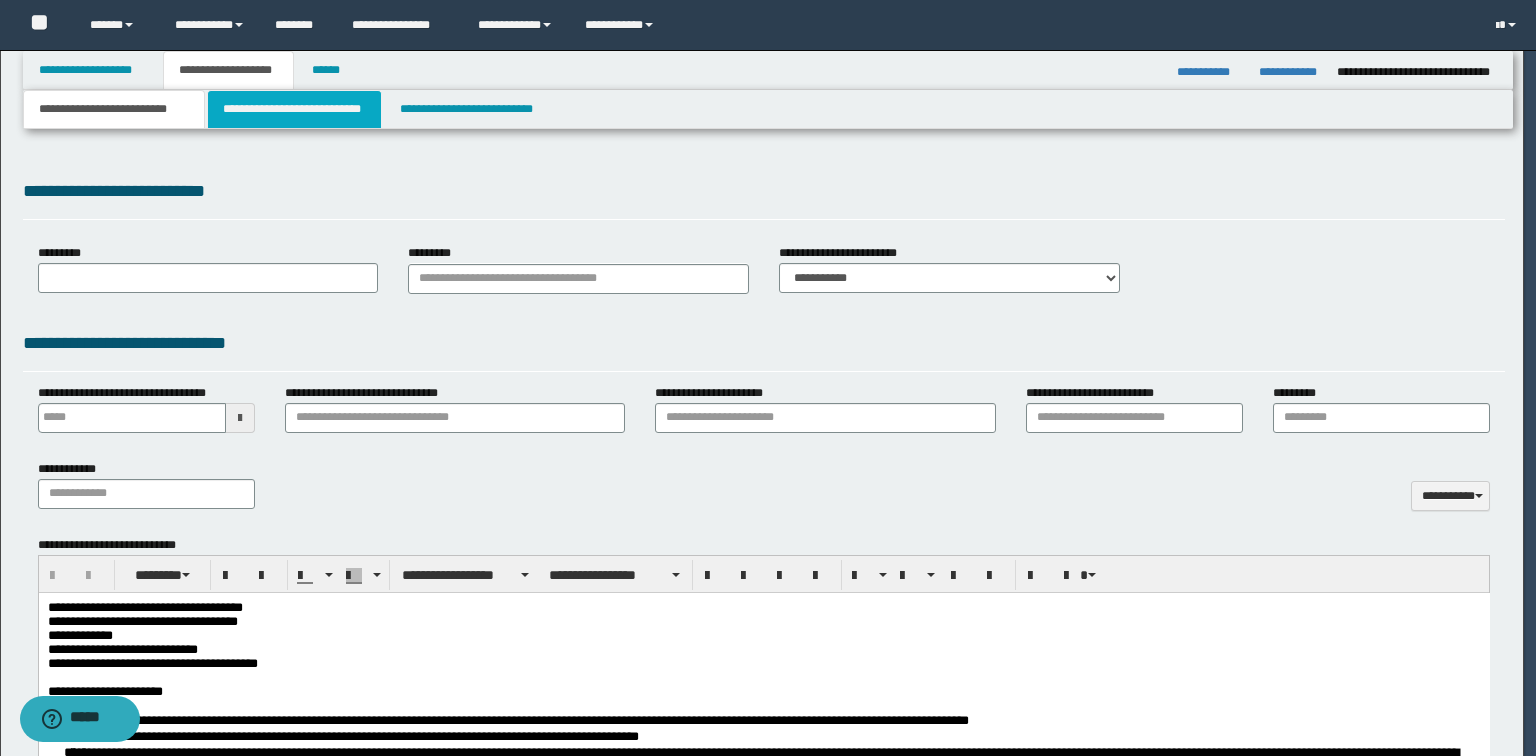 scroll, scrollTop: 0, scrollLeft: 0, axis: both 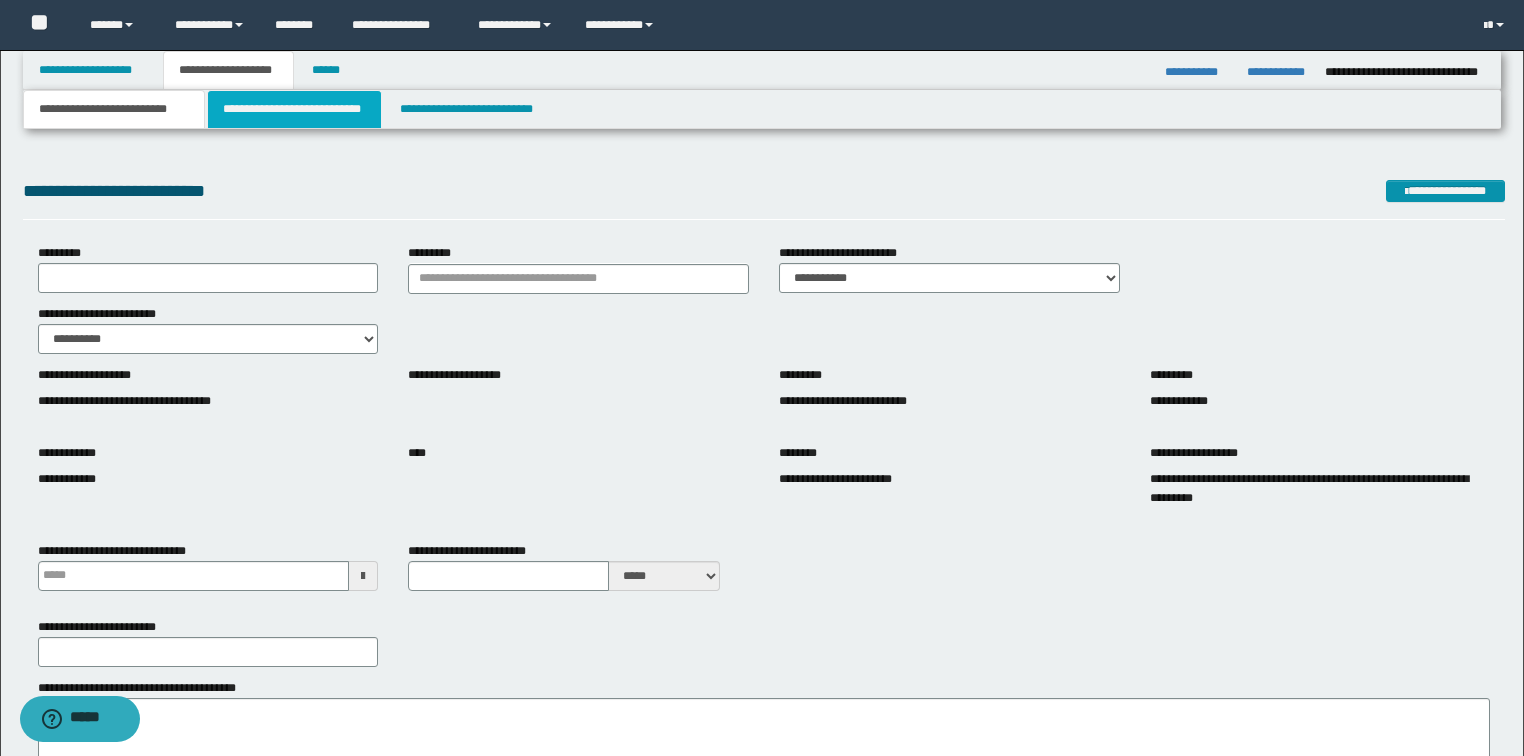 click on "**********" at bounding box center [294, 109] 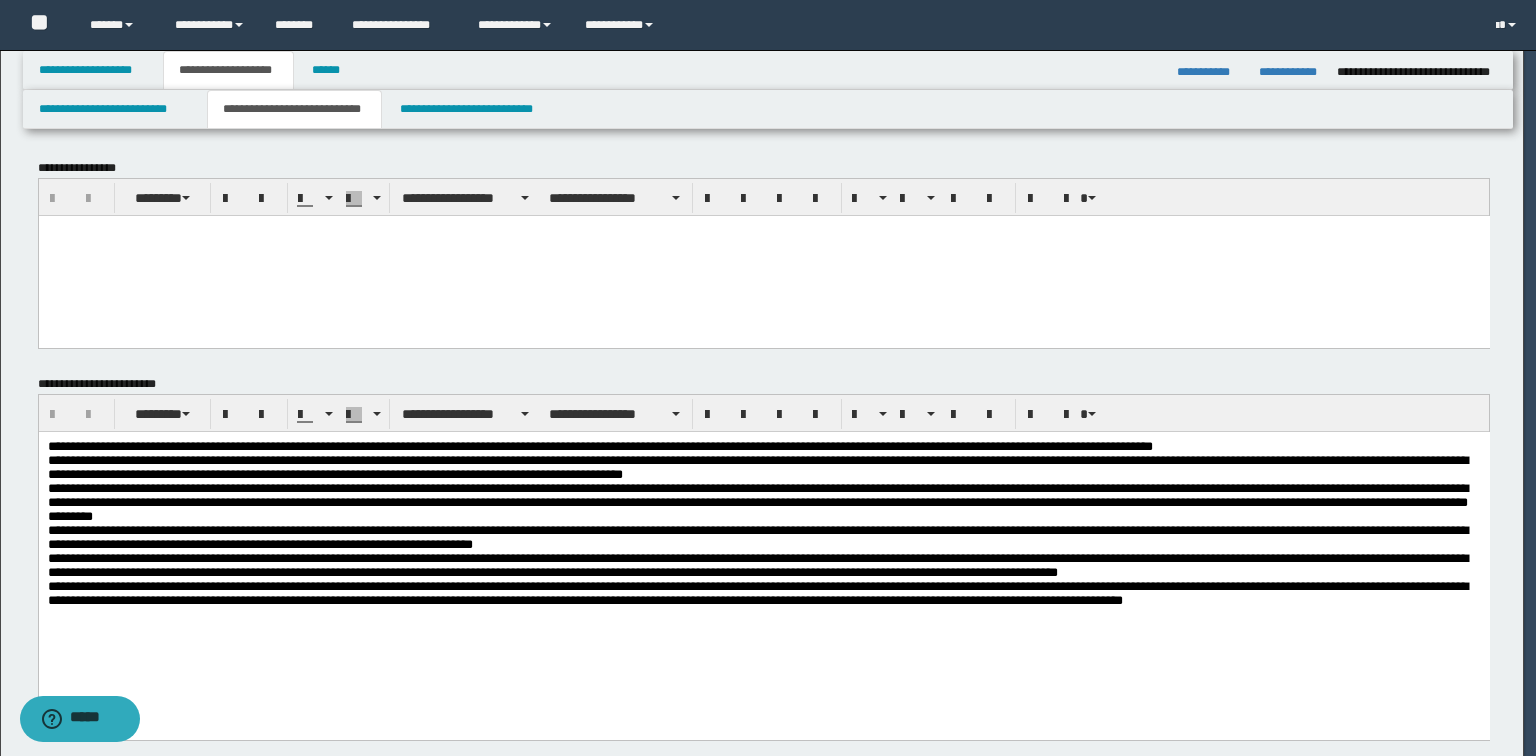 scroll, scrollTop: 0, scrollLeft: 0, axis: both 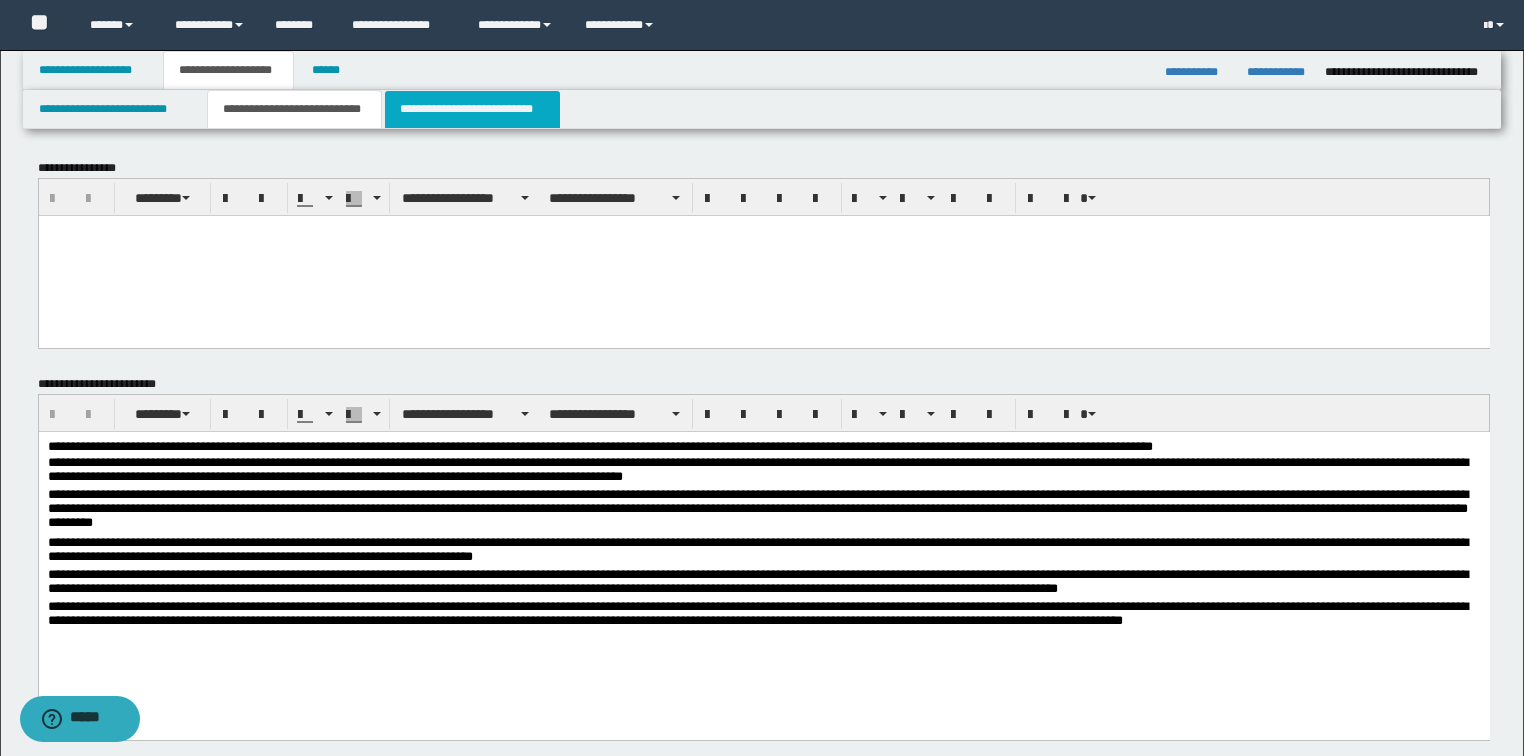 click on "**********" at bounding box center (472, 109) 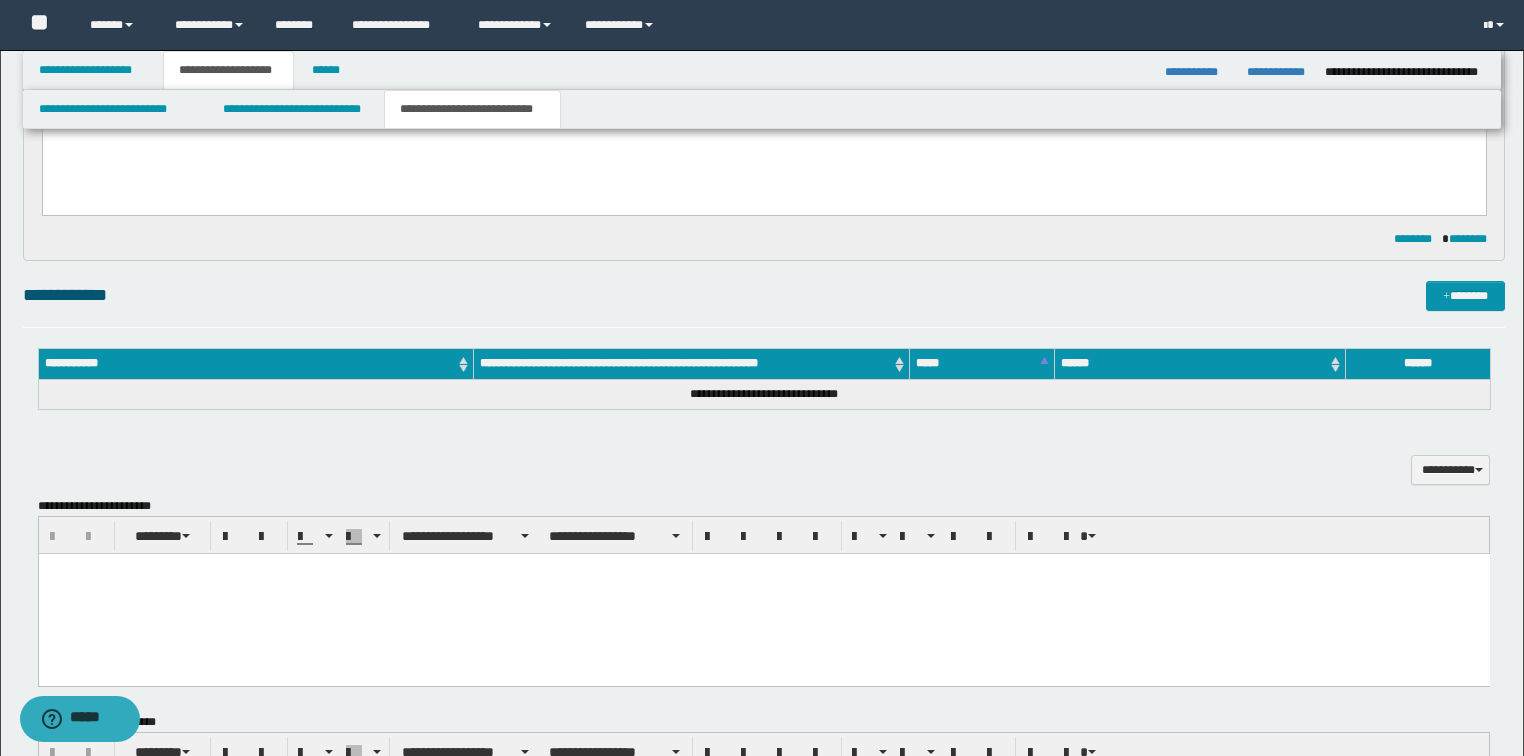 scroll, scrollTop: 400, scrollLeft: 0, axis: vertical 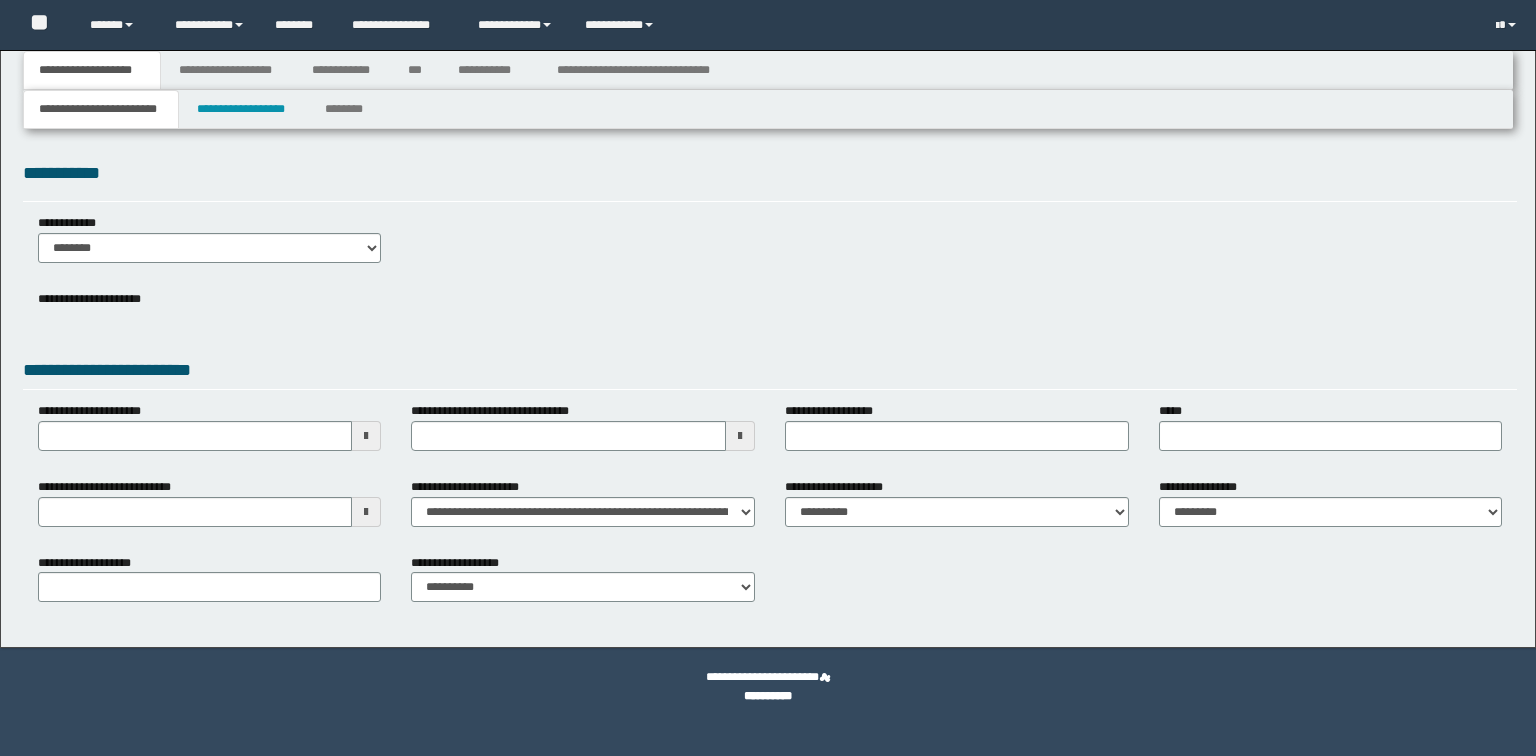 select on "*" 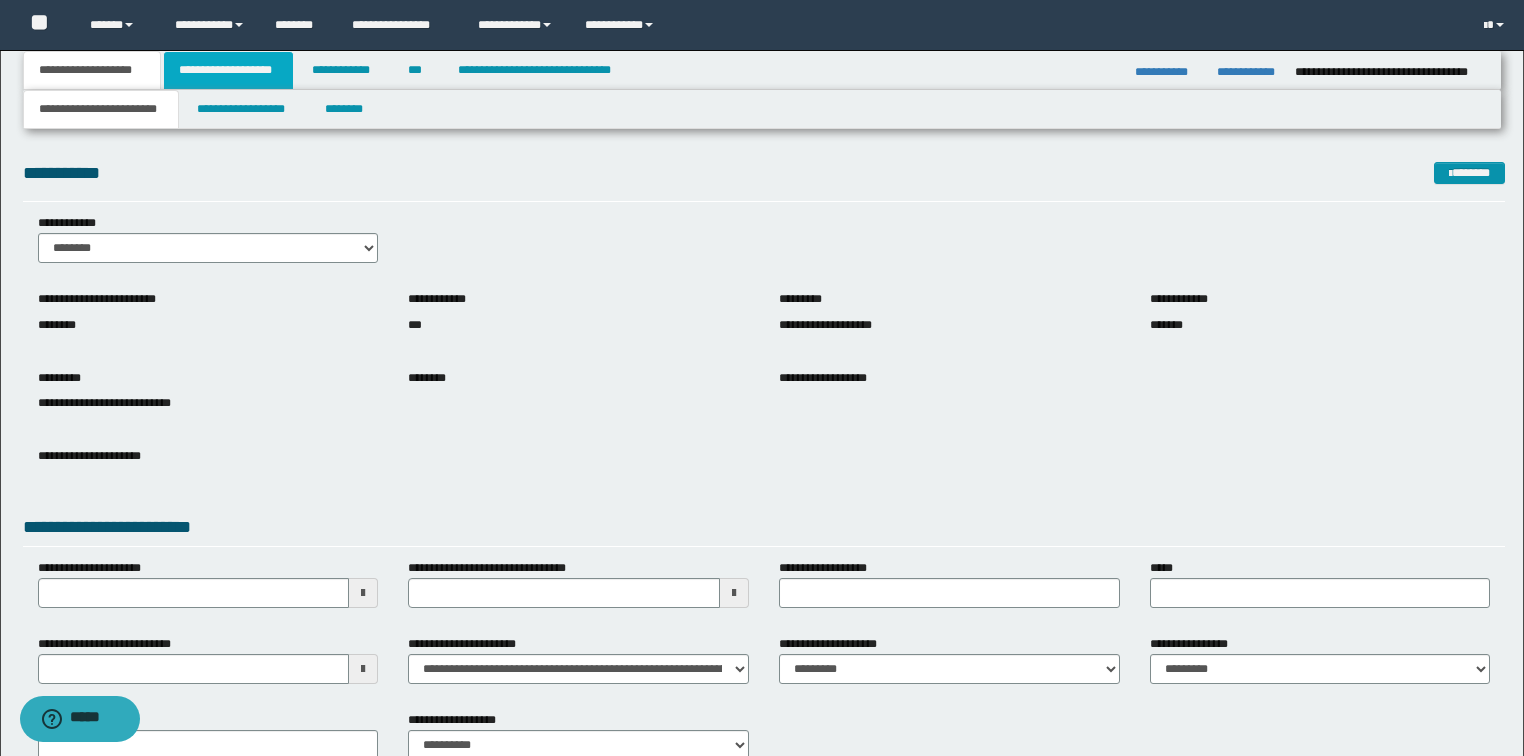 click on "**********" at bounding box center (228, 70) 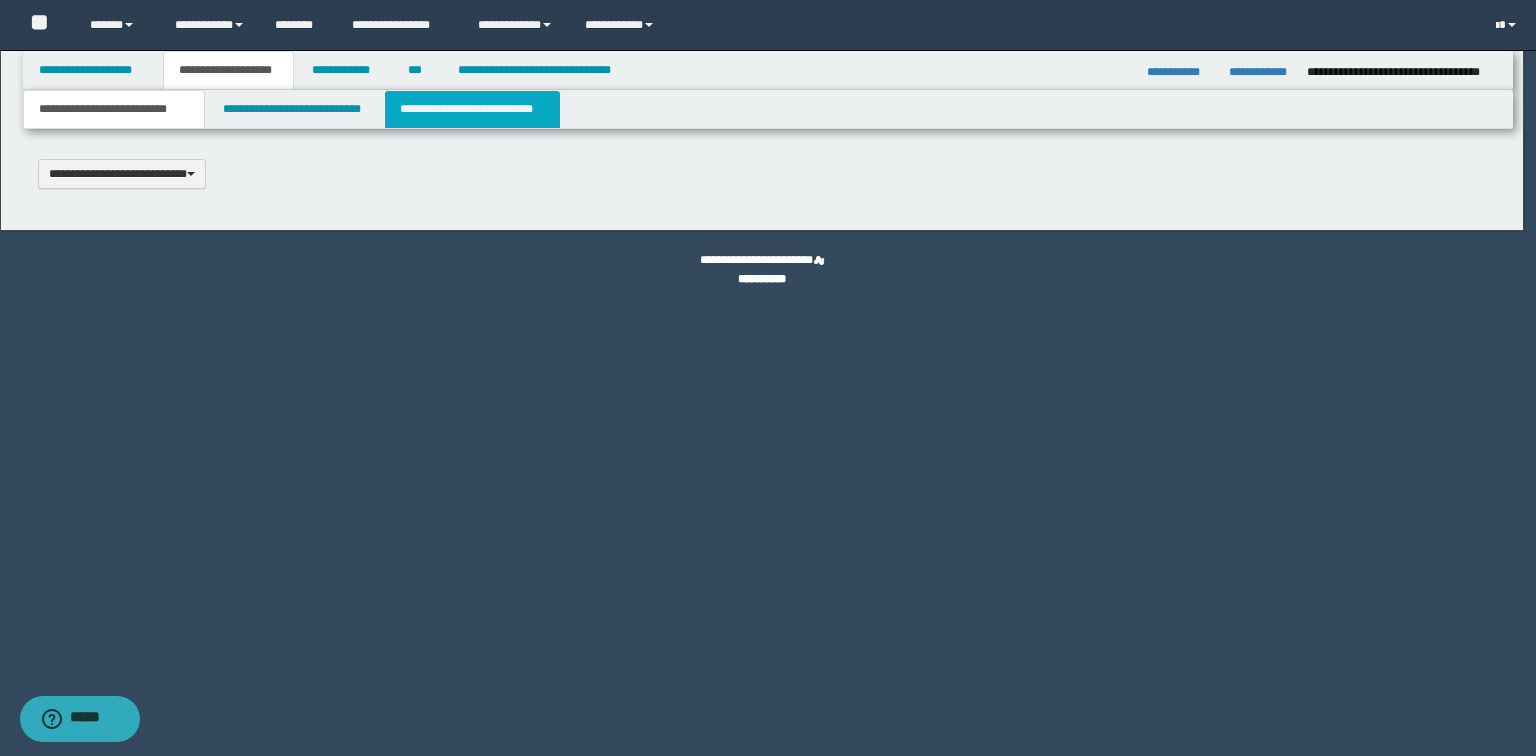type 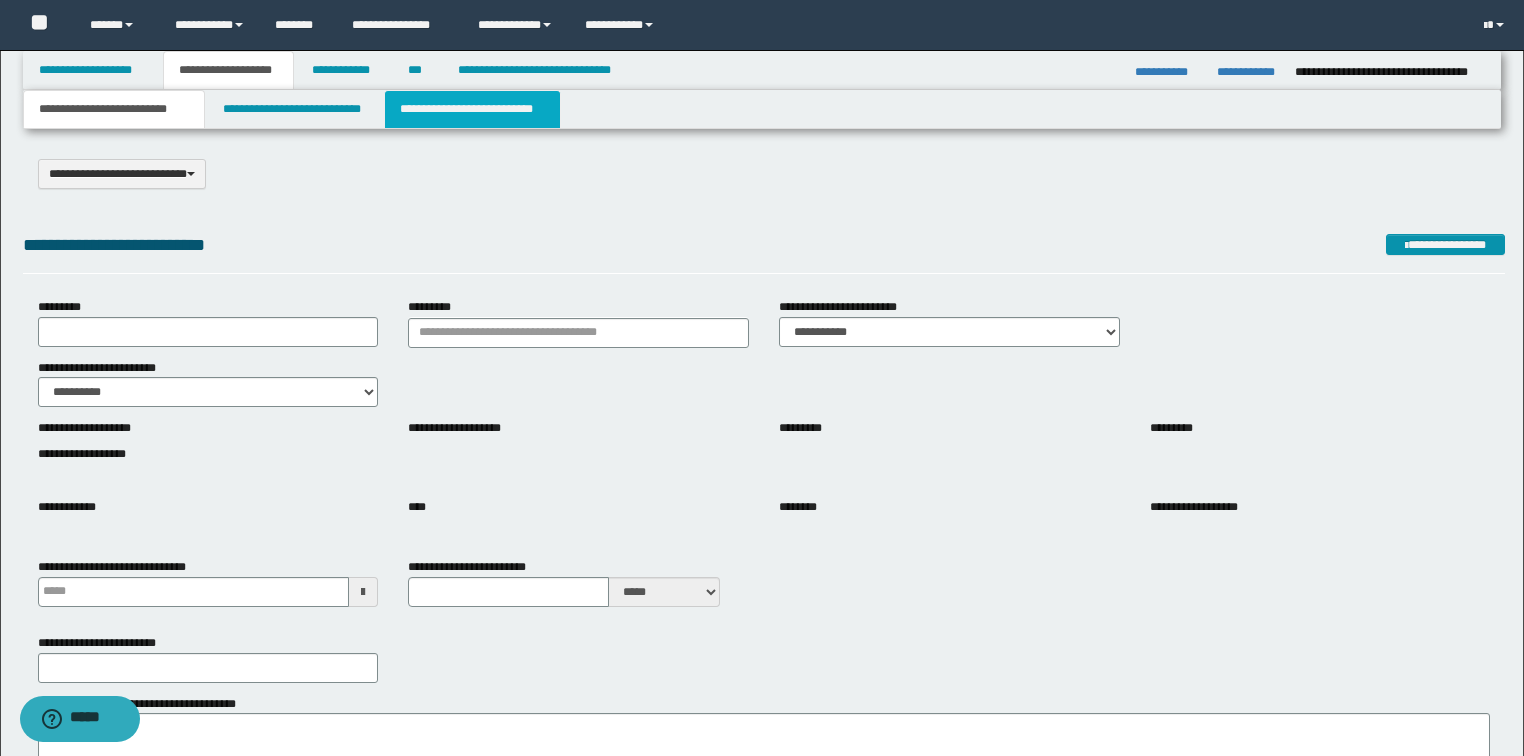 click on "**********" at bounding box center (472, 109) 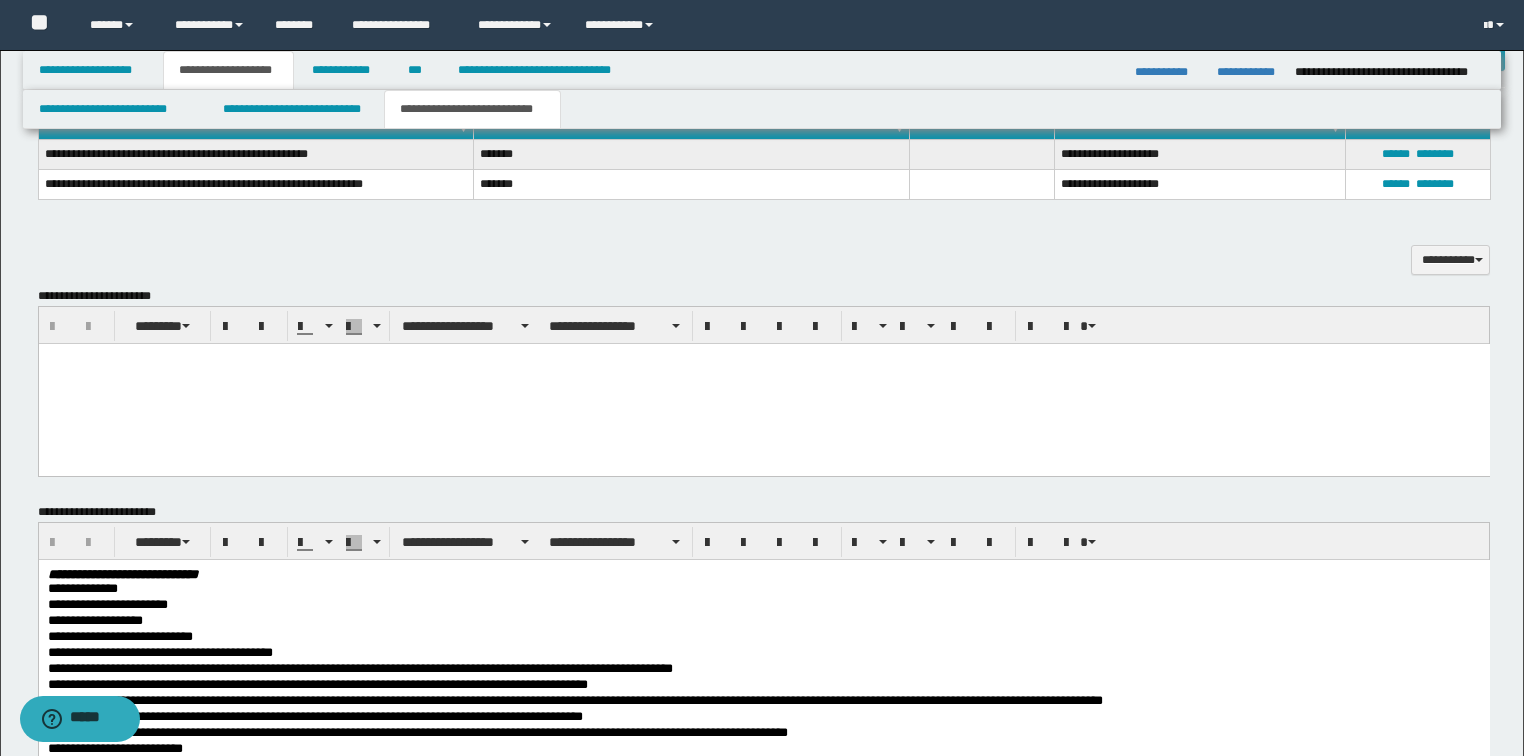 scroll, scrollTop: 960, scrollLeft: 0, axis: vertical 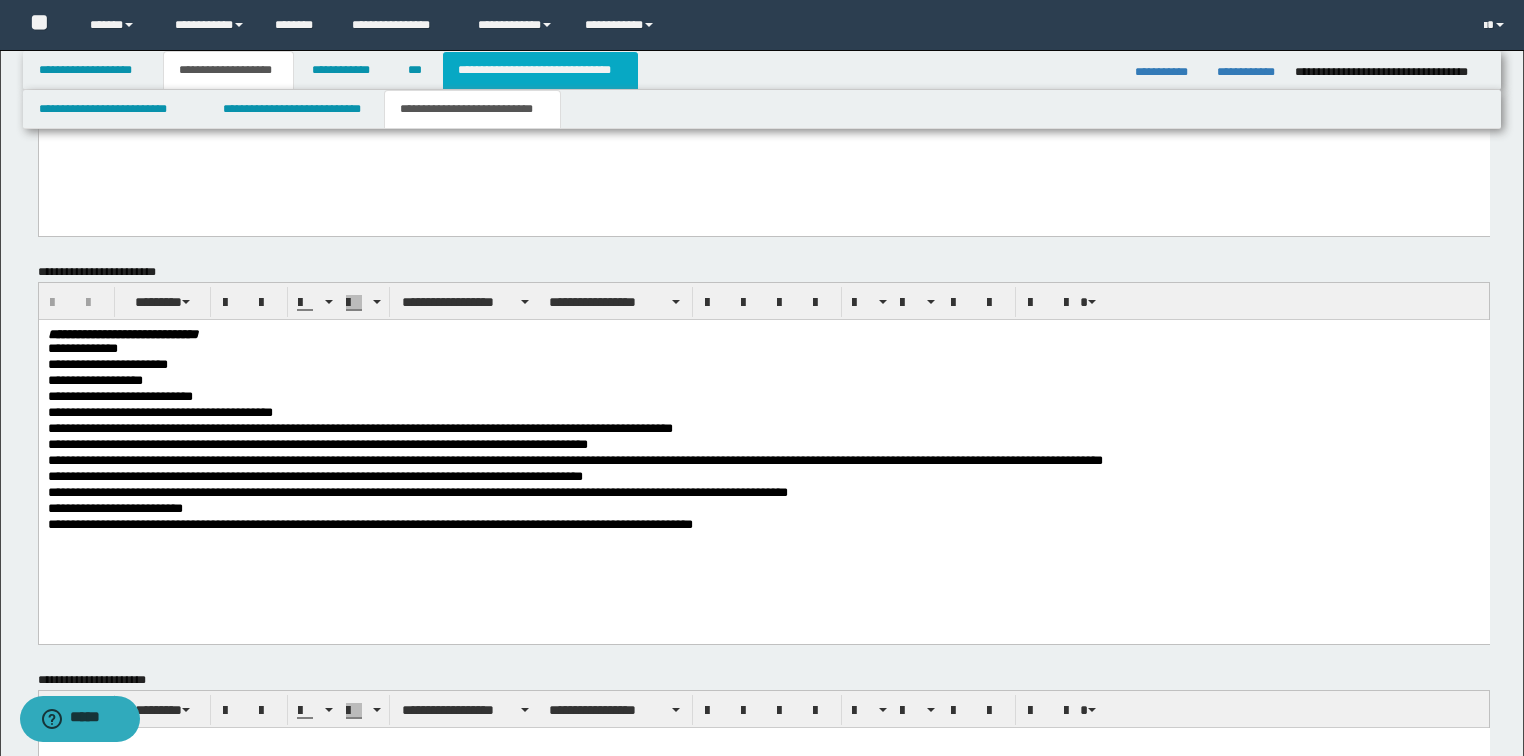 click on "**********" at bounding box center [540, 70] 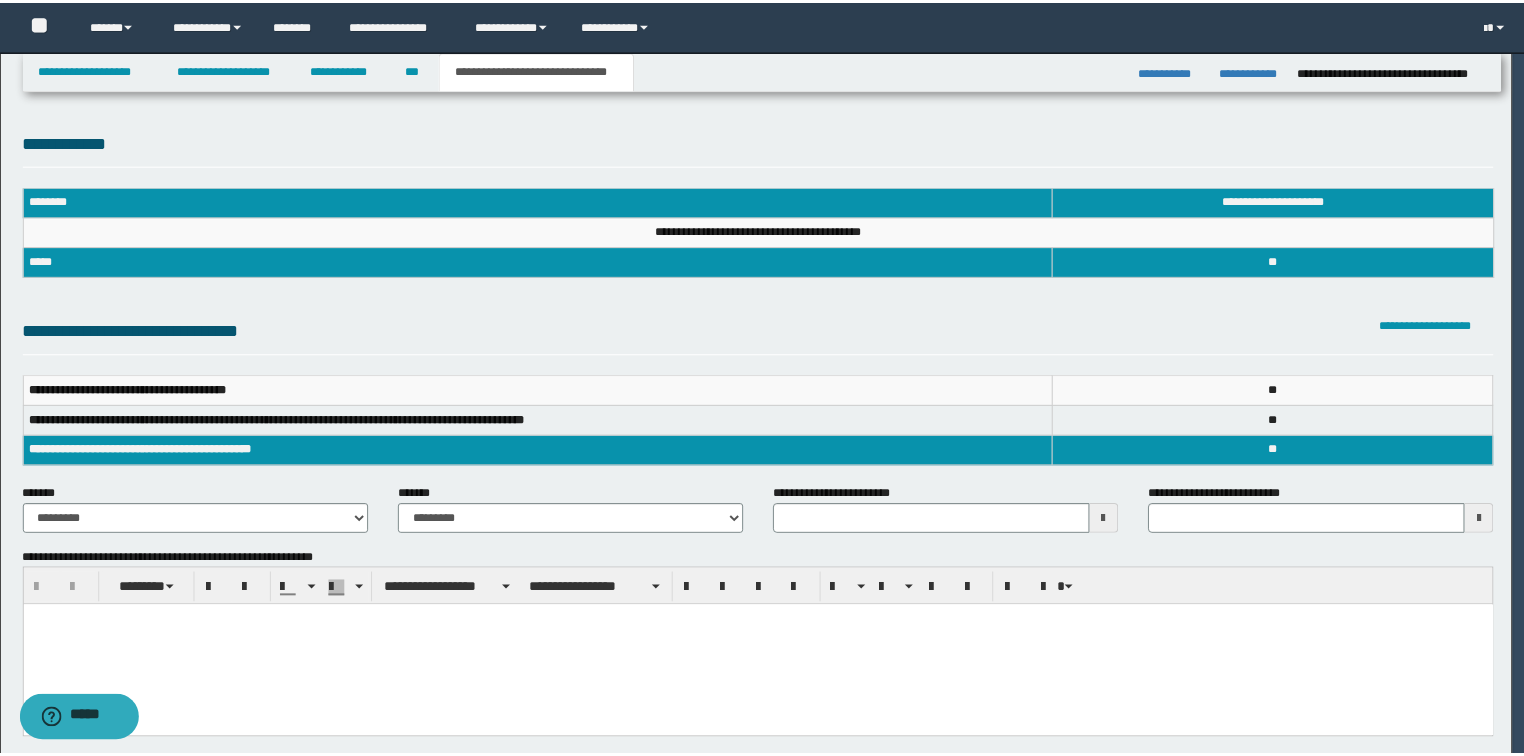 scroll, scrollTop: 0, scrollLeft: 0, axis: both 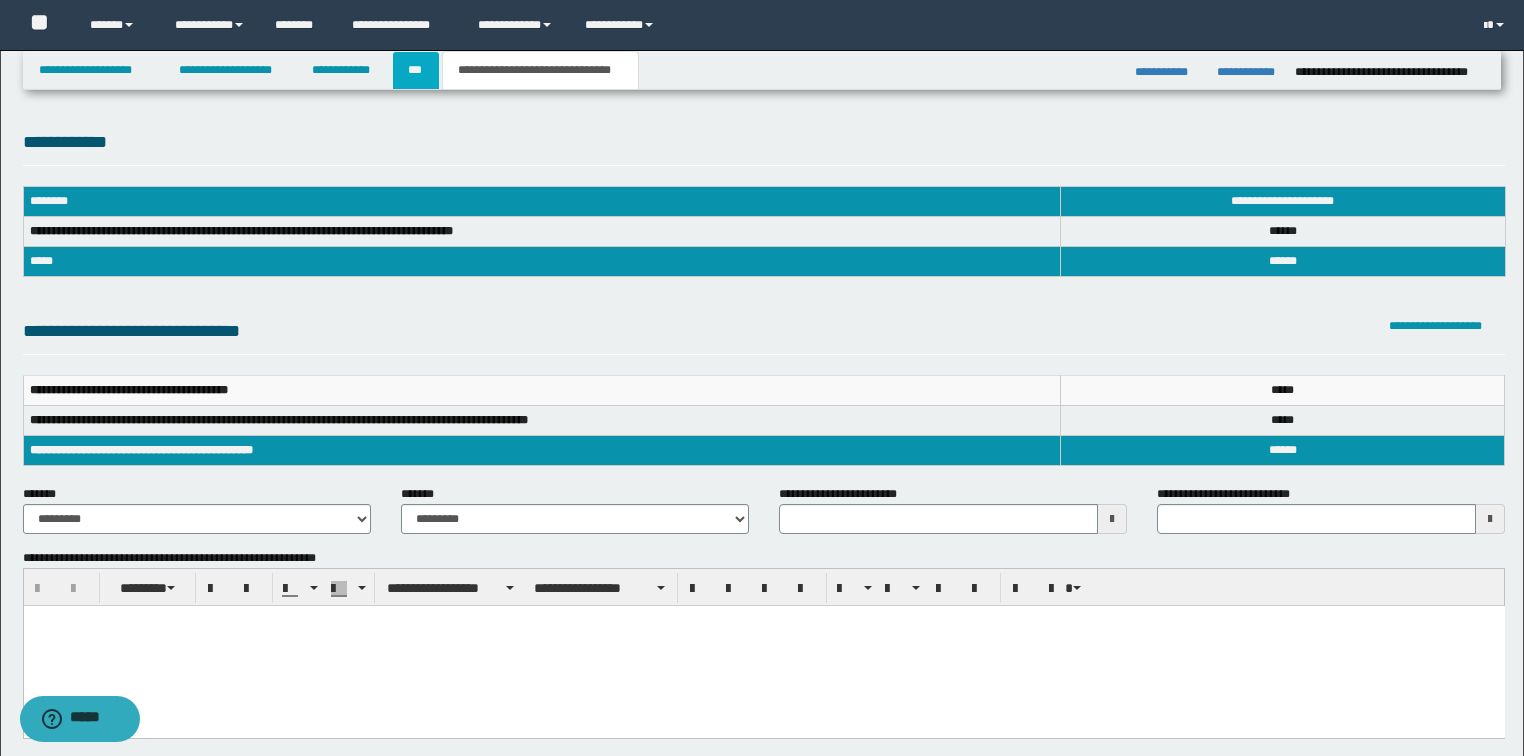click on "***" at bounding box center (416, 70) 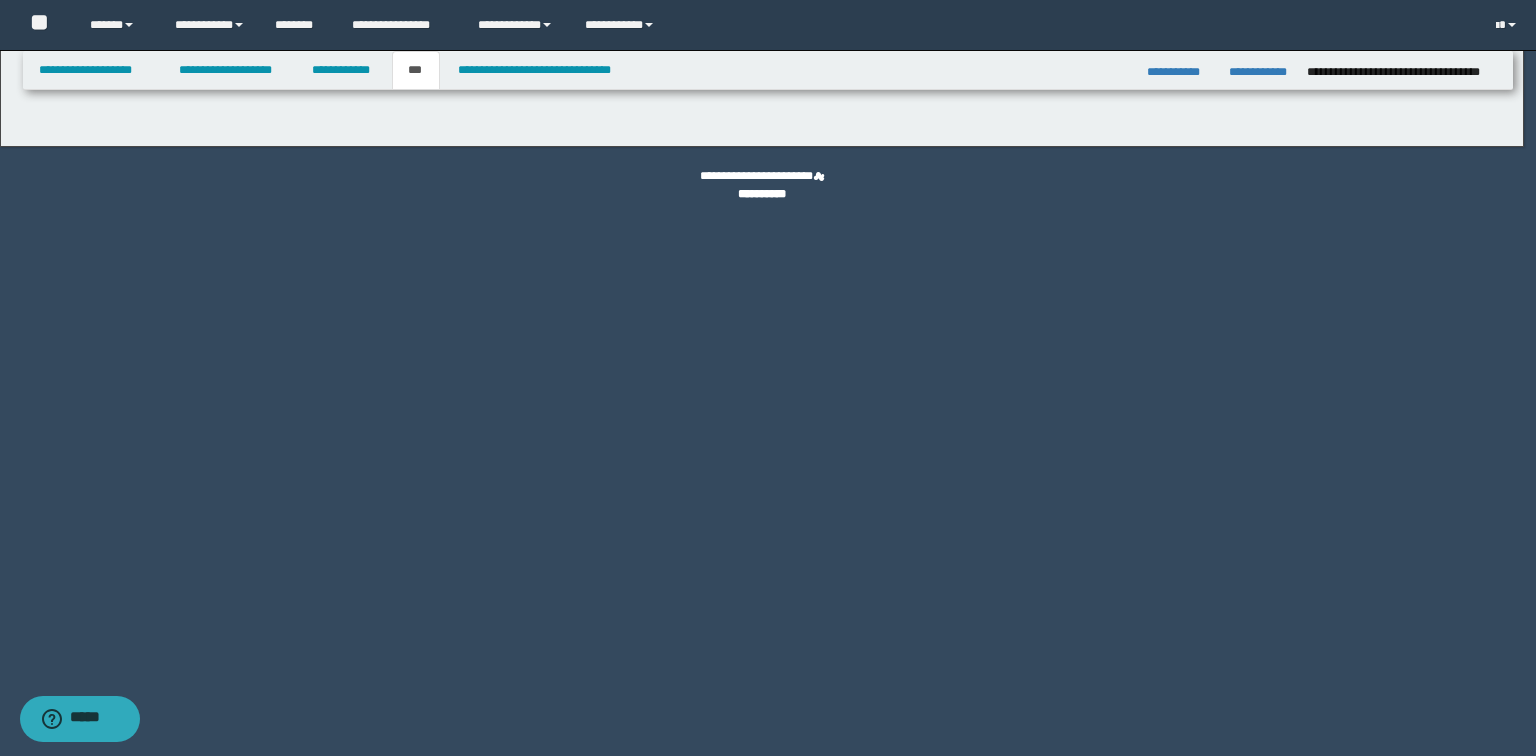 select on "*" 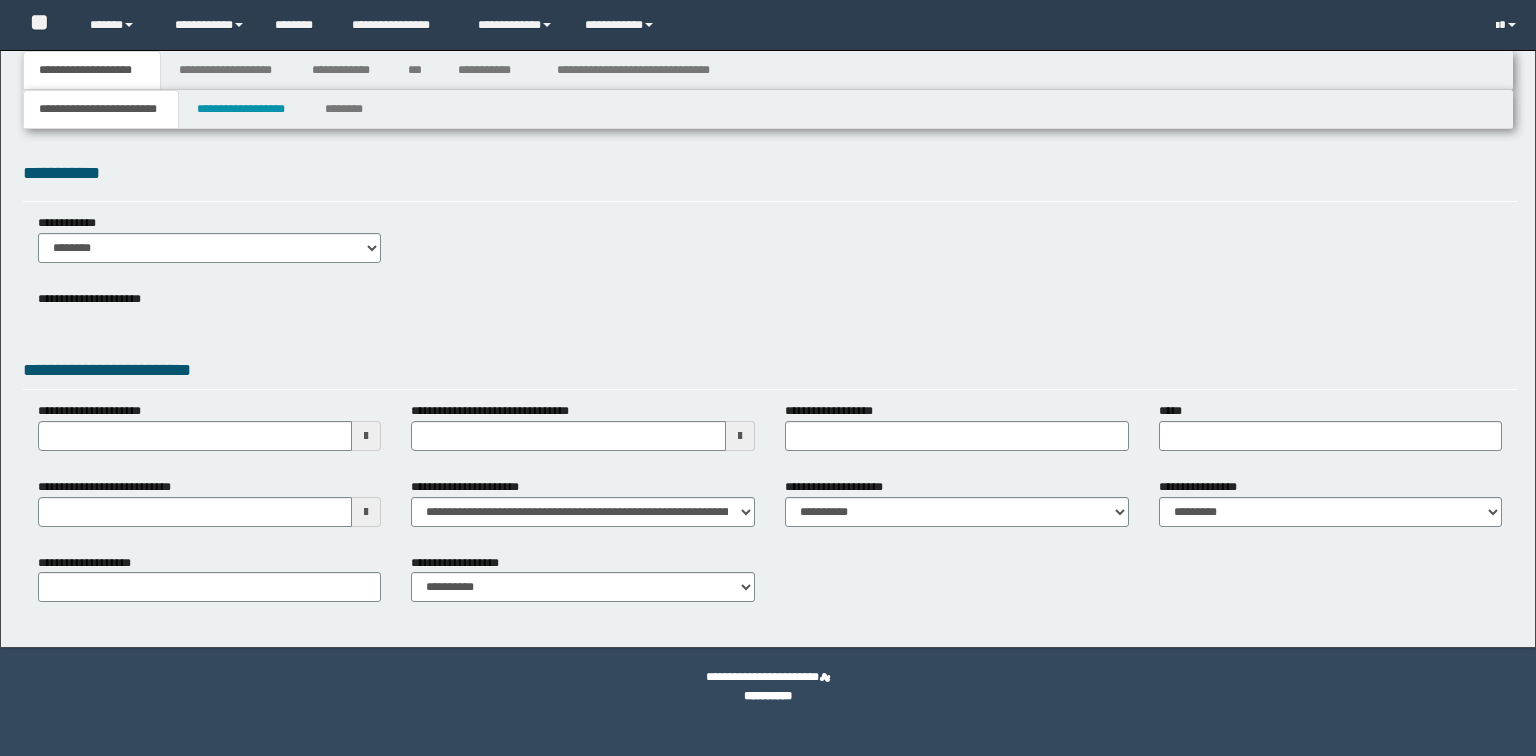 scroll, scrollTop: 0, scrollLeft: 0, axis: both 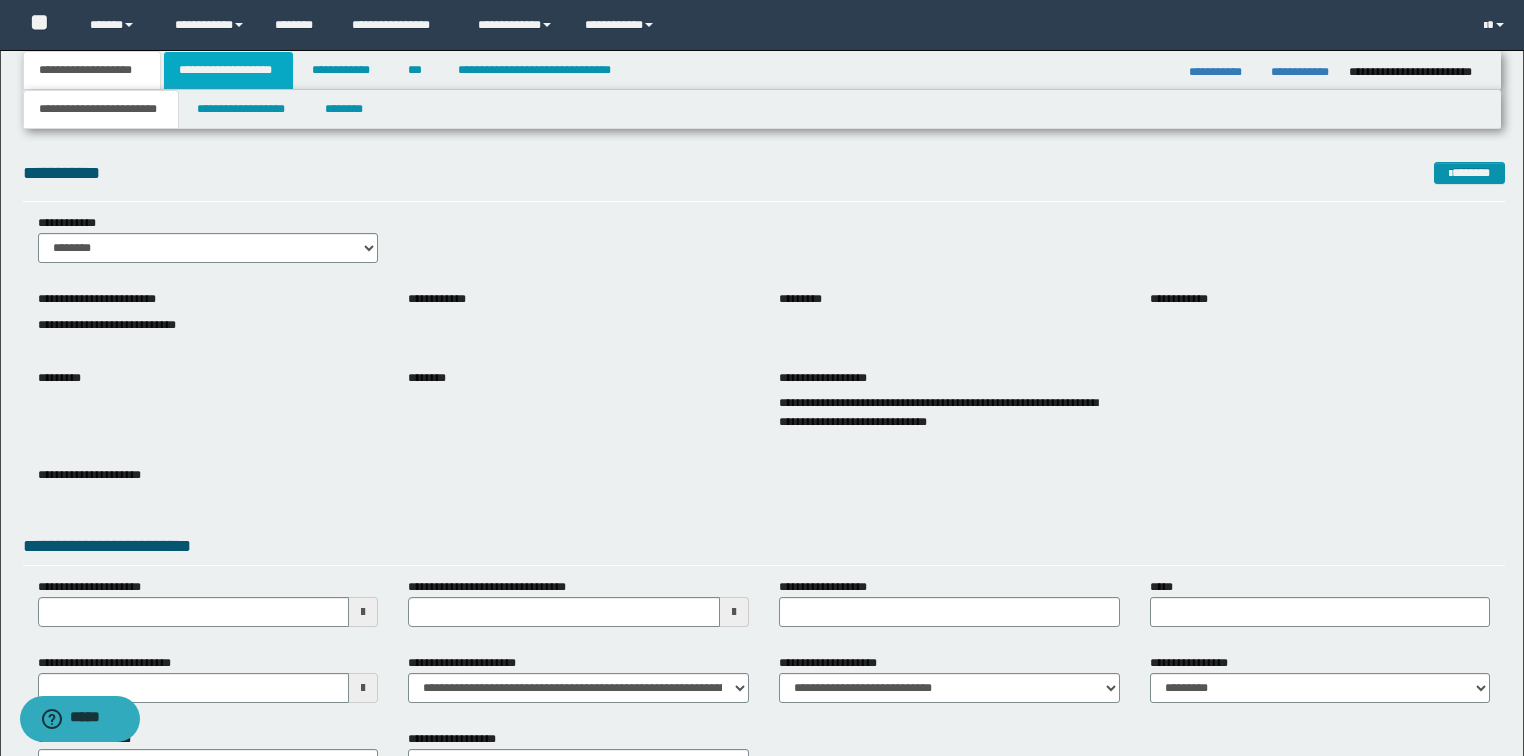 click on "**********" at bounding box center (228, 70) 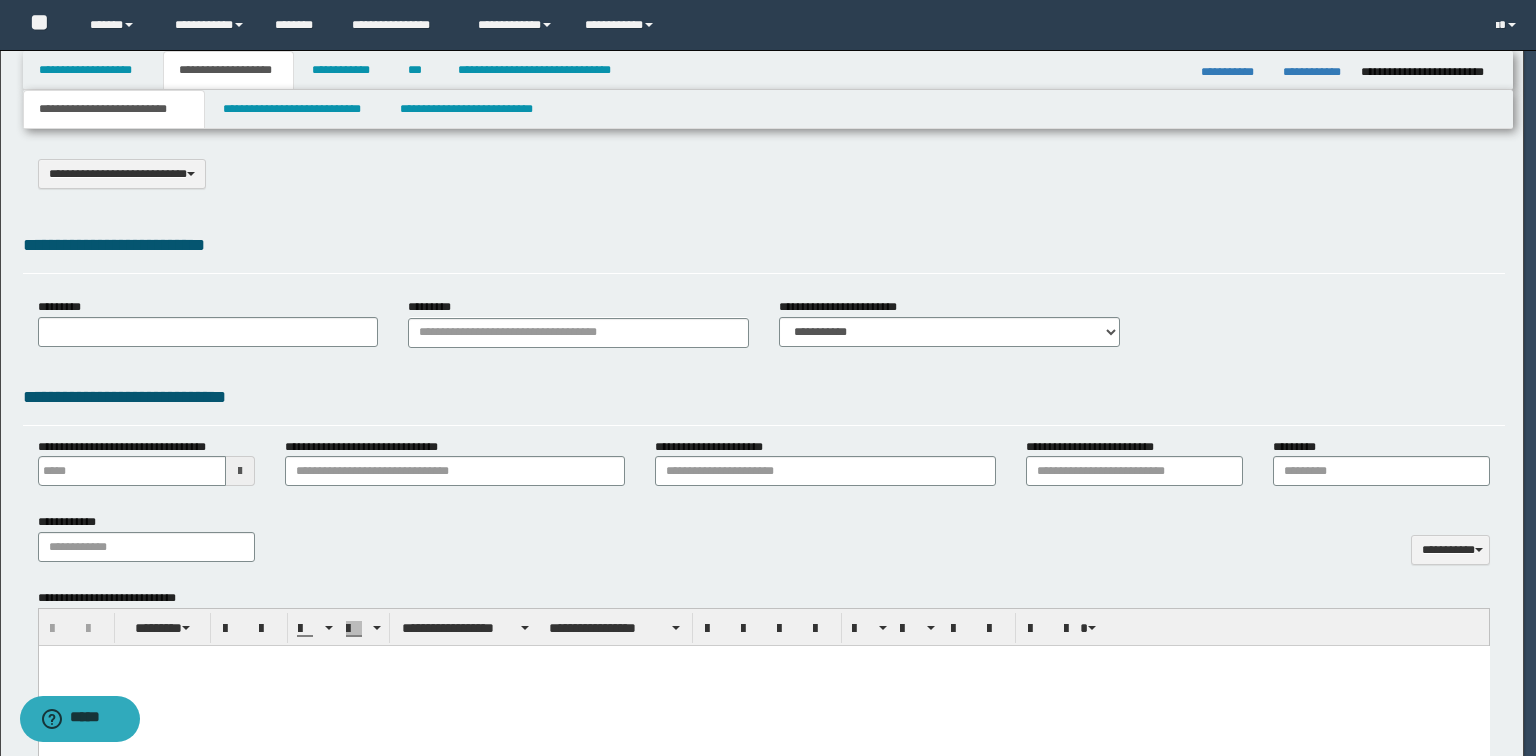select on "*" 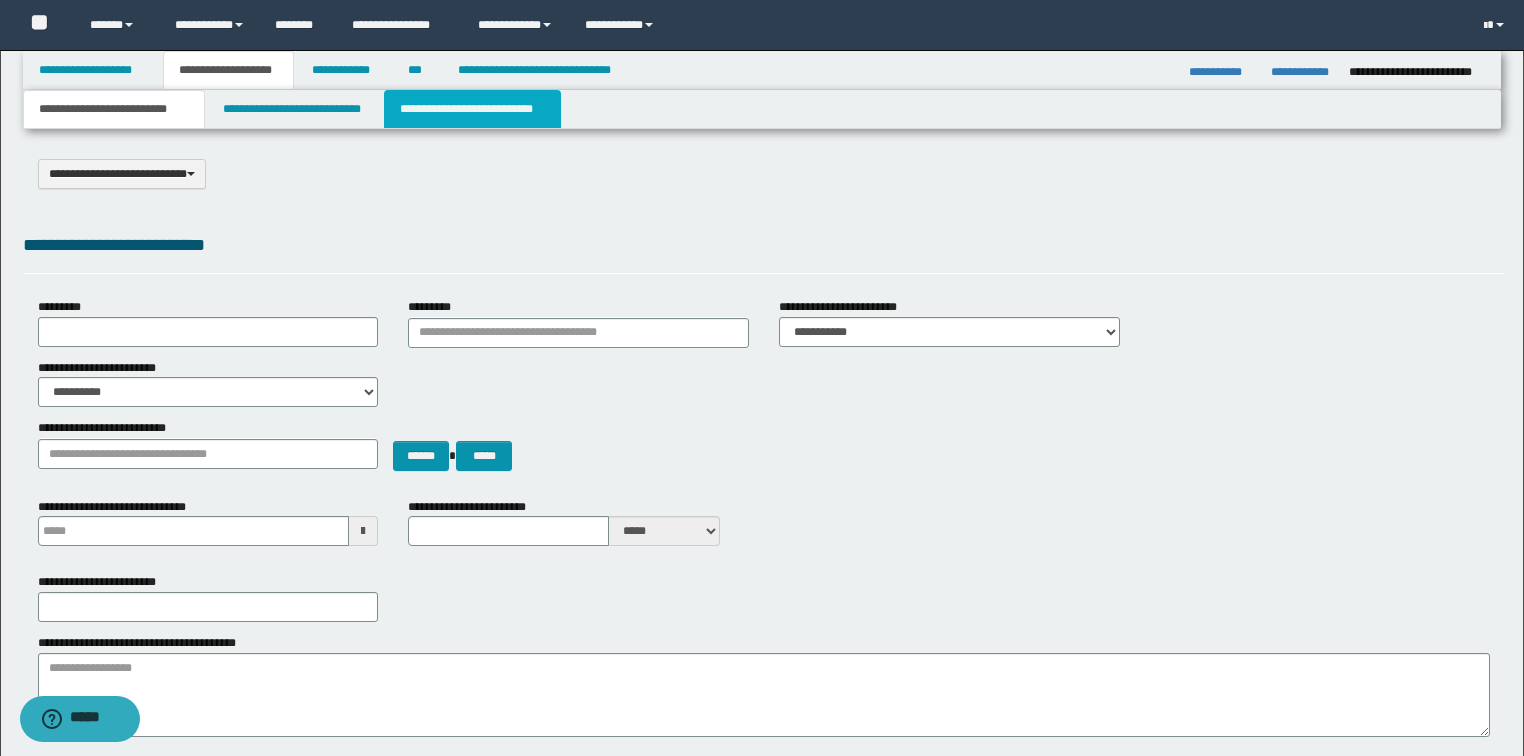 click on "**********" at bounding box center [472, 109] 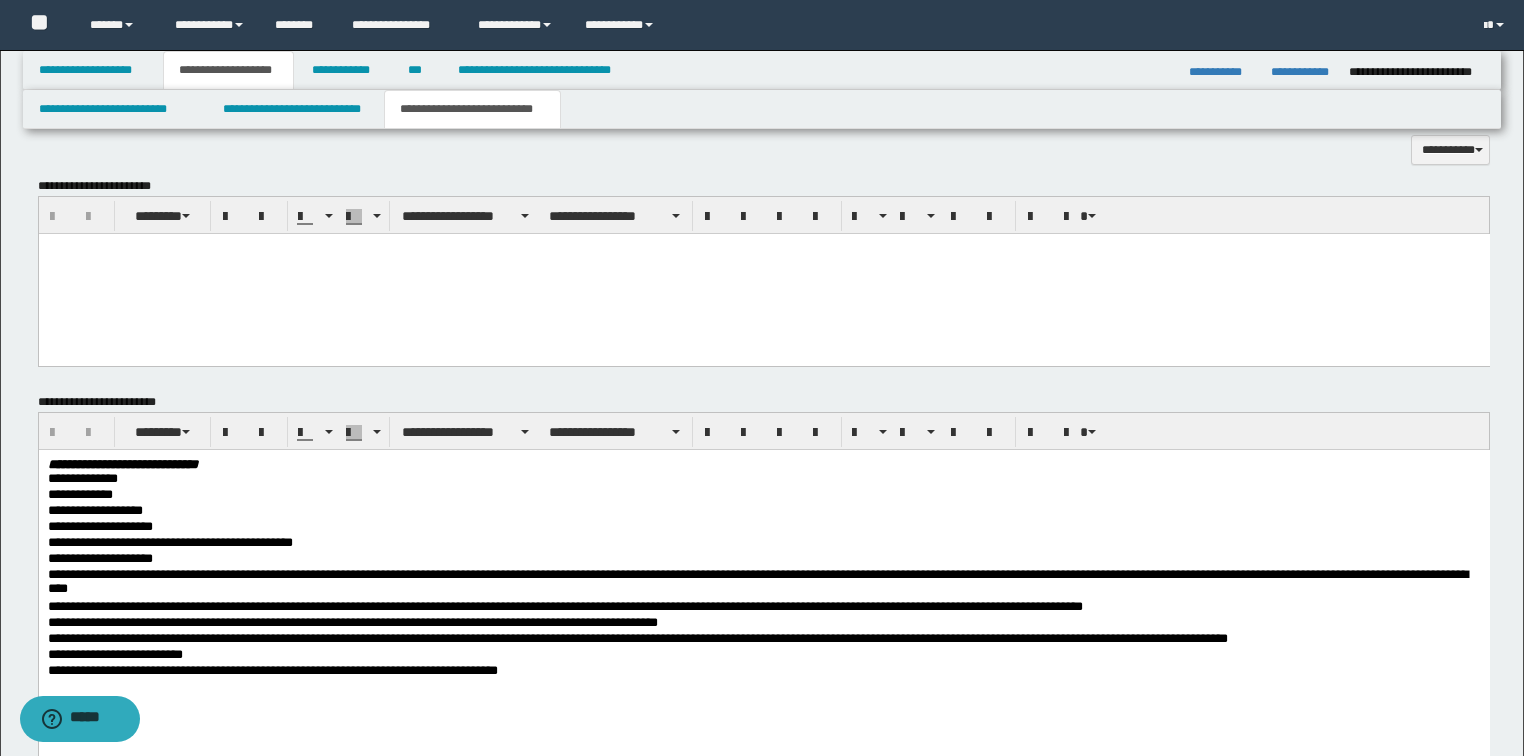scroll, scrollTop: 960, scrollLeft: 0, axis: vertical 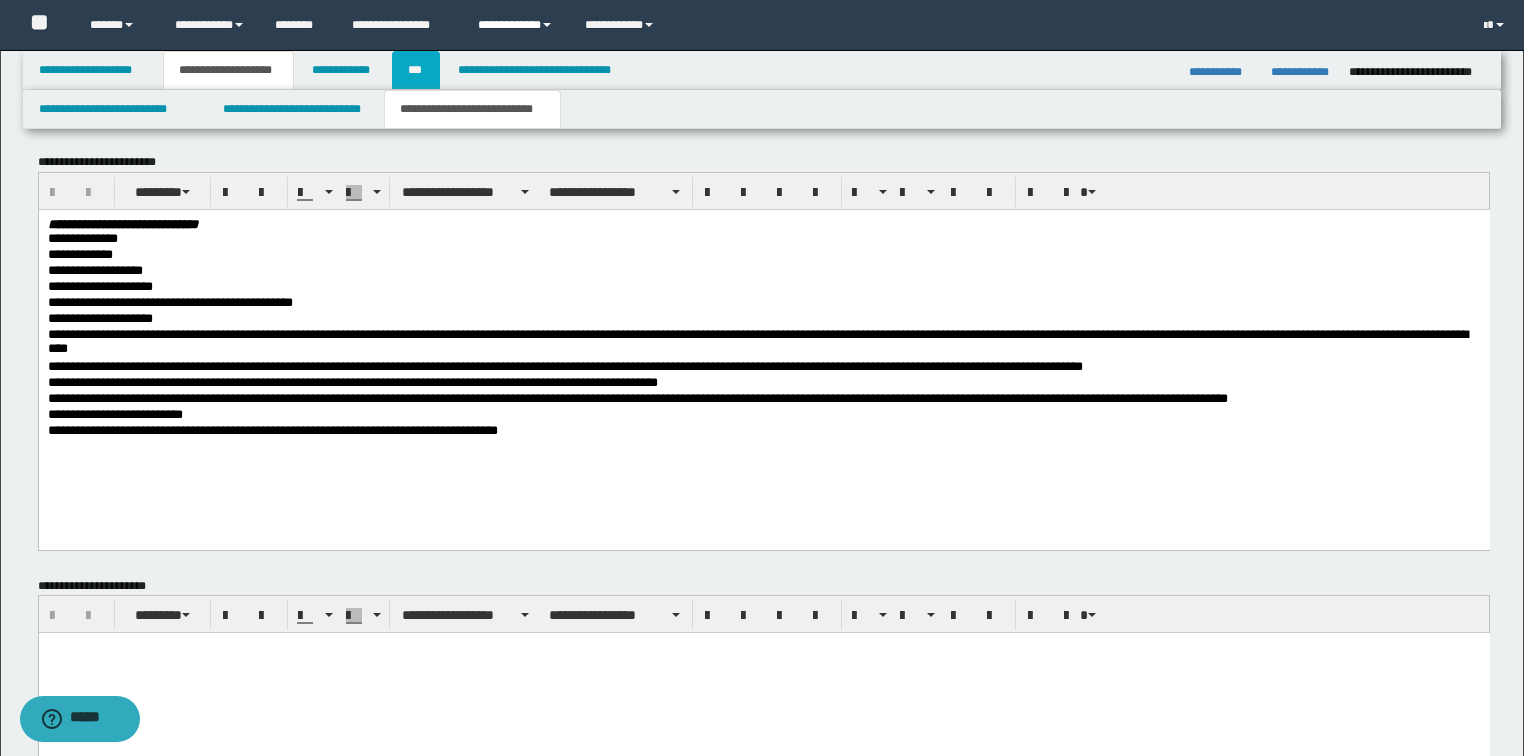 drag, startPoint x: 420, startPoint y: 69, endPoint x: 509, endPoint y: 48, distance: 91.44397 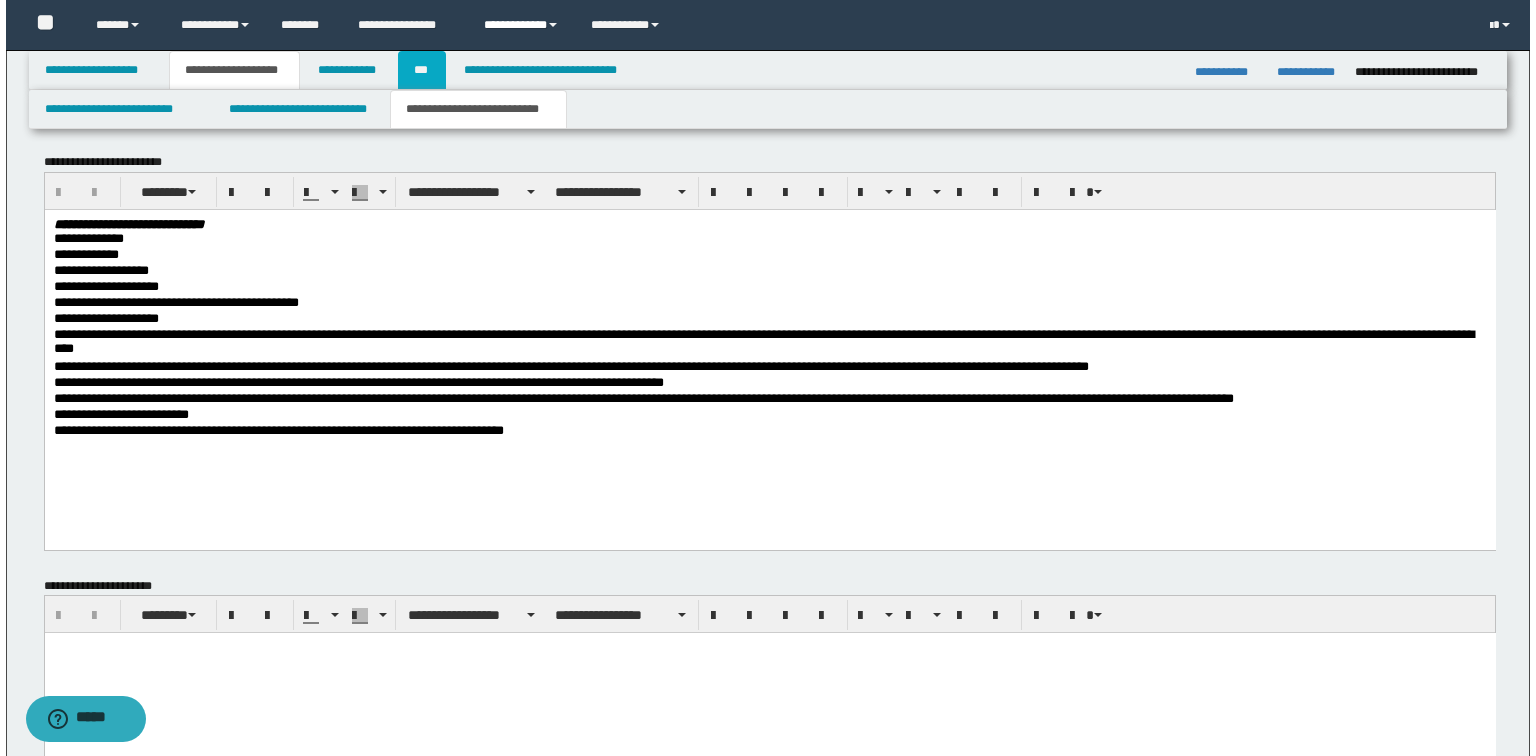 scroll, scrollTop: 0, scrollLeft: 0, axis: both 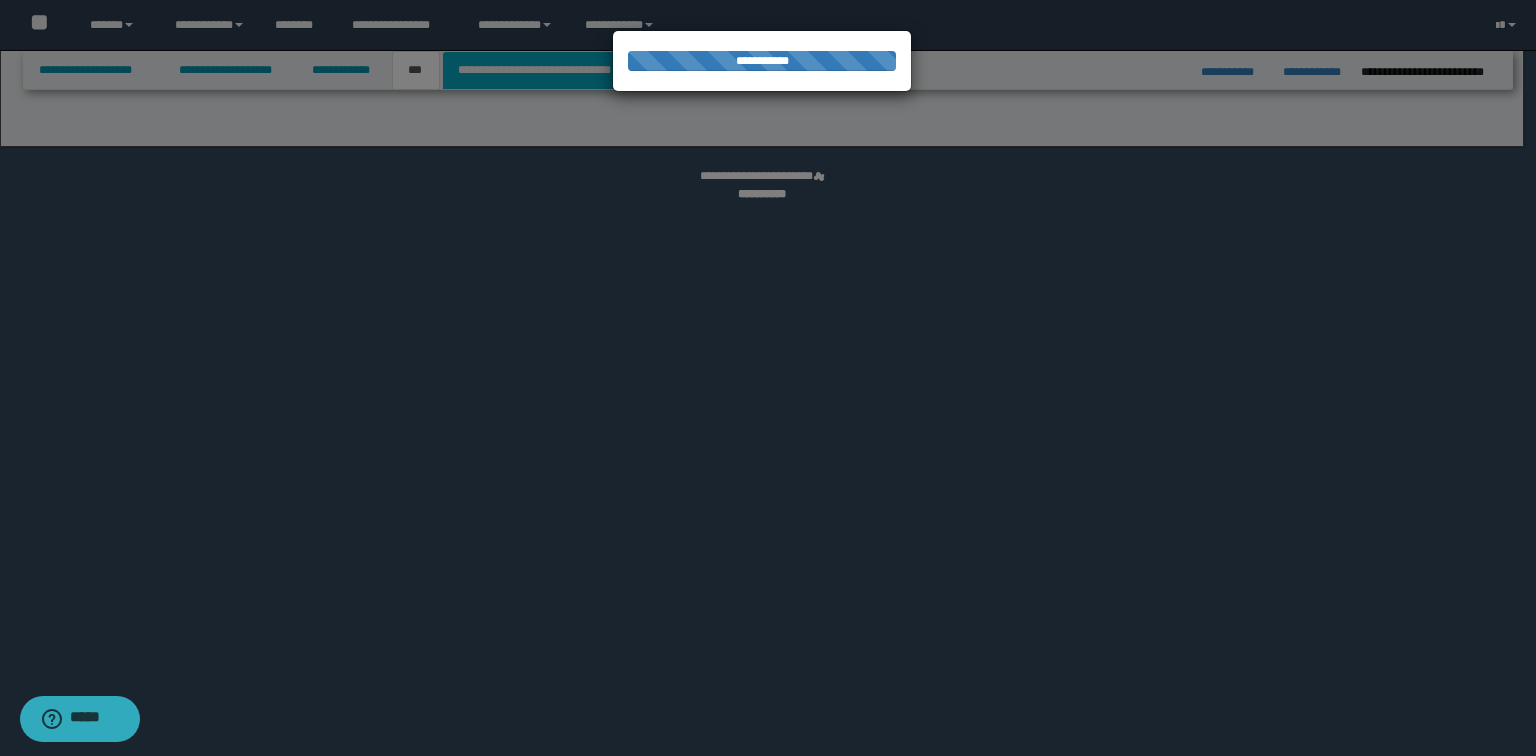 select on "**" 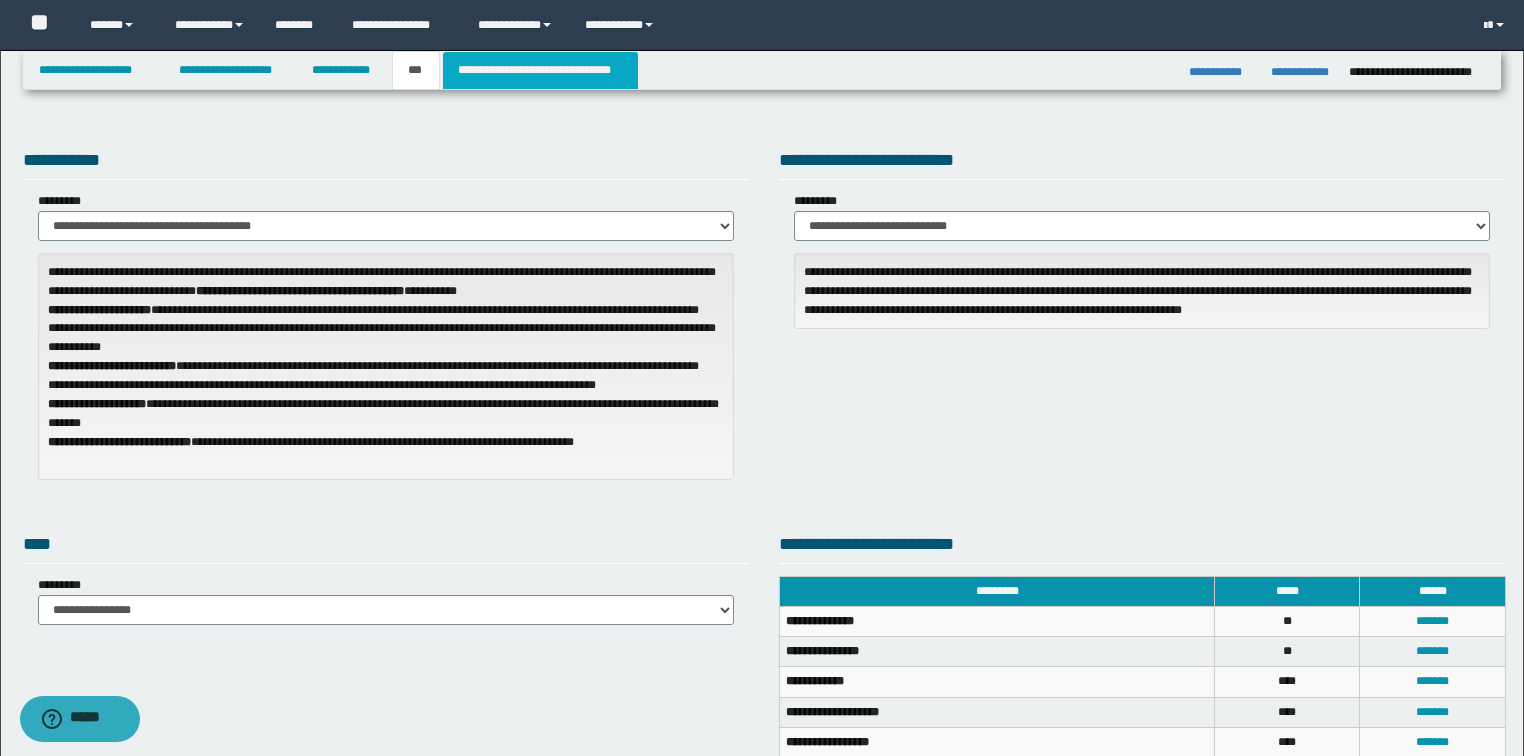 click on "**********" at bounding box center (540, 70) 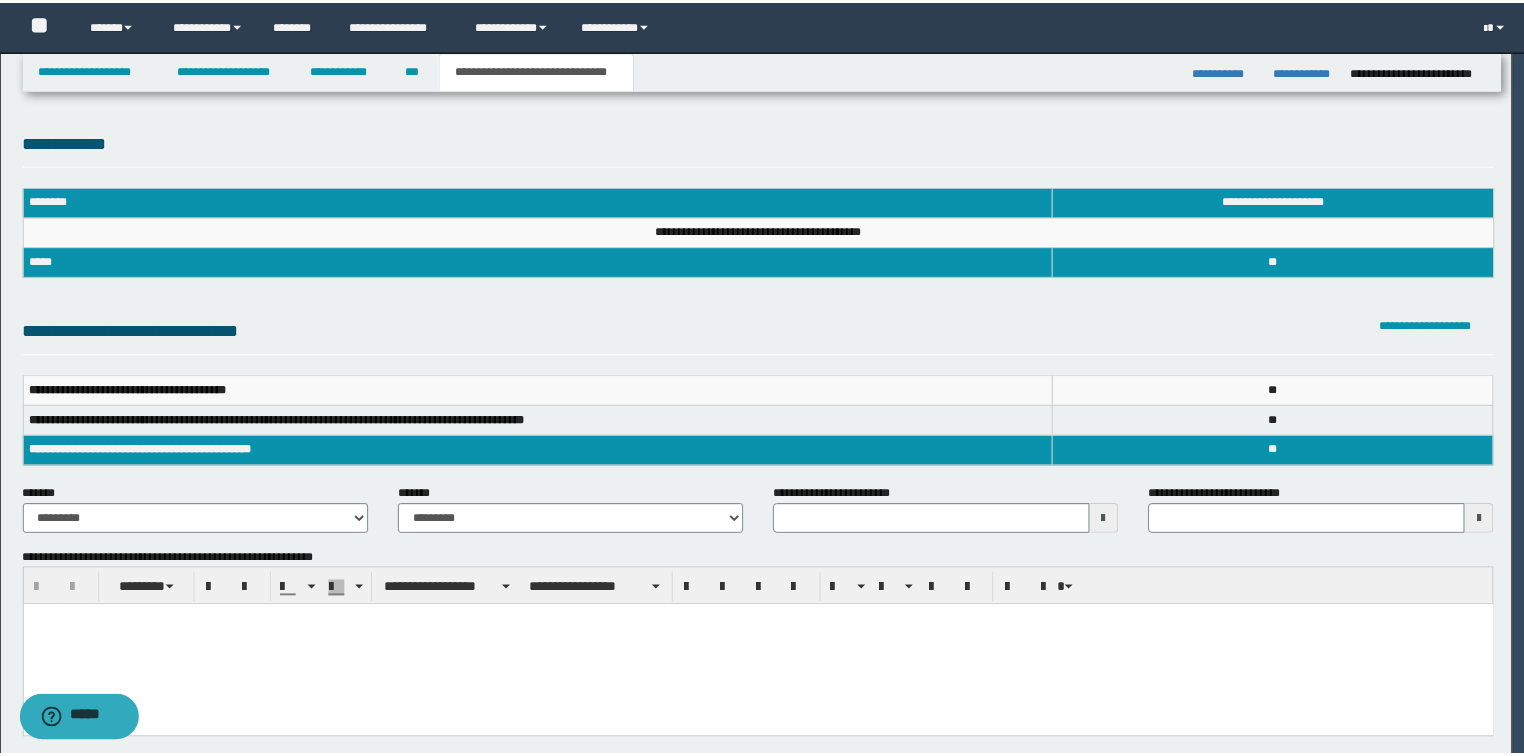 scroll, scrollTop: 0, scrollLeft: 0, axis: both 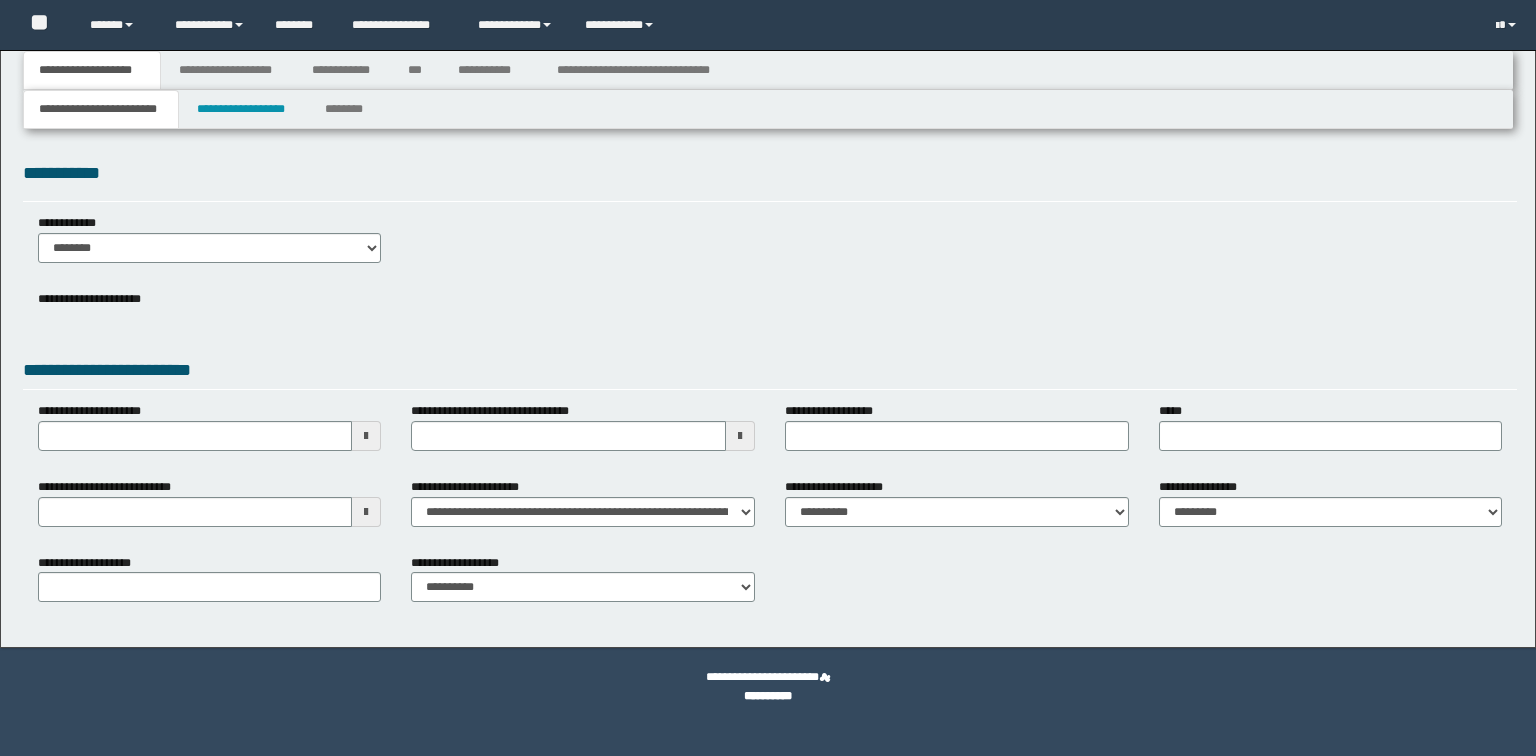 select on "*" 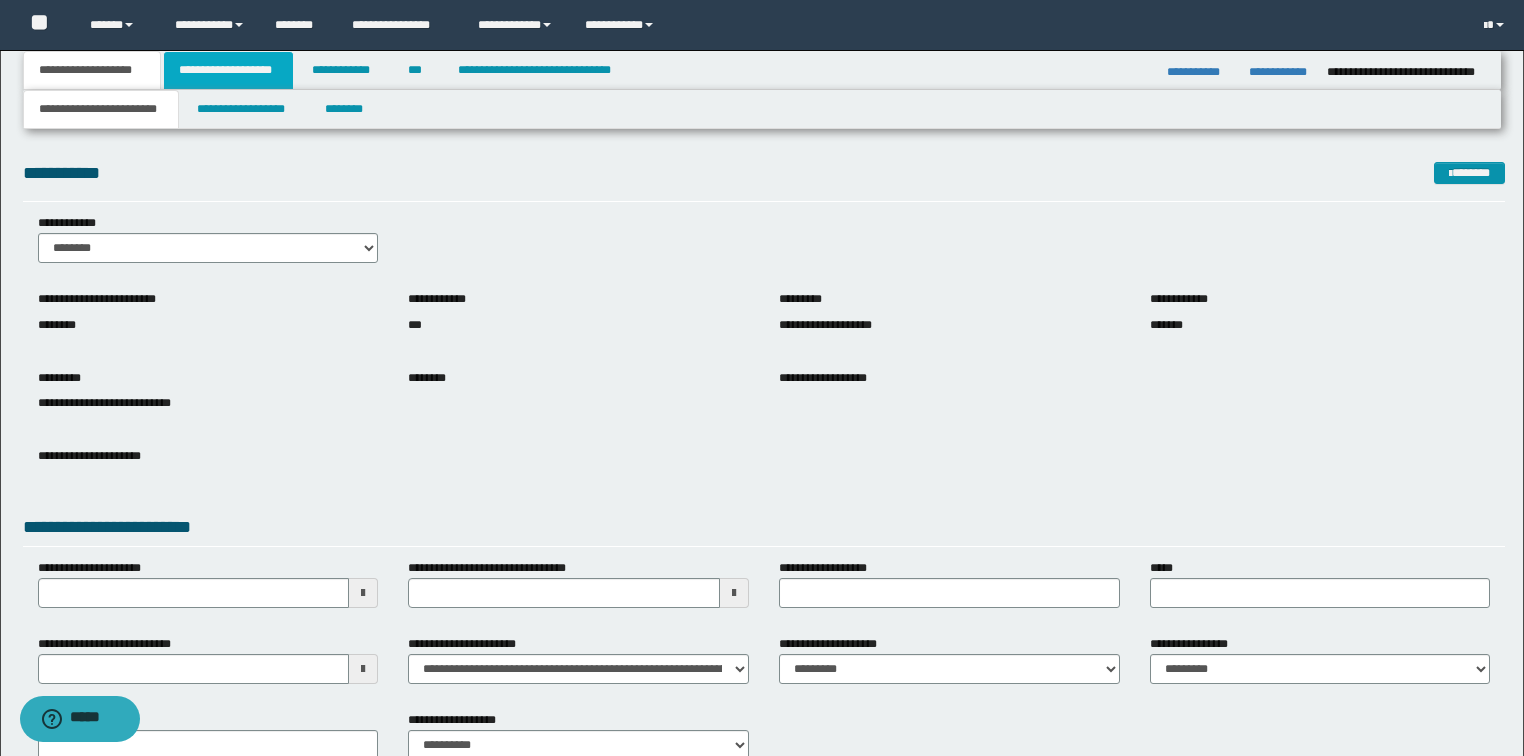 click on "**********" at bounding box center (228, 70) 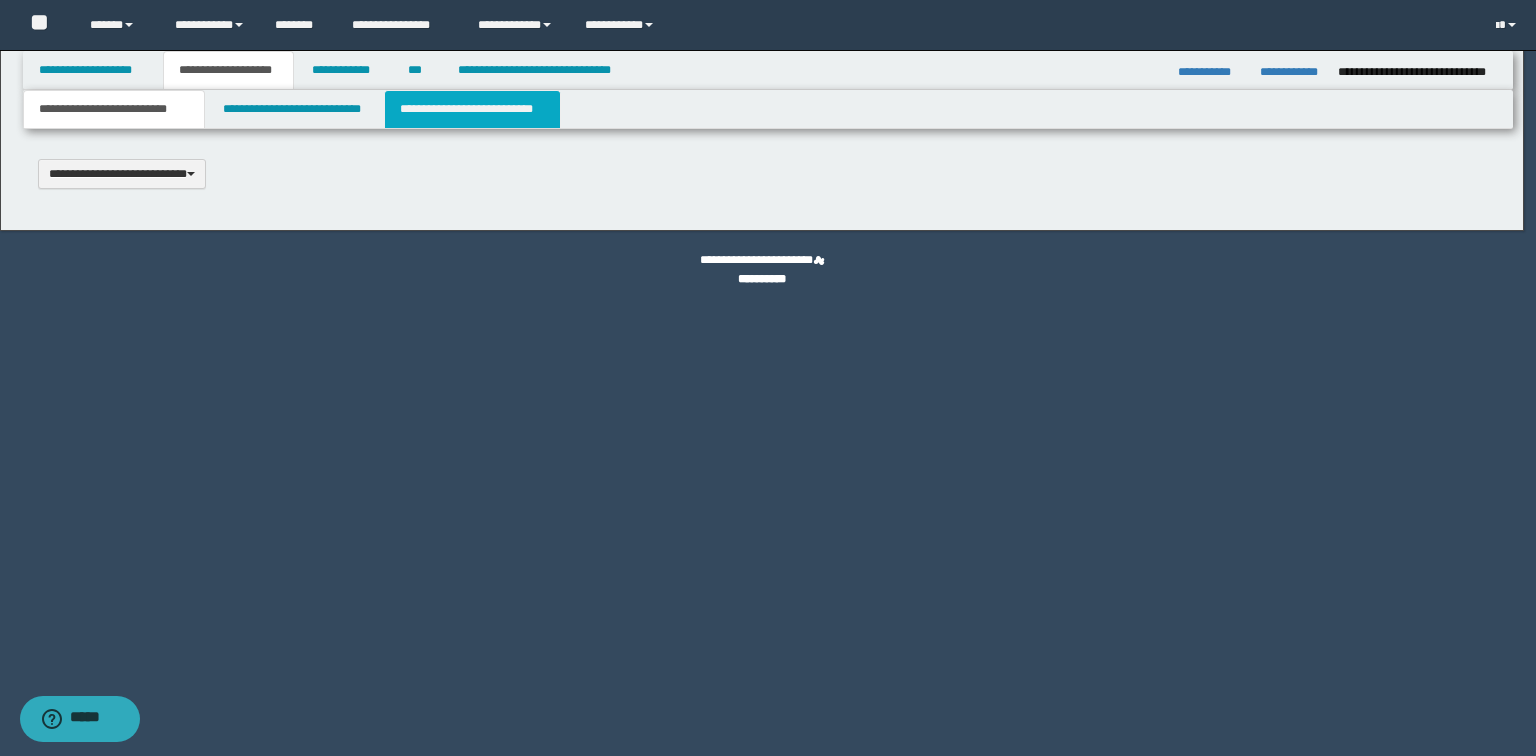 type 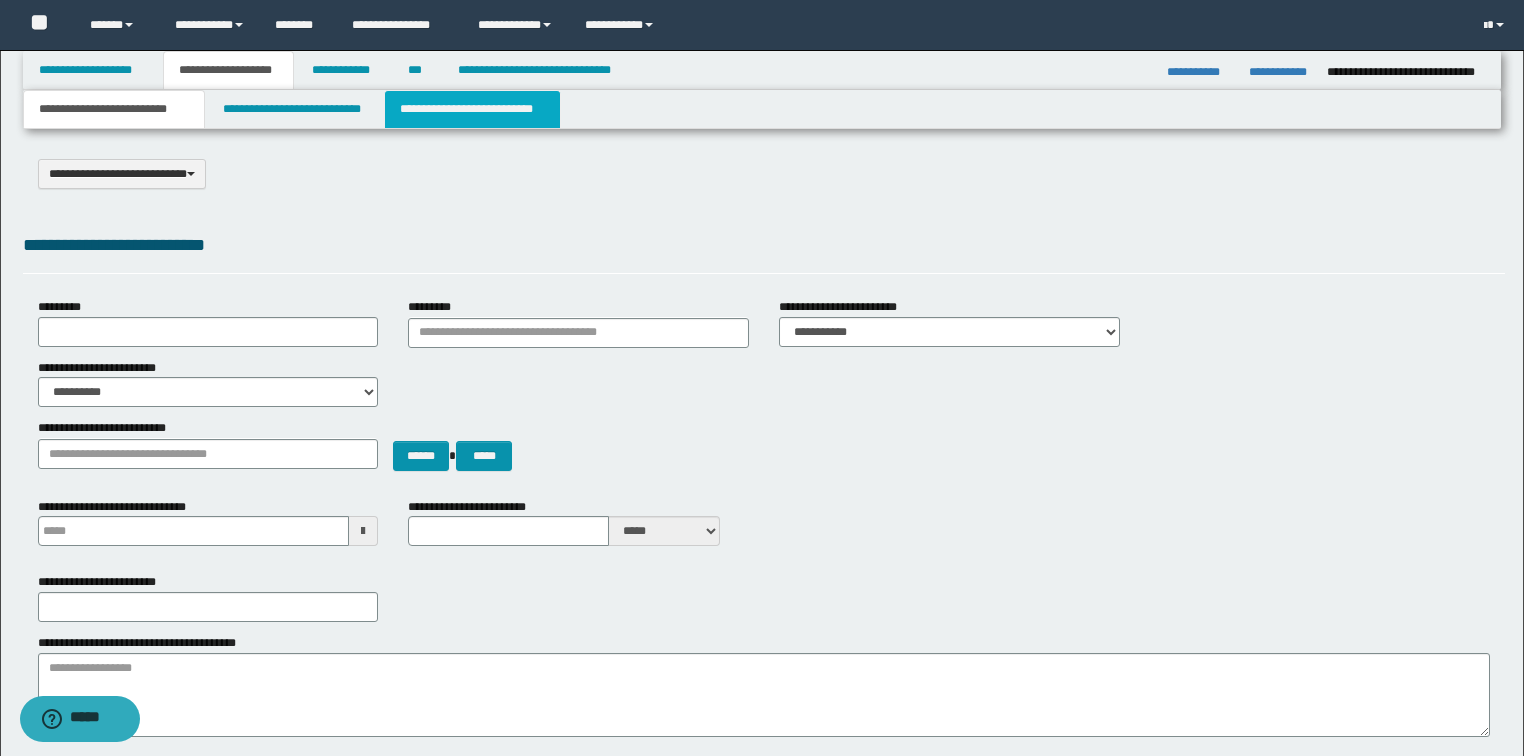 click on "**********" at bounding box center (472, 109) 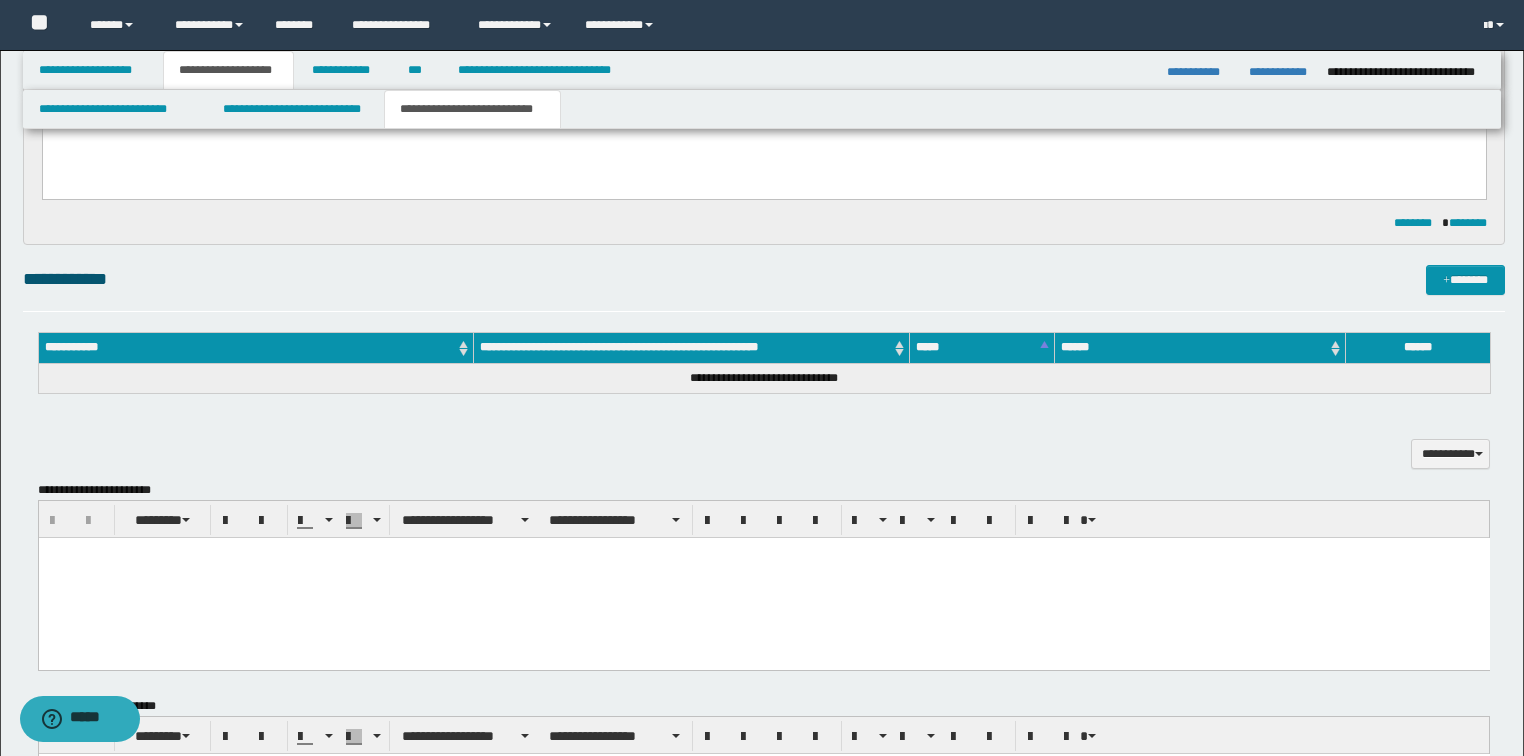 scroll, scrollTop: 800, scrollLeft: 0, axis: vertical 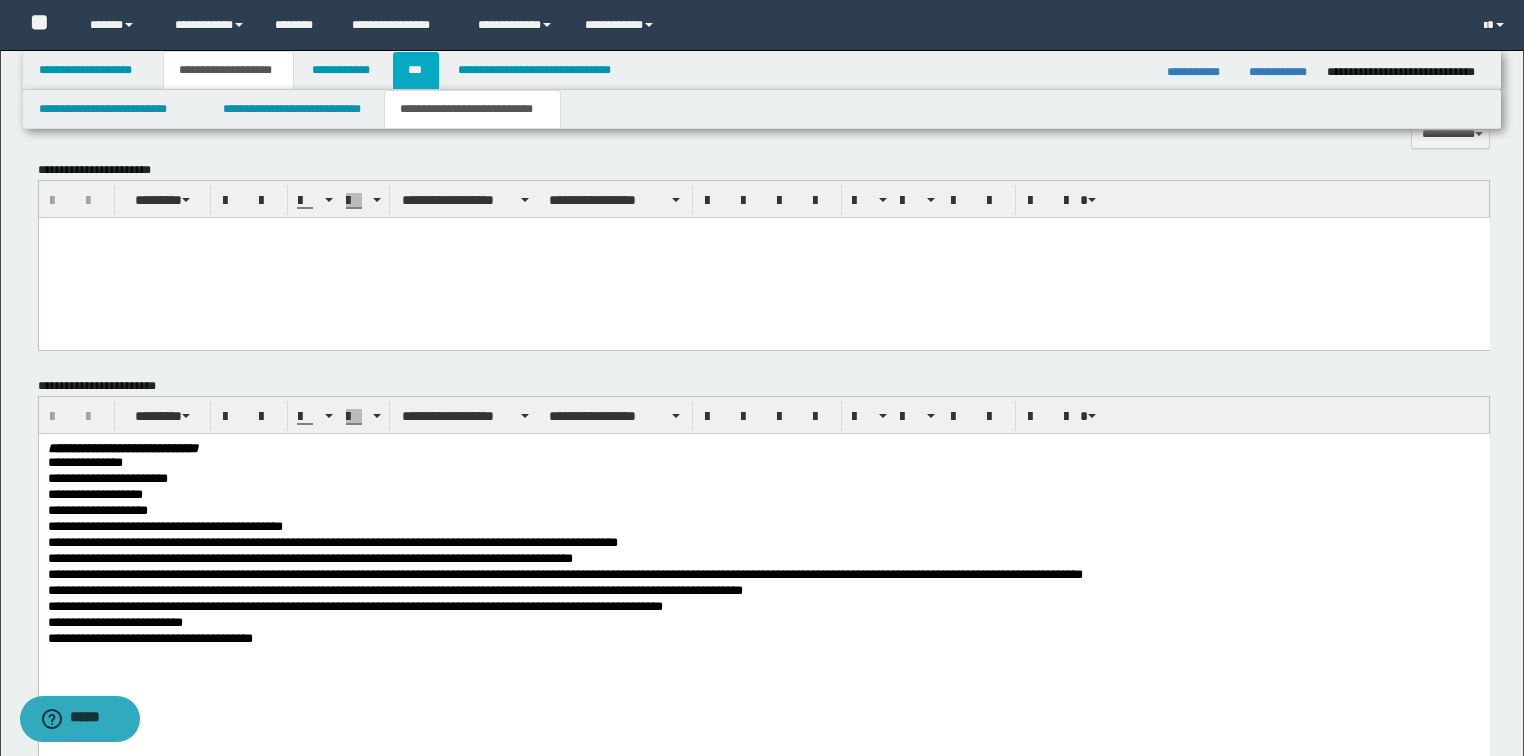 click on "***" at bounding box center (416, 70) 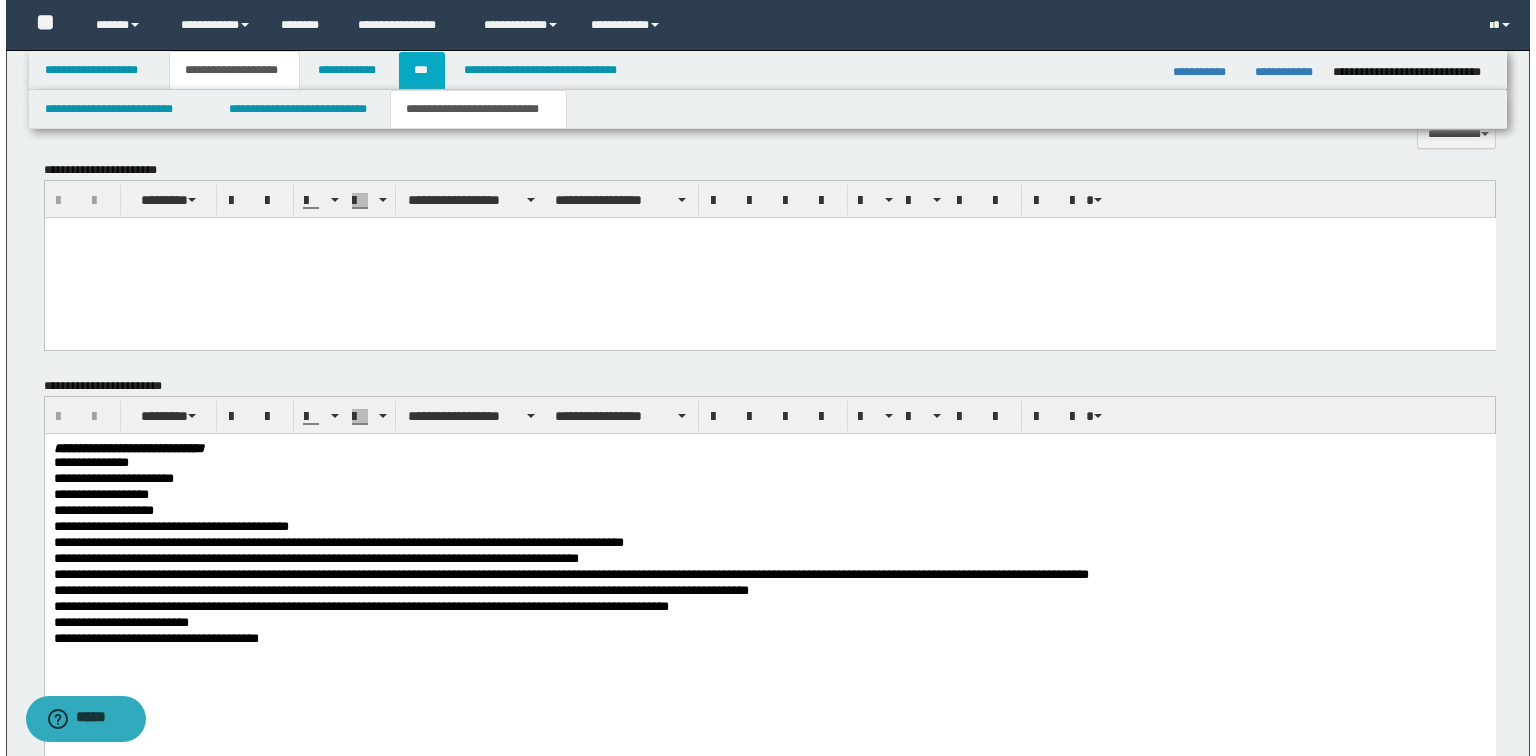 scroll, scrollTop: 0, scrollLeft: 0, axis: both 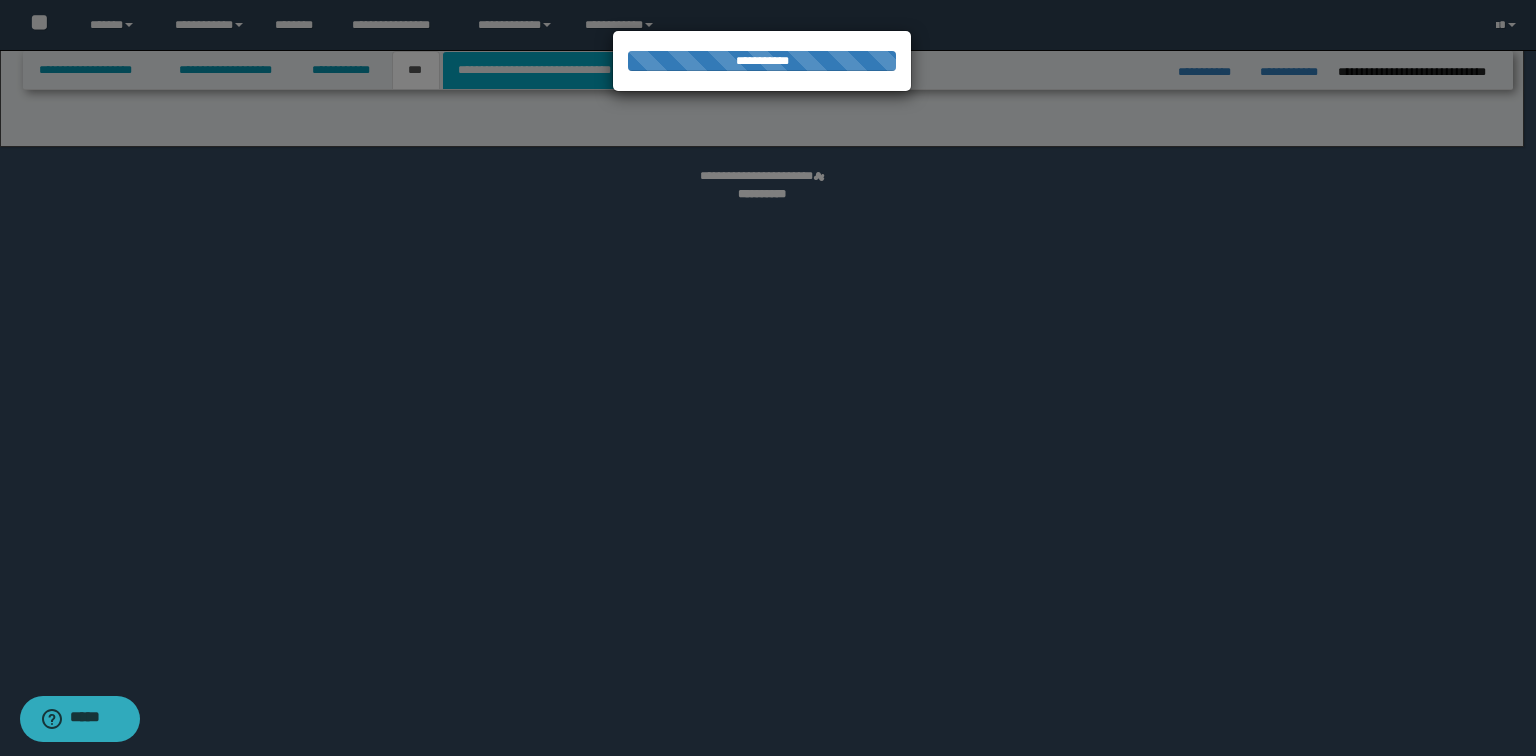 select on "**" 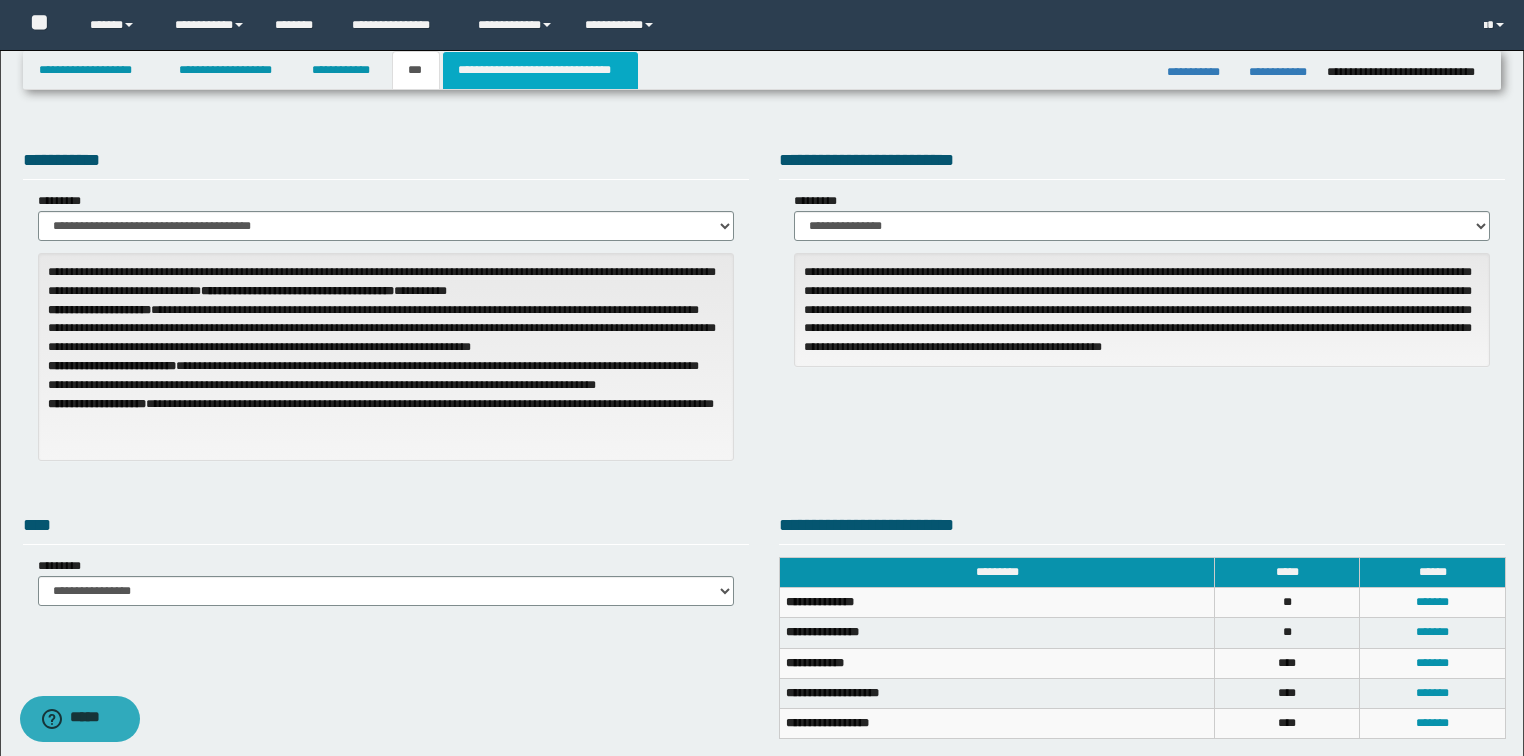 click on "**********" at bounding box center (540, 70) 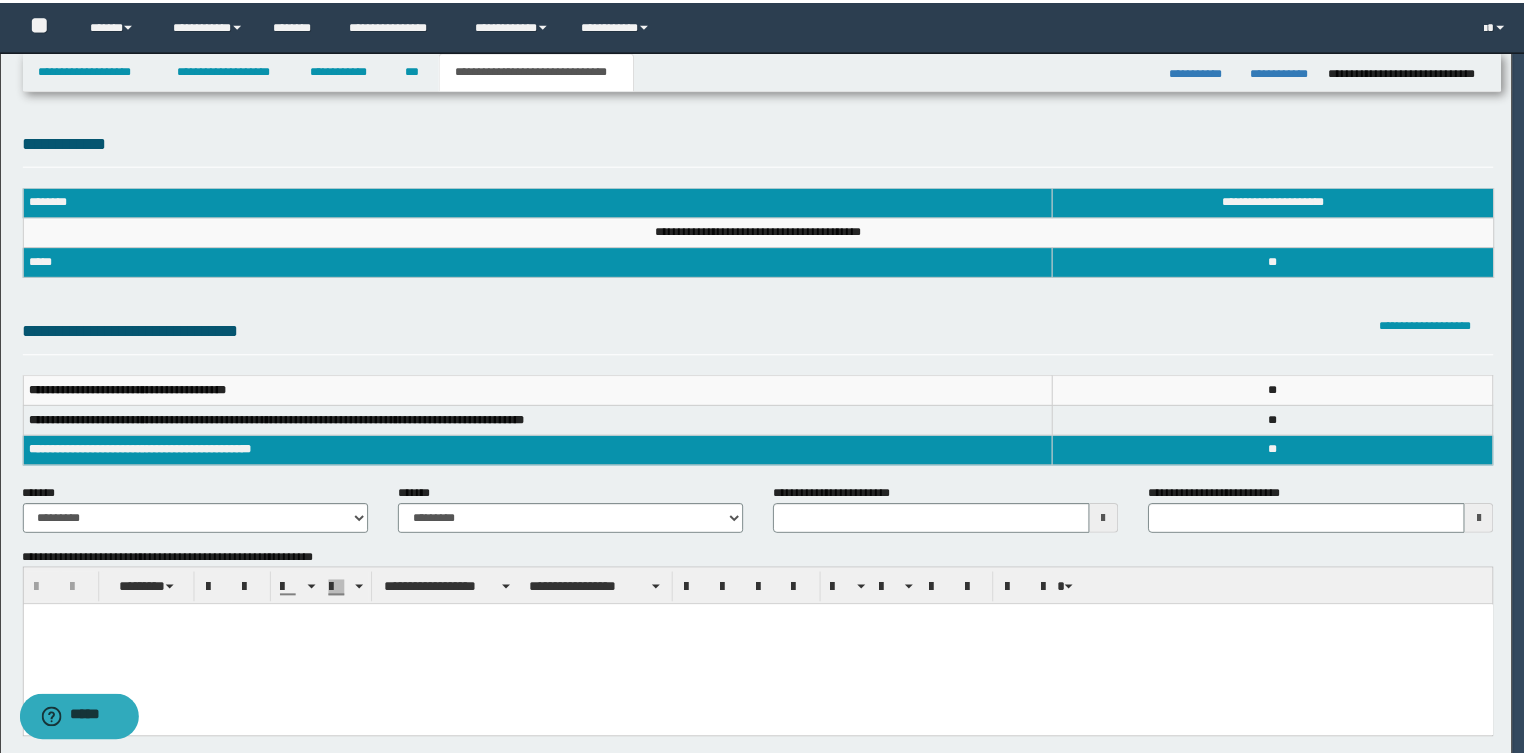 scroll, scrollTop: 0, scrollLeft: 0, axis: both 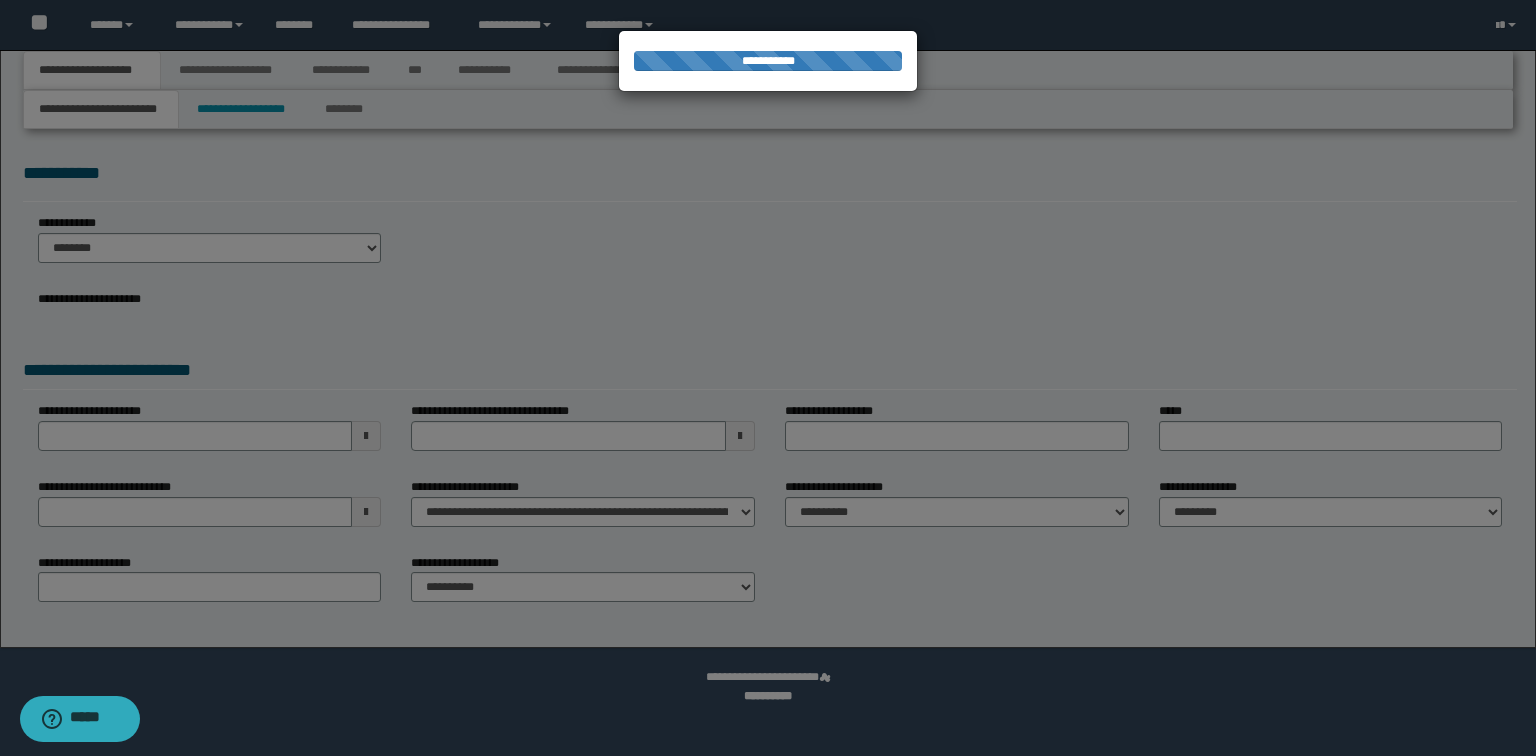 select on "*" 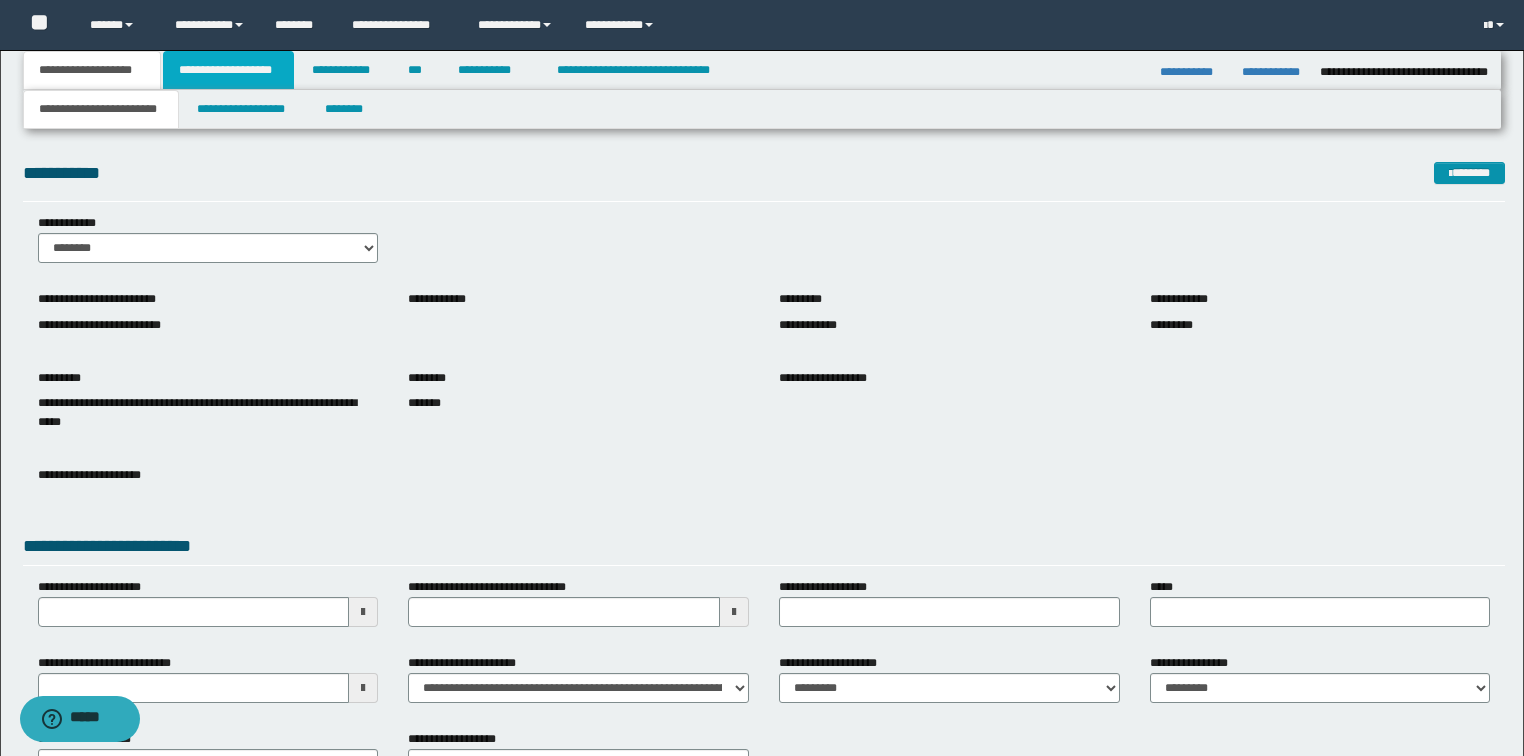click on "**********" at bounding box center [228, 70] 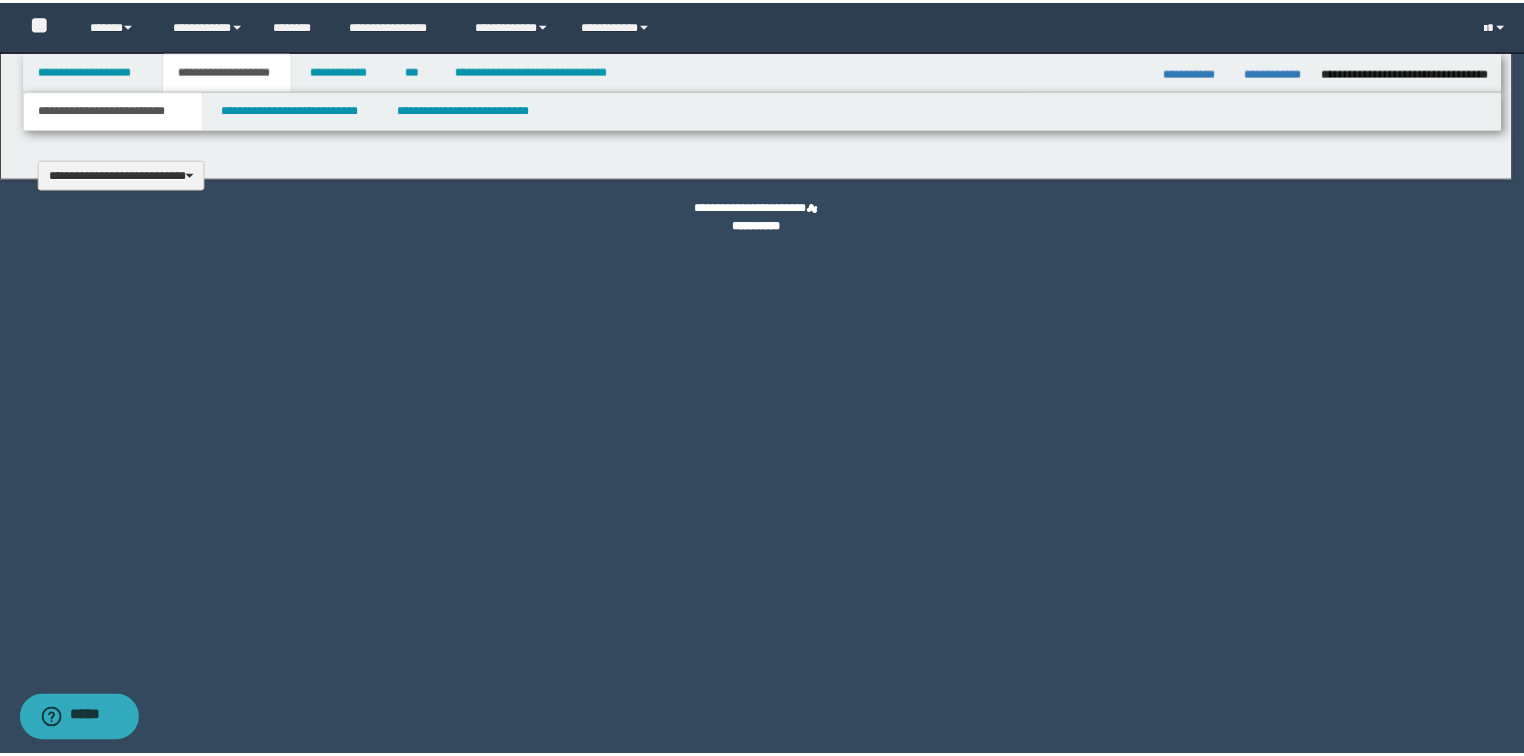 scroll, scrollTop: 0, scrollLeft: 0, axis: both 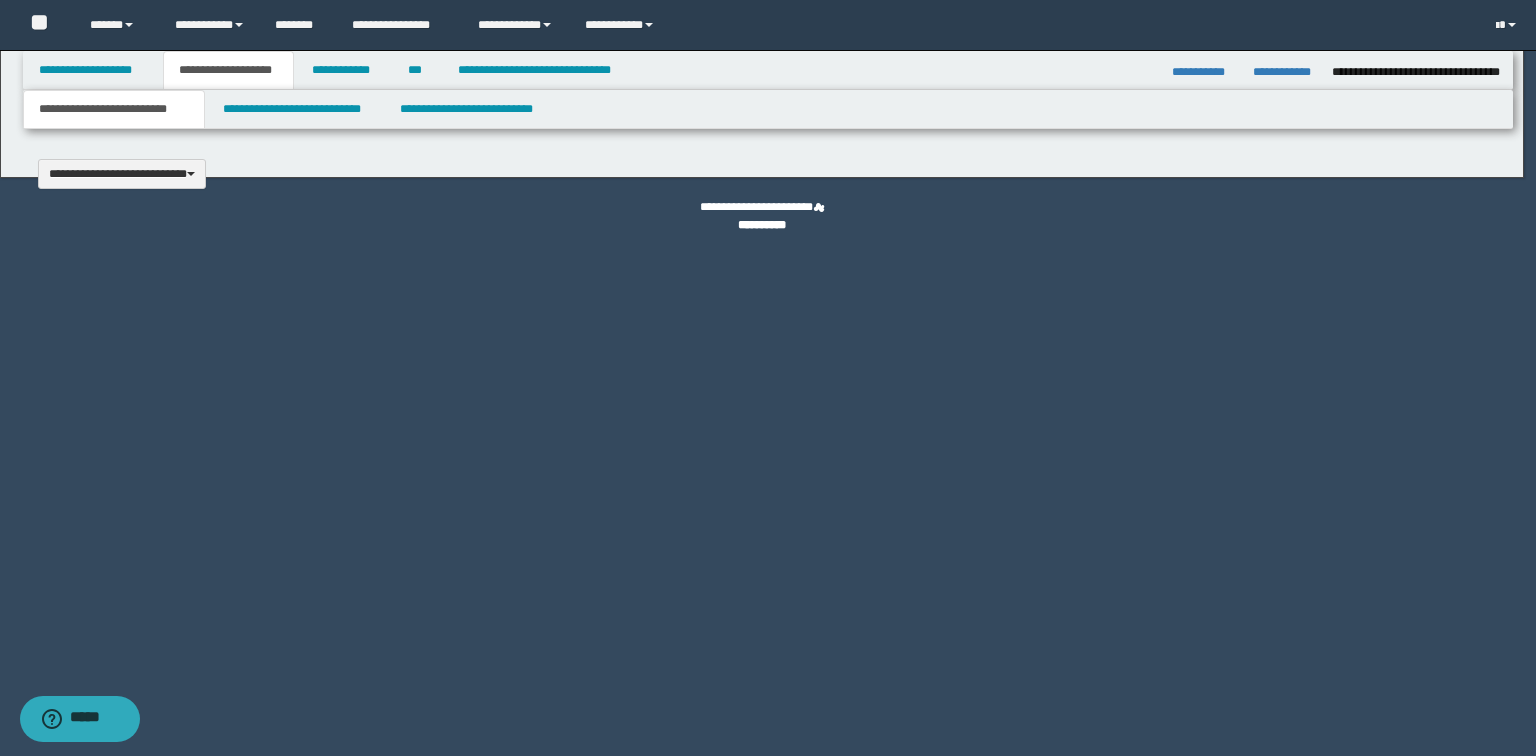type 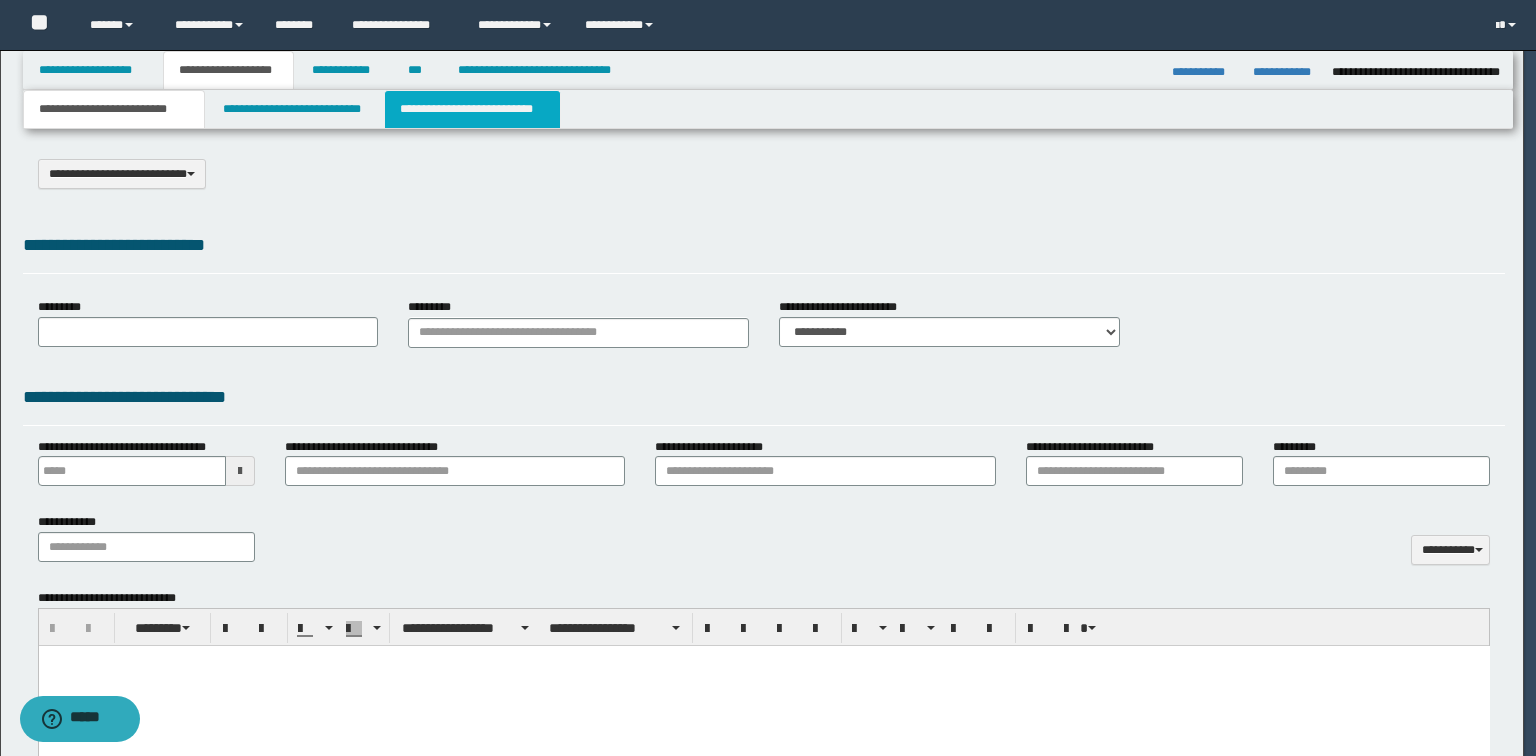 select on "*" 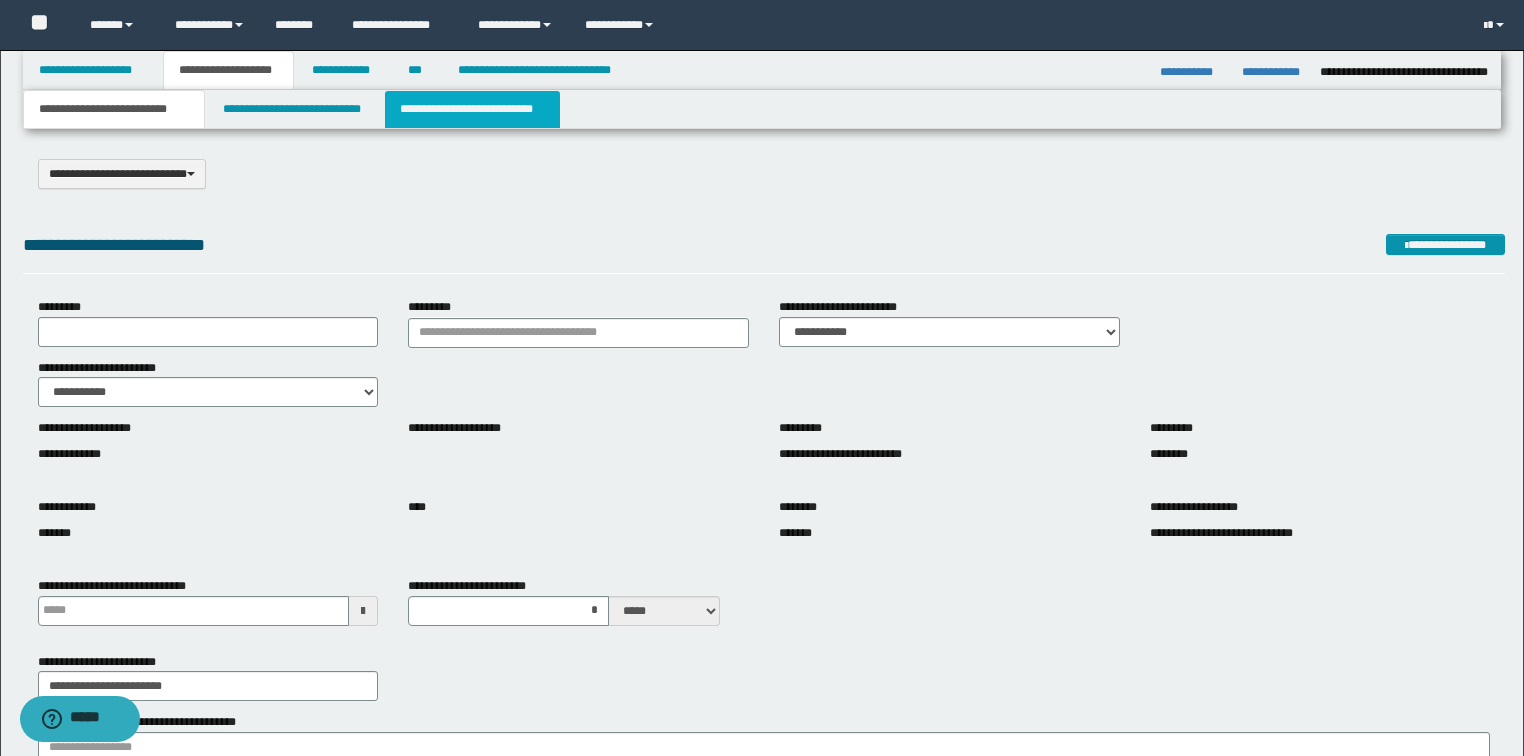 click on "**********" at bounding box center (472, 109) 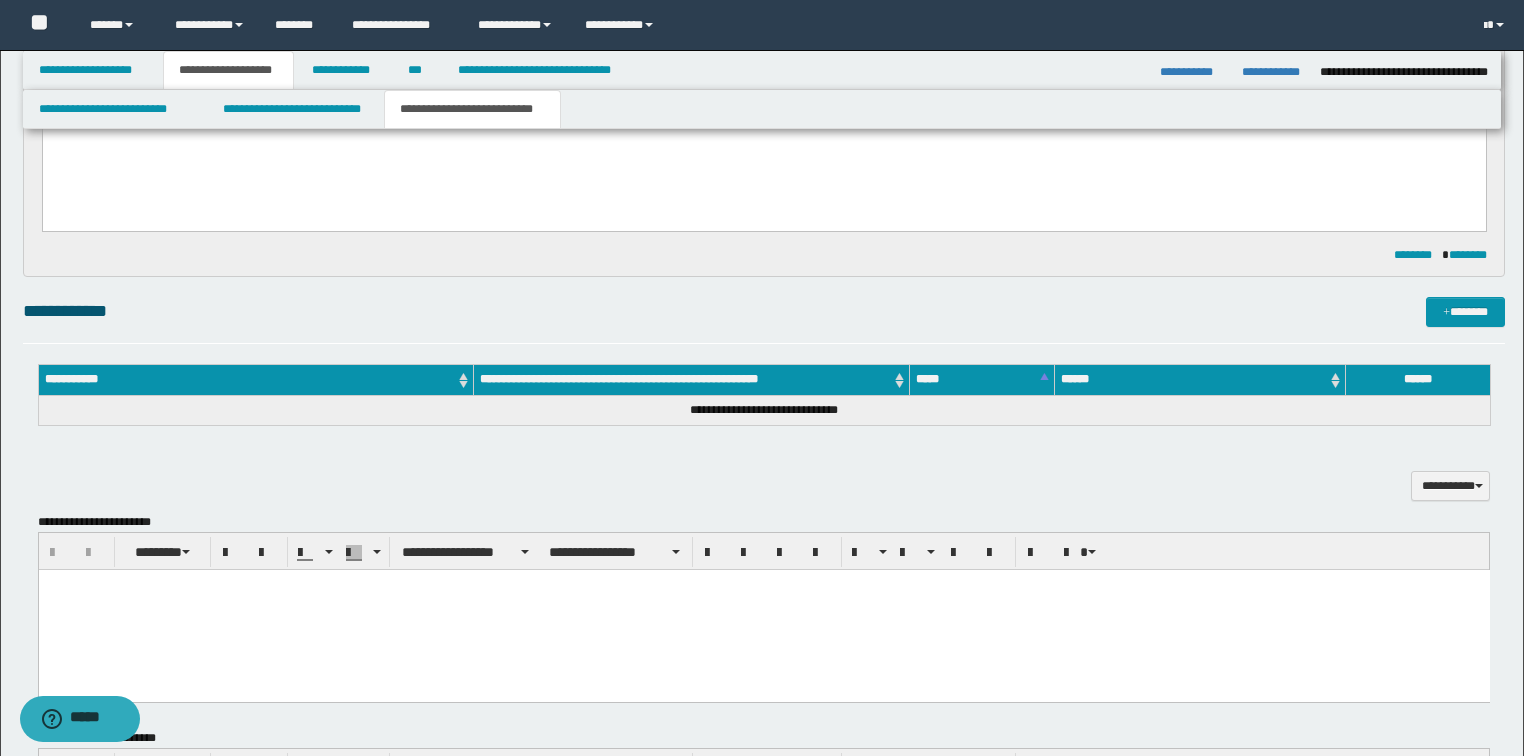 scroll, scrollTop: 800, scrollLeft: 0, axis: vertical 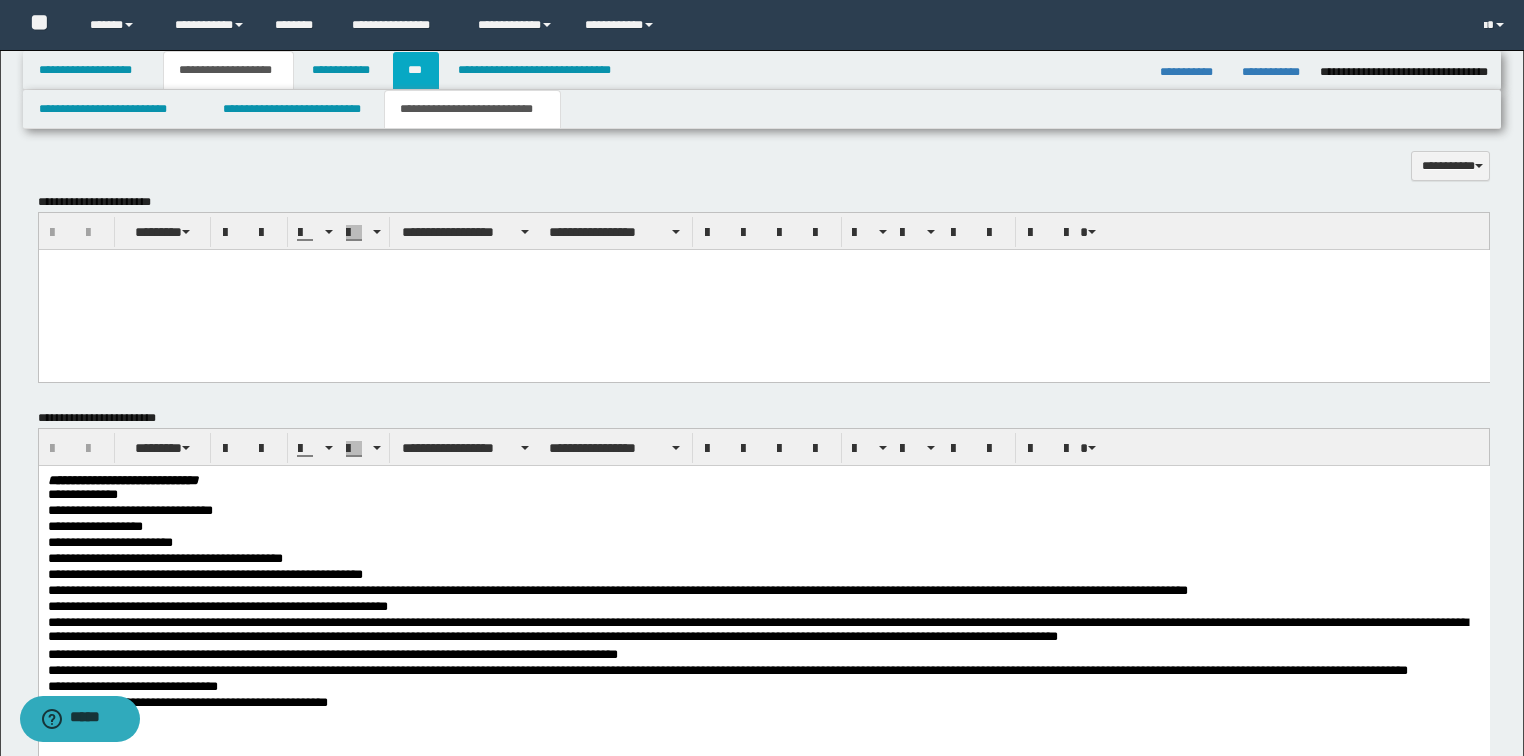 click on "***" at bounding box center [416, 70] 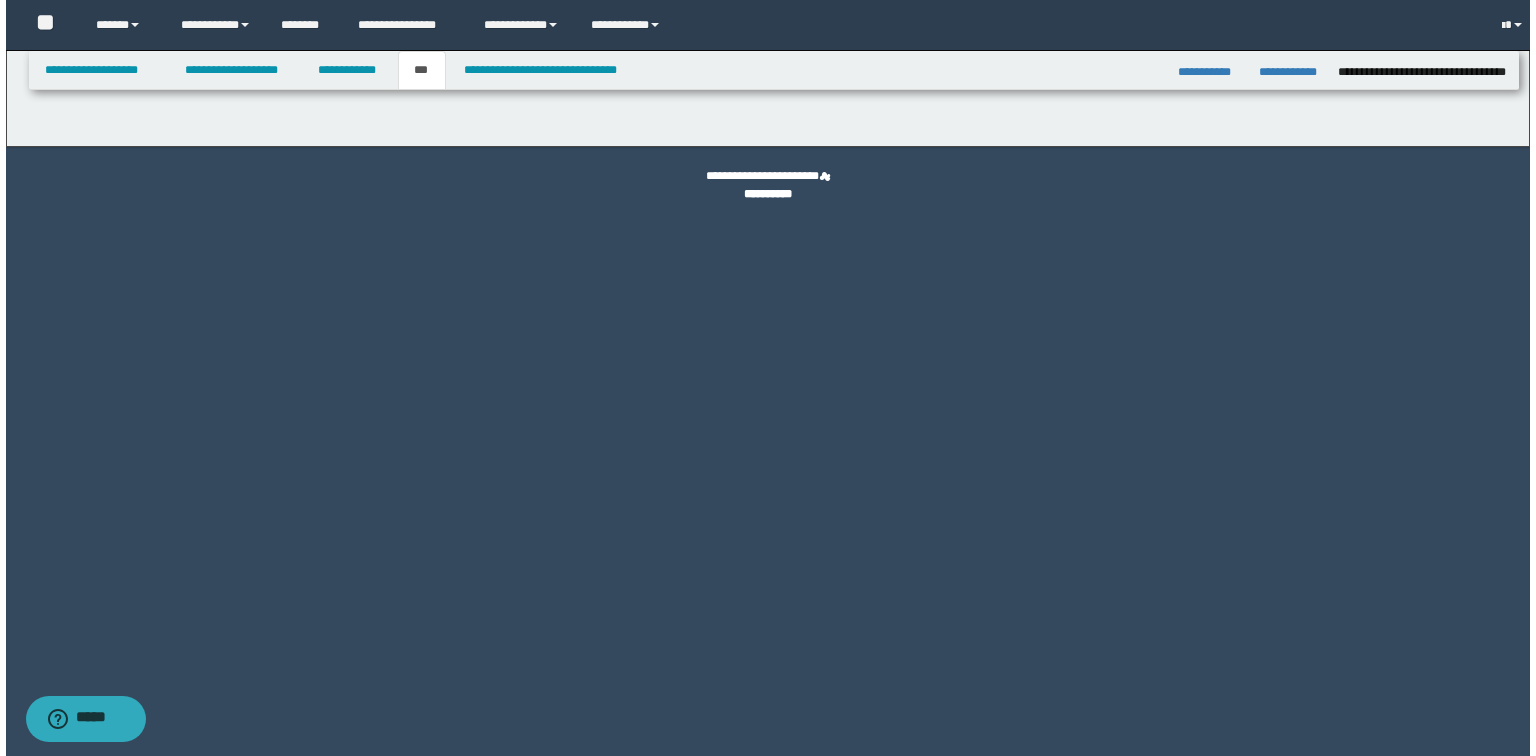 scroll, scrollTop: 0, scrollLeft: 0, axis: both 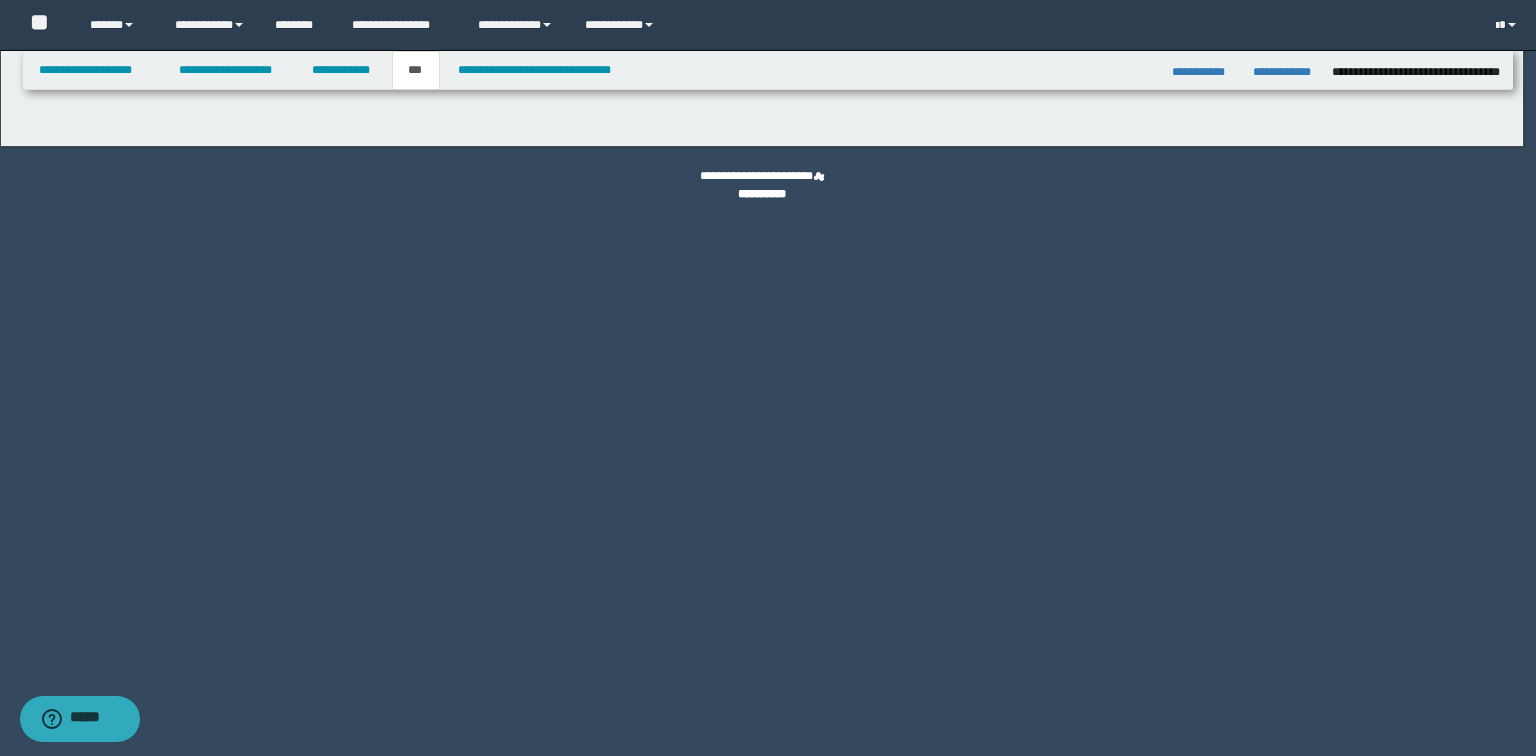 select on "**" 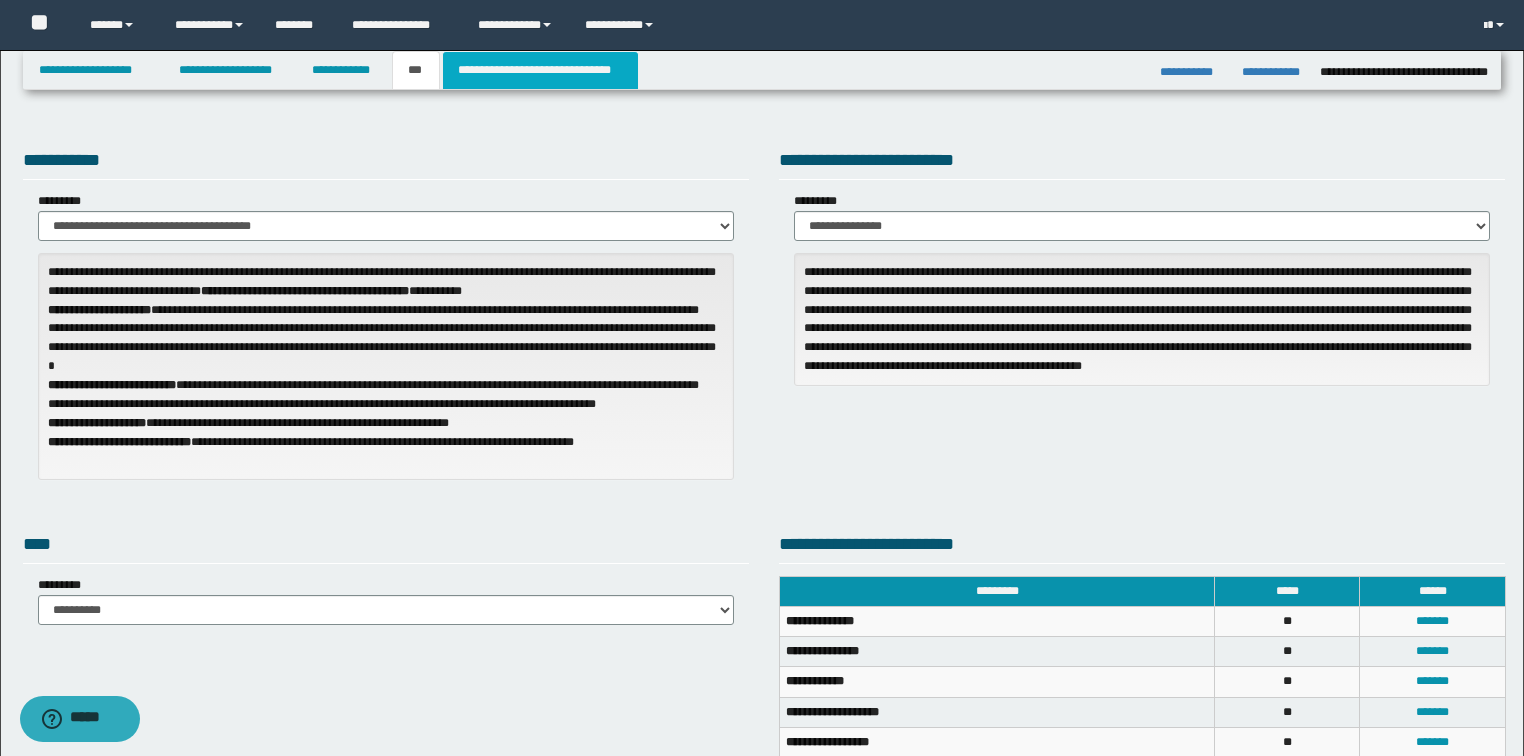 click on "**********" at bounding box center [540, 70] 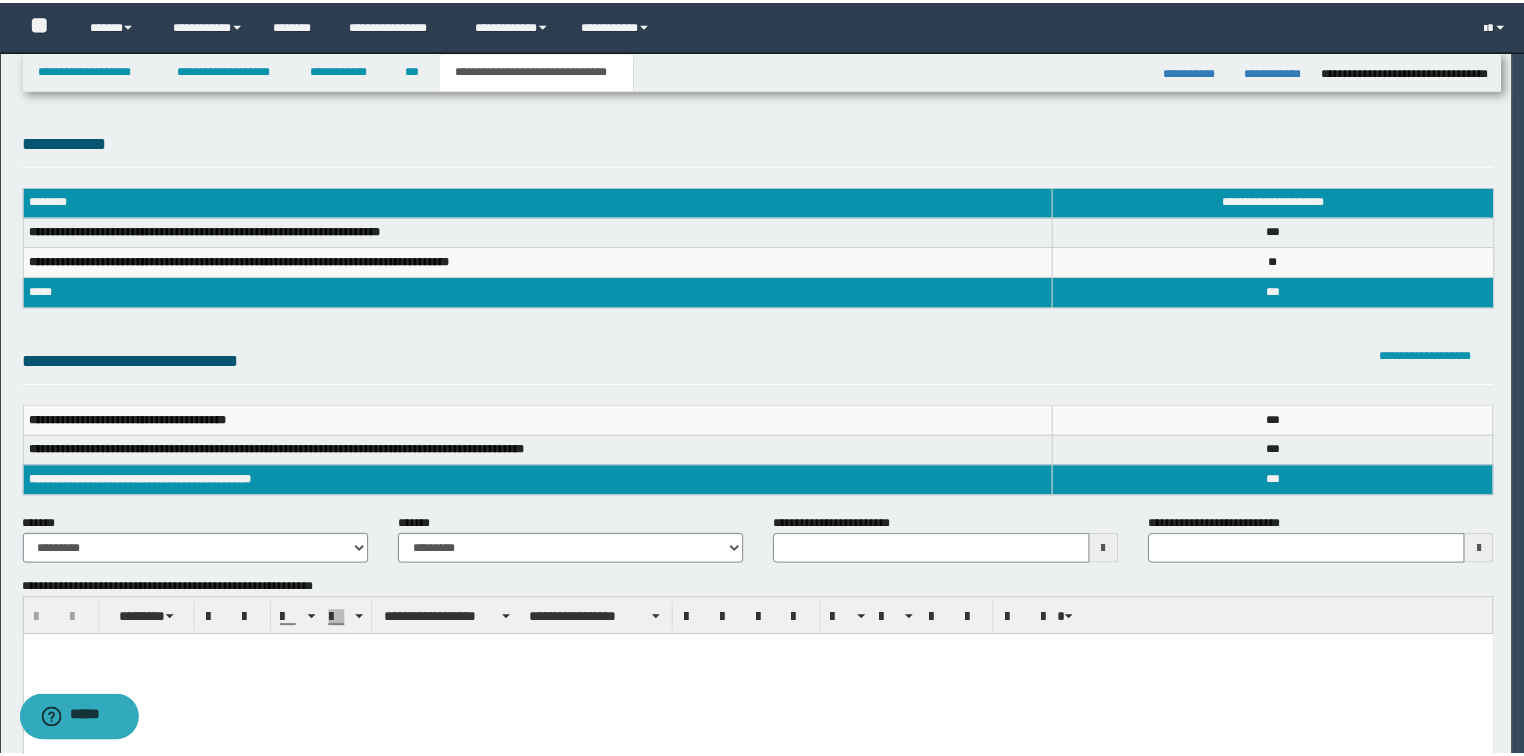 scroll, scrollTop: 0, scrollLeft: 0, axis: both 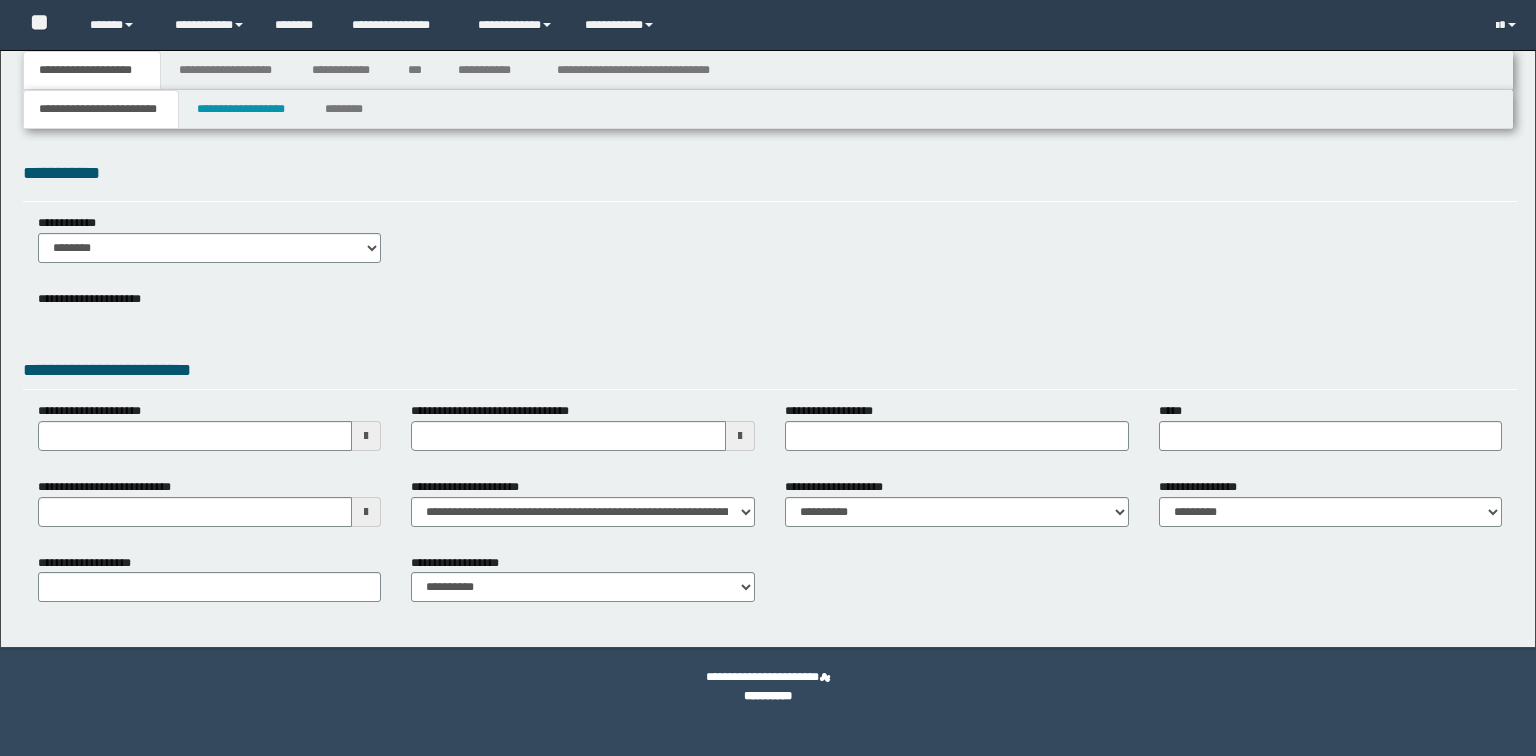 select on "*" 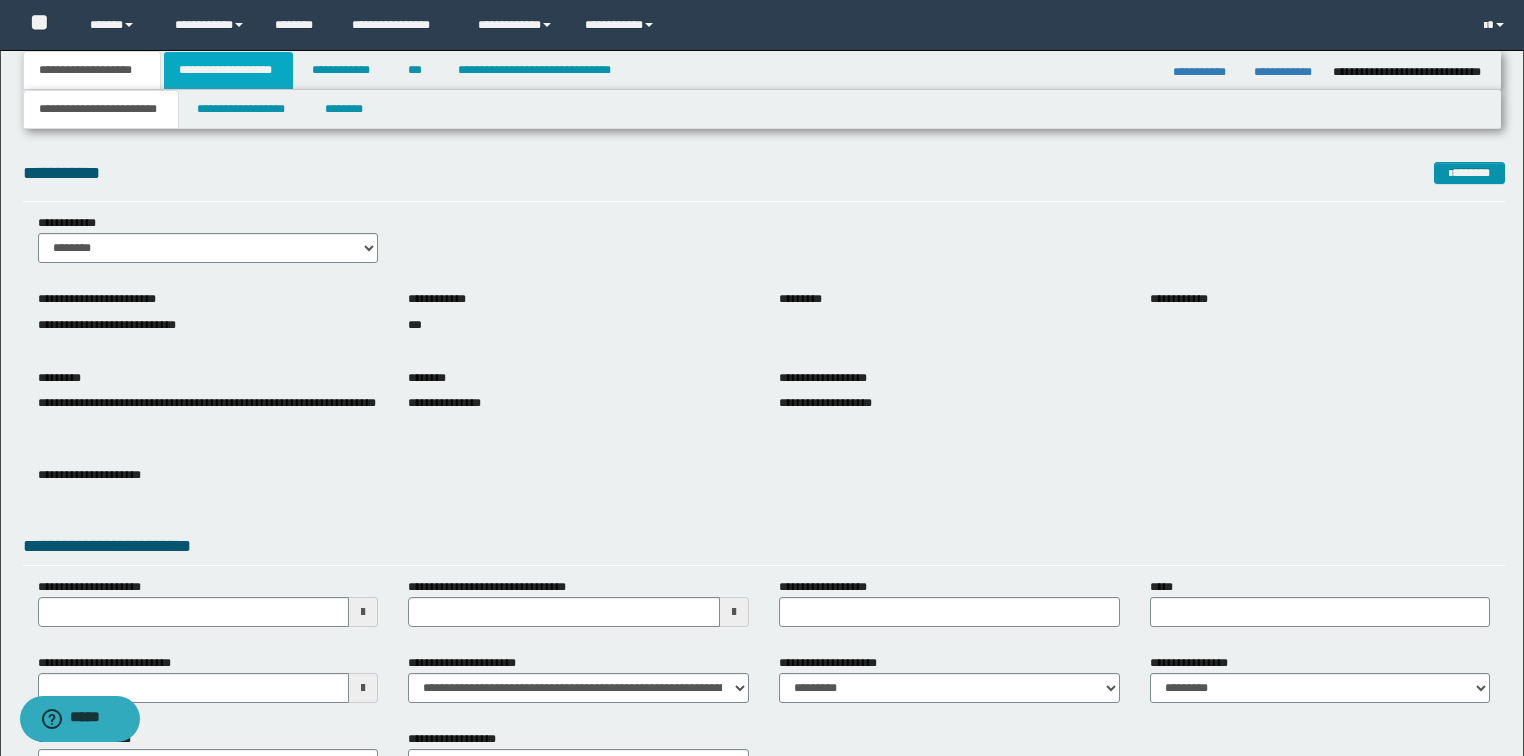 click on "**********" at bounding box center [228, 70] 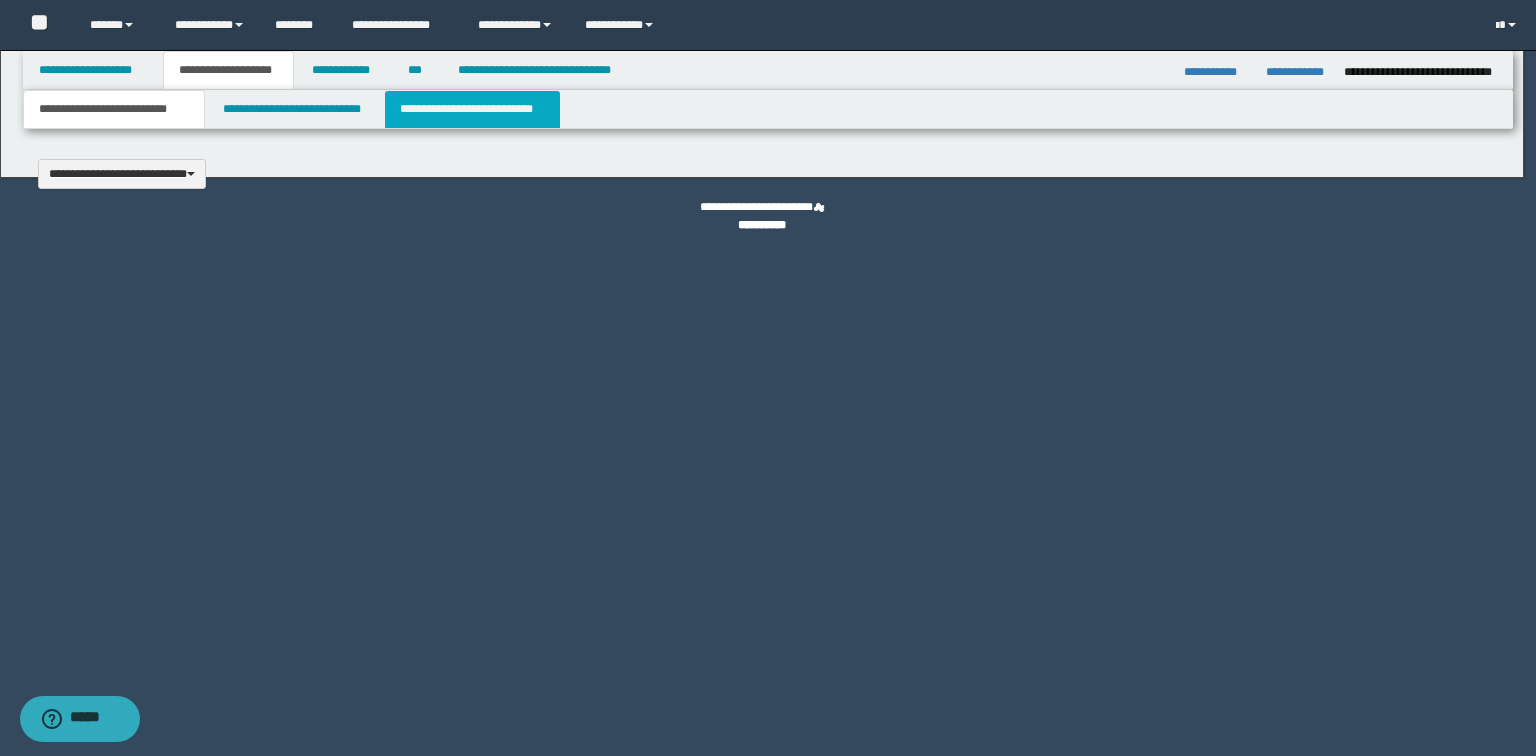 type 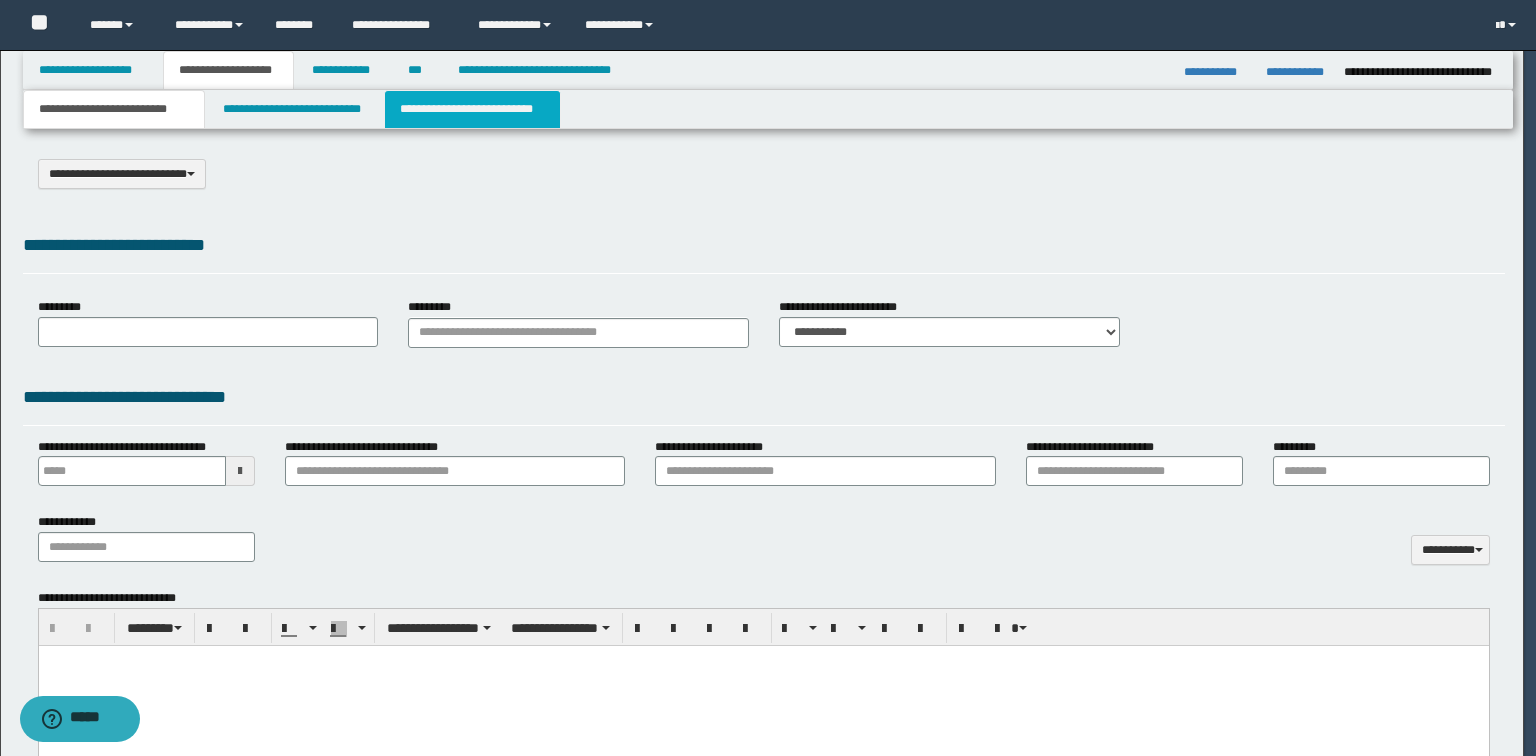 select on "*" 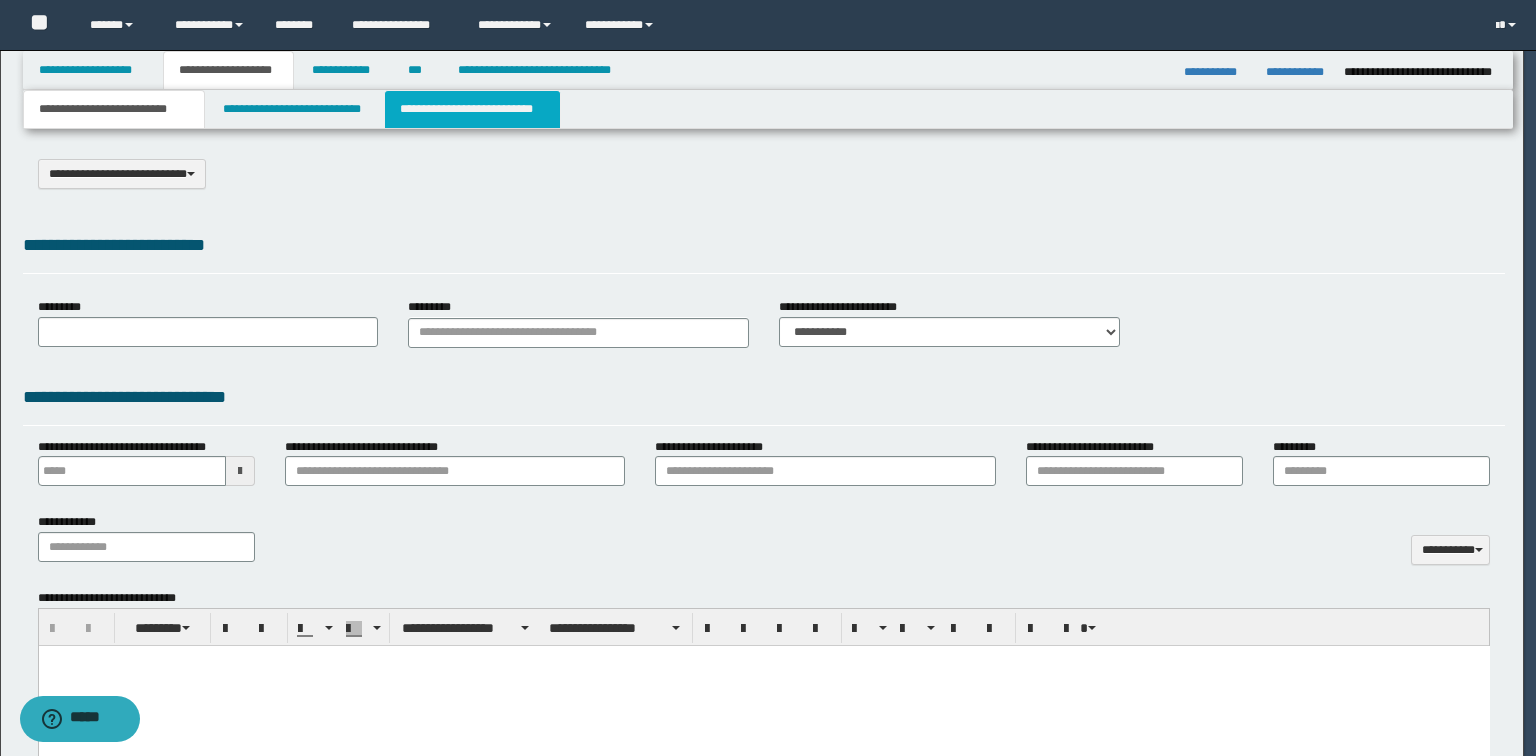 scroll, scrollTop: 0, scrollLeft: 0, axis: both 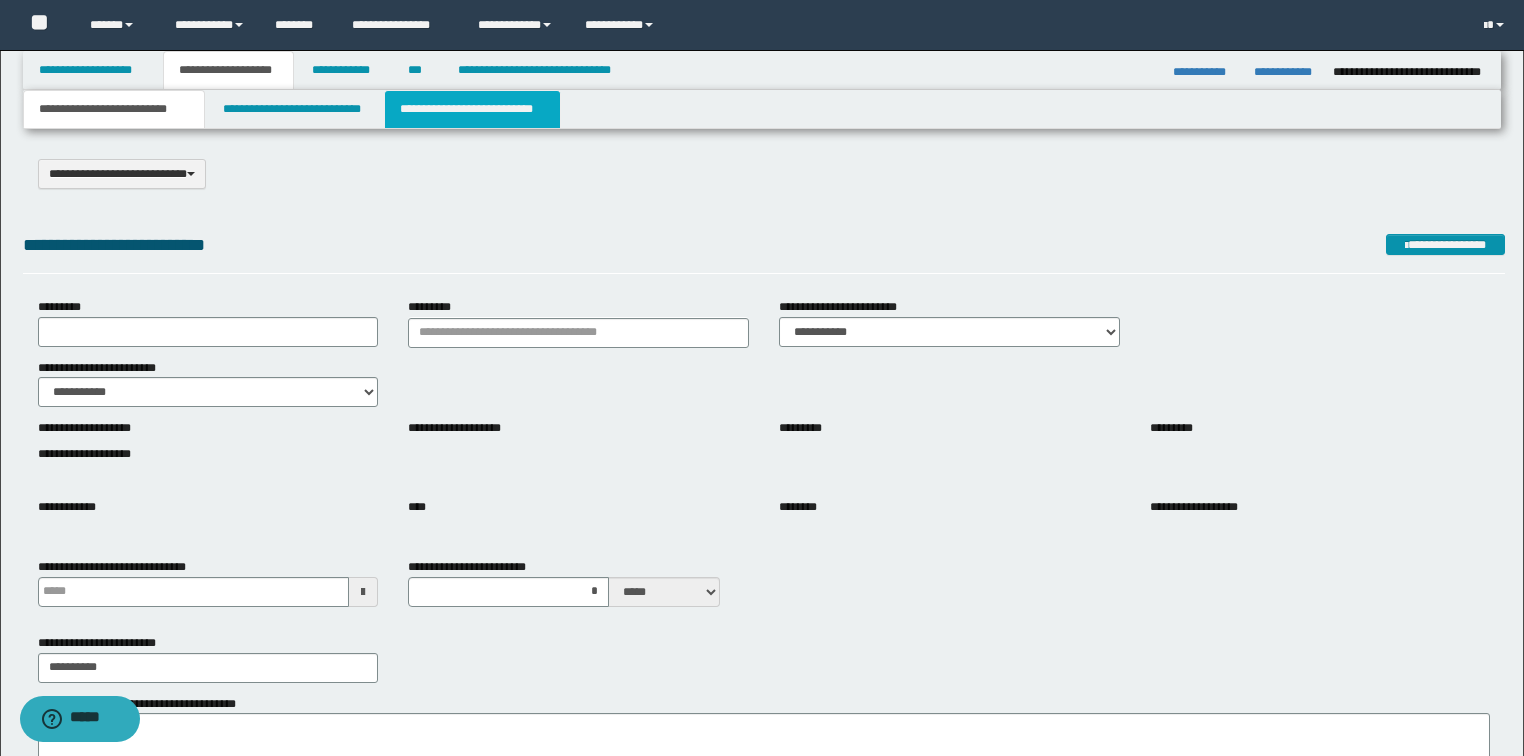 click on "**********" at bounding box center (472, 109) 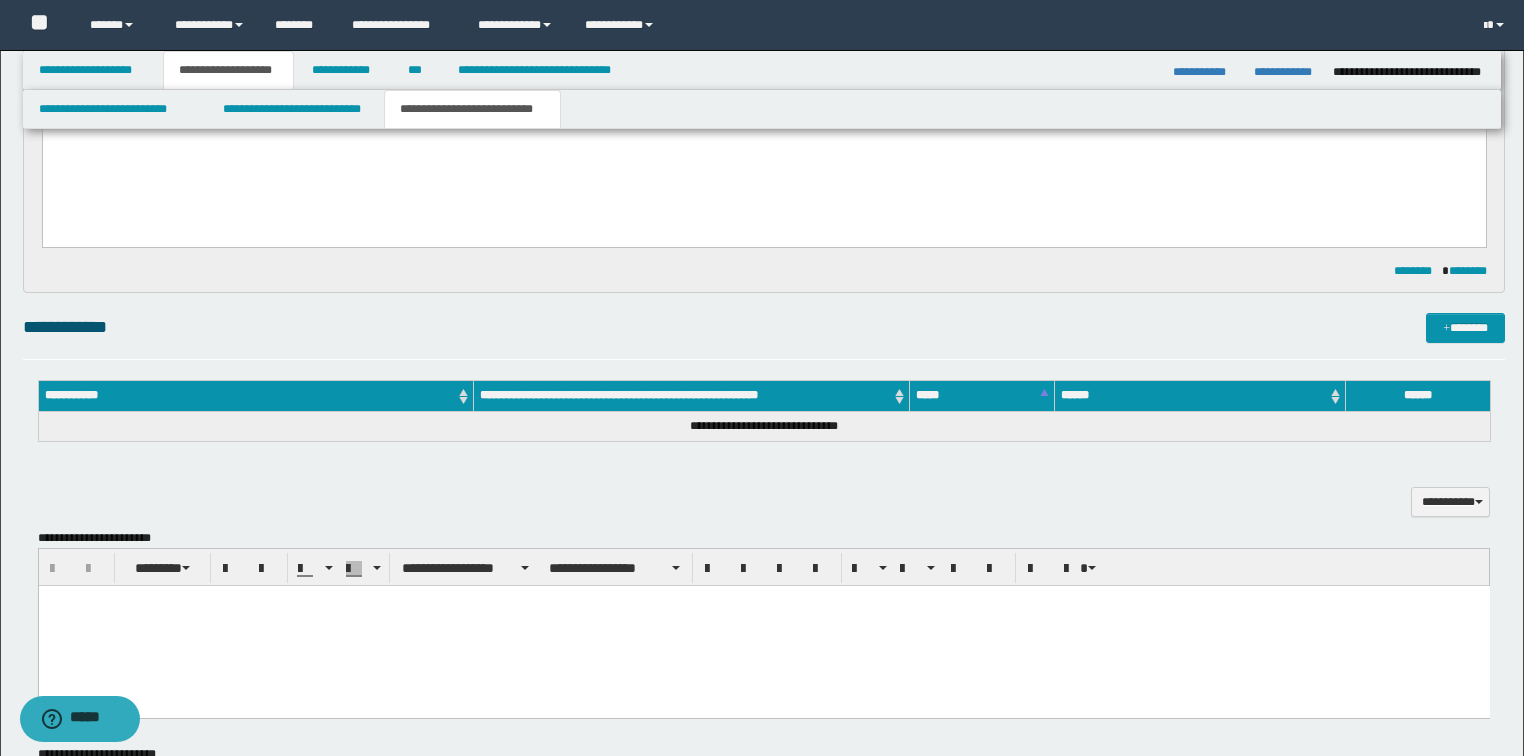 scroll, scrollTop: 720, scrollLeft: 0, axis: vertical 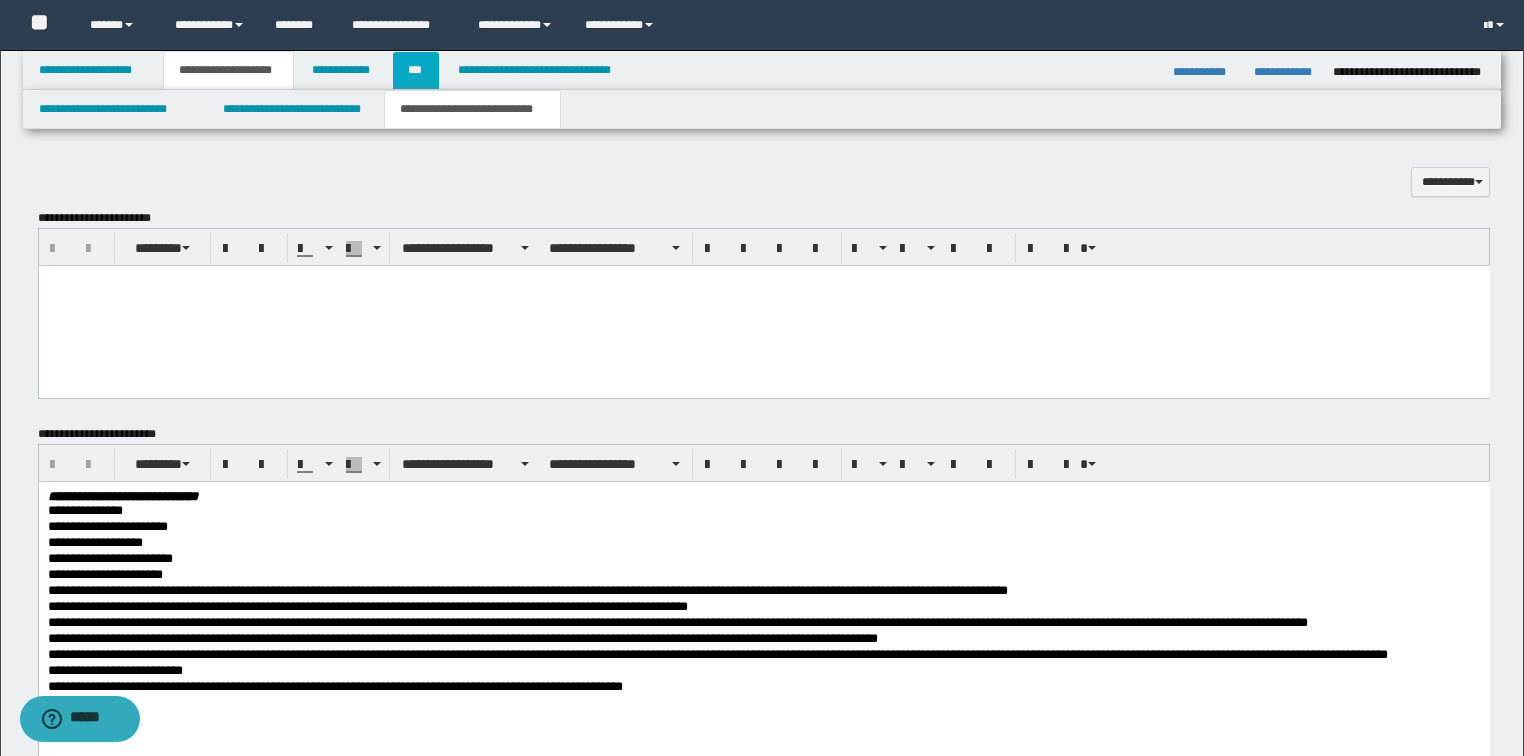 click on "***" at bounding box center [416, 70] 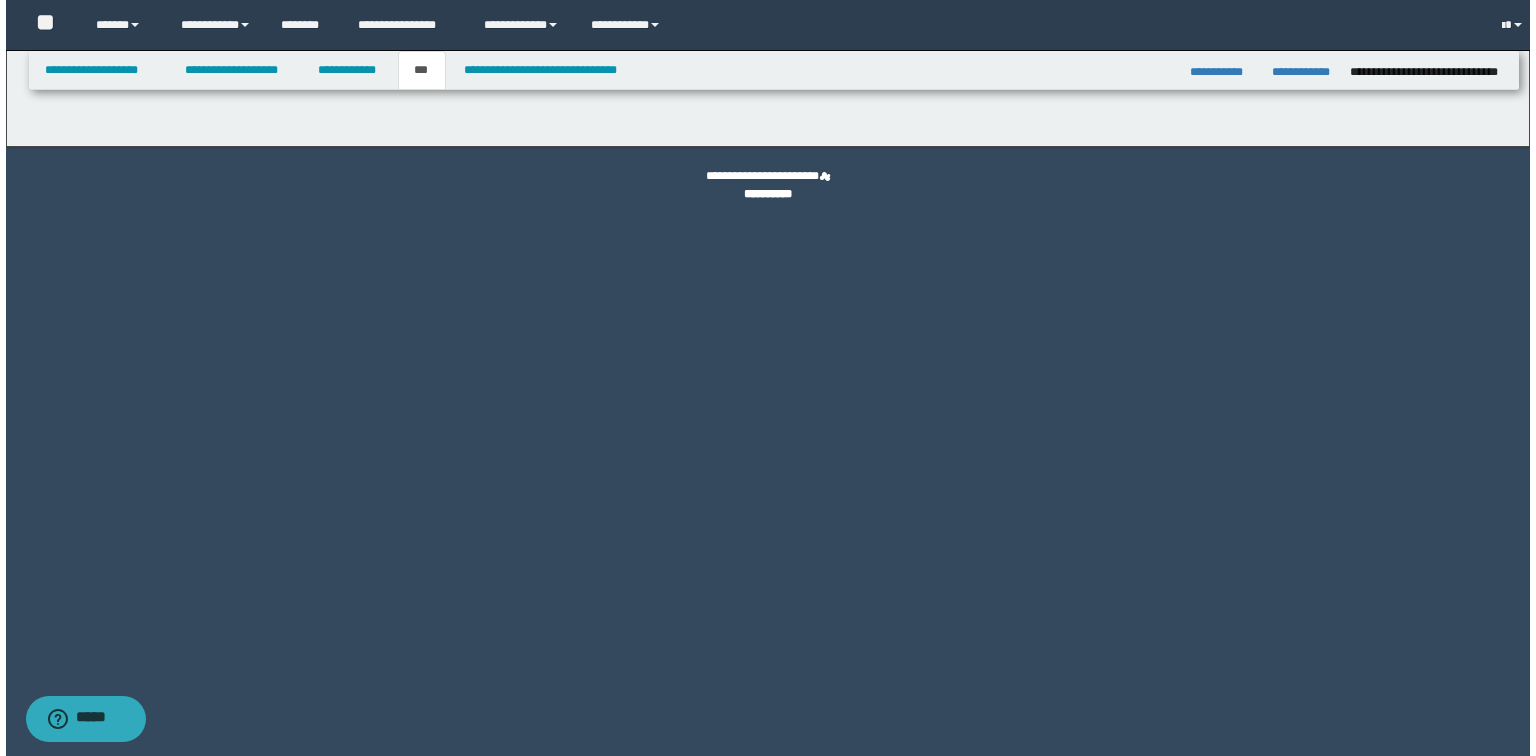 scroll, scrollTop: 0, scrollLeft: 0, axis: both 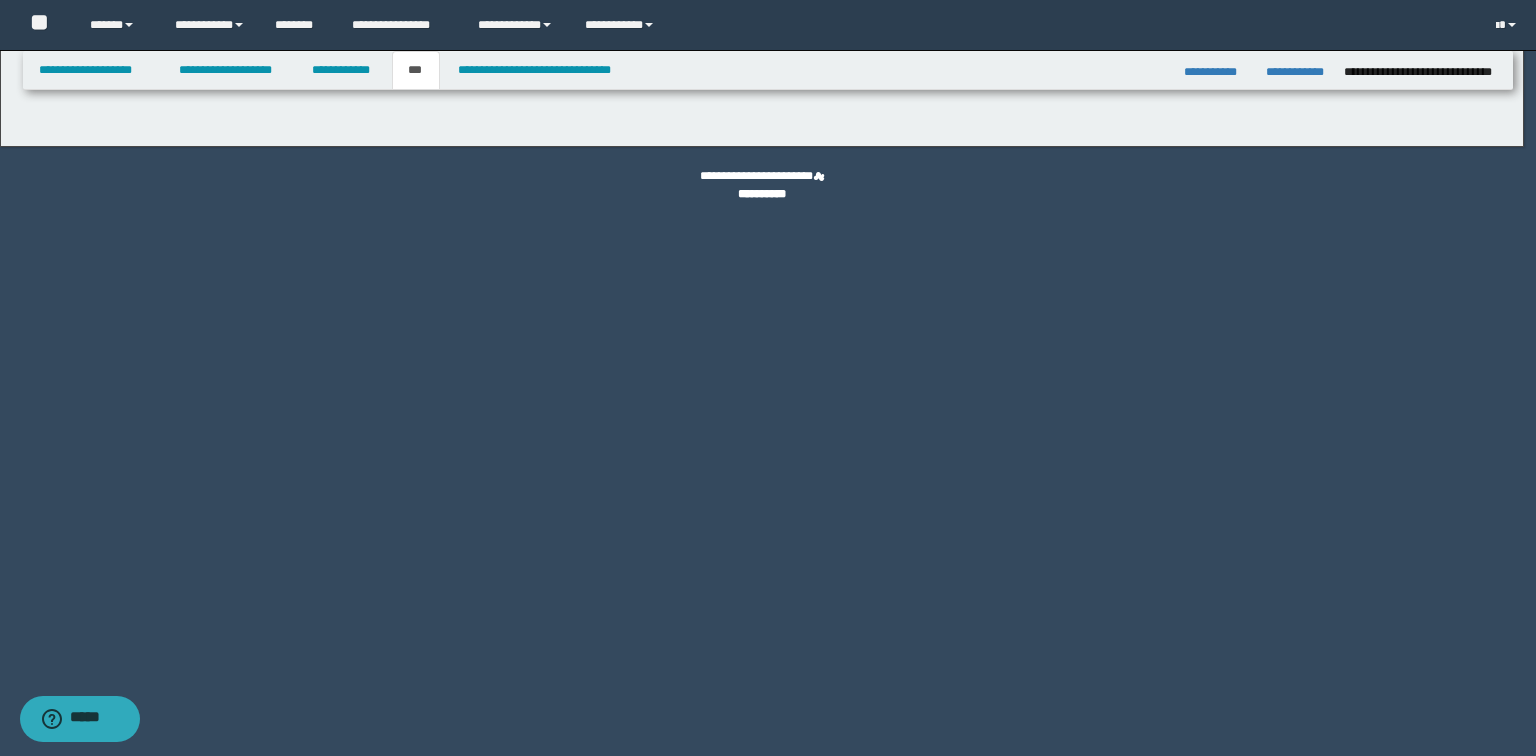 select on "**" 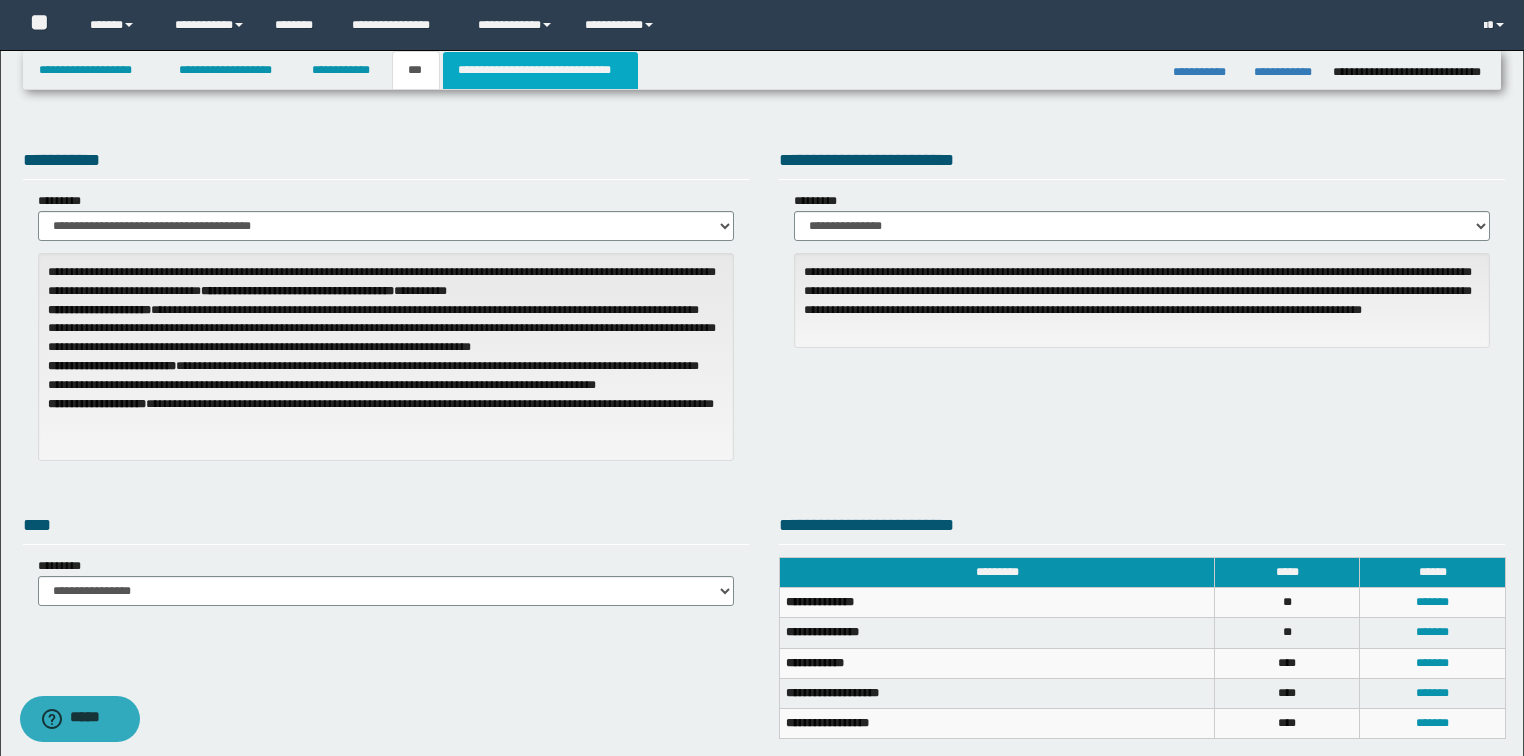 click on "**********" at bounding box center (540, 70) 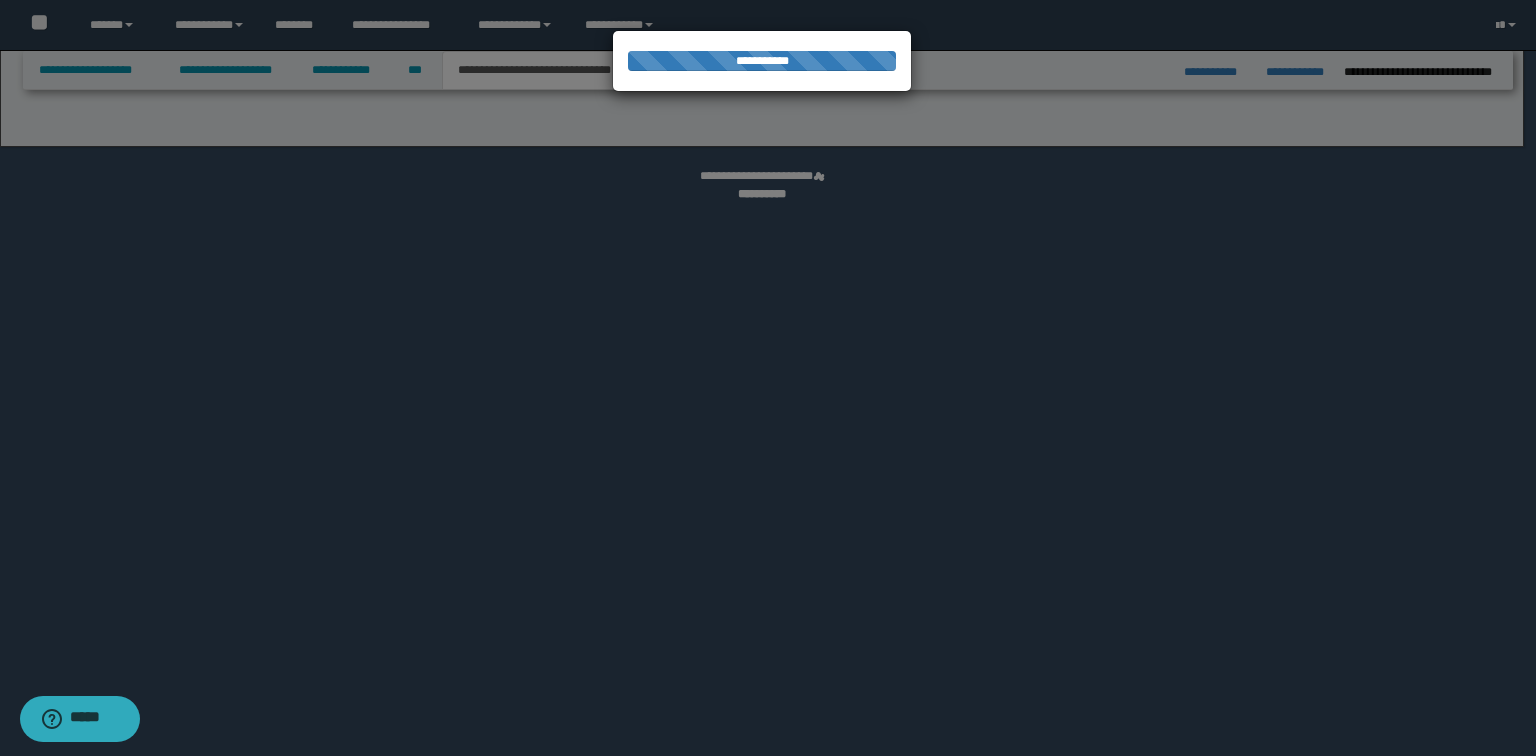 select on "*" 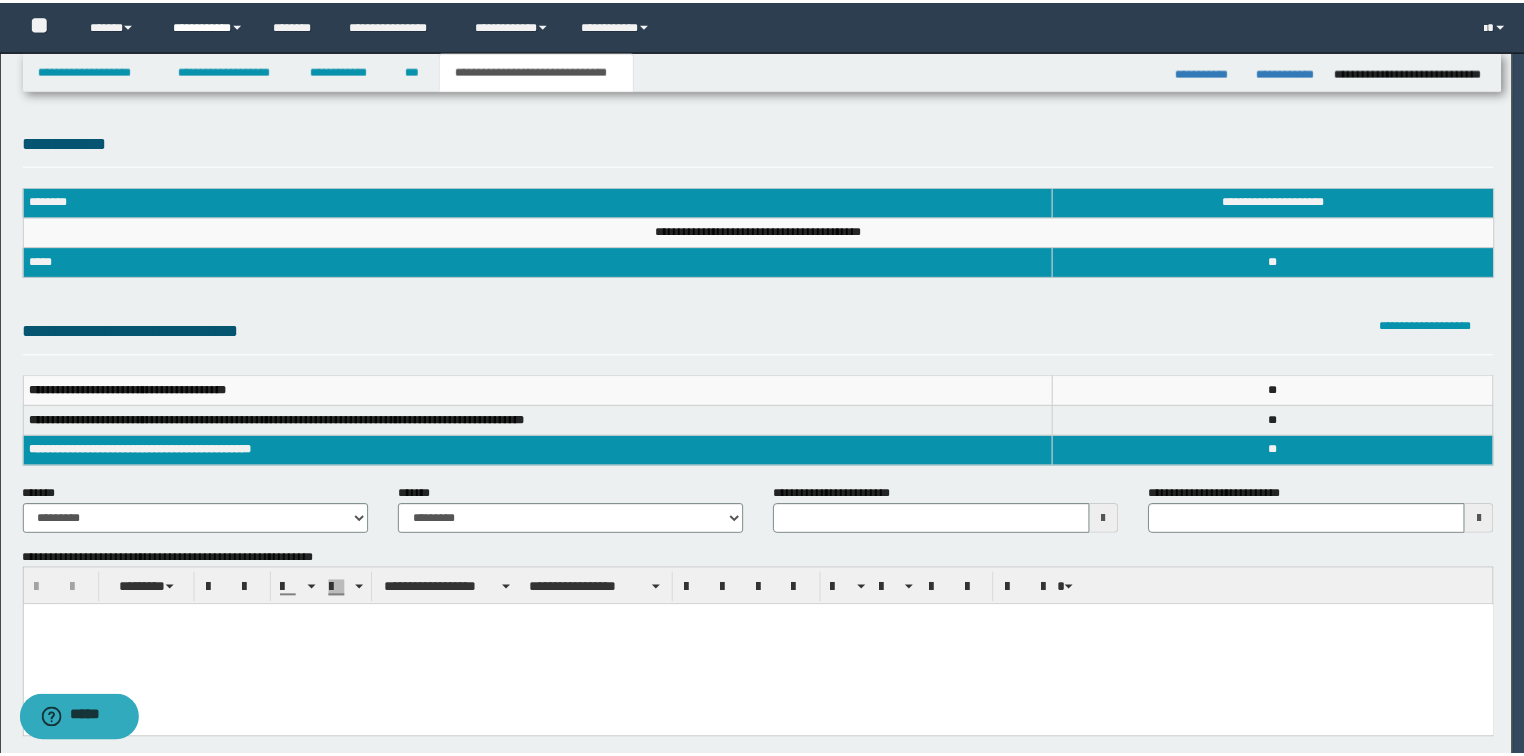 scroll, scrollTop: 0, scrollLeft: 0, axis: both 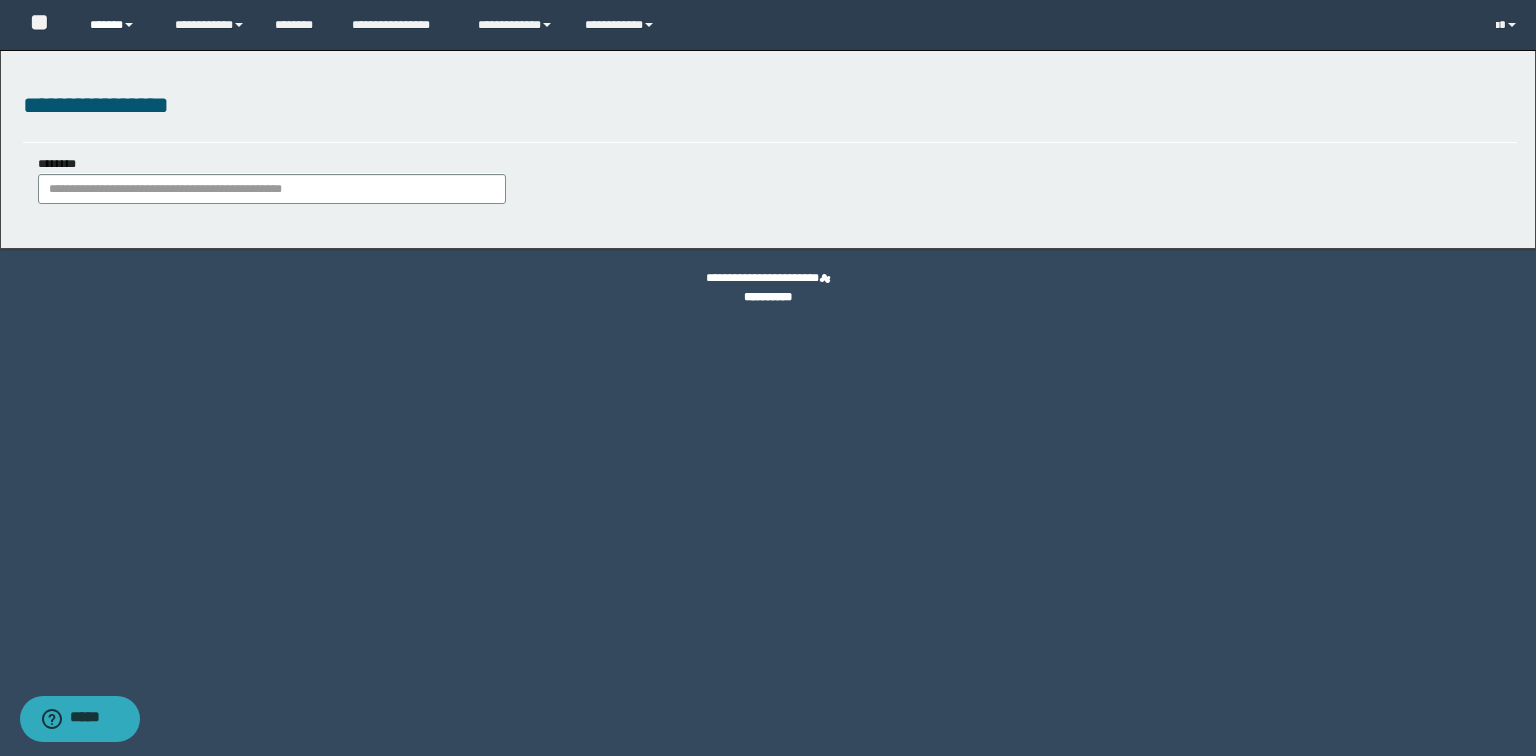 click on "******" at bounding box center [117, 25] 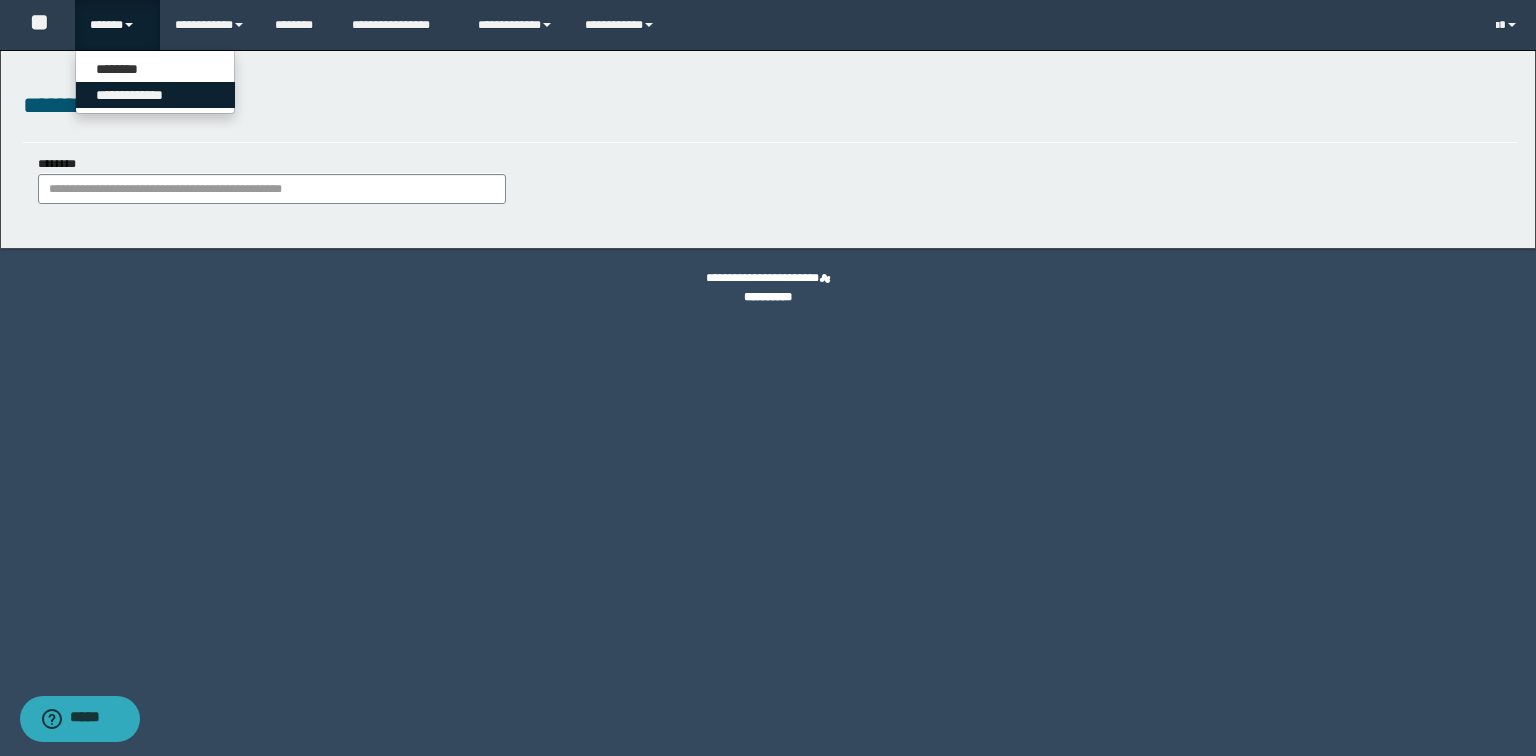 click on "**********" at bounding box center [155, 95] 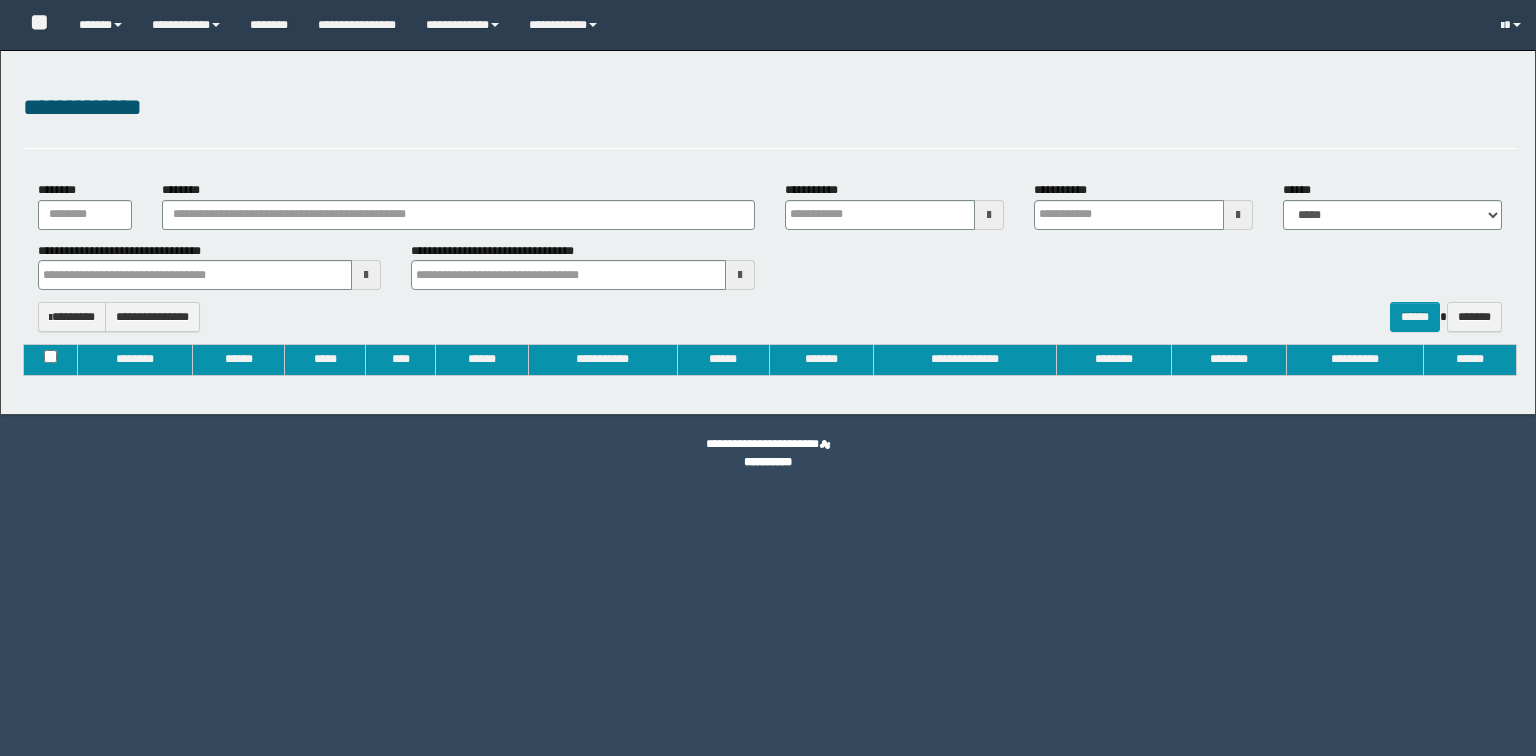 type on "**********" 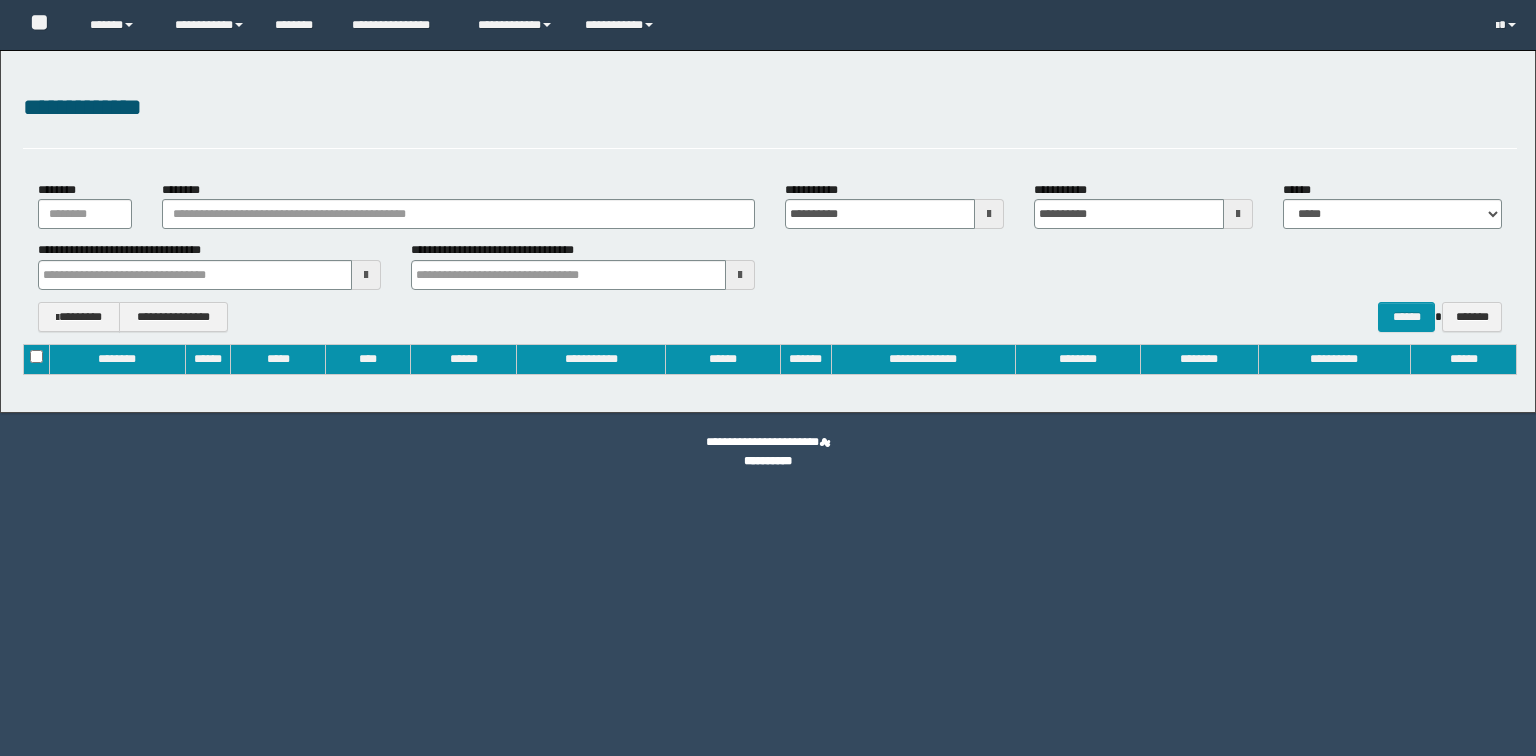 scroll, scrollTop: 0, scrollLeft: 0, axis: both 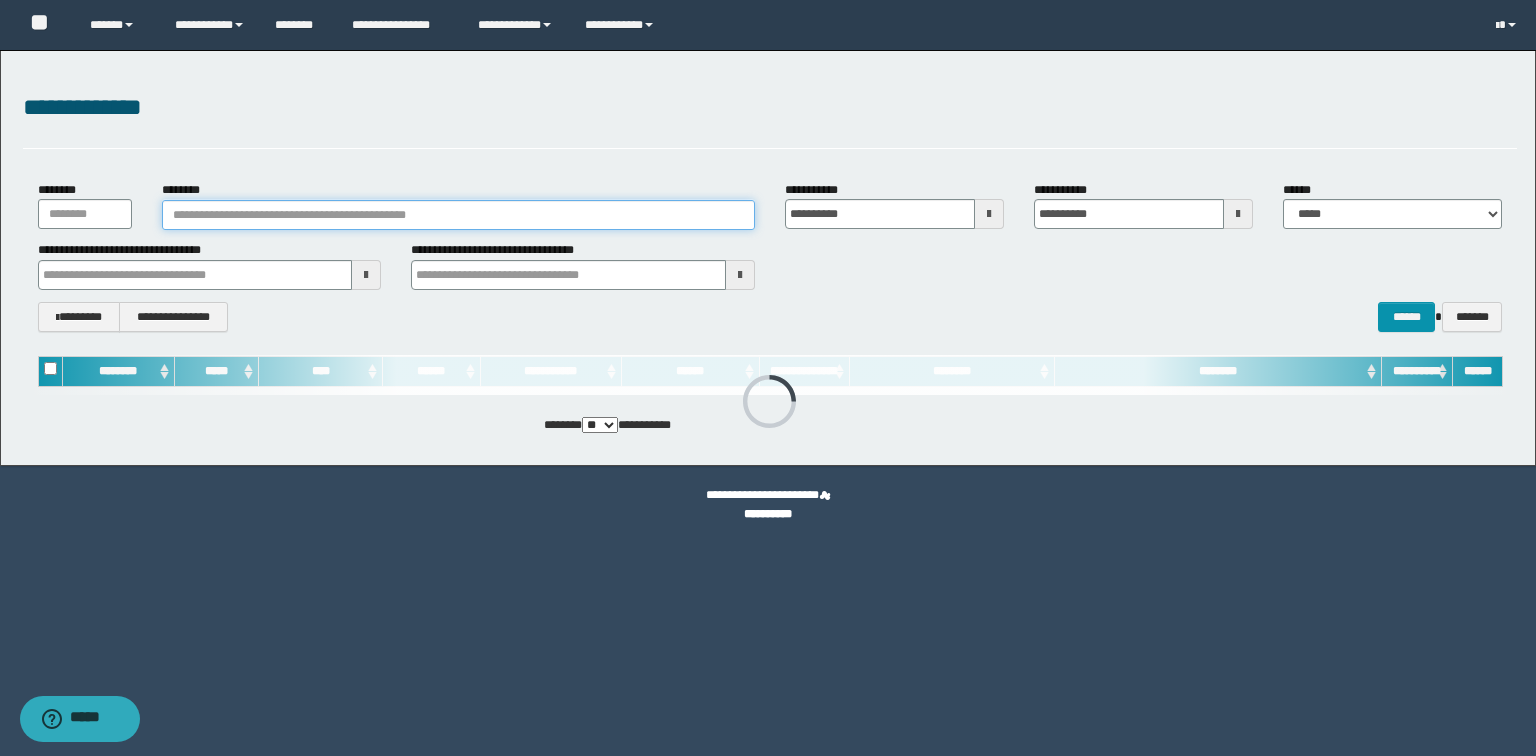 click on "********" at bounding box center (458, 215) 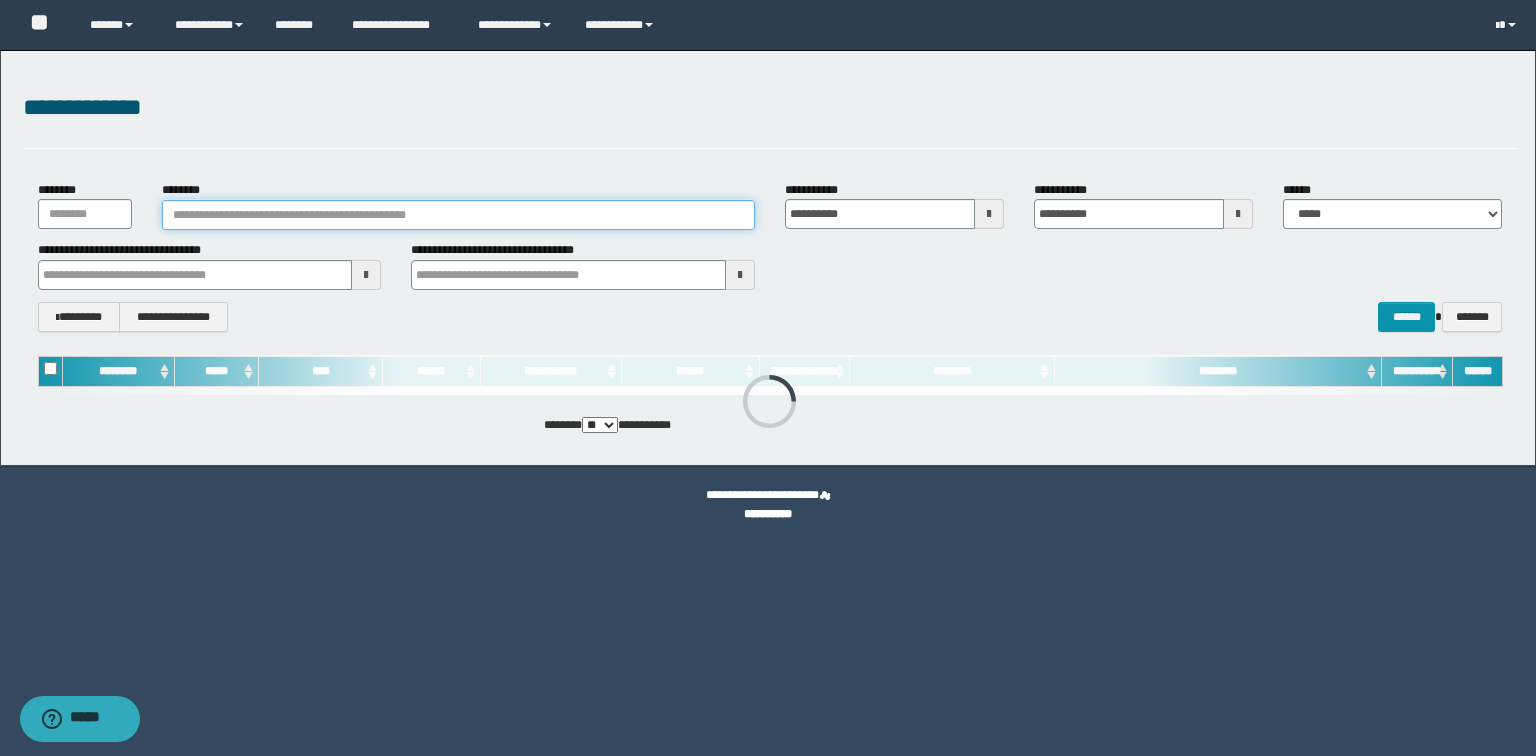 paste on "********" 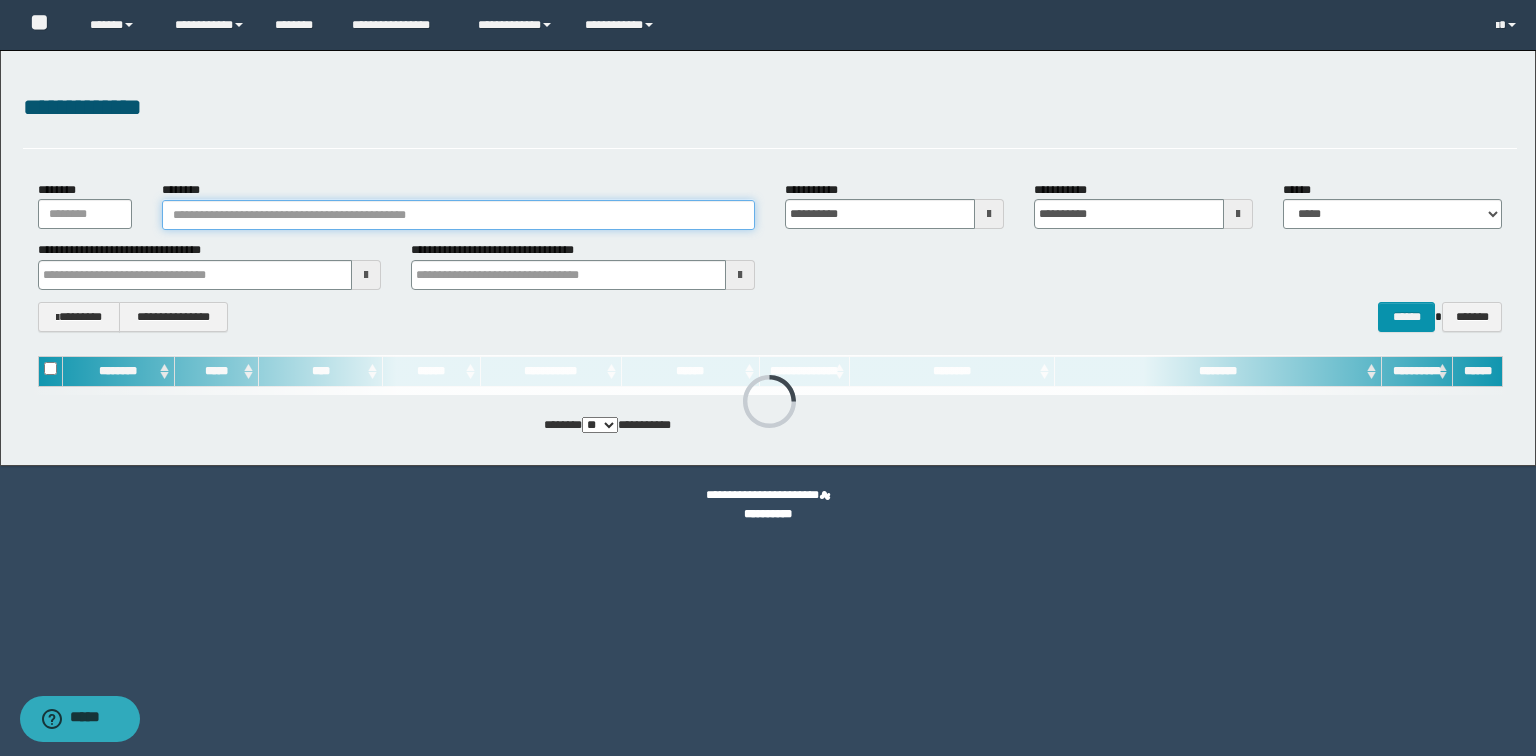 type on "********" 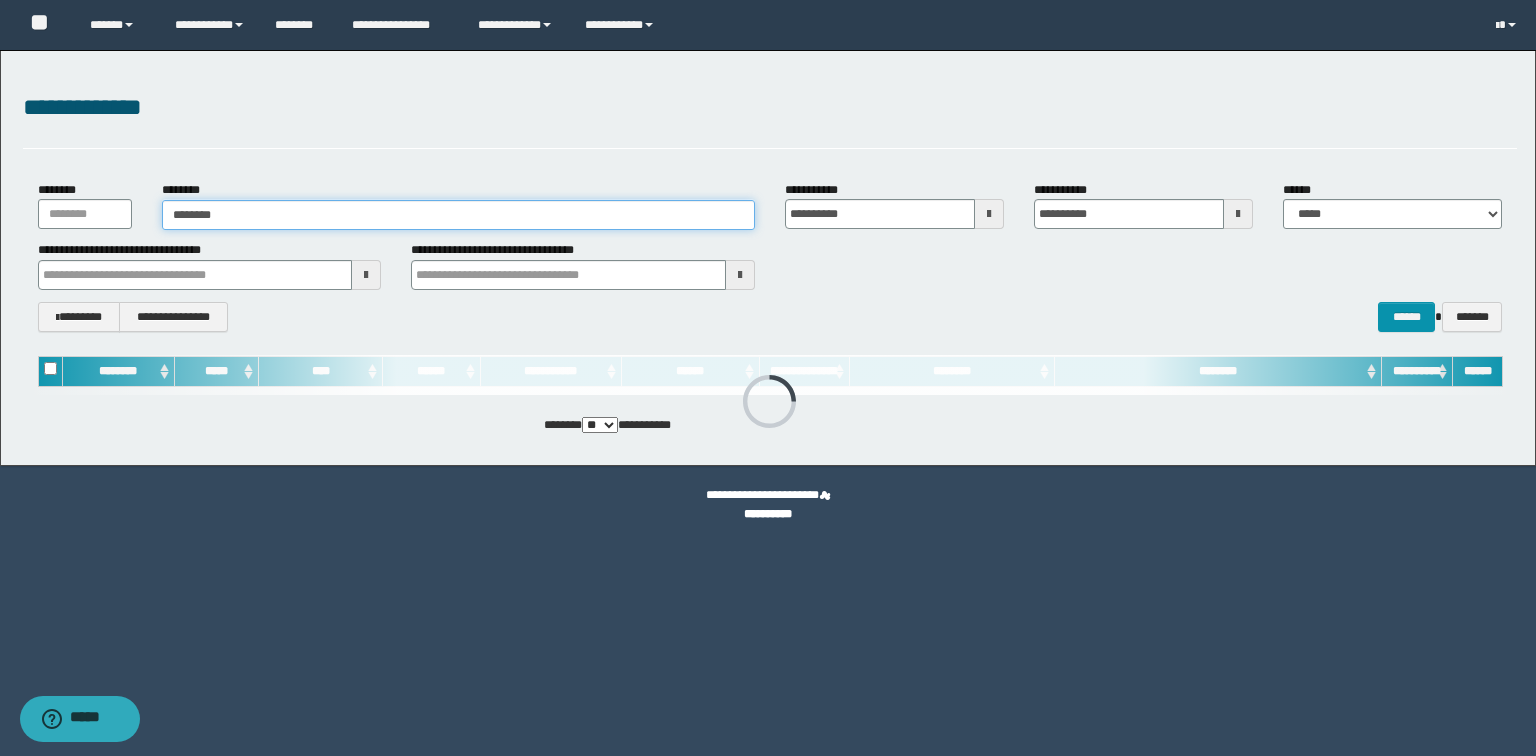 type 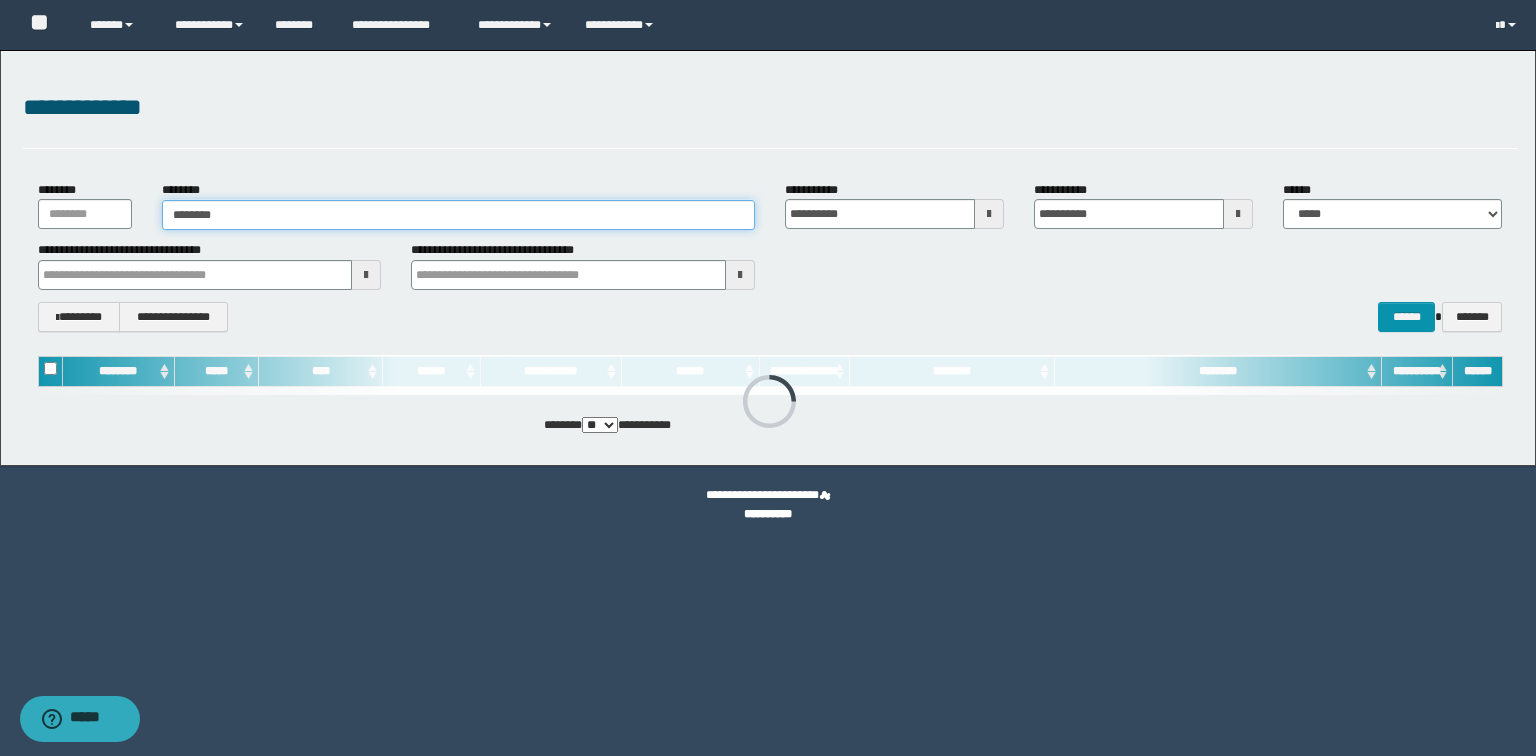 type on "********" 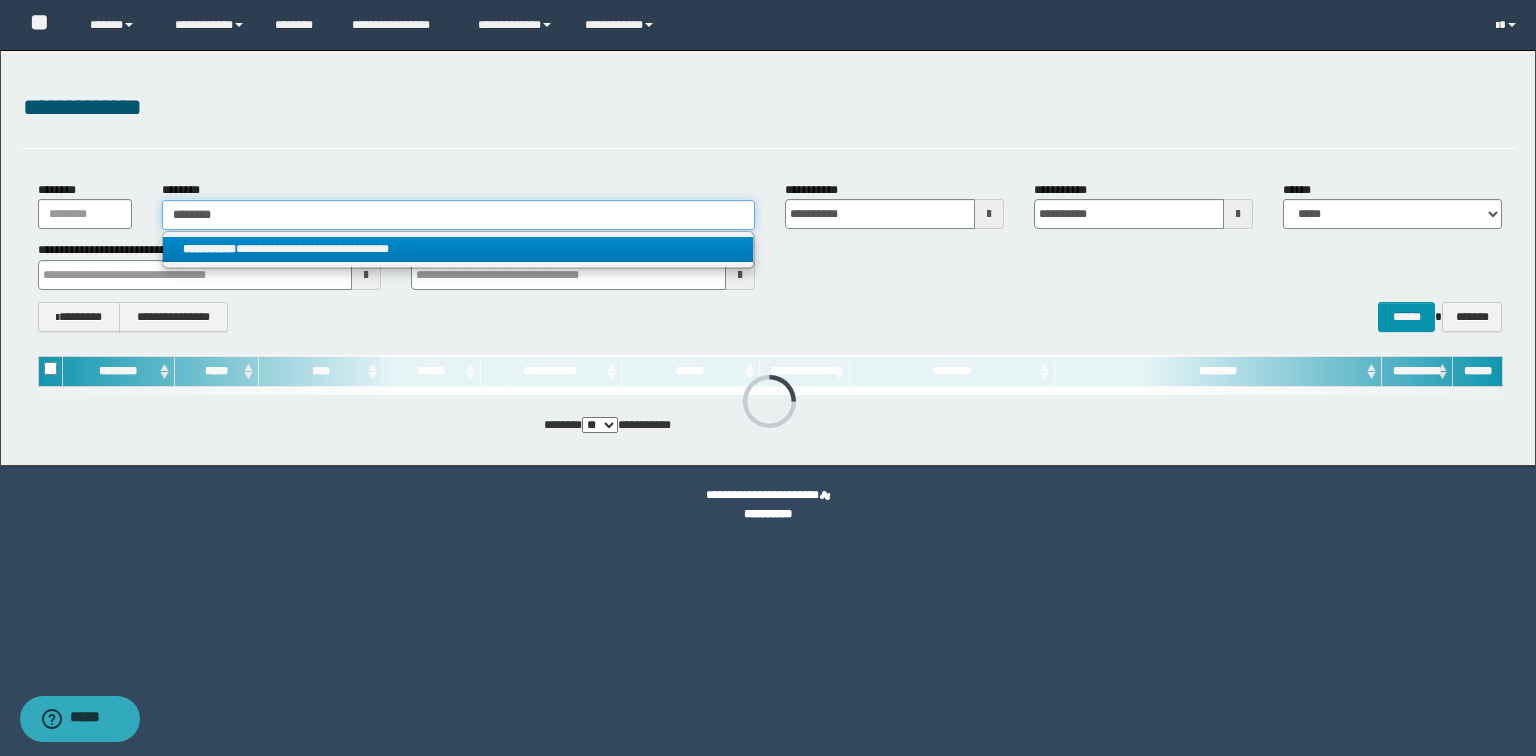type on "********" 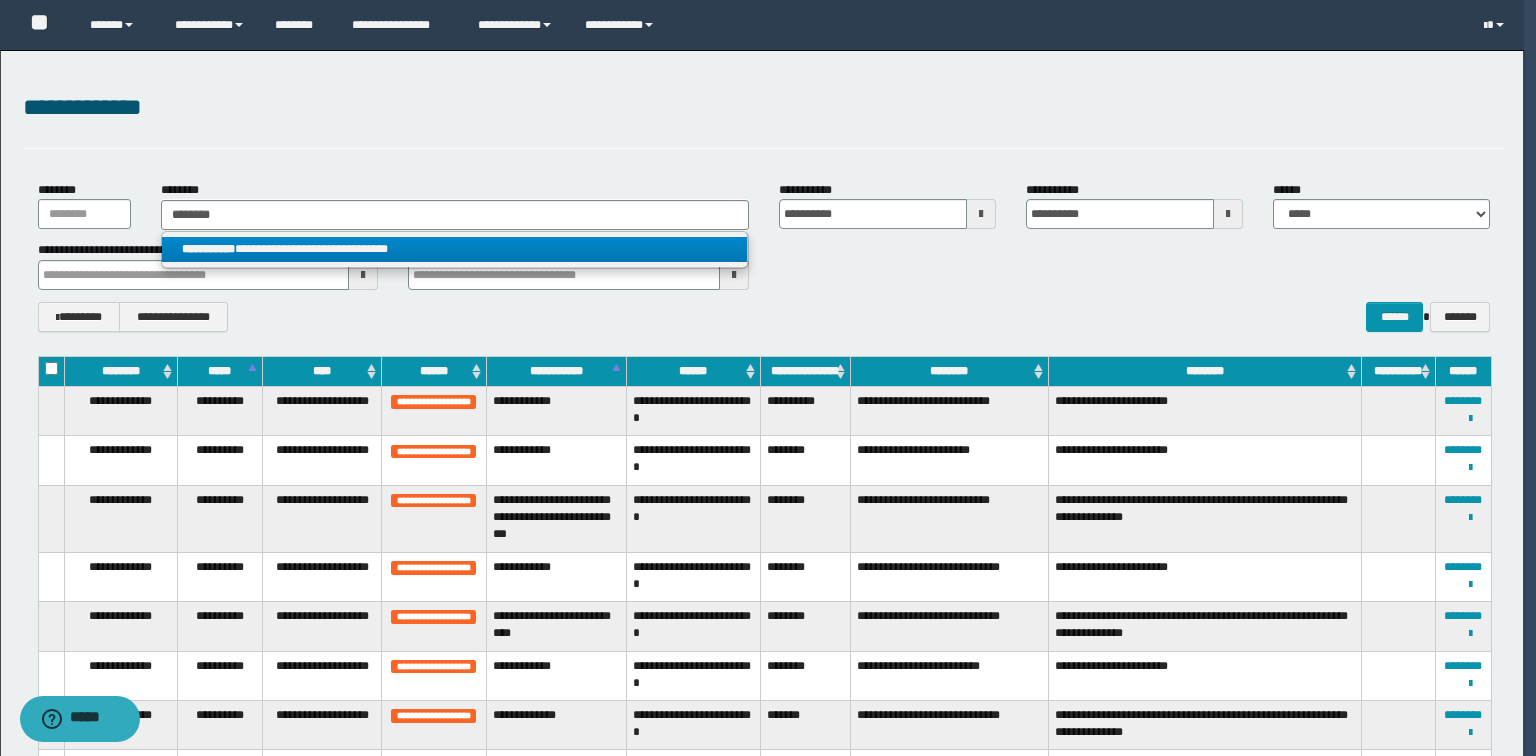 drag, startPoint x: 265, startPoint y: 241, endPoint x: 201, endPoint y: 244, distance: 64.070274 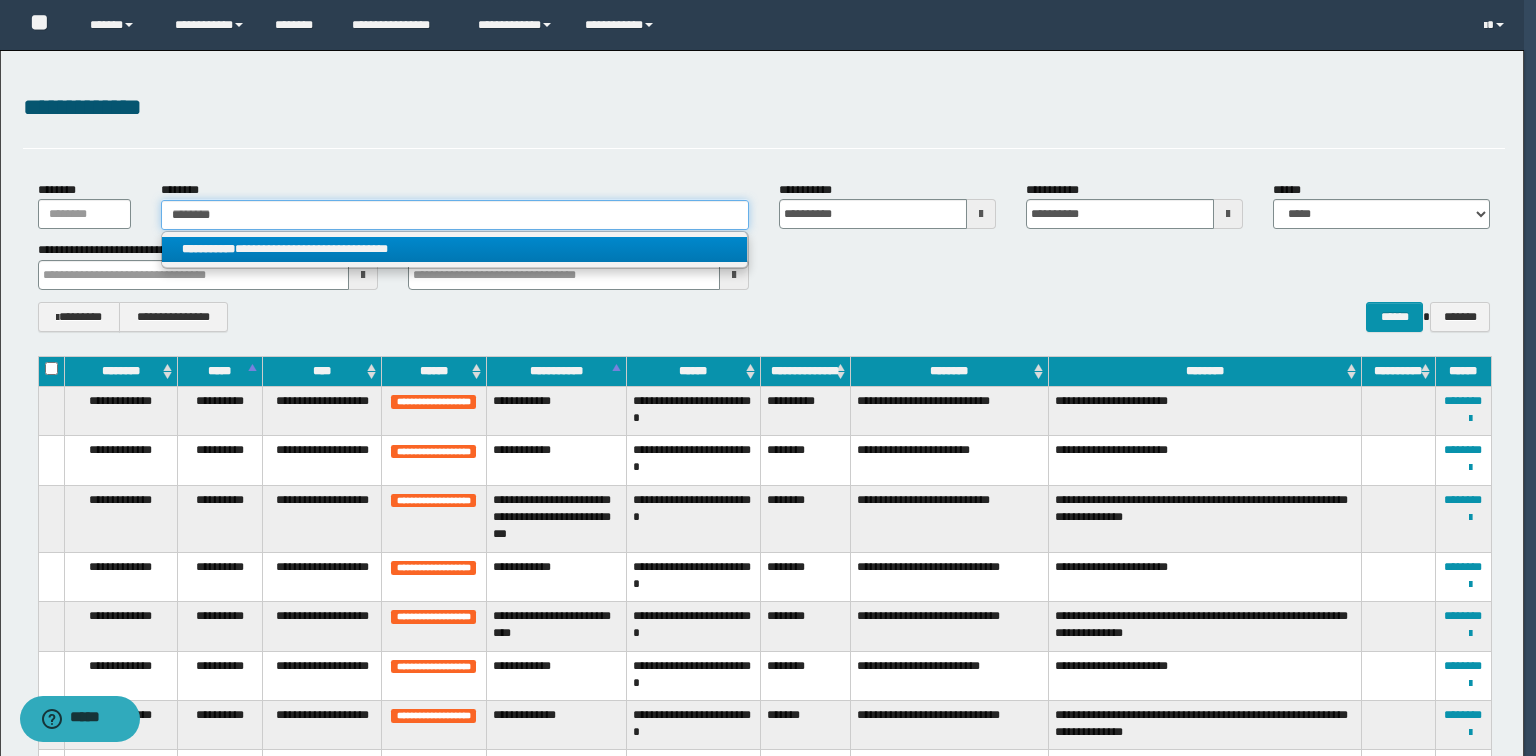 type 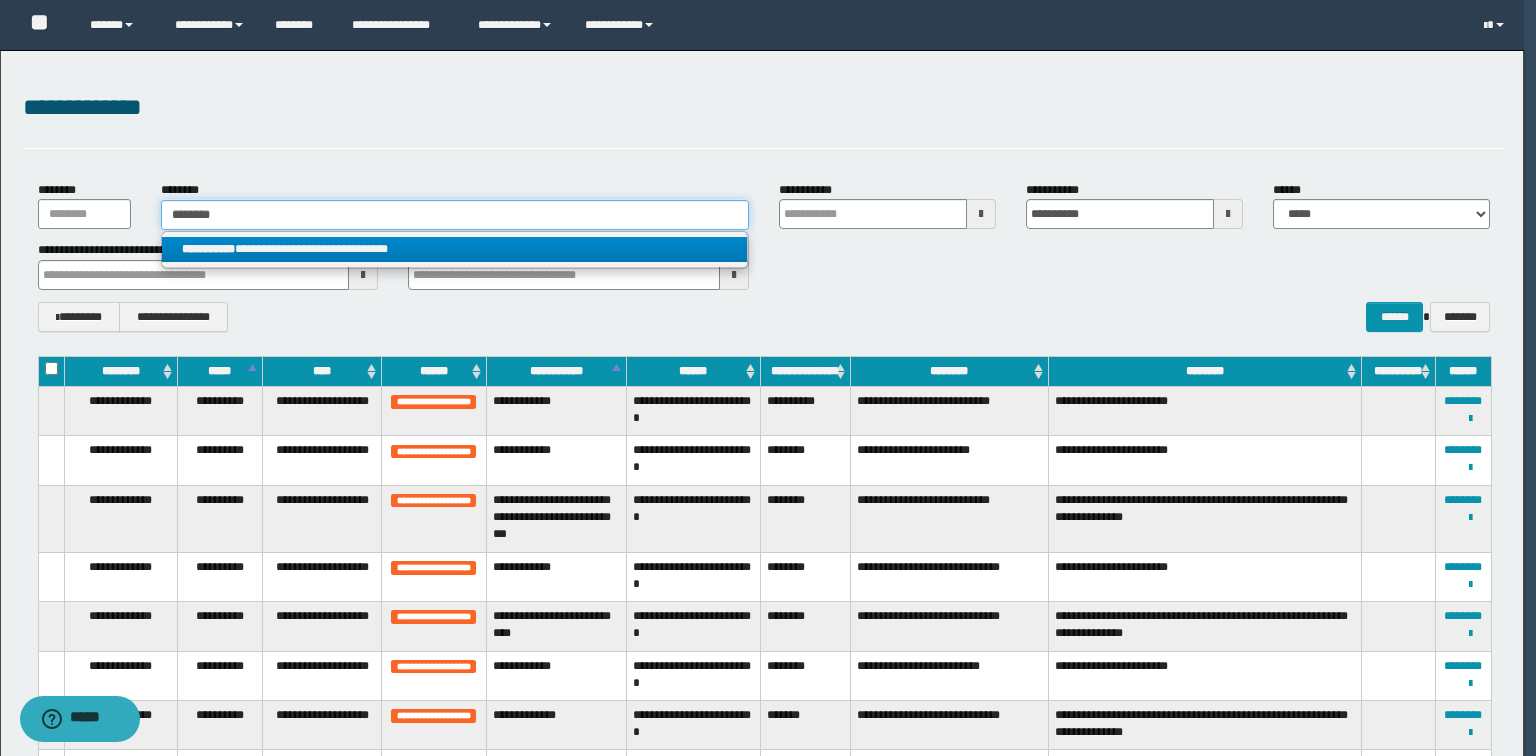 type 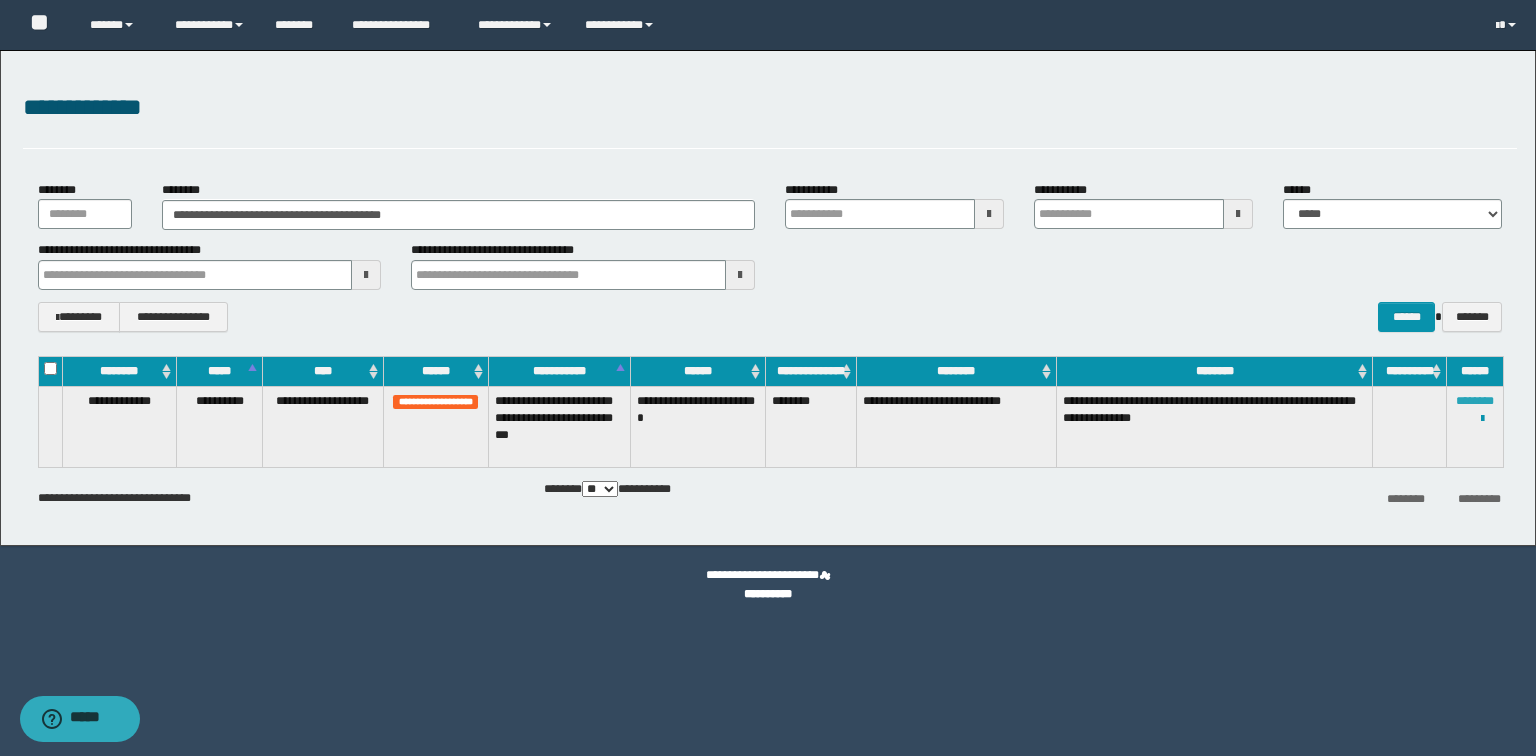 click on "********" at bounding box center [1475, 401] 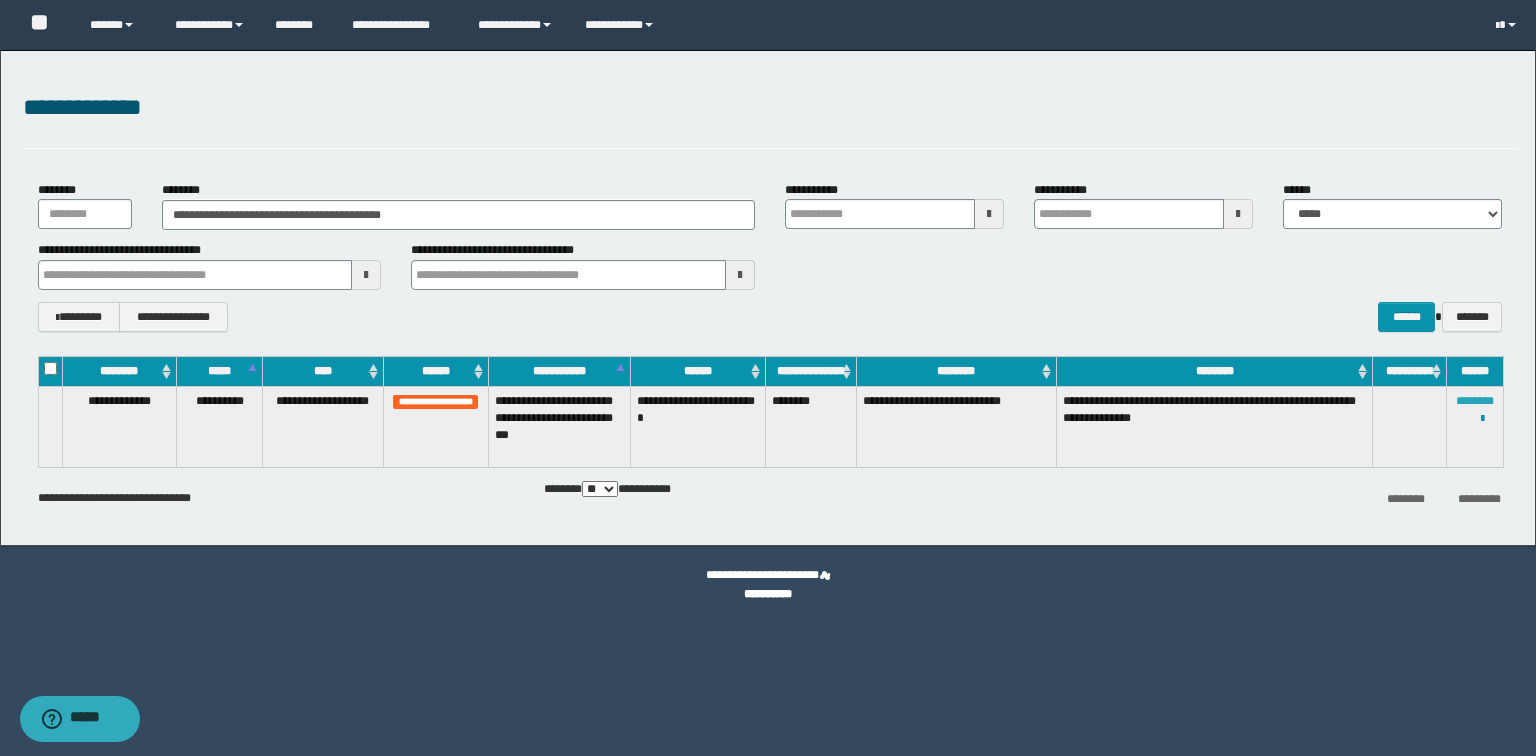 type 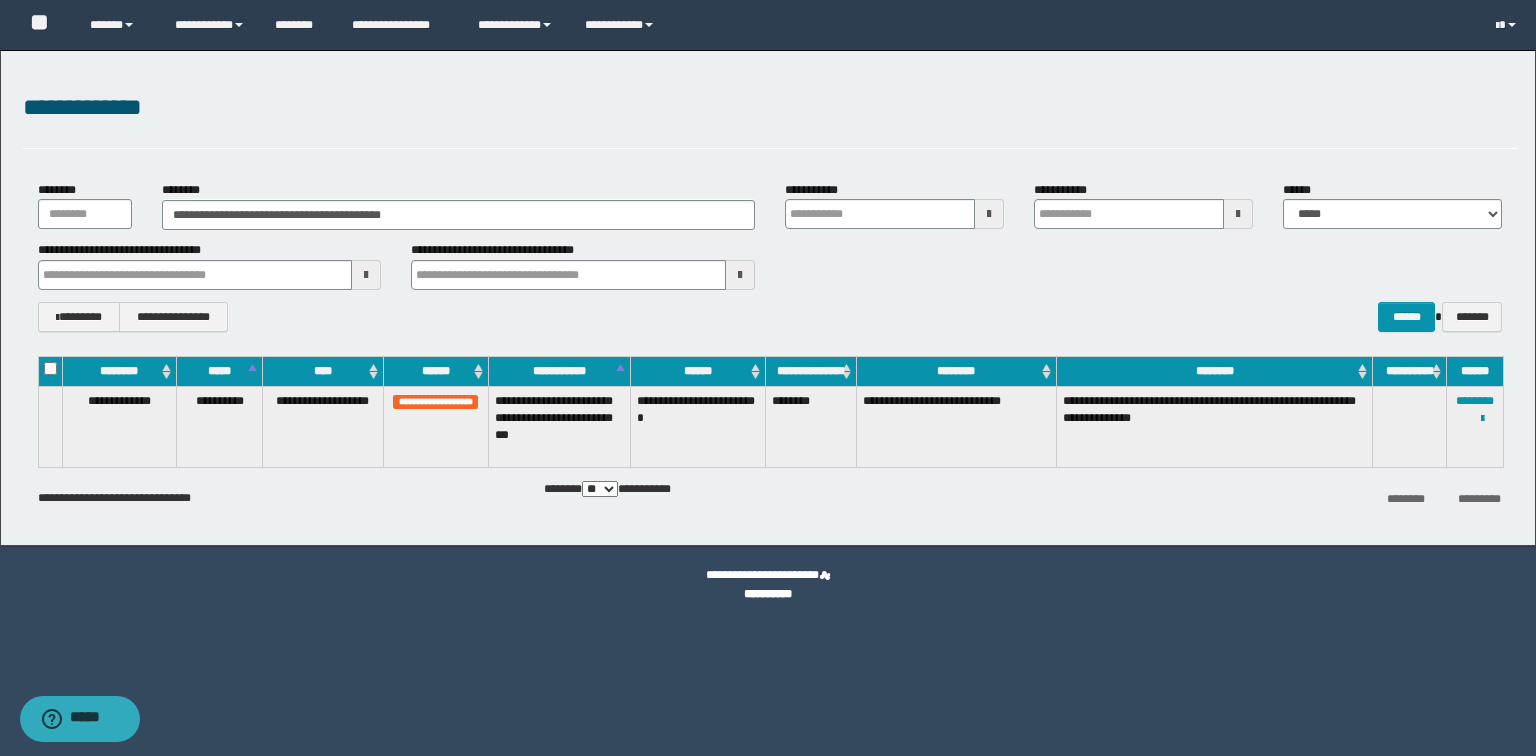 type 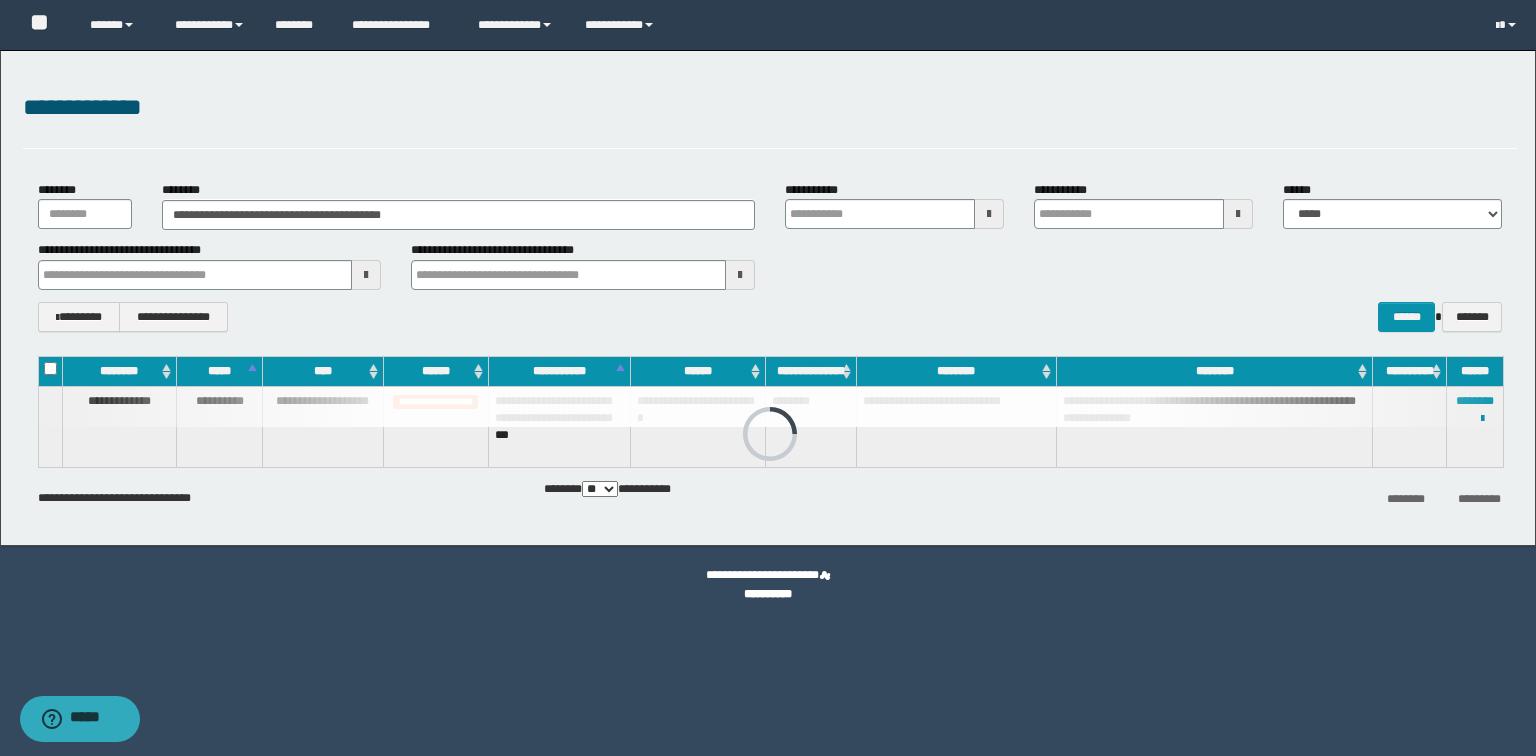 type 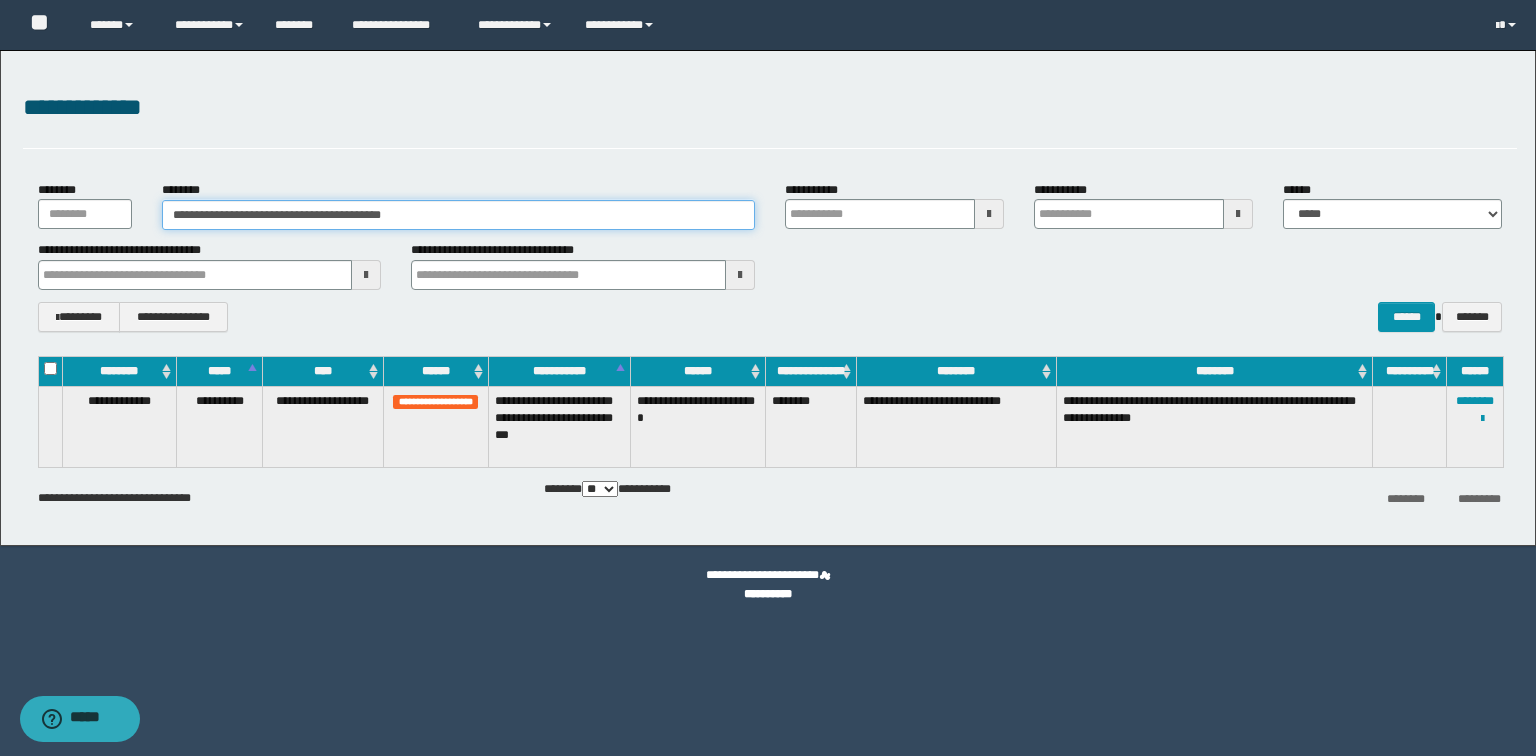 drag, startPoint x: 519, startPoint y: 222, endPoint x: 145, endPoint y: 224, distance: 374.00534 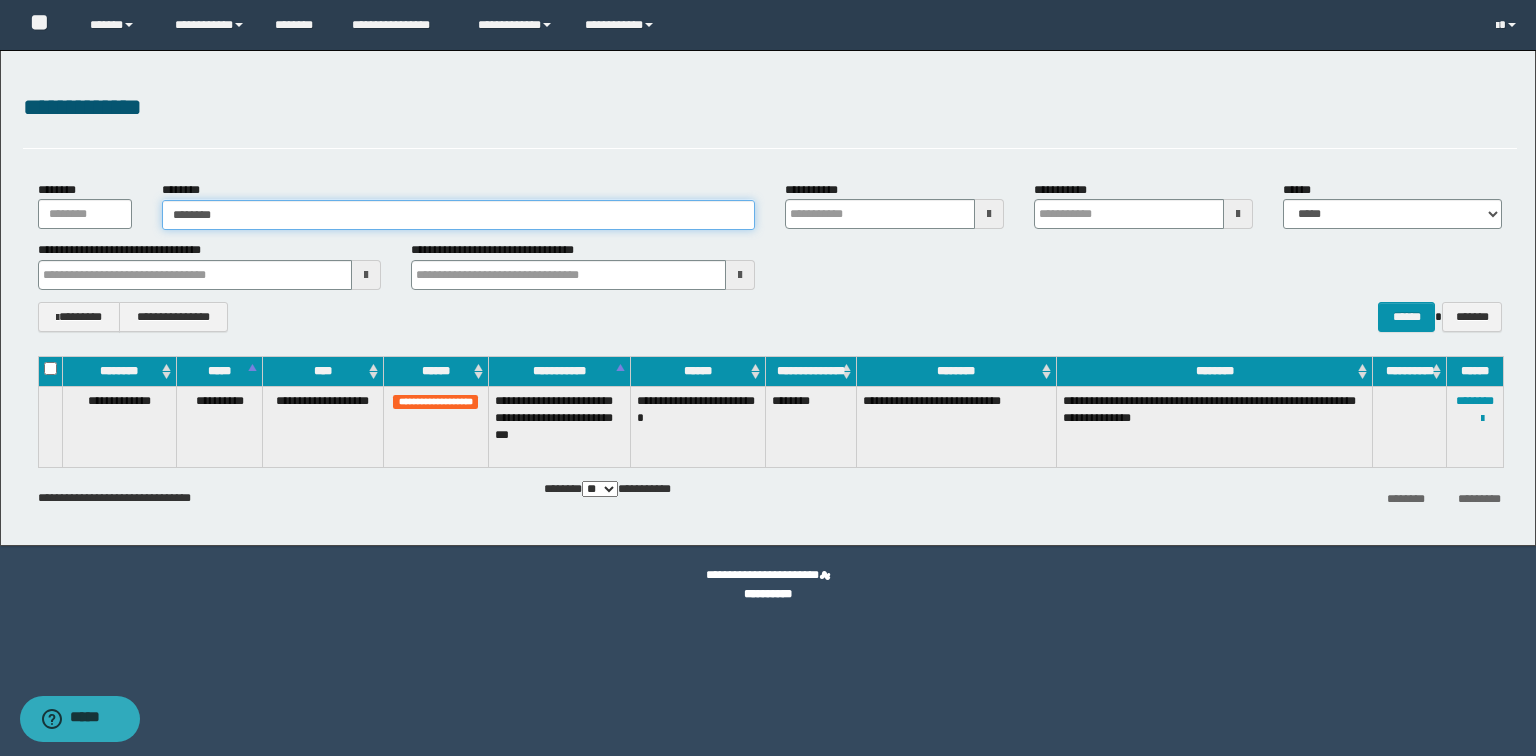 type 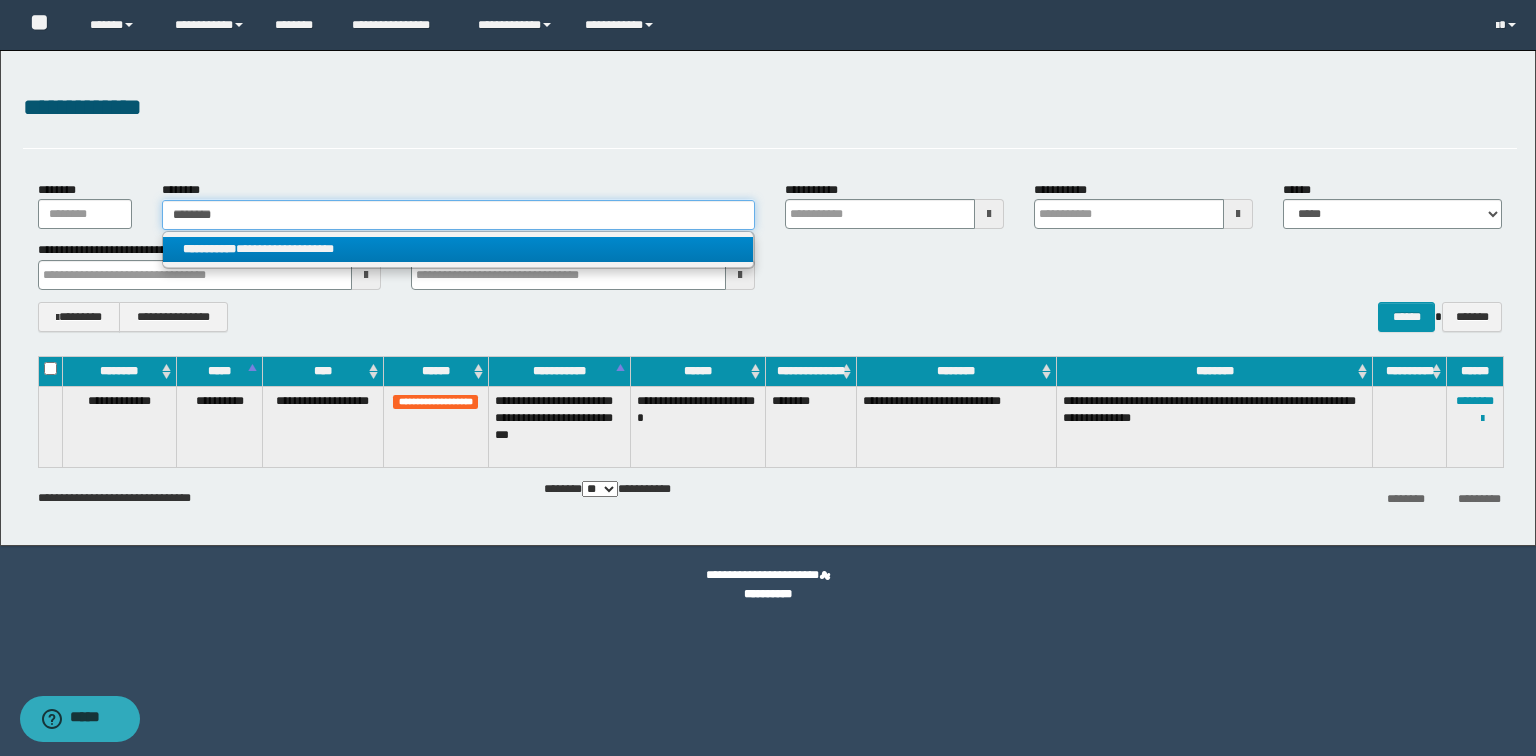 type on "********" 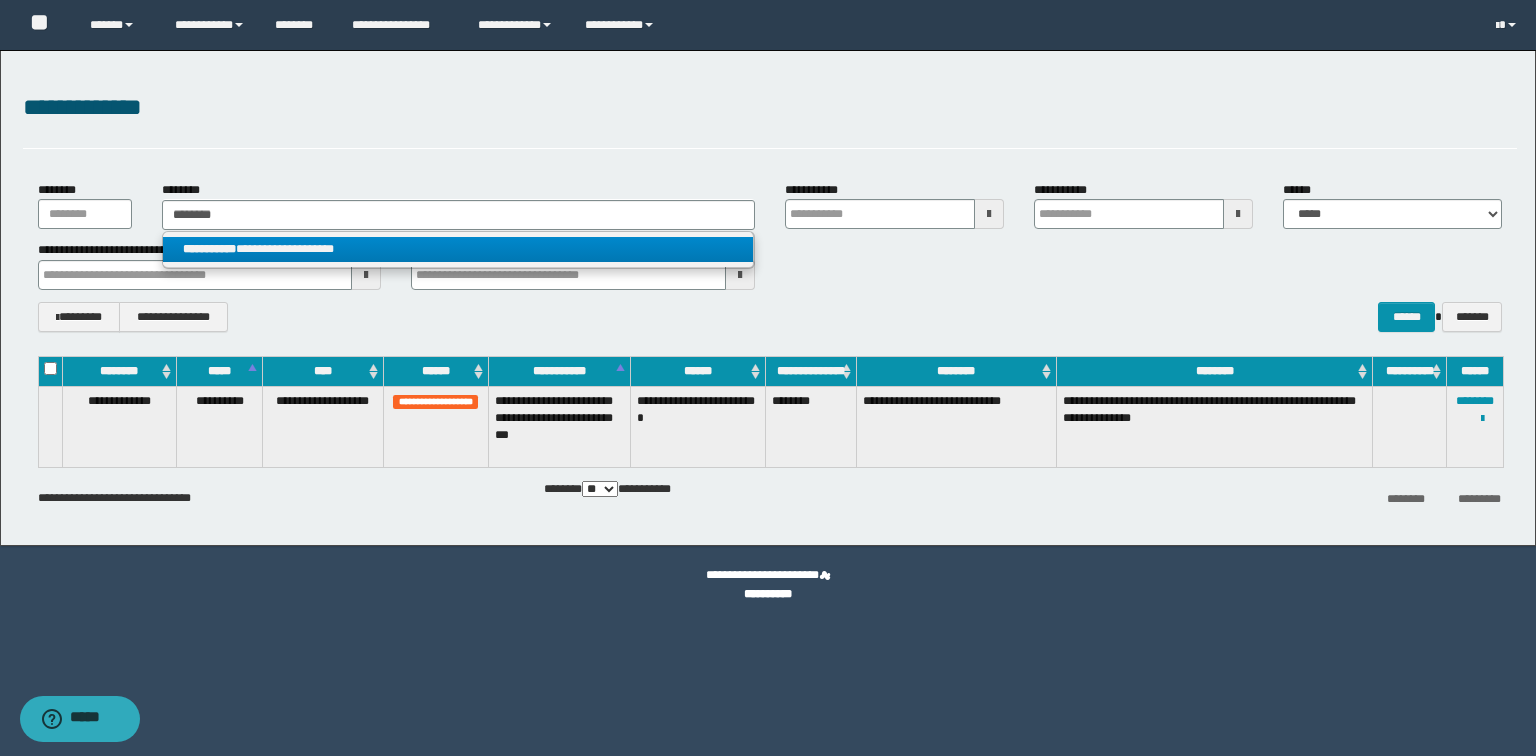 click on "**********" at bounding box center [458, 249] 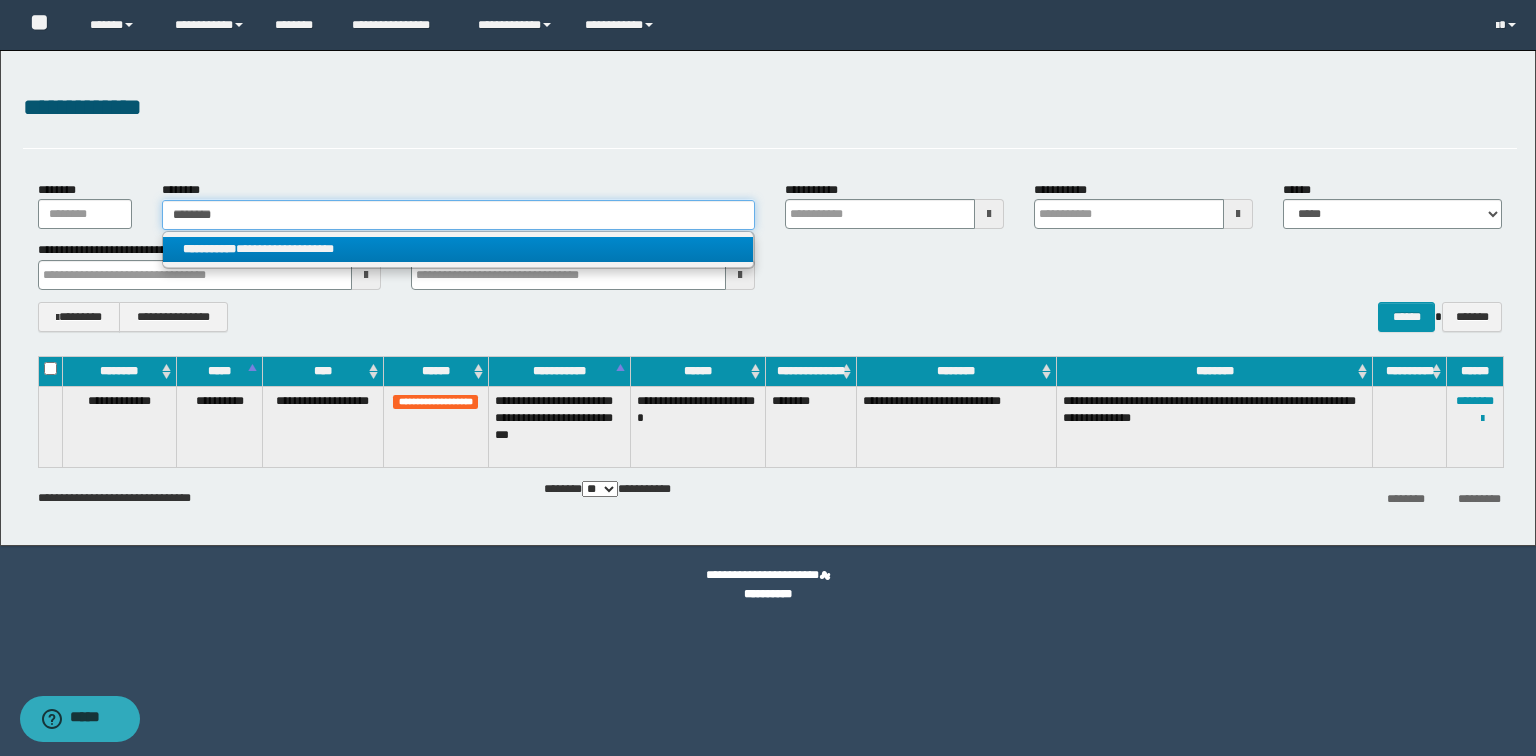 type 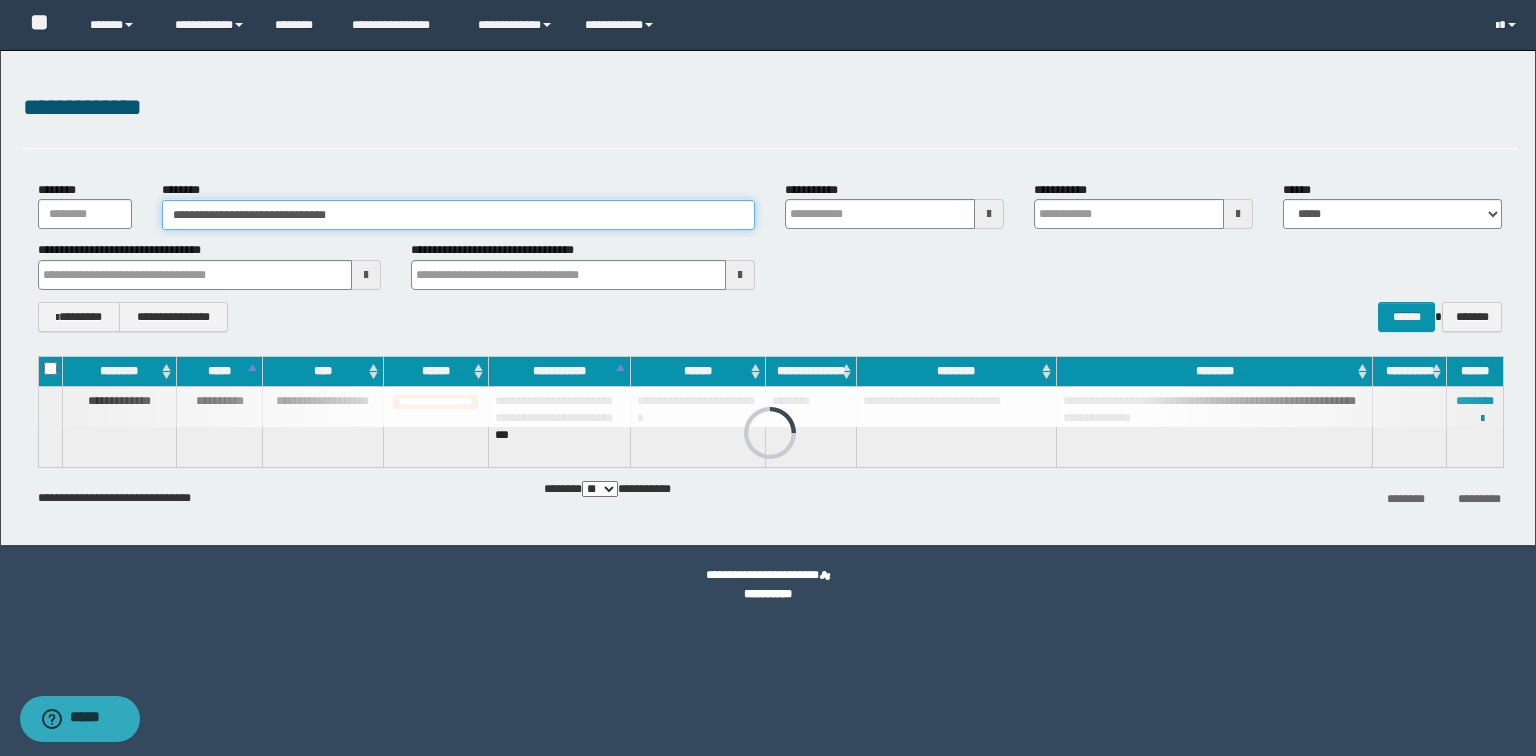 type 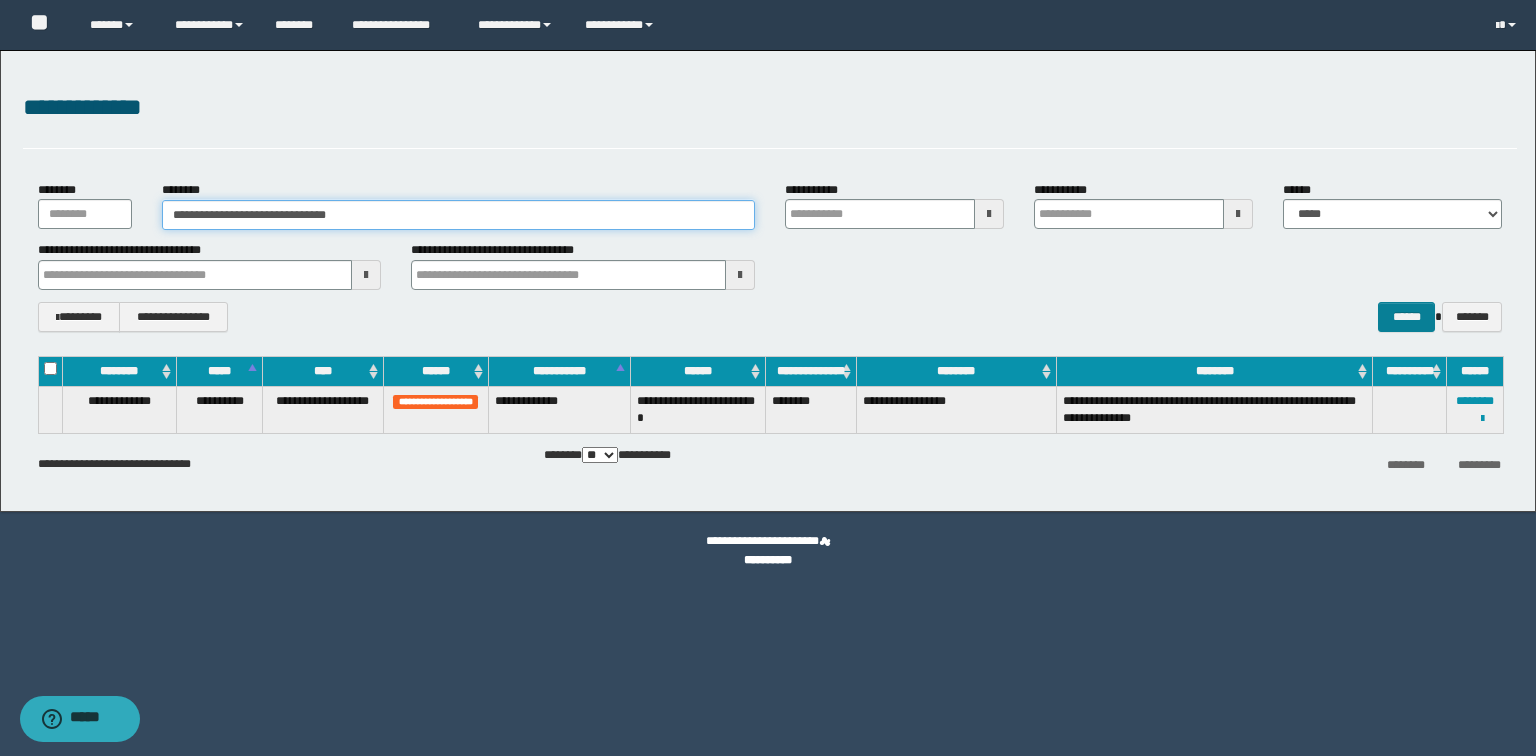 type 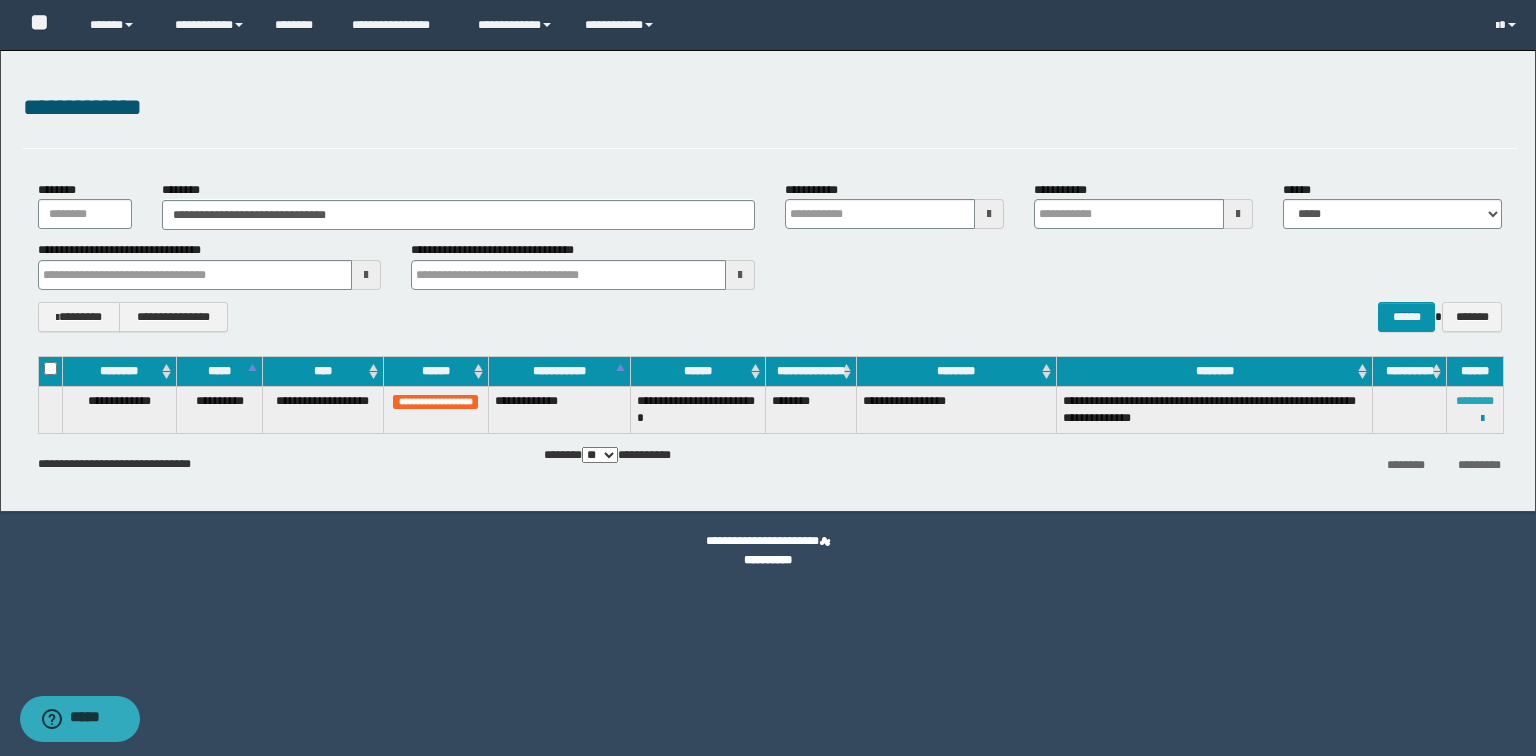click on "********" at bounding box center [1475, 401] 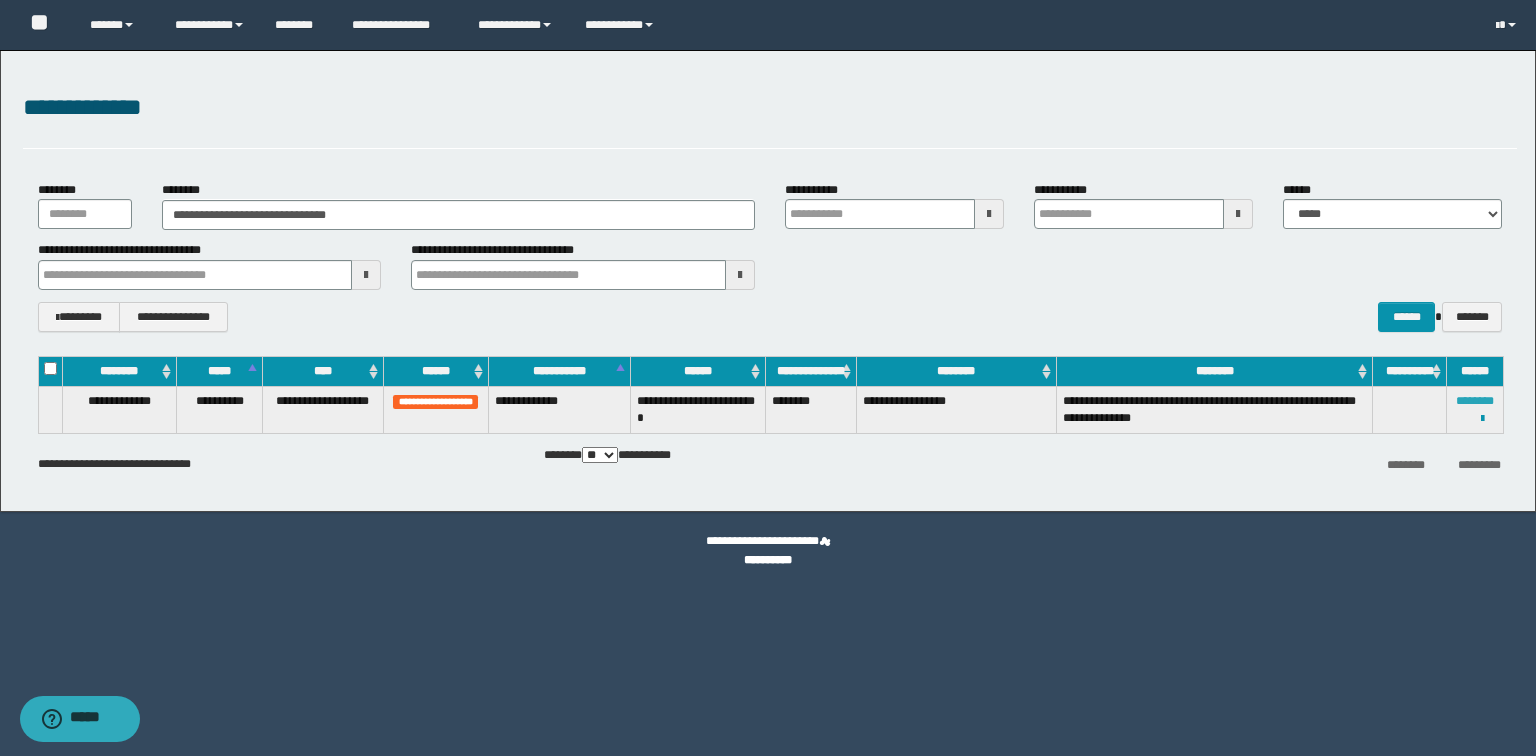 type 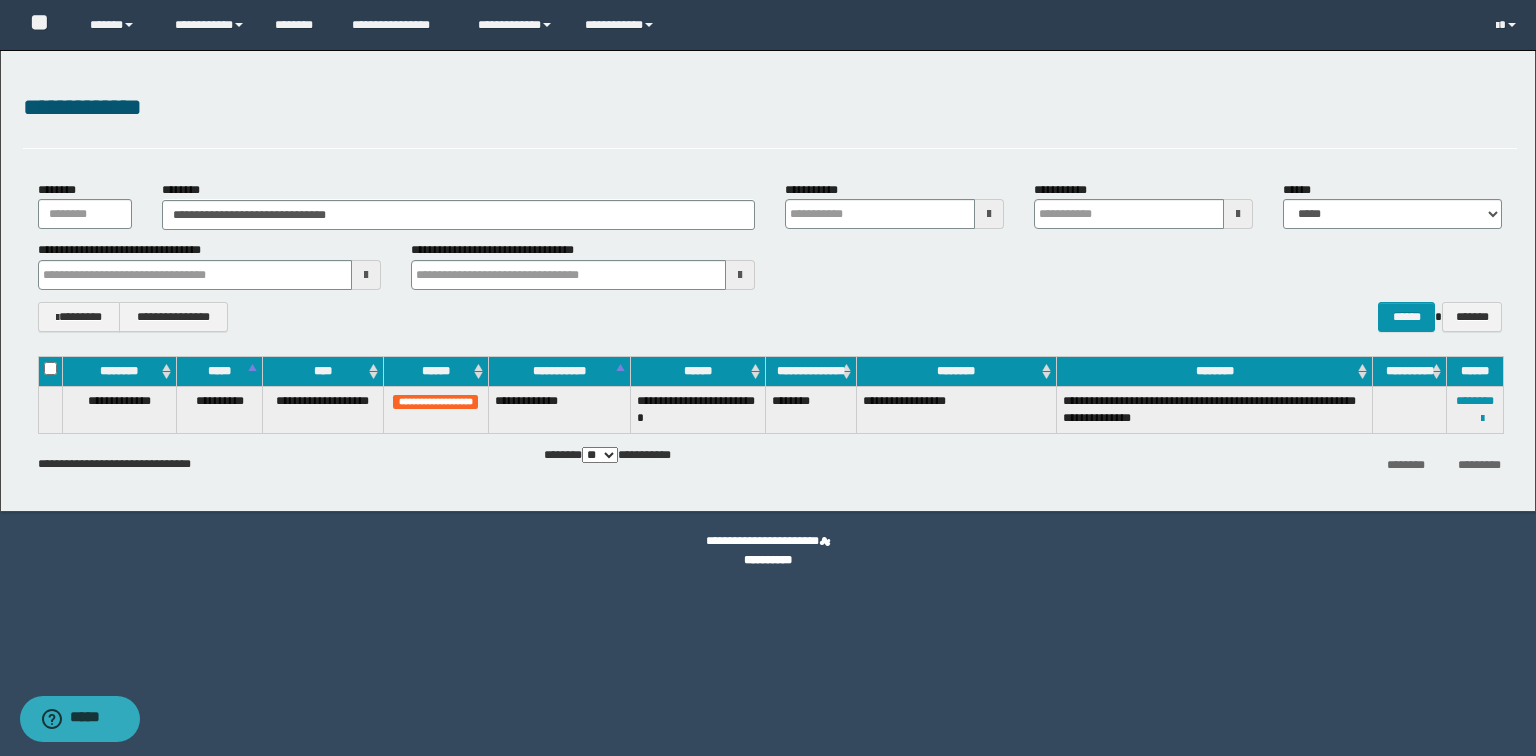 type 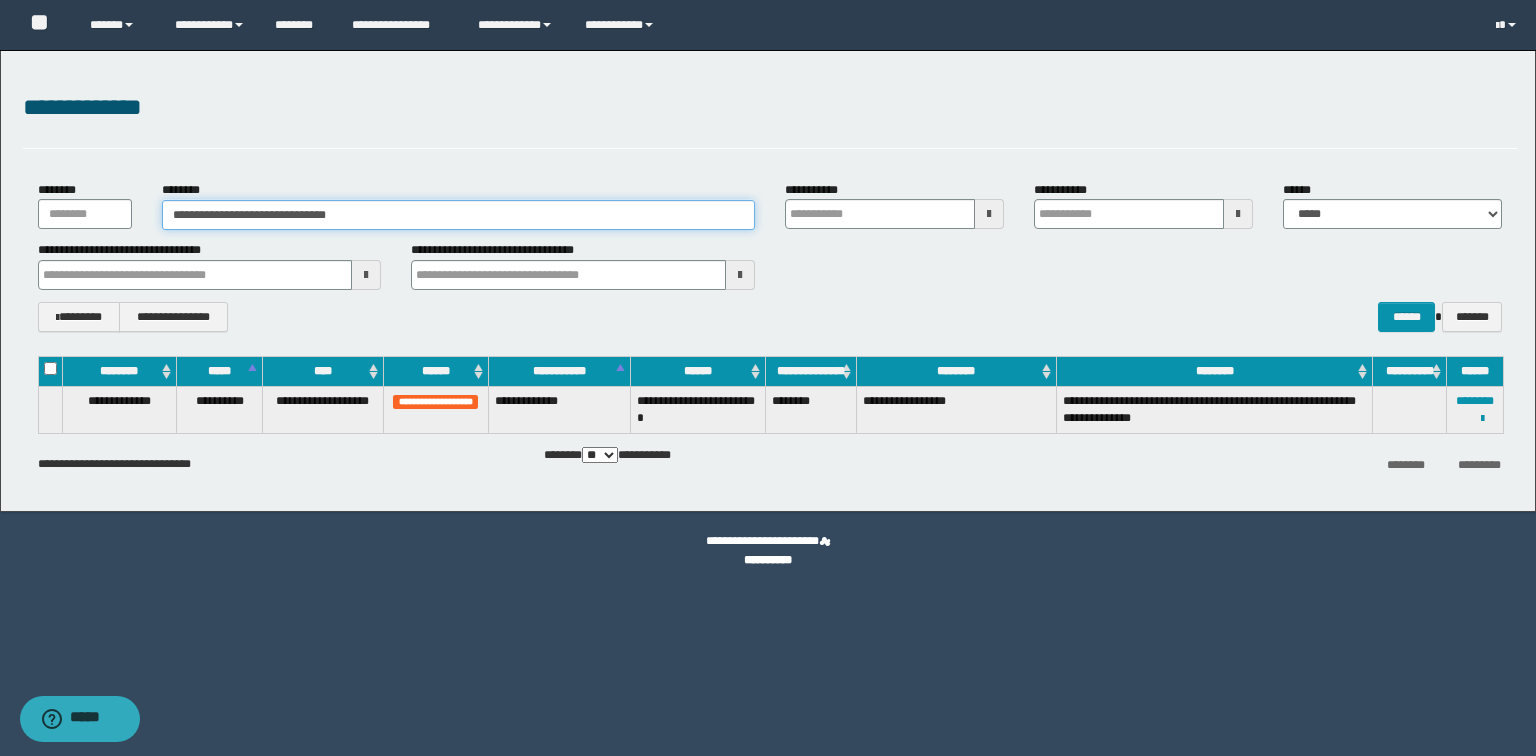 drag, startPoint x: 443, startPoint y: 226, endPoint x: 0, endPoint y: 208, distance: 443.36554 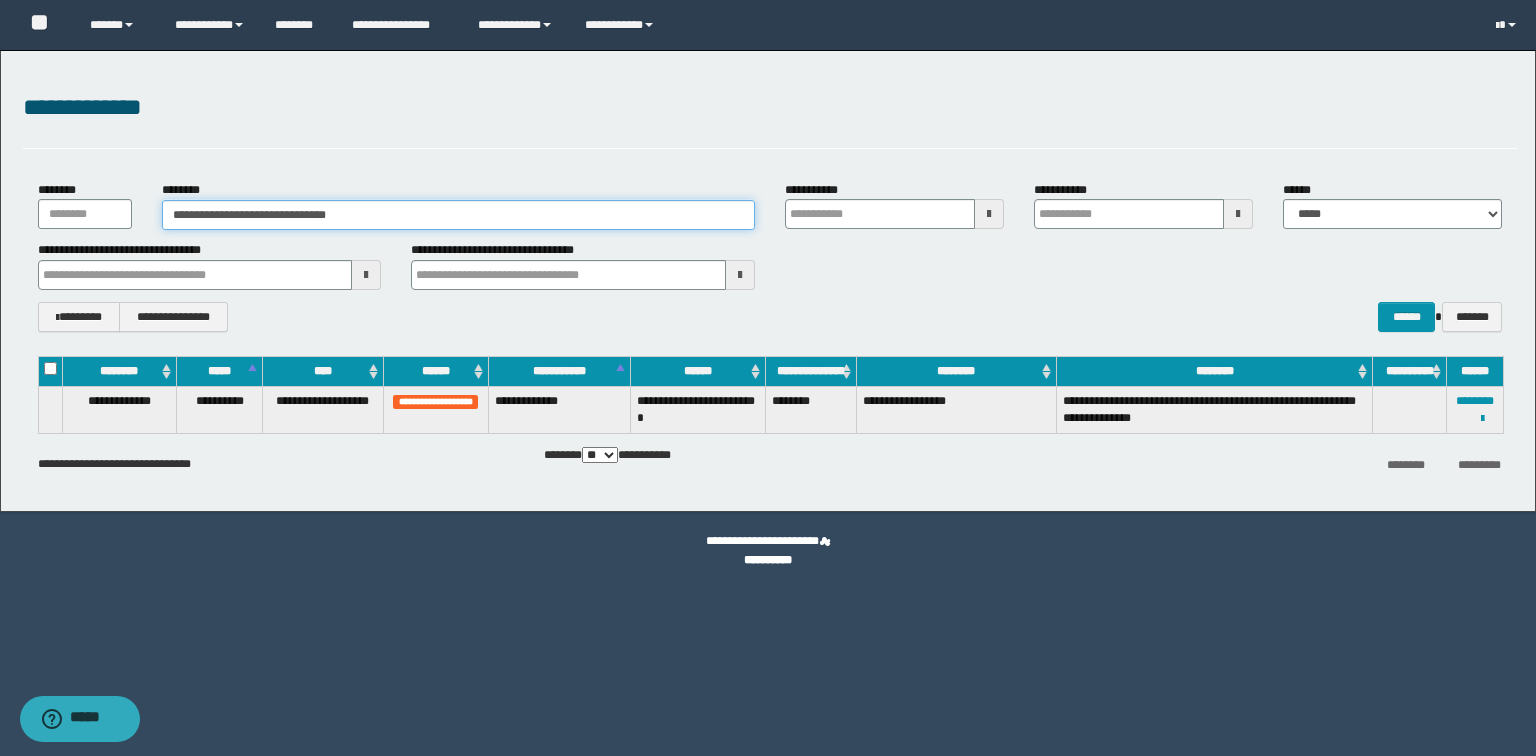 paste 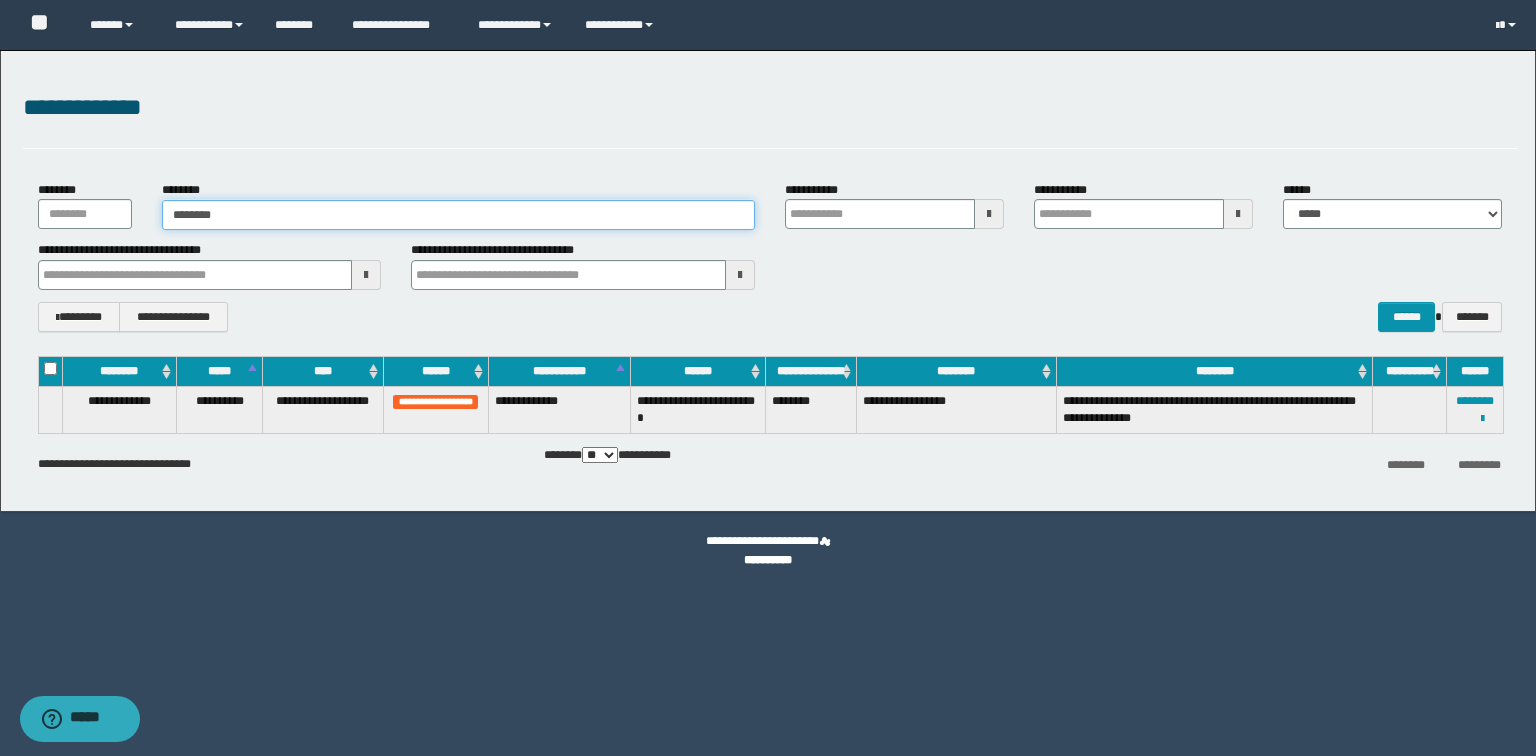 type 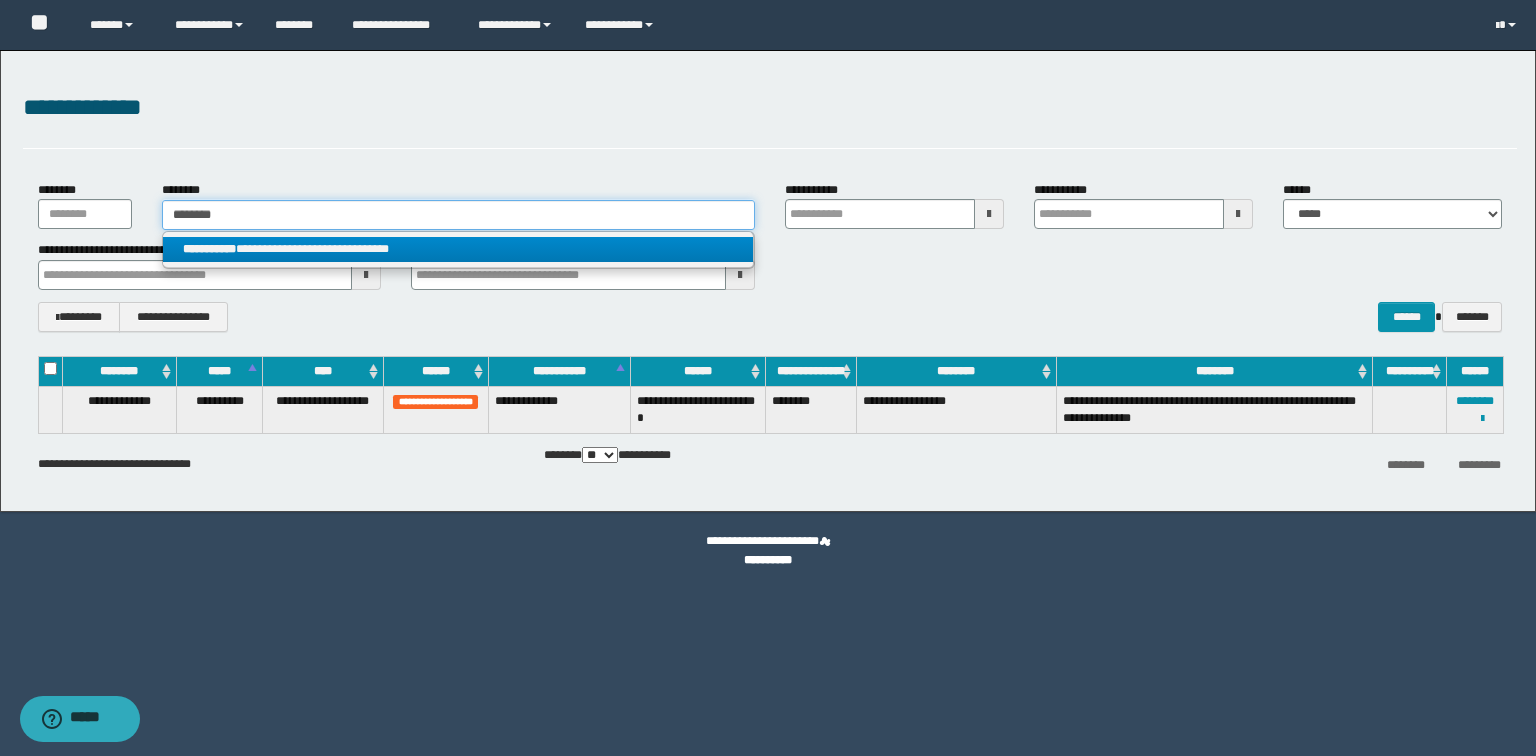 type on "********" 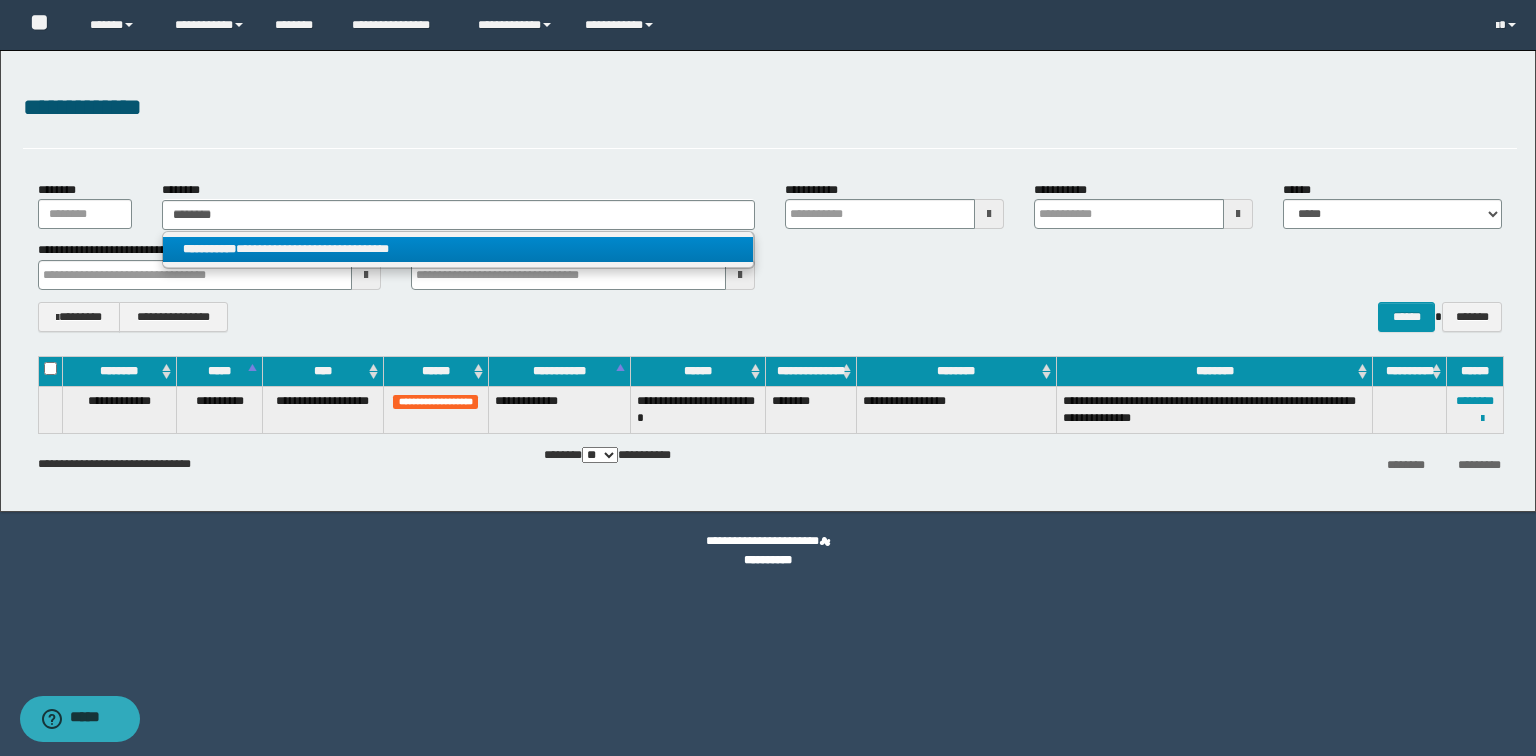 click on "**********" at bounding box center [209, 249] 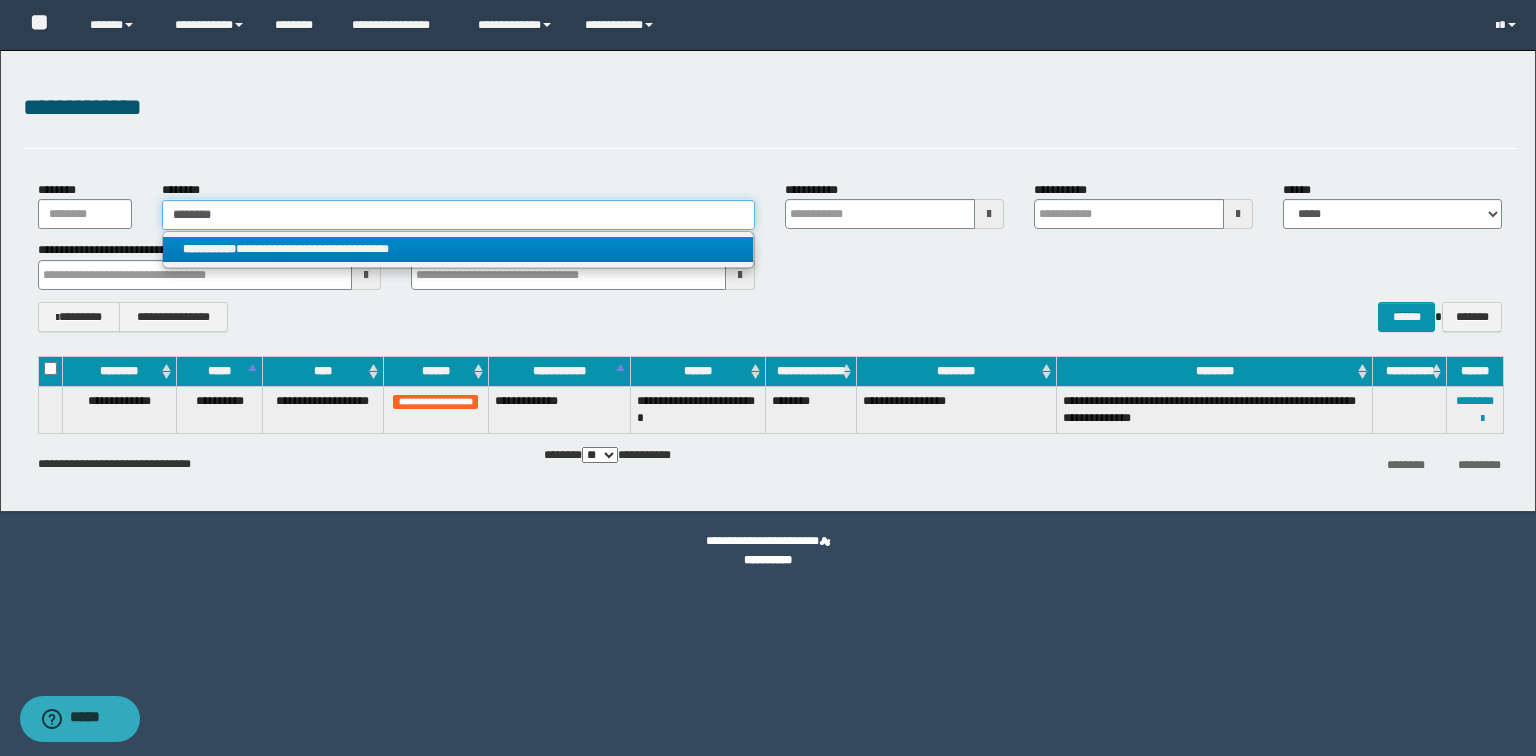 type 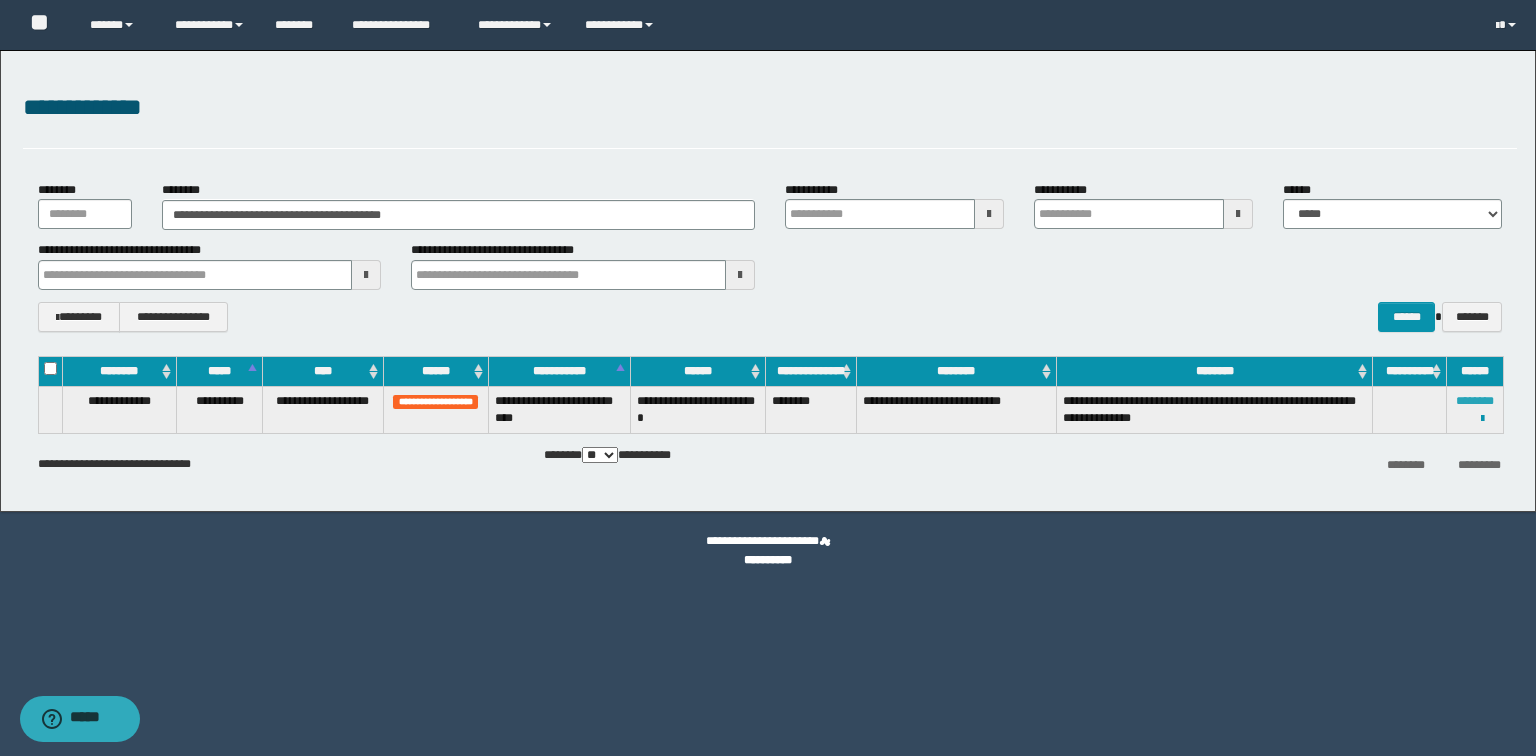 click on "********" at bounding box center (1475, 401) 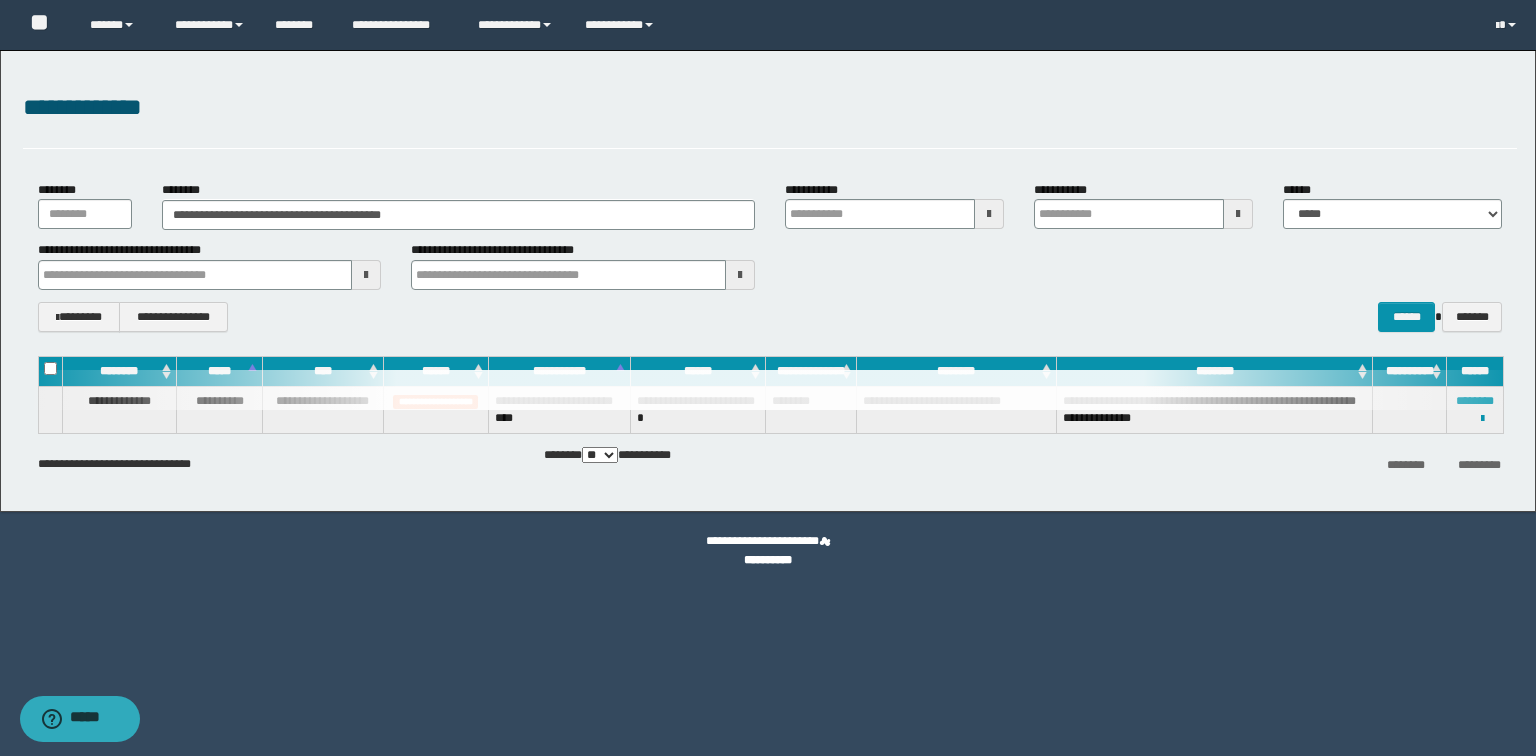 type 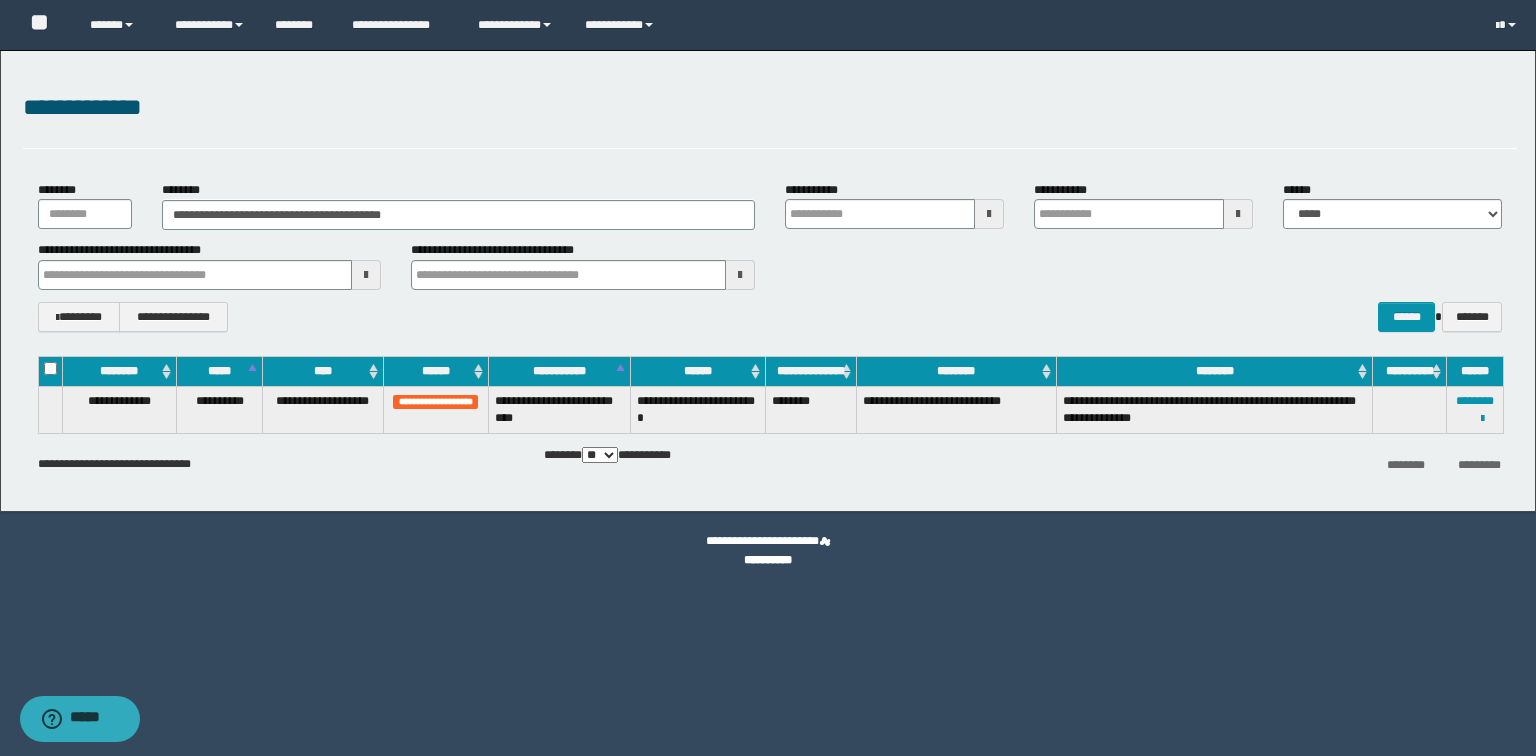 type 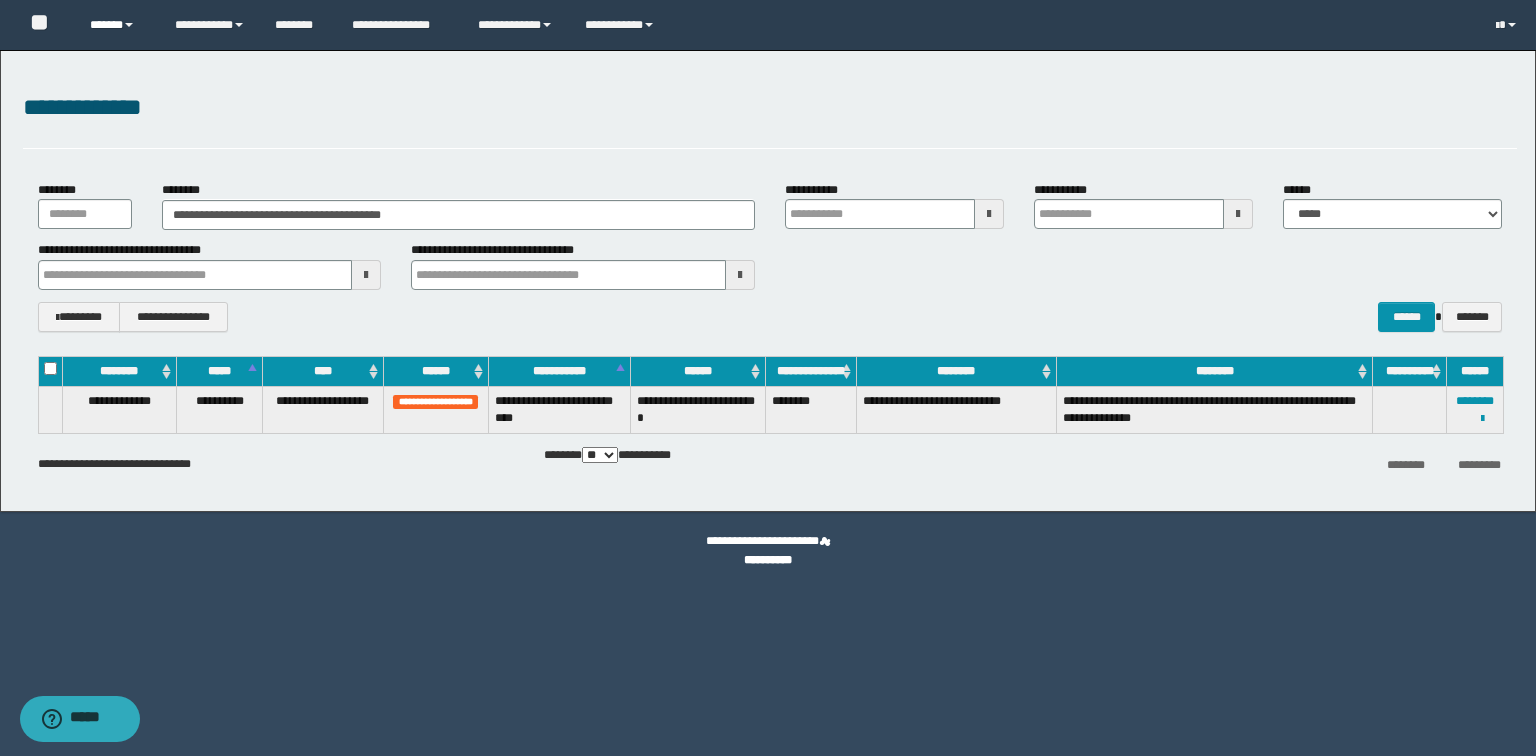type 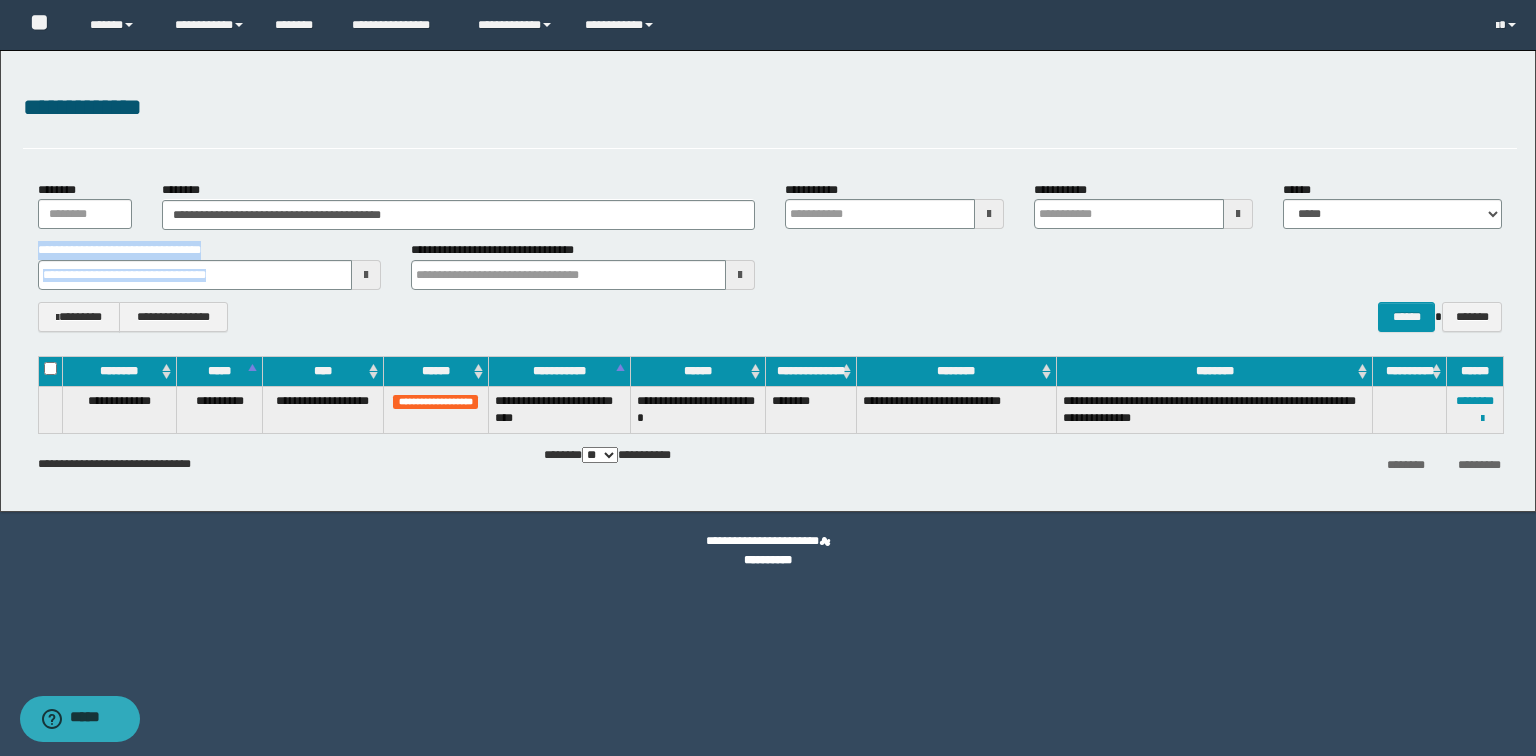 drag, startPoint x: 536, startPoint y: 236, endPoint x: 0, endPoint y: 239, distance: 536.0084 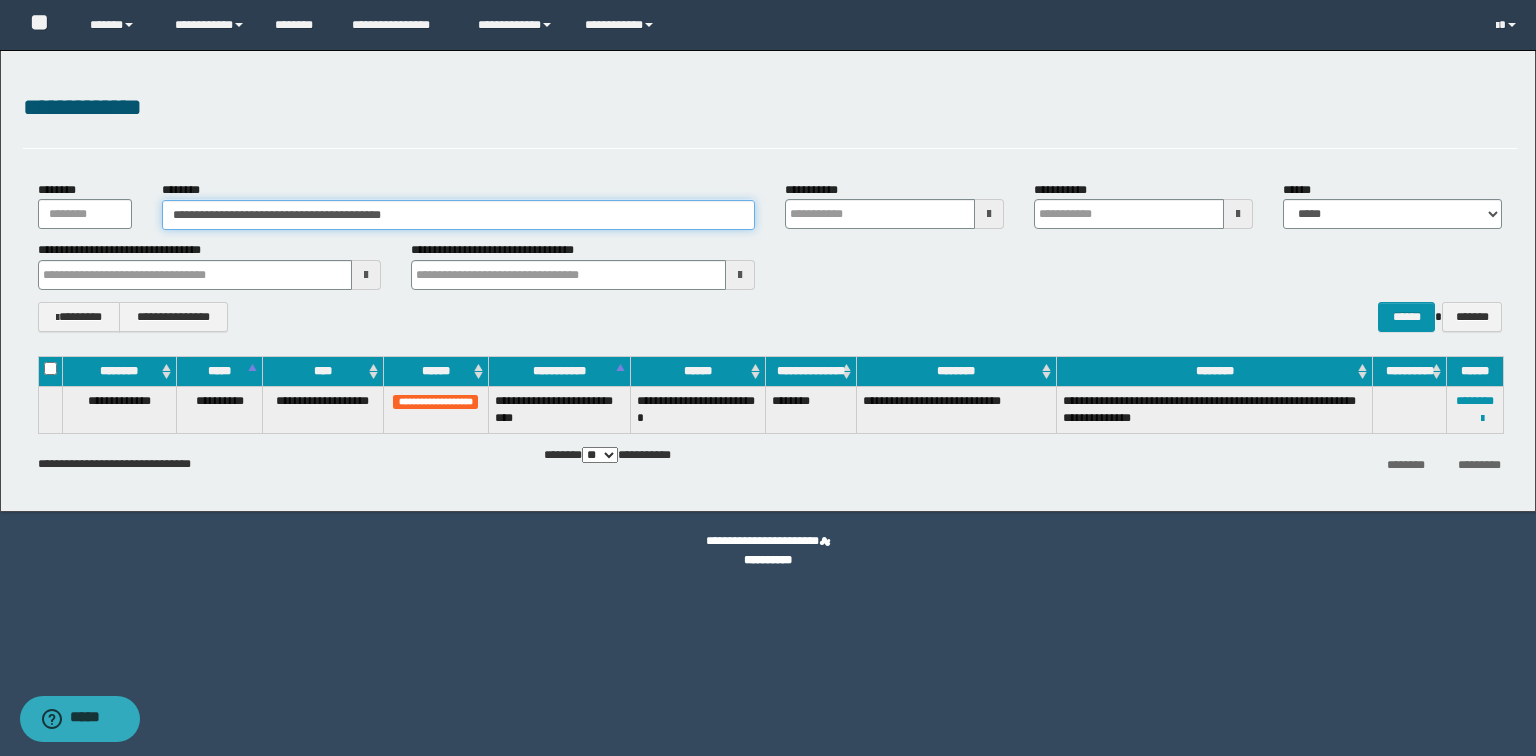 click on "**********" at bounding box center [458, 215] 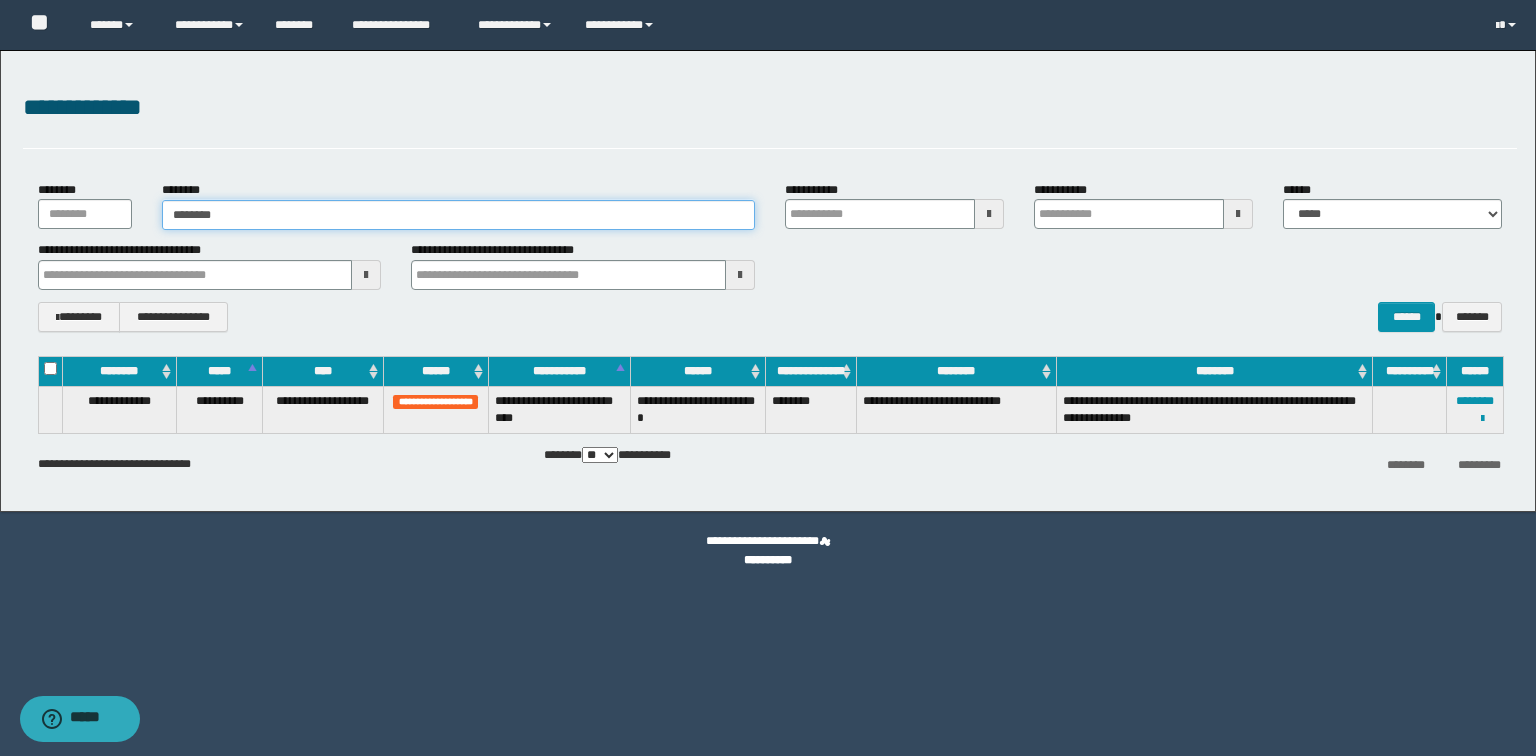 type 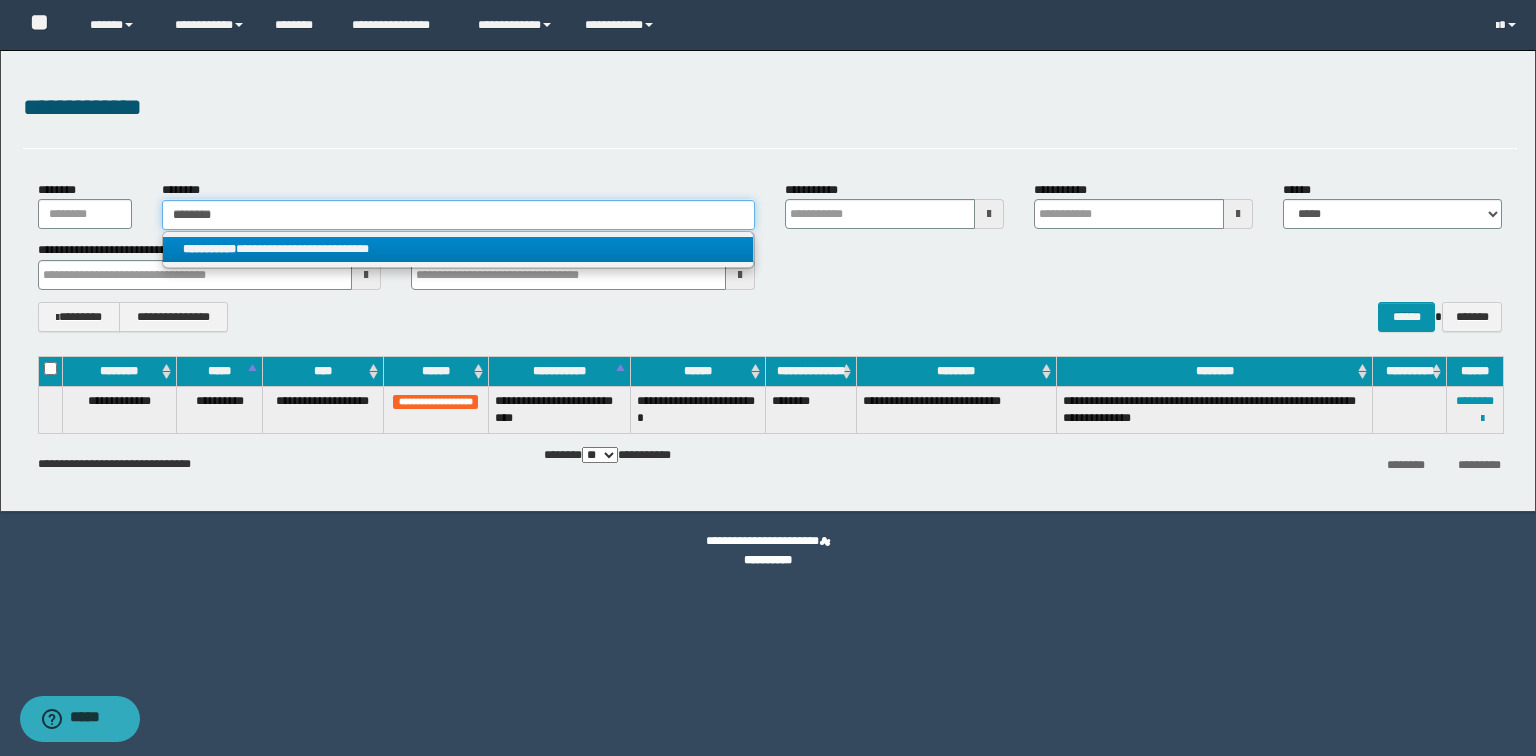 type on "********" 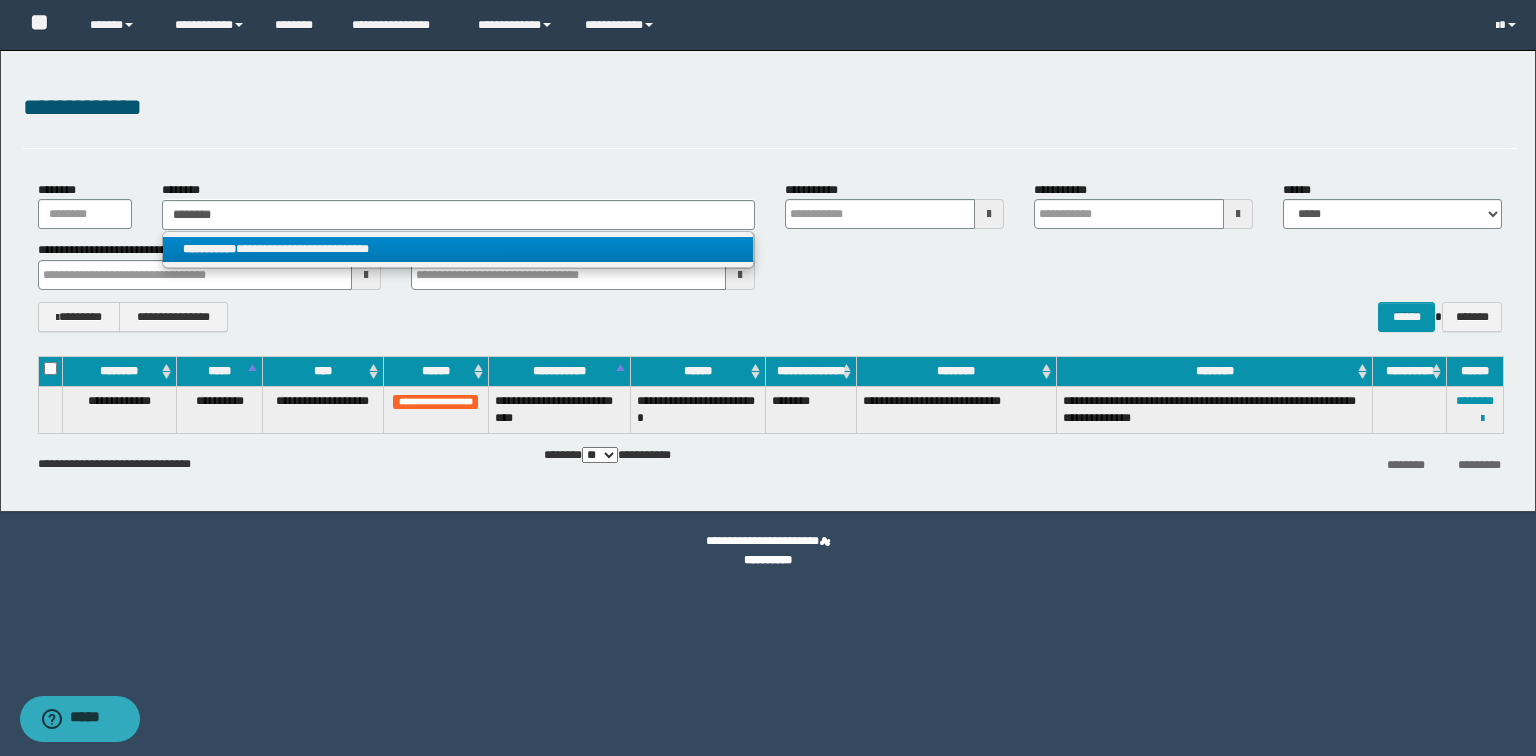 click on "**********" at bounding box center (458, 249) 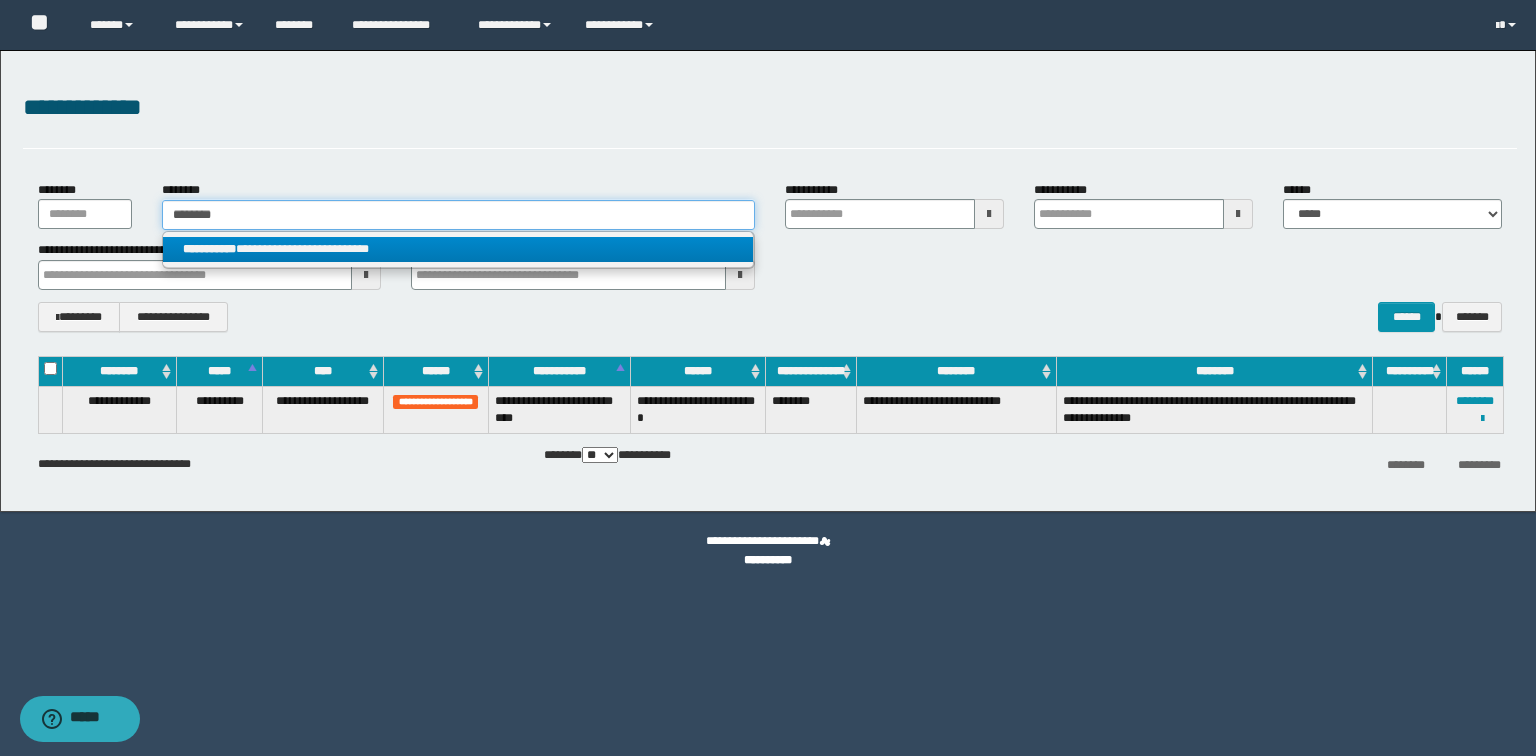 type 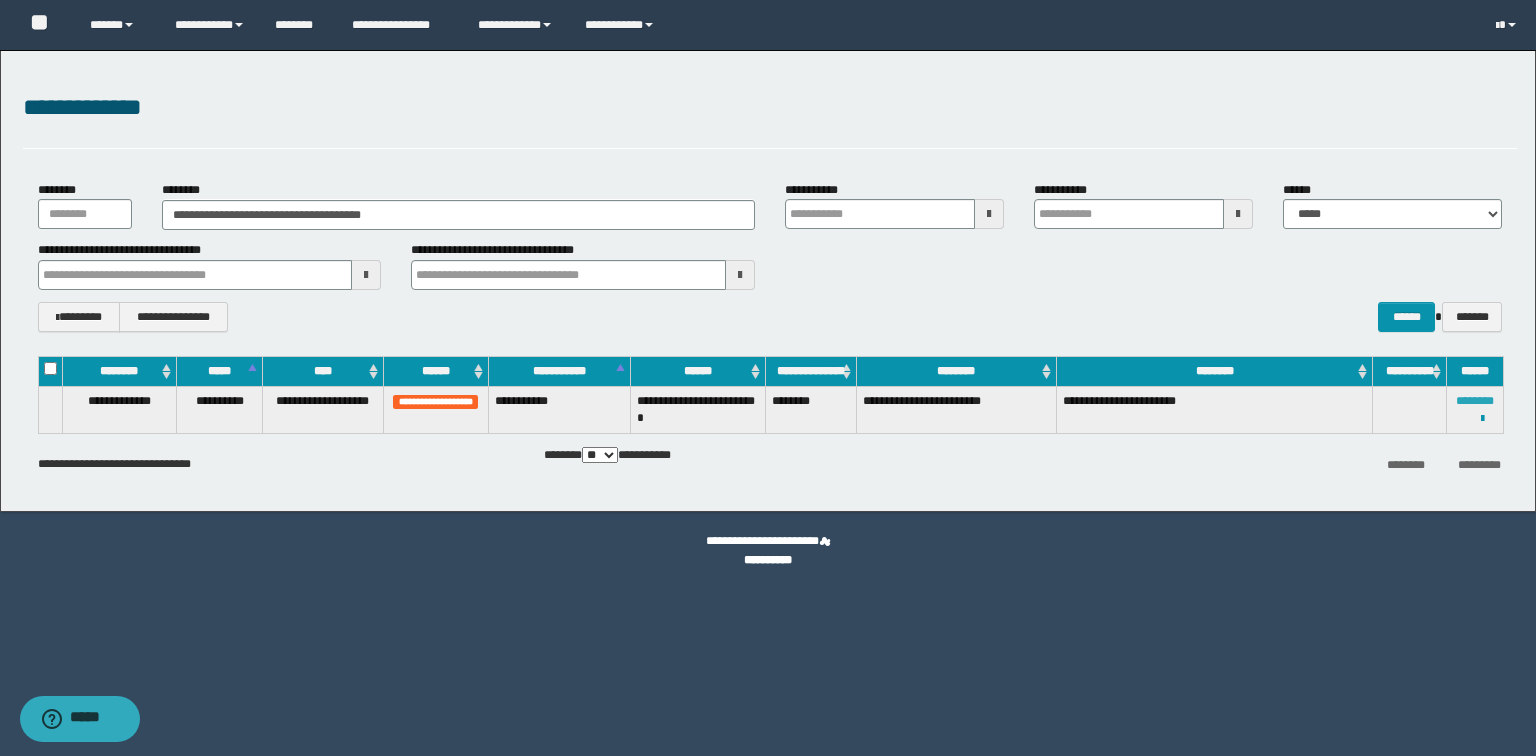 click on "********" at bounding box center (1475, 401) 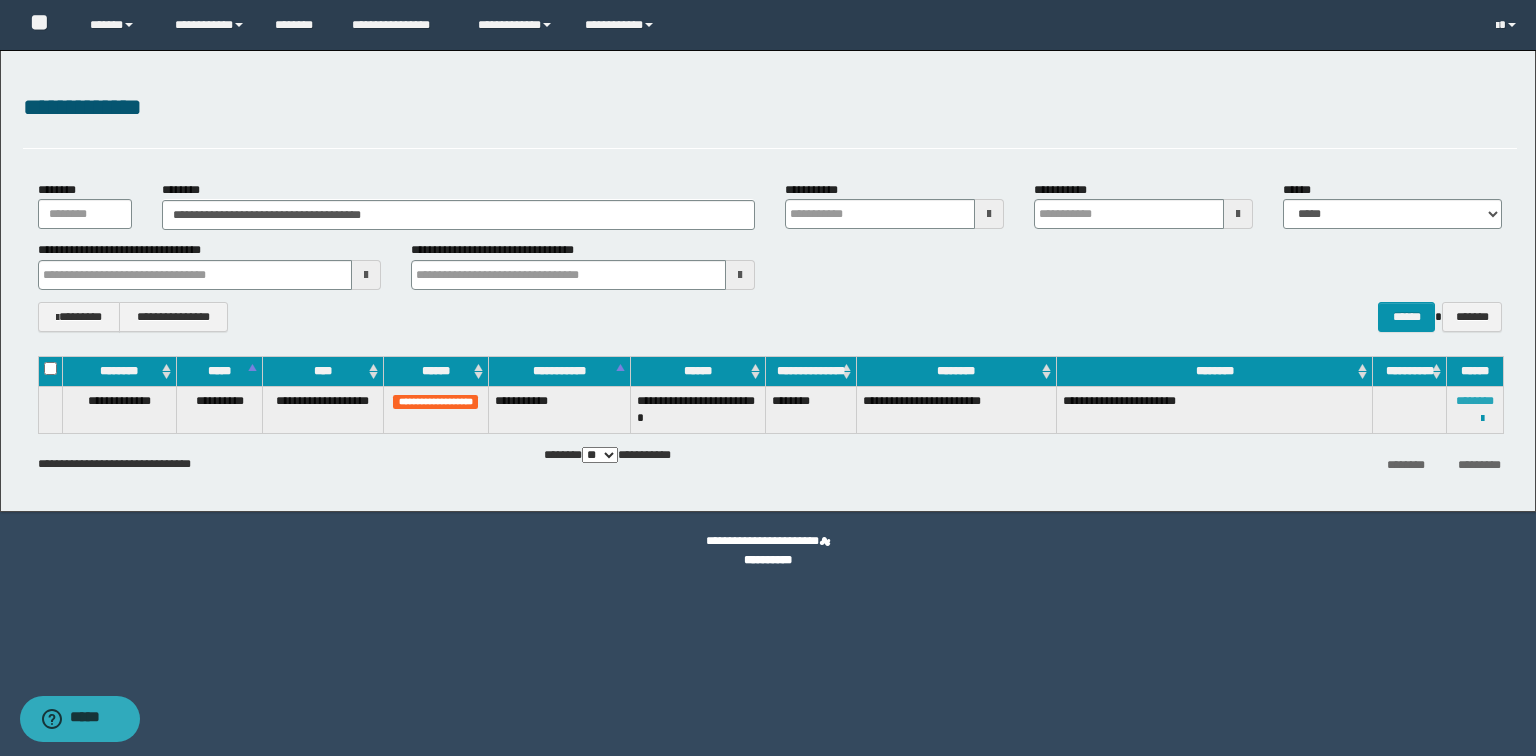 type 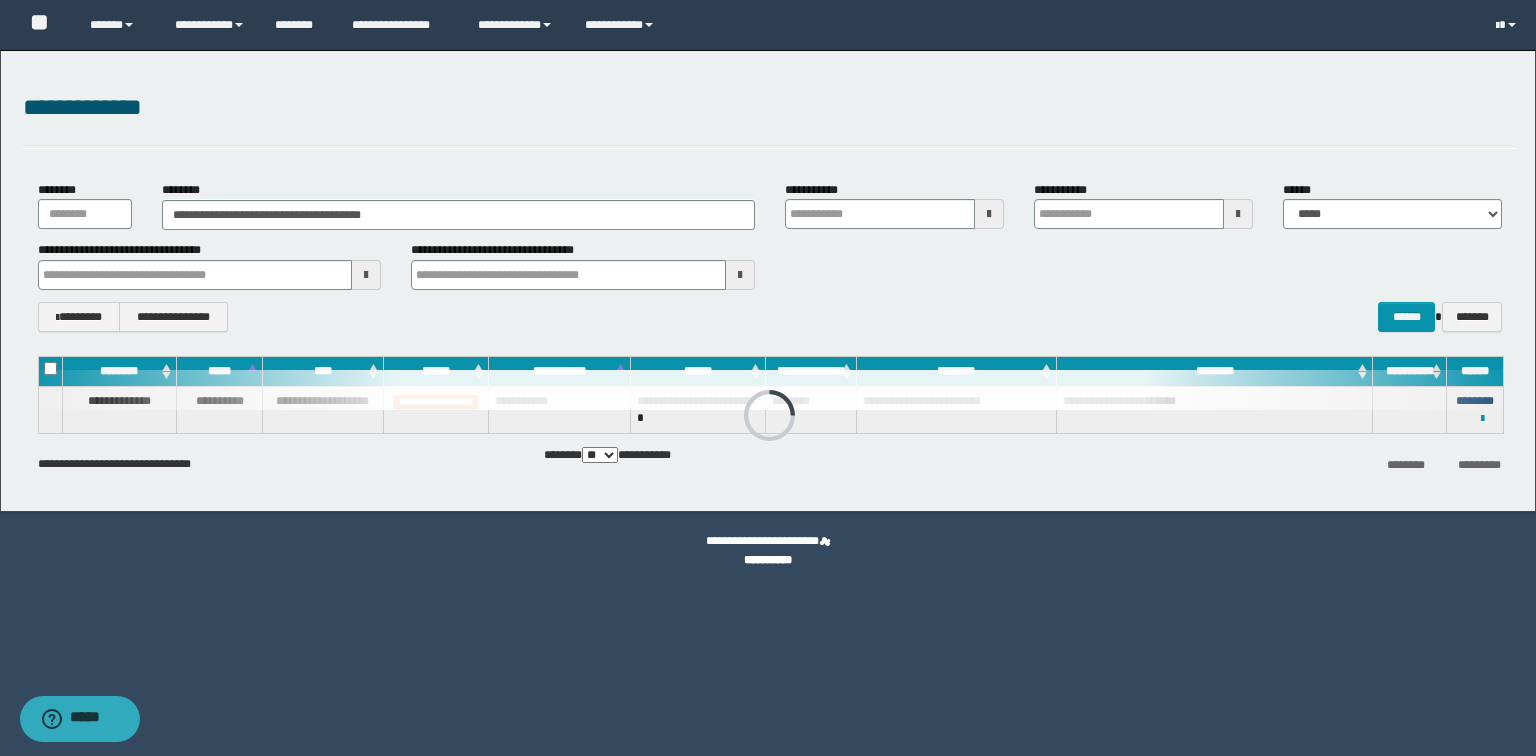 type 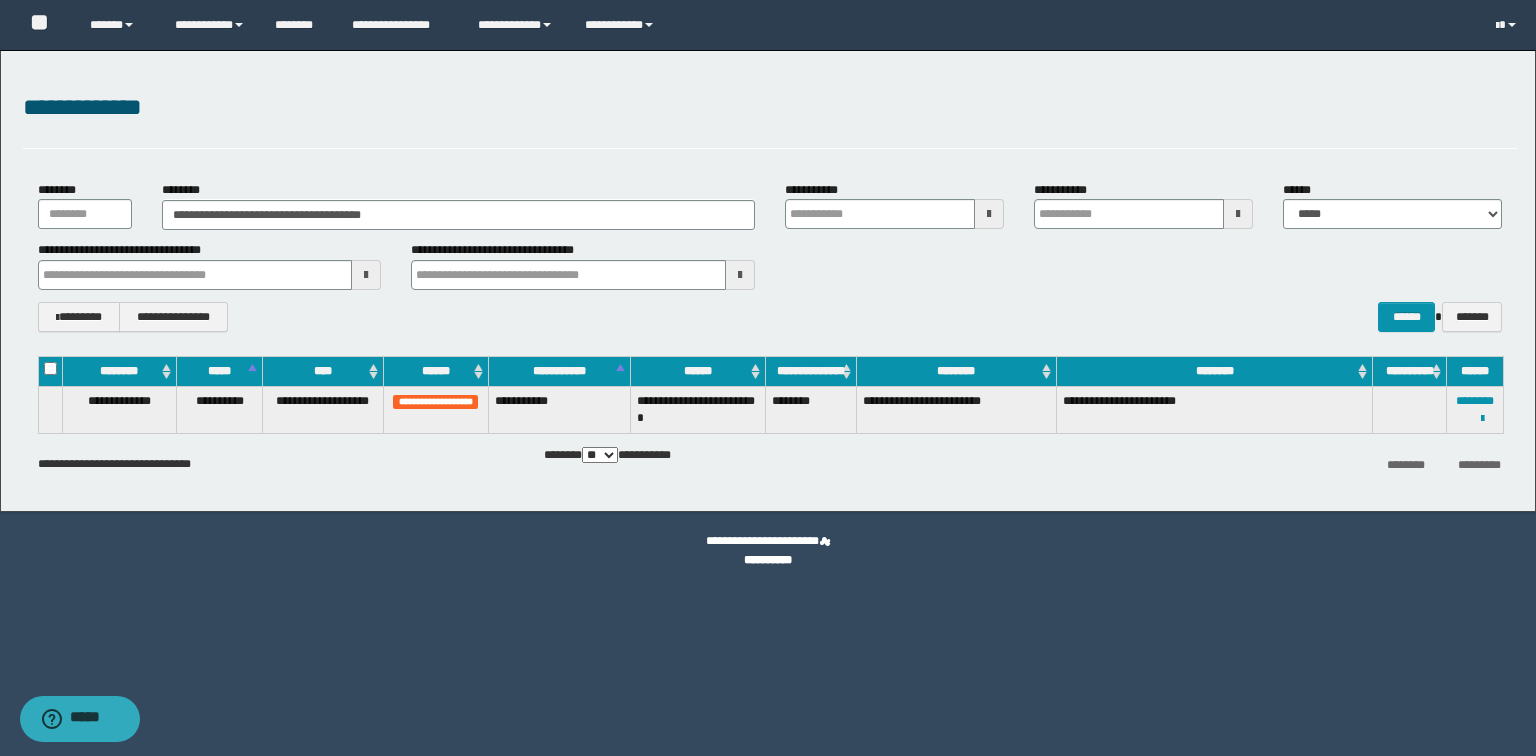 type 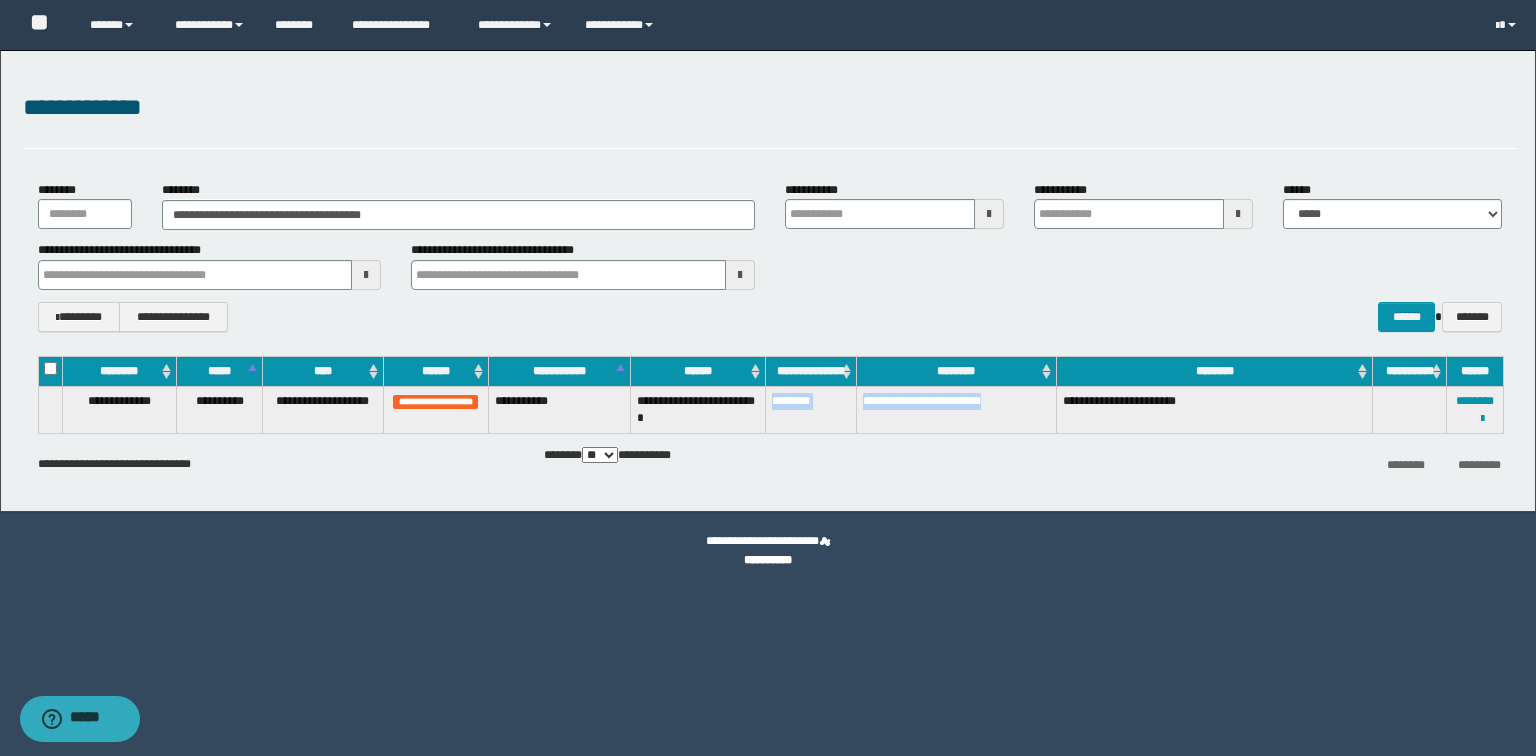 drag, startPoint x: 771, startPoint y: 401, endPoint x: 992, endPoint y: 397, distance: 221.0362 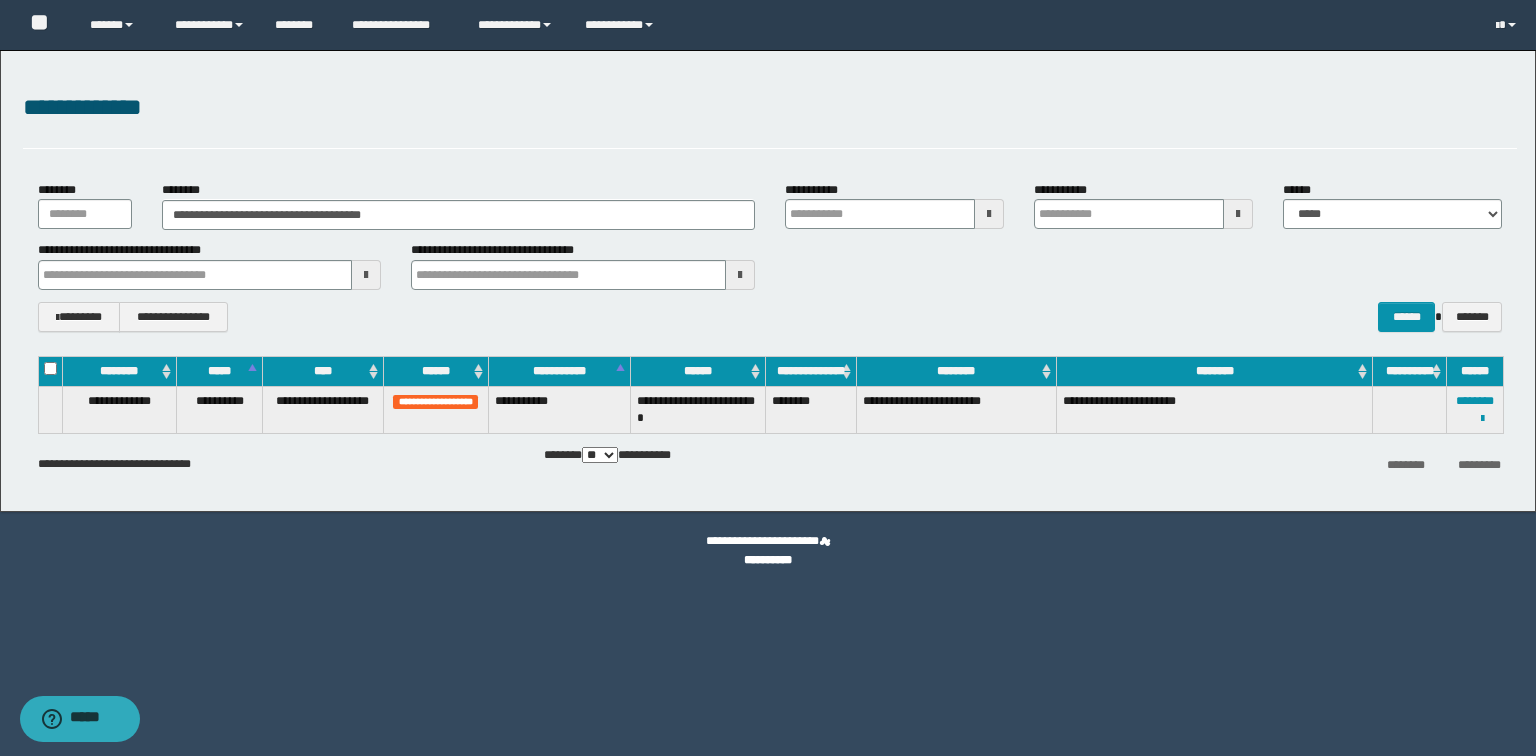 type 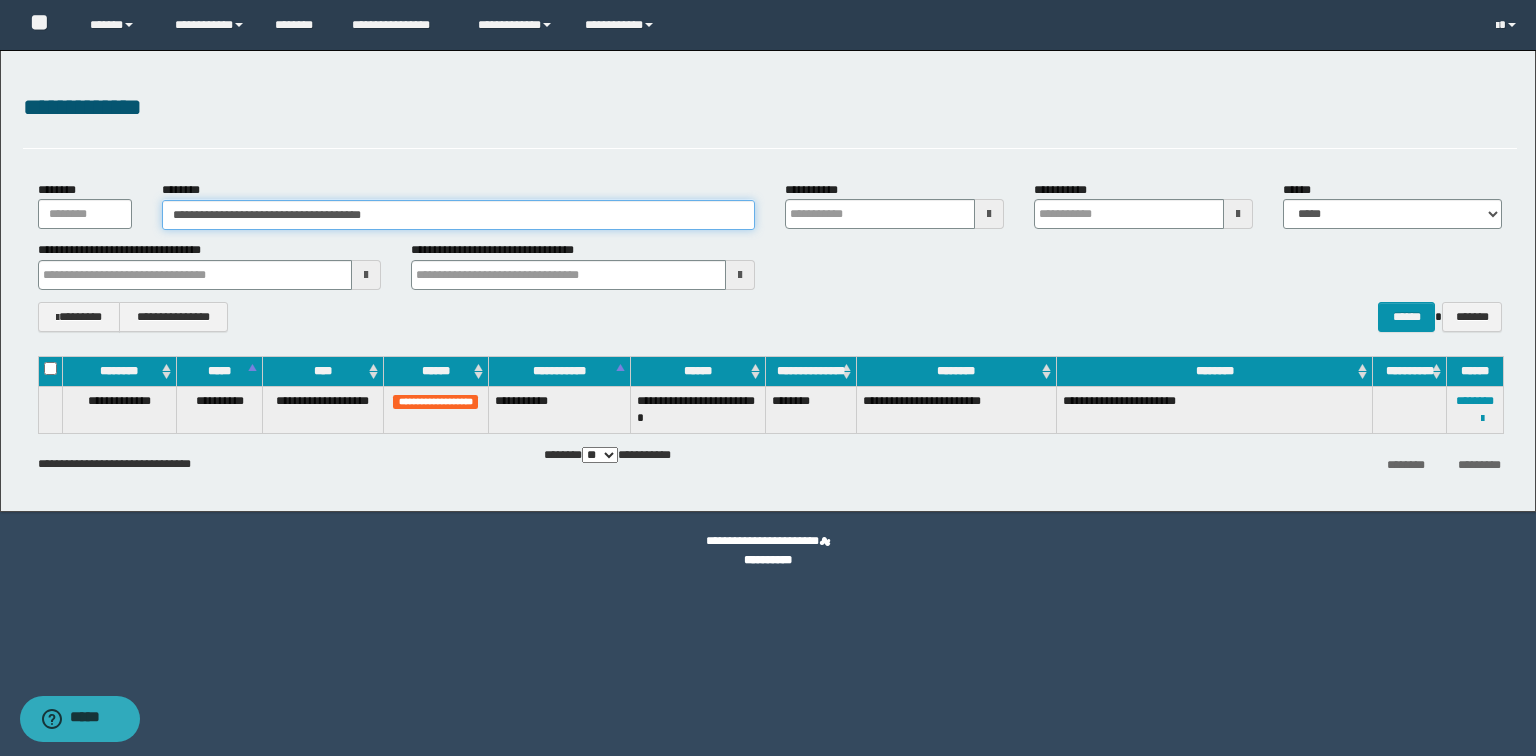 drag, startPoint x: 508, startPoint y: 214, endPoint x: 0, endPoint y: 214, distance: 508 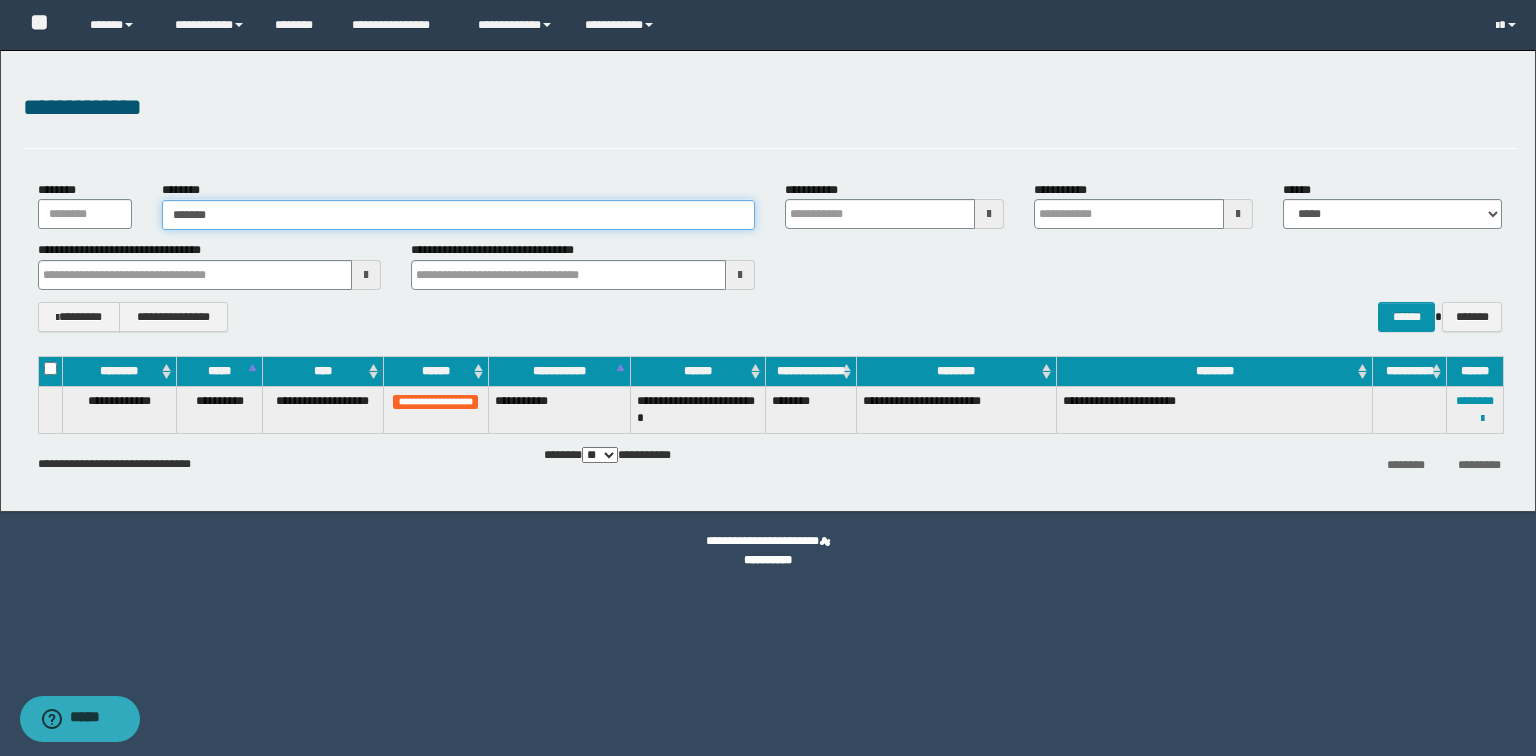 type on "********" 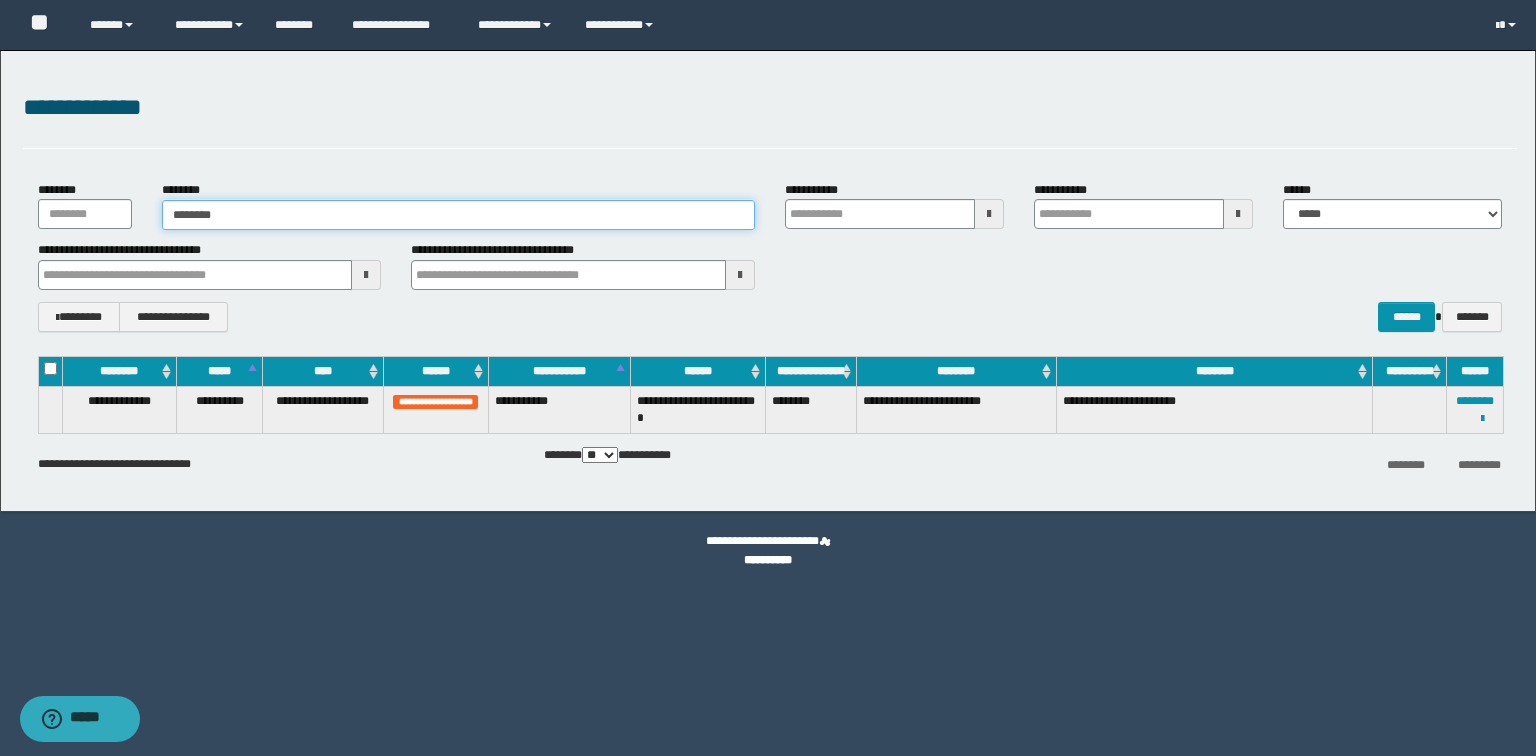 type on "********" 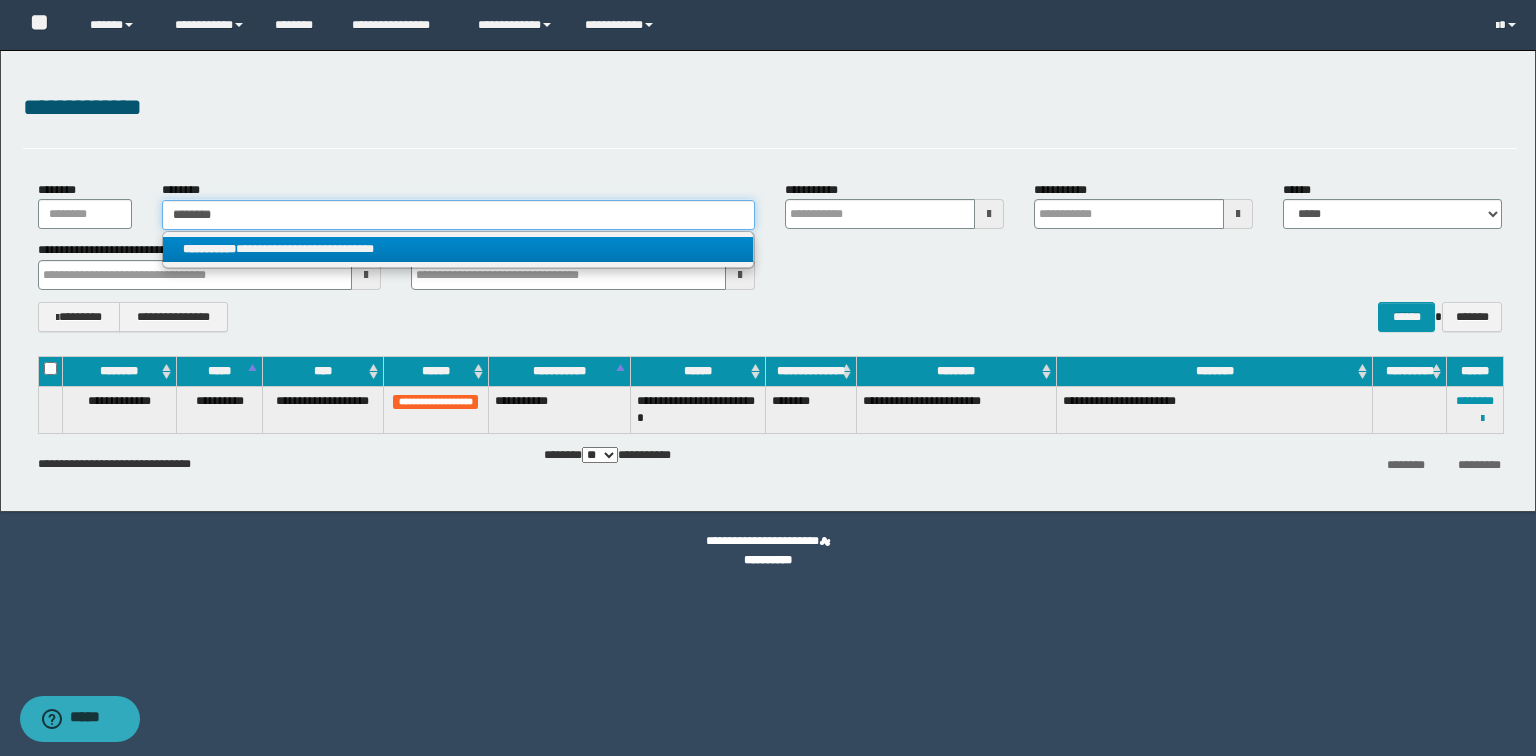 type on "********" 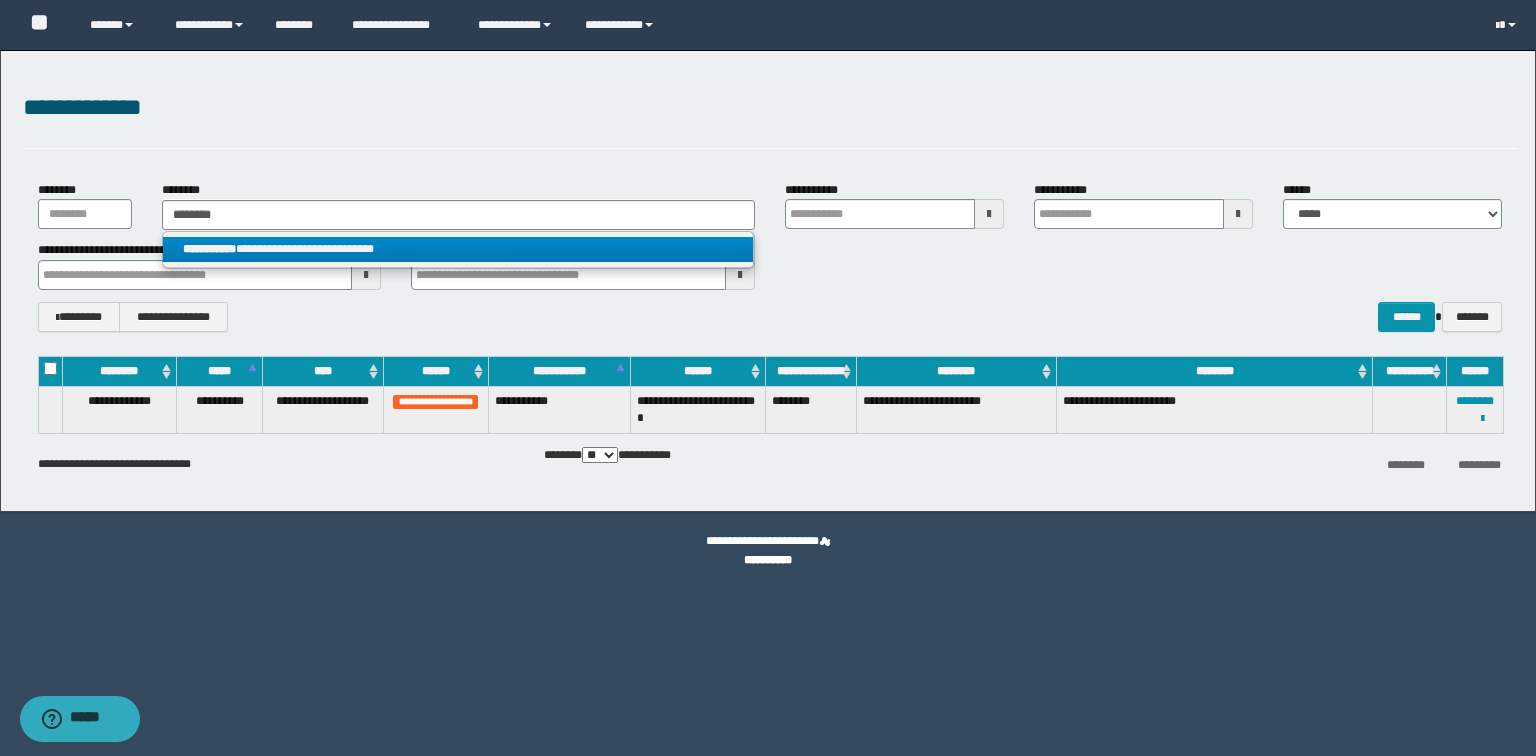 click on "**********" at bounding box center (458, 249) 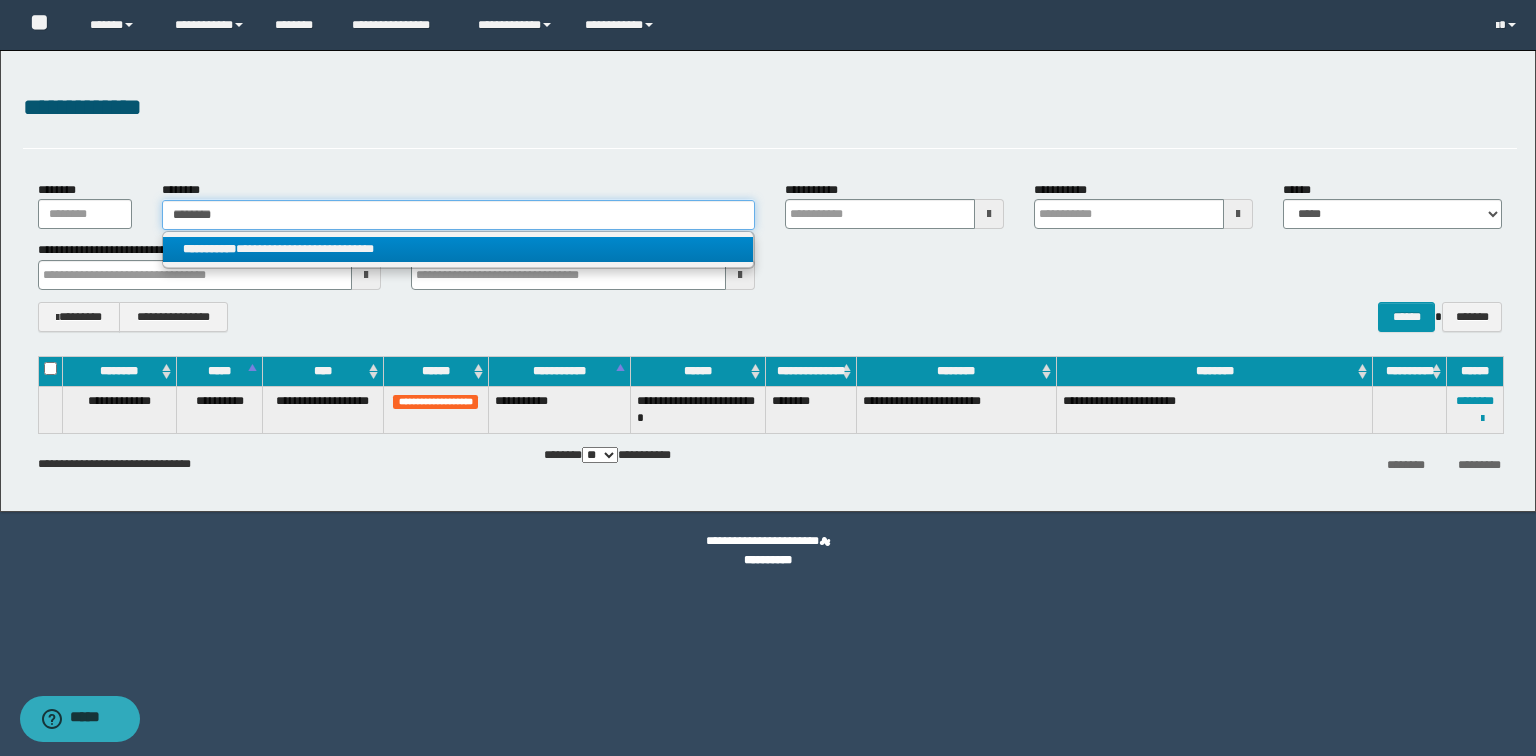 type 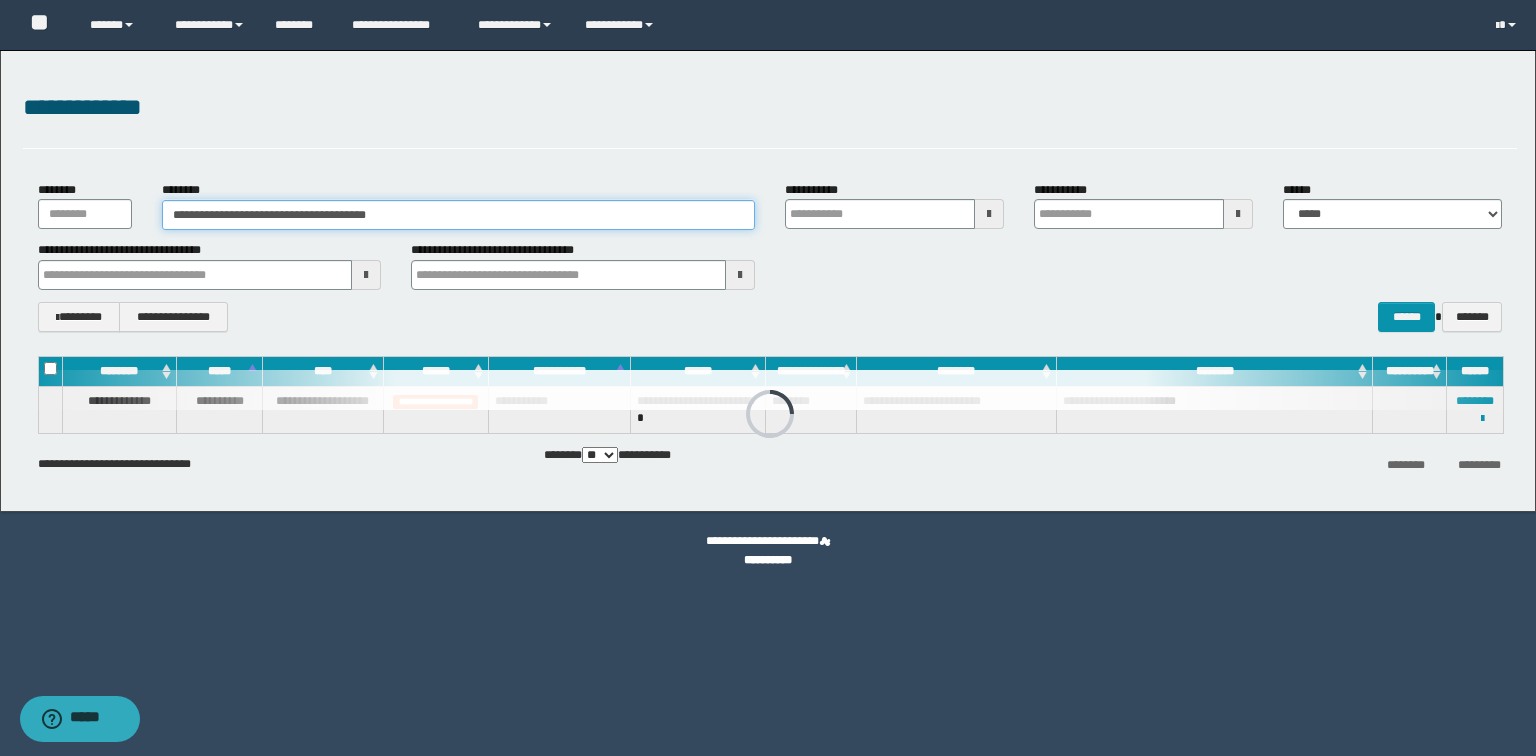 type 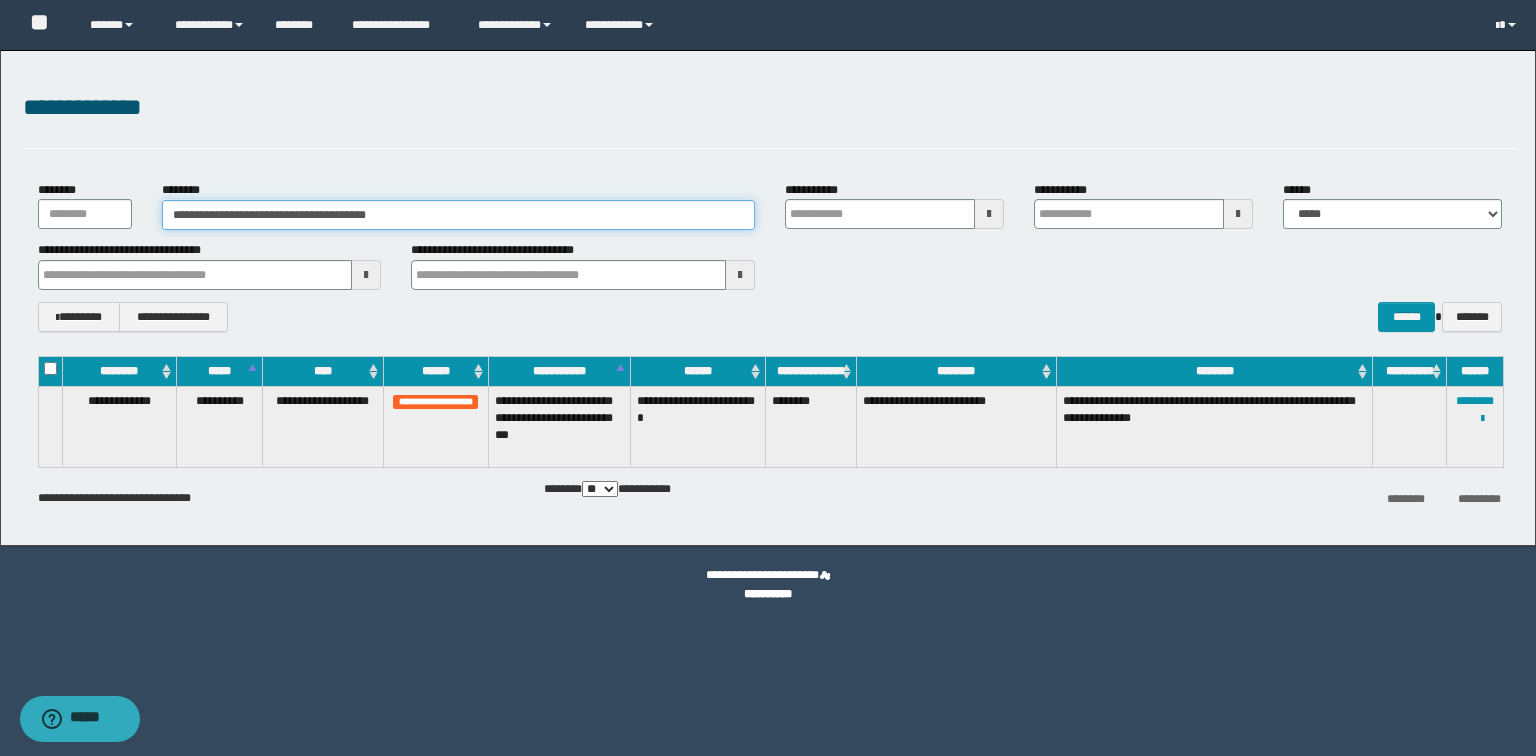 type 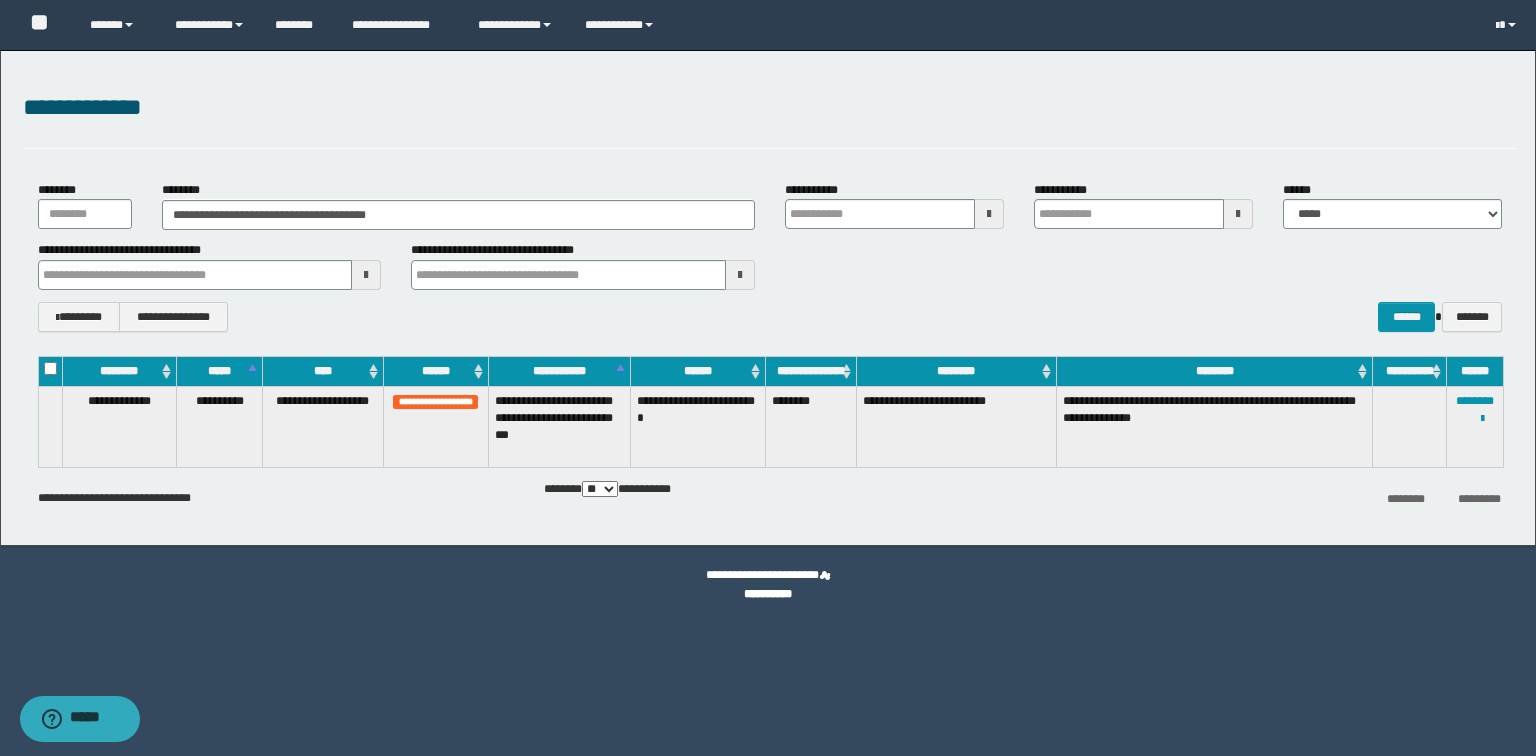 click on "**********" at bounding box center (1475, 426) 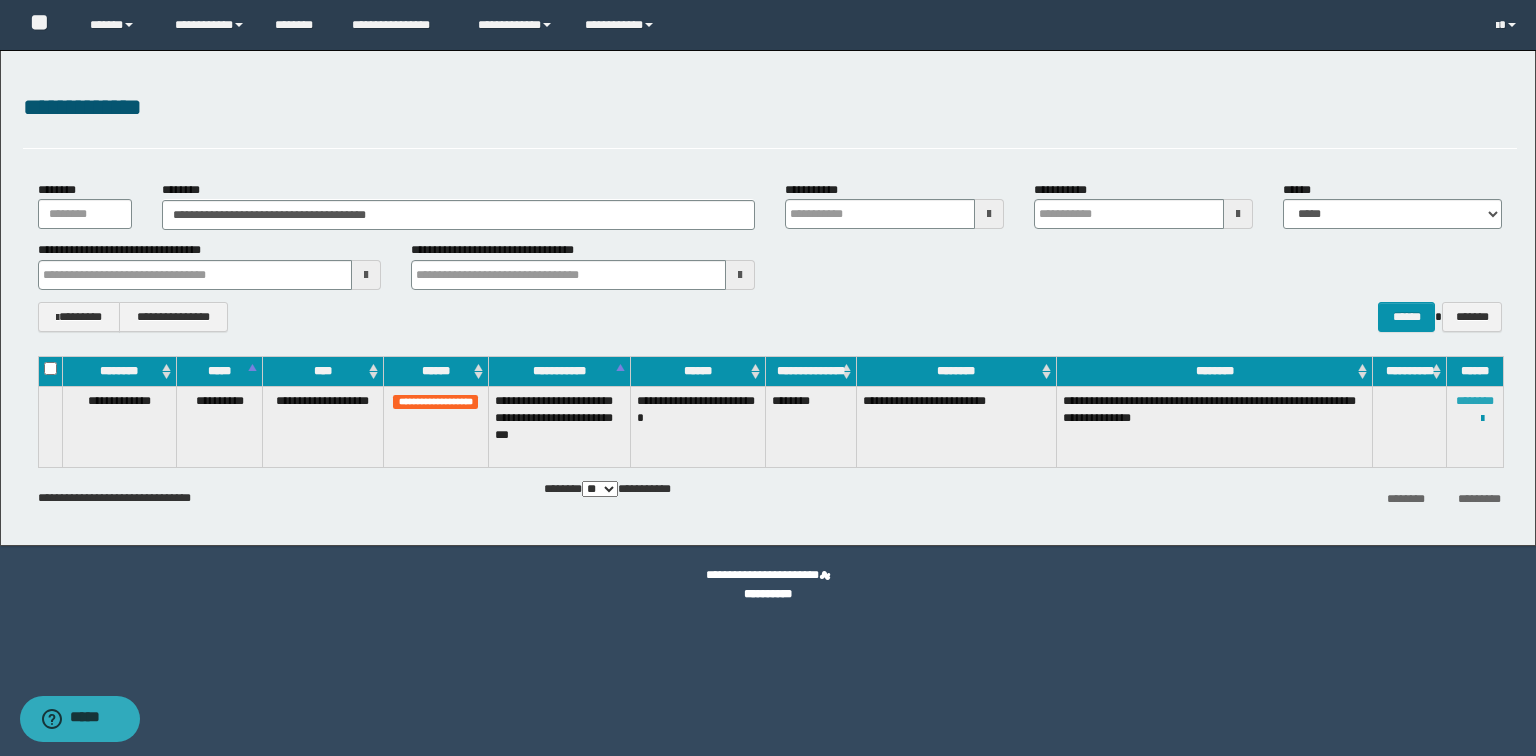 click on "********" at bounding box center [1475, 401] 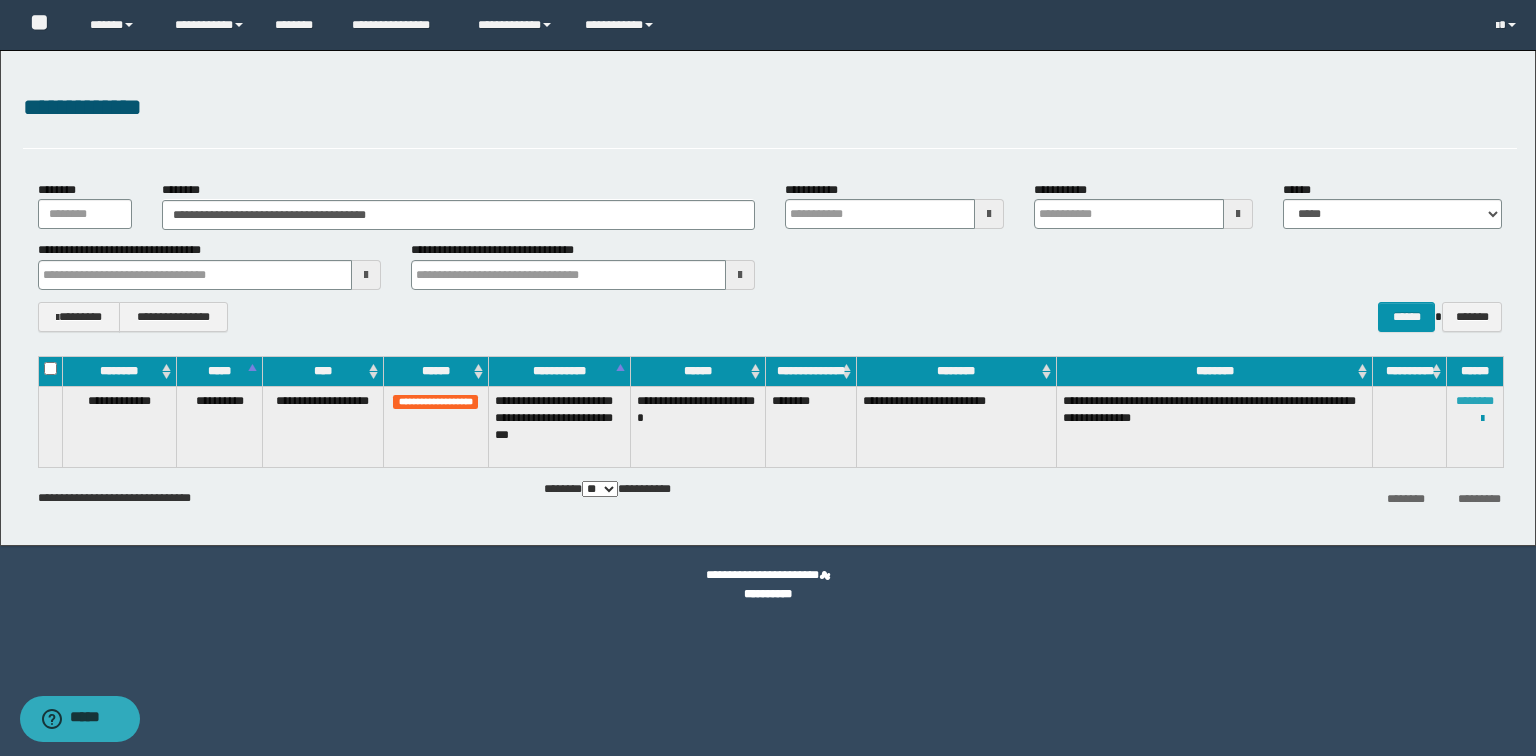 type 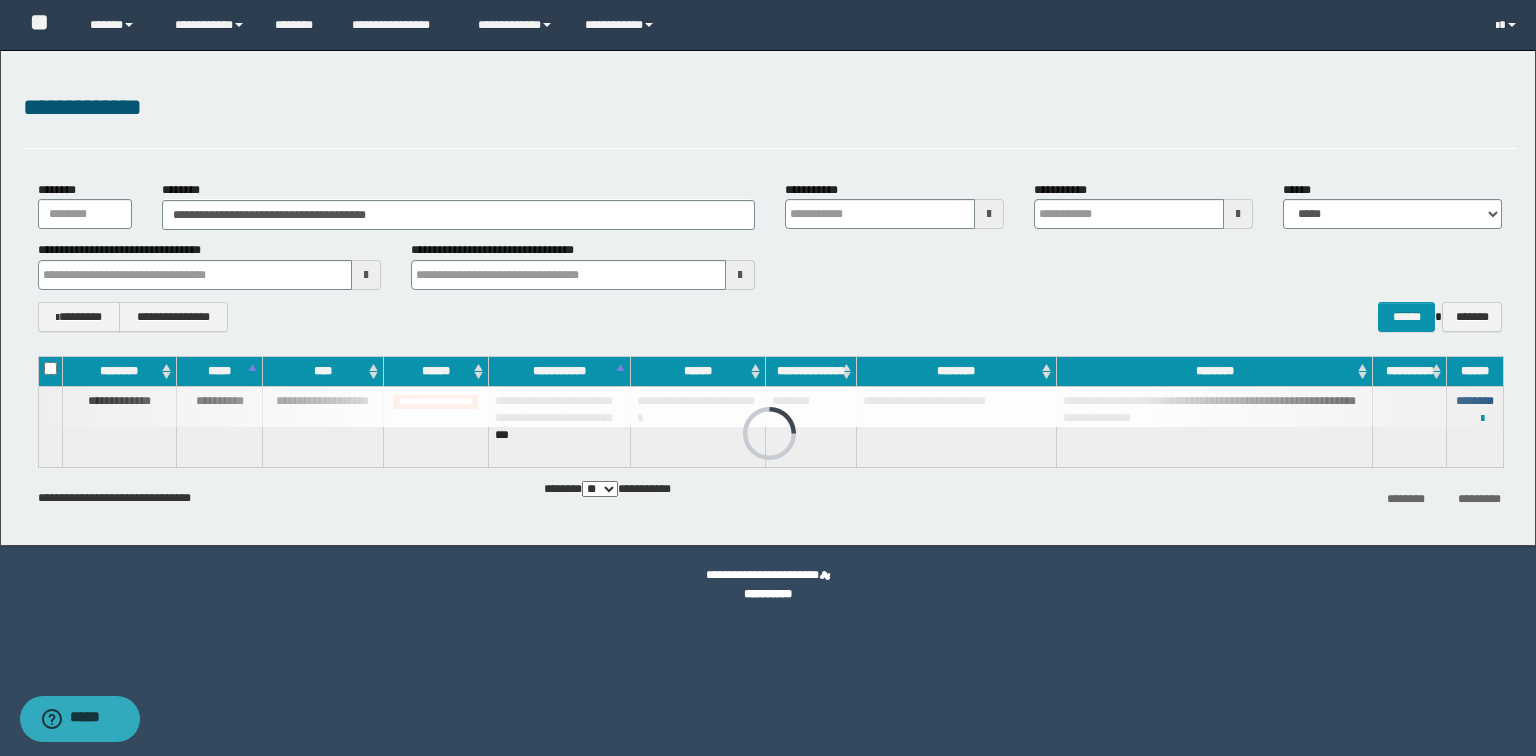 type 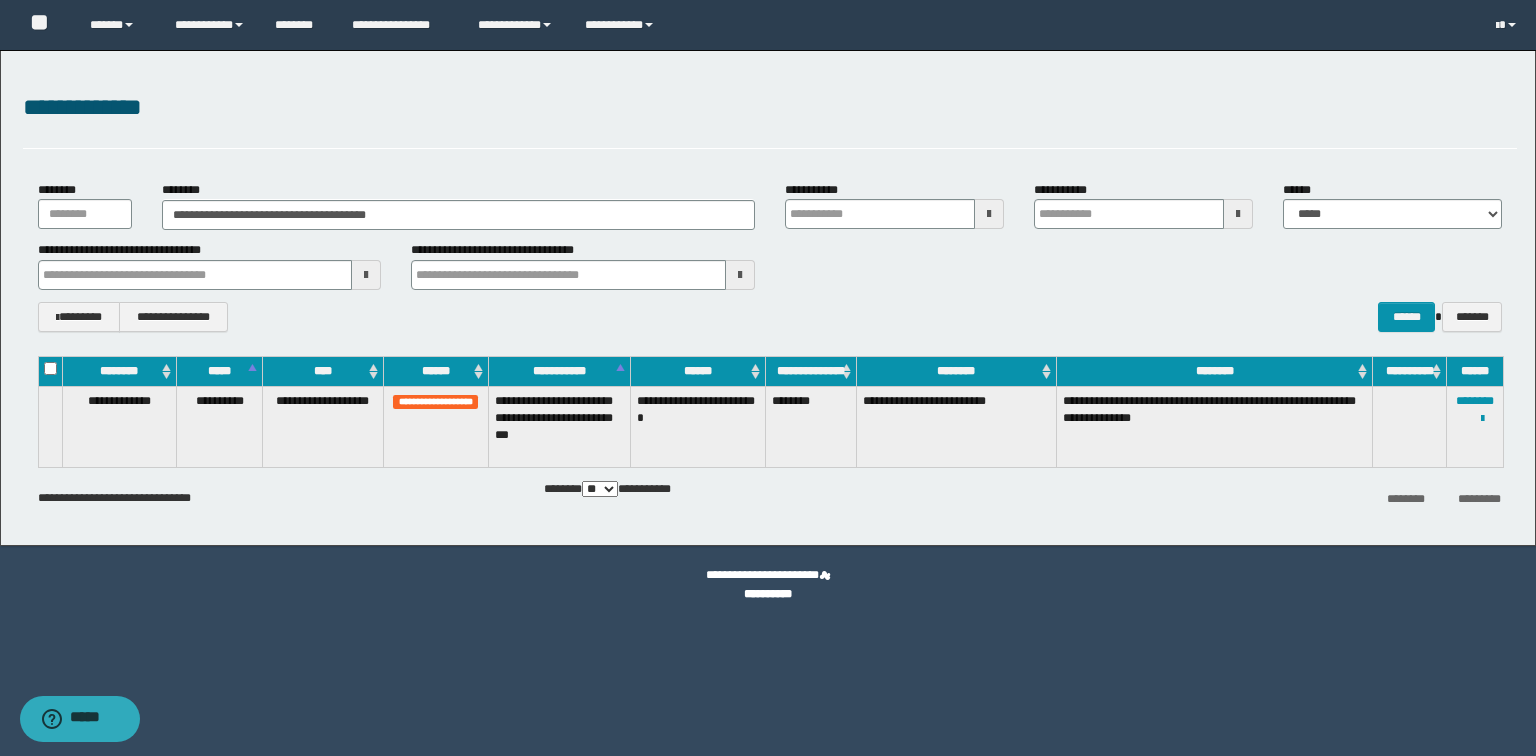 type 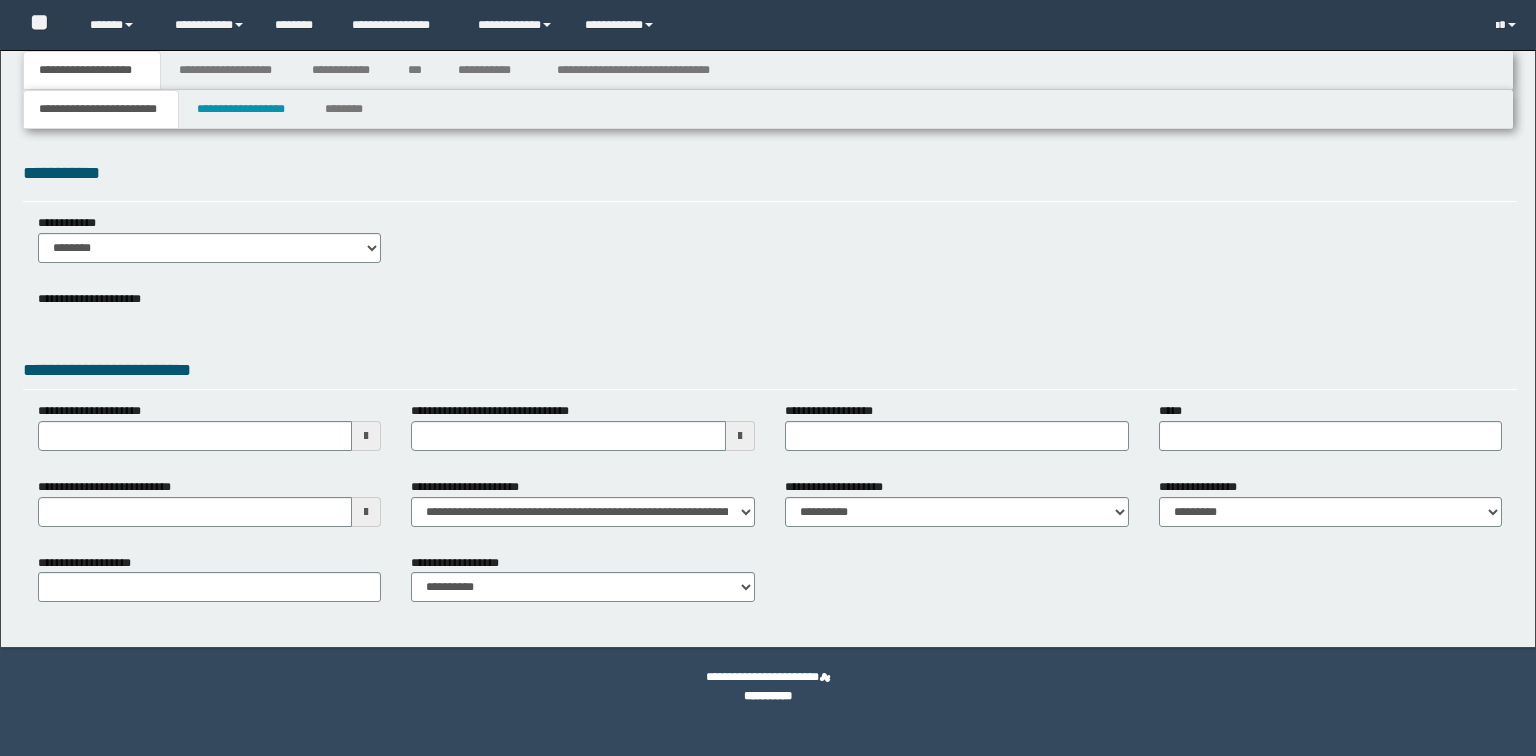 scroll, scrollTop: 0, scrollLeft: 0, axis: both 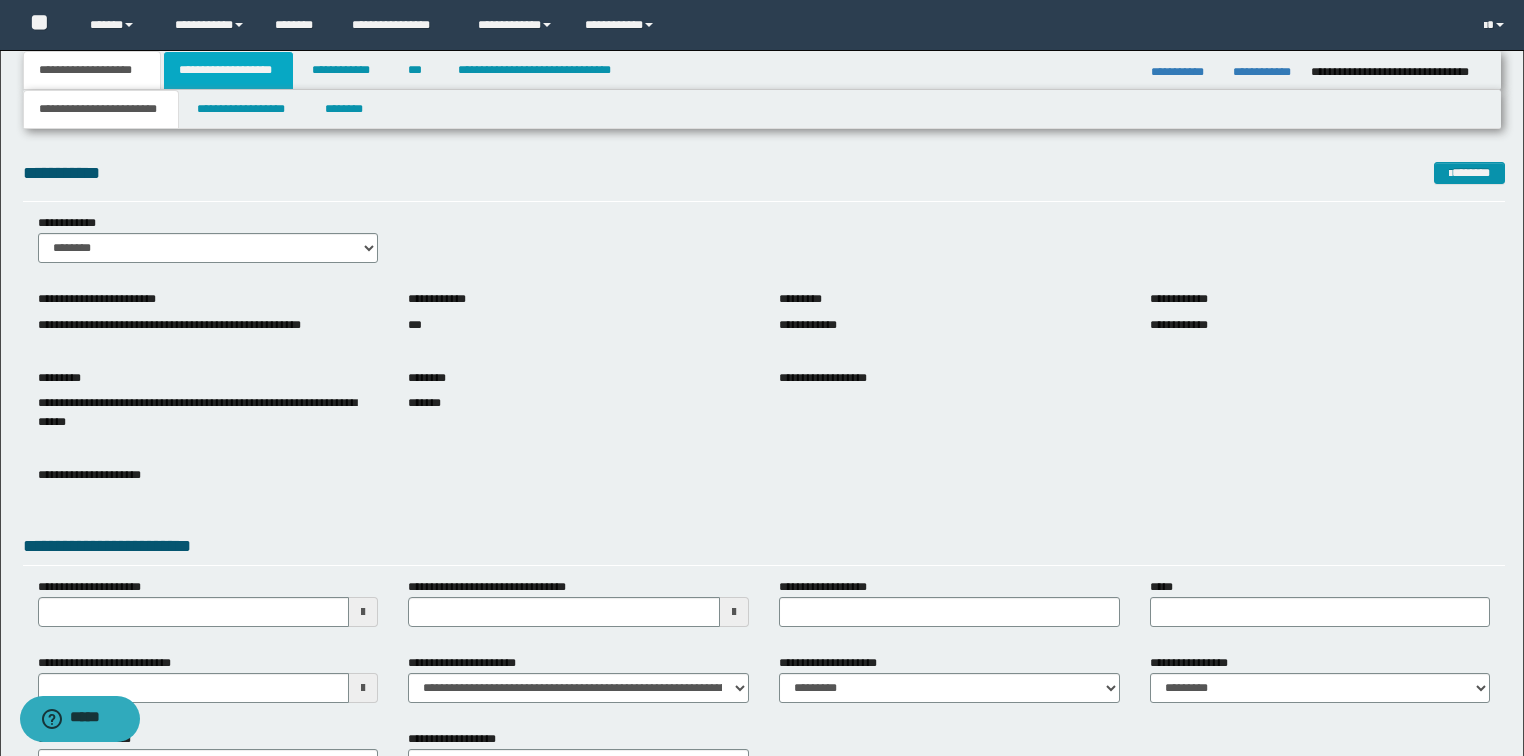 click on "**********" at bounding box center (228, 70) 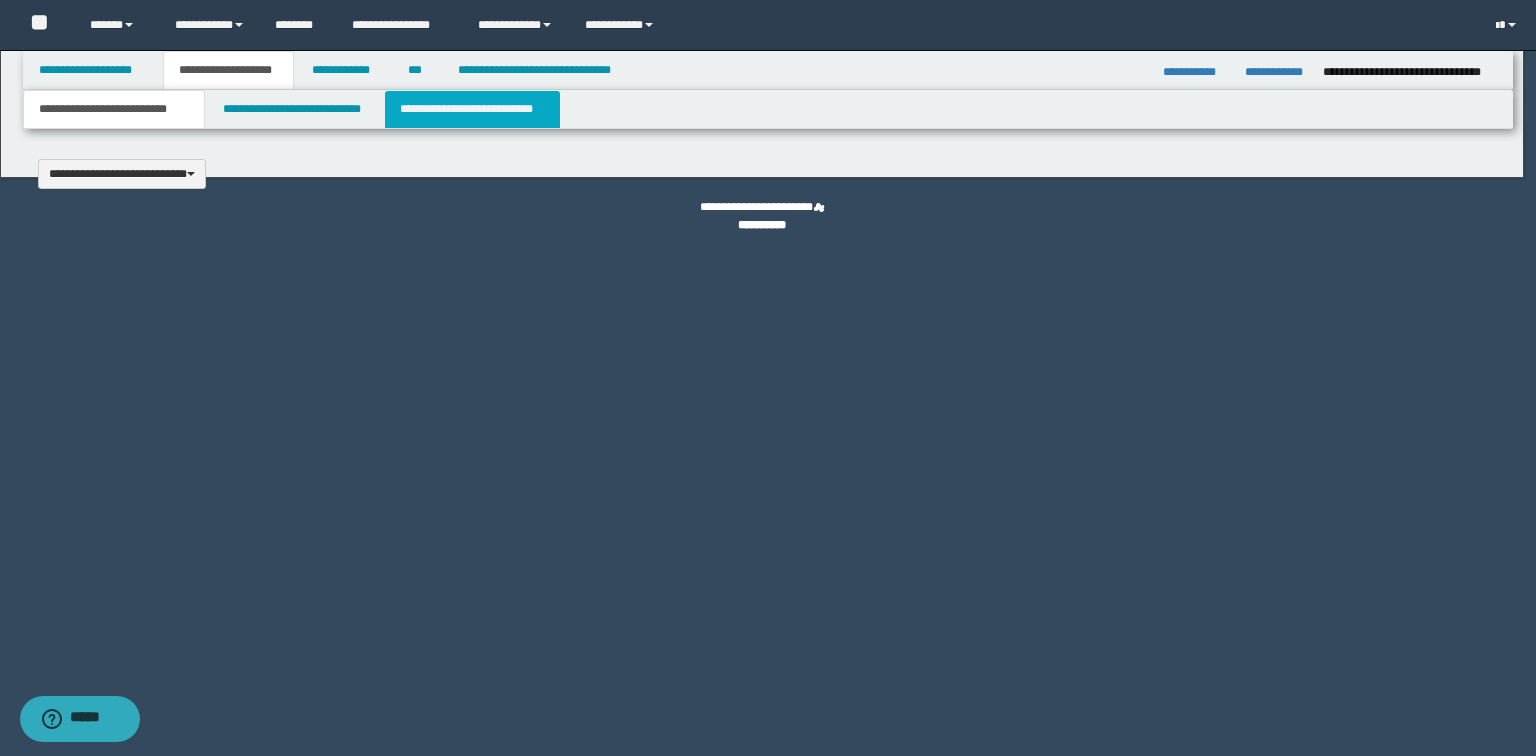 type 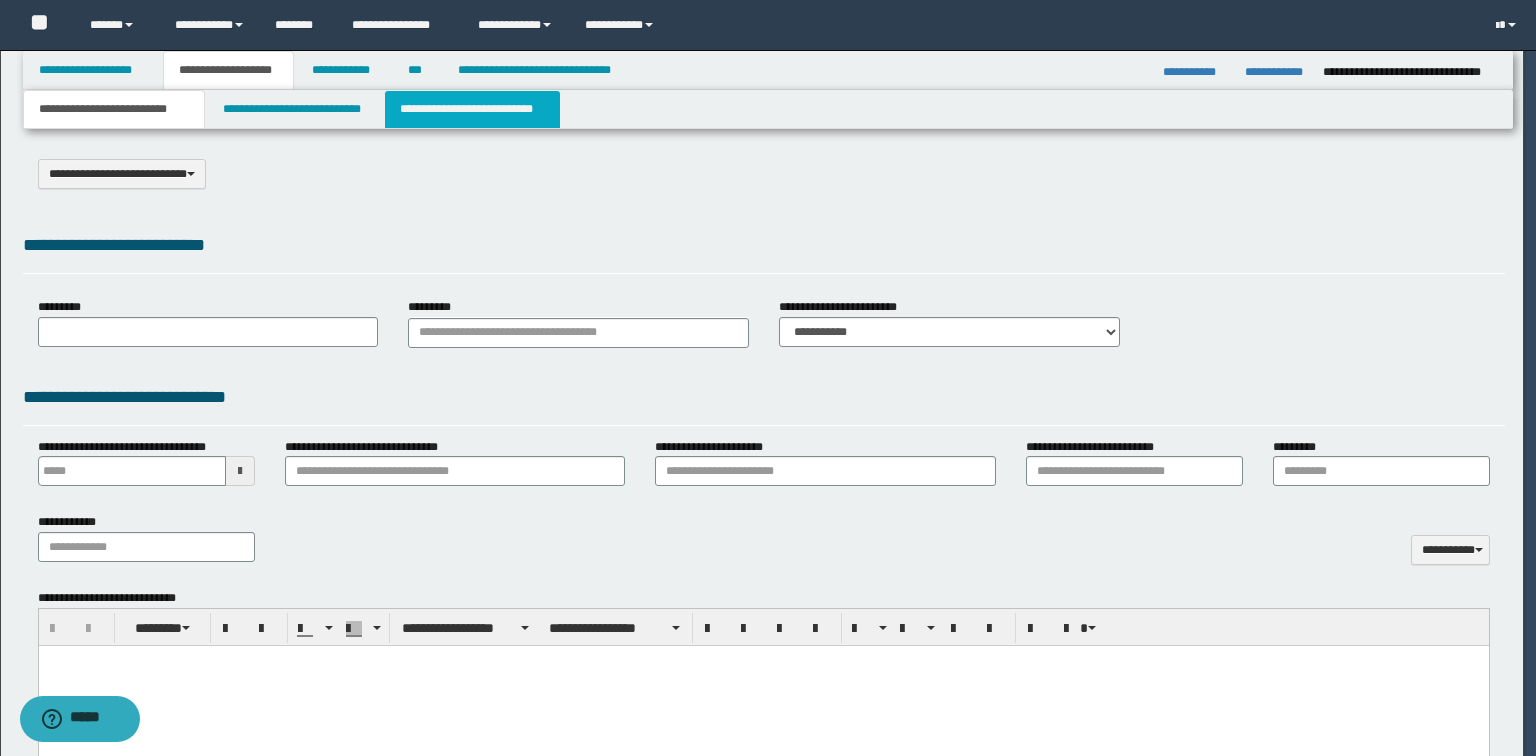 select on "*" 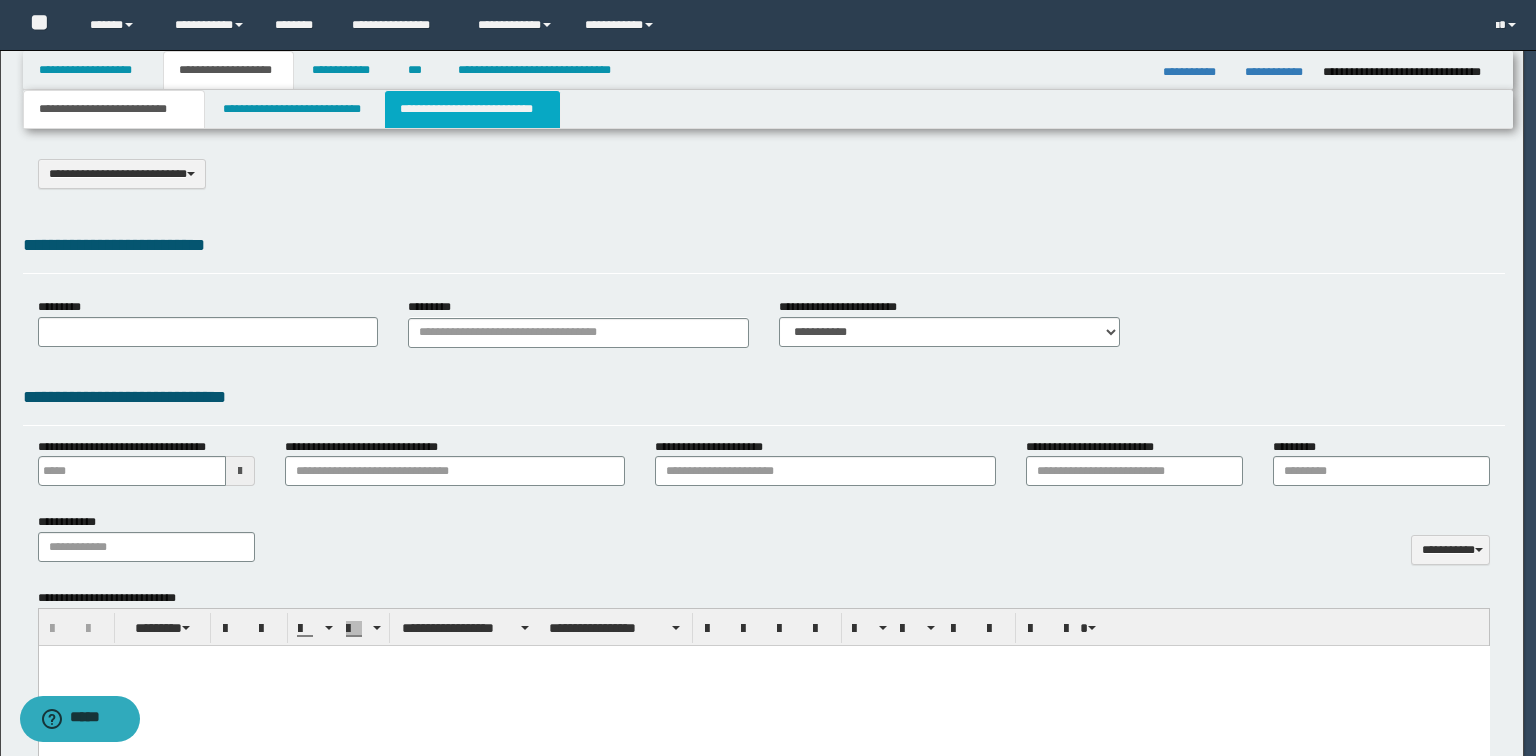 scroll, scrollTop: 0, scrollLeft: 0, axis: both 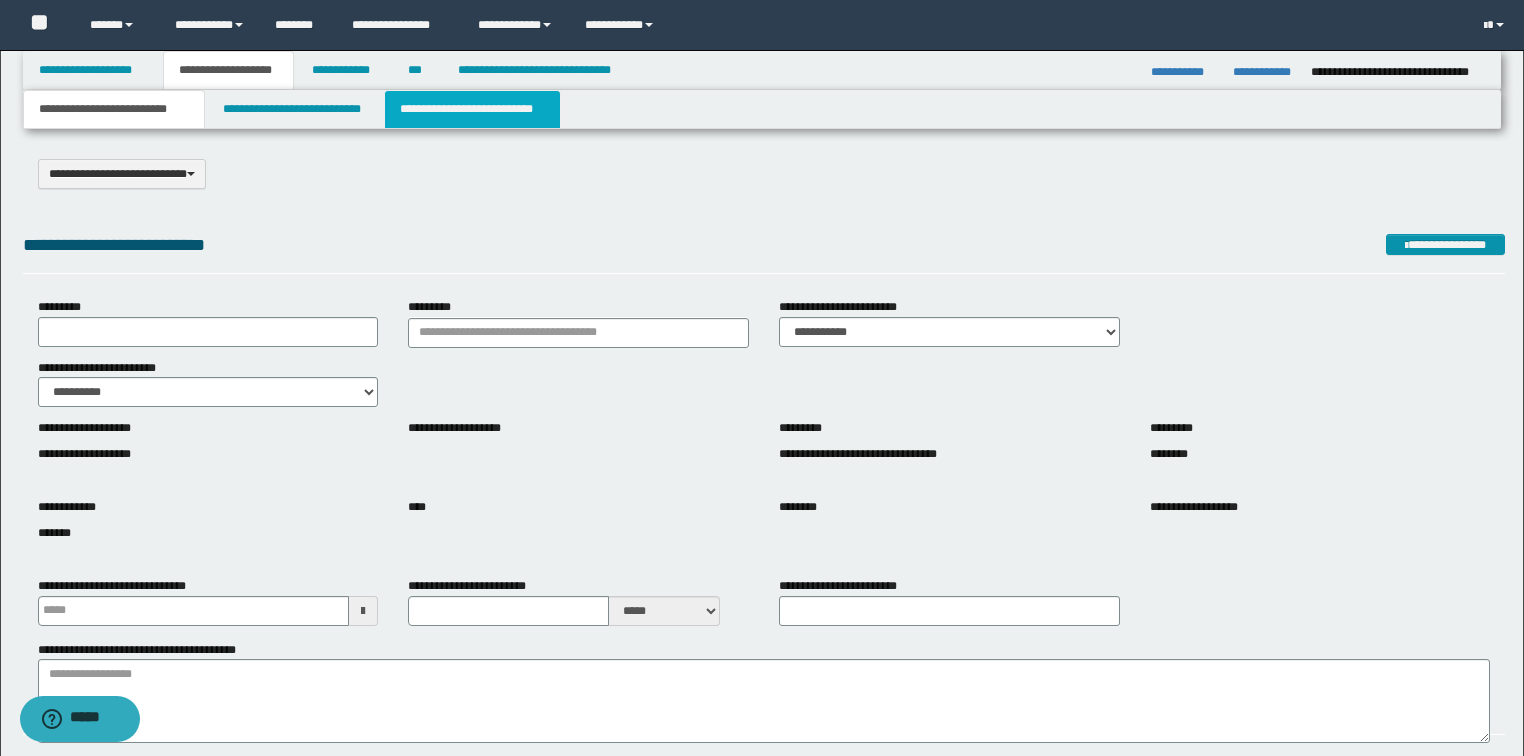 click on "**********" at bounding box center [472, 109] 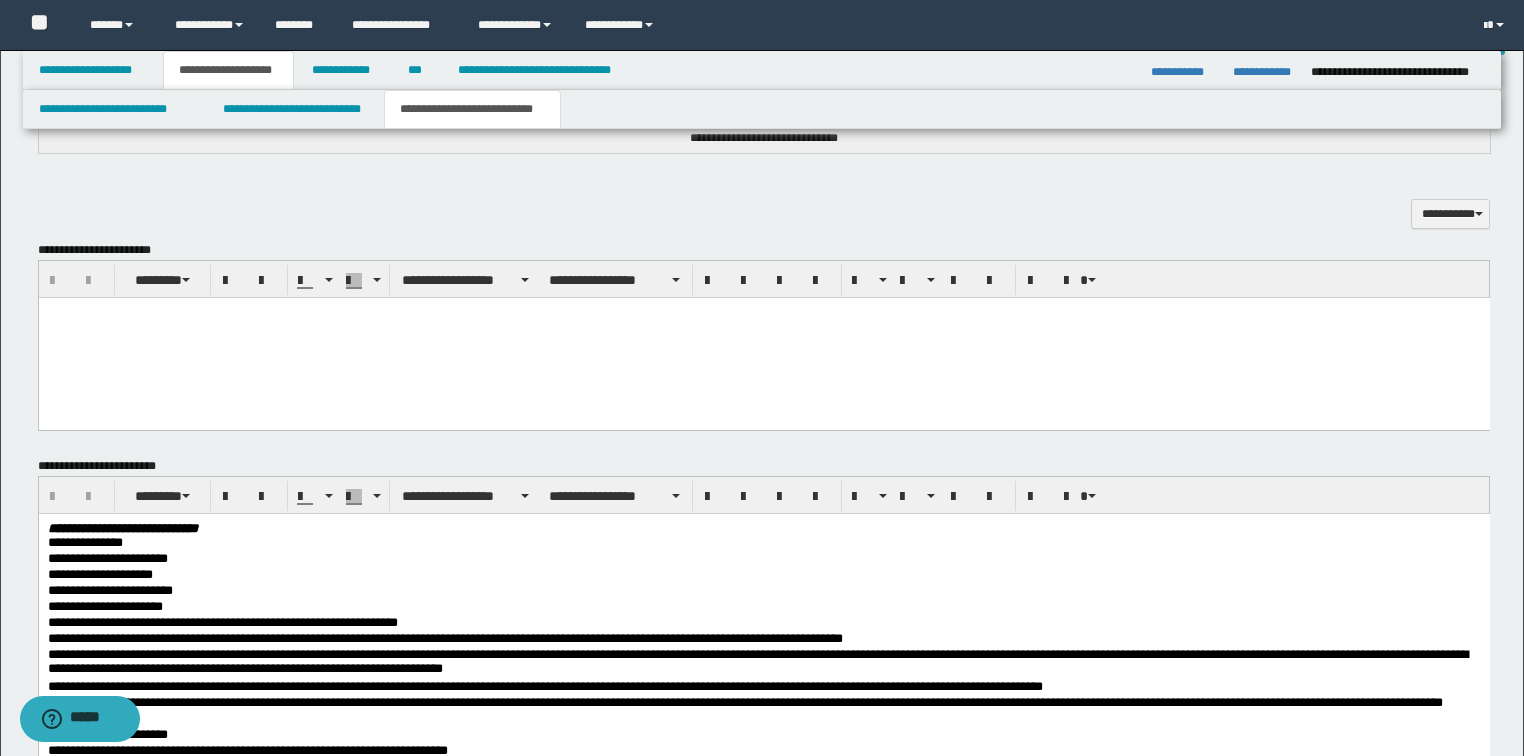 scroll, scrollTop: 1040, scrollLeft: 0, axis: vertical 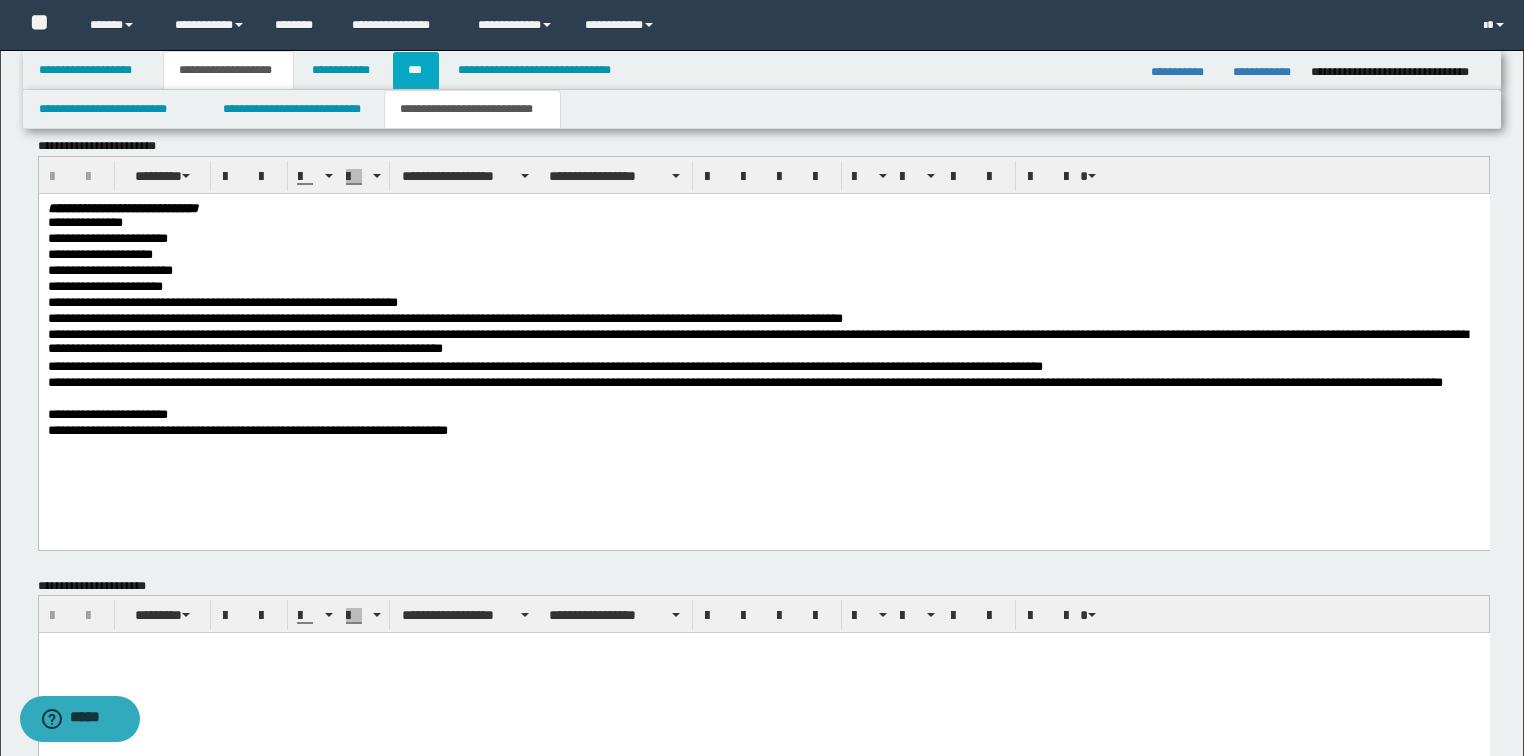 click on "***" at bounding box center [416, 70] 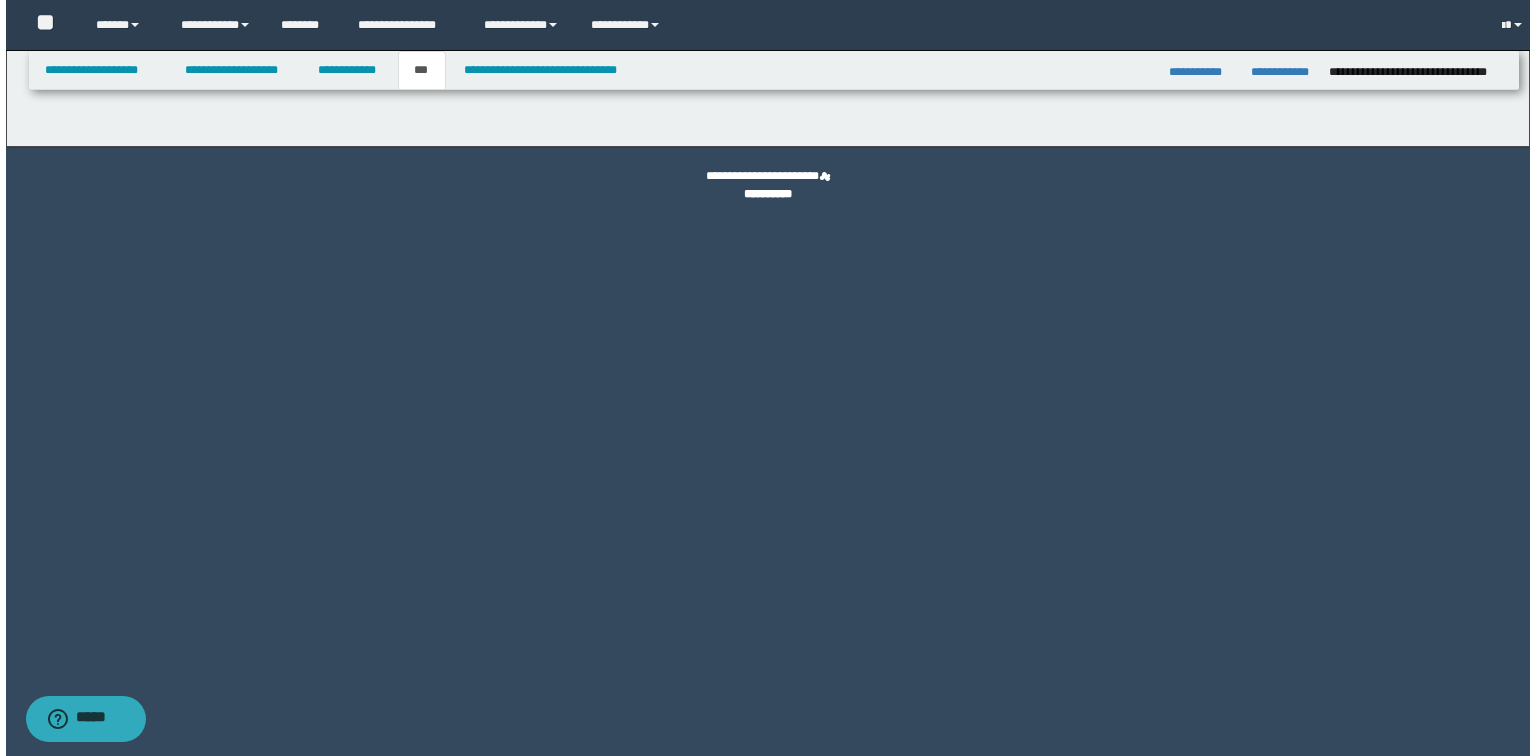 scroll, scrollTop: 0, scrollLeft: 0, axis: both 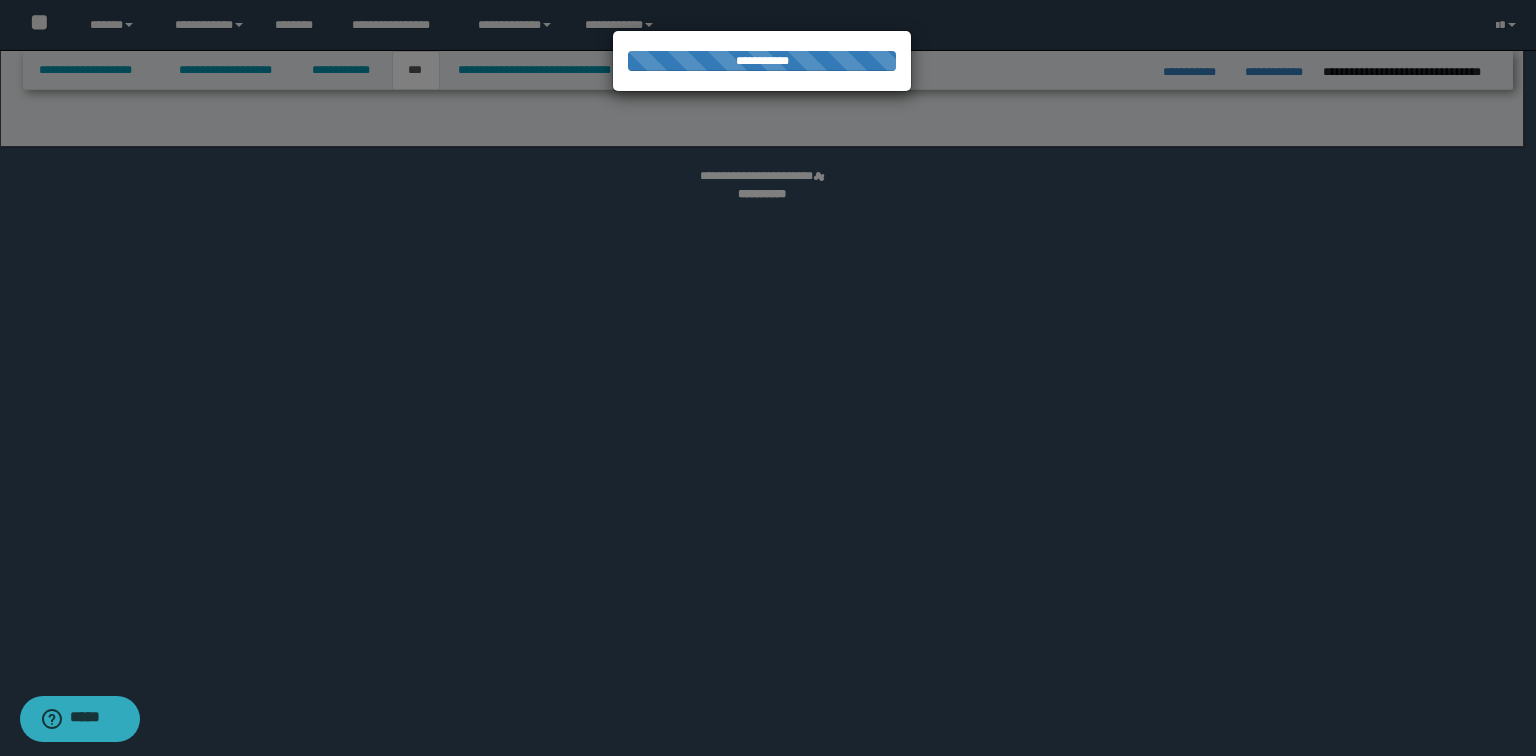 select on "**" 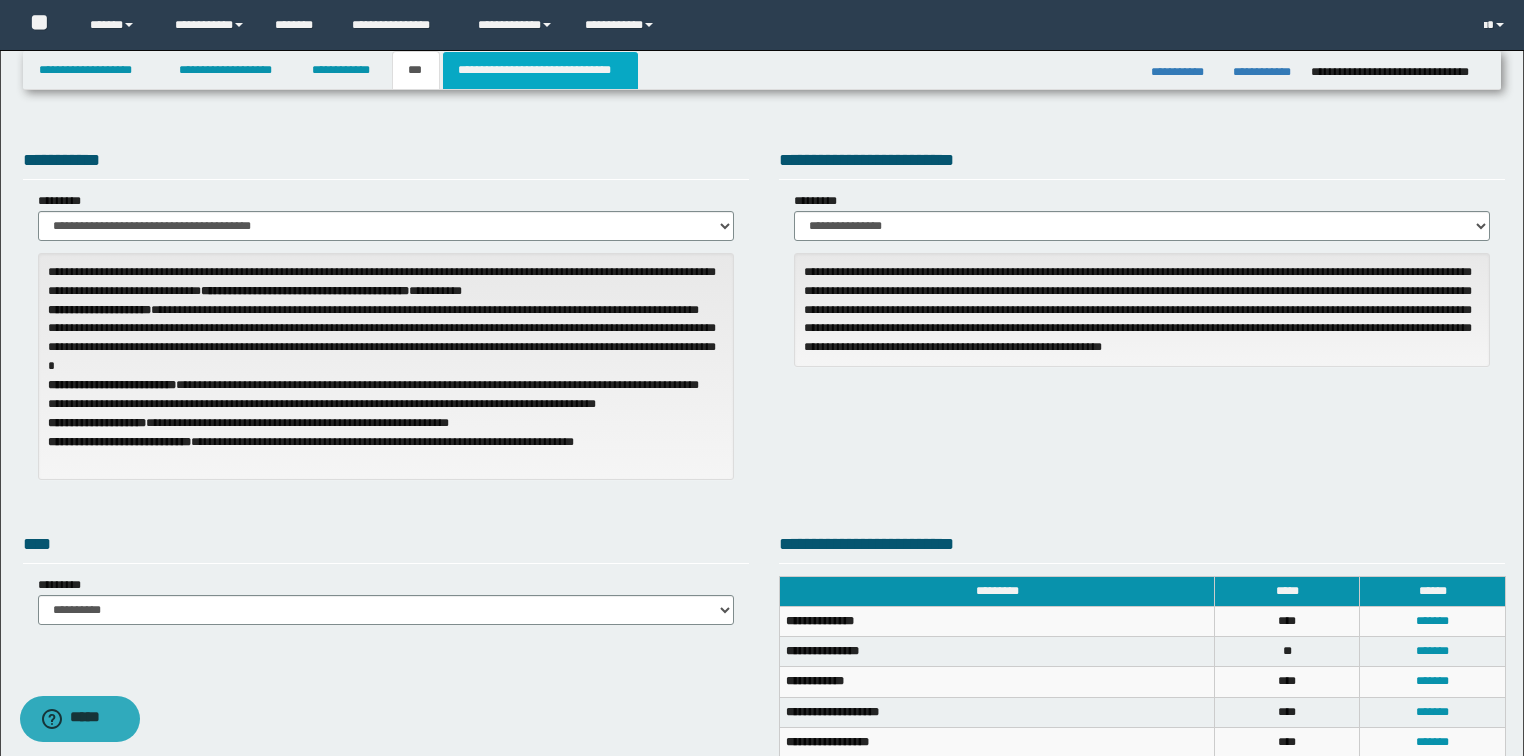 click on "**********" at bounding box center [540, 70] 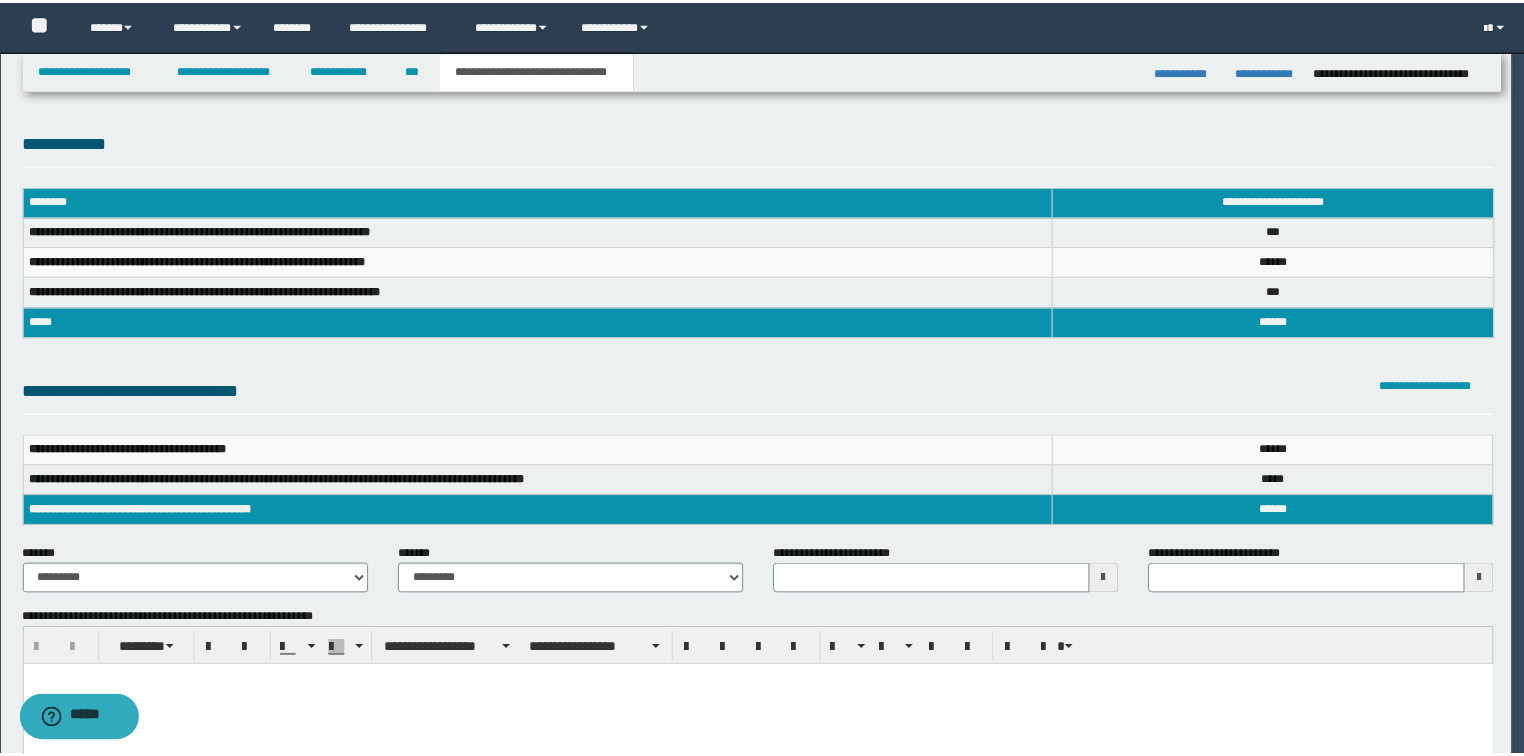 scroll, scrollTop: 0, scrollLeft: 0, axis: both 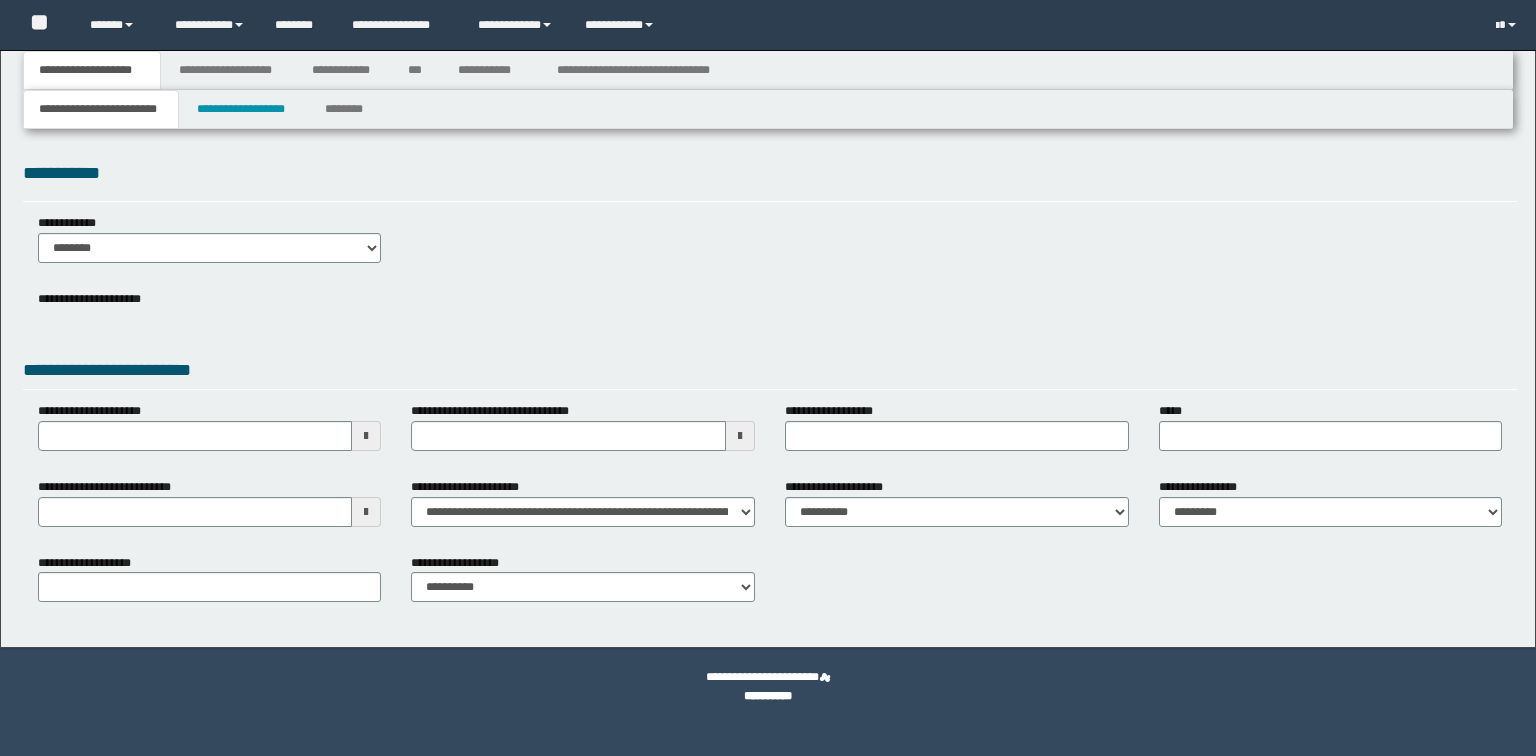 select on "*" 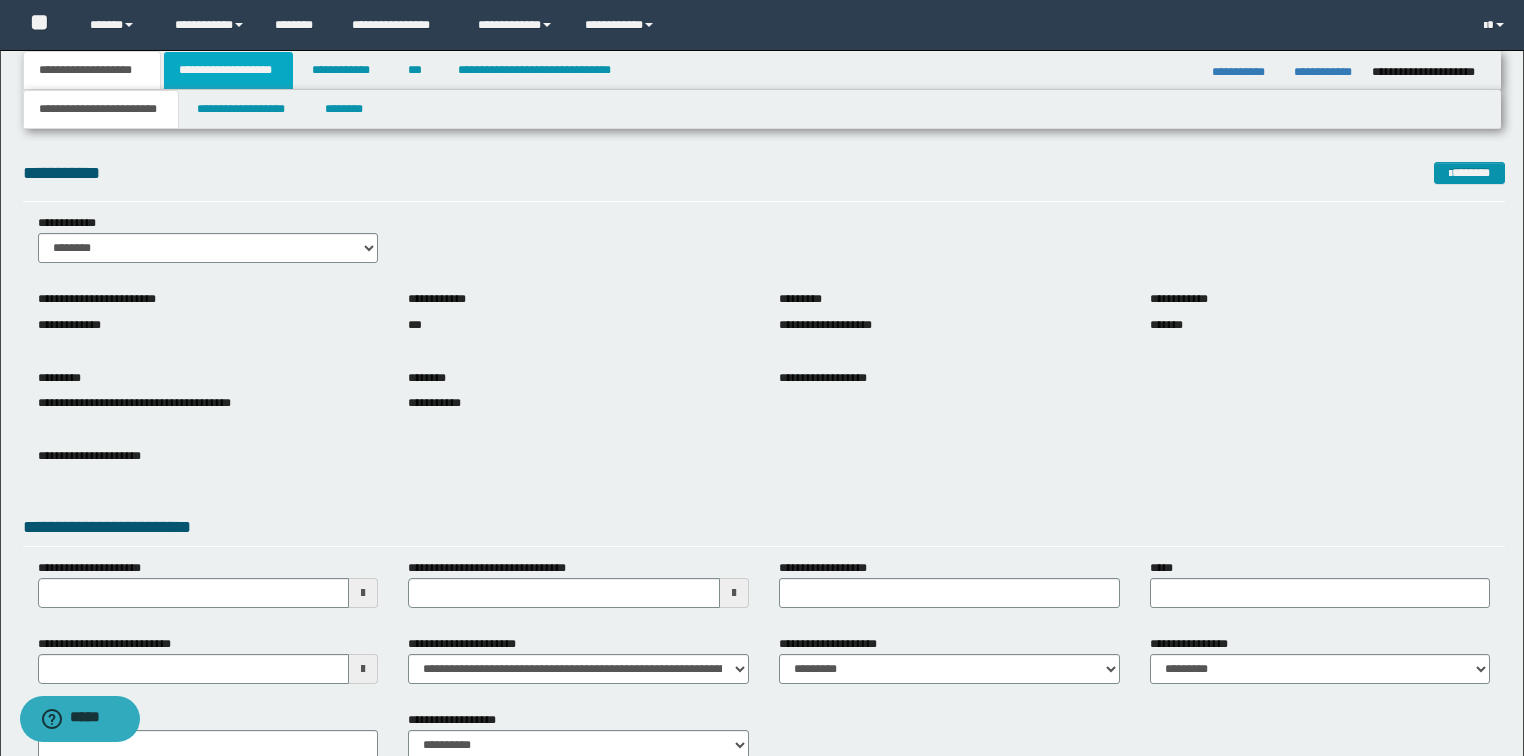 click on "**********" at bounding box center [228, 70] 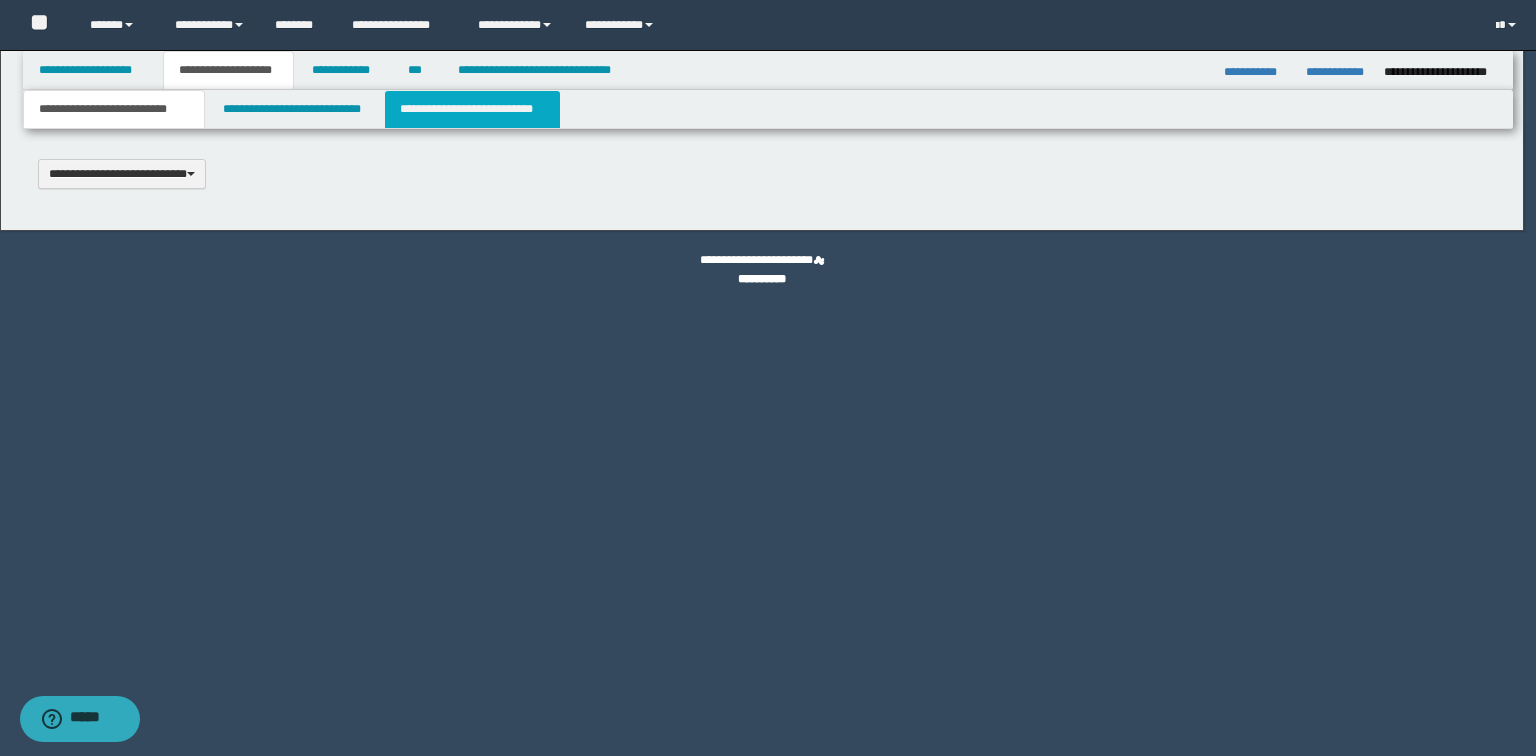 type 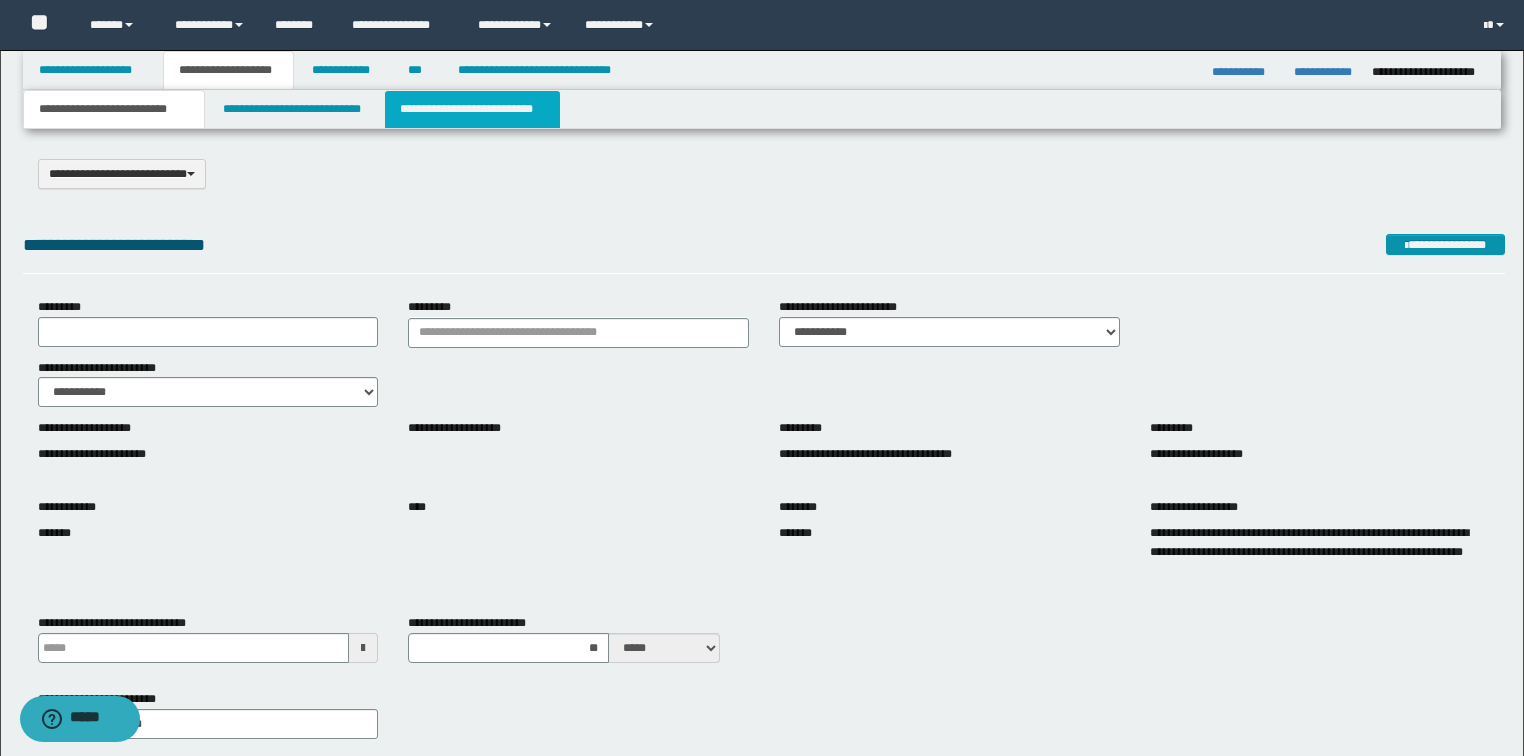 click on "**********" at bounding box center (472, 109) 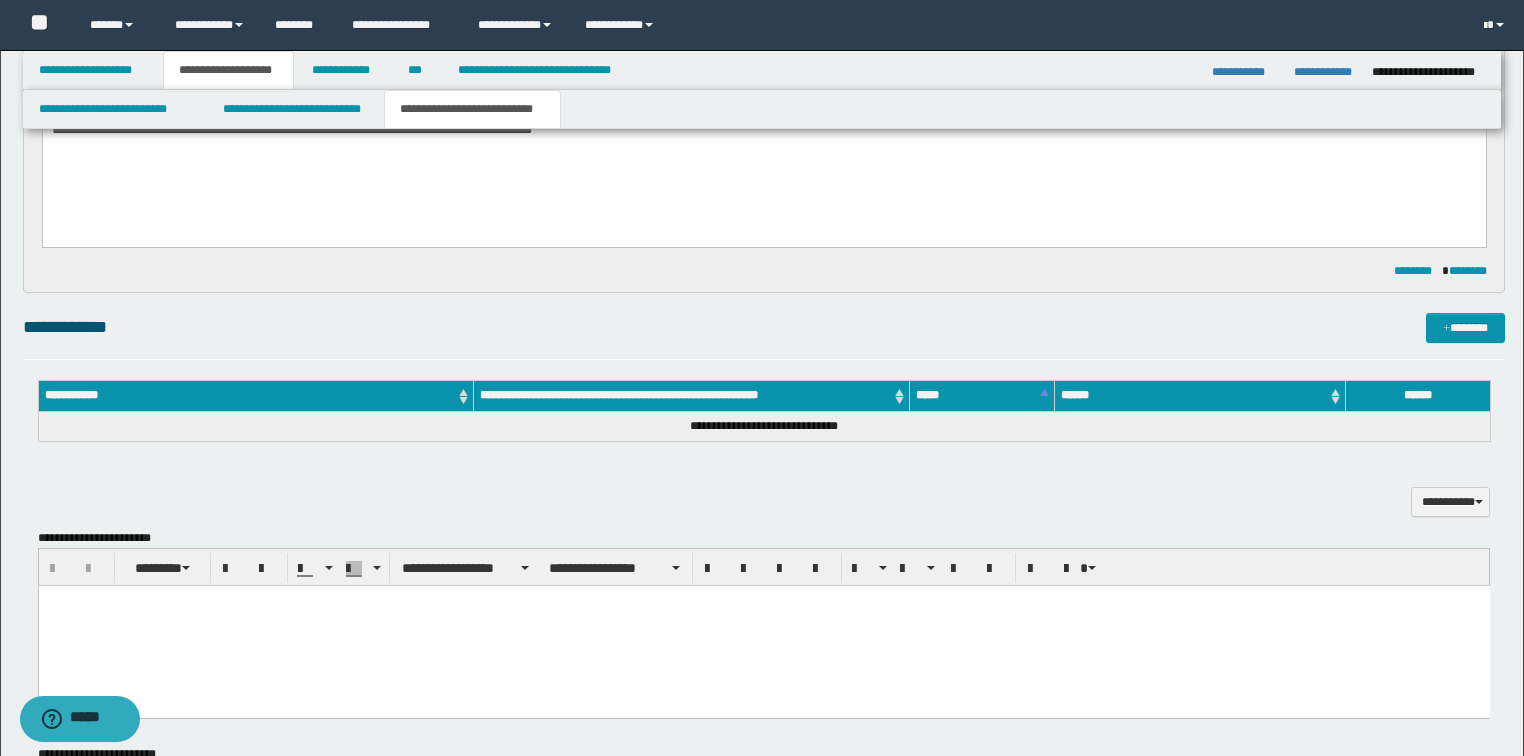 scroll, scrollTop: 720, scrollLeft: 0, axis: vertical 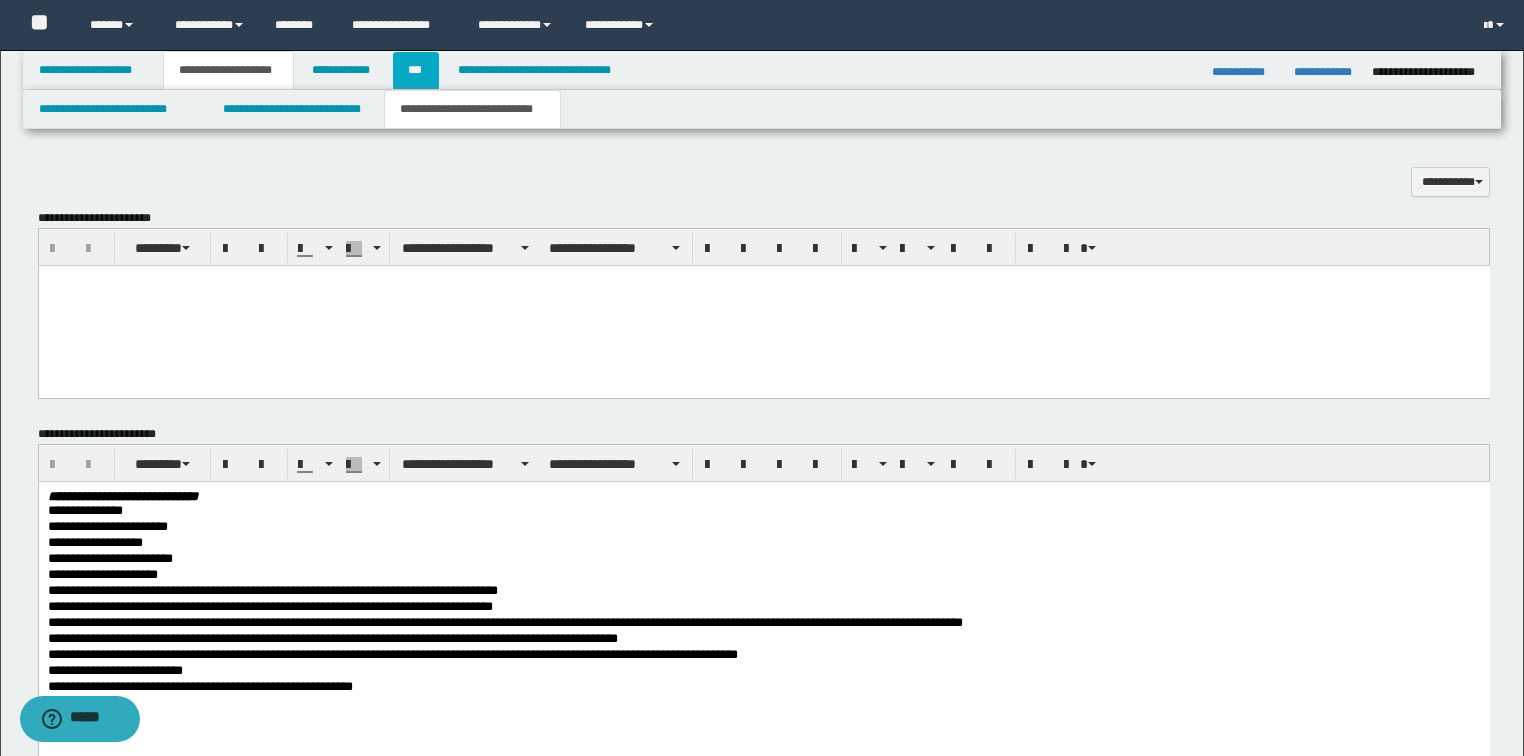 click on "***" at bounding box center [416, 70] 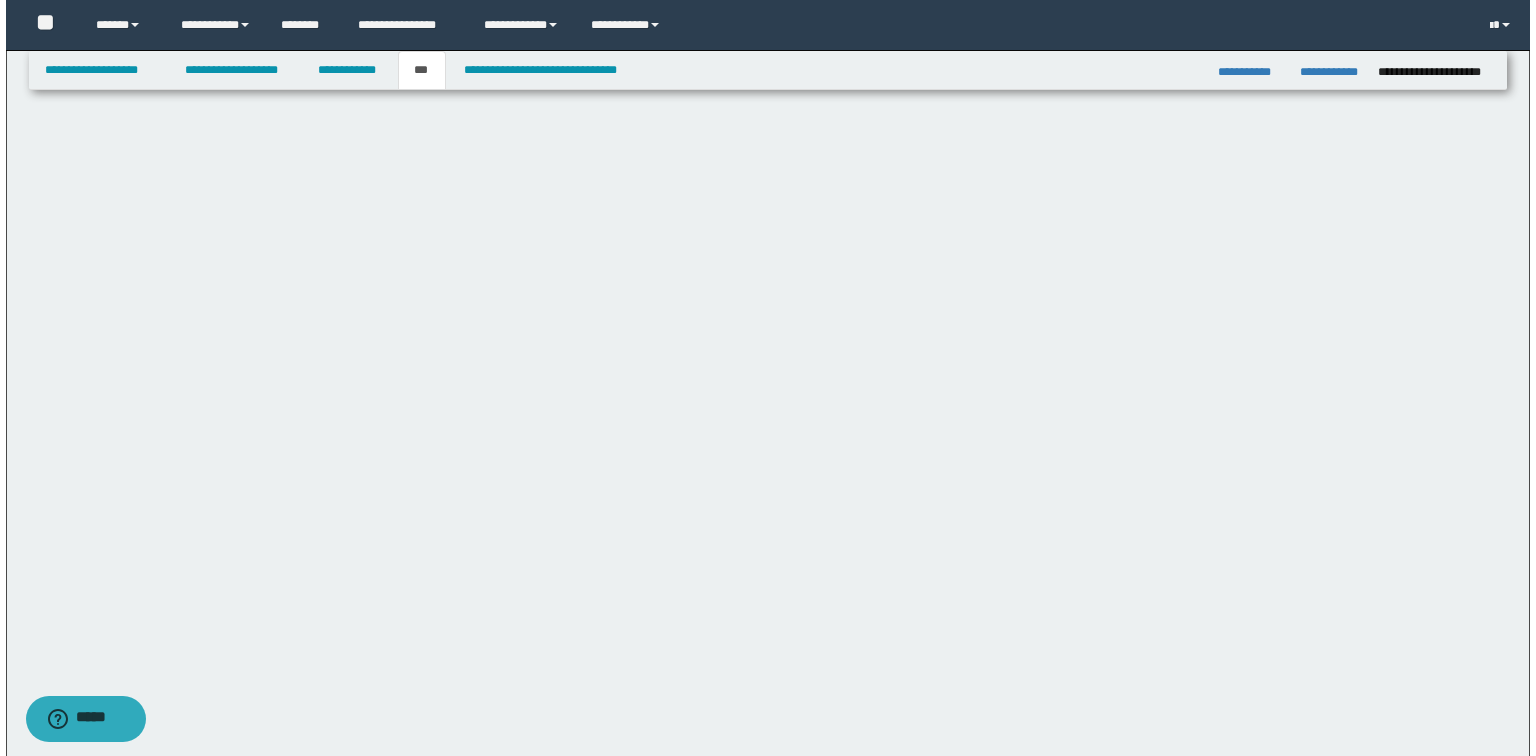 scroll, scrollTop: 0, scrollLeft: 0, axis: both 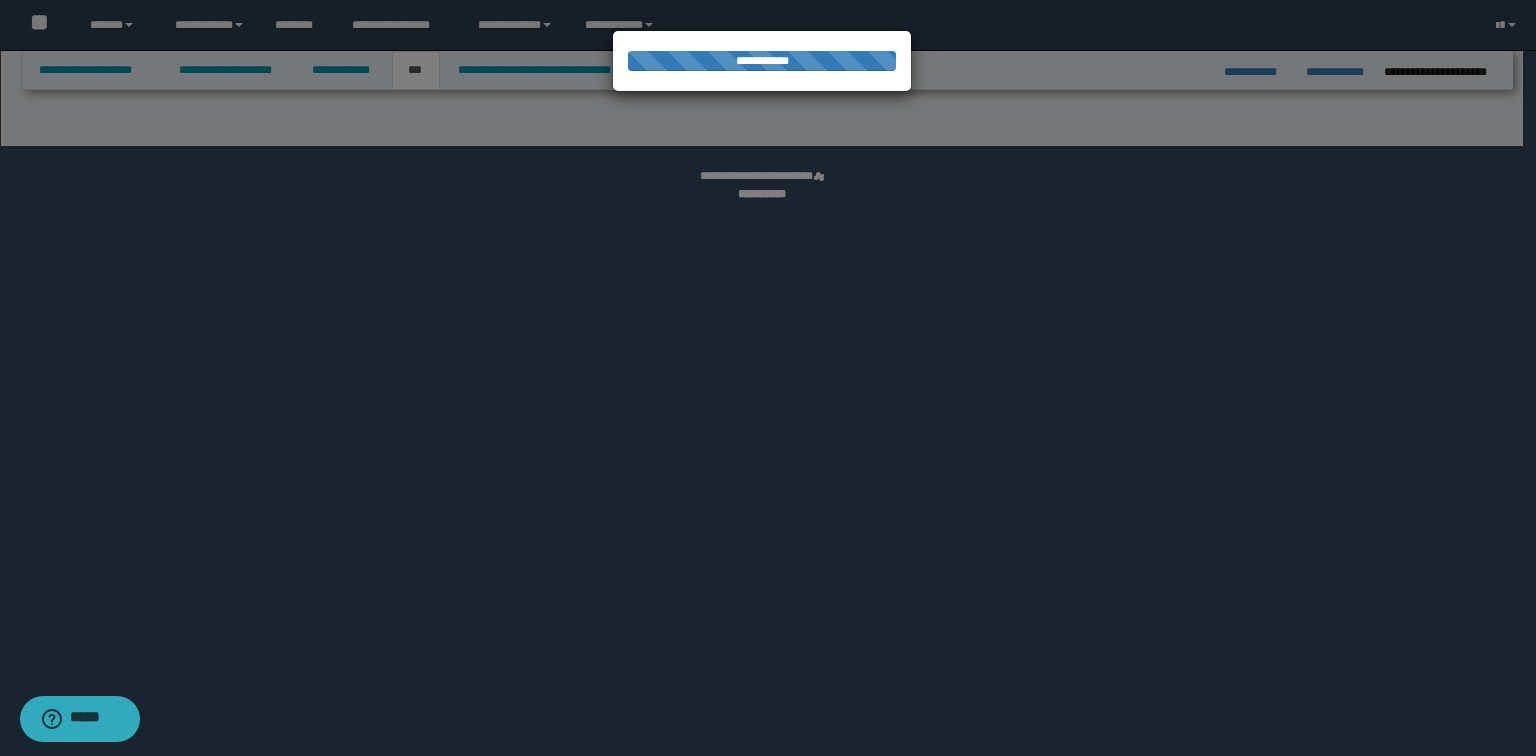 select on "**" 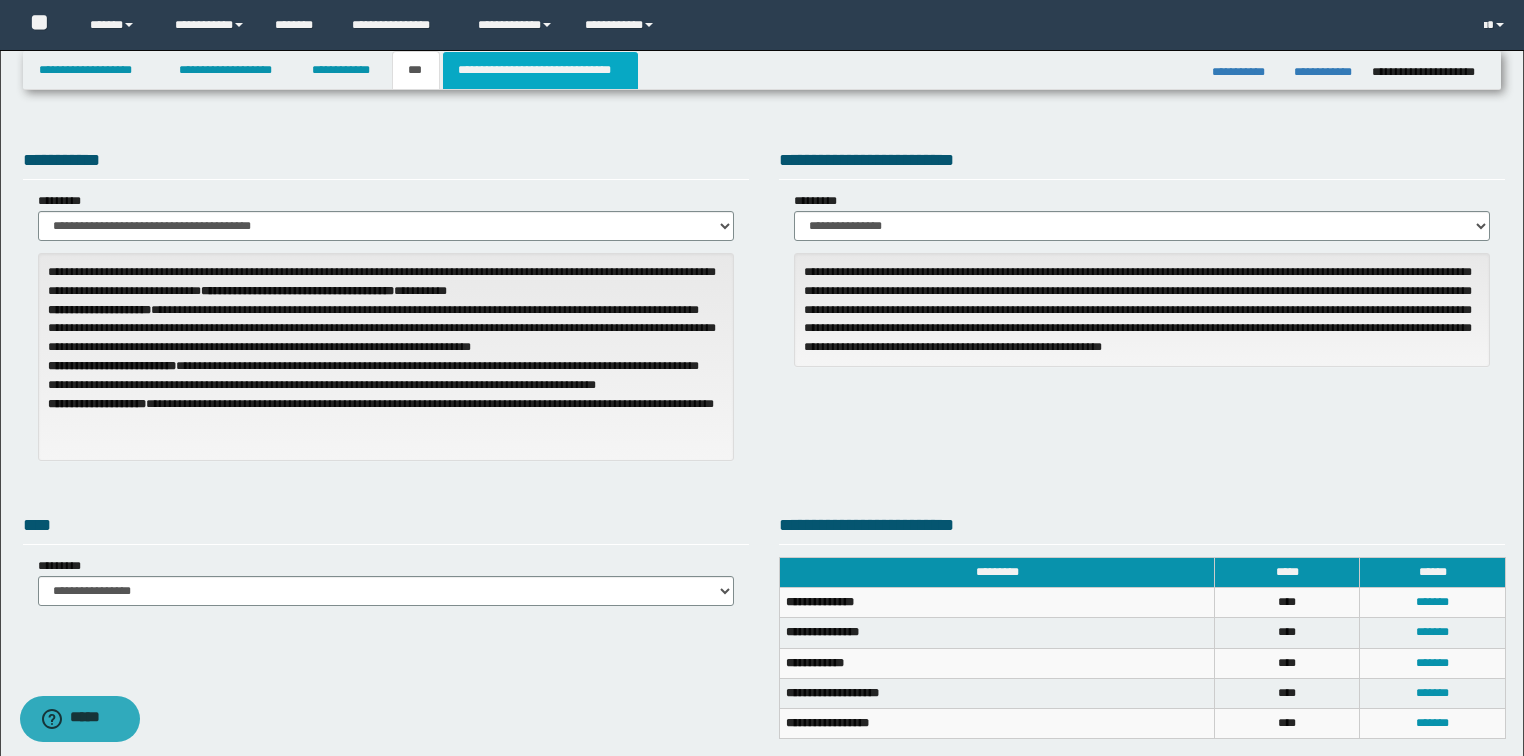 click on "**********" at bounding box center (540, 70) 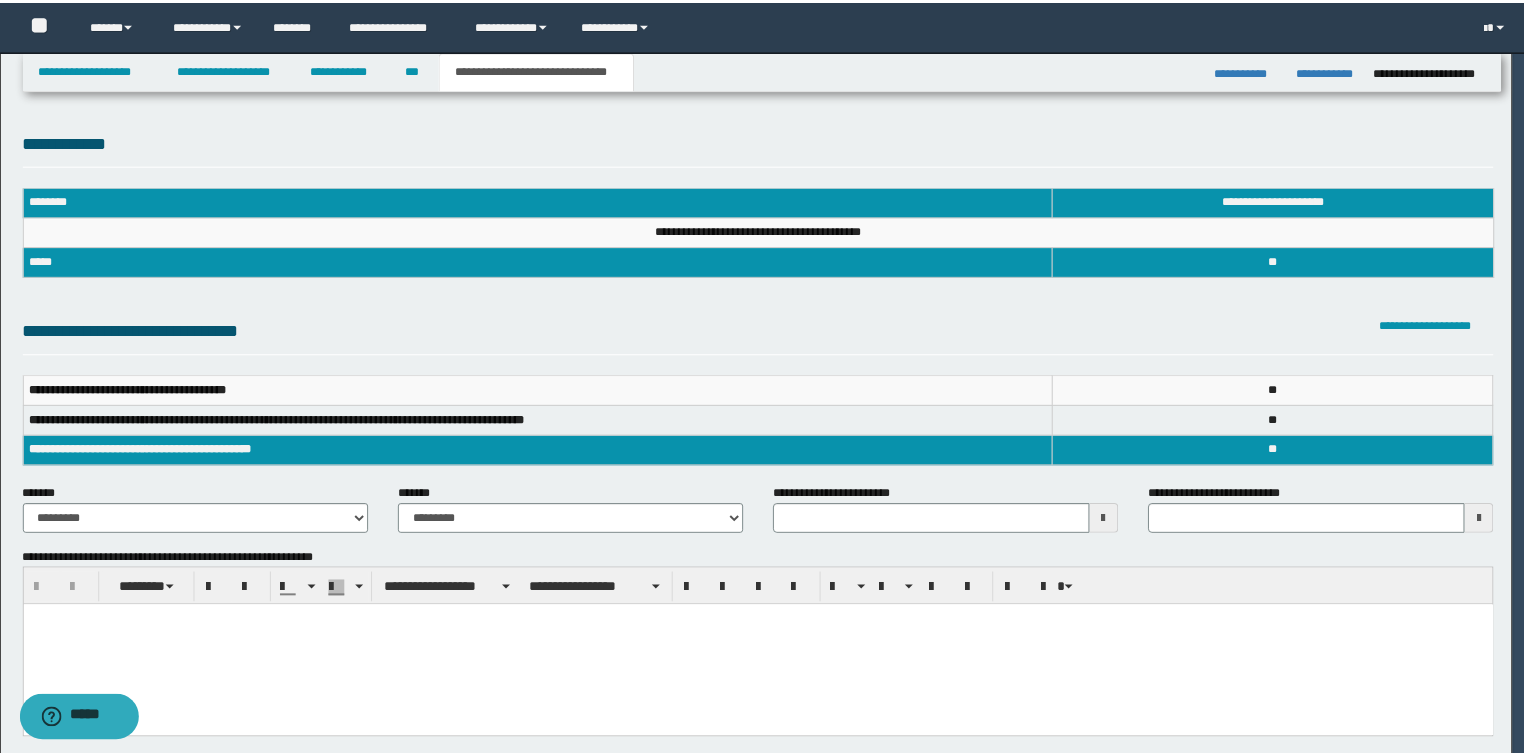 scroll, scrollTop: 0, scrollLeft: 0, axis: both 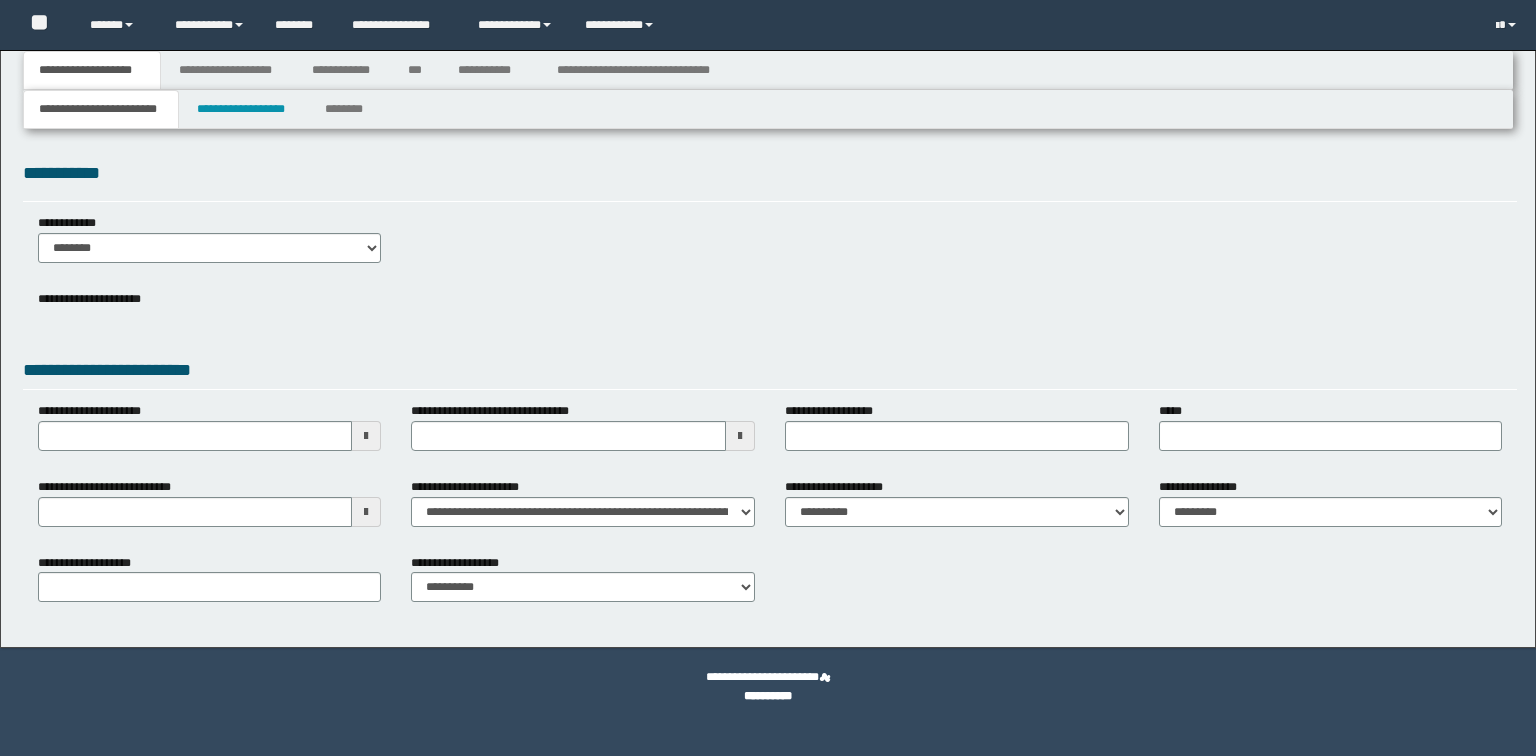 select on "*" 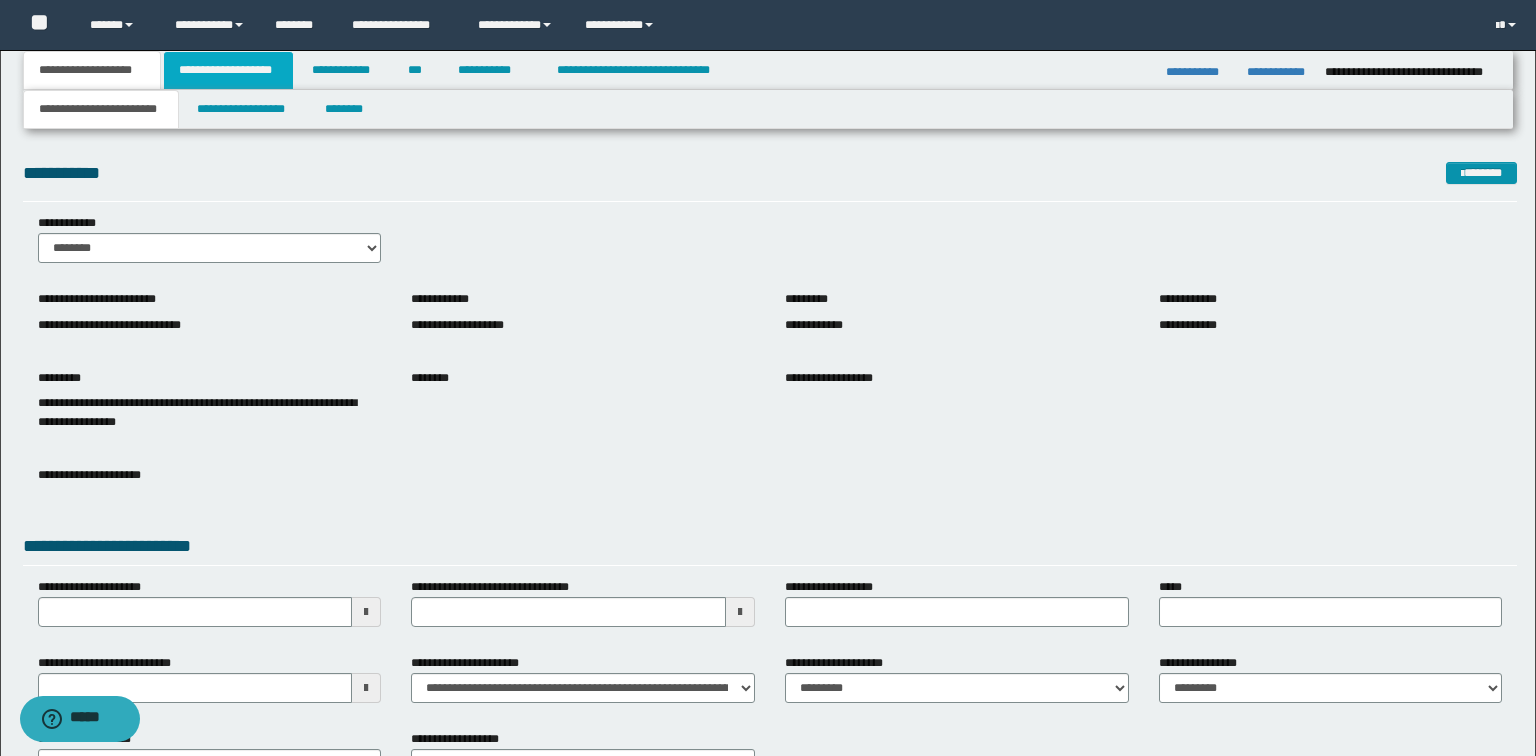 click on "**********" at bounding box center [228, 70] 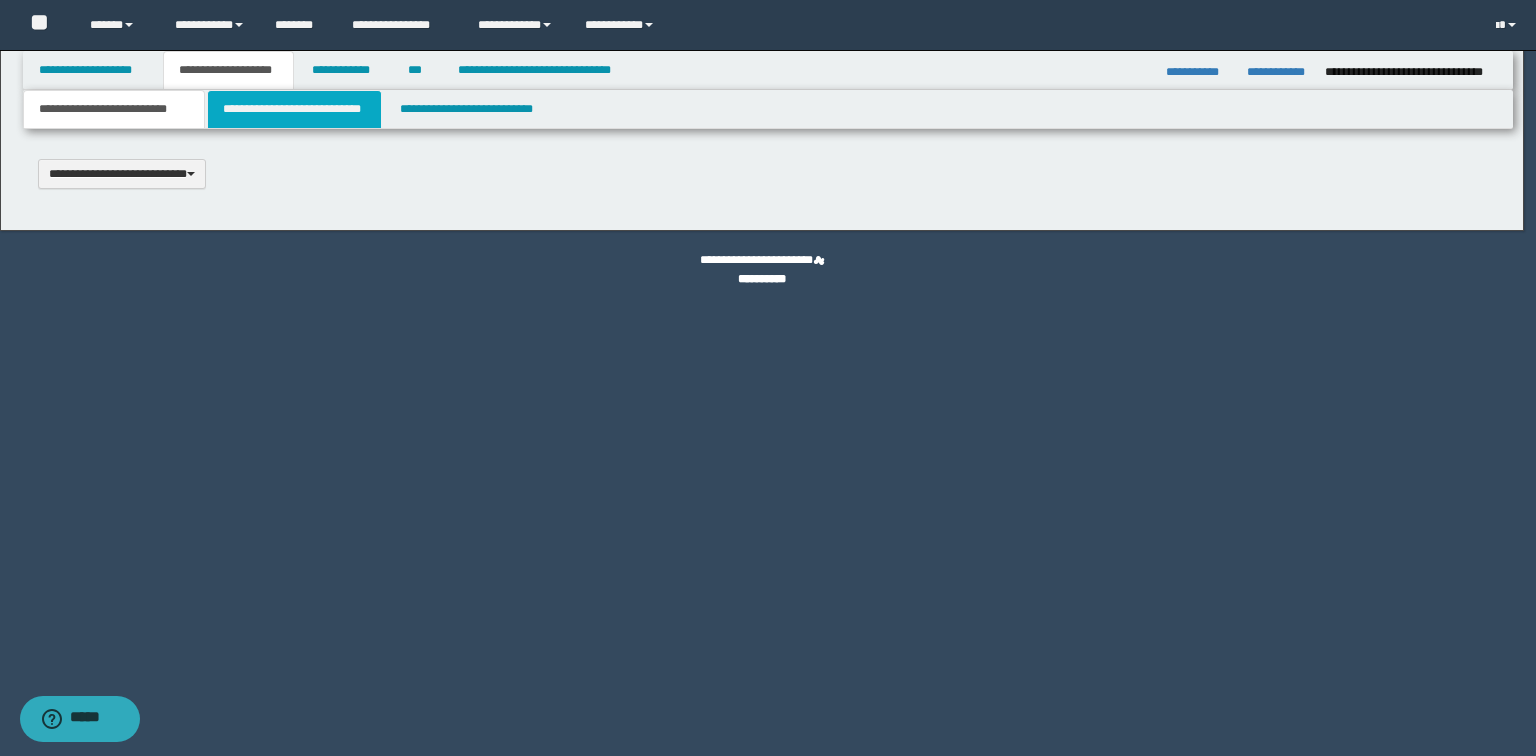 type 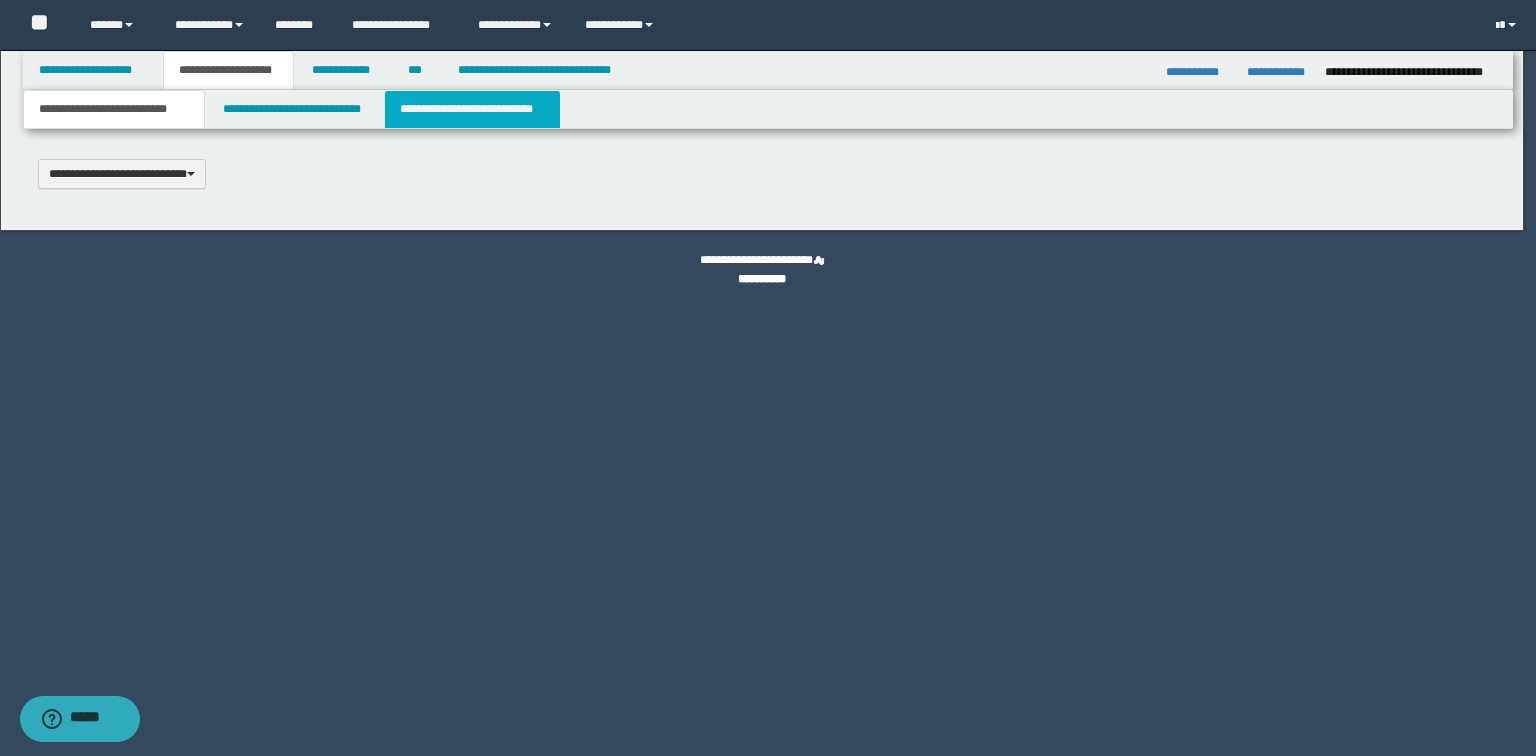 scroll, scrollTop: 0, scrollLeft: 0, axis: both 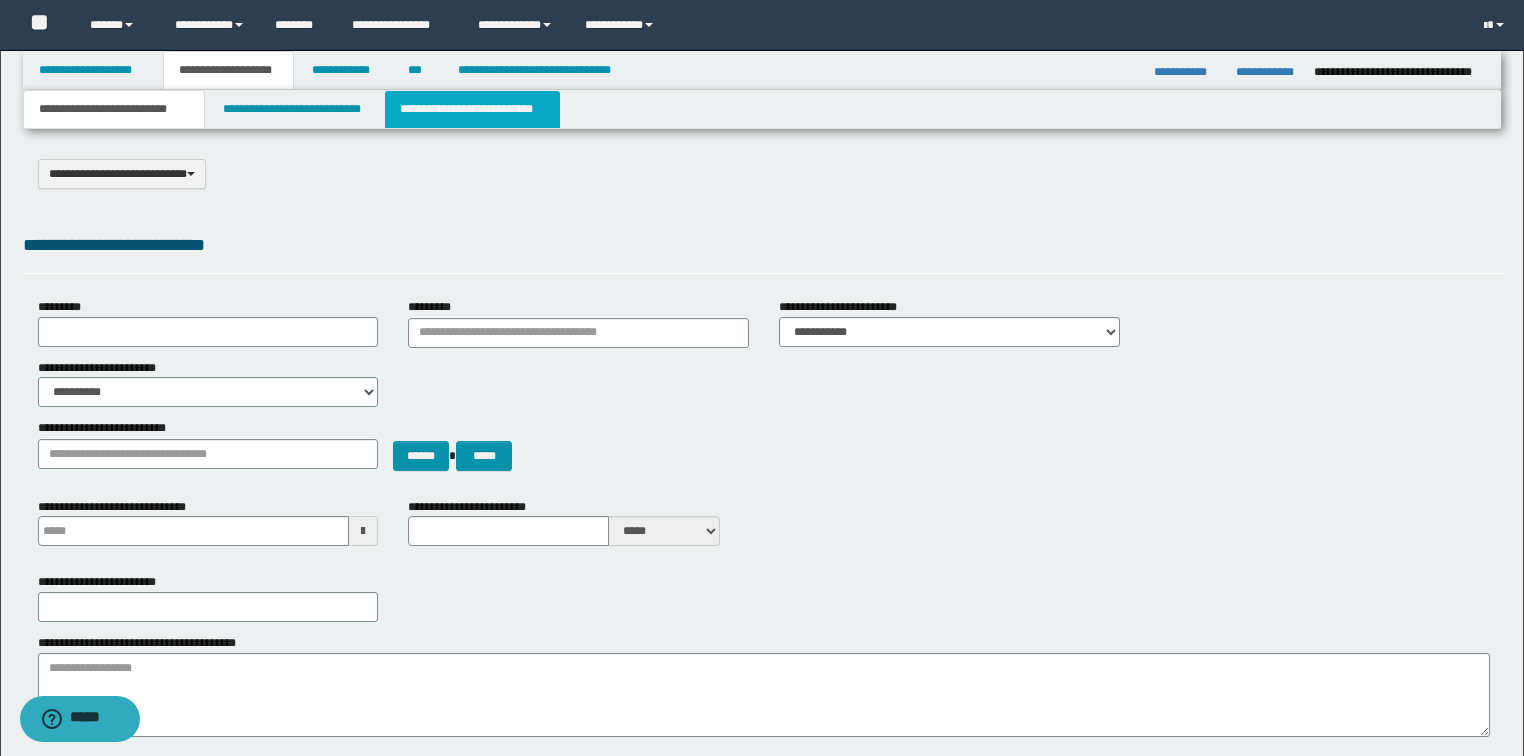 click on "**********" at bounding box center (472, 109) 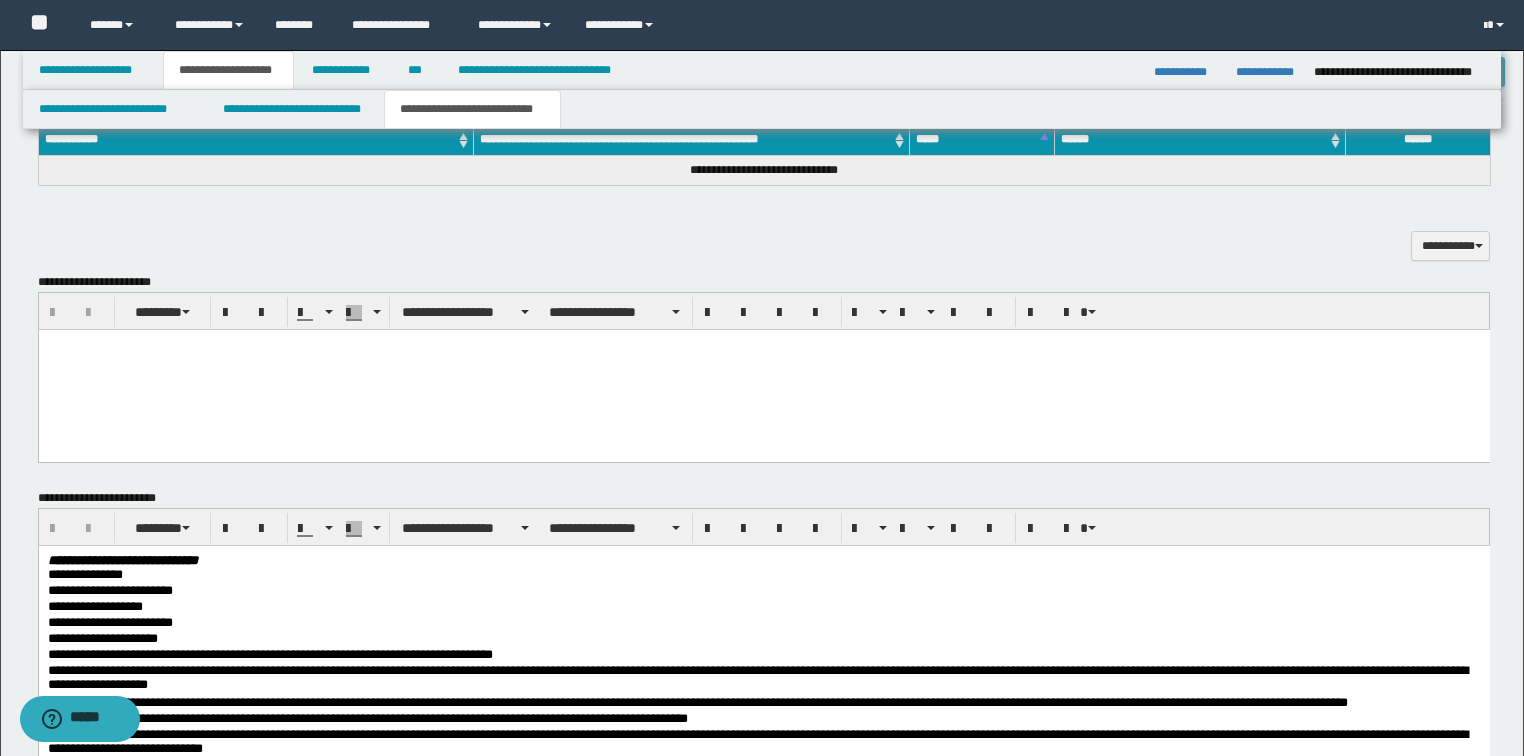 scroll, scrollTop: 880, scrollLeft: 0, axis: vertical 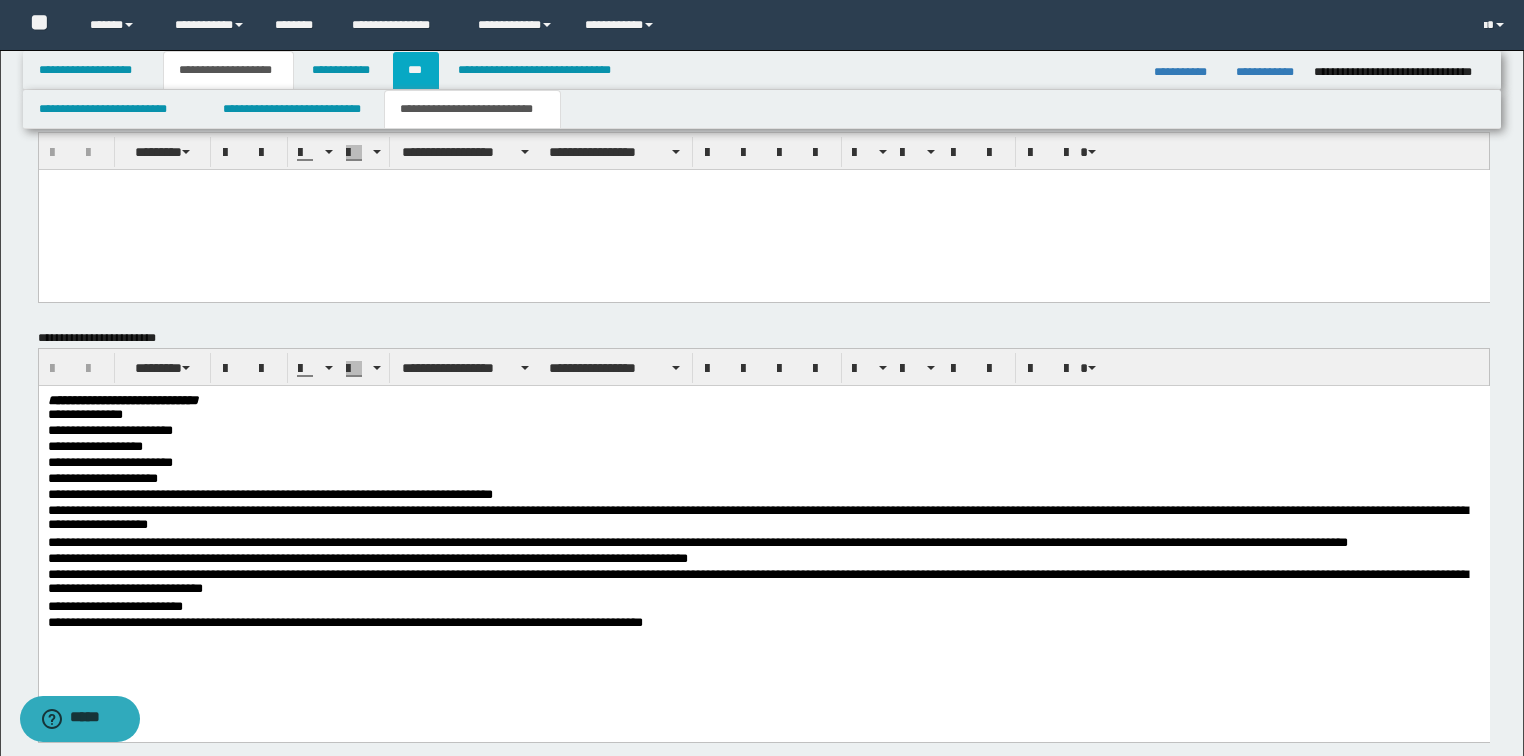 click on "***" at bounding box center [416, 70] 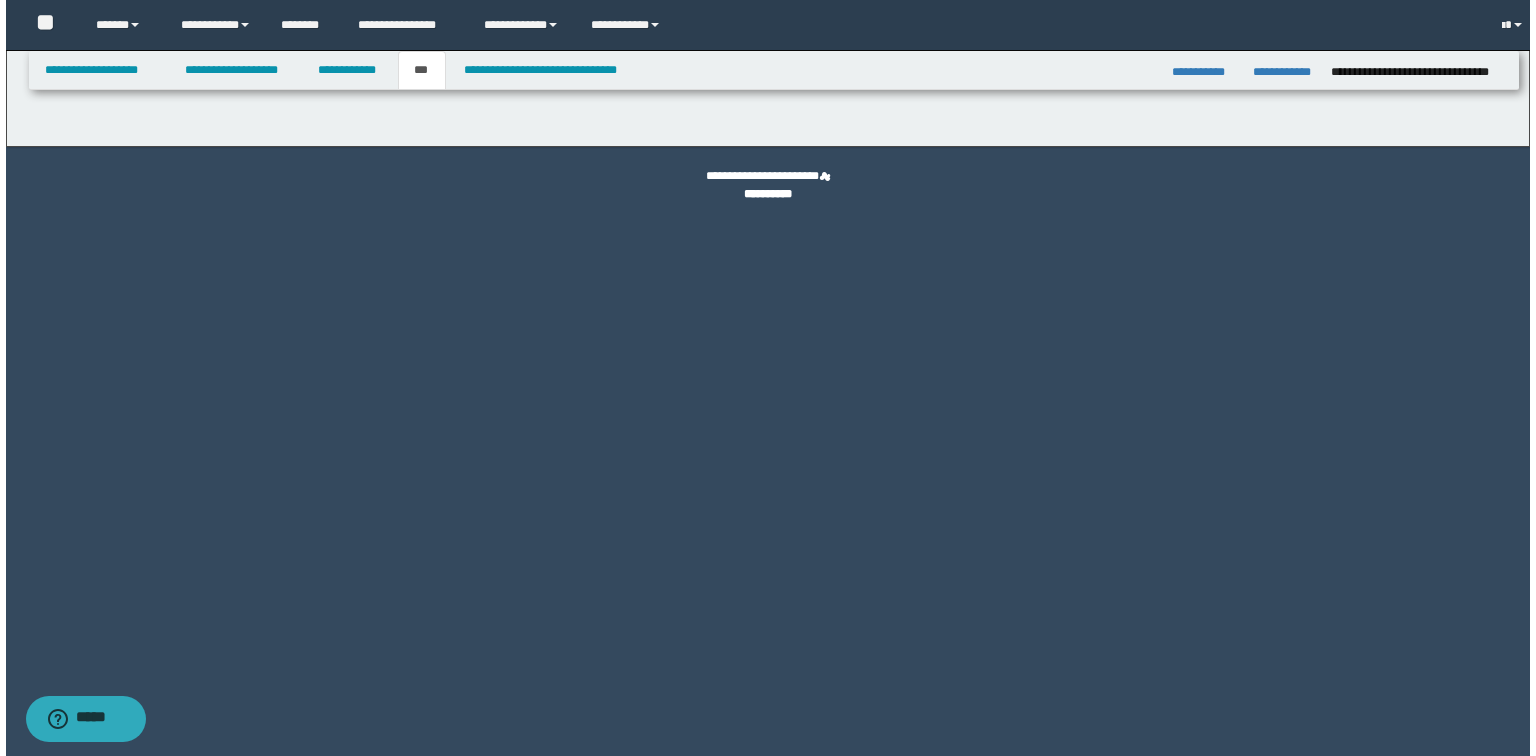 scroll, scrollTop: 0, scrollLeft: 0, axis: both 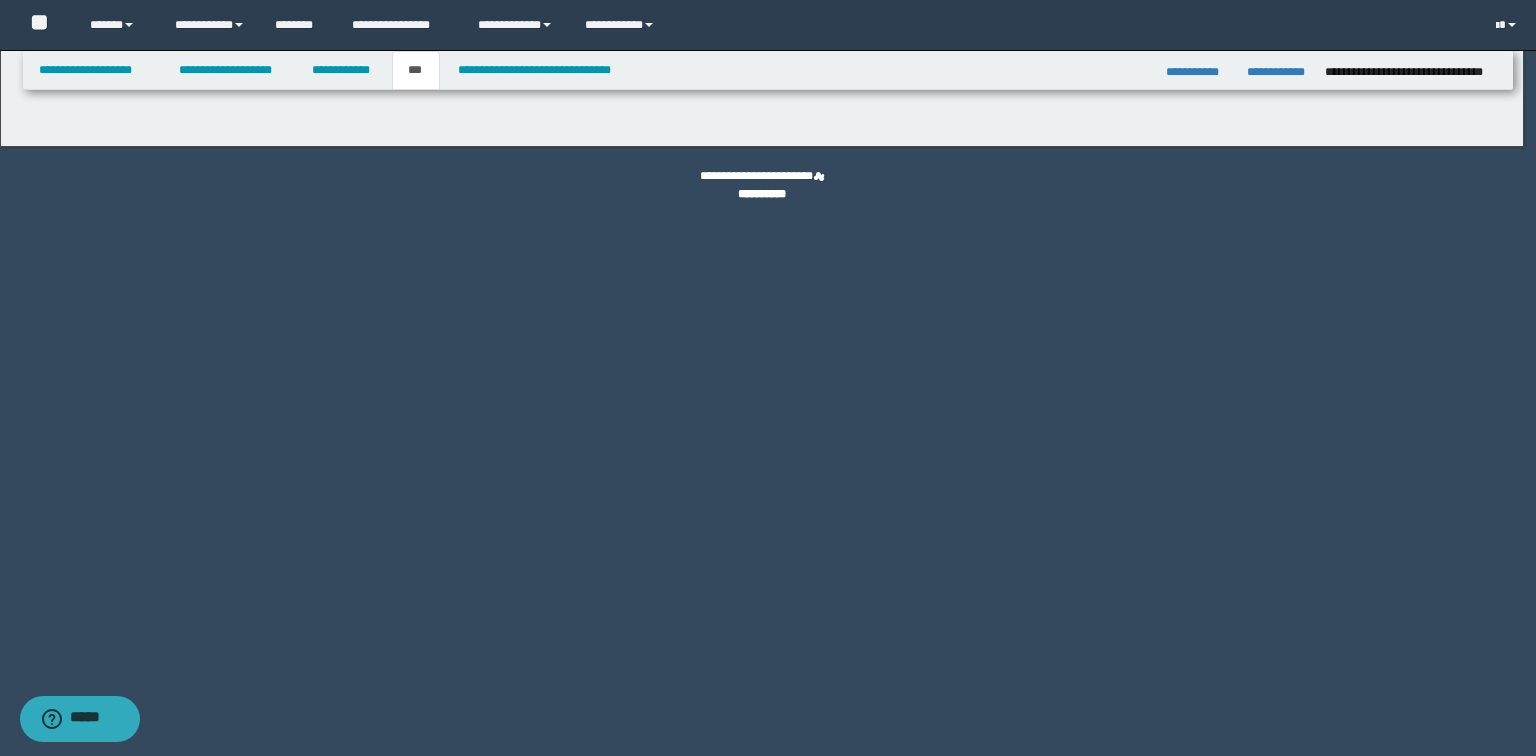 select on "**" 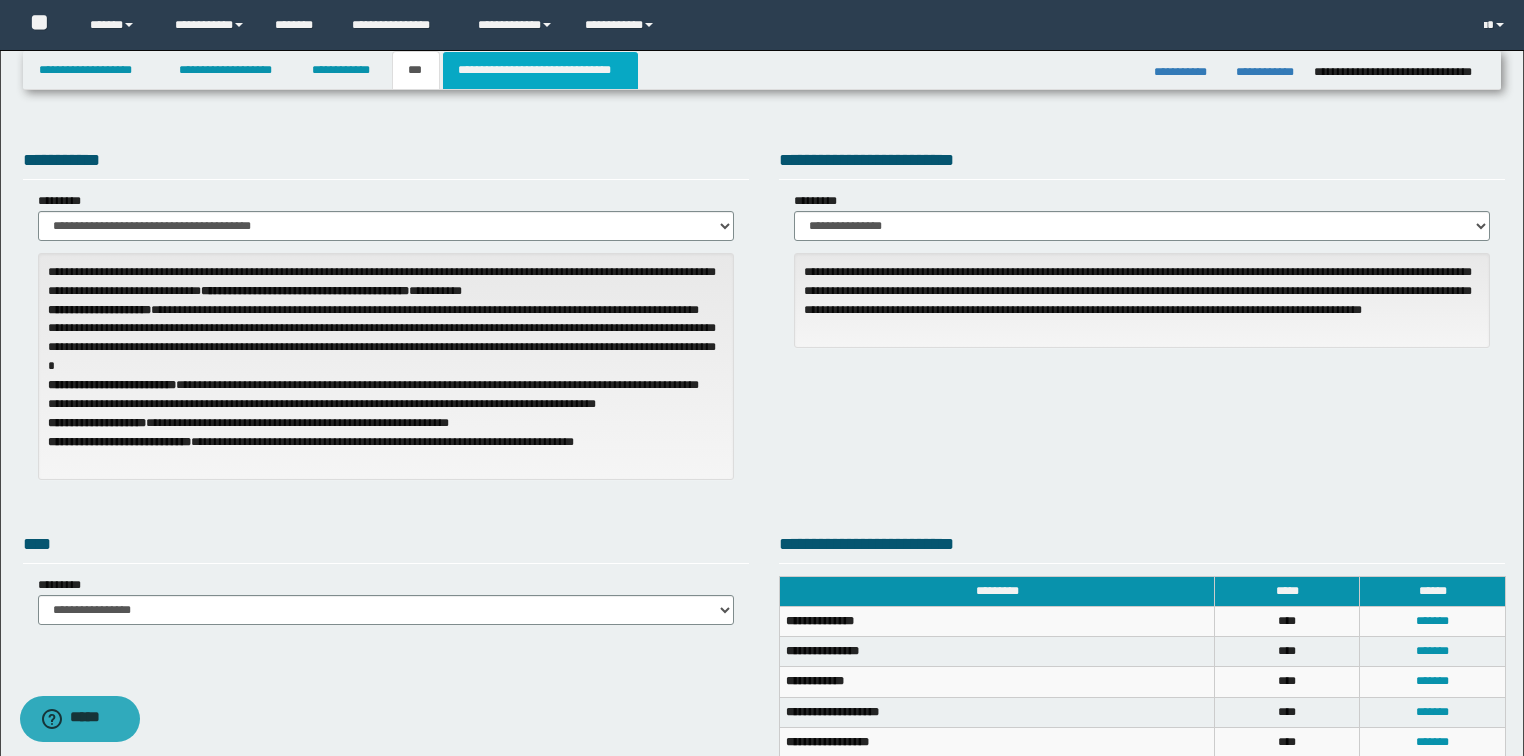 click on "**********" at bounding box center [540, 70] 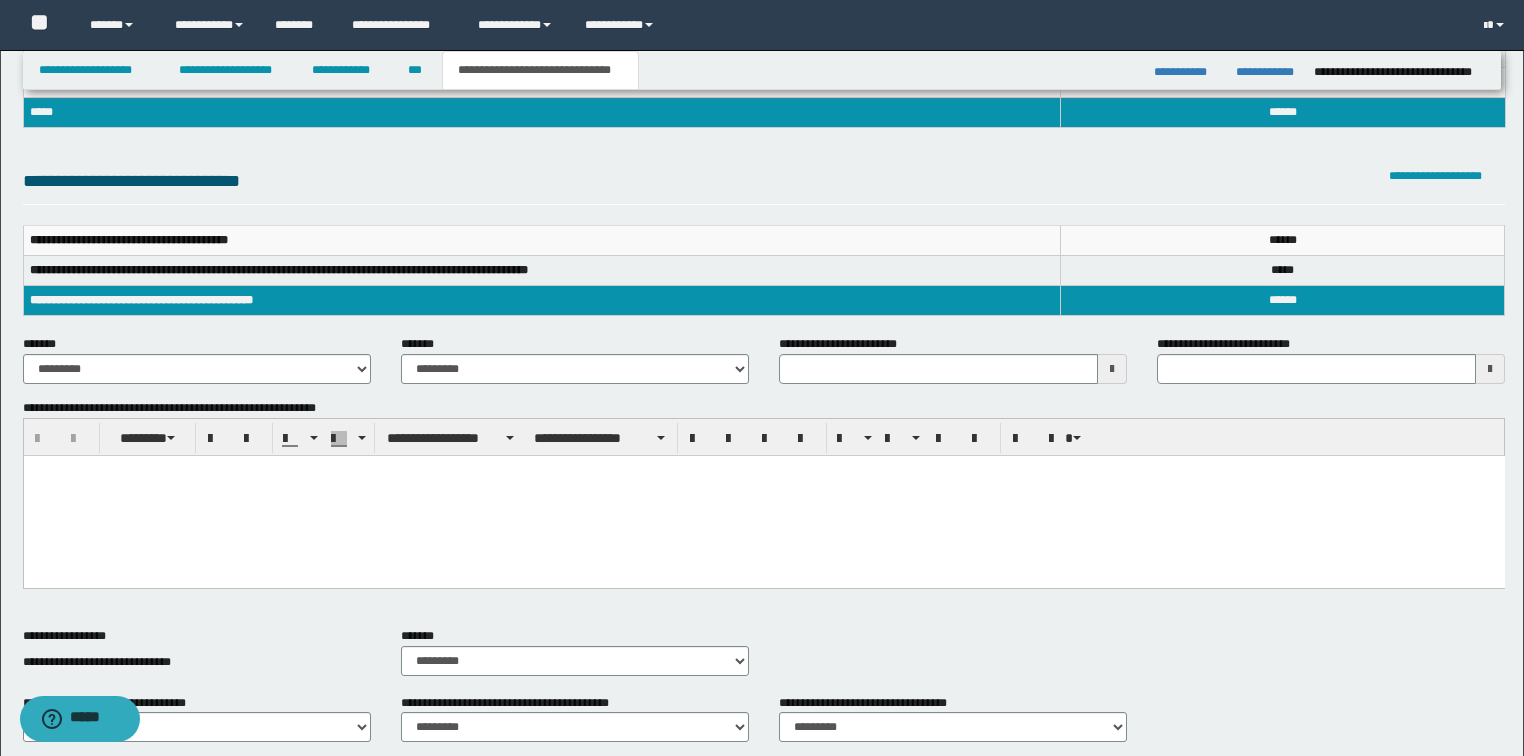 scroll, scrollTop: 320, scrollLeft: 0, axis: vertical 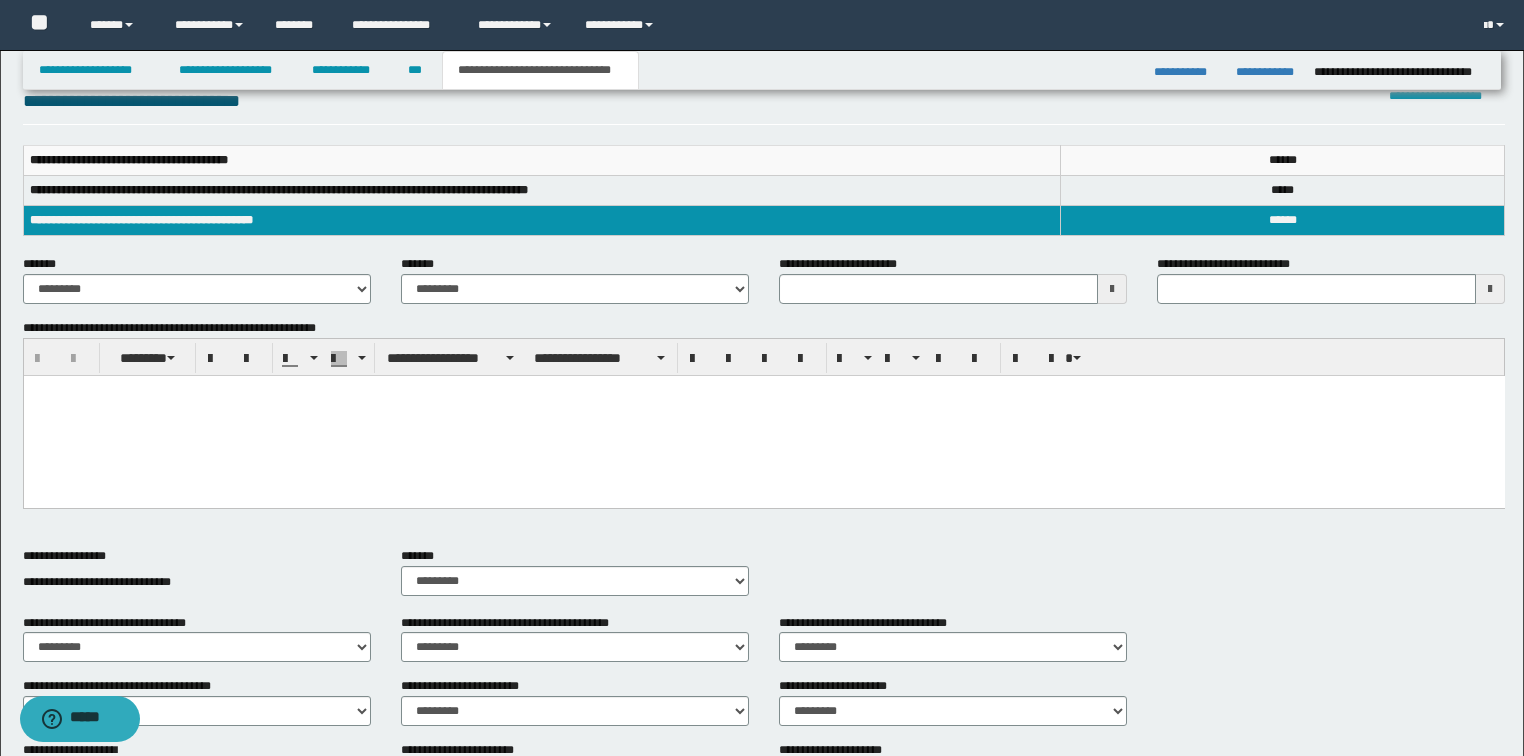 type 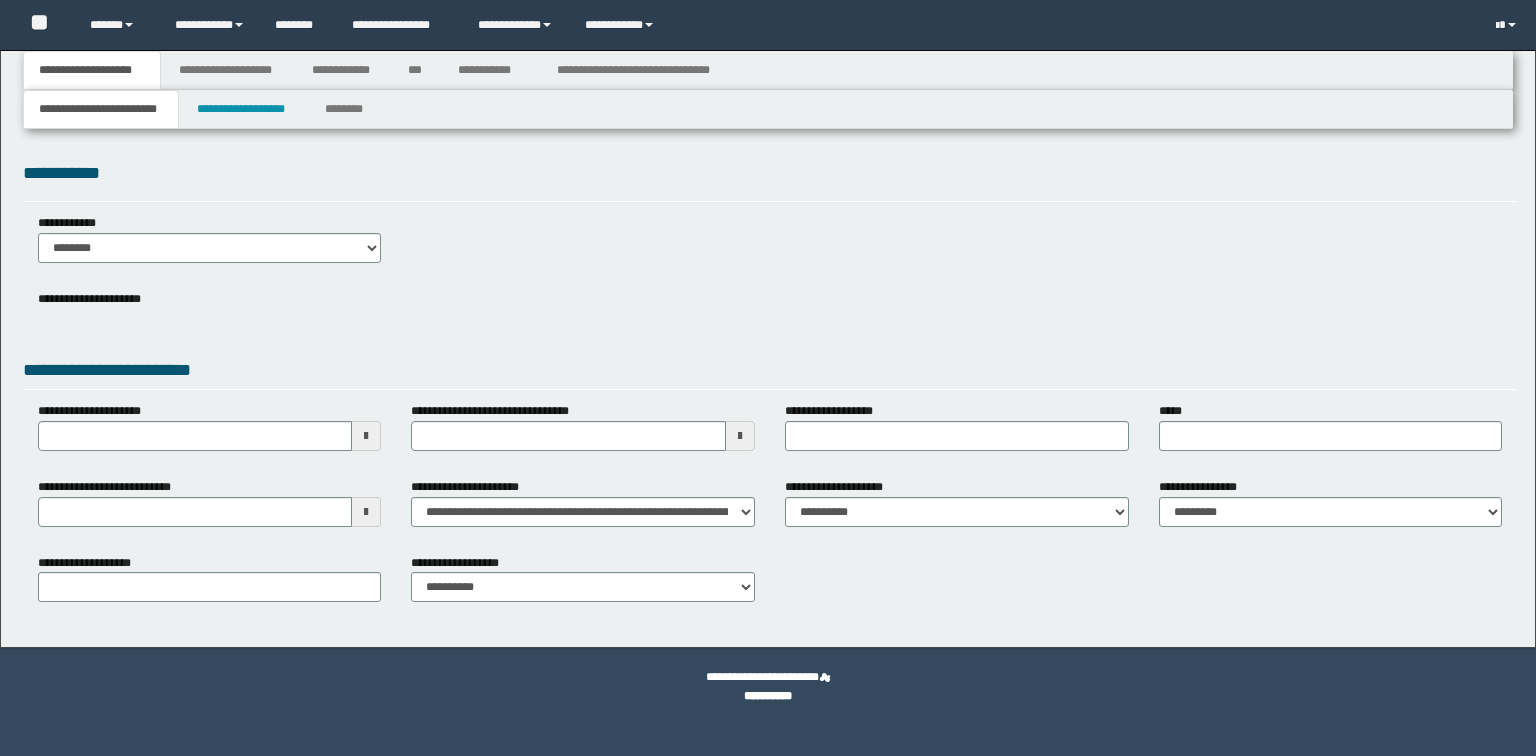 scroll, scrollTop: 0, scrollLeft: 0, axis: both 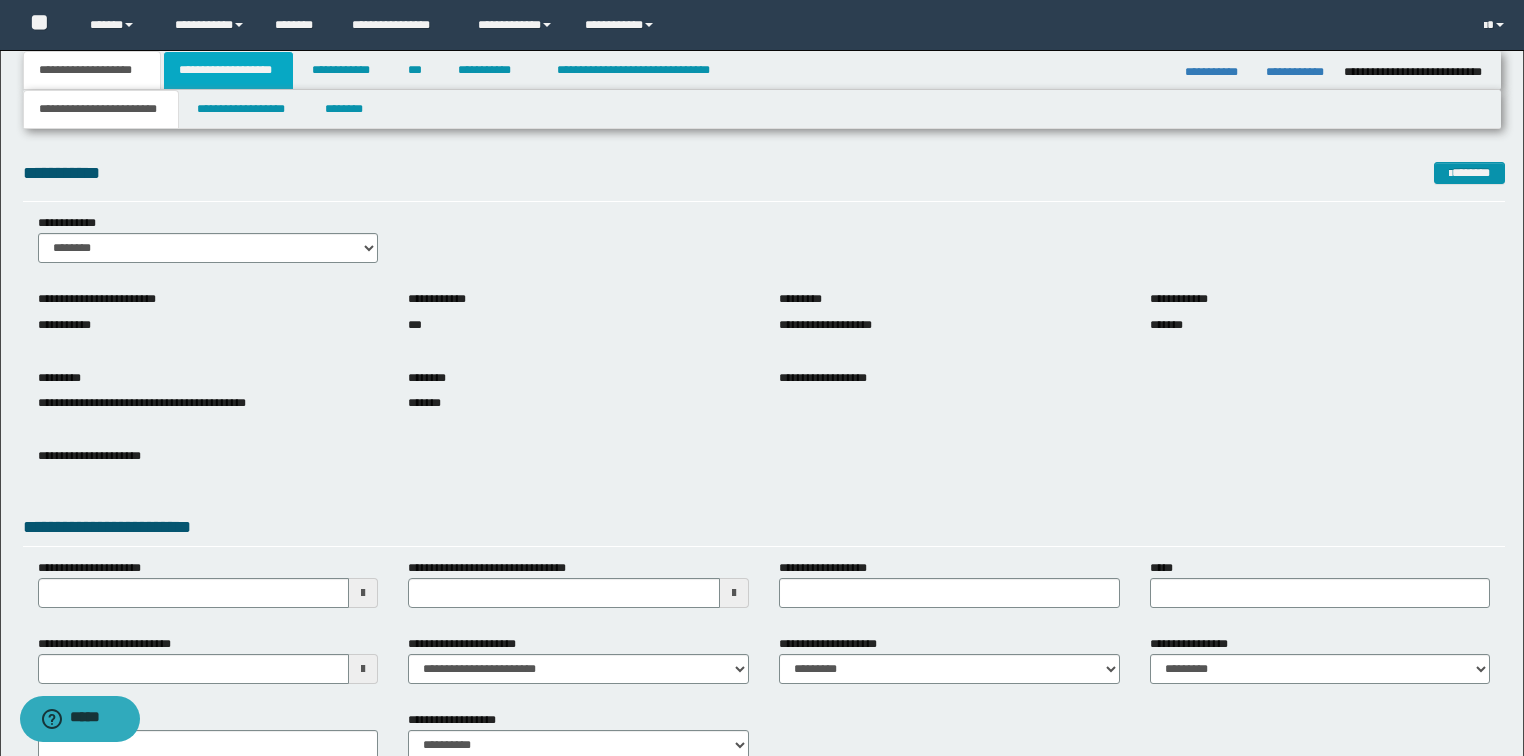 click on "**********" at bounding box center [228, 70] 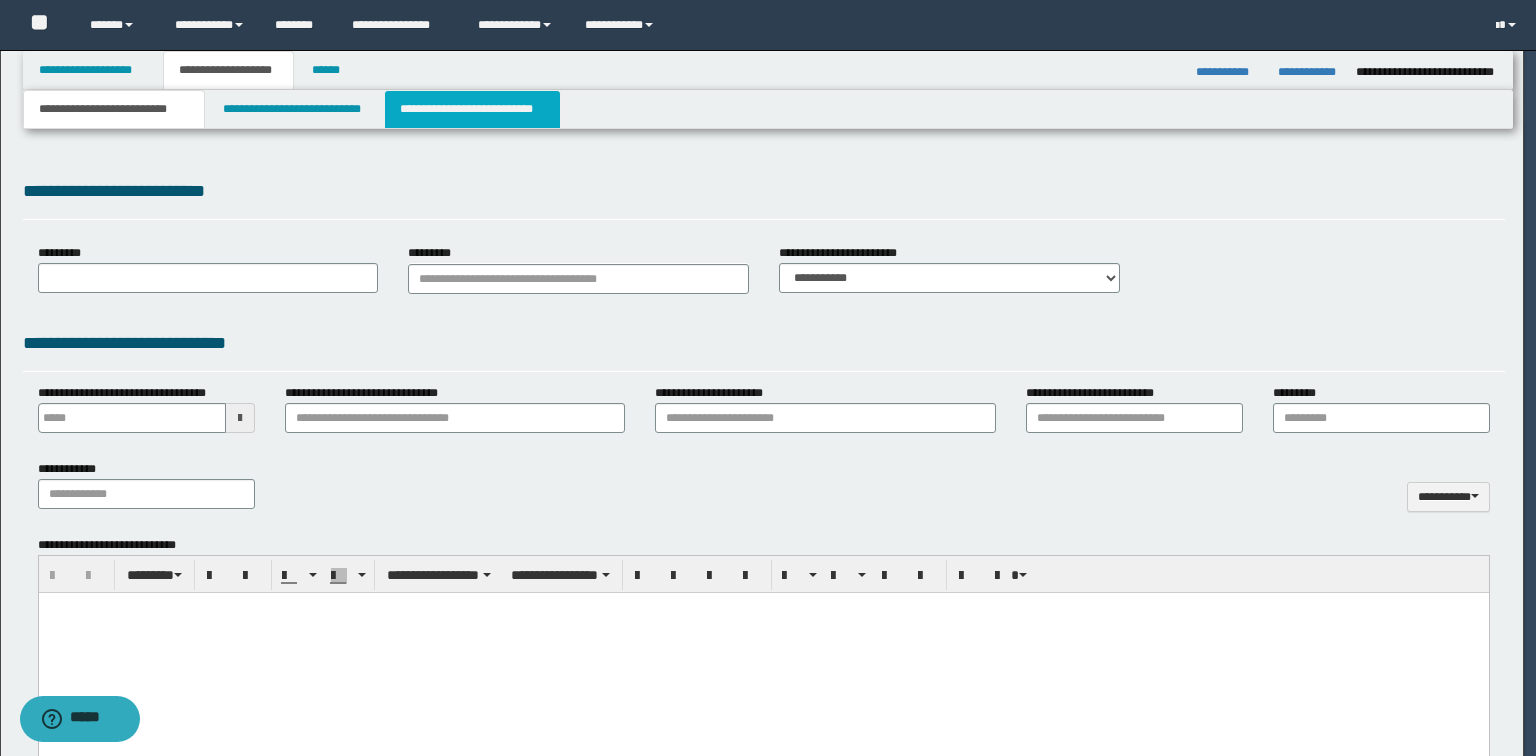 type 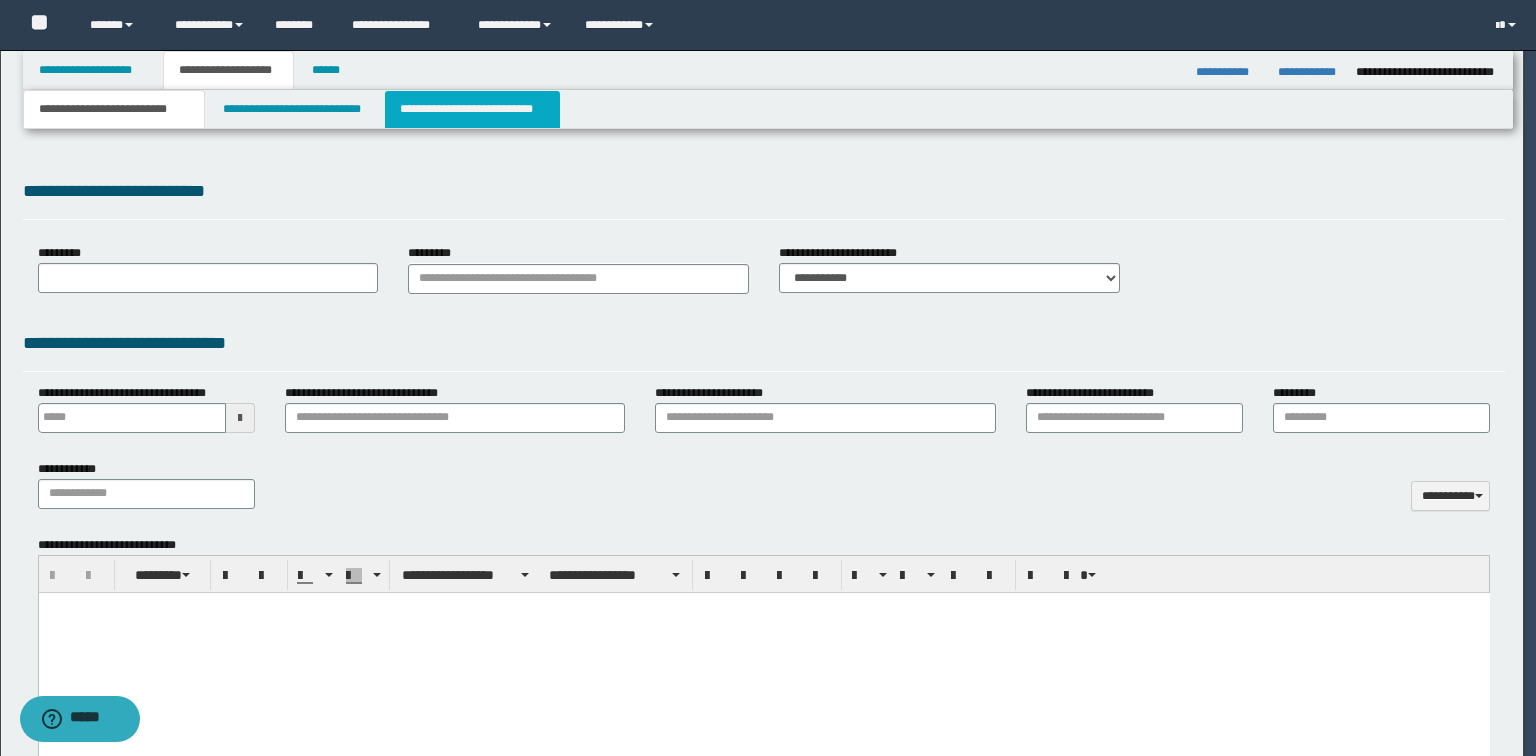 scroll, scrollTop: 0, scrollLeft: 0, axis: both 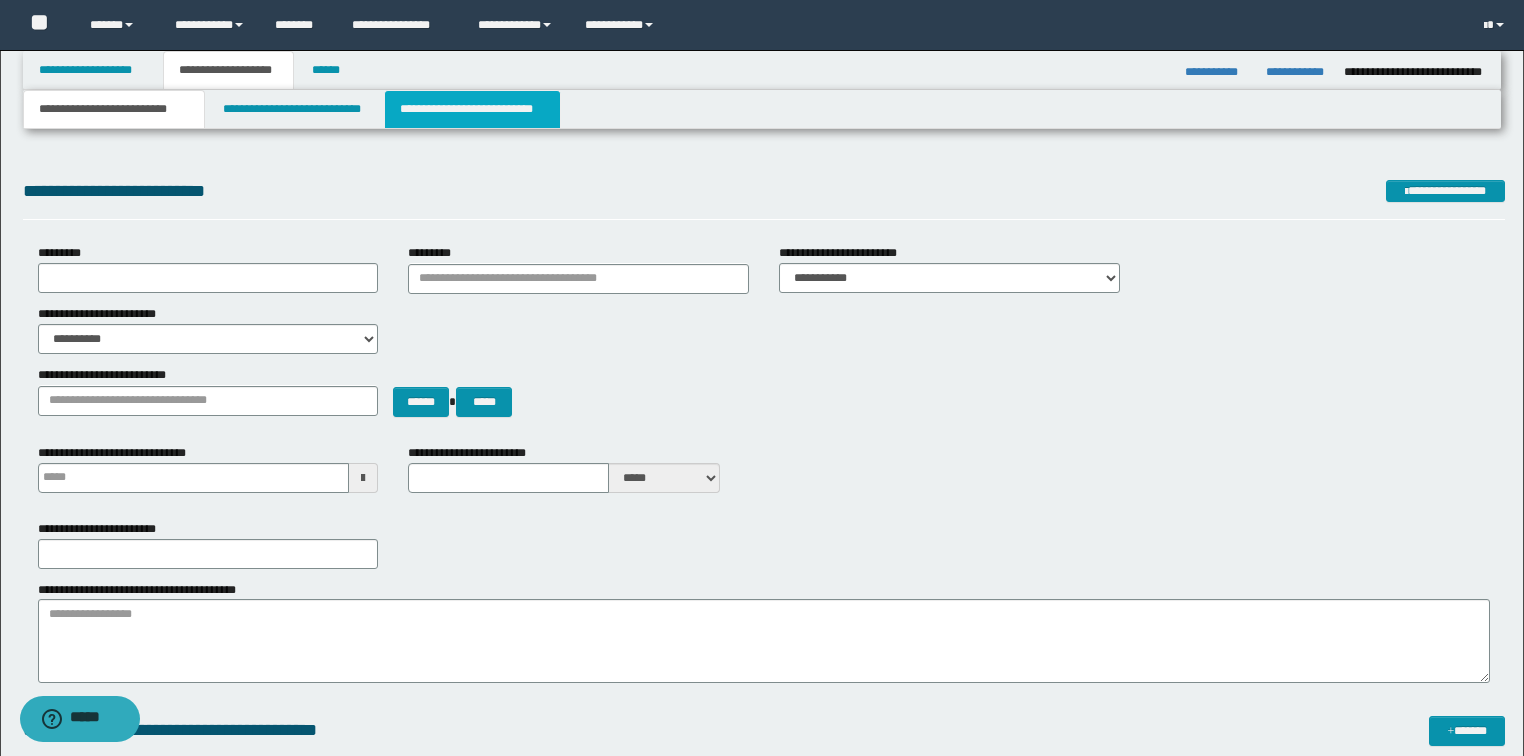 click on "**********" at bounding box center (472, 109) 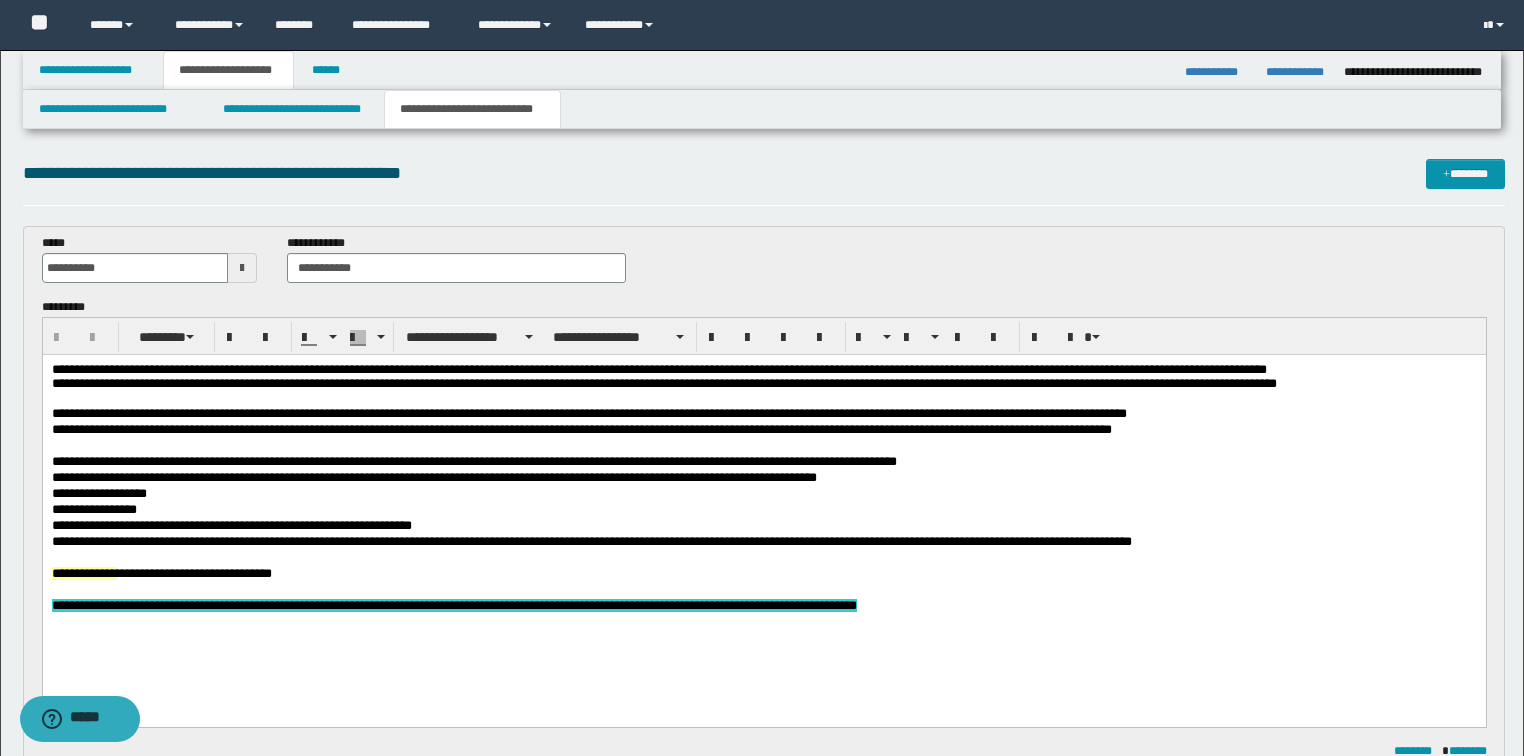scroll, scrollTop: 80, scrollLeft: 0, axis: vertical 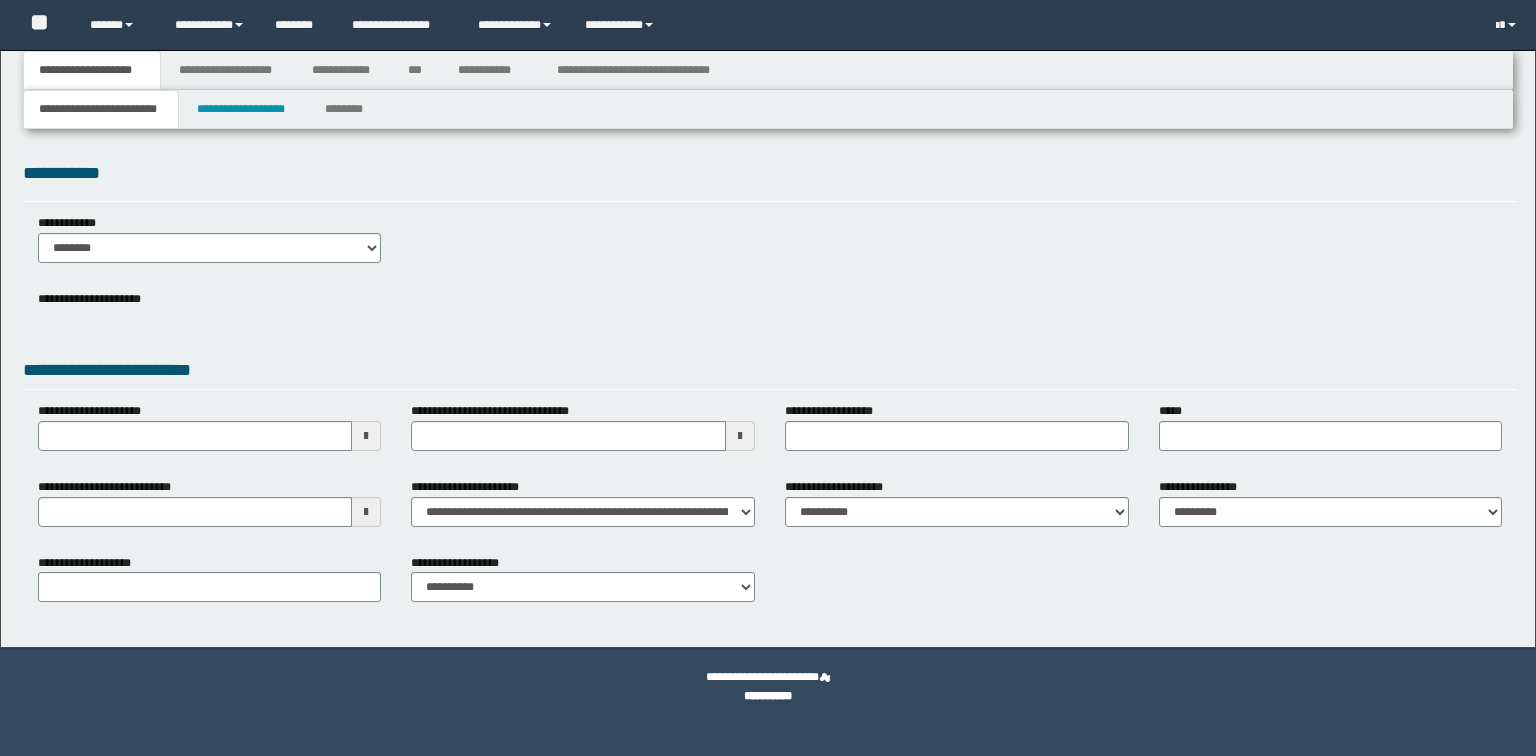 select on "*" 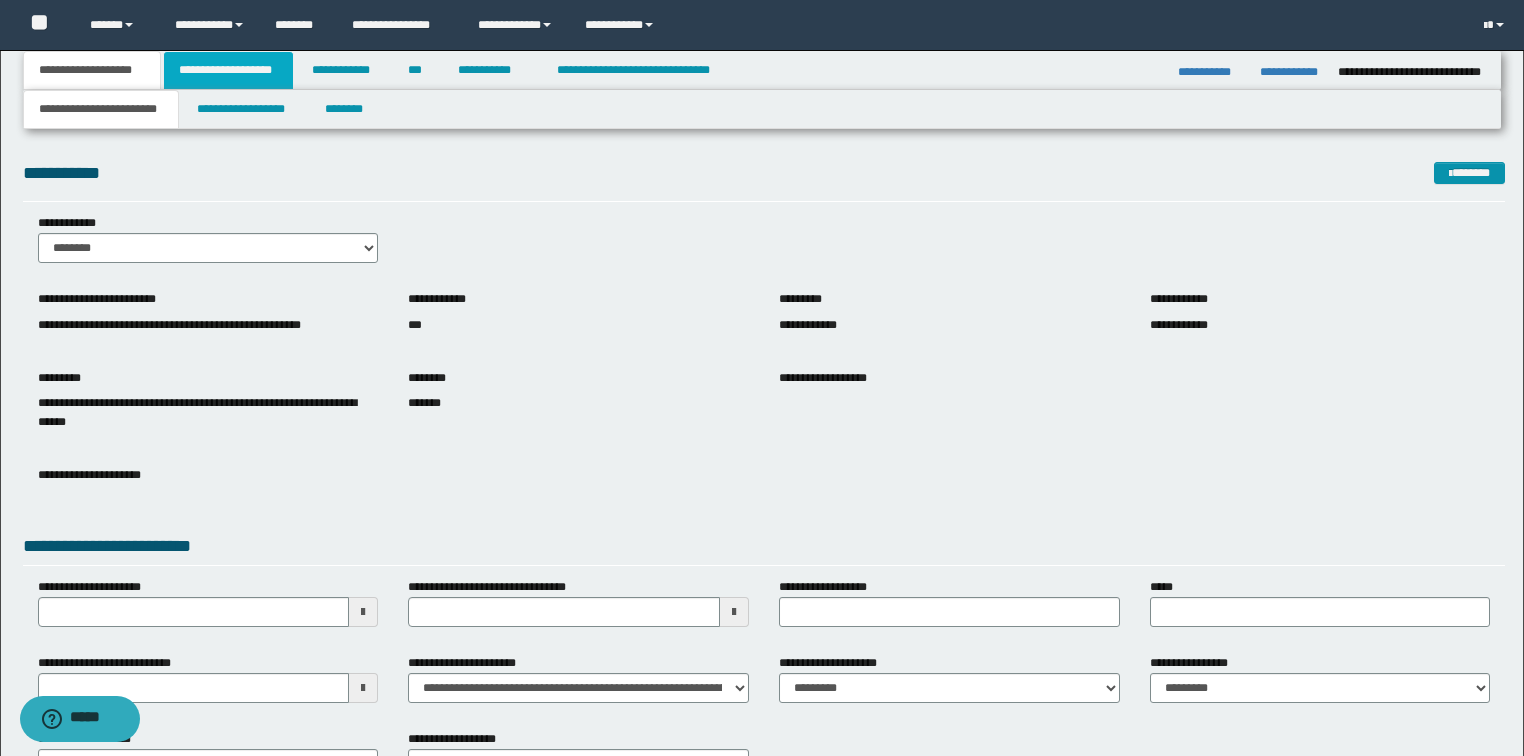 click on "**********" at bounding box center [228, 70] 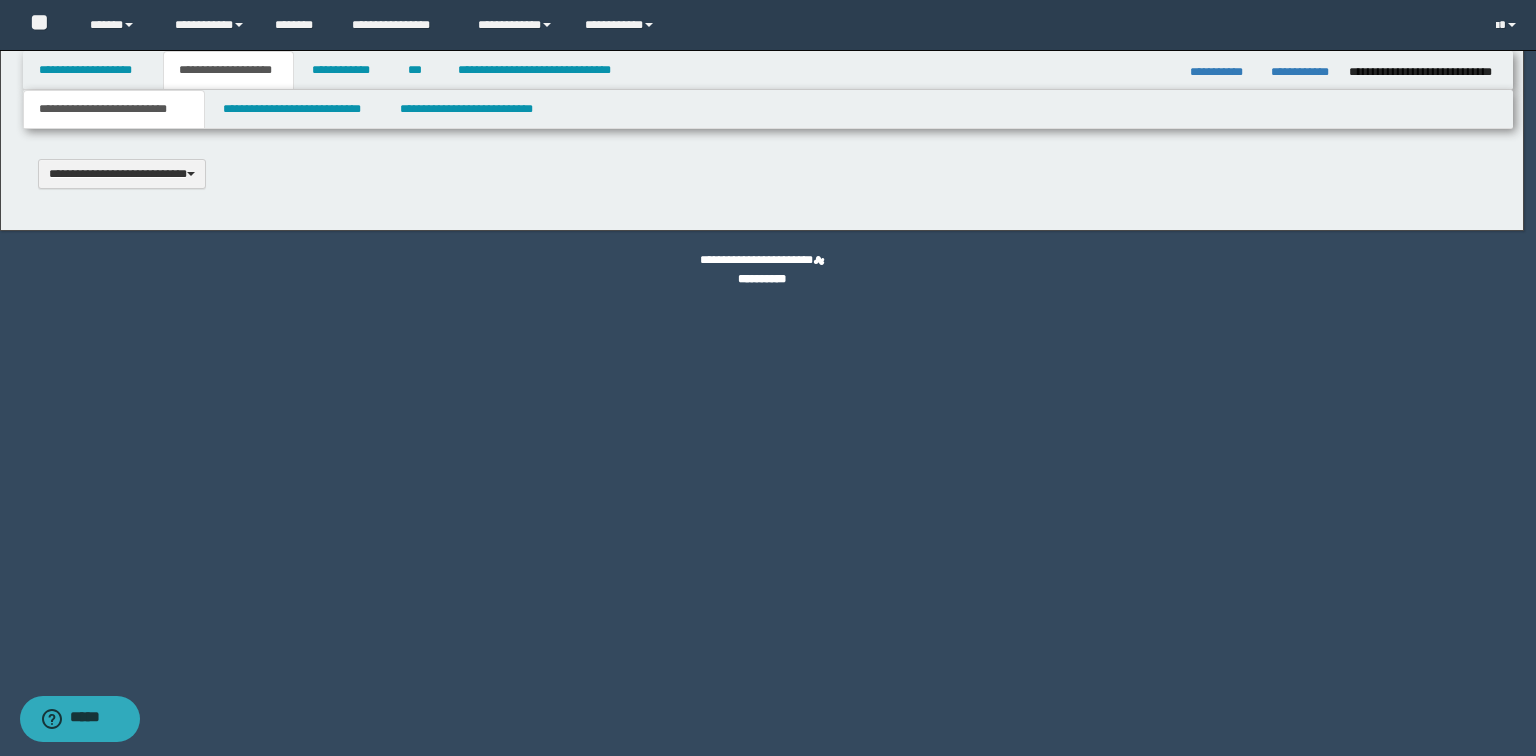 type 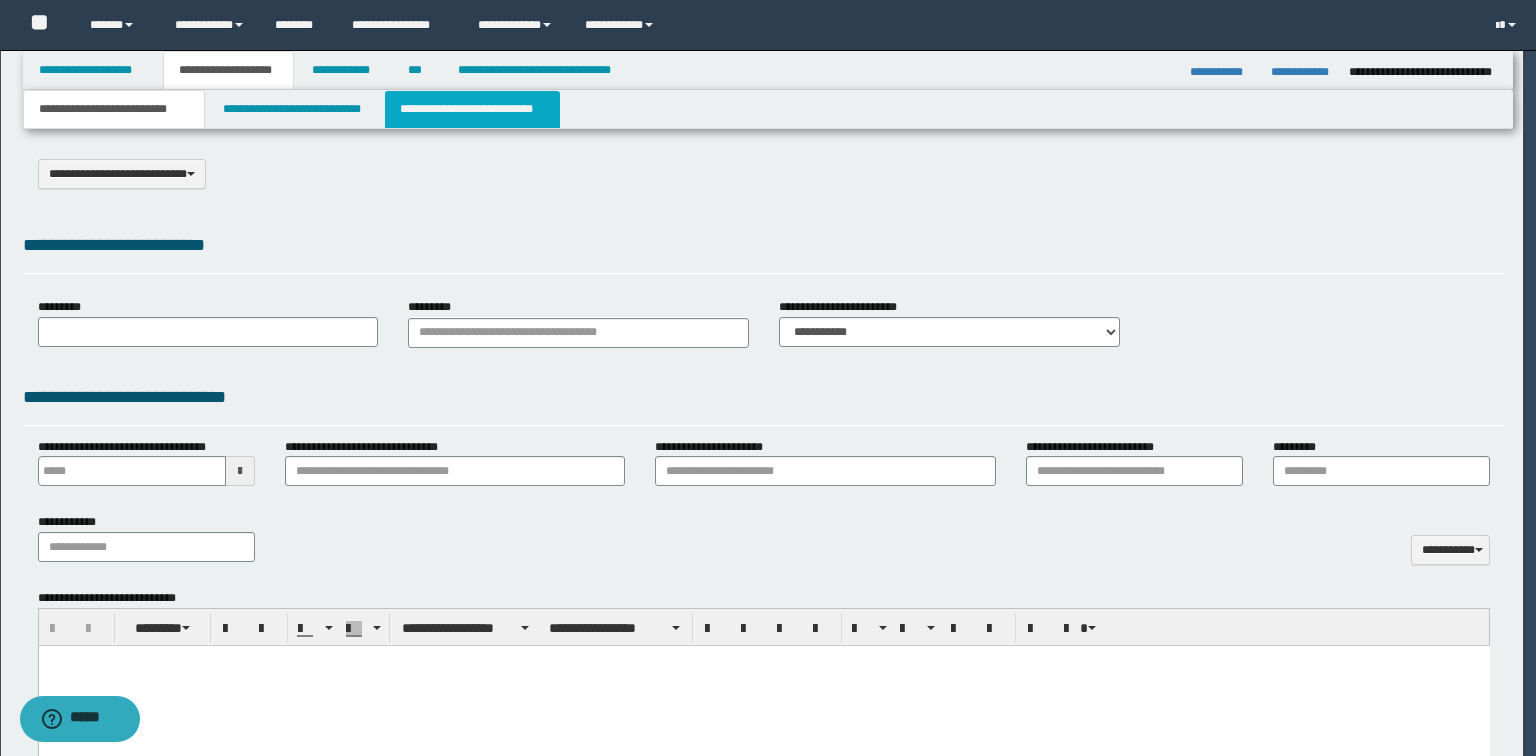 select on "*" 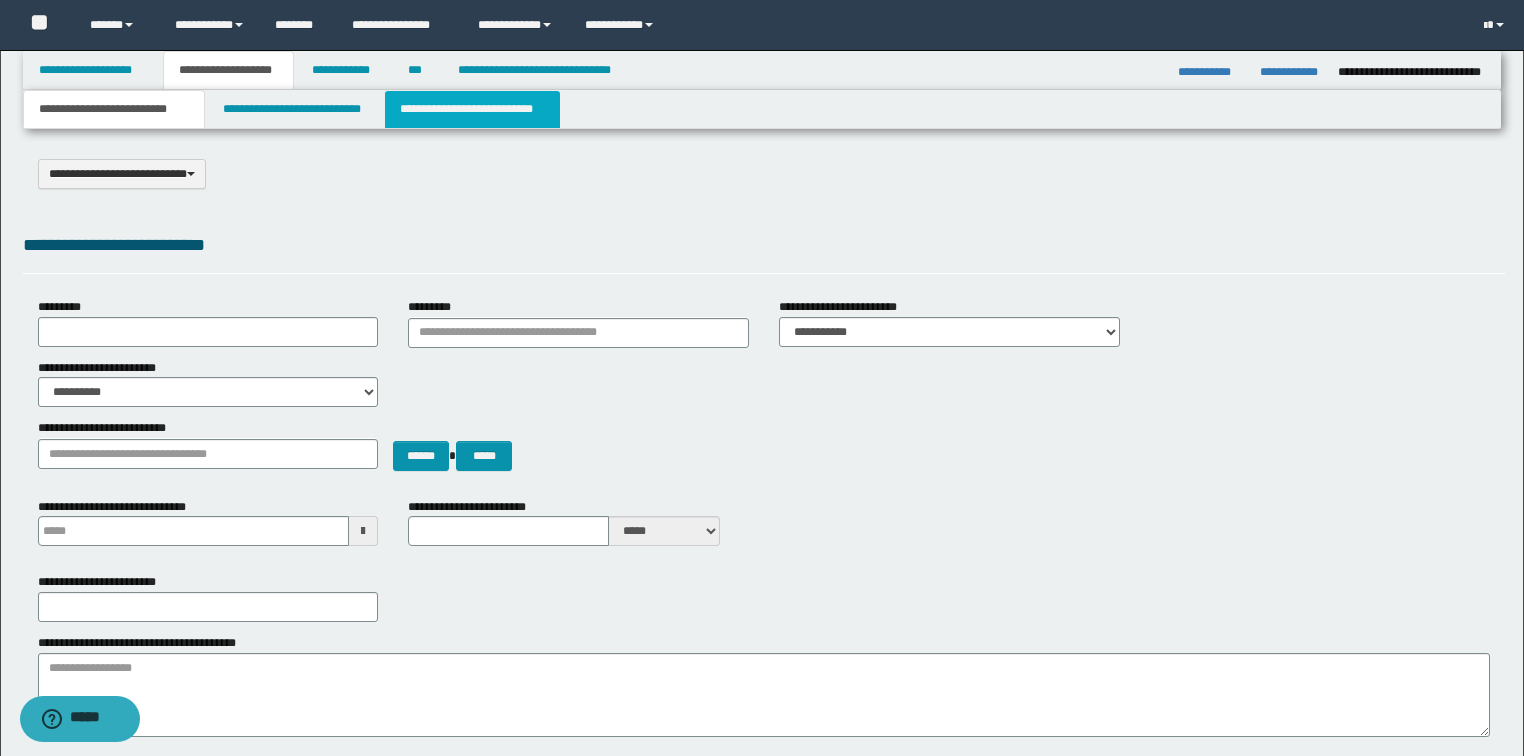 click on "**********" at bounding box center [472, 109] 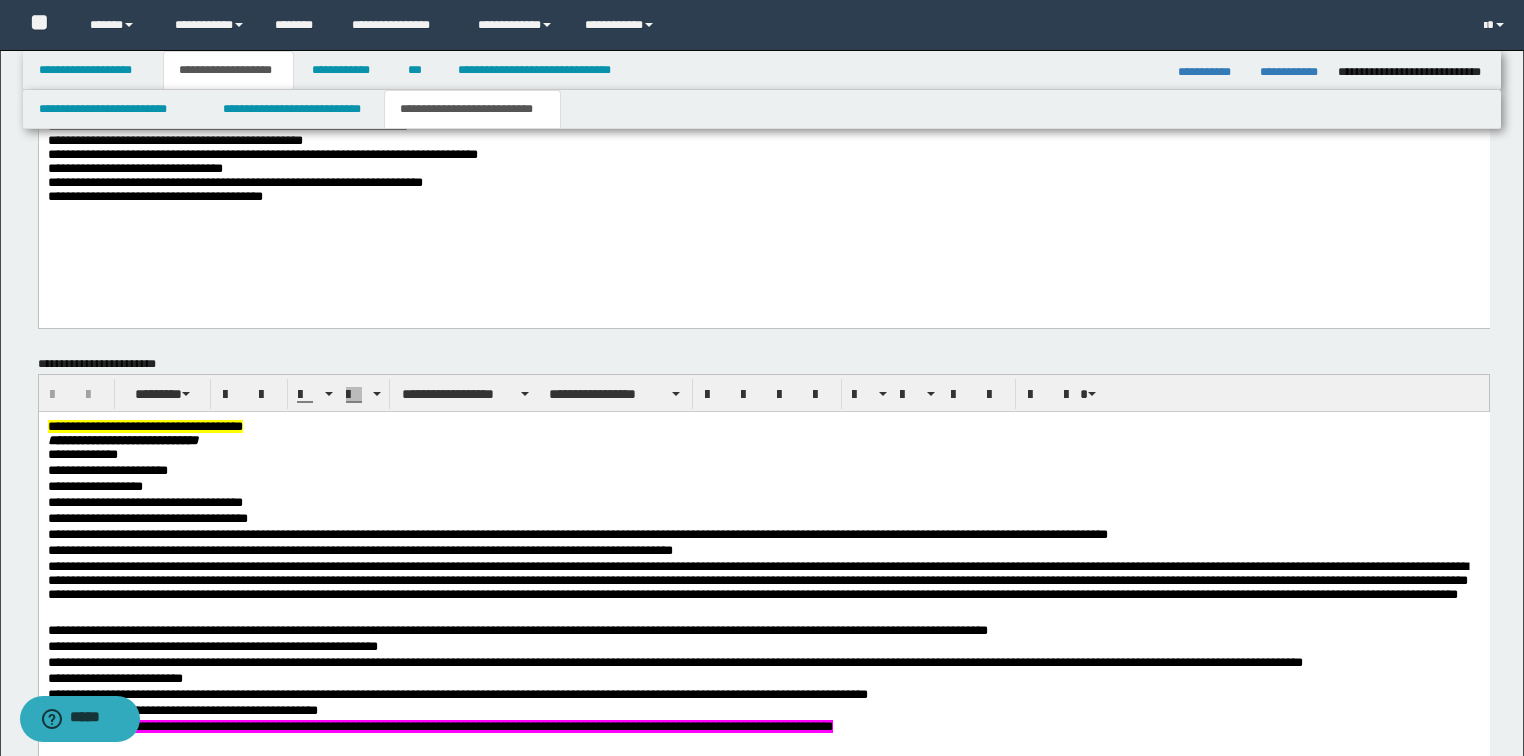 scroll, scrollTop: 1440, scrollLeft: 0, axis: vertical 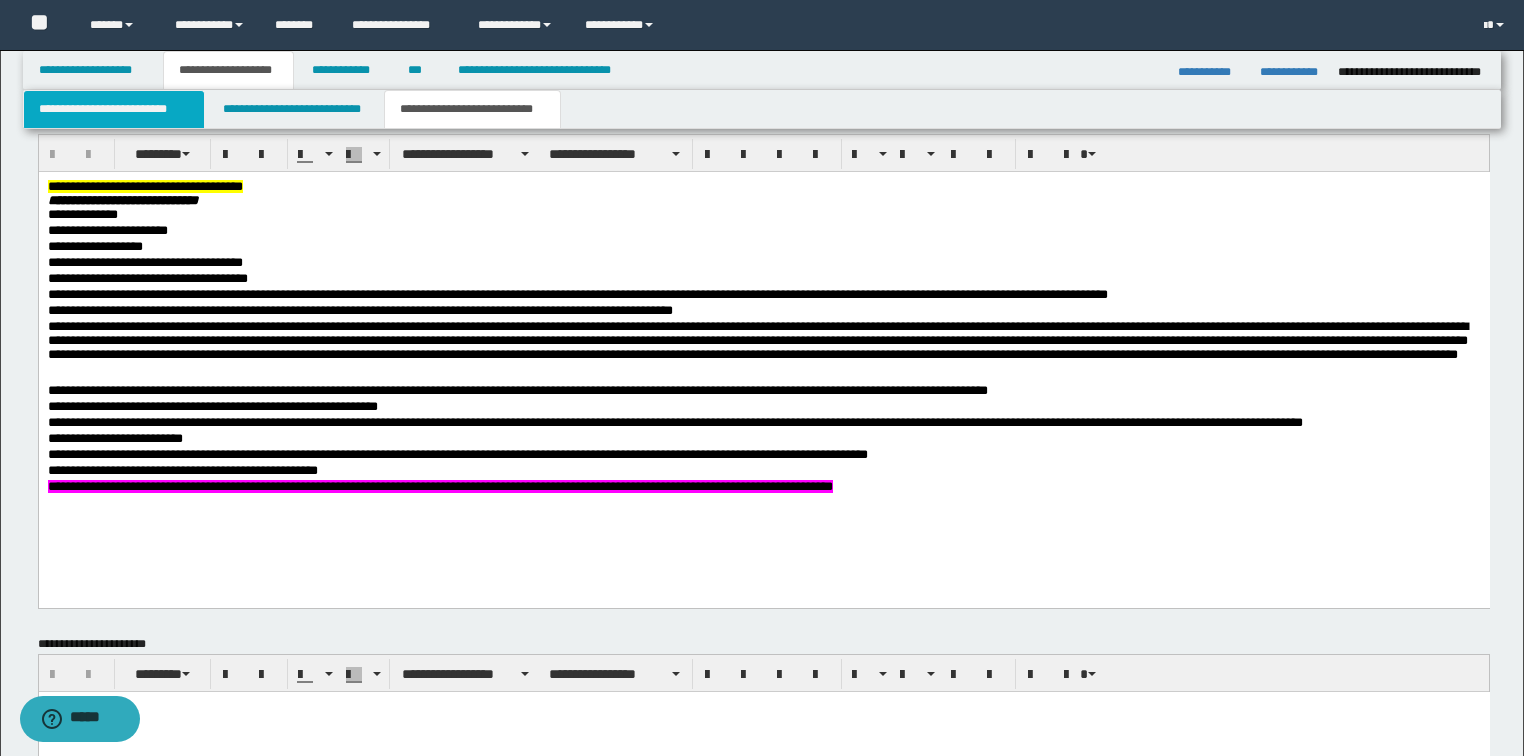 click on "**********" at bounding box center (114, 109) 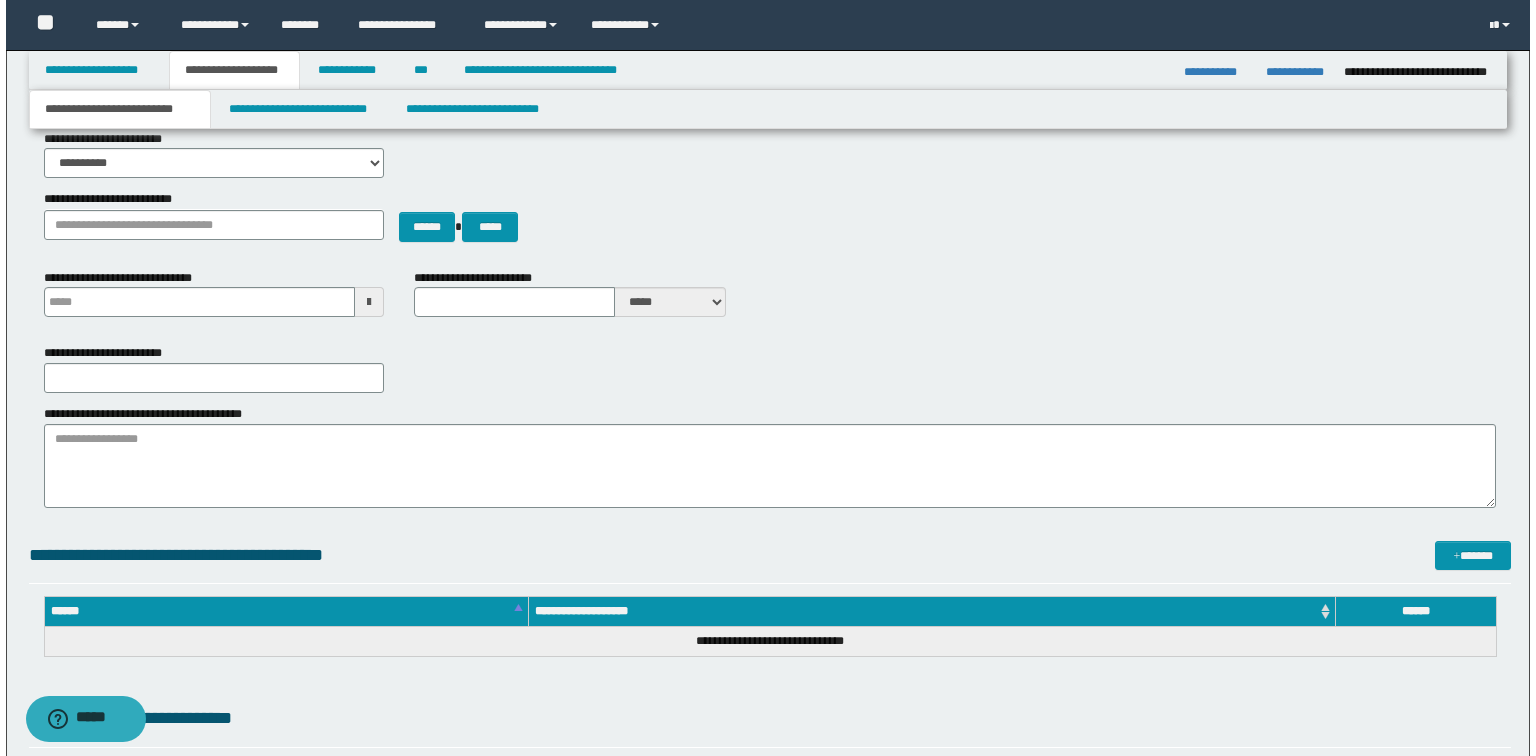 scroll, scrollTop: 0, scrollLeft: 0, axis: both 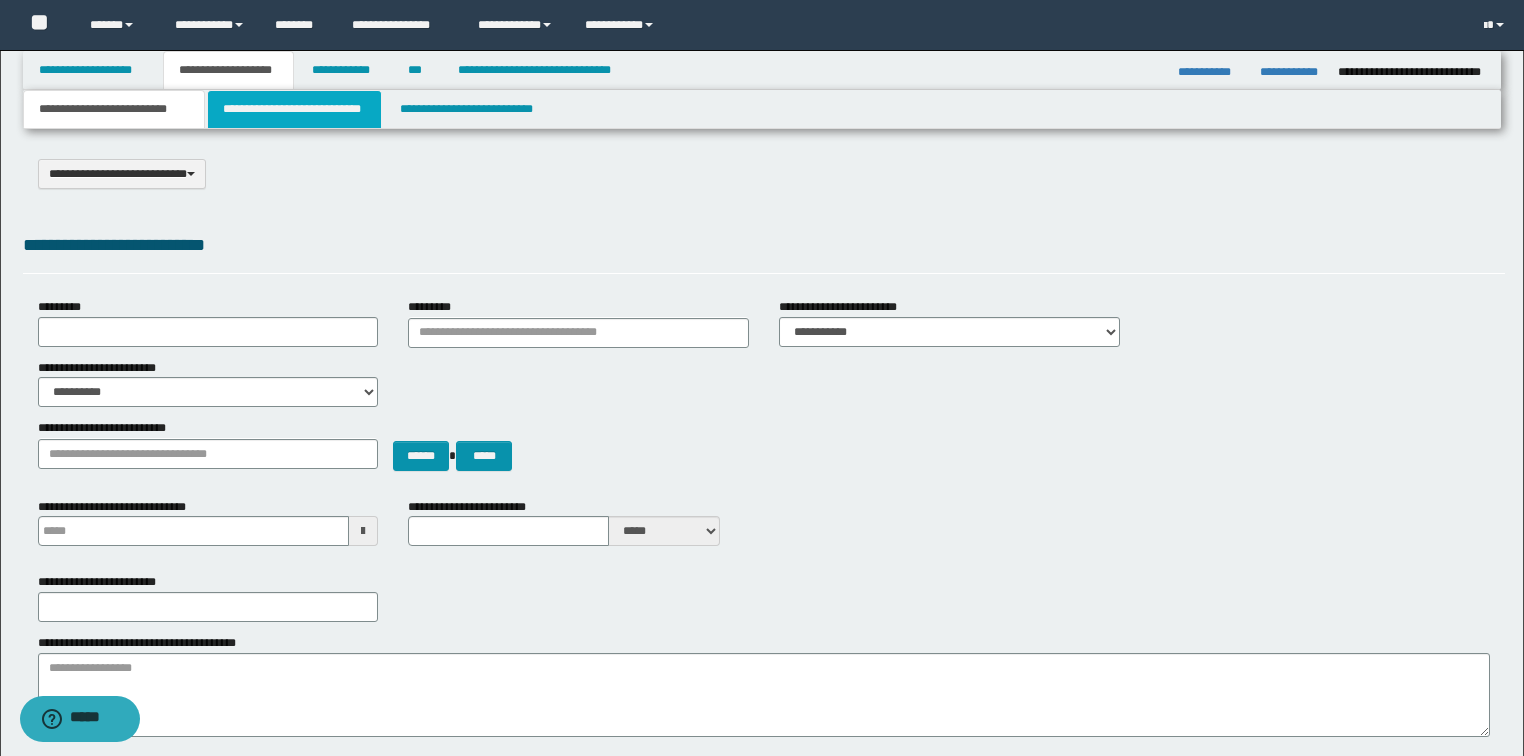 click on "**********" at bounding box center (294, 109) 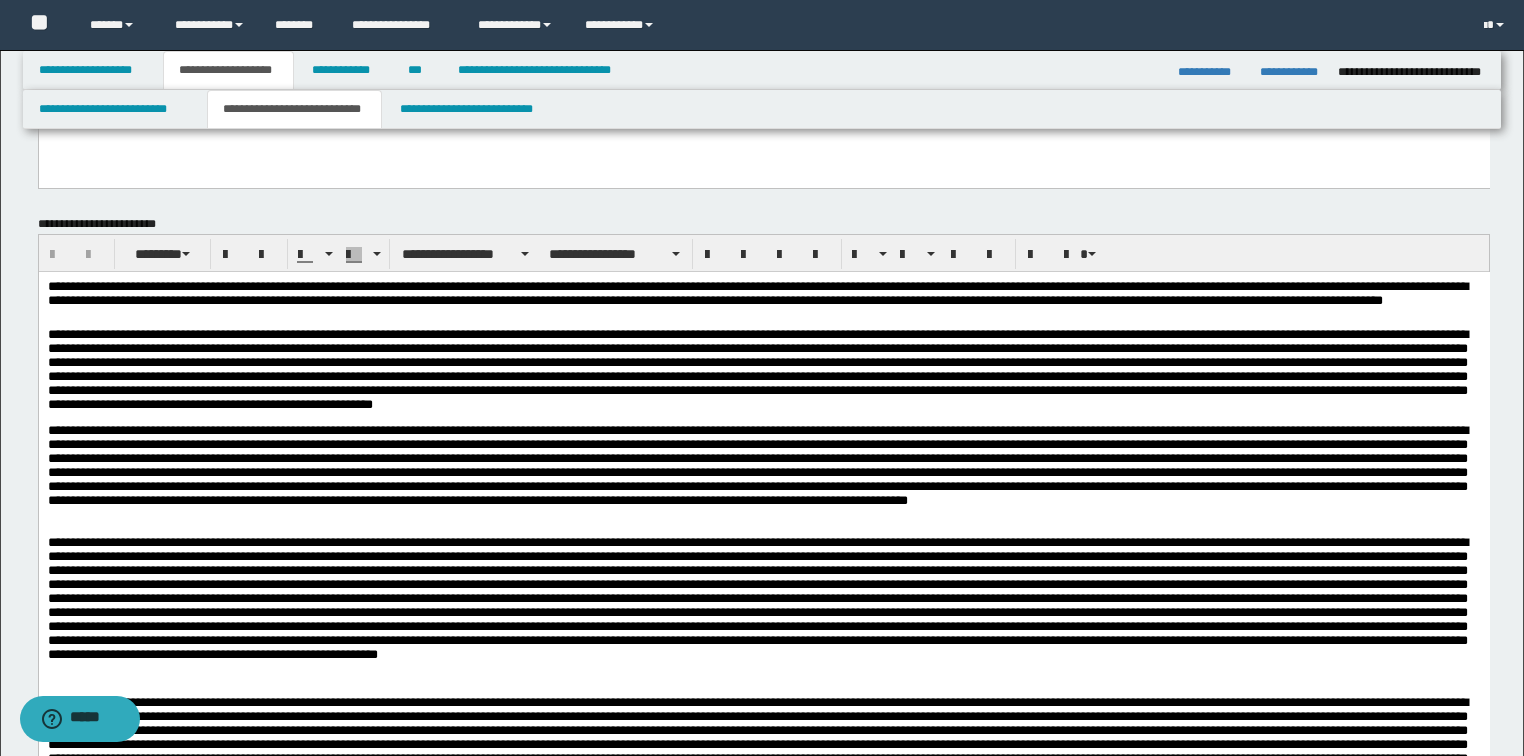 scroll, scrollTop: 0, scrollLeft: 0, axis: both 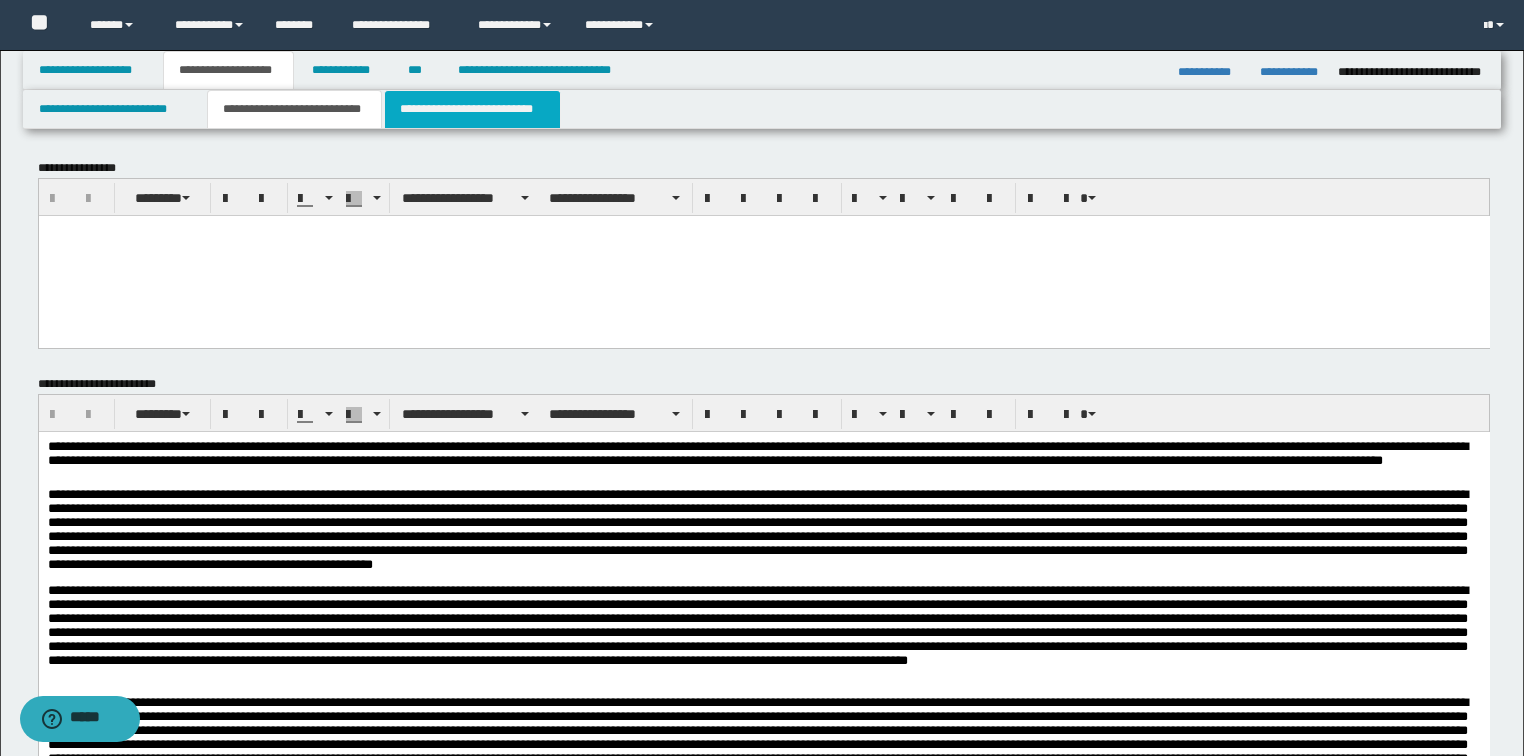 click on "**********" at bounding box center (472, 109) 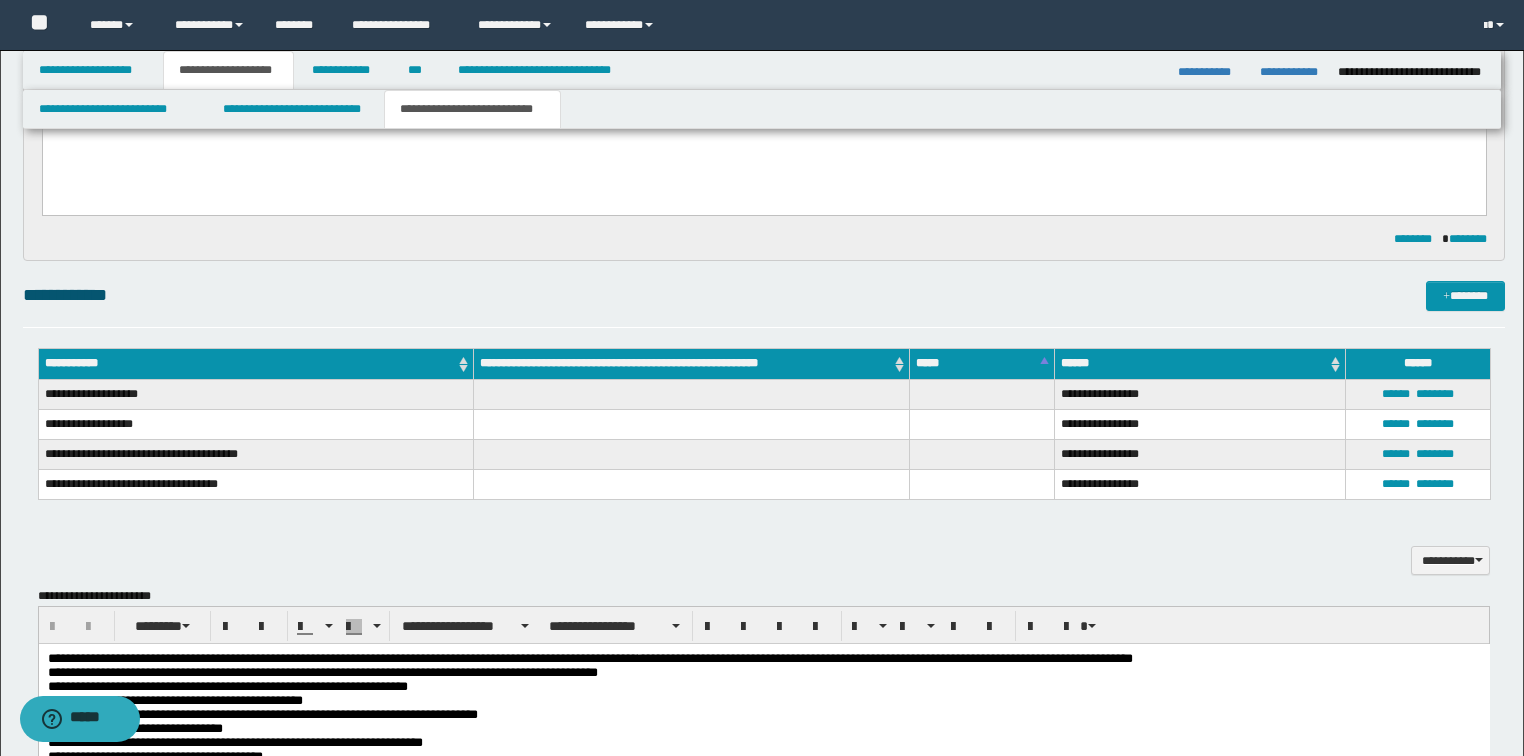 scroll, scrollTop: 880, scrollLeft: 0, axis: vertical 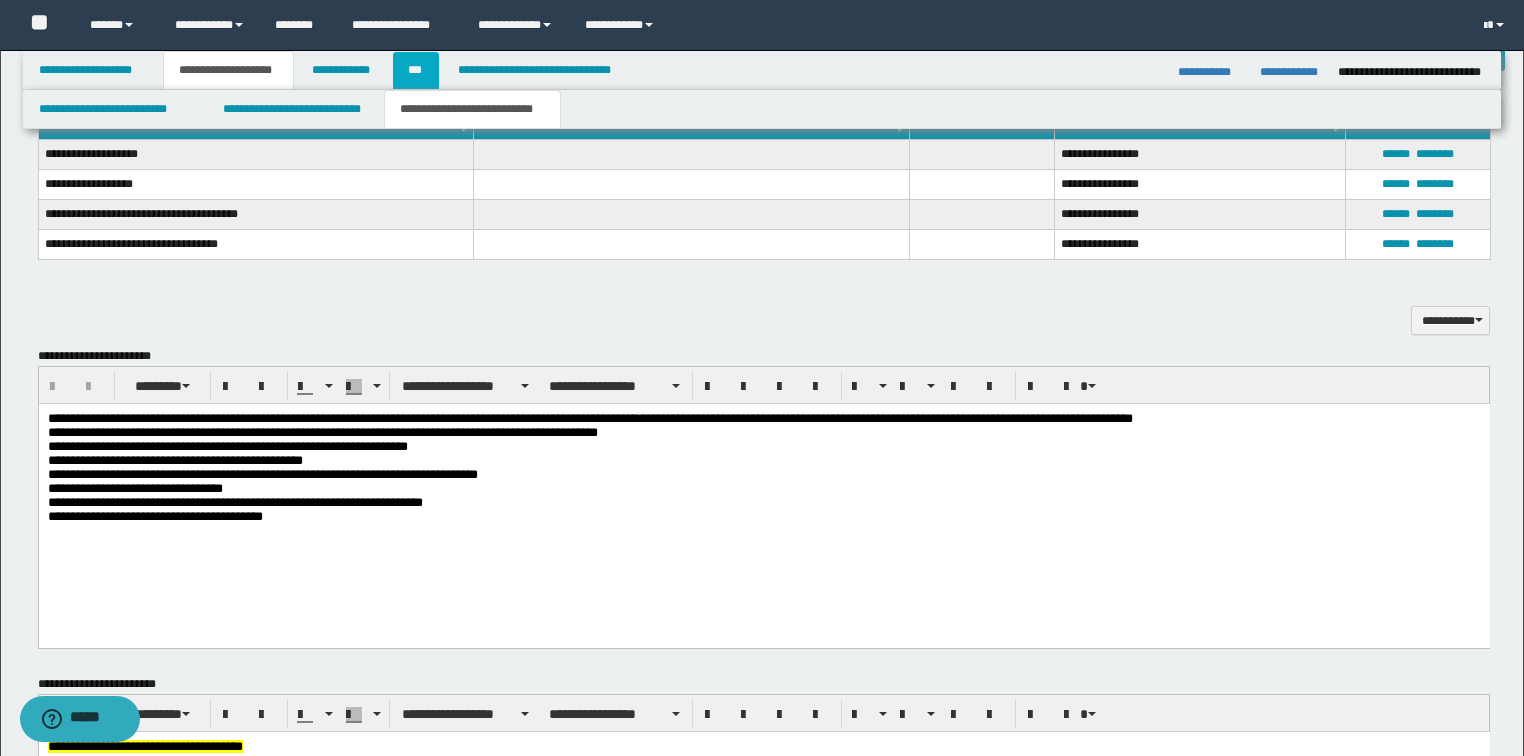 click on "***" at bounding box center [416, 70] 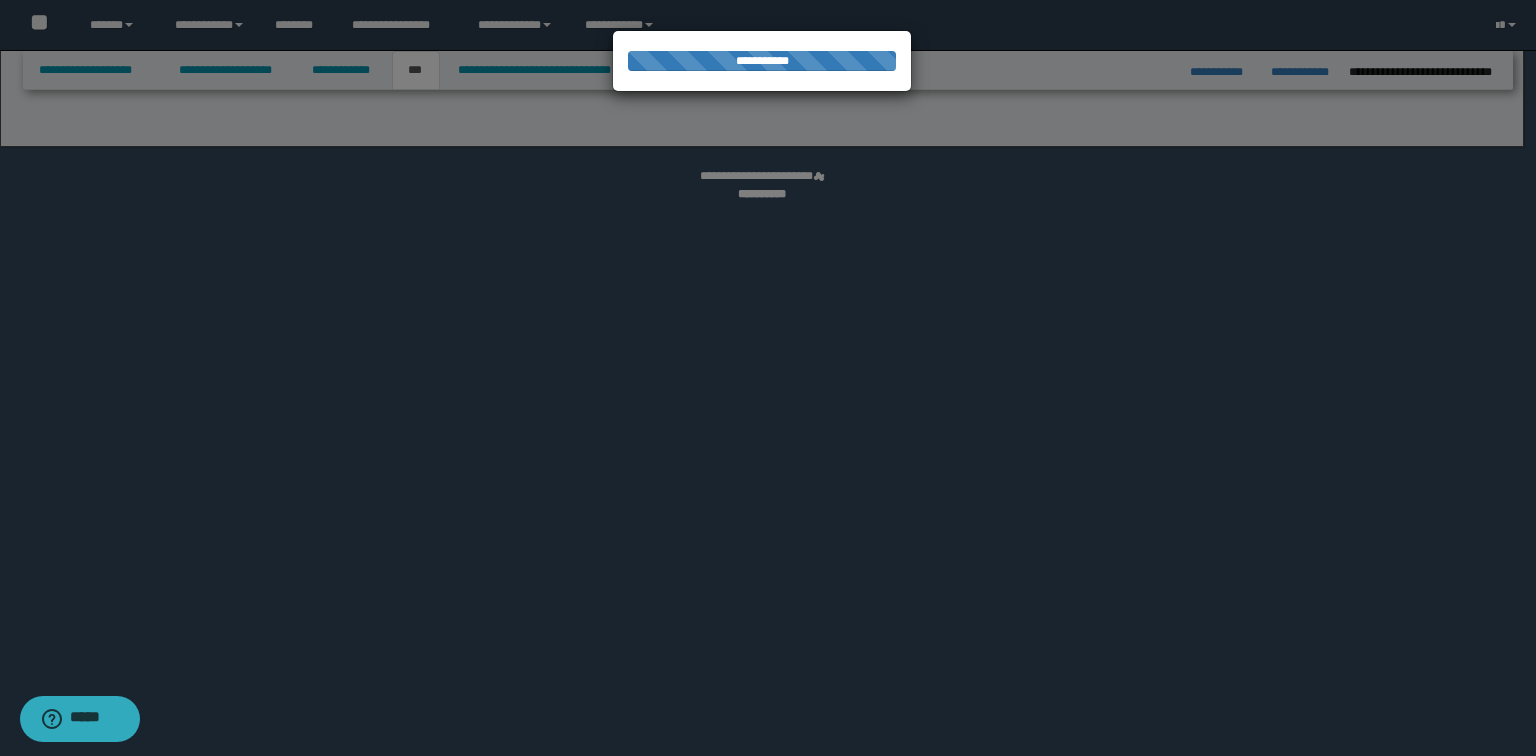select on "***" 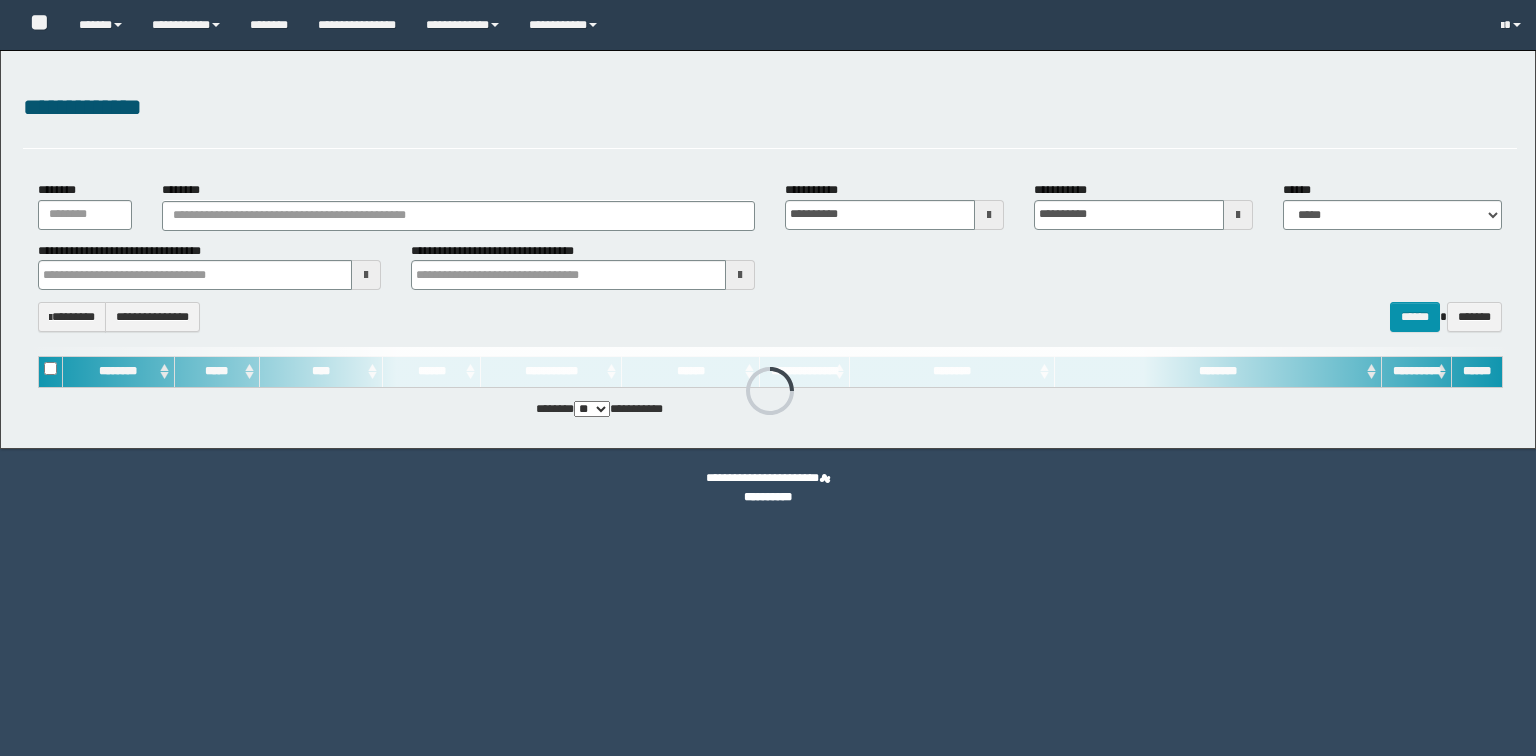 scroll, scrollTop: 0, scrollLeft: 0, axis: both 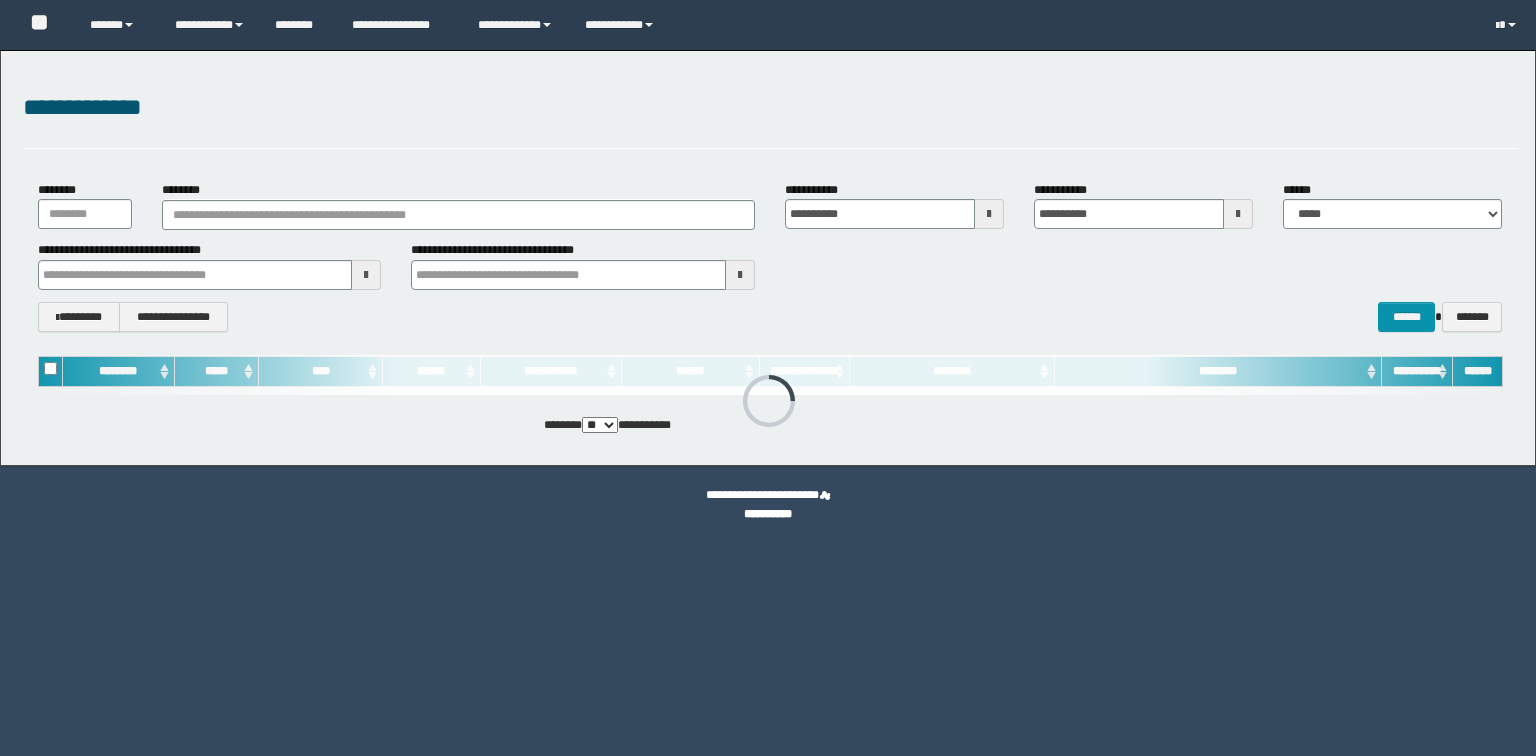 click on "********" at bounding box center [458, 205] 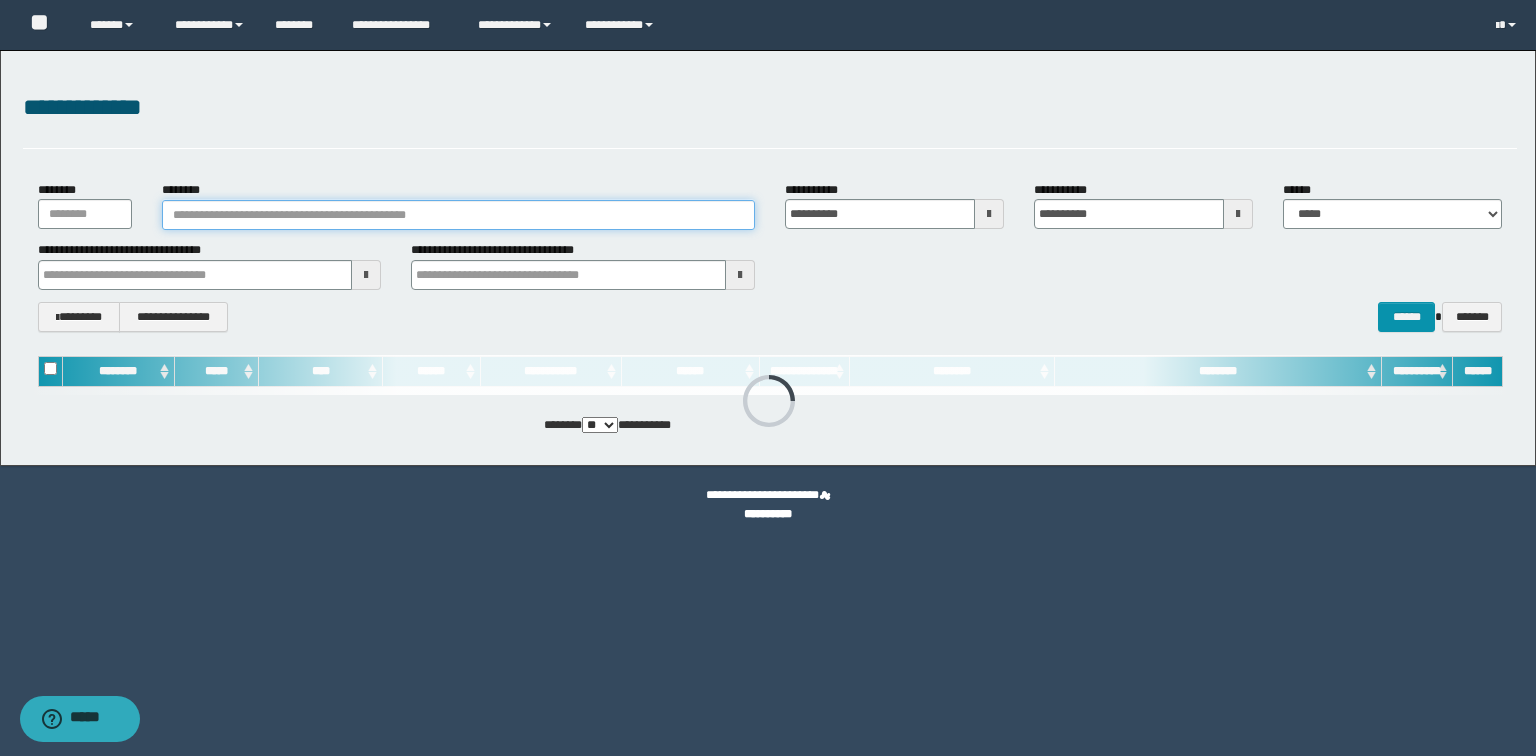 click on "********" at bounding box center (458, 215) 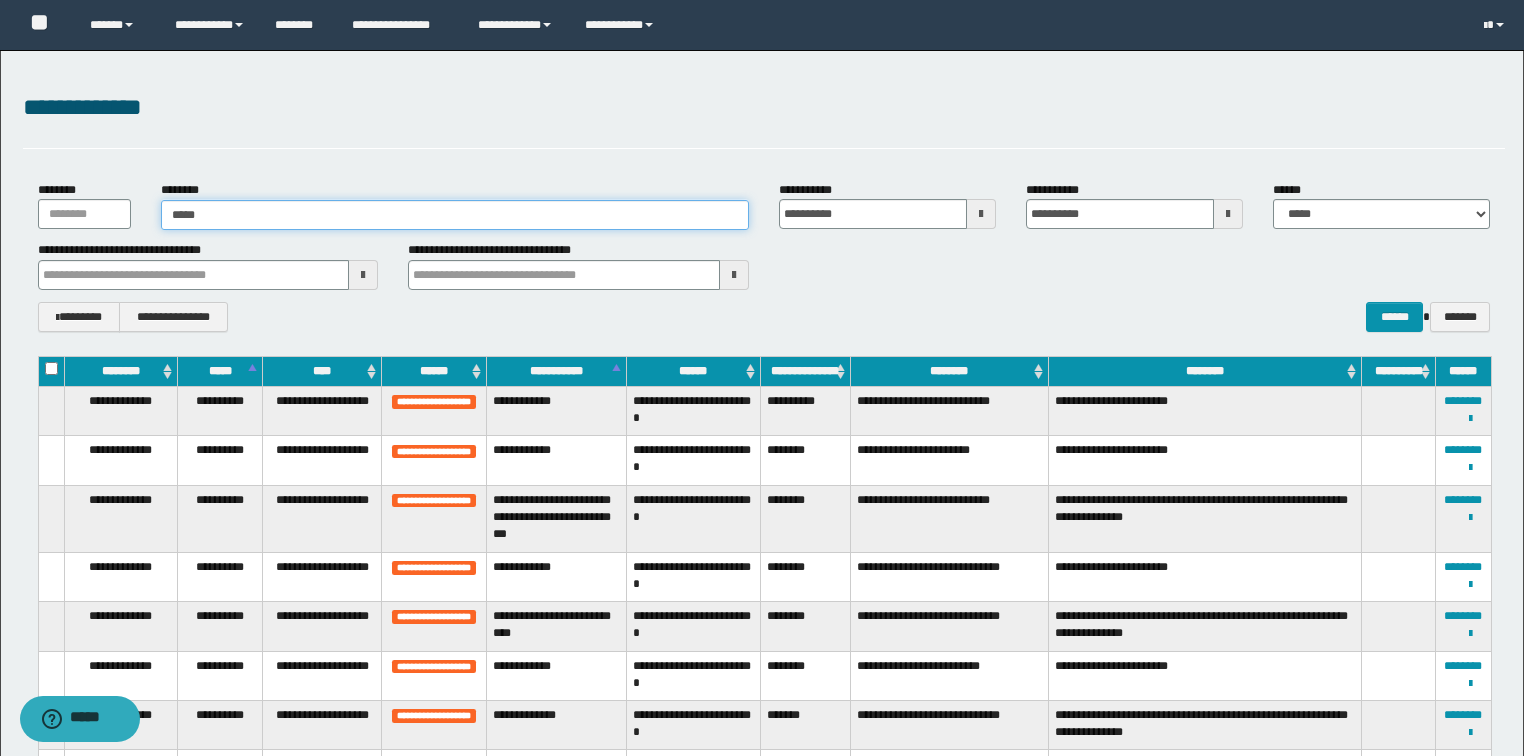 type on "******" 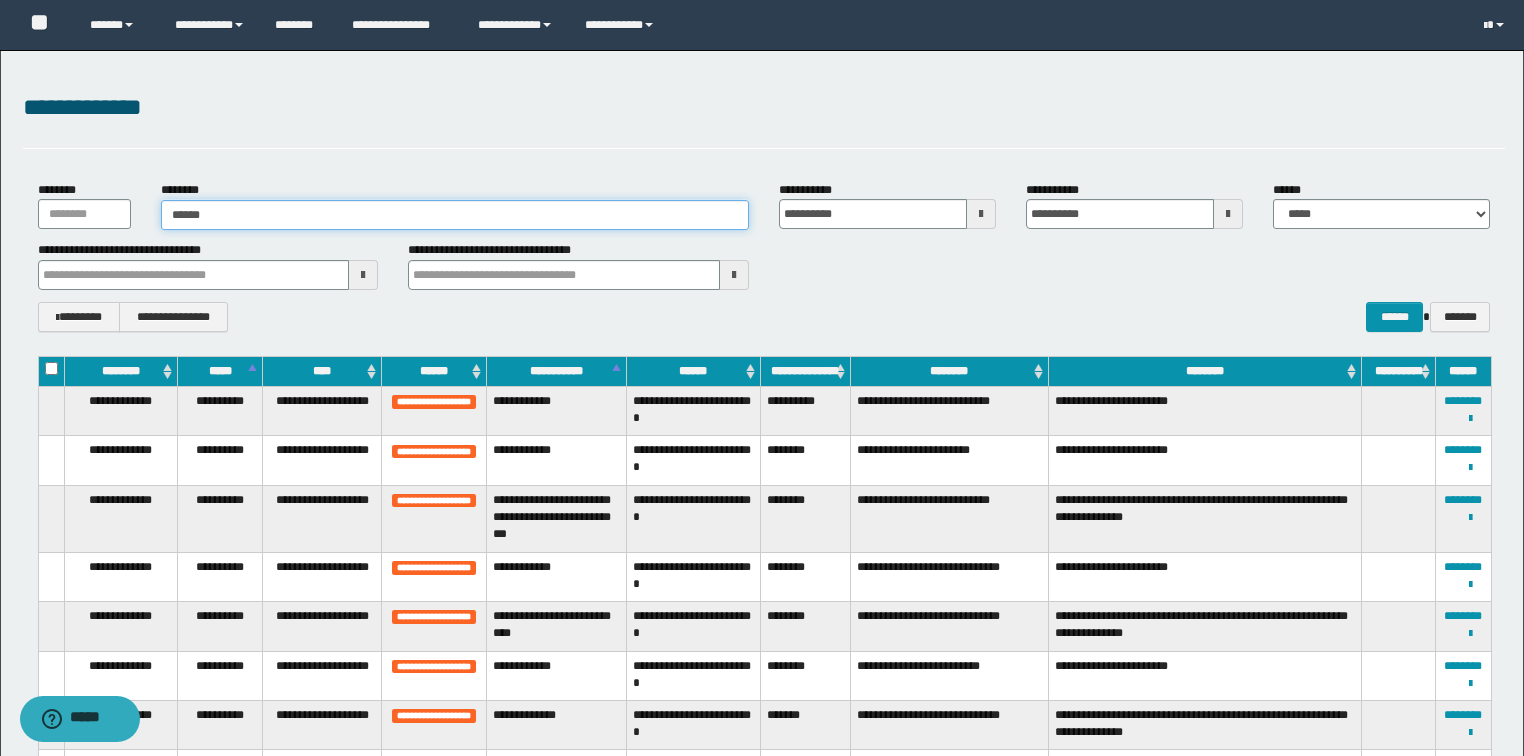 type on "******" 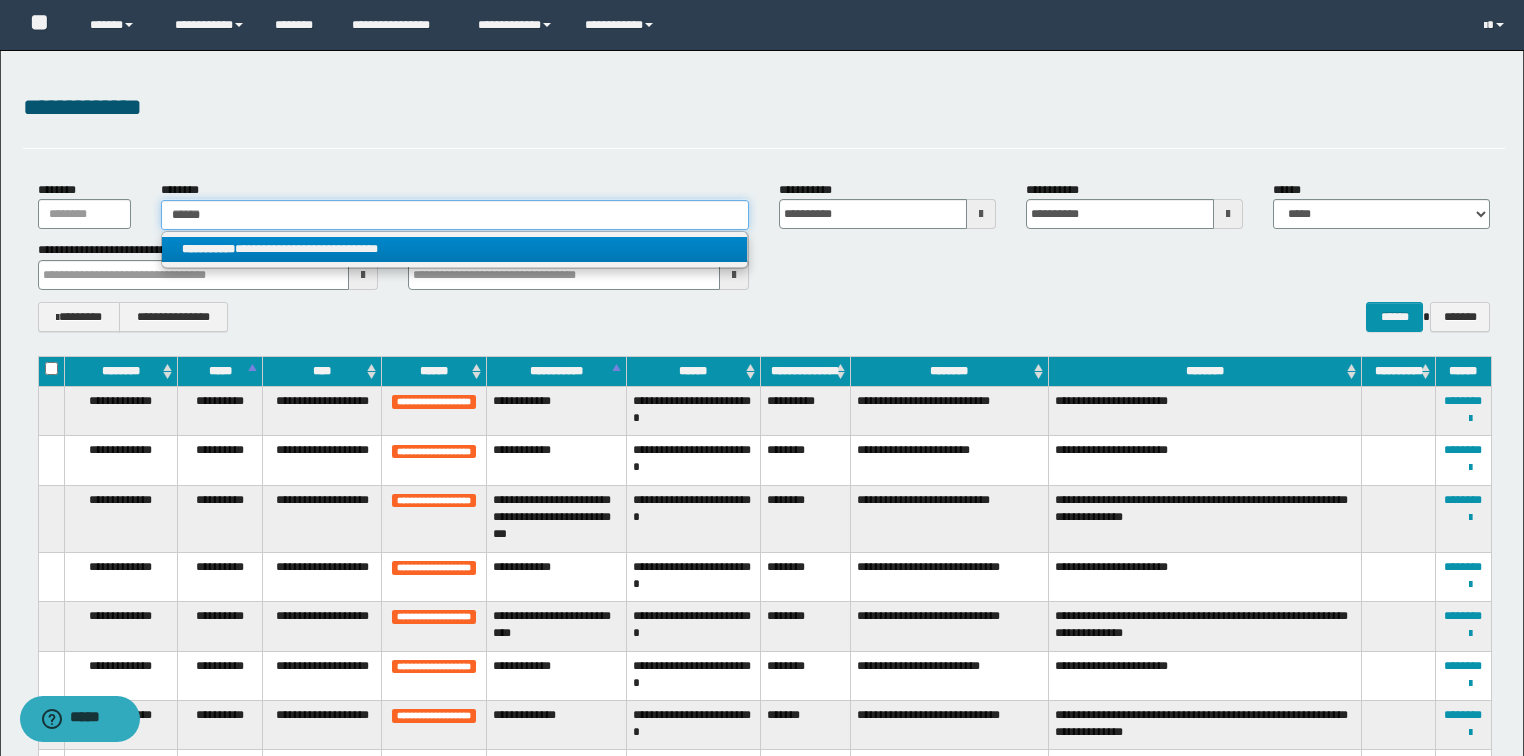 type on "******" 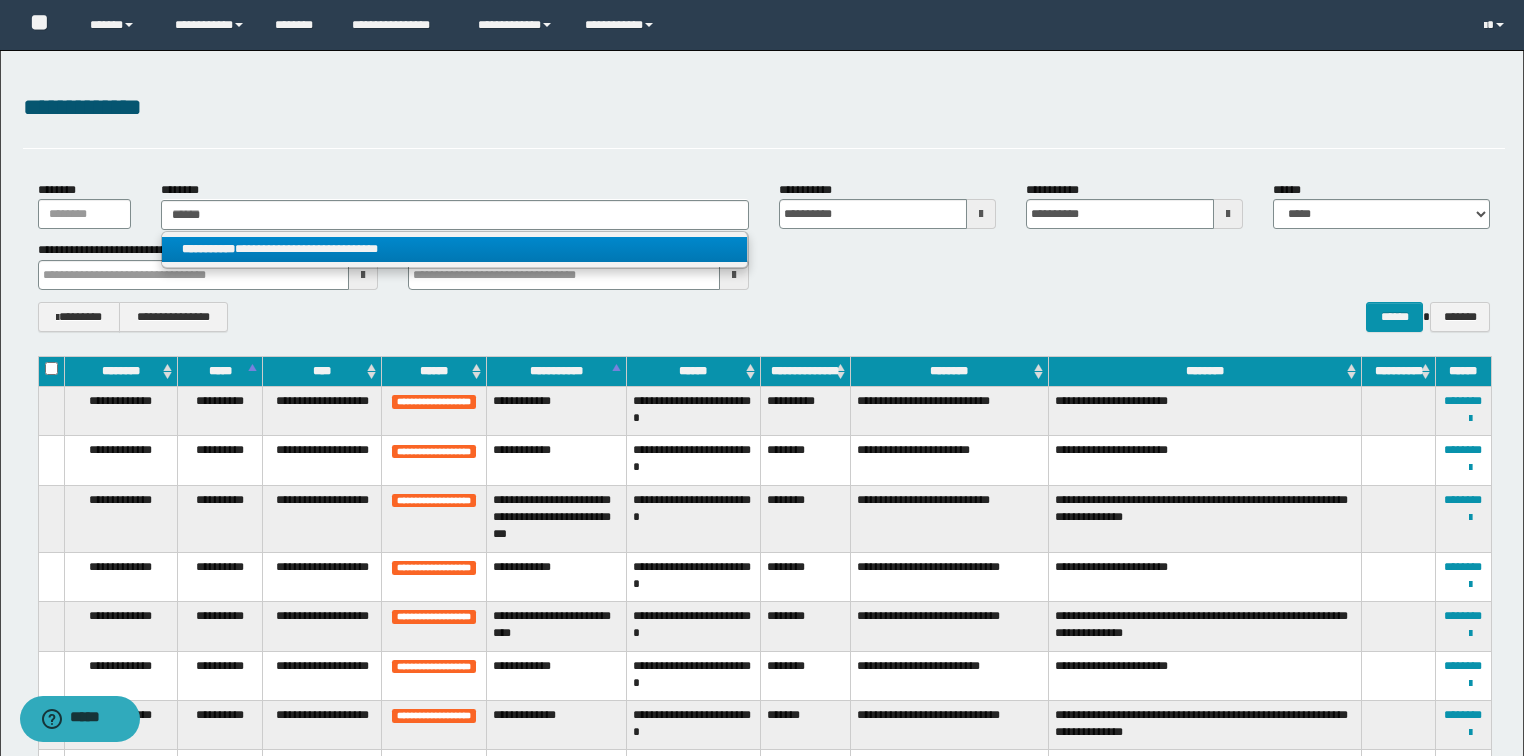 click on "**********" at bounding box center (454, 249) 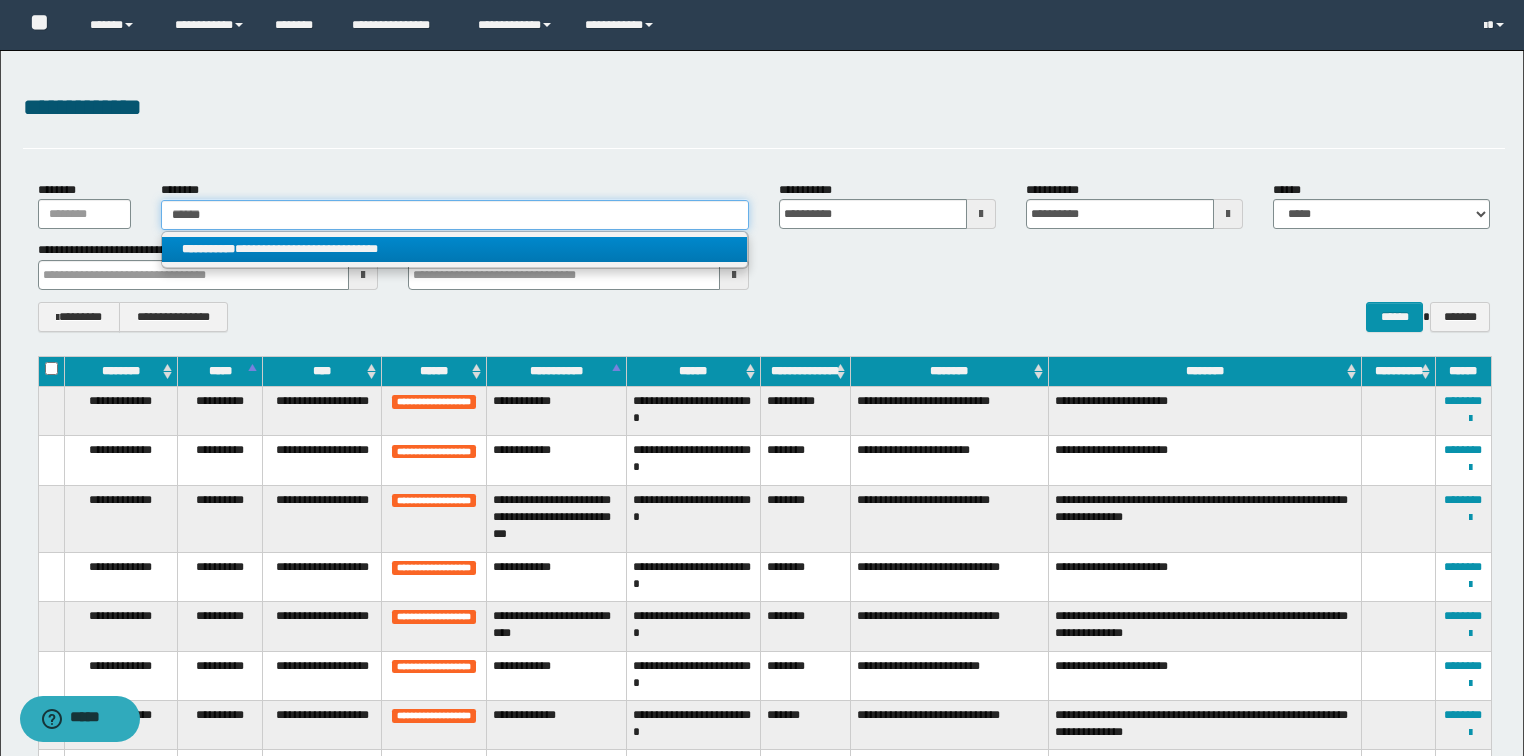 type 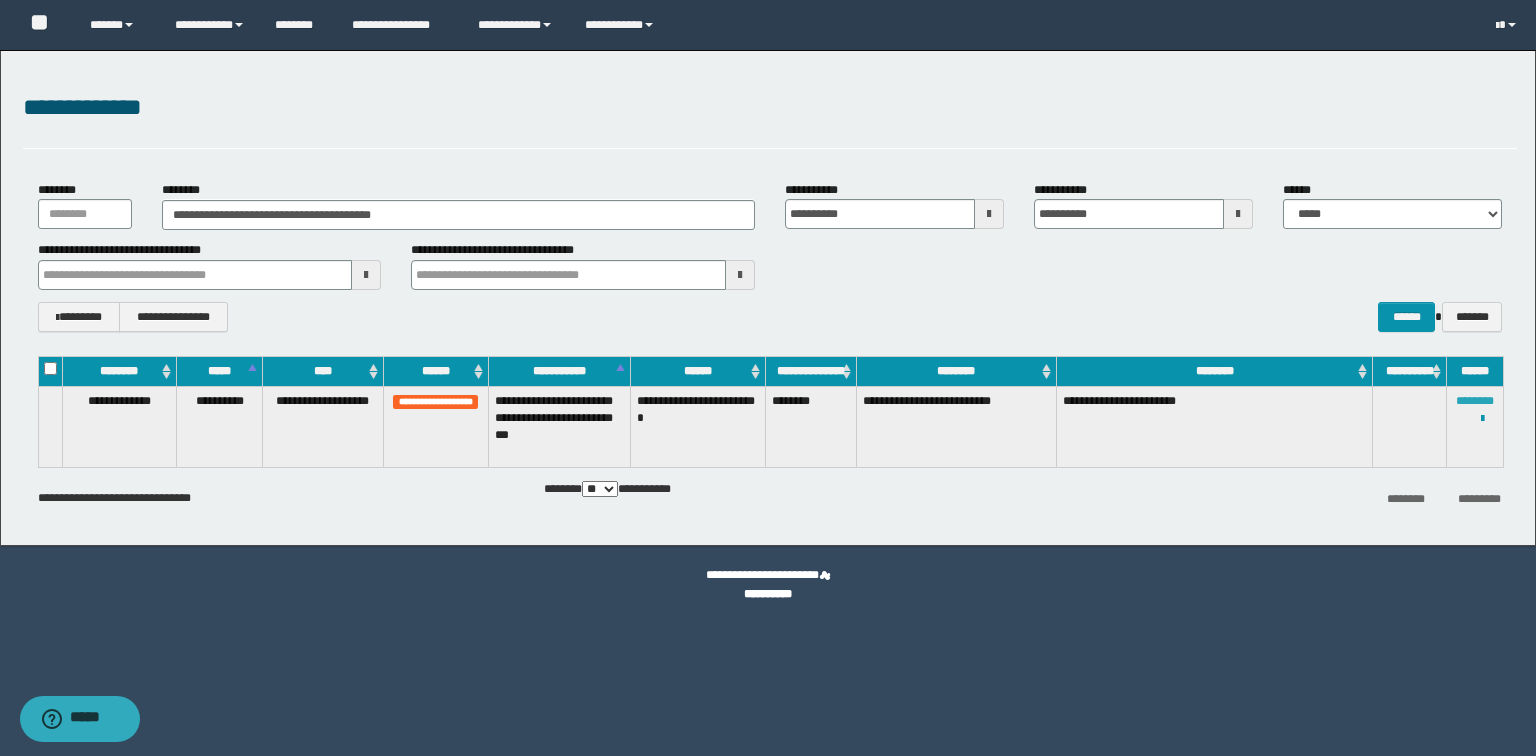 click on "********" at bounding box center (1475, 401) 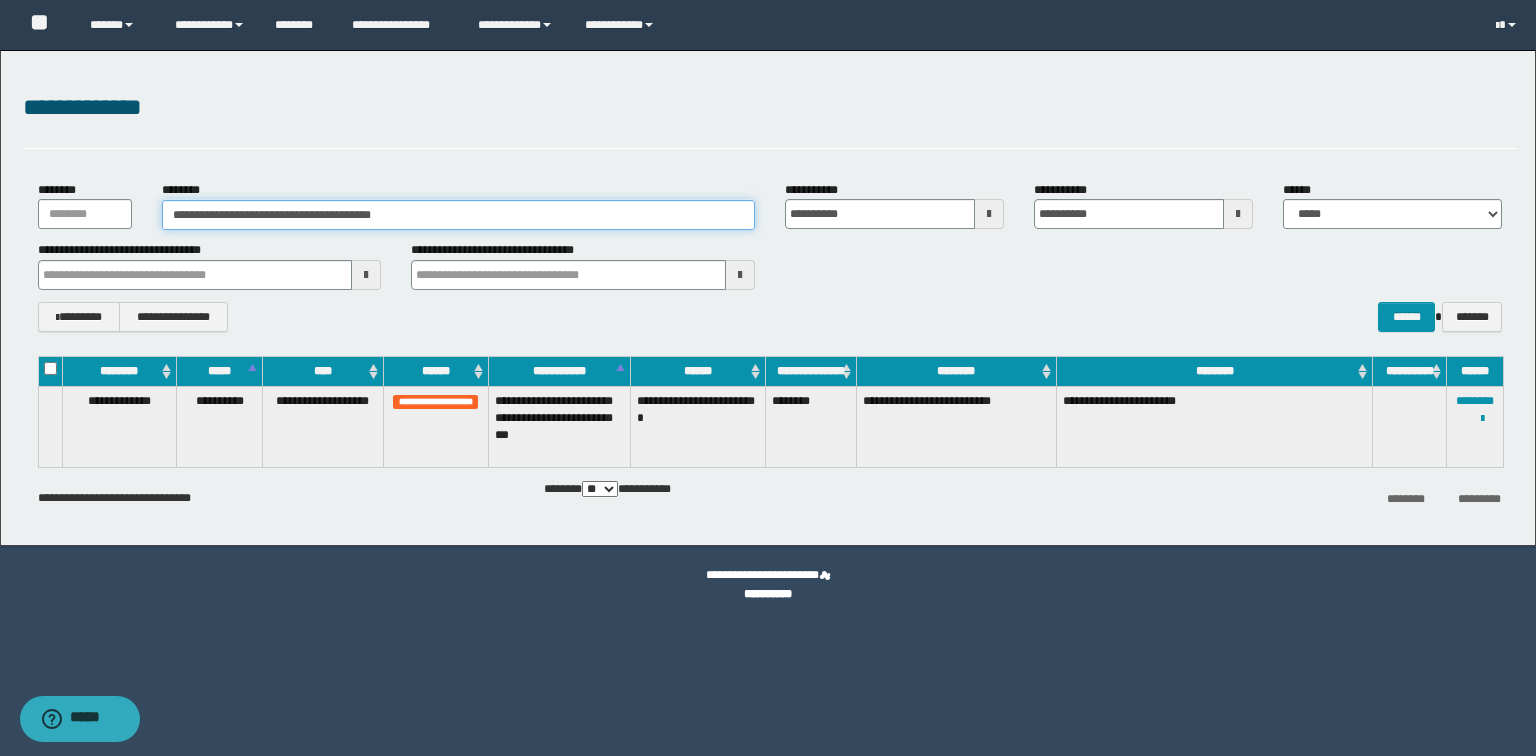 drag, startPoint x: 520, startPoint y: 217, endPoint x: 0, endPoint y: 238, distance: 520.4239 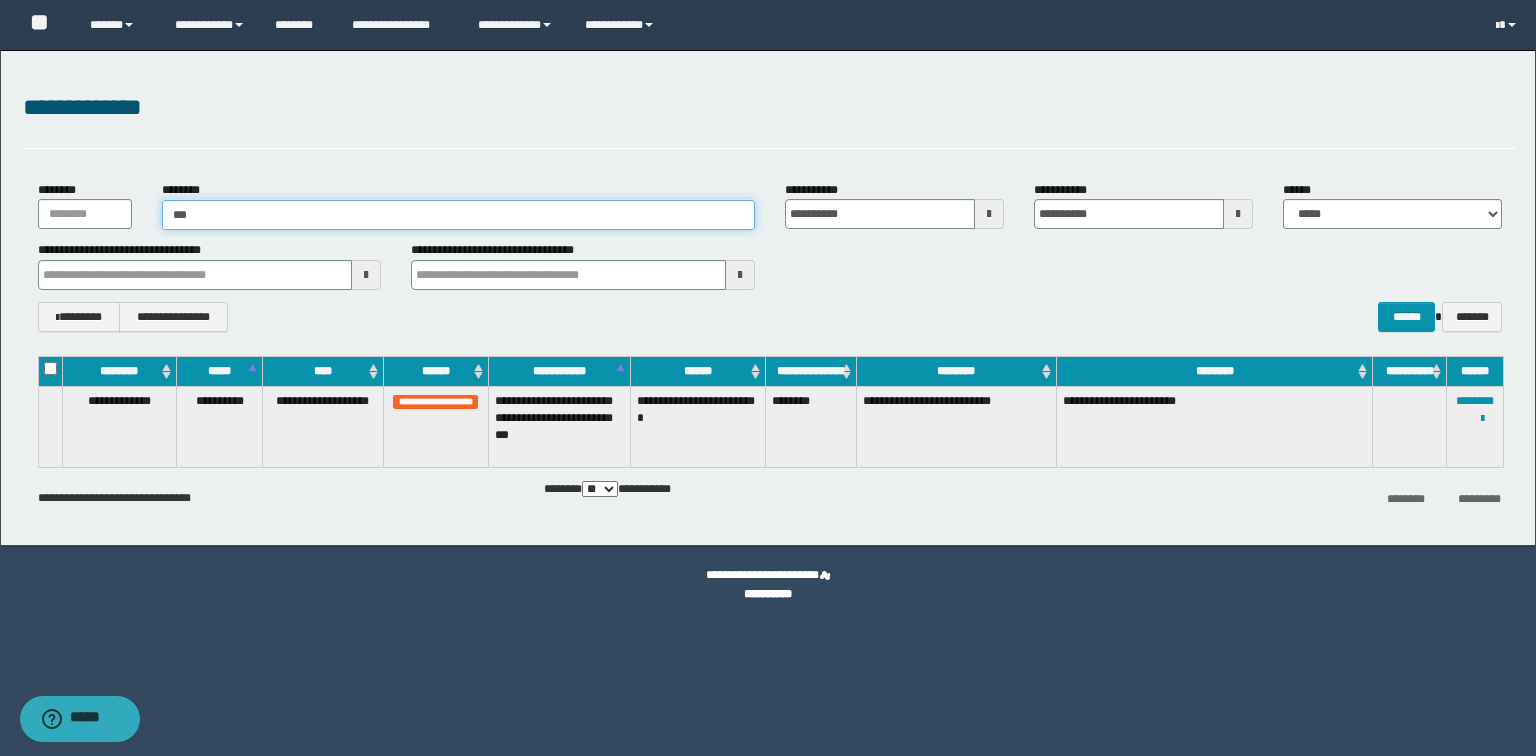 type on "****" 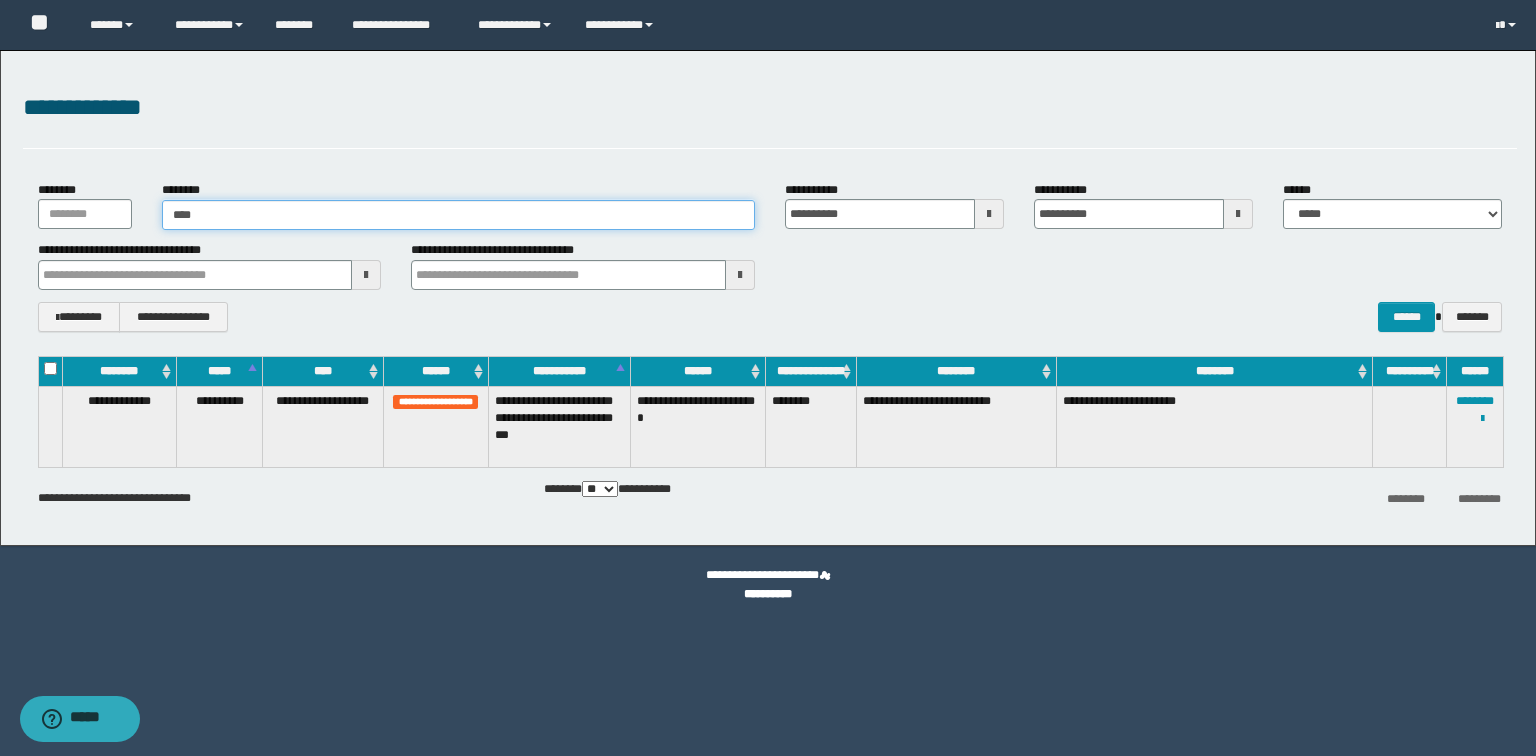 type on "****" 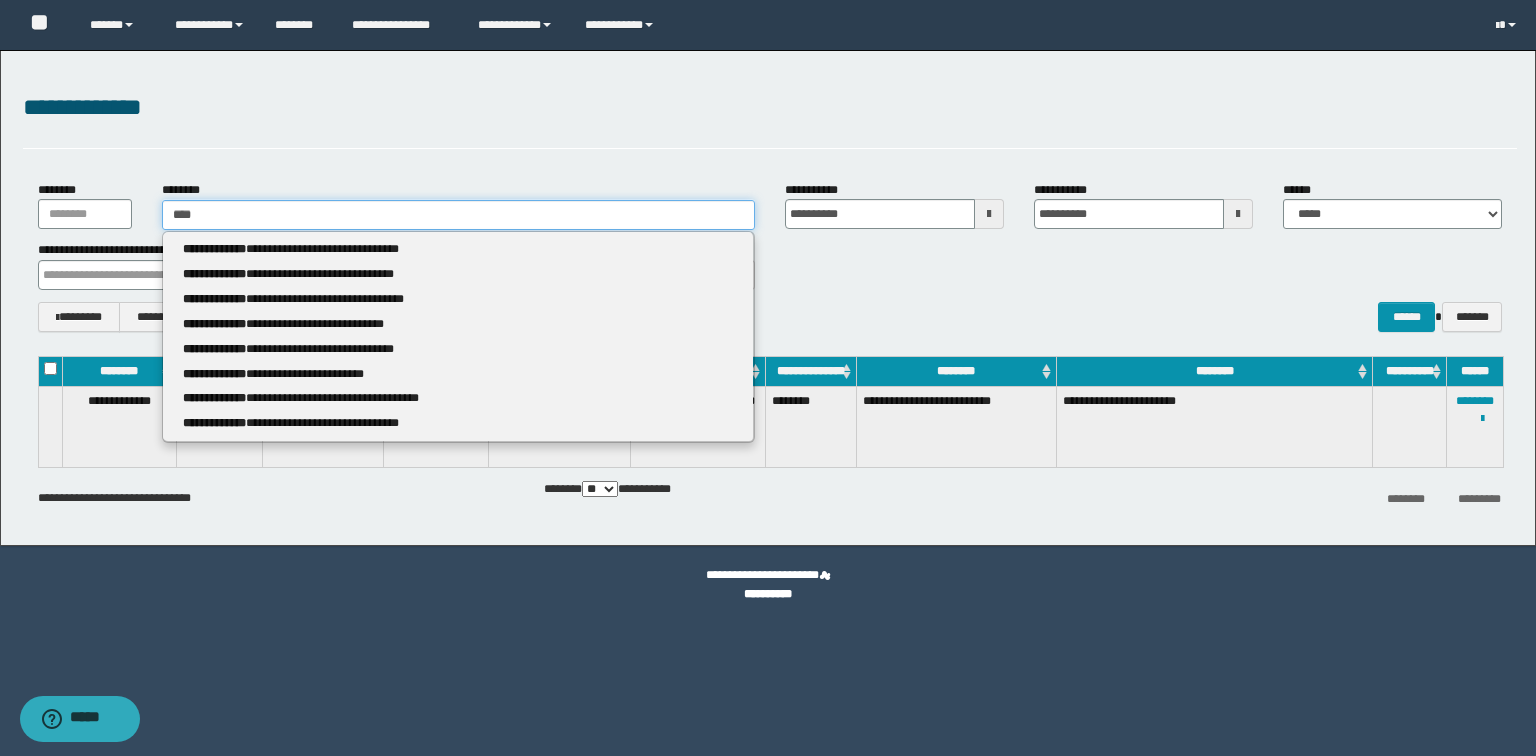 type 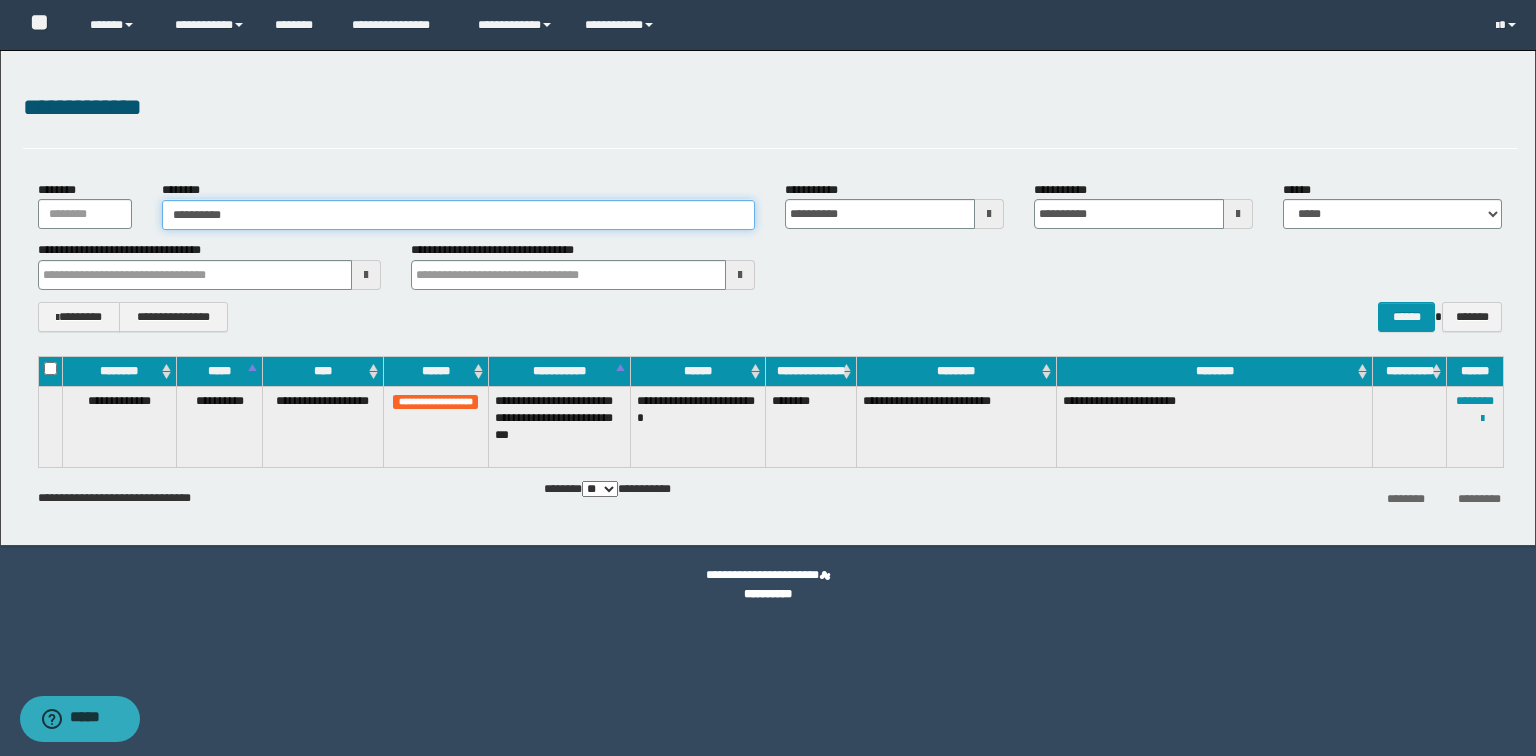 drag, startPoint x: 300, startPoint y: 222, endPoint x: 61, endPoint y: 211, distance: 239.253 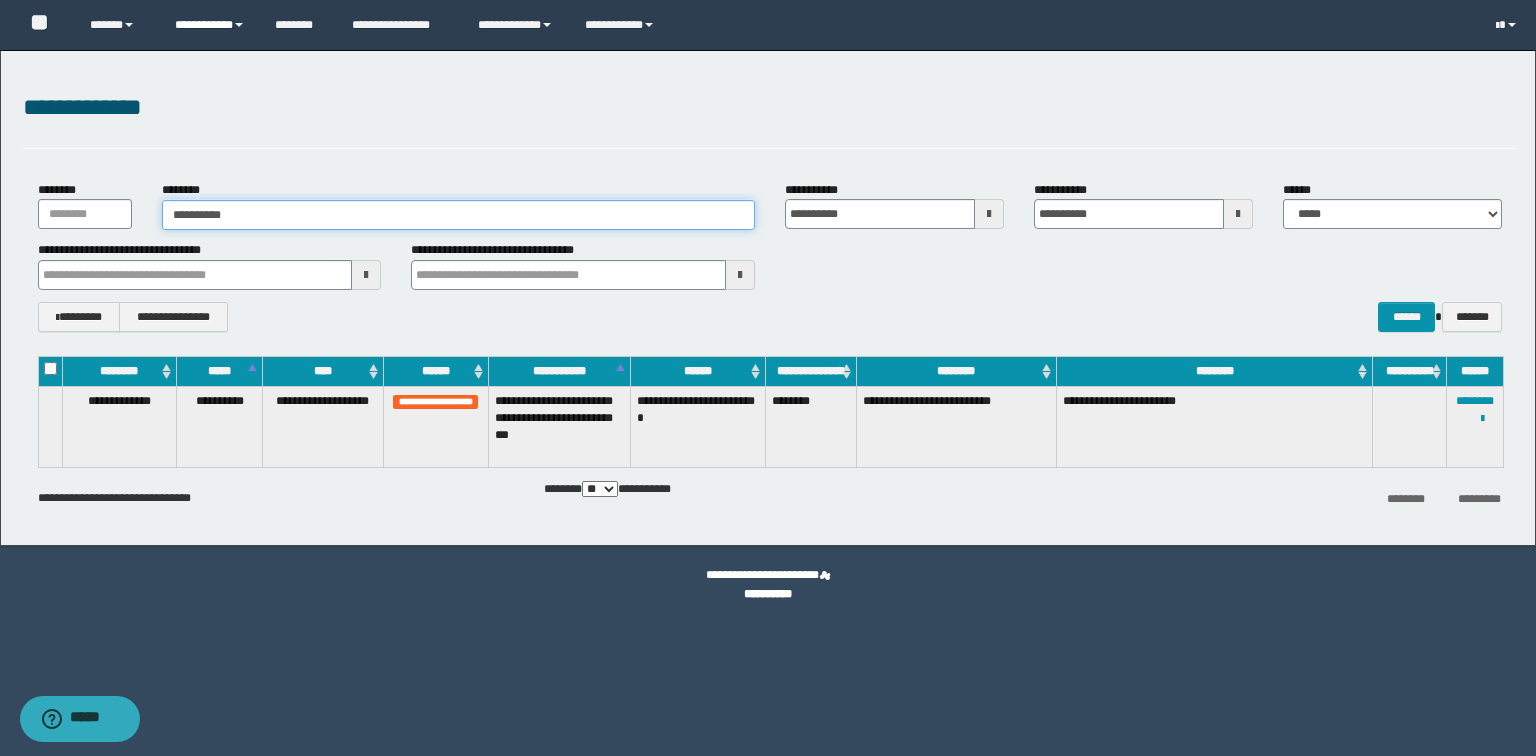 type on "**********" 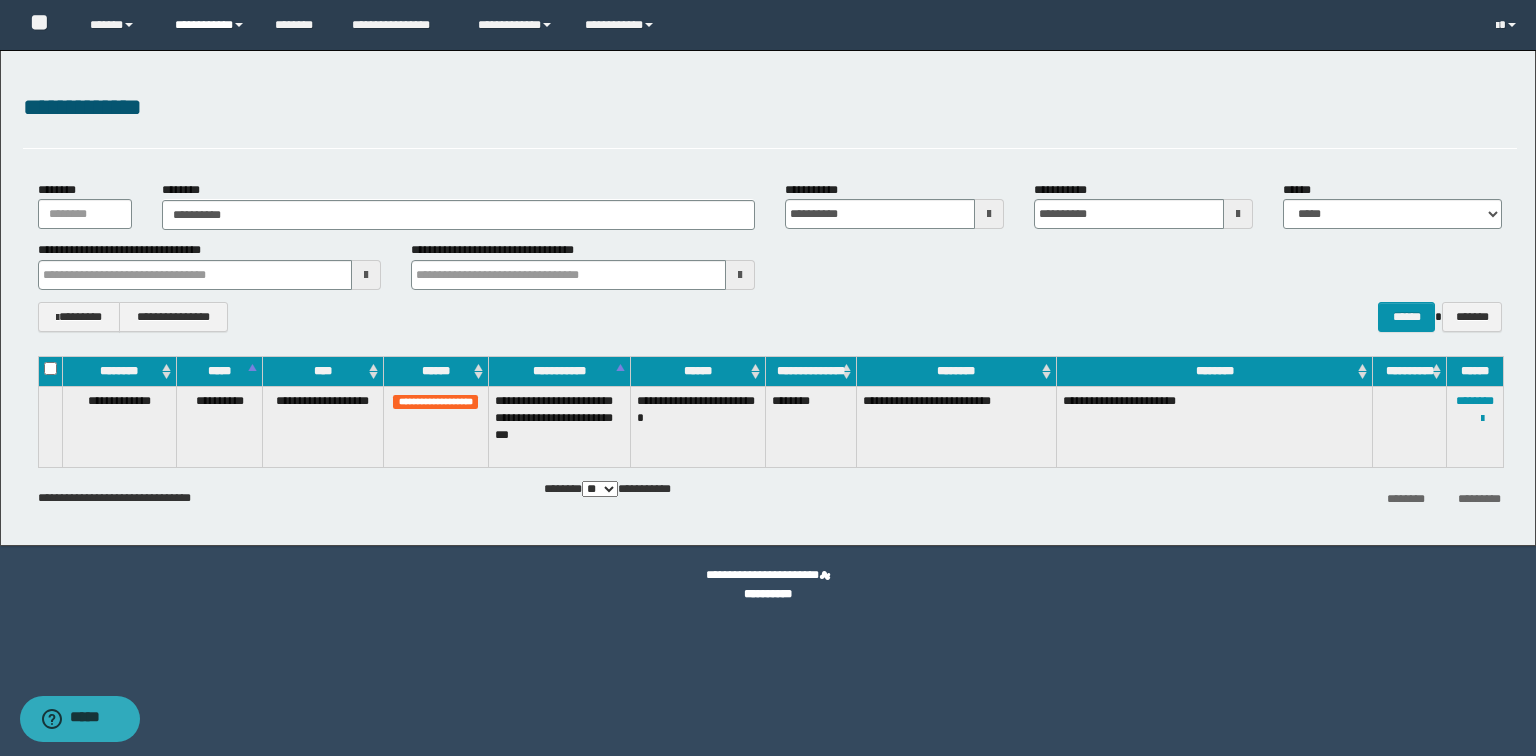 click on "**********" at bounding box center (210, 25) 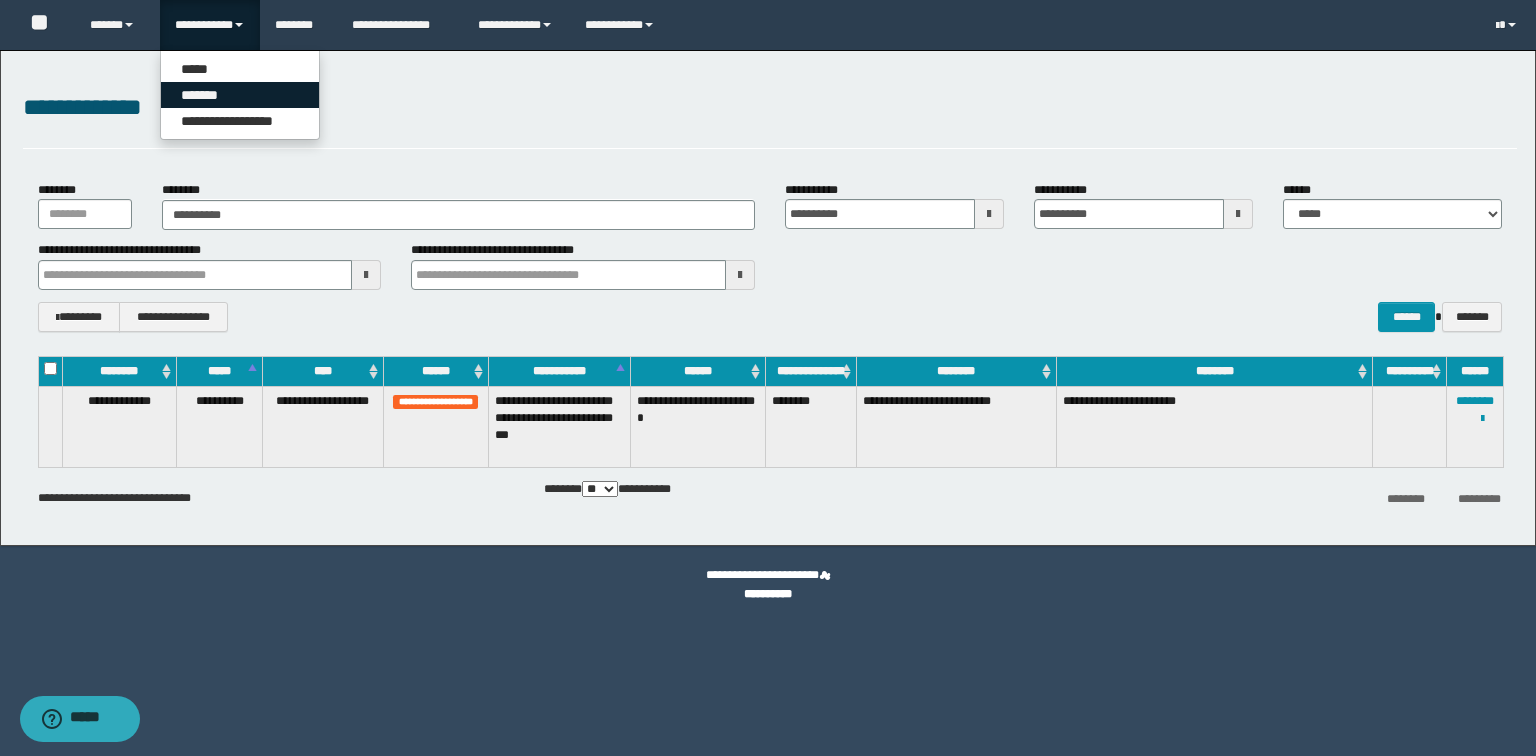 click on "*******" at bounding box center (240, 95) 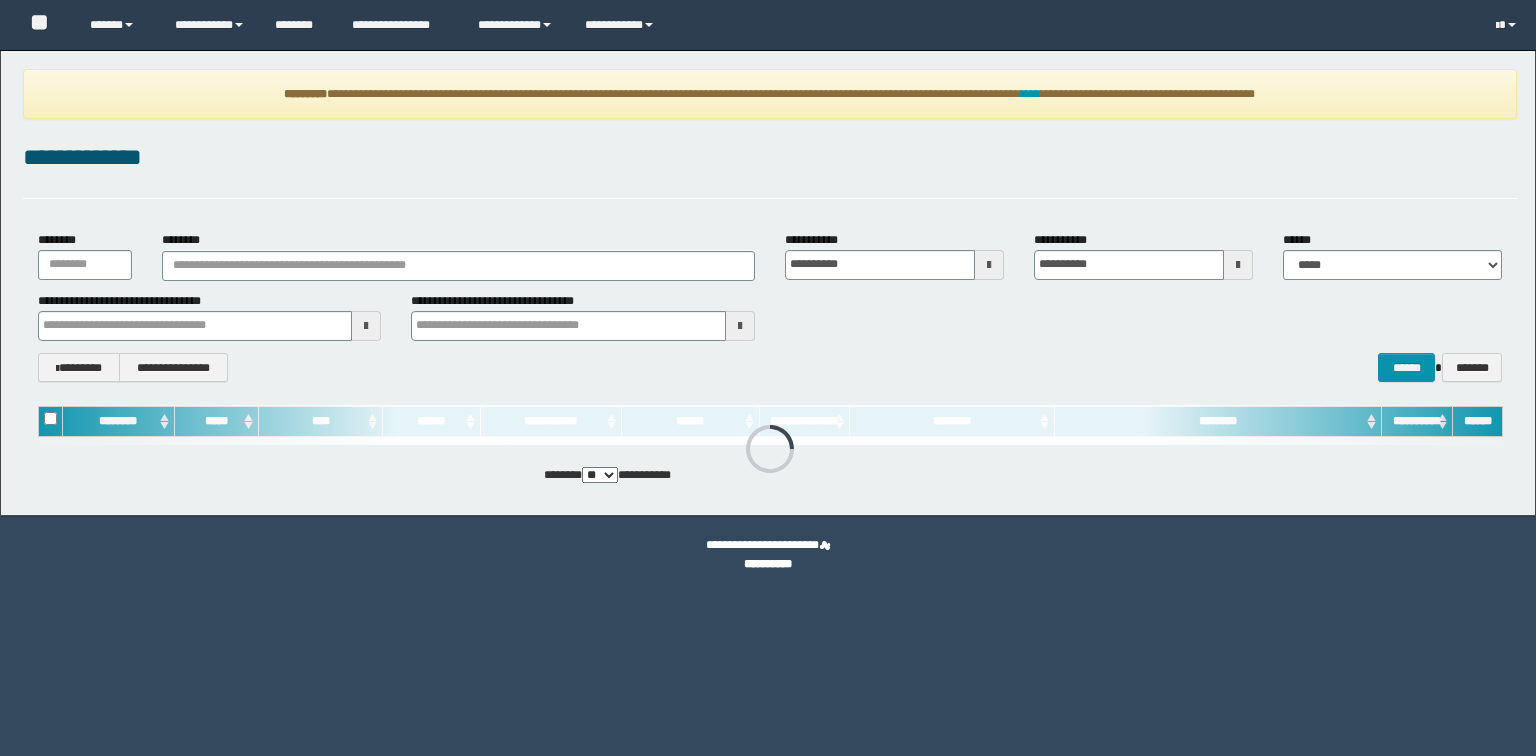 scroll, scrollTop: 0, scrollLeft: 0, axis: both 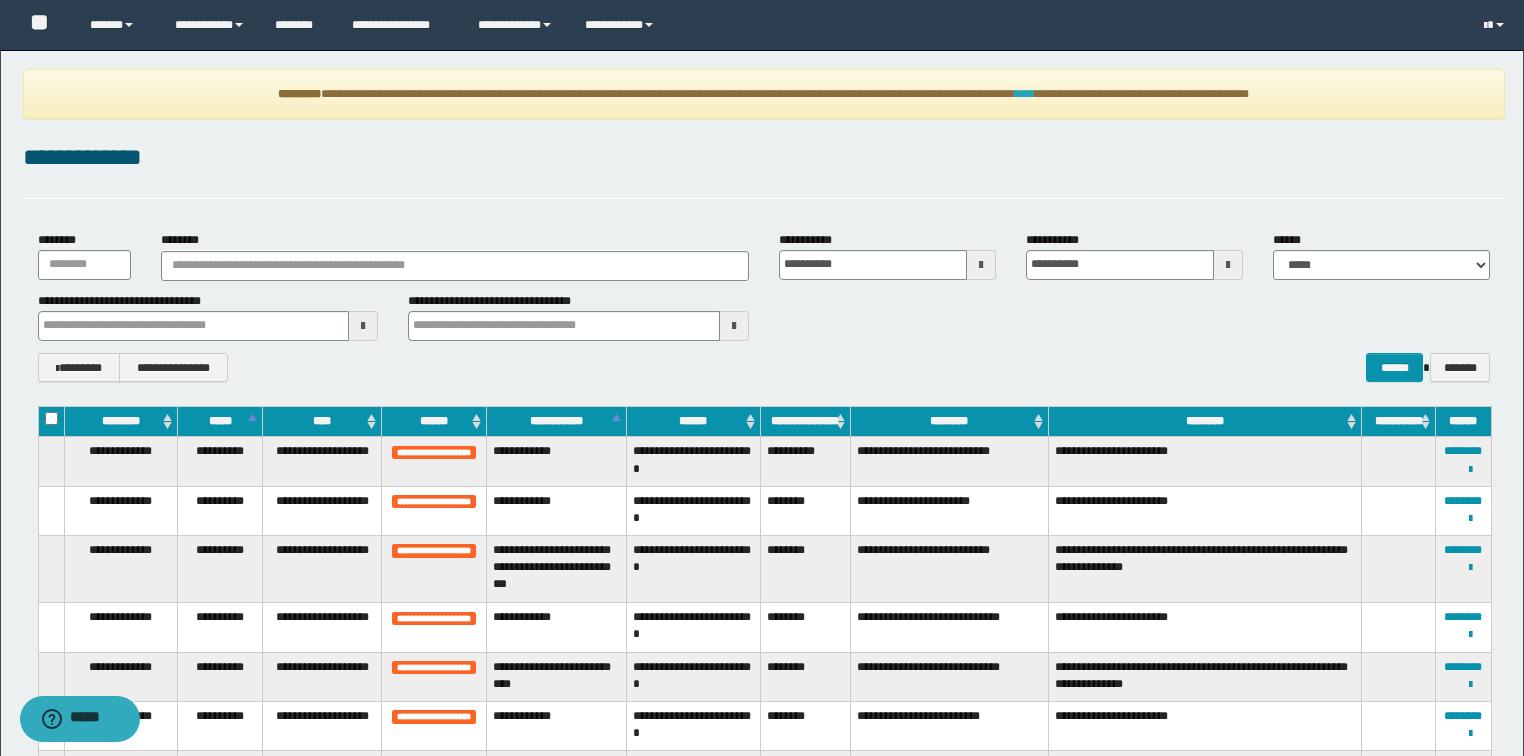 click on "****" at bounding box center [1025, 94] 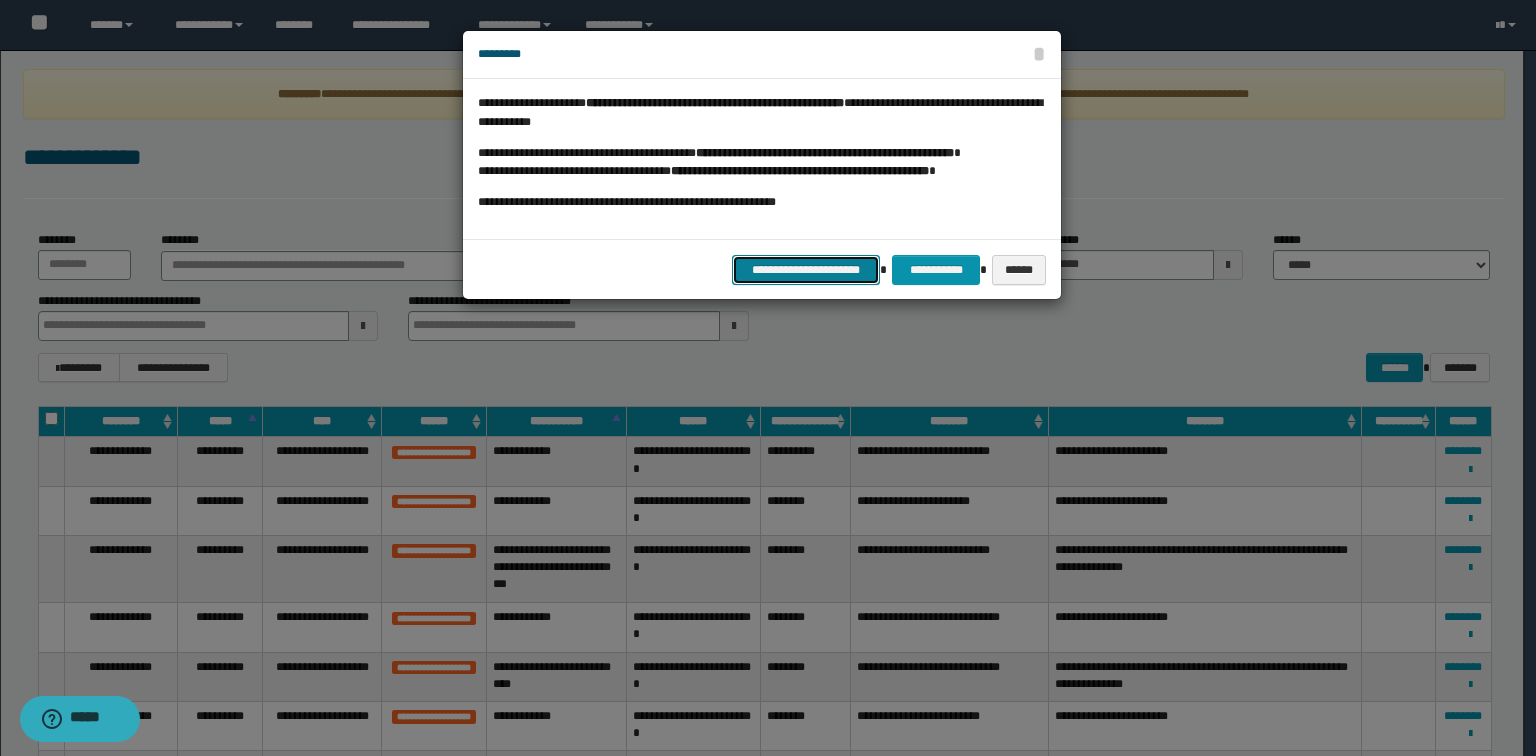 click on "**********" at bounding box center (806, 270) 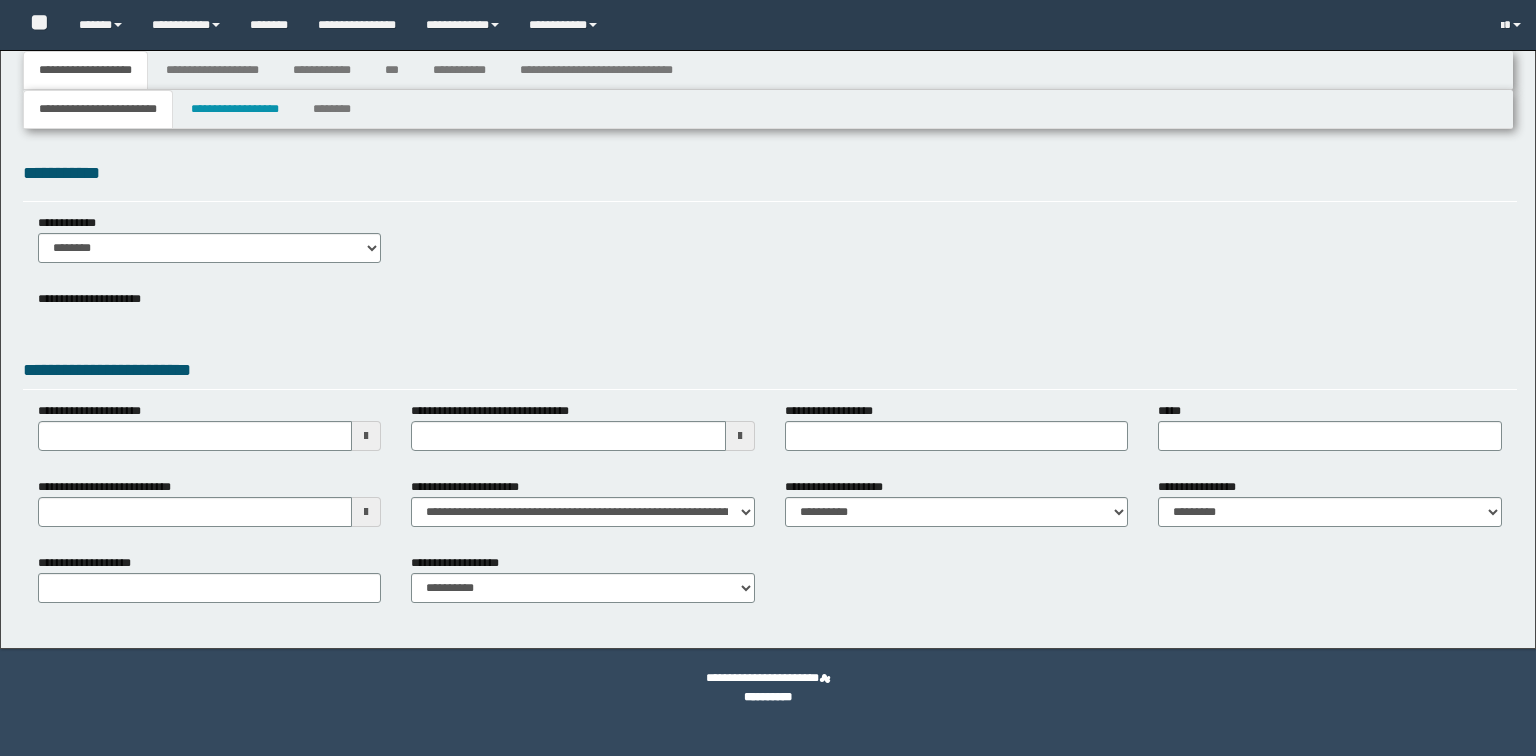 select on "**" 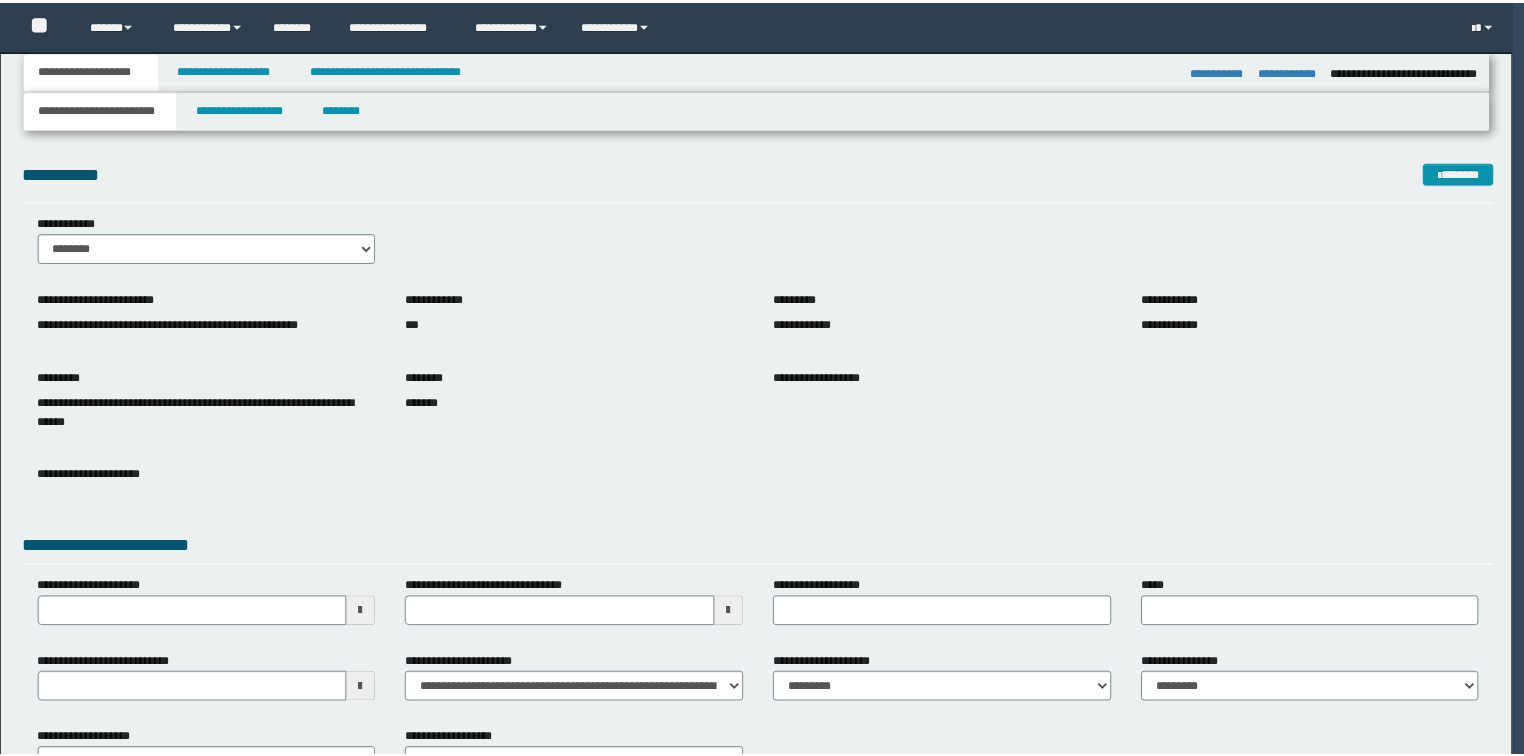 scroll, scrollTop: 0, scrollLeft: 0, axis: both 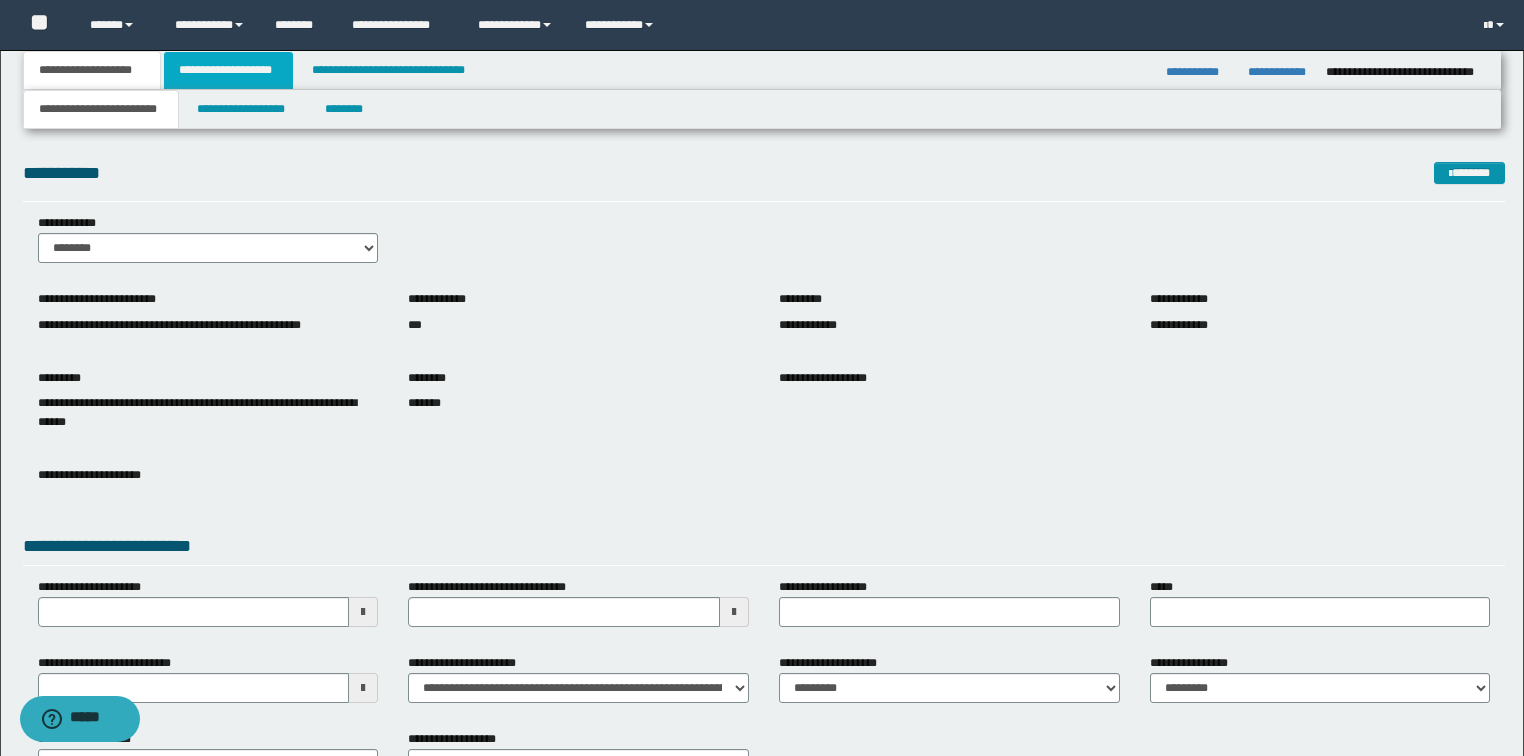 click on "**********" at bounding box center [228, 70] 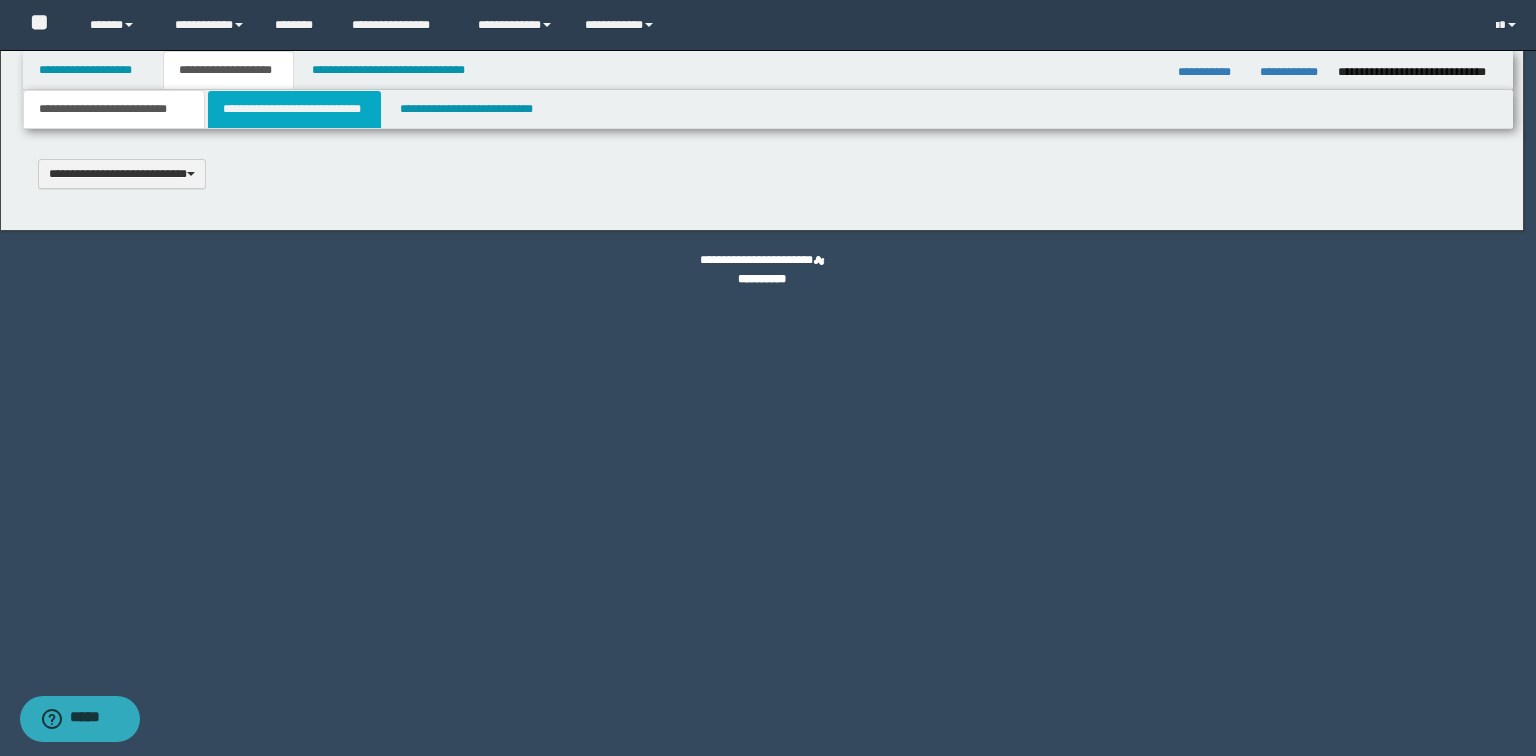 scroll, scrollTop: 0, scrollLeft: 0, axis: both 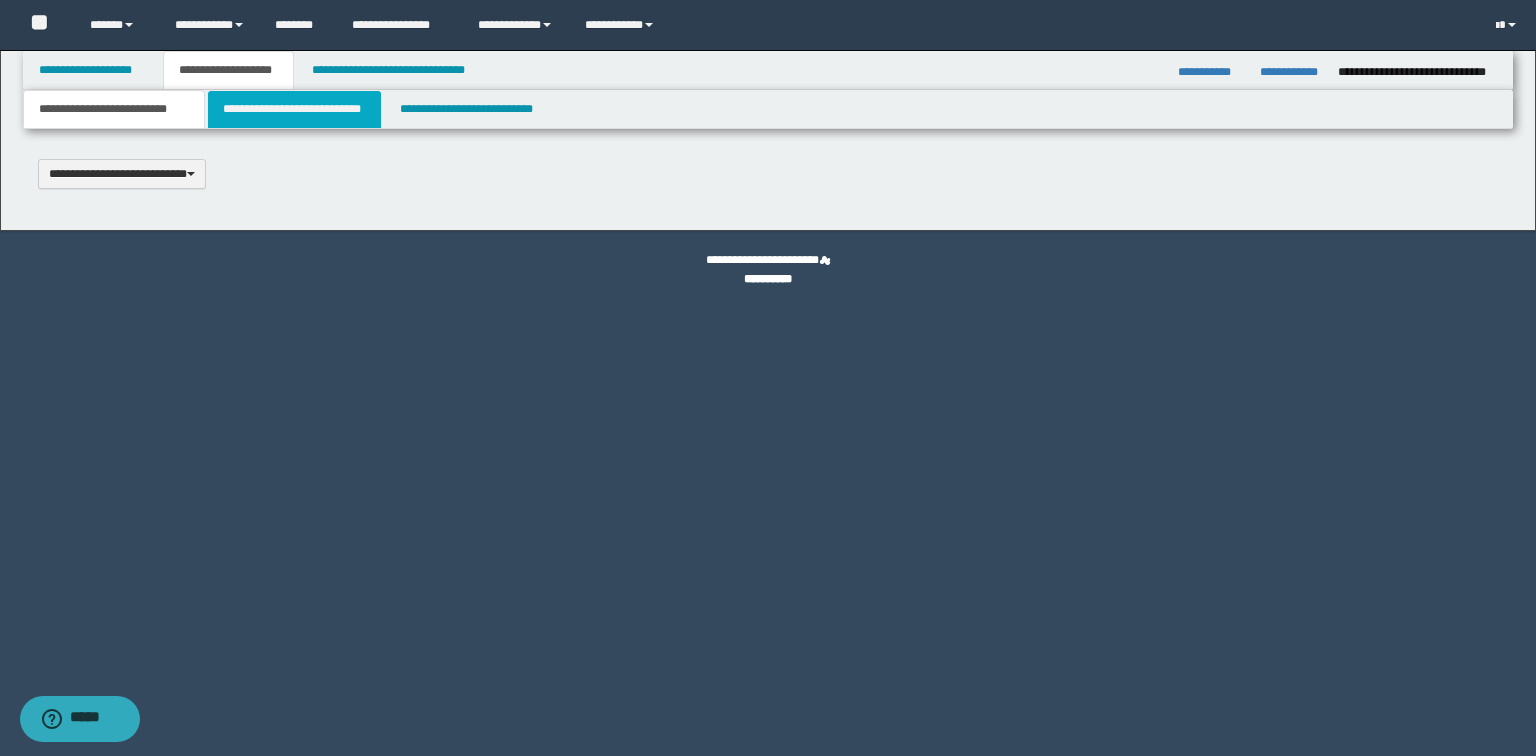 click on "**********" at bounding box center (294, 109) 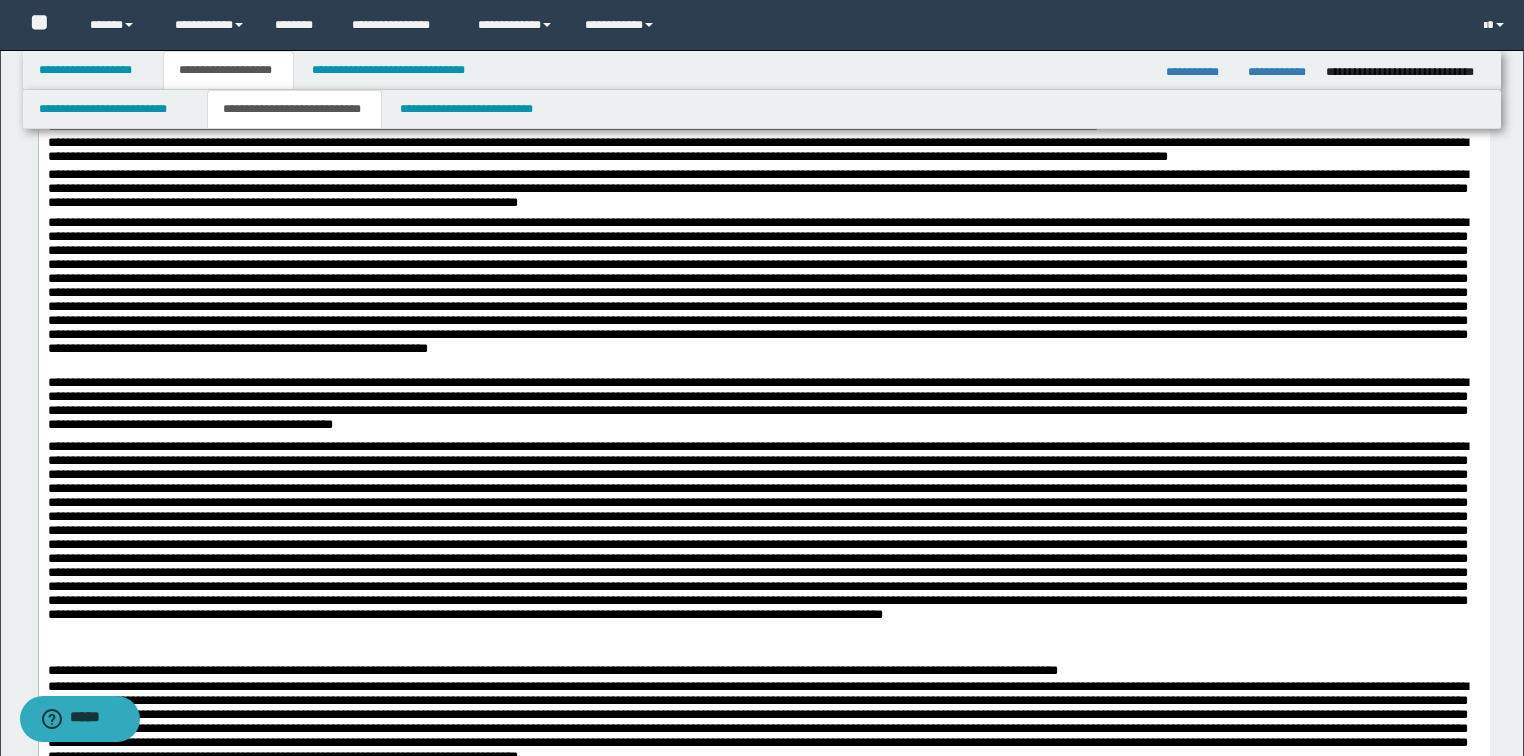 scroll, scrollTop: 720, scrollLeft: 0, axis: vertical 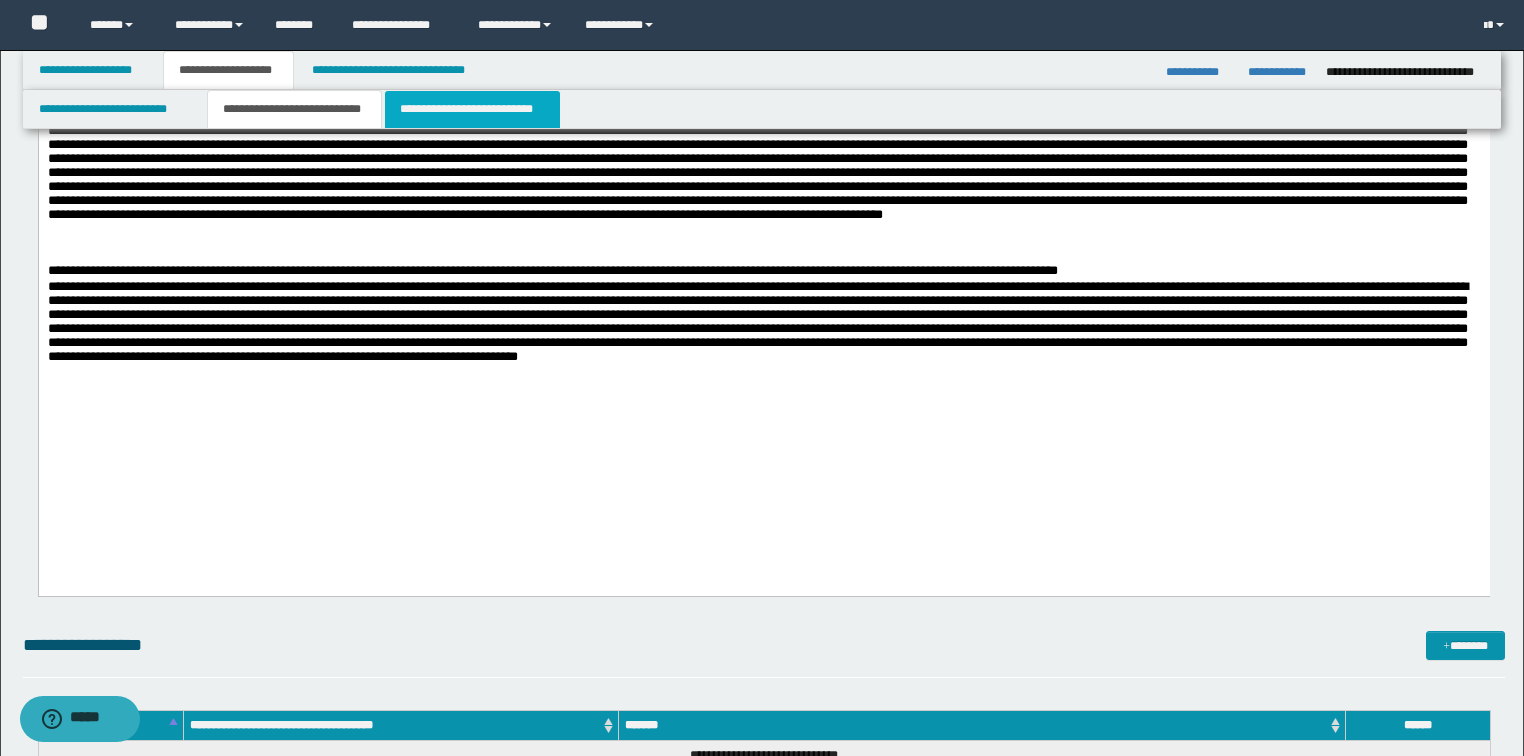 click on "**********" at bounding box center (472, 109) 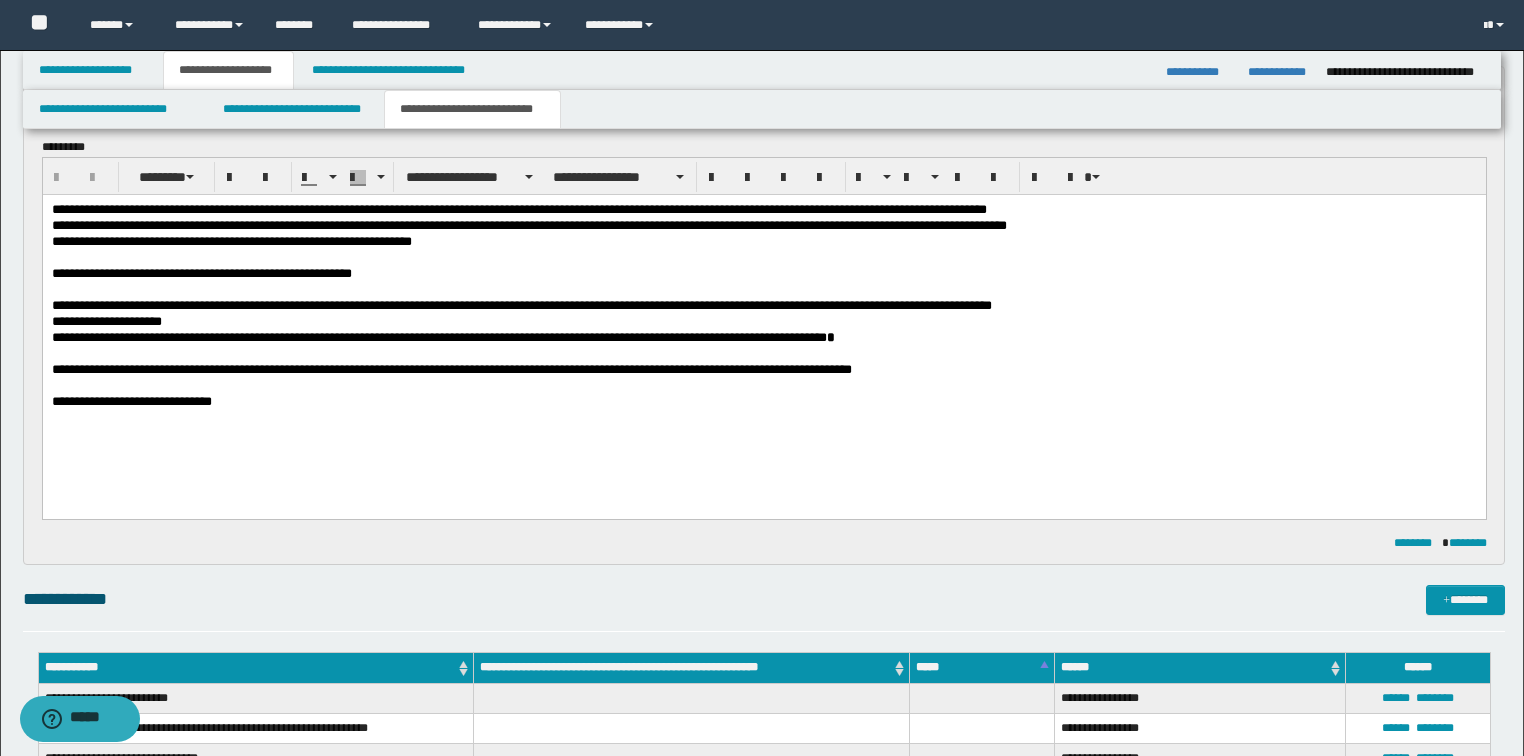 scroll, scrollTop: 80, scrollLeft: 0, axis: vertical 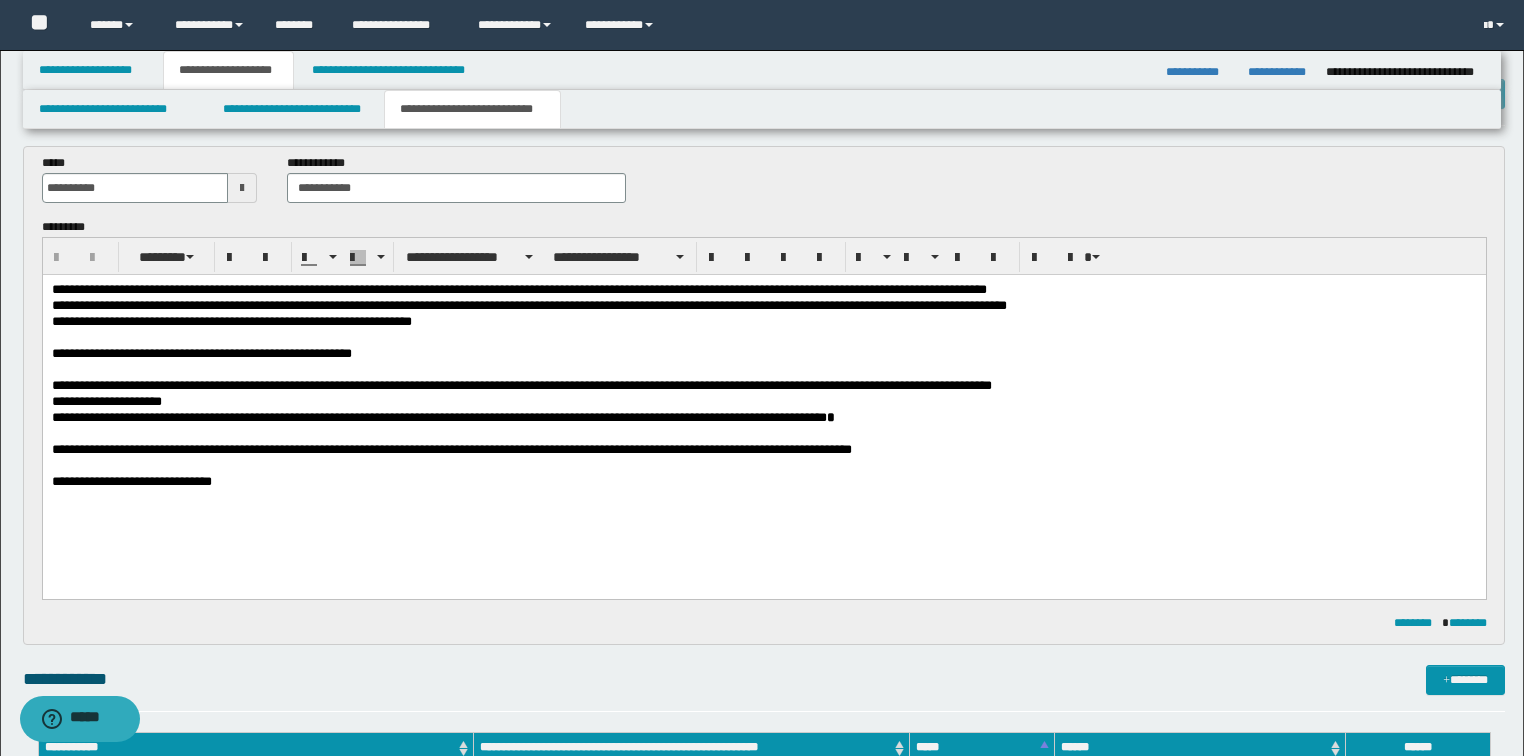 click on "**********" at bounding box center [764, 290] 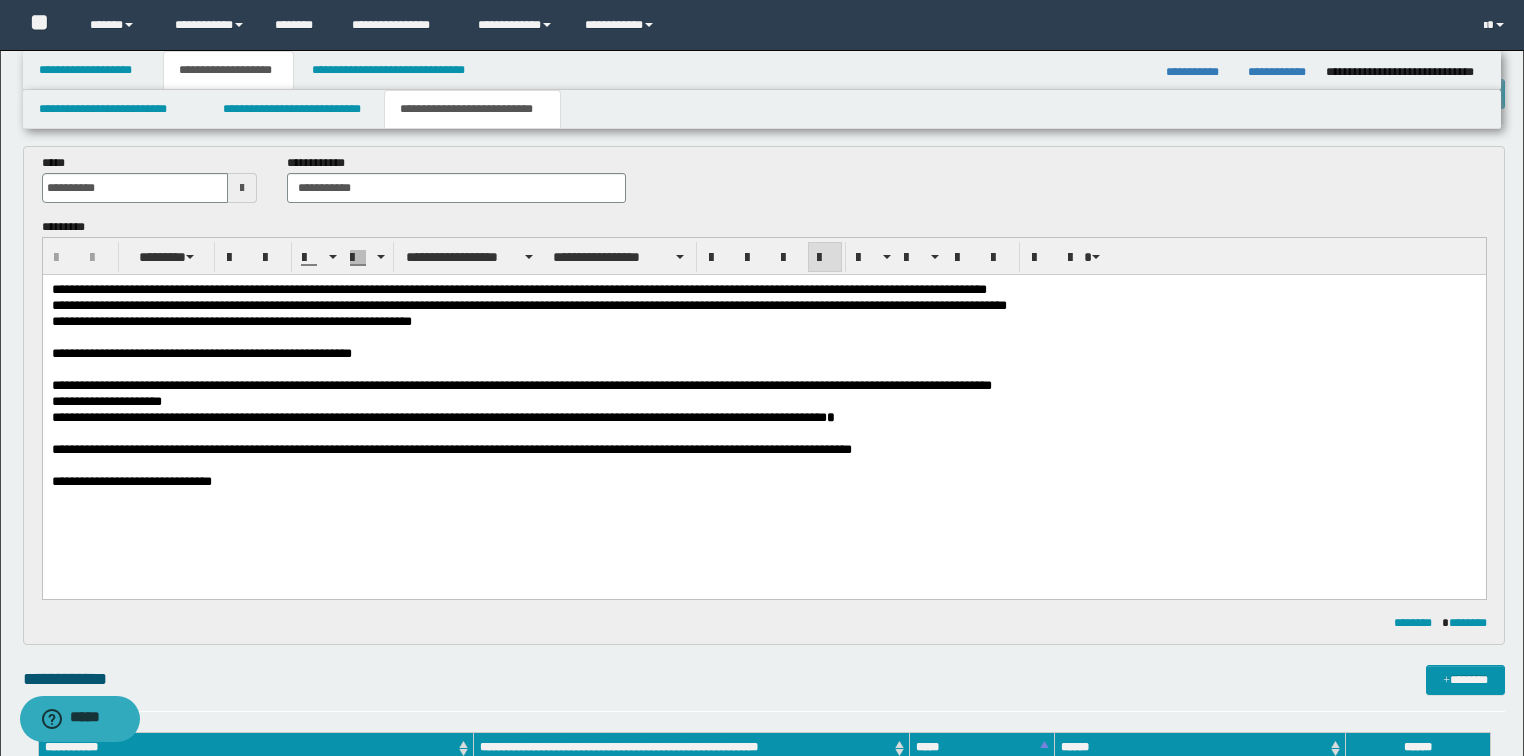 type 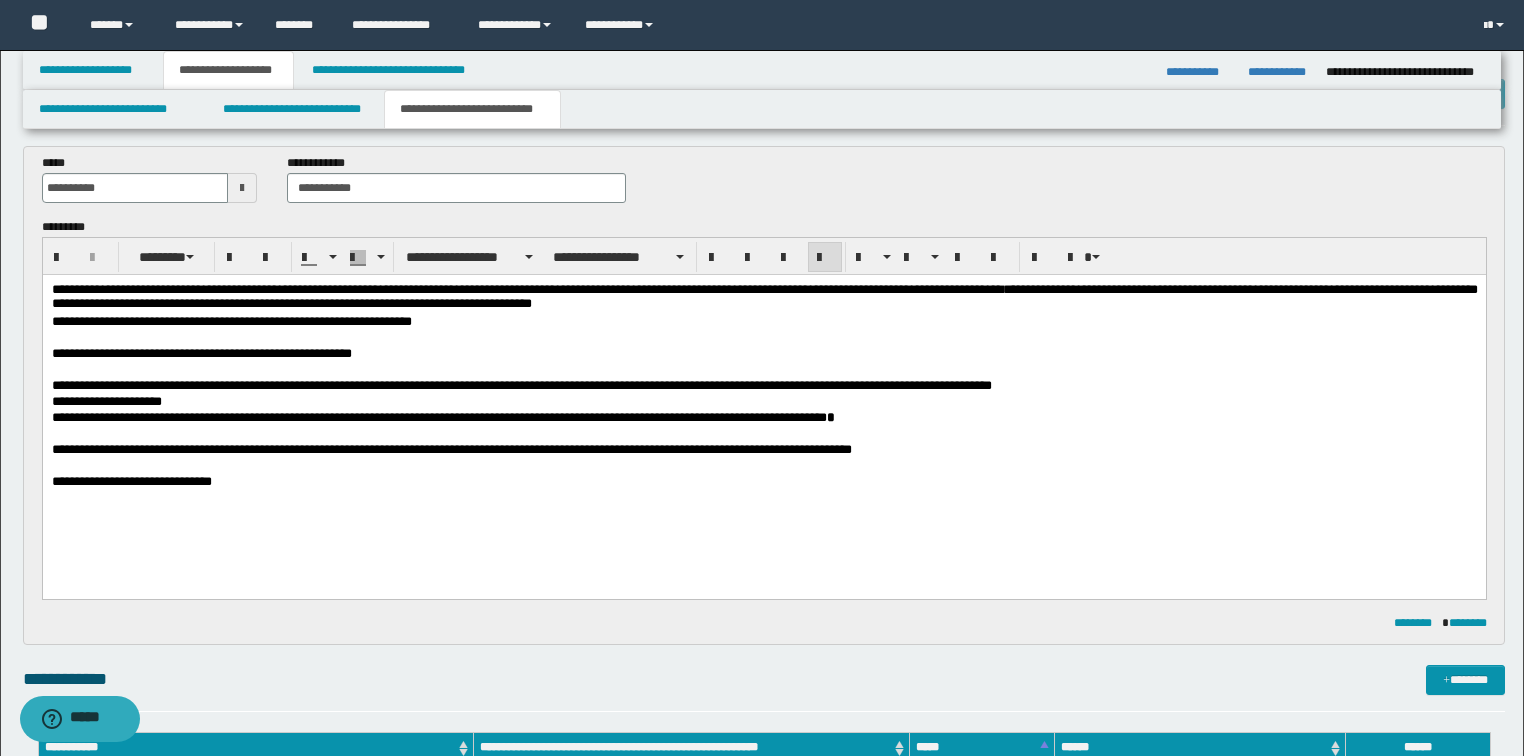 click on "**********" at bounding box center [764, 298] 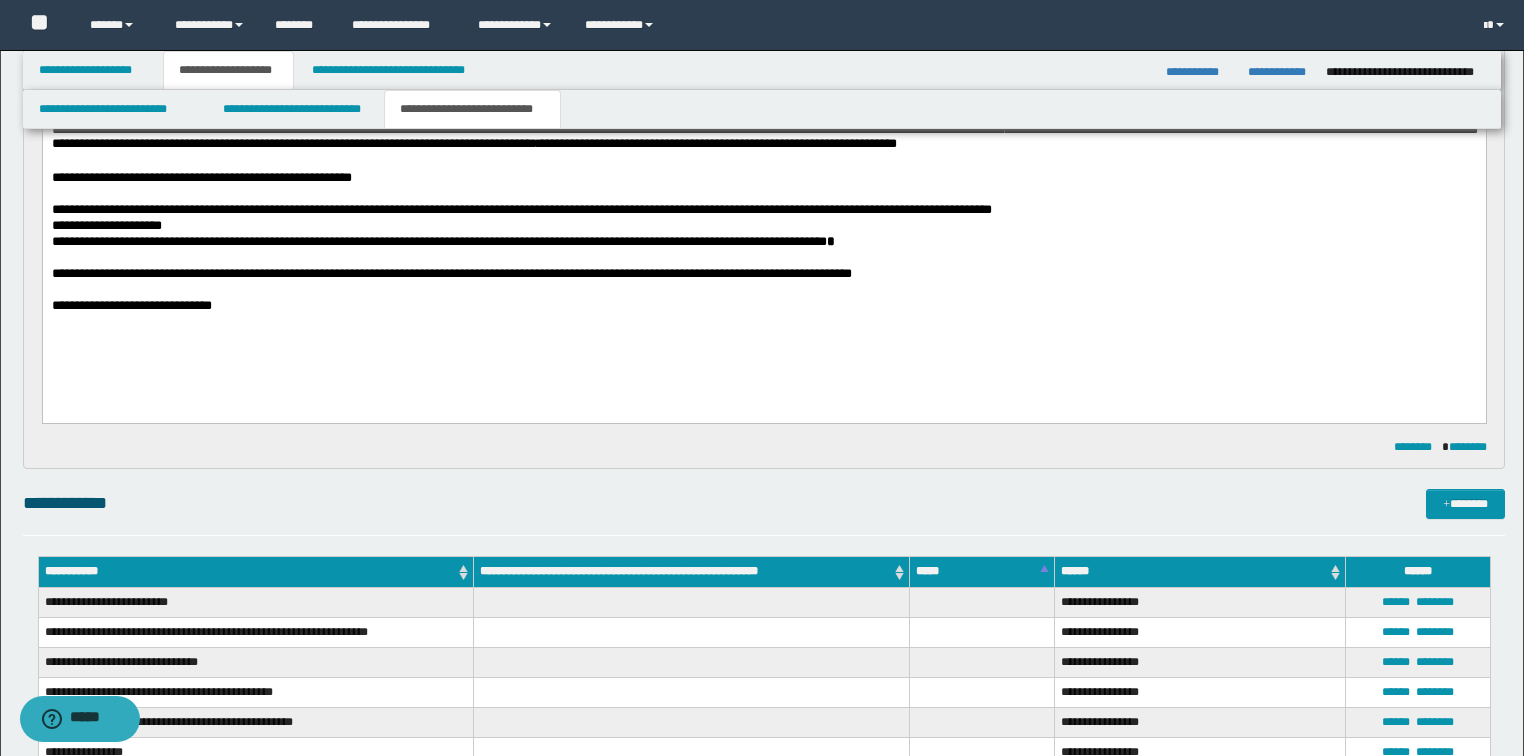 scroll, scrollTop: 0, scrollLeft: 0, axis: both 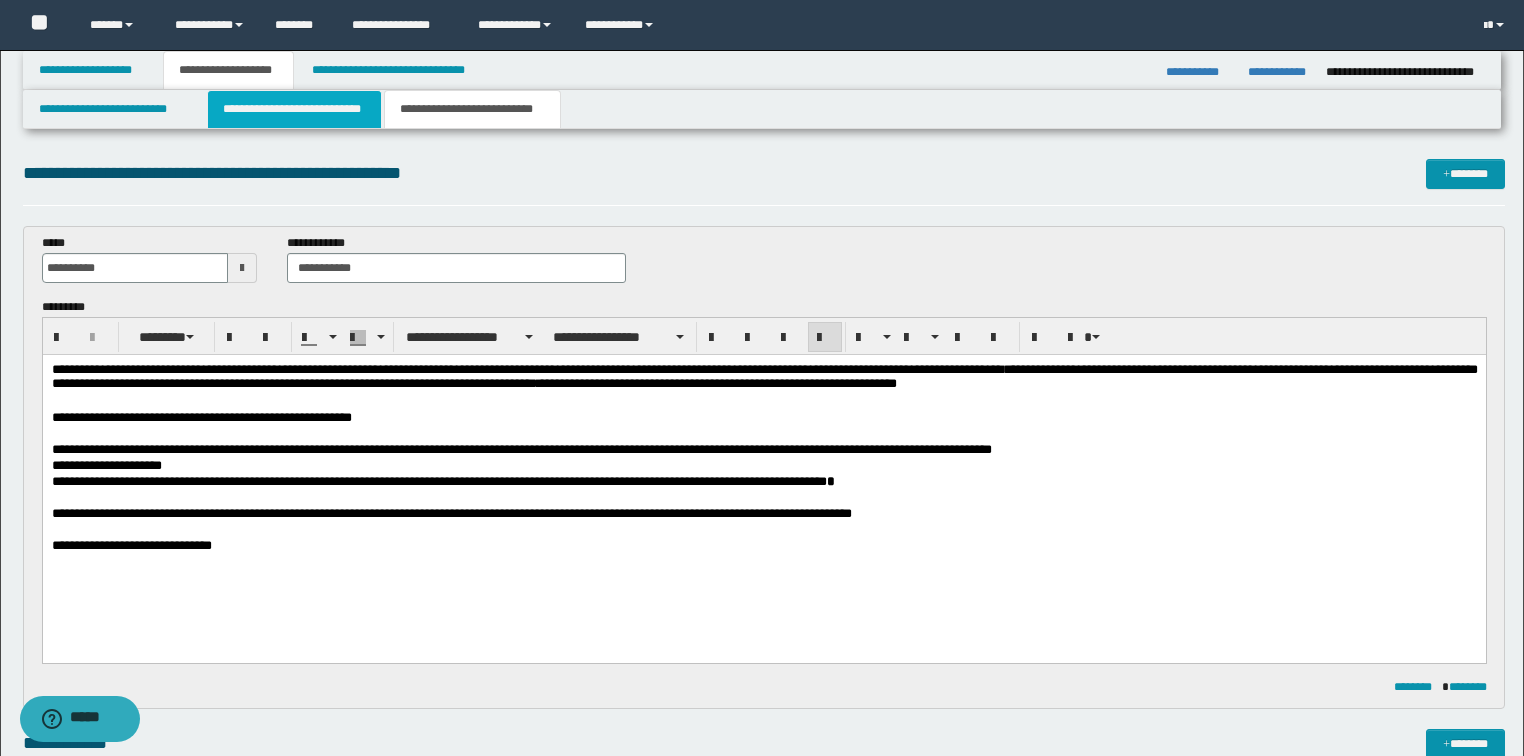 click on "**********" at bounding box center (294, 109) 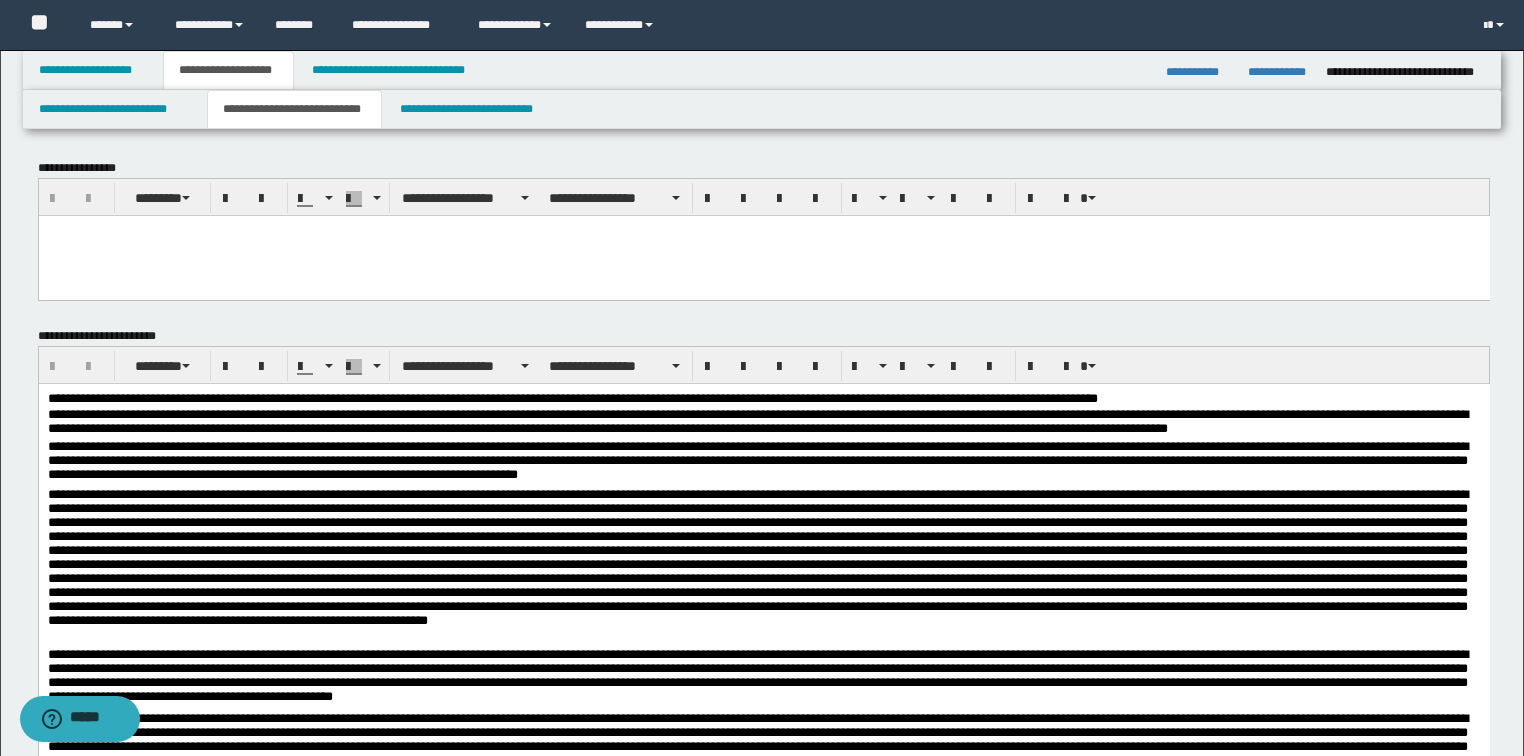 click on "**********" at bounding box center (763, 423) 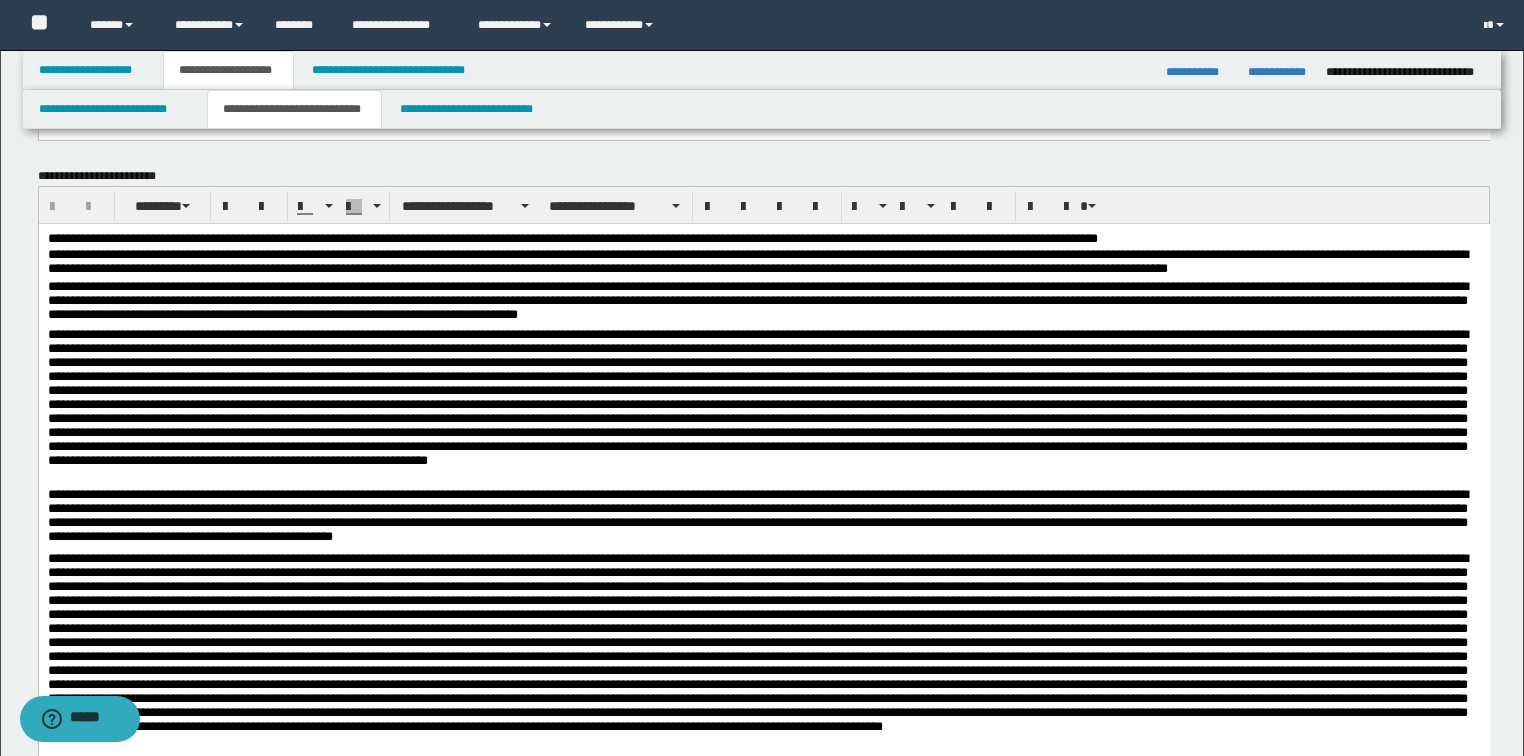 scroll, scrollTop: 0, scrollLeft: 0, axis: both 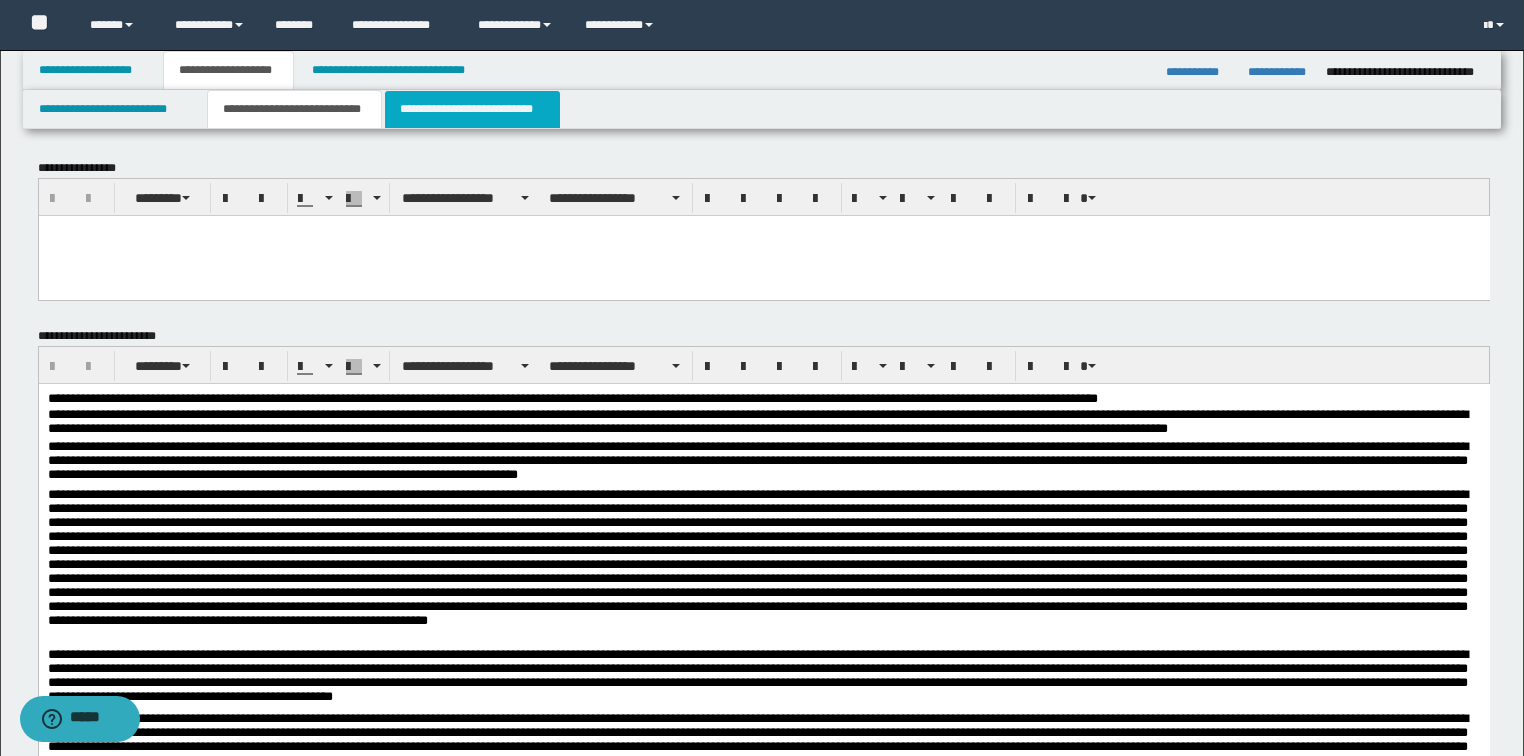 click on "**********" at bounding box center [472, 109] 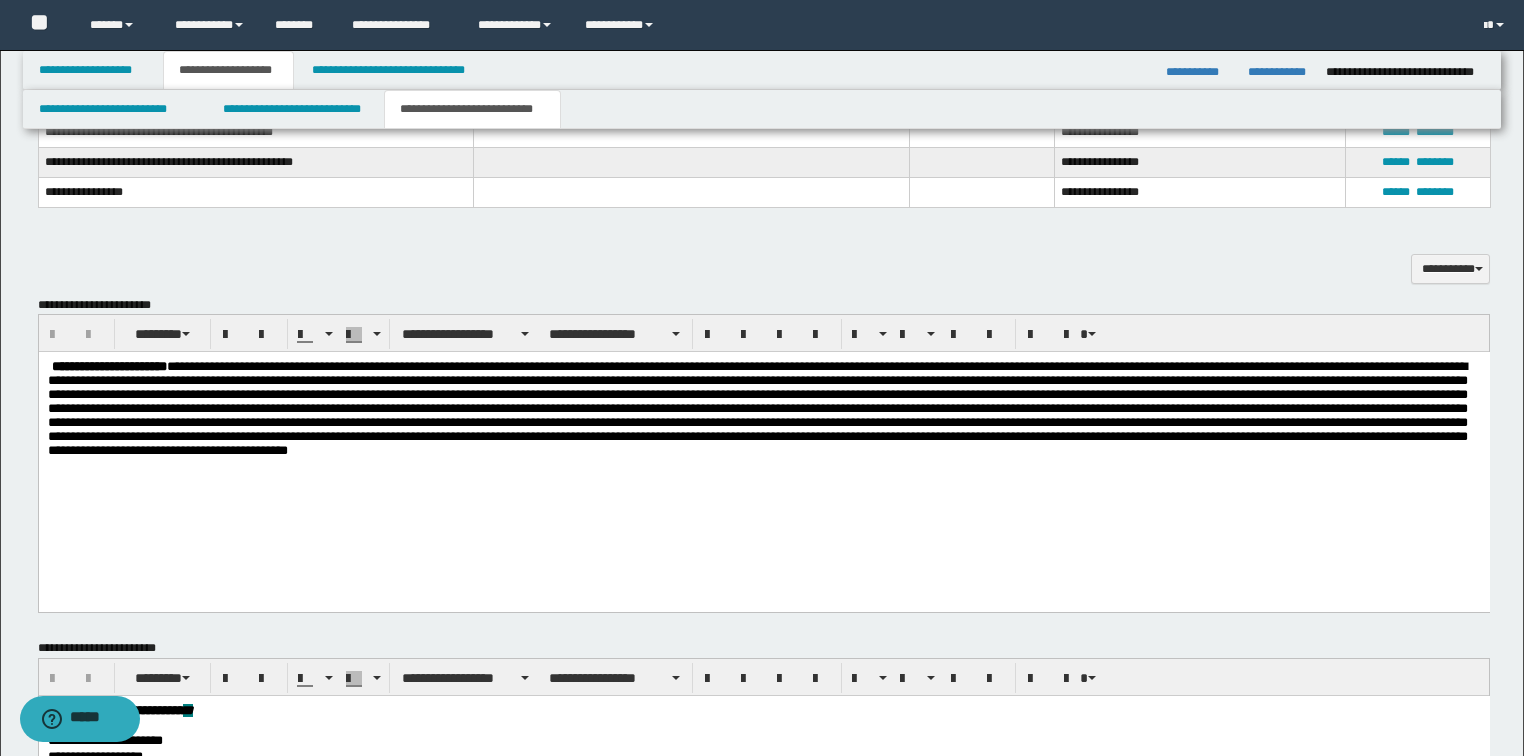 scroll, scrollTop: 1280, scrollLeft: 0, axis: vertical 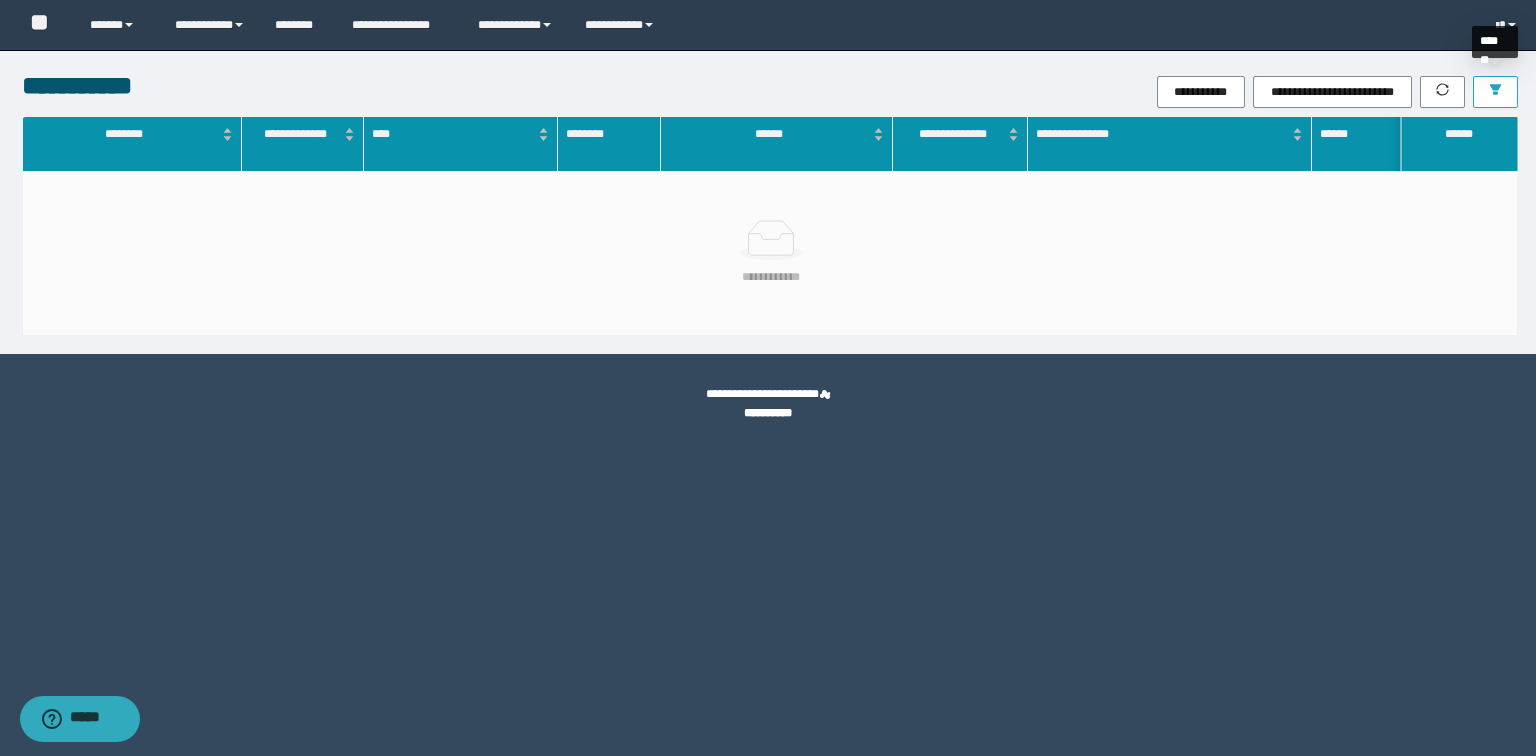 click at bounding box center (1495, 92) 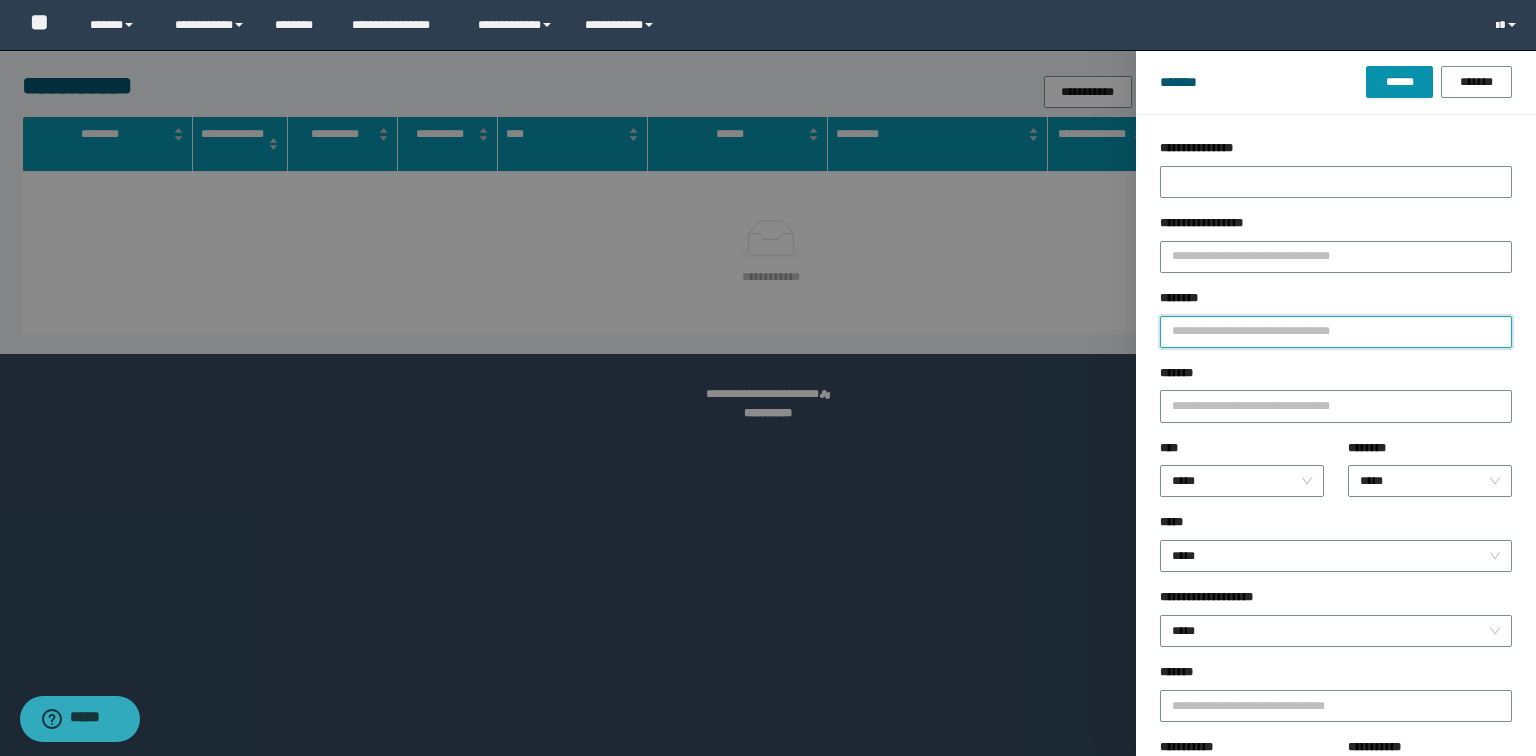 click on "********" at bounding box center [1336, 332] 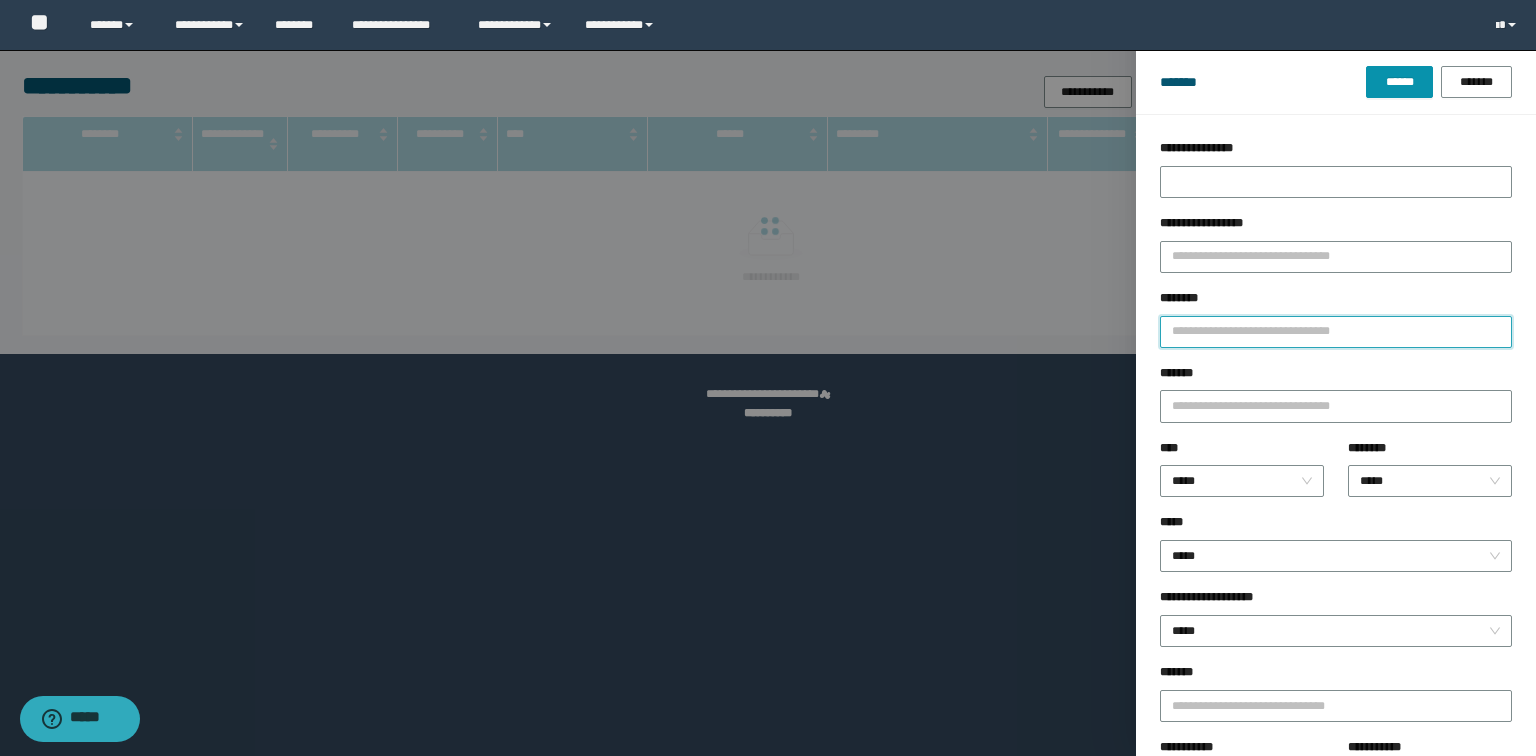 paste on "**********" 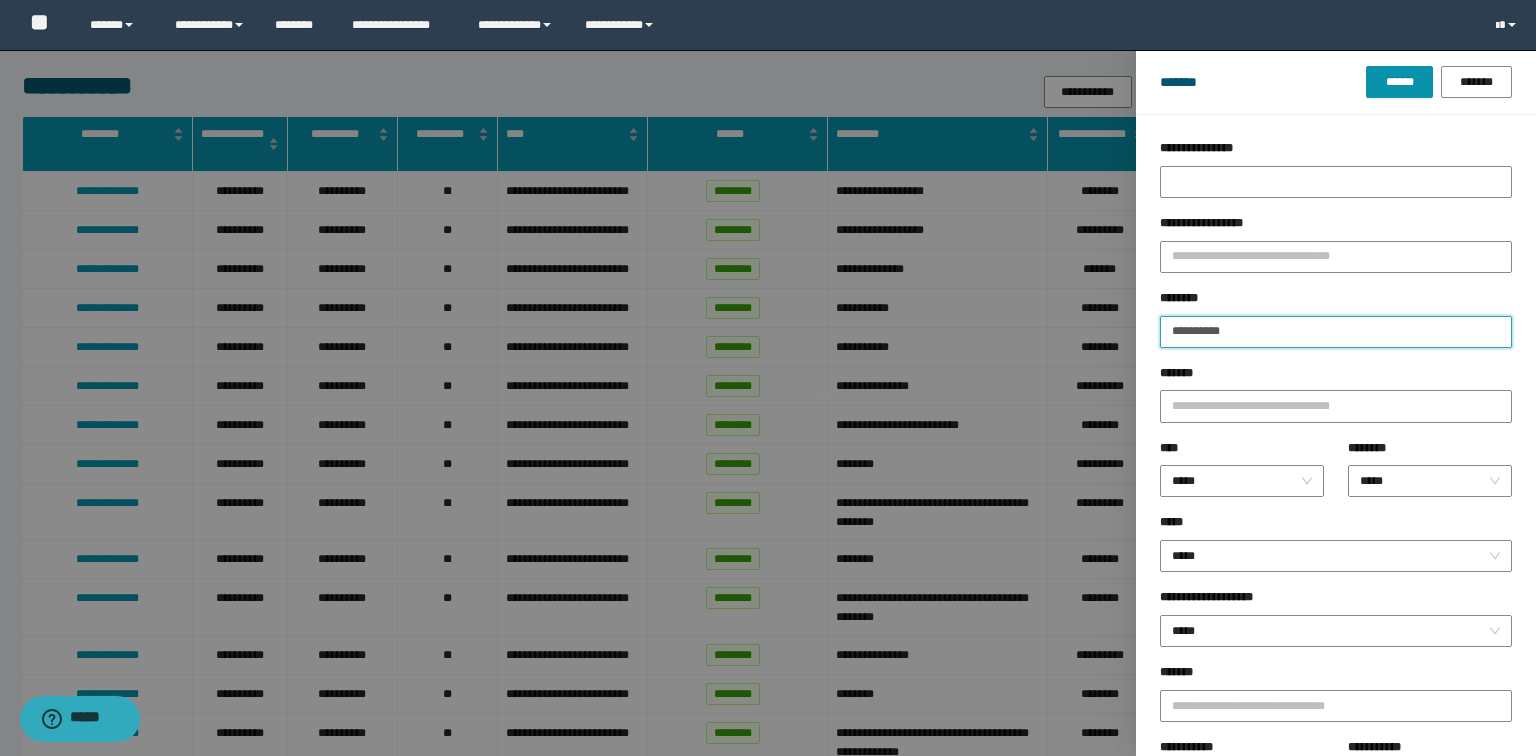 type on "**********" 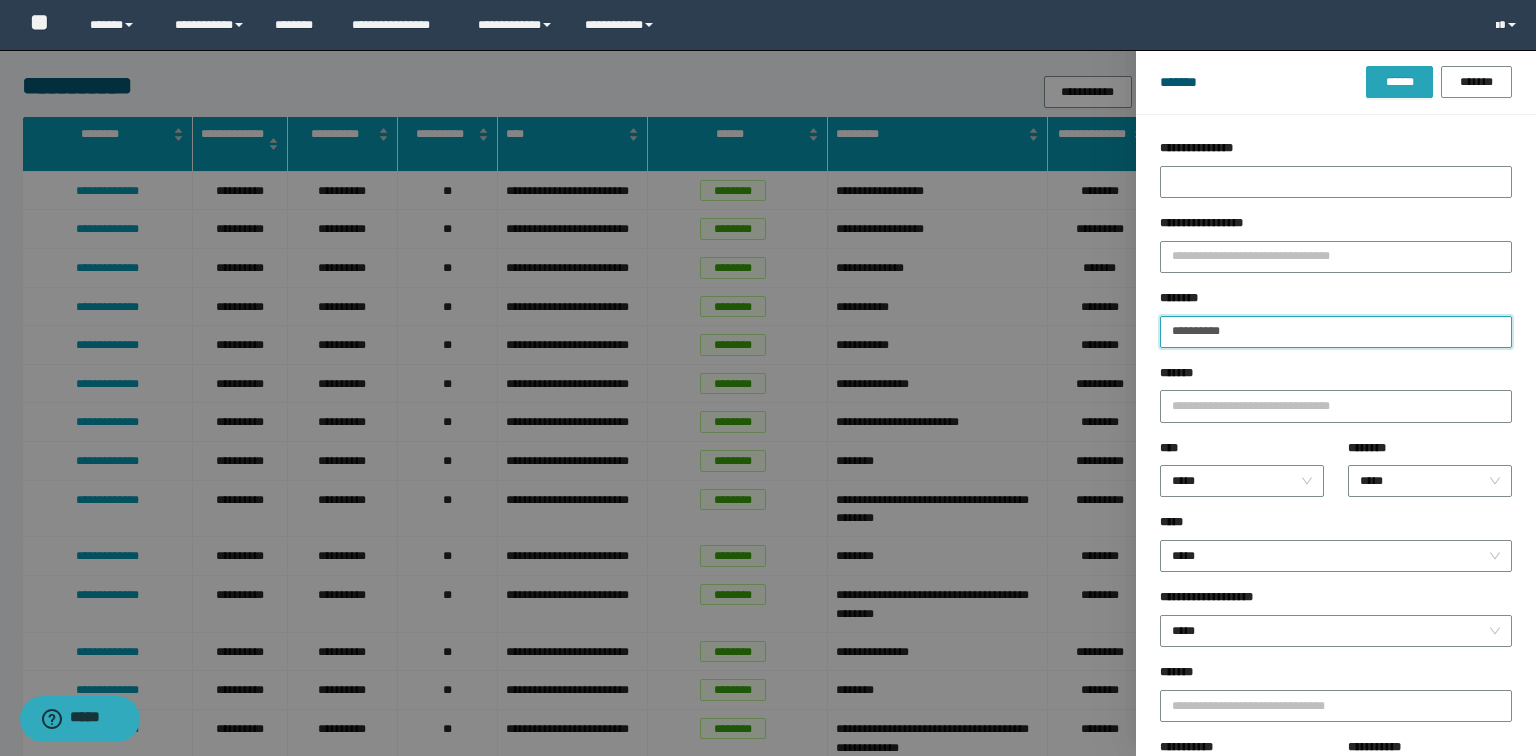 type on "**********" 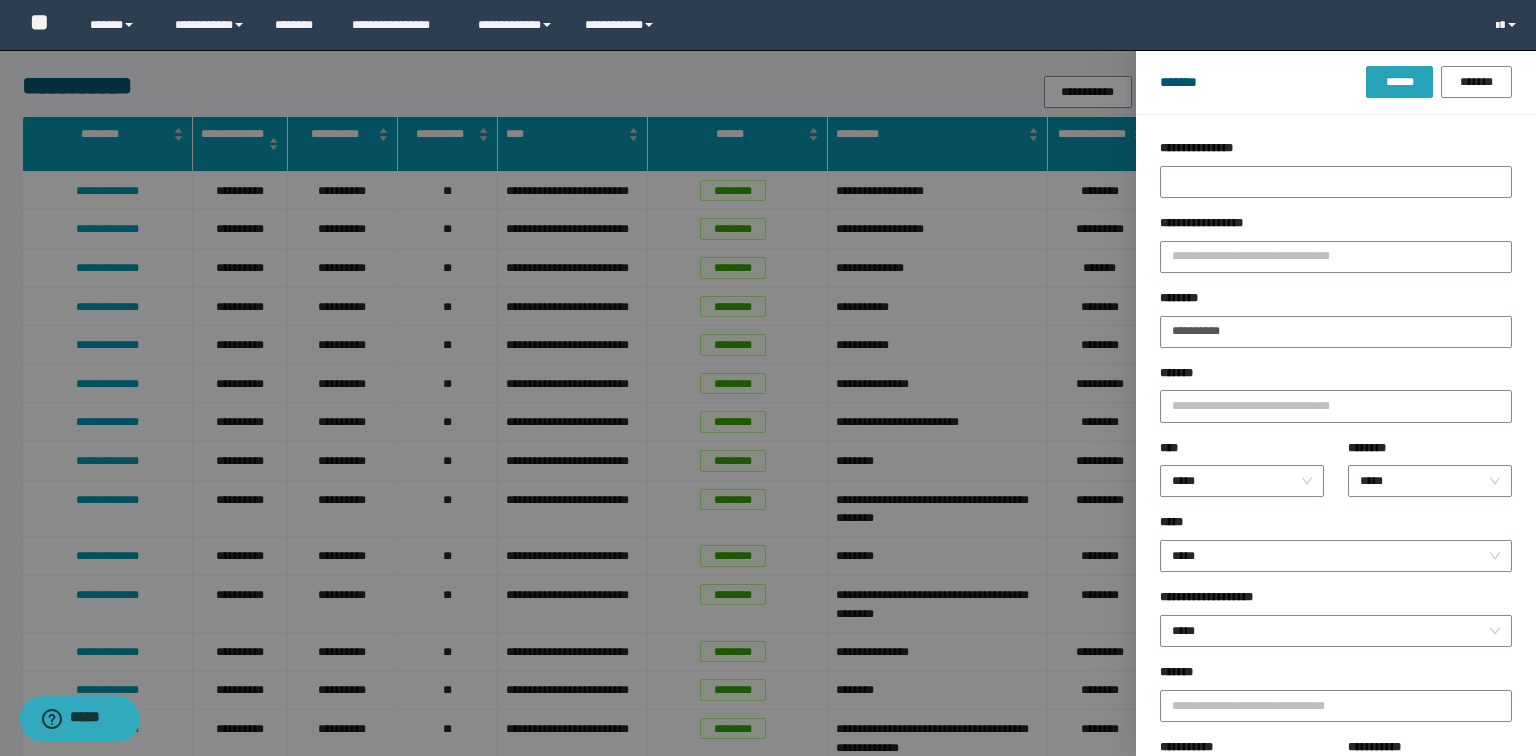 click on "******" at bounding box center [1399, 82] 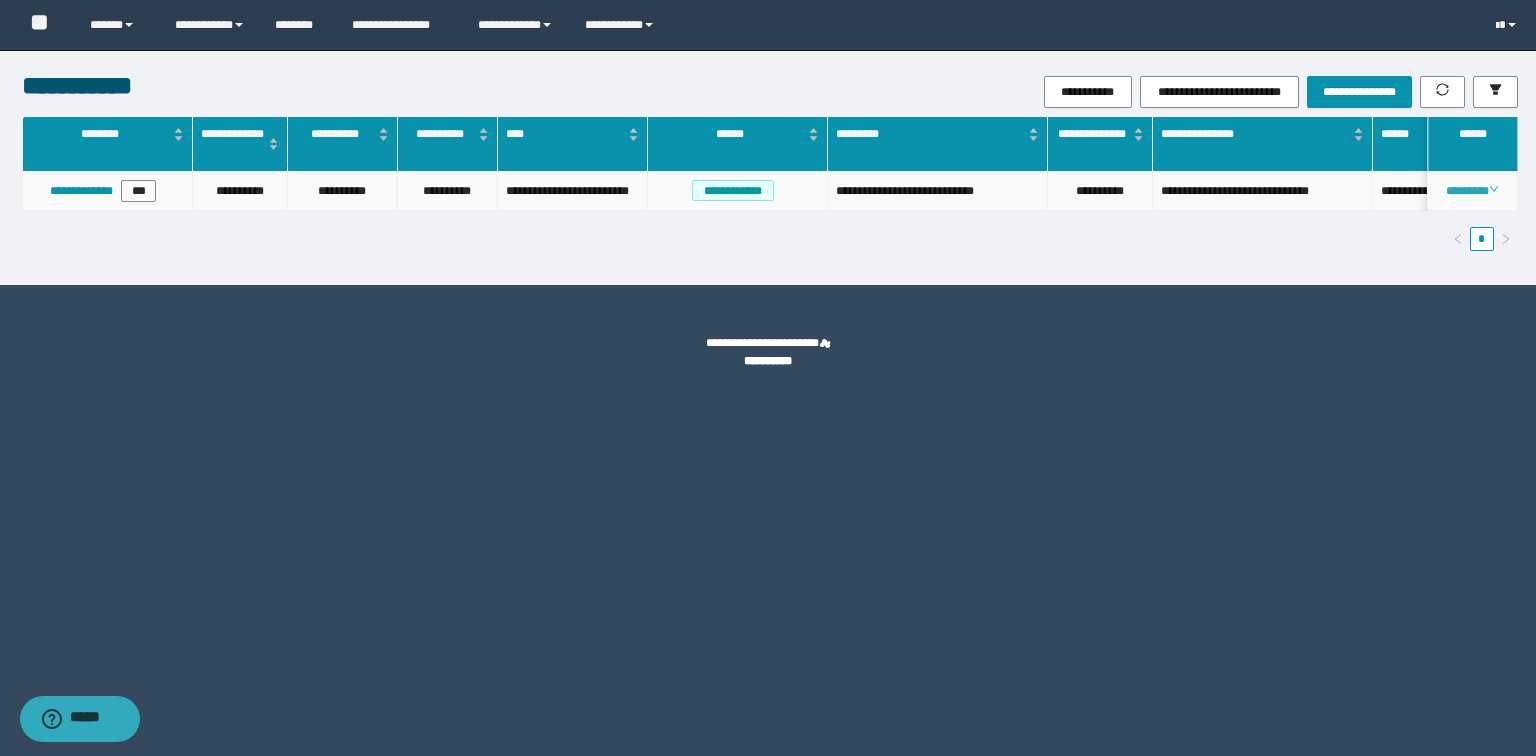 click on "********" at bounding box center [1472, 191] 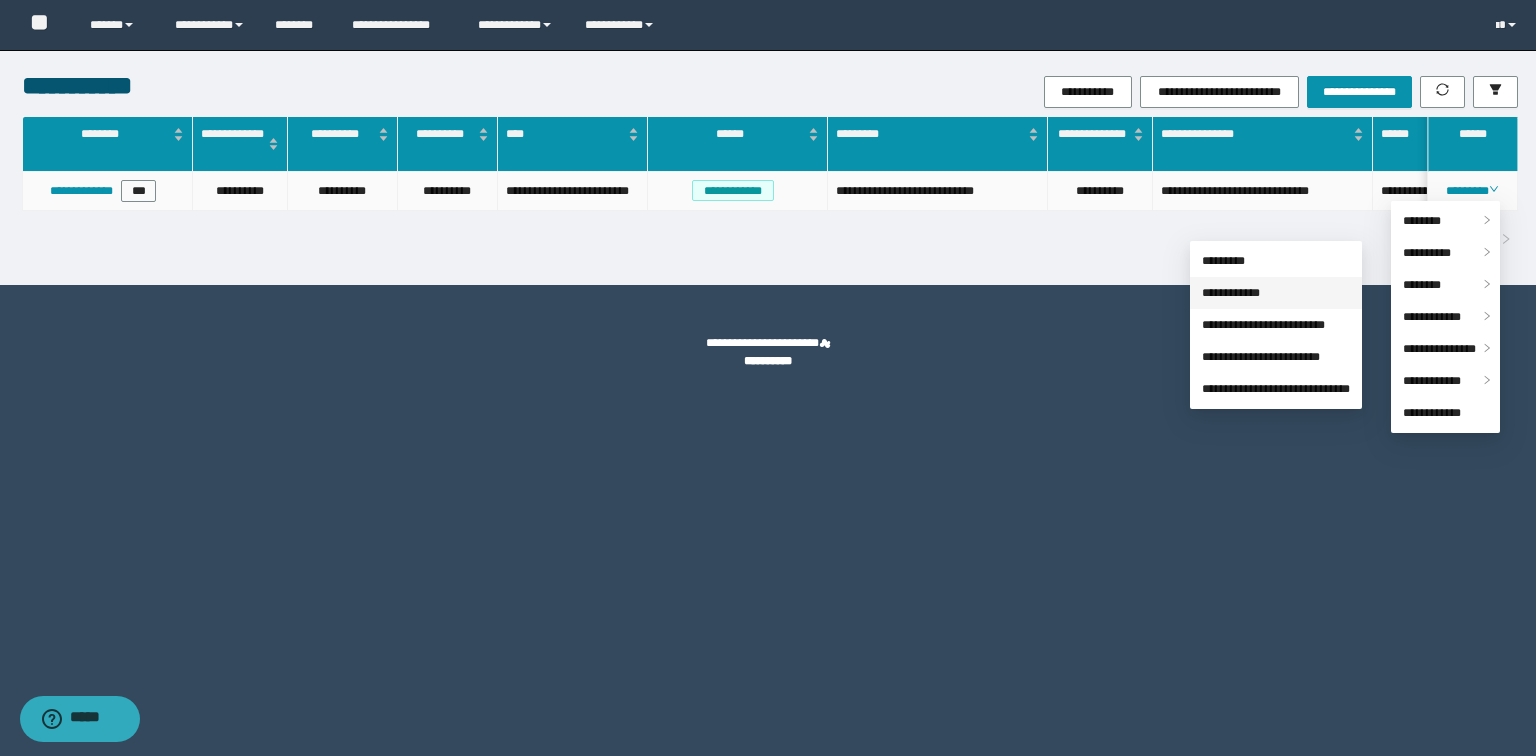 click on "**********" at bounding box center [1231, 293] 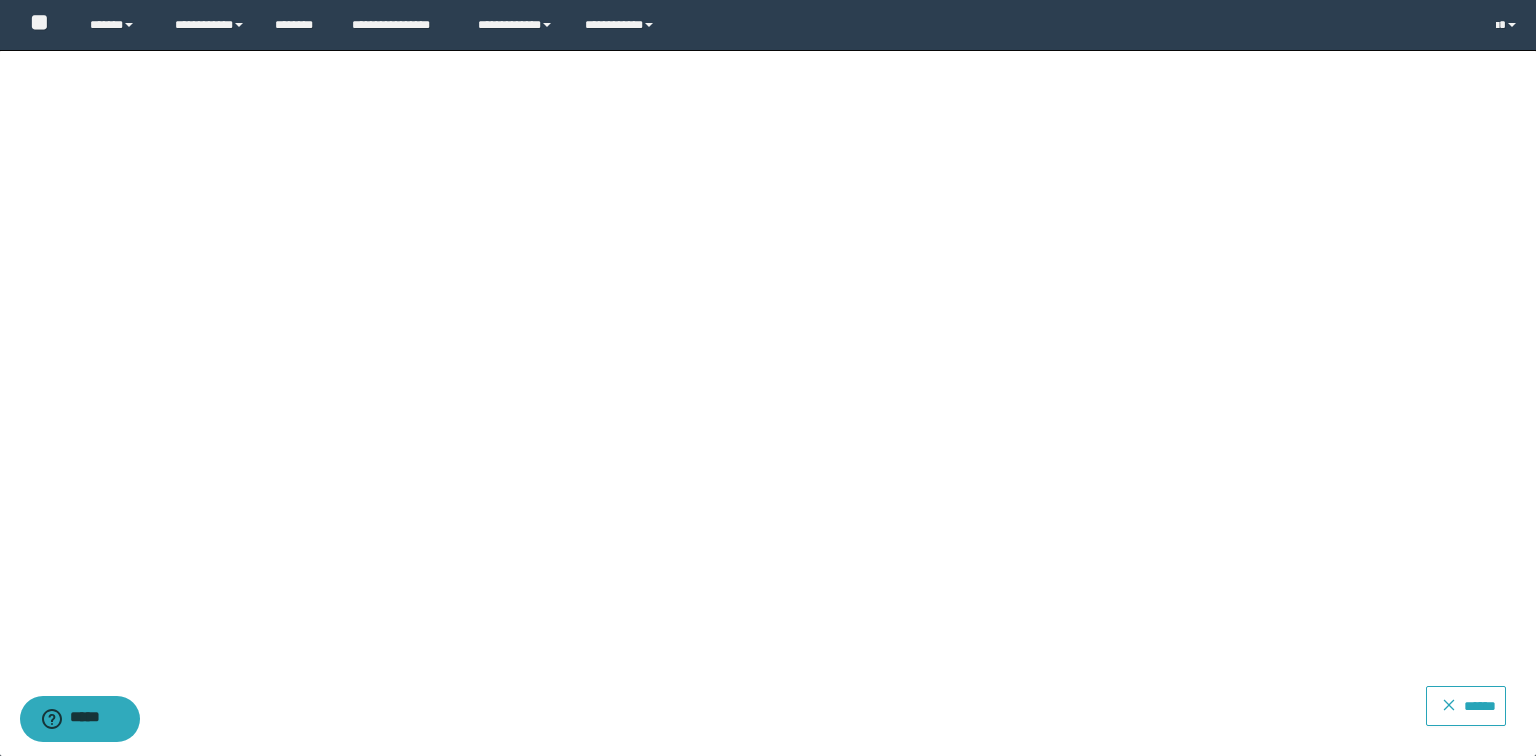 click on "******" at bounding box center [1477, 702] 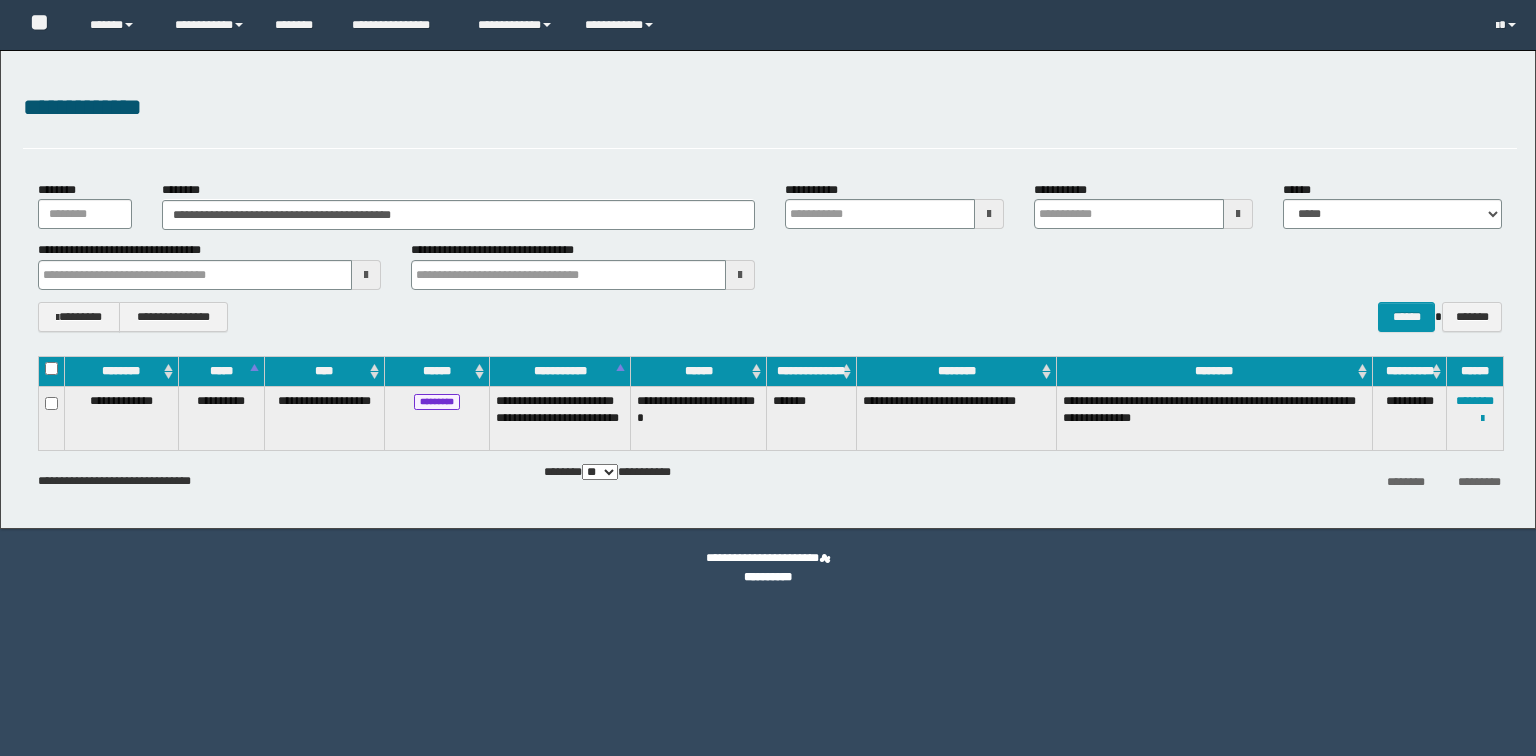 scroll, scrollTop: 0, scrollLeft: 0, axis: both 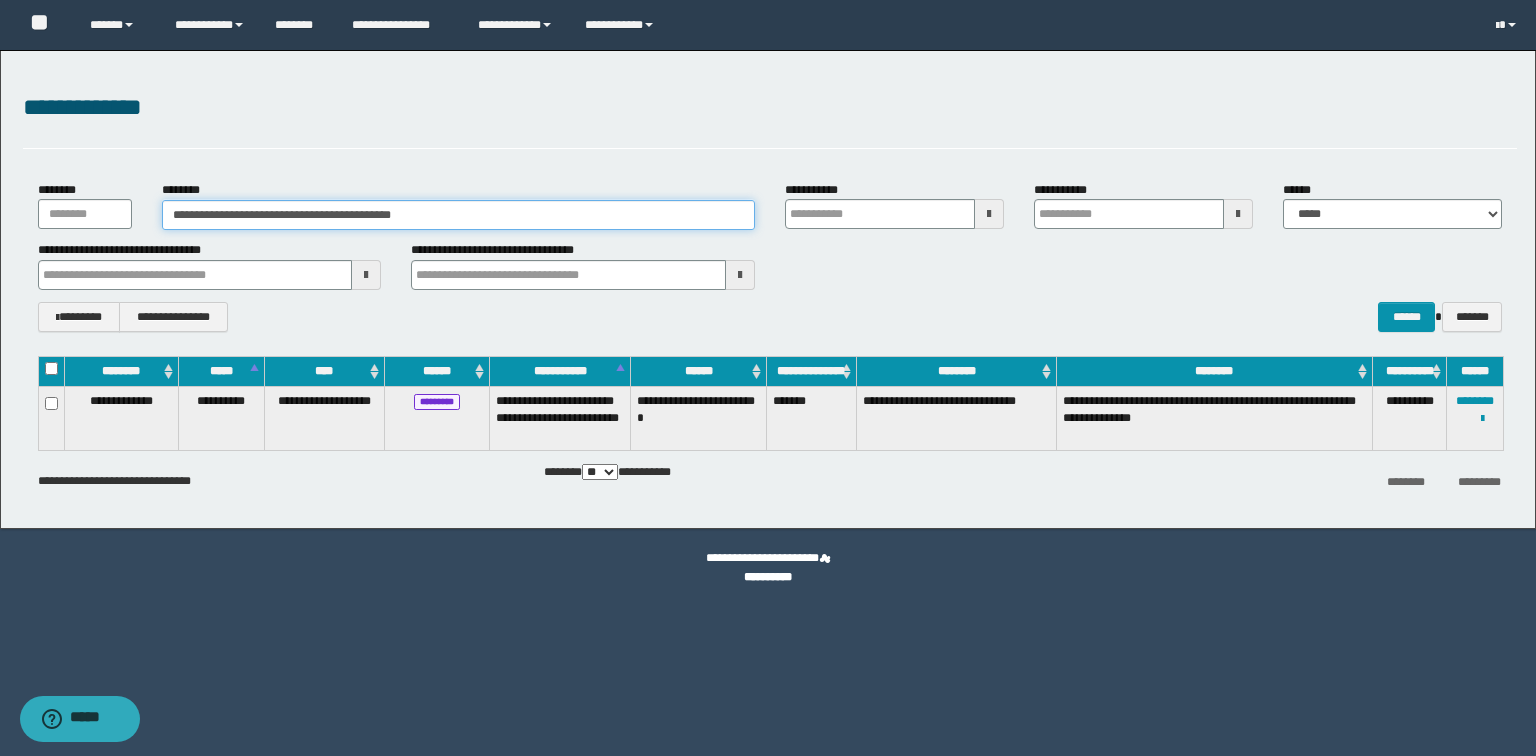 drag, startPoint x: 471, startPoint y: 221, endPoint x: 244, endPoint y: 240, distance: 227.79376 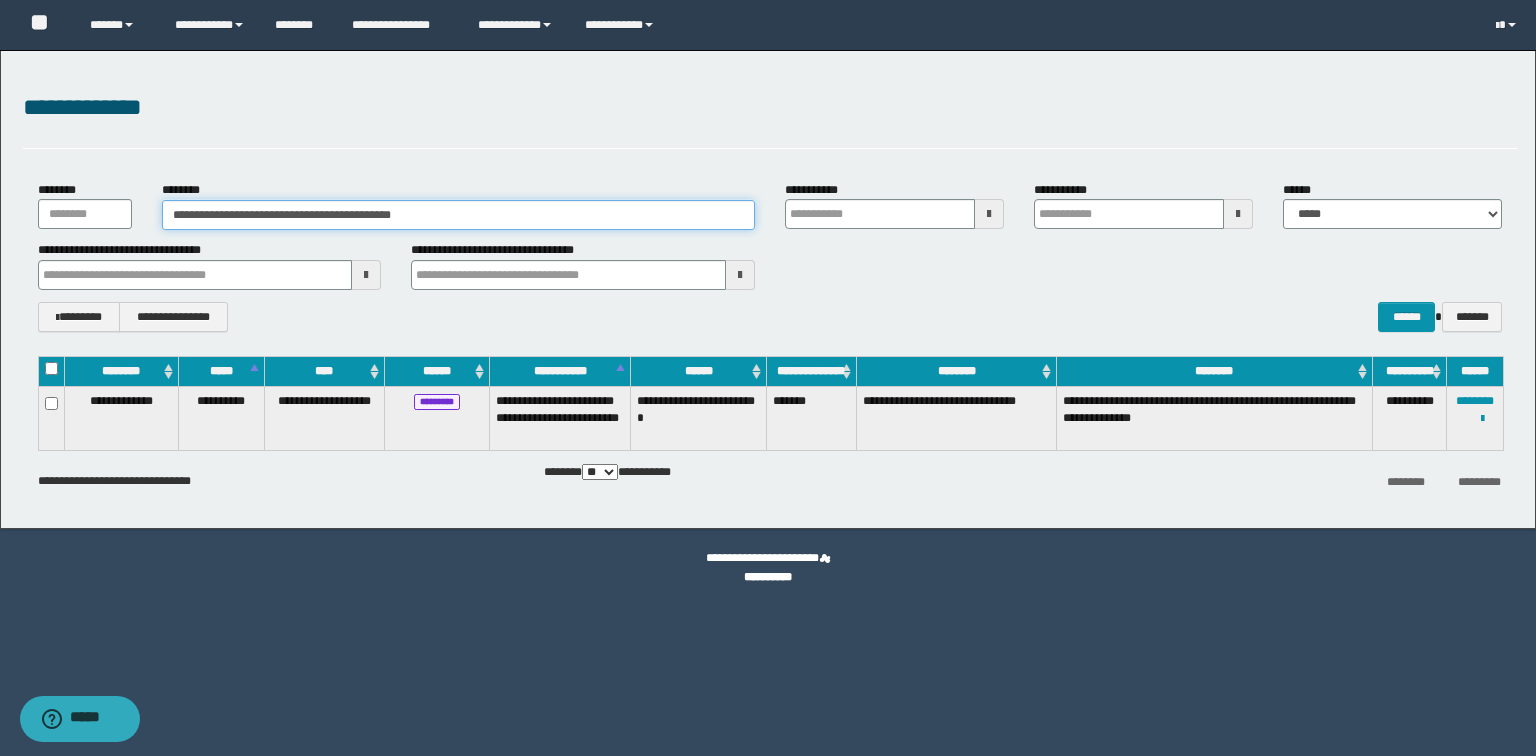 click on "**********" at bounding box center (768, 289) 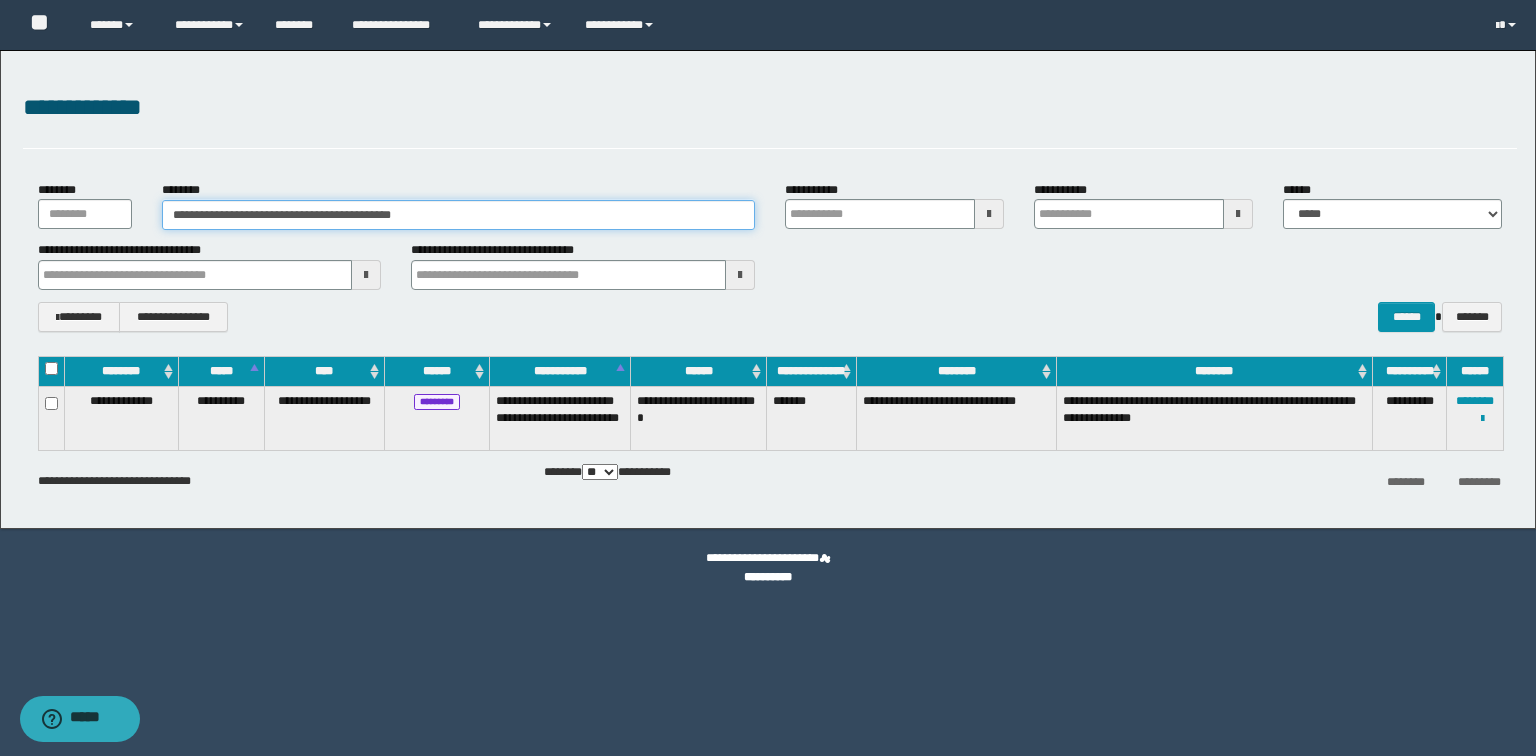 paste 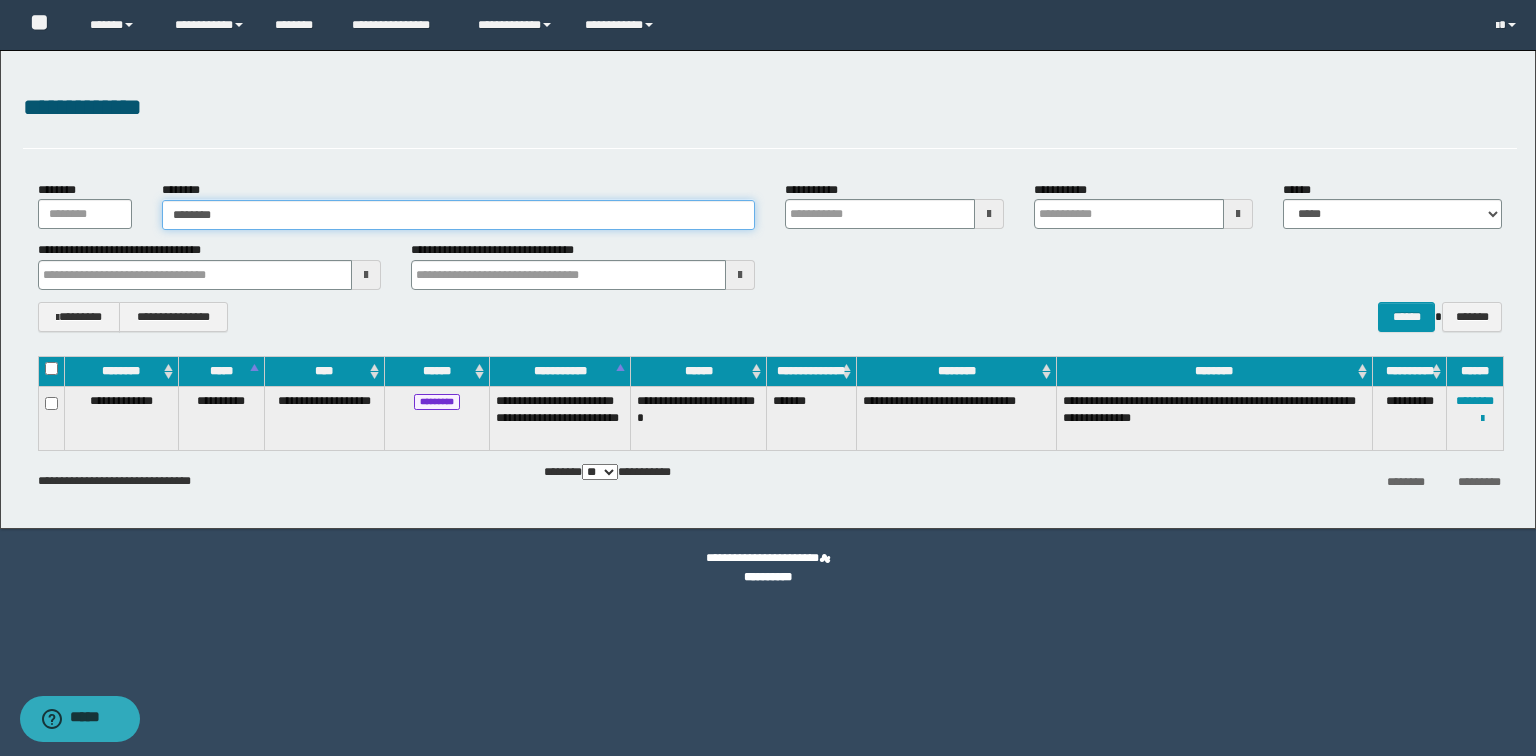 type on "********" 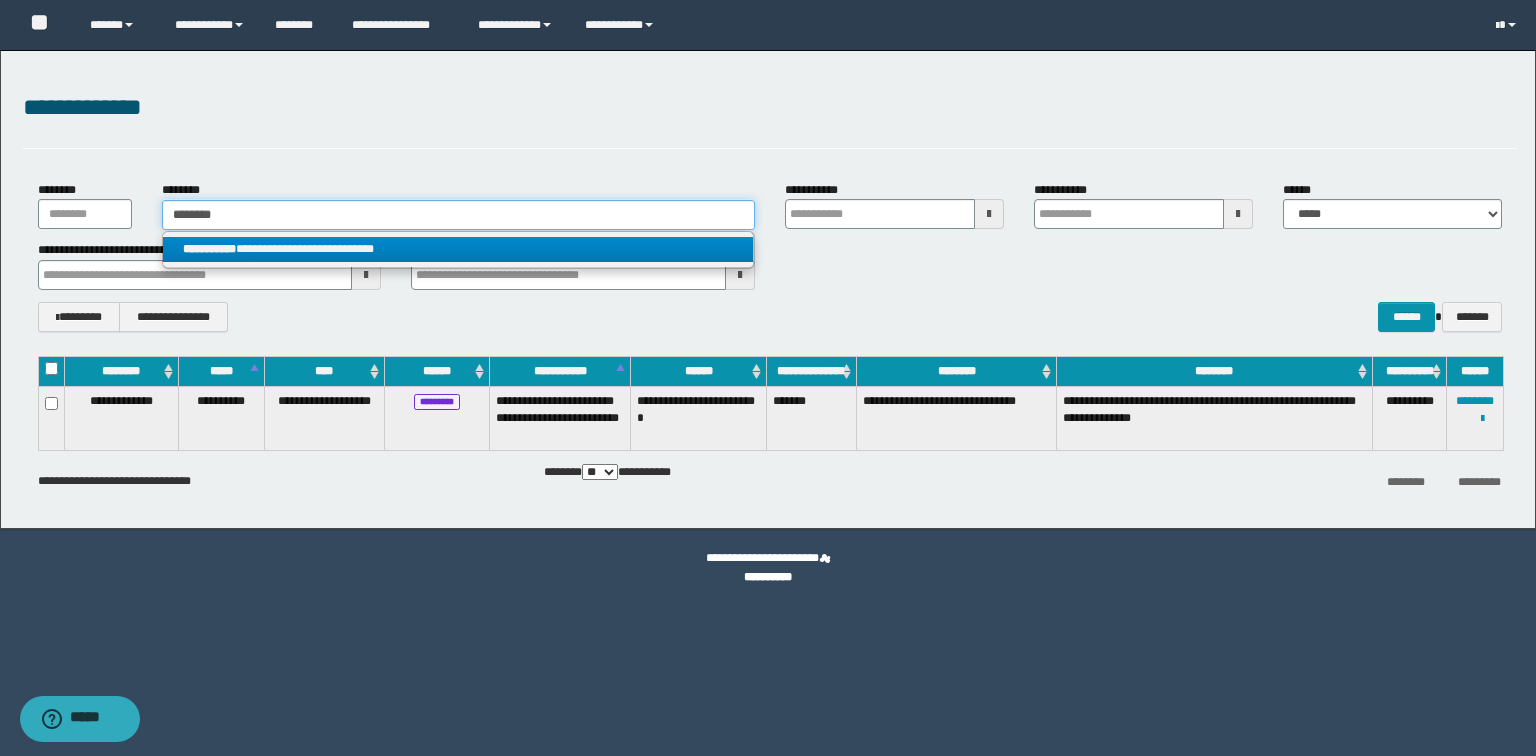 type on "********" 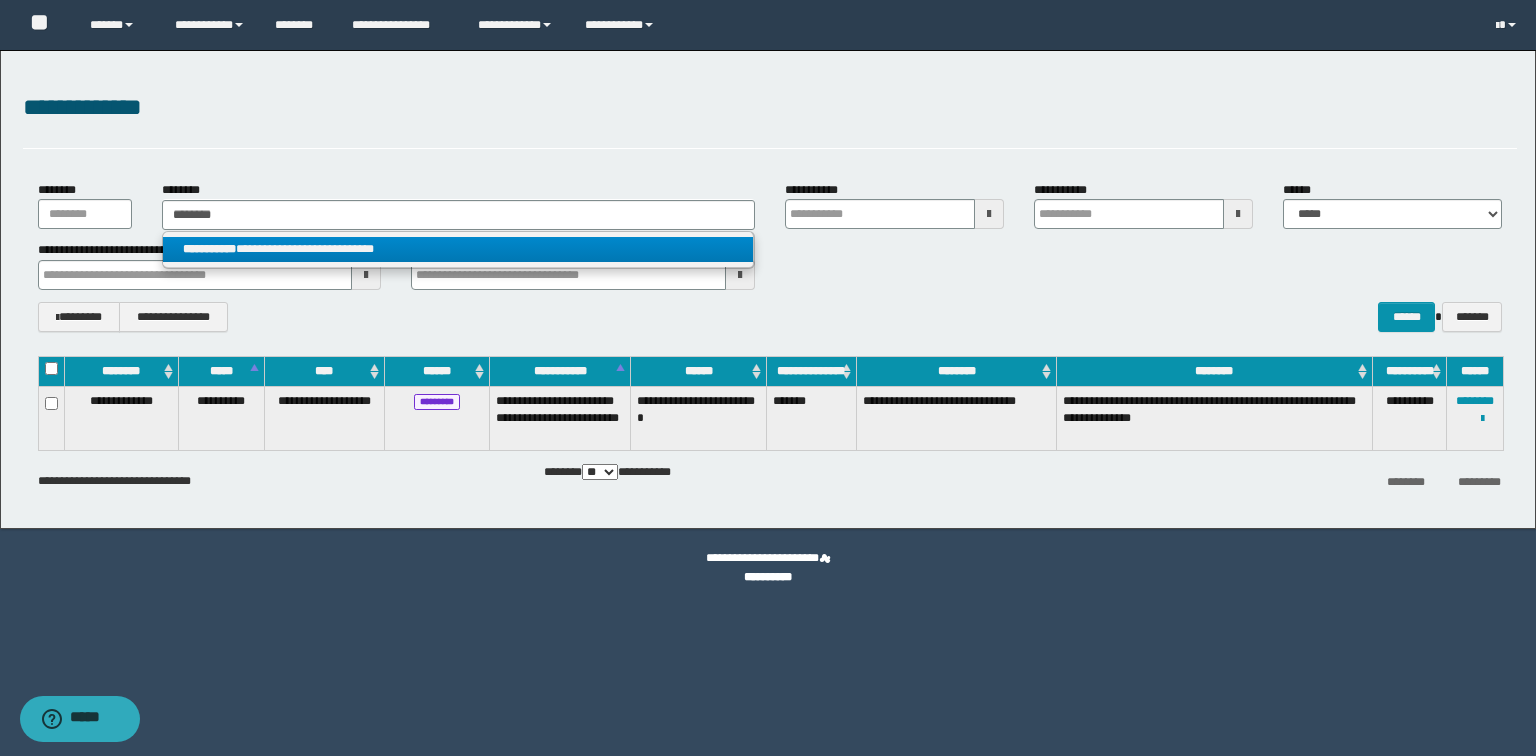 click on "**********" at bounding box center [458, 249] 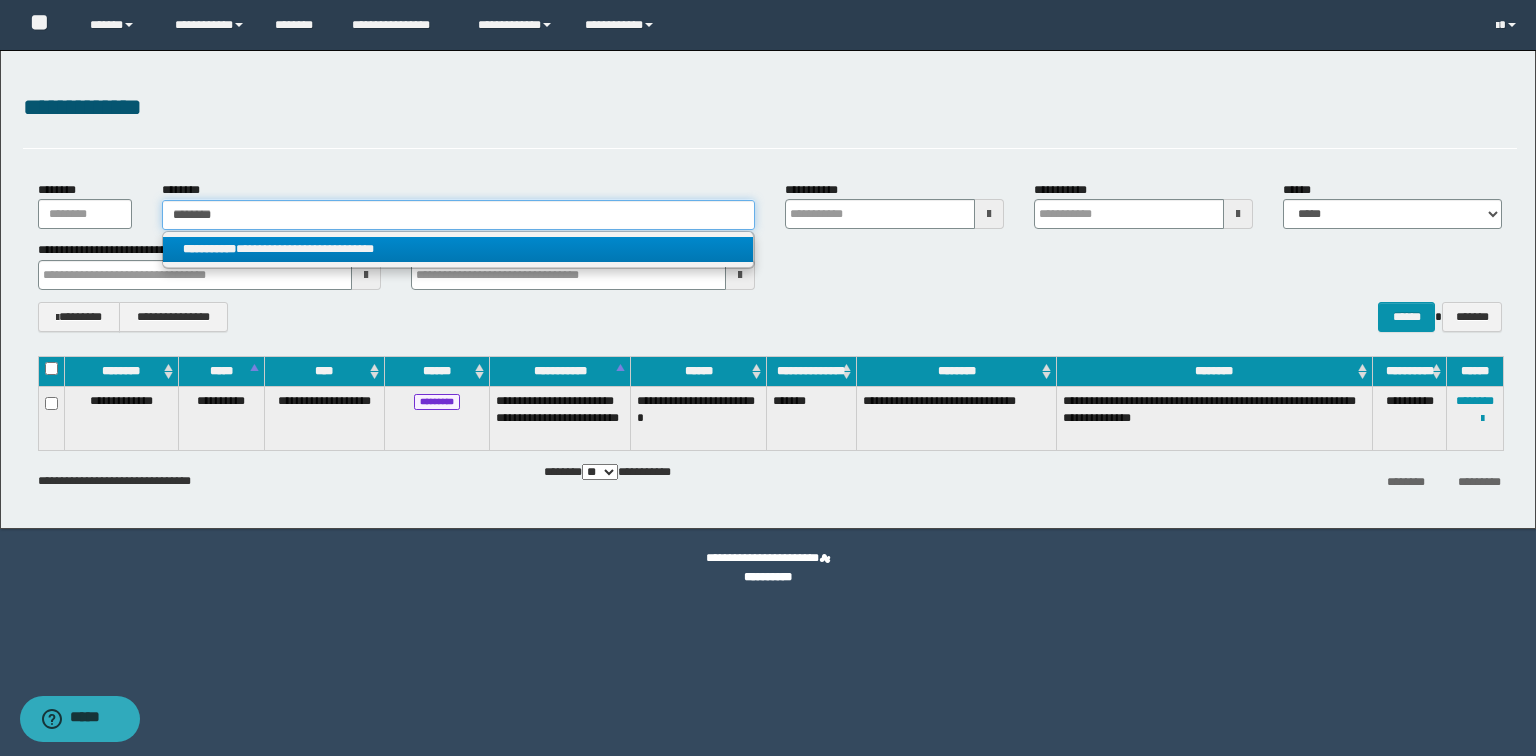 type 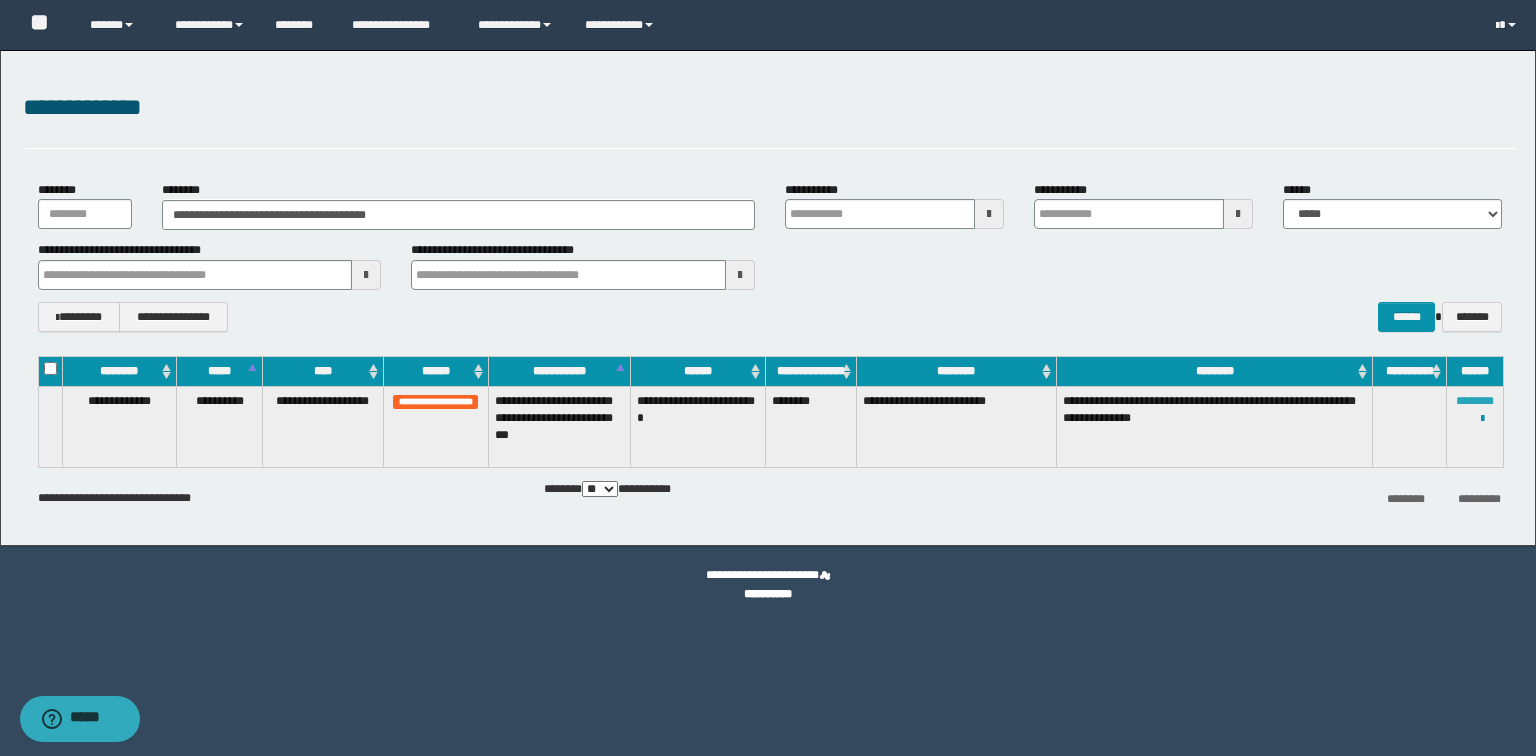 click on "********" at bounding box center [1475, 401] 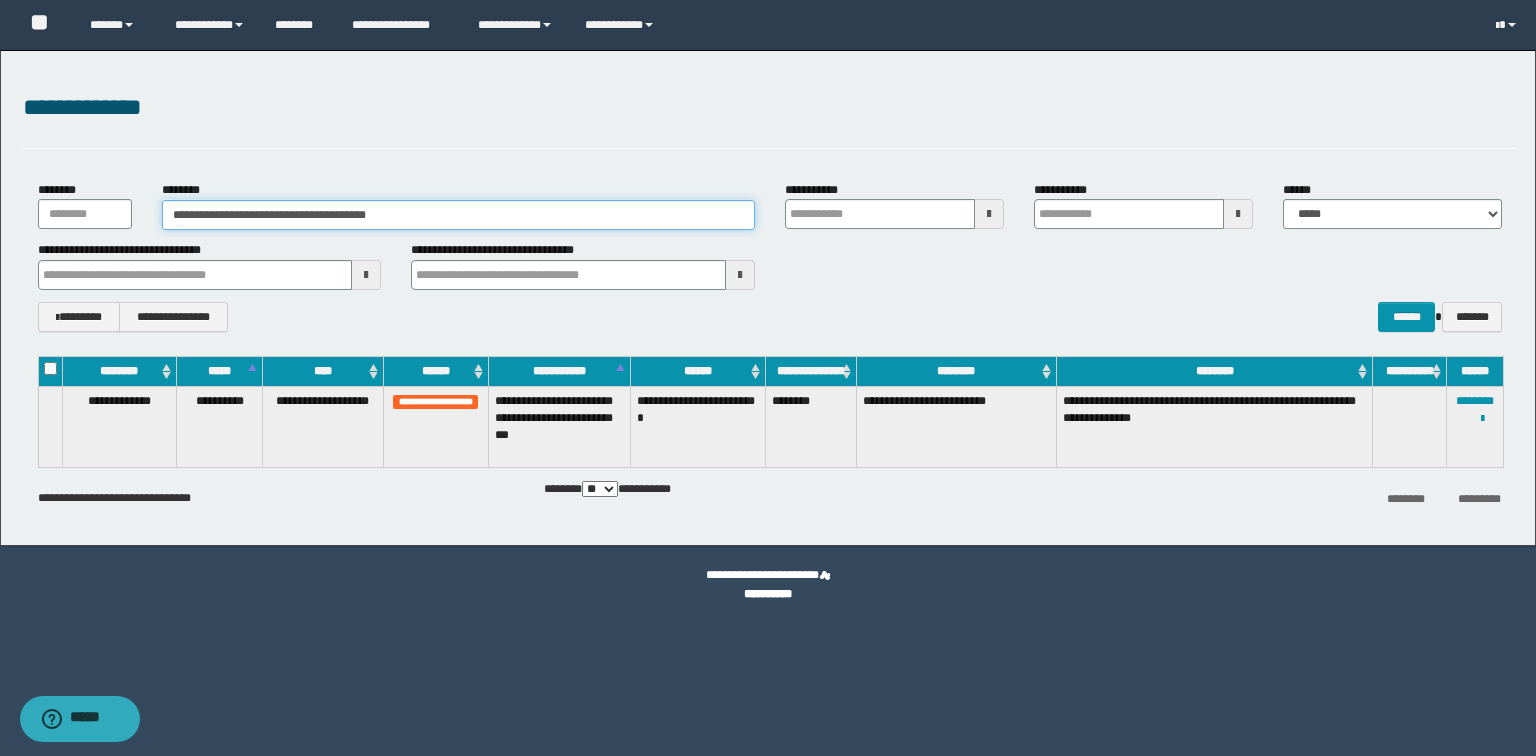 drag, startPoint x: 478, startPoint y: 211, endPoint x: 0, endPoint y: 215, distance: 478.01672 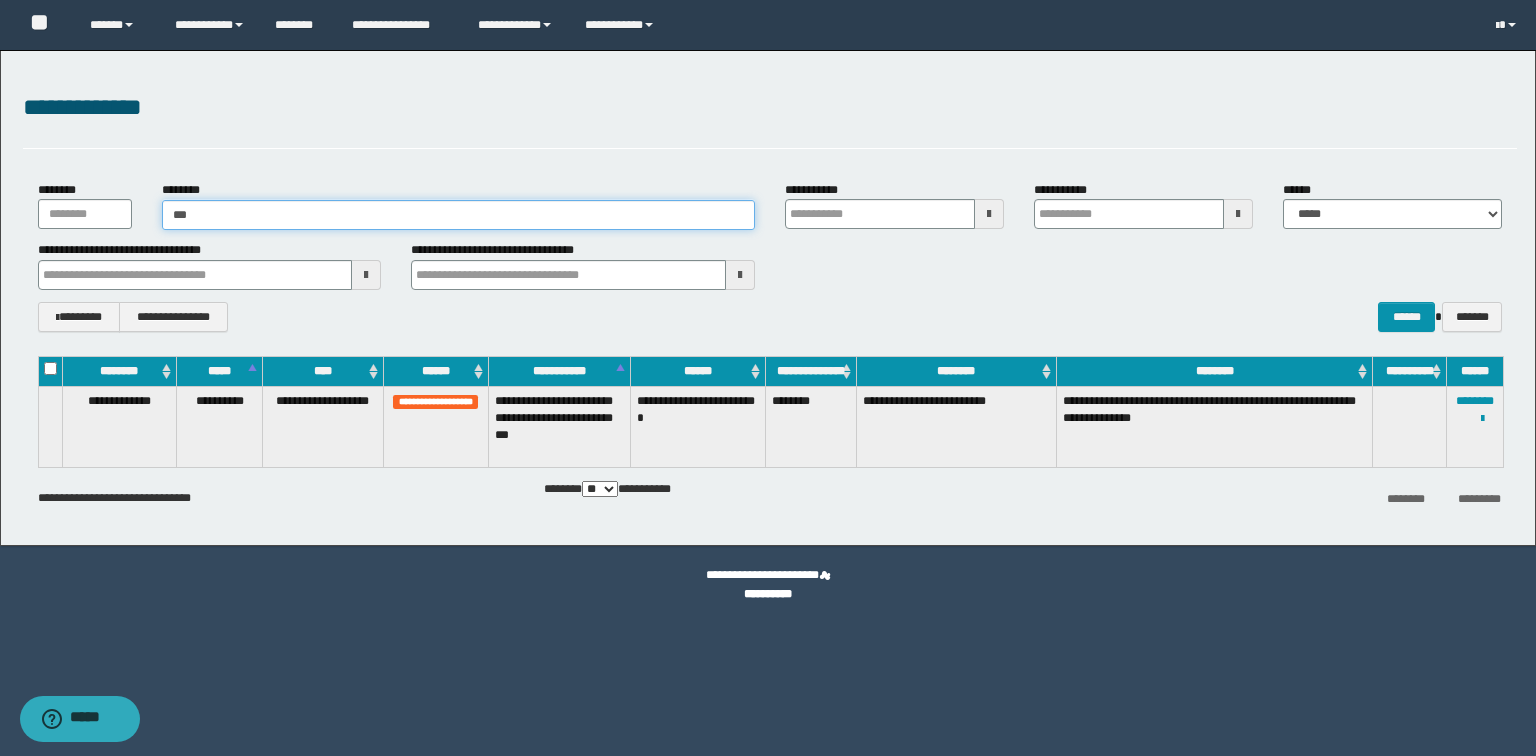 type on "****" 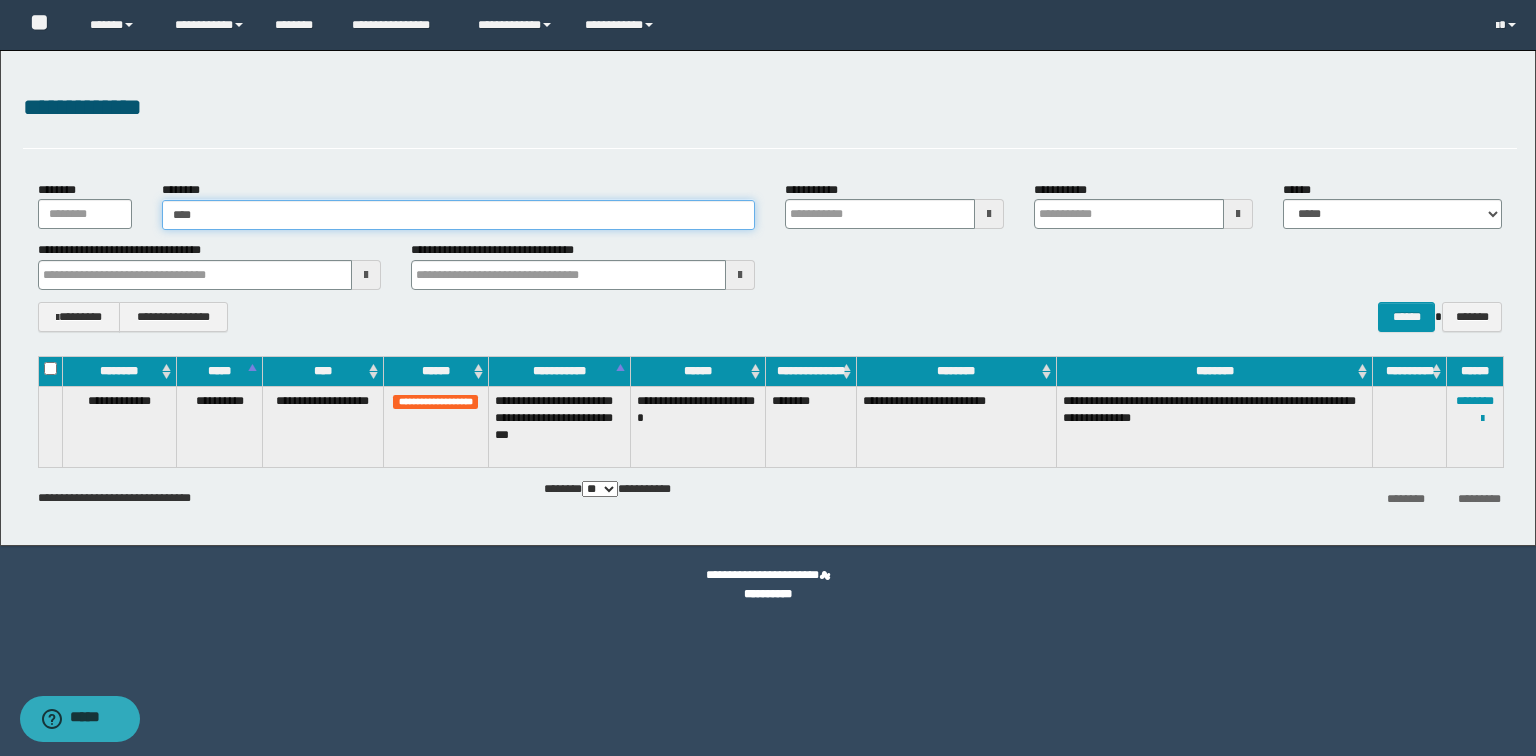type on "****" 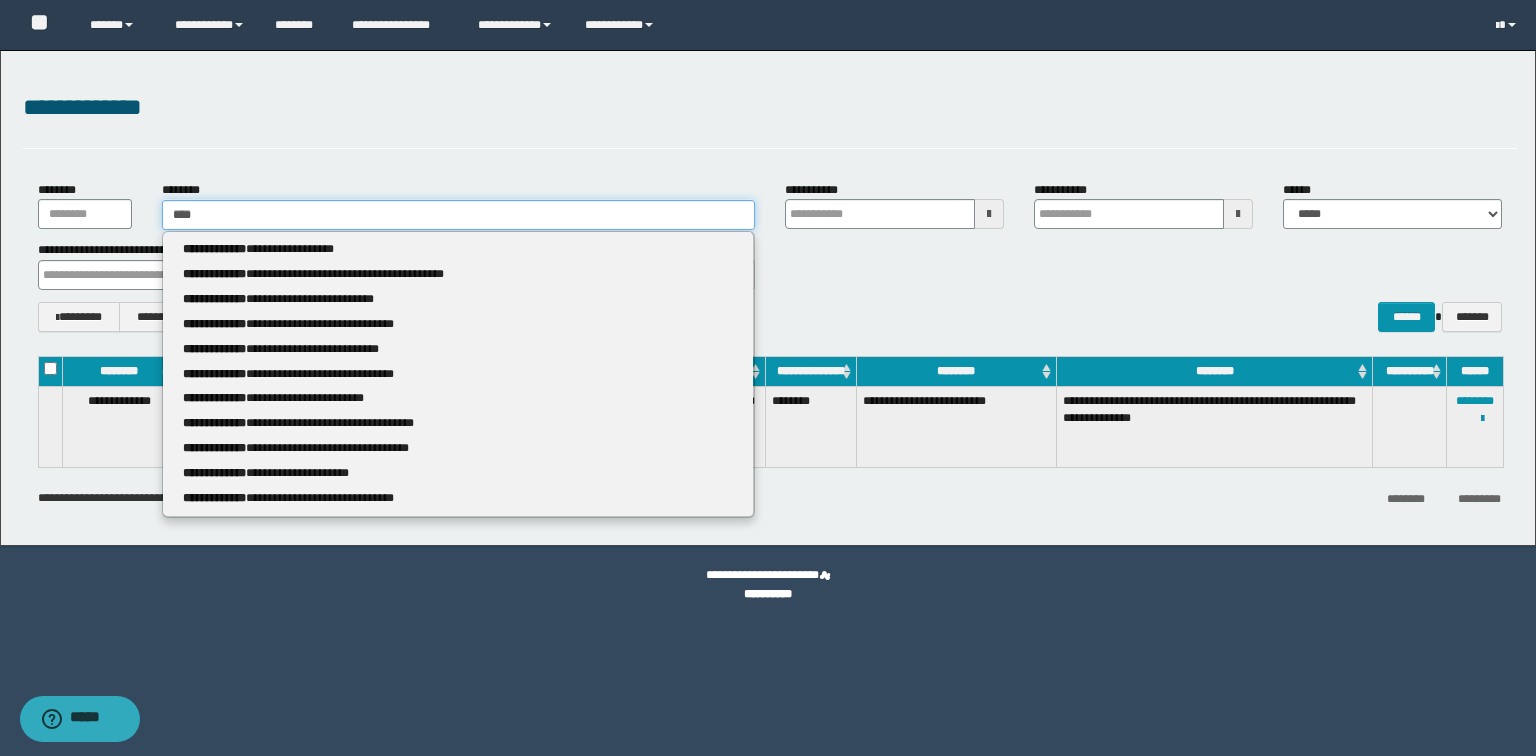 type 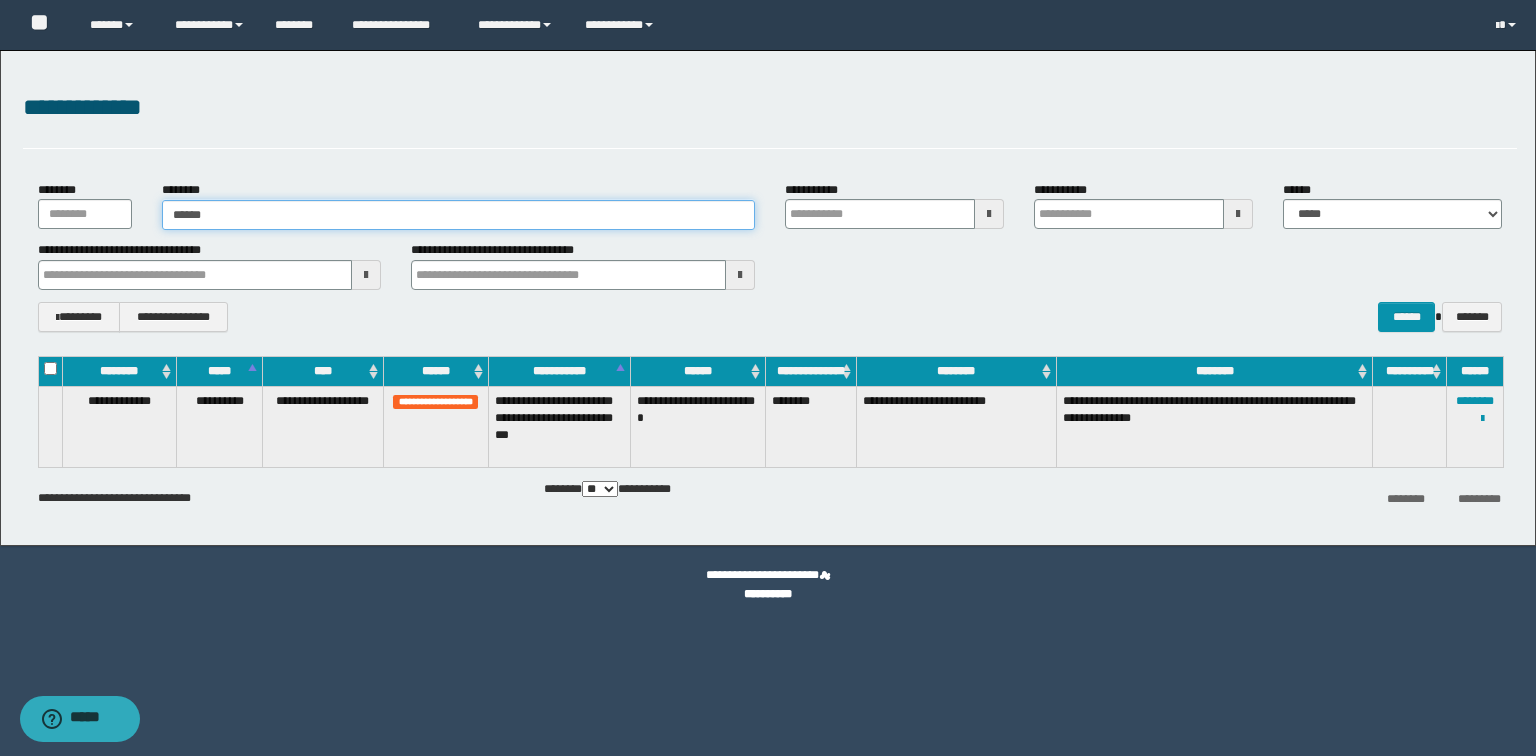 type on "*******" 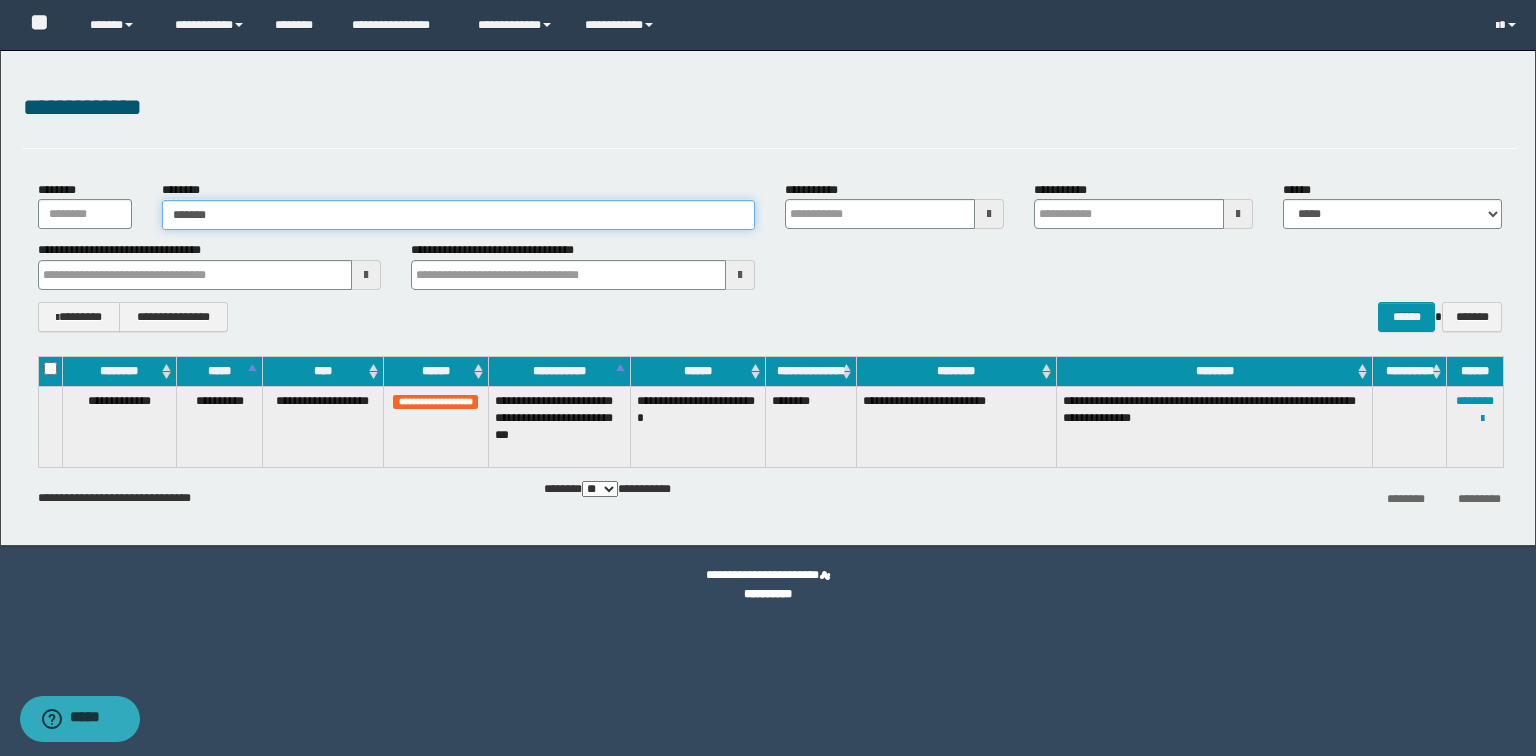 type on "*******" 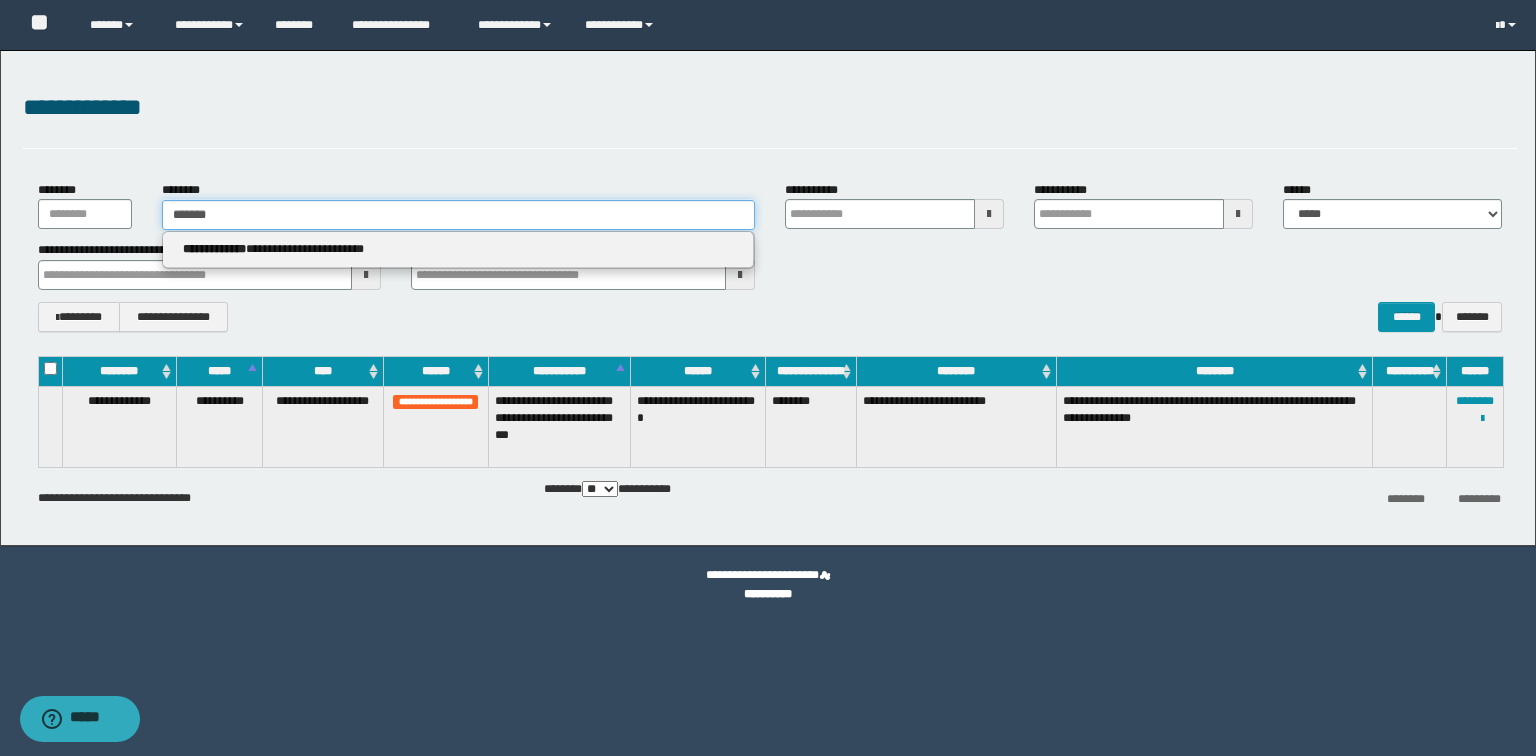 type 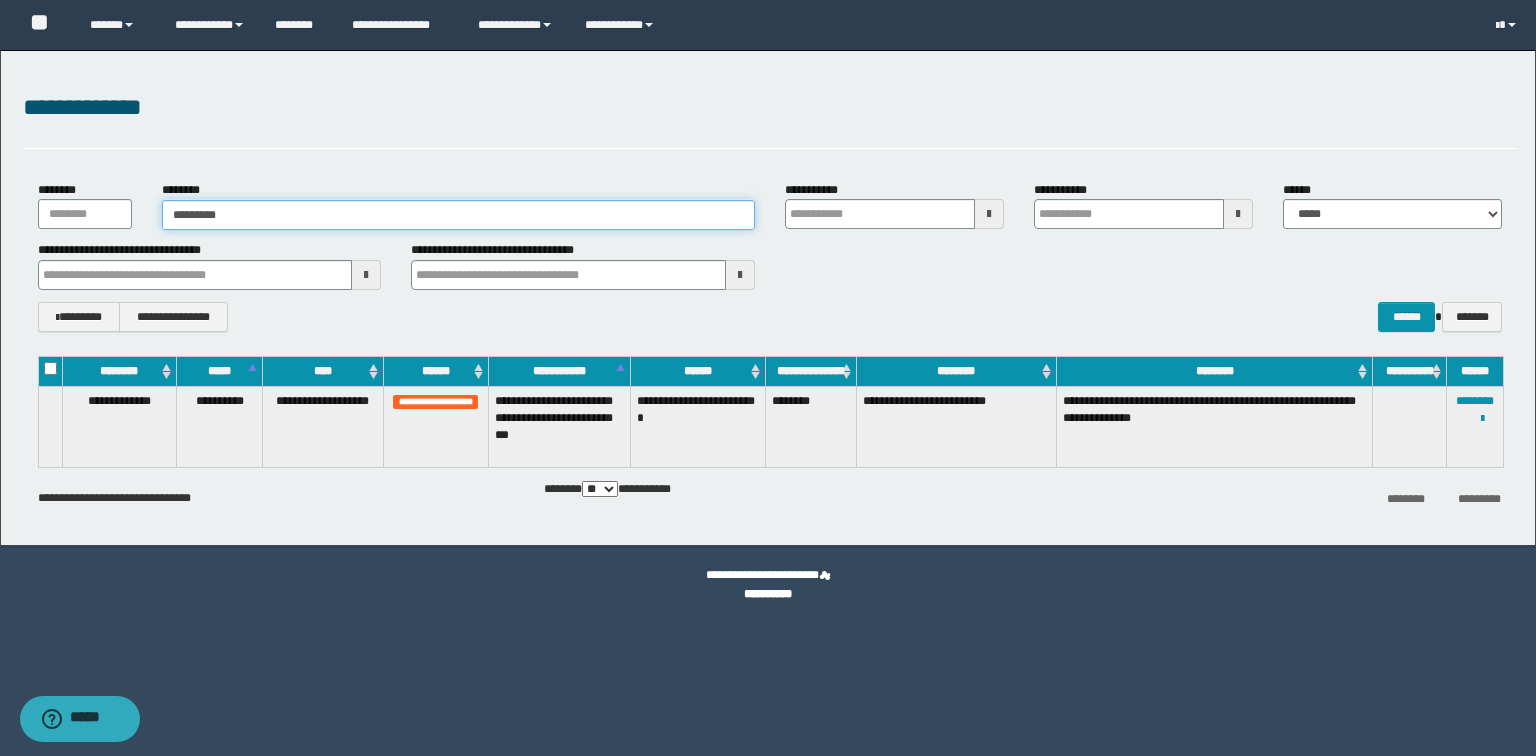 type on "**********" 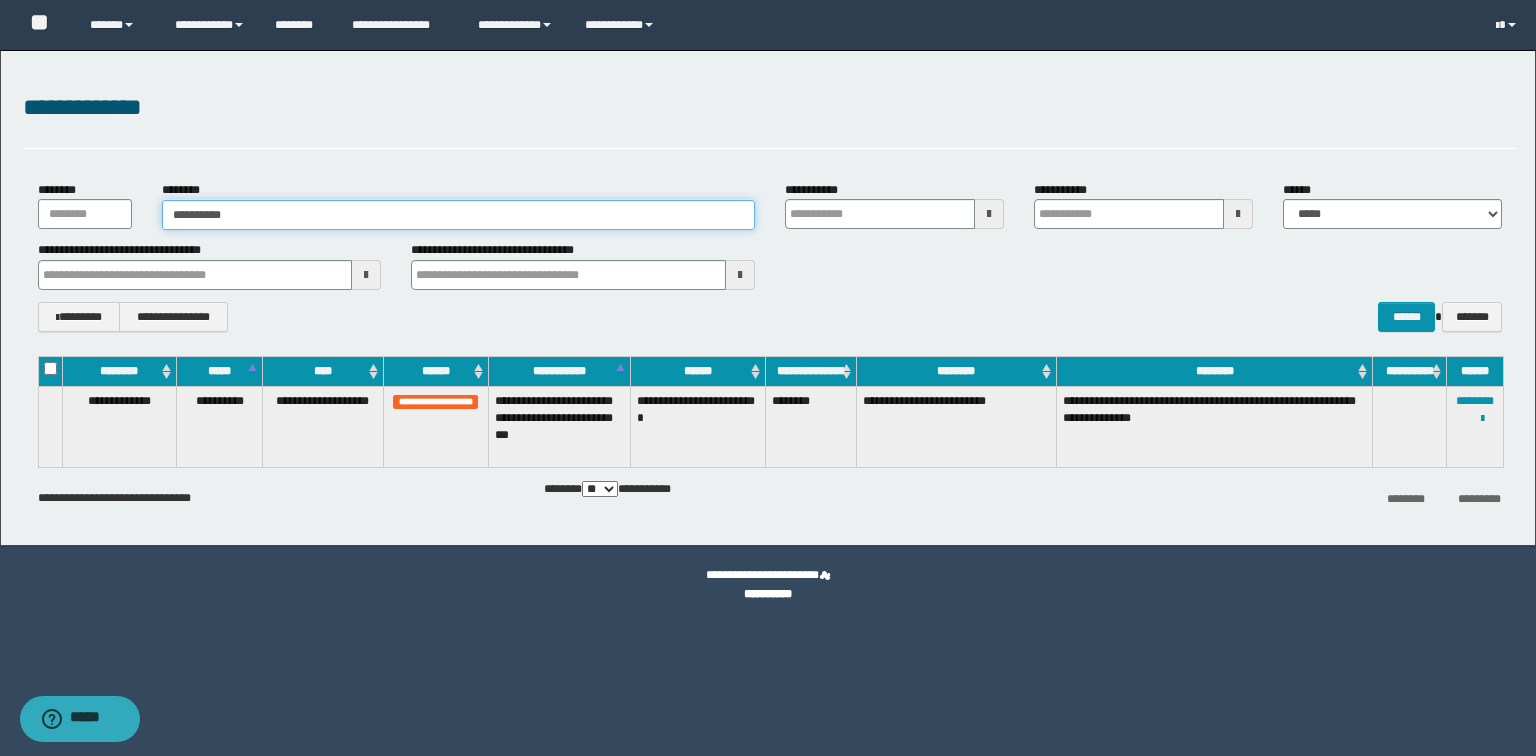 type on "**********" 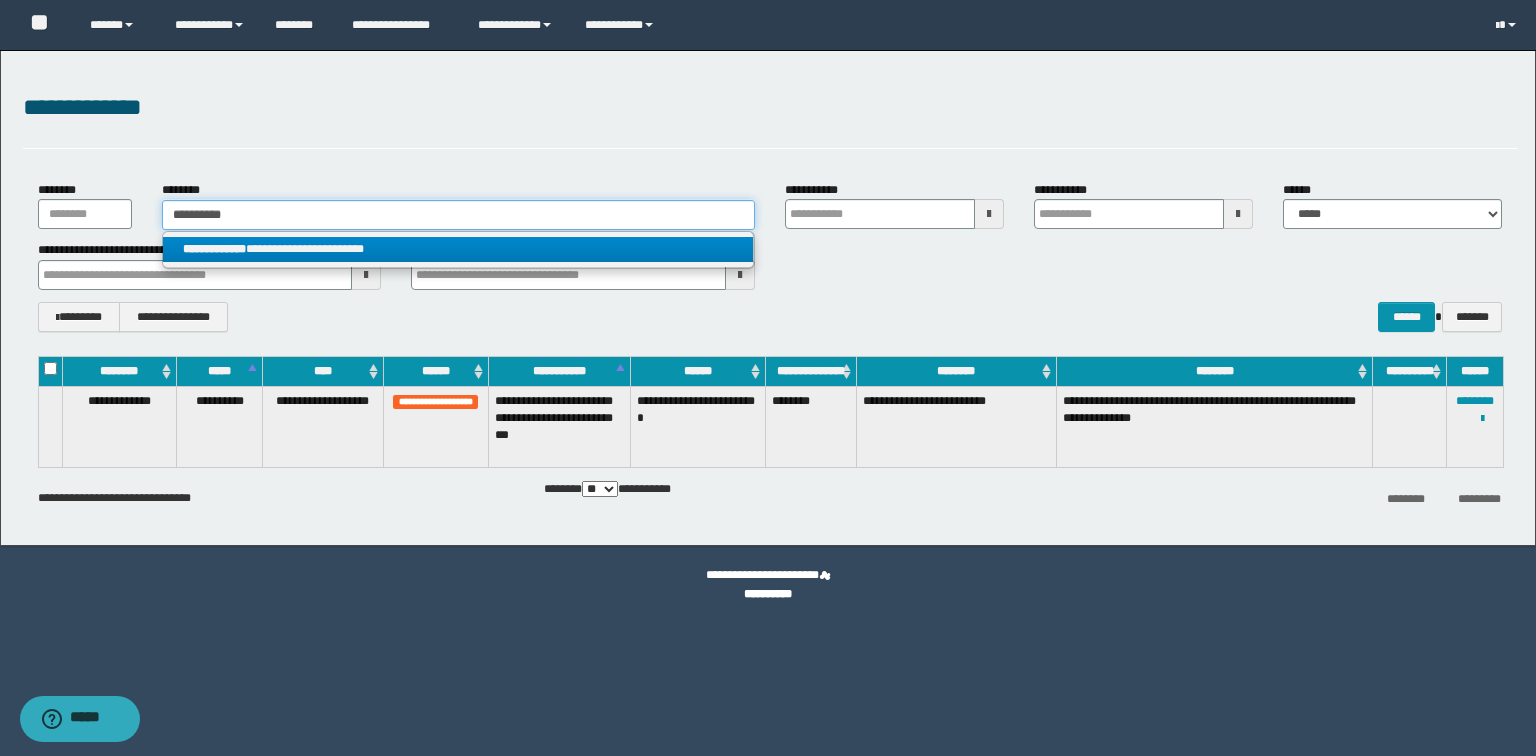 type on "**********" 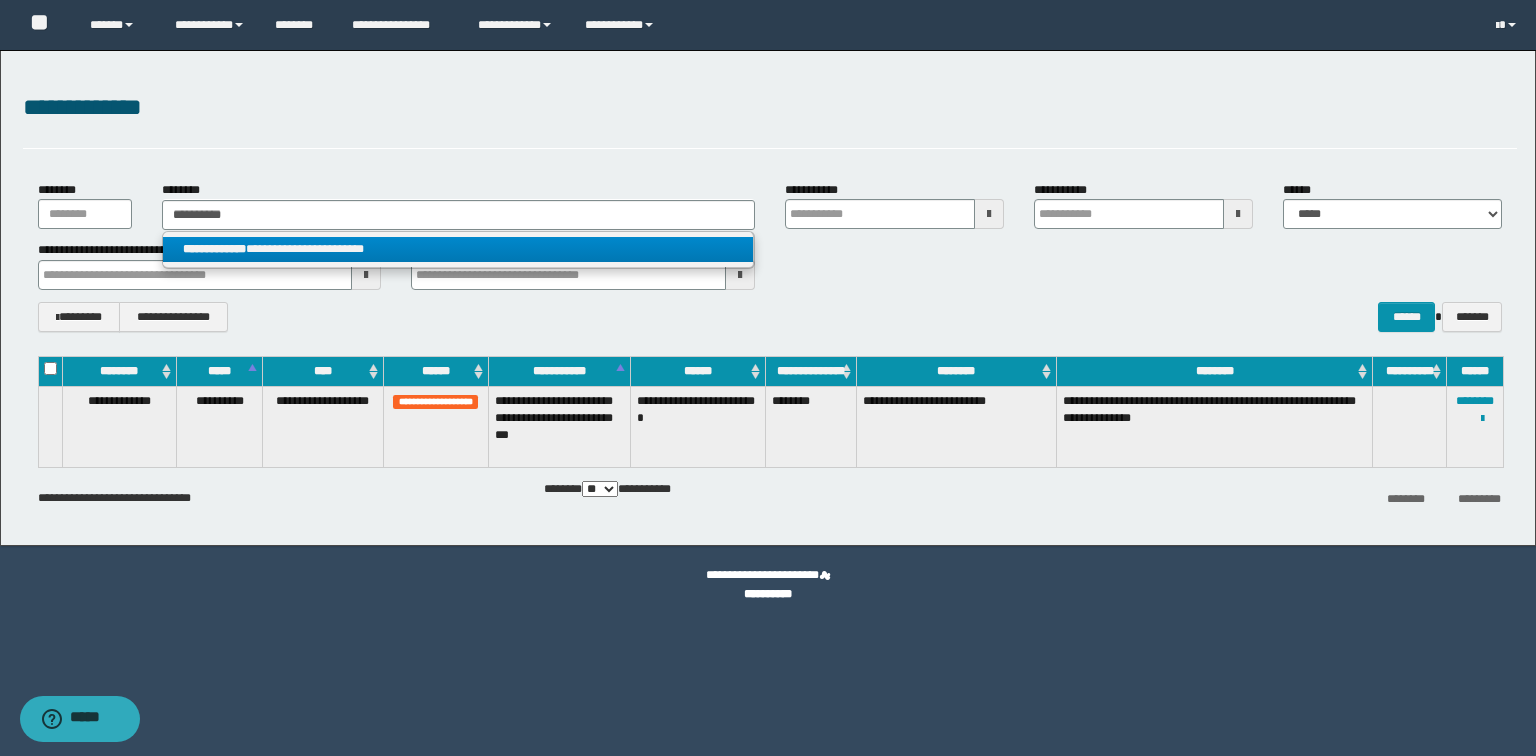 click on "**********" at bounding box center [458, 249] 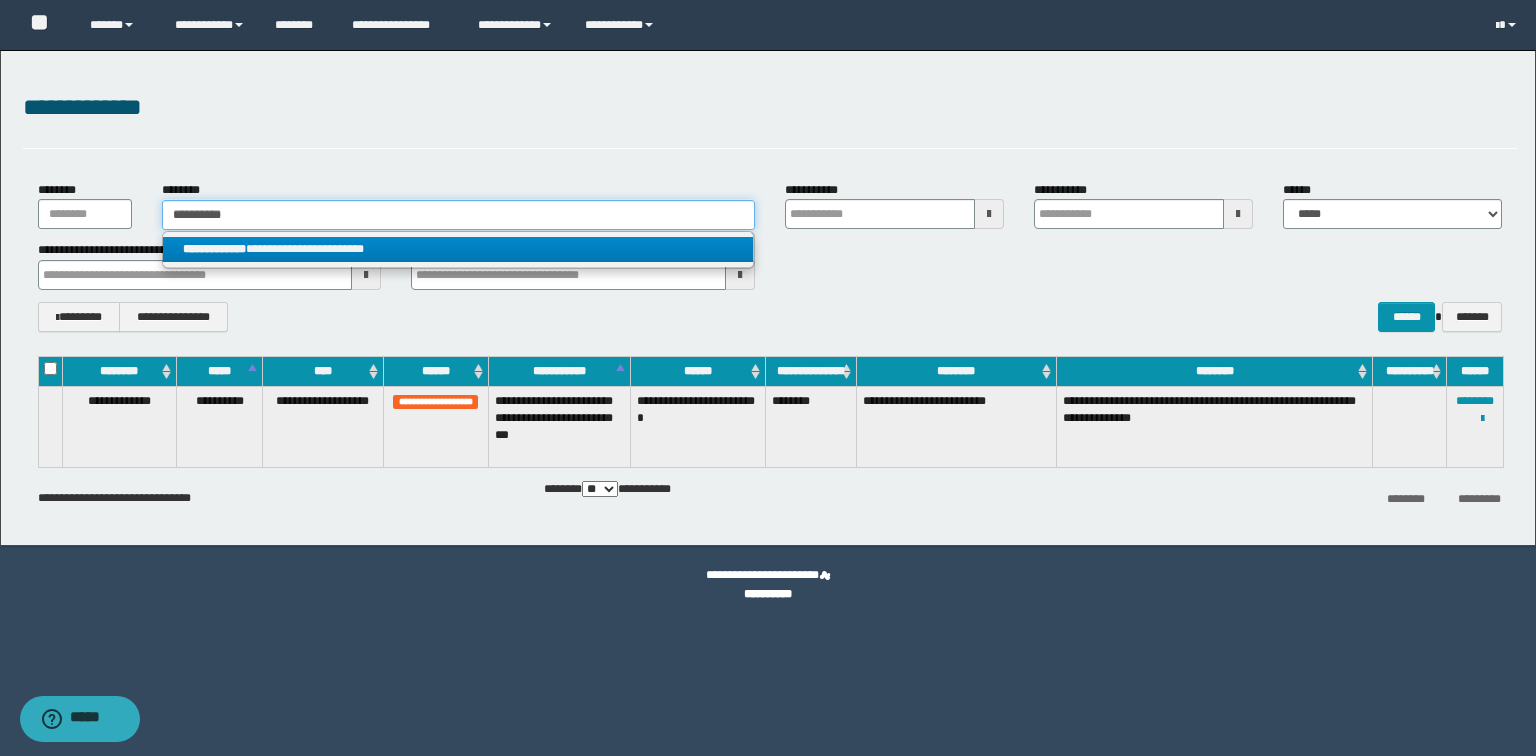 type 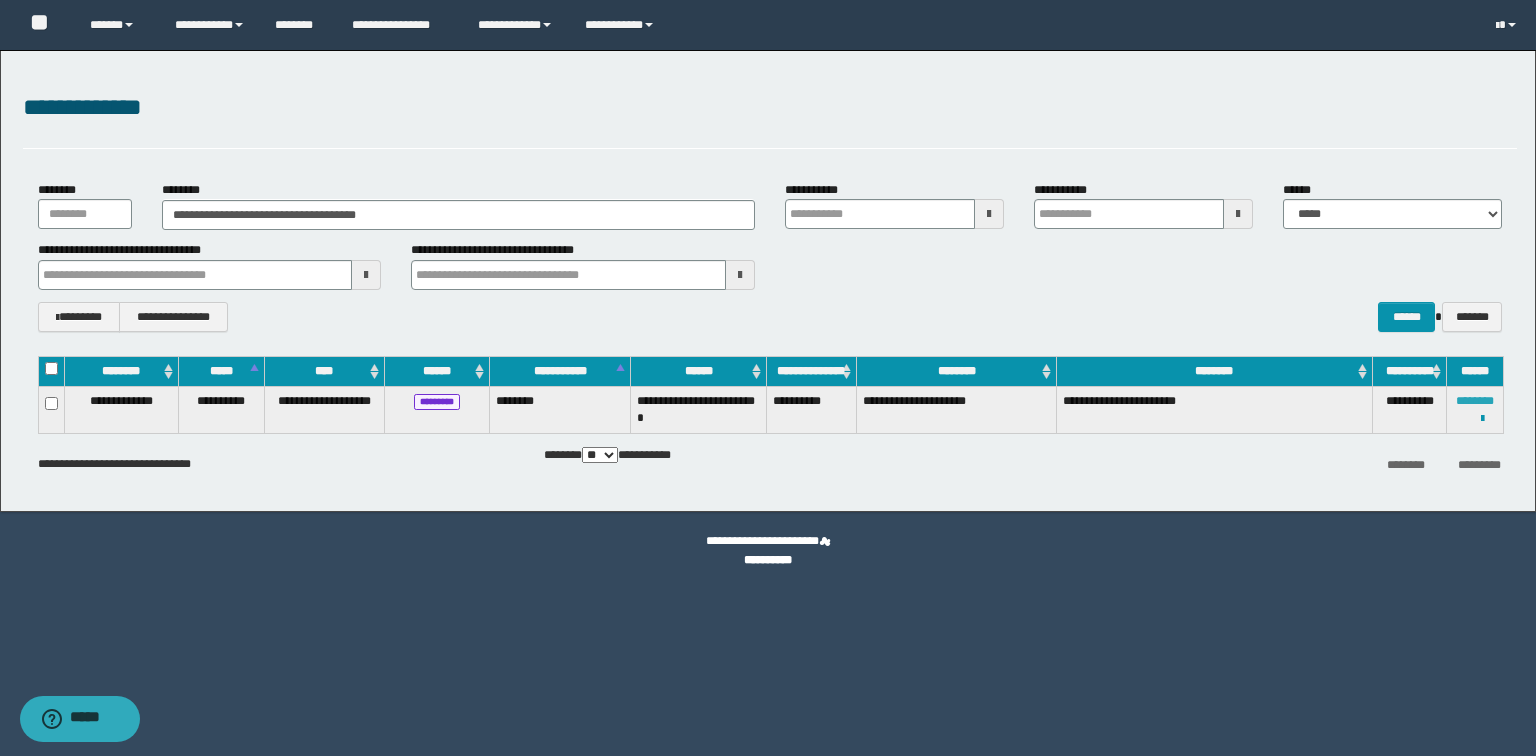 click on "********" at bounding box center [1475, 401] 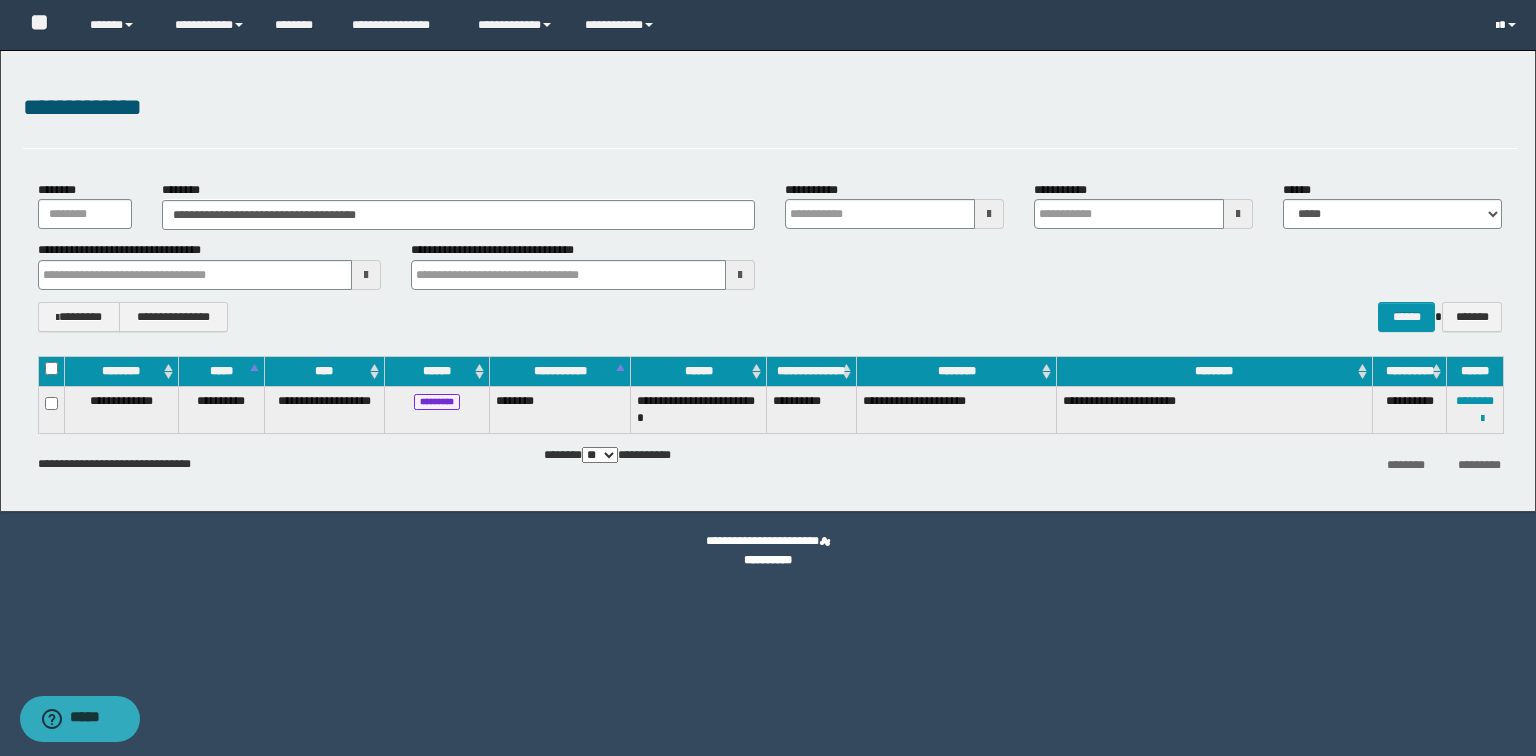 click at bounding box center [1508, 25] 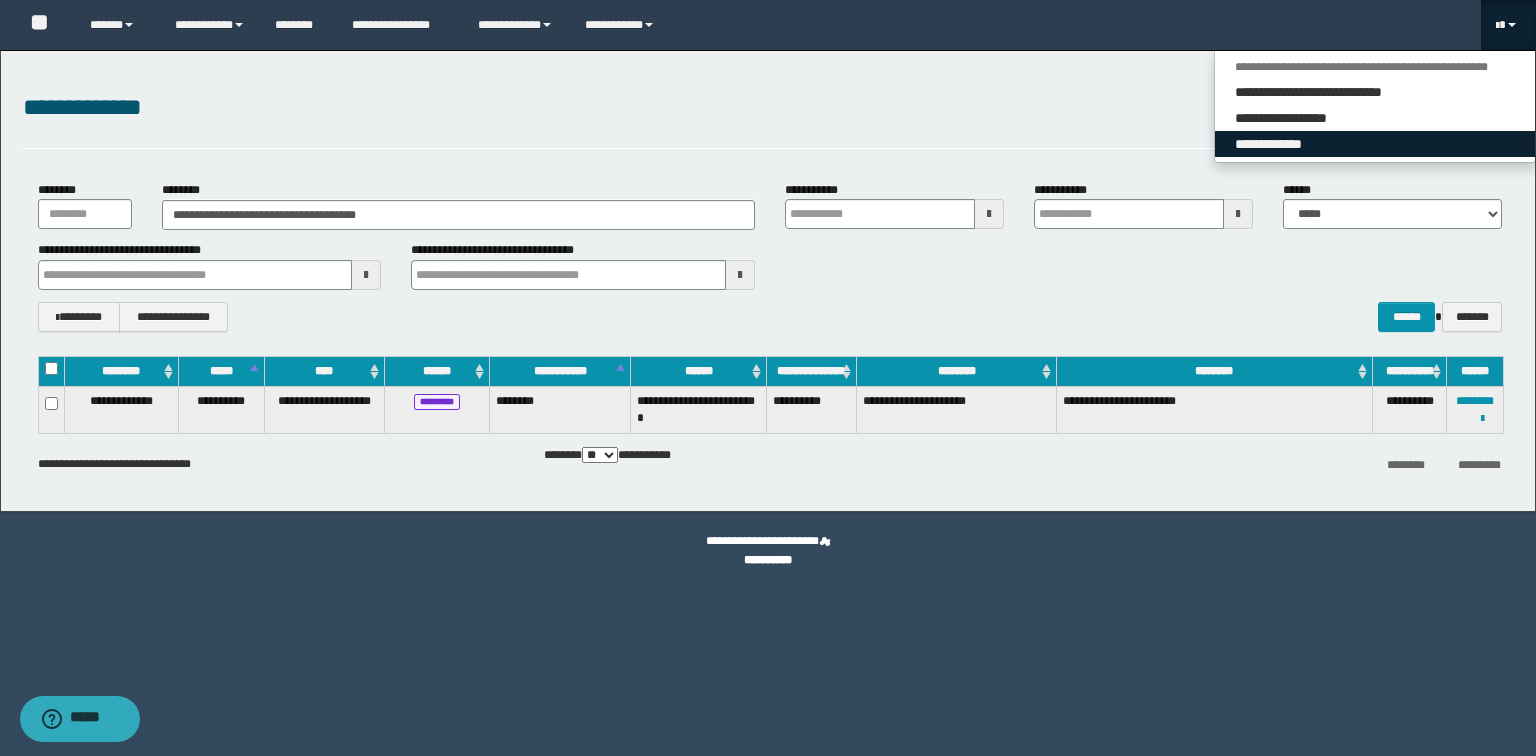 click on "**********" at bounding box center [1375, 144] 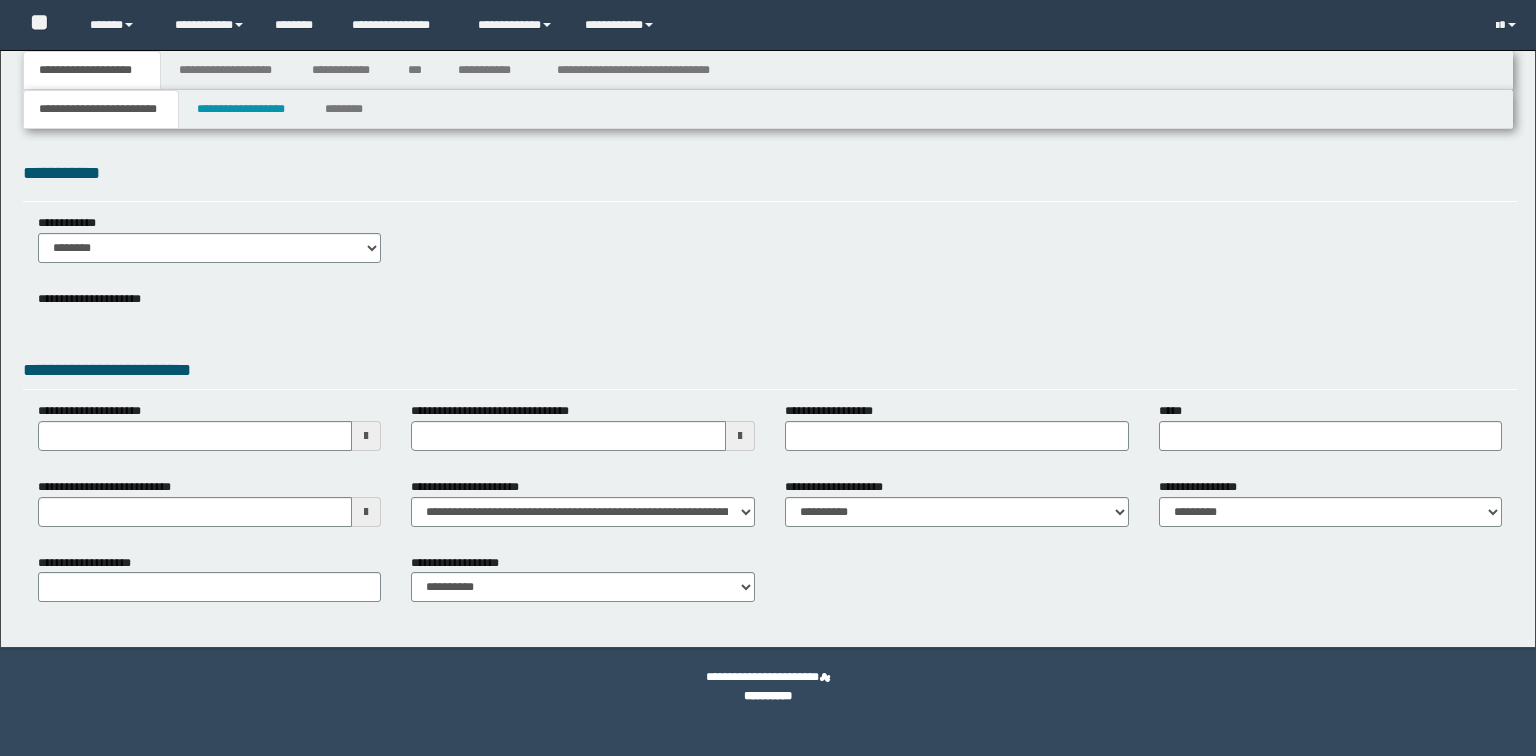 scroll, scrollTop: 0, scrollLeft: 0, axis: both 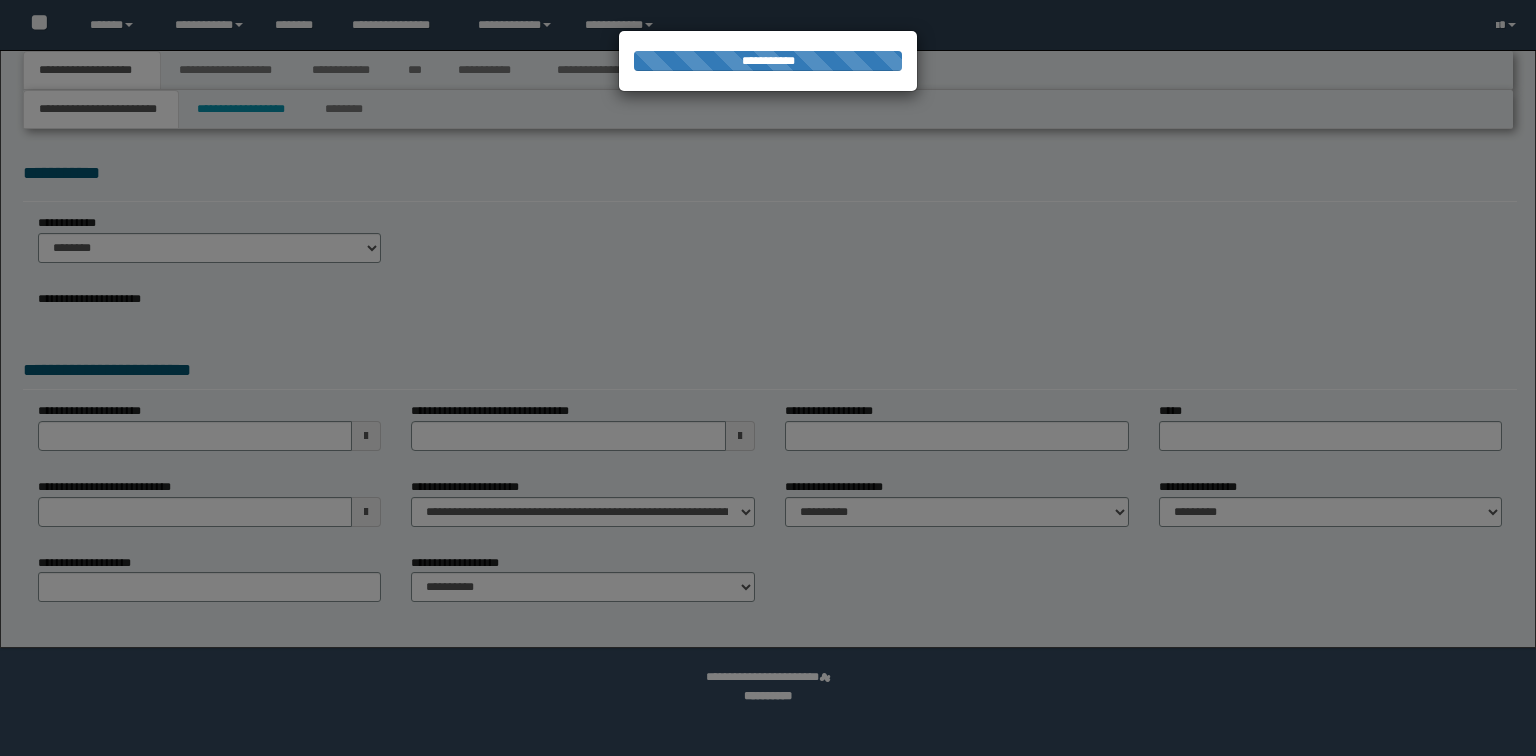 select on "*" 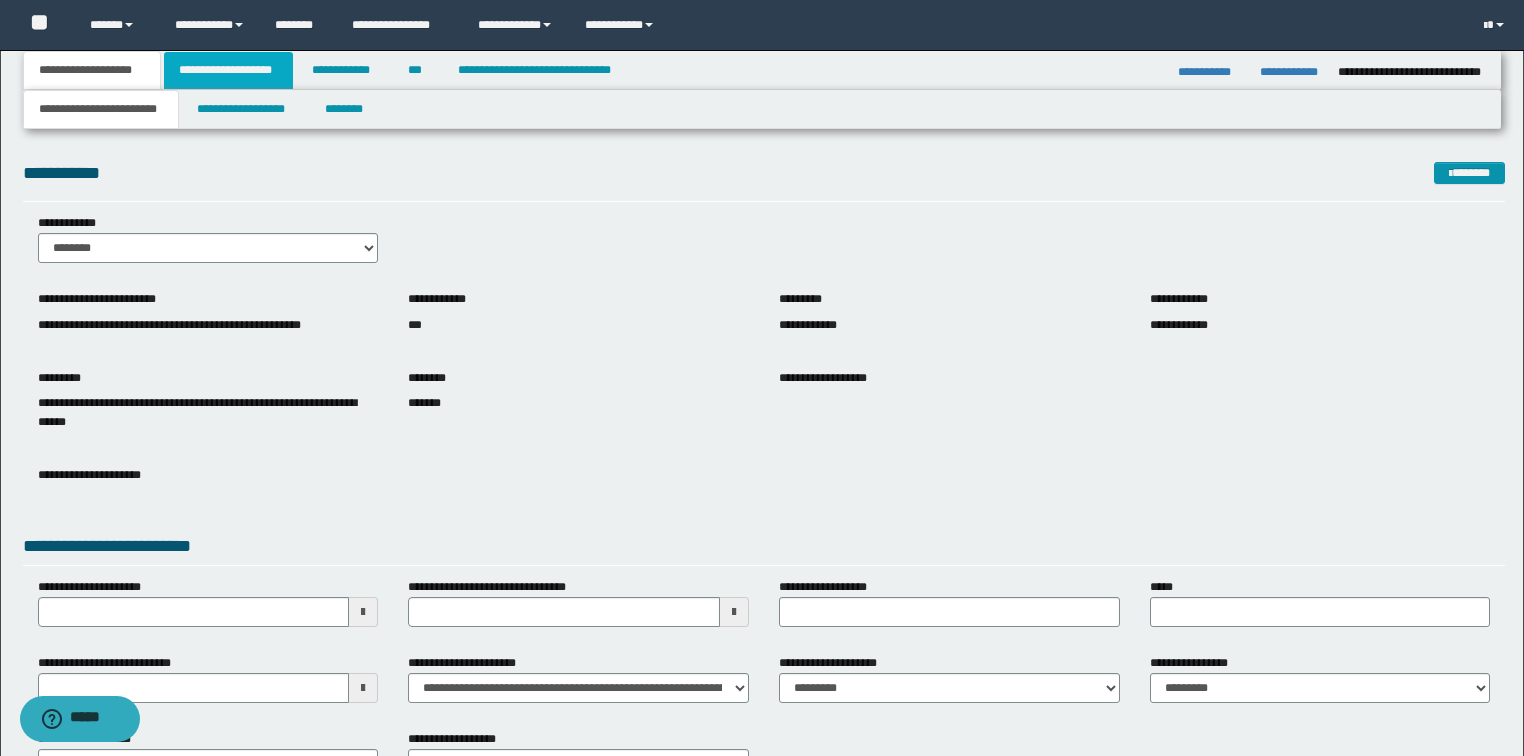 click on "**********" at bounding box center (228, 70) 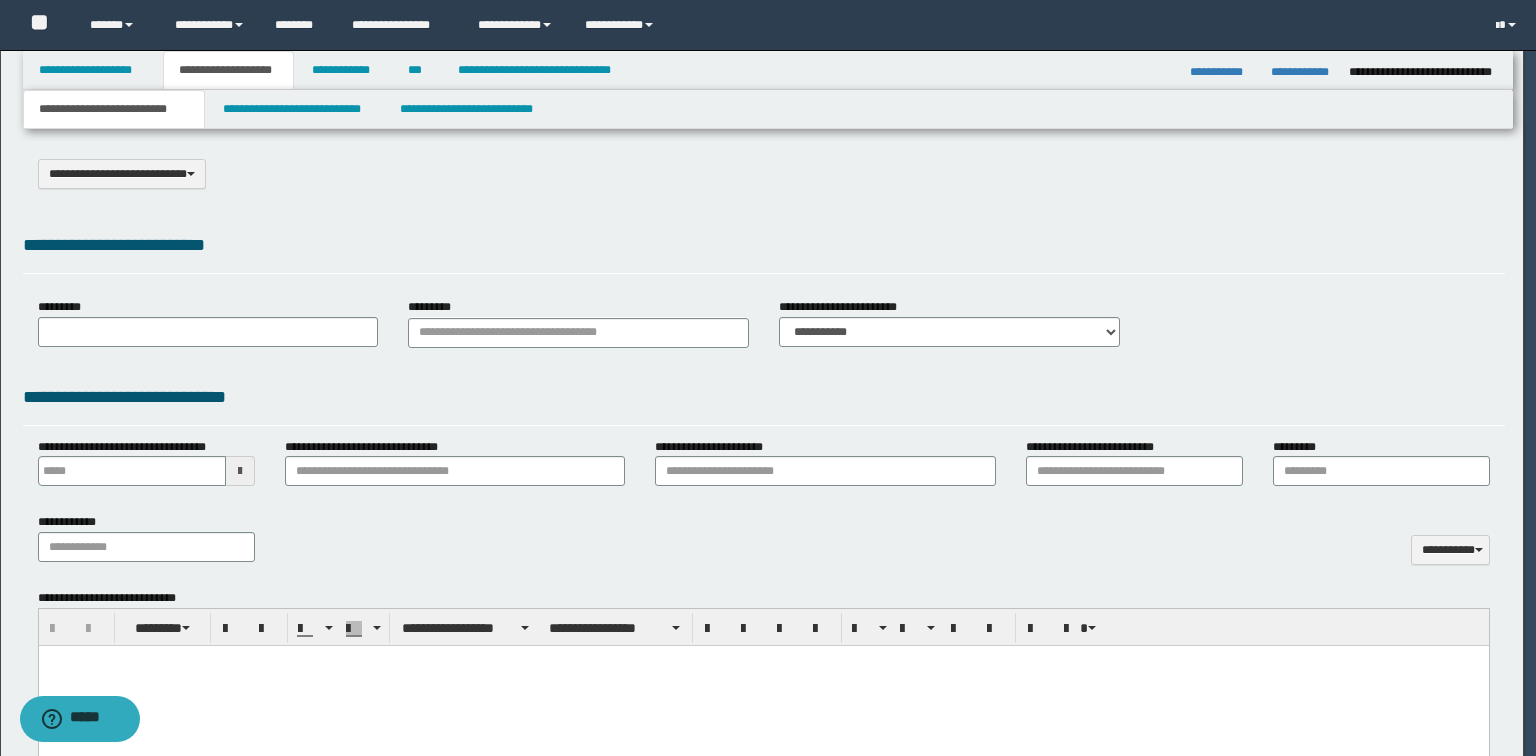 select on "*" 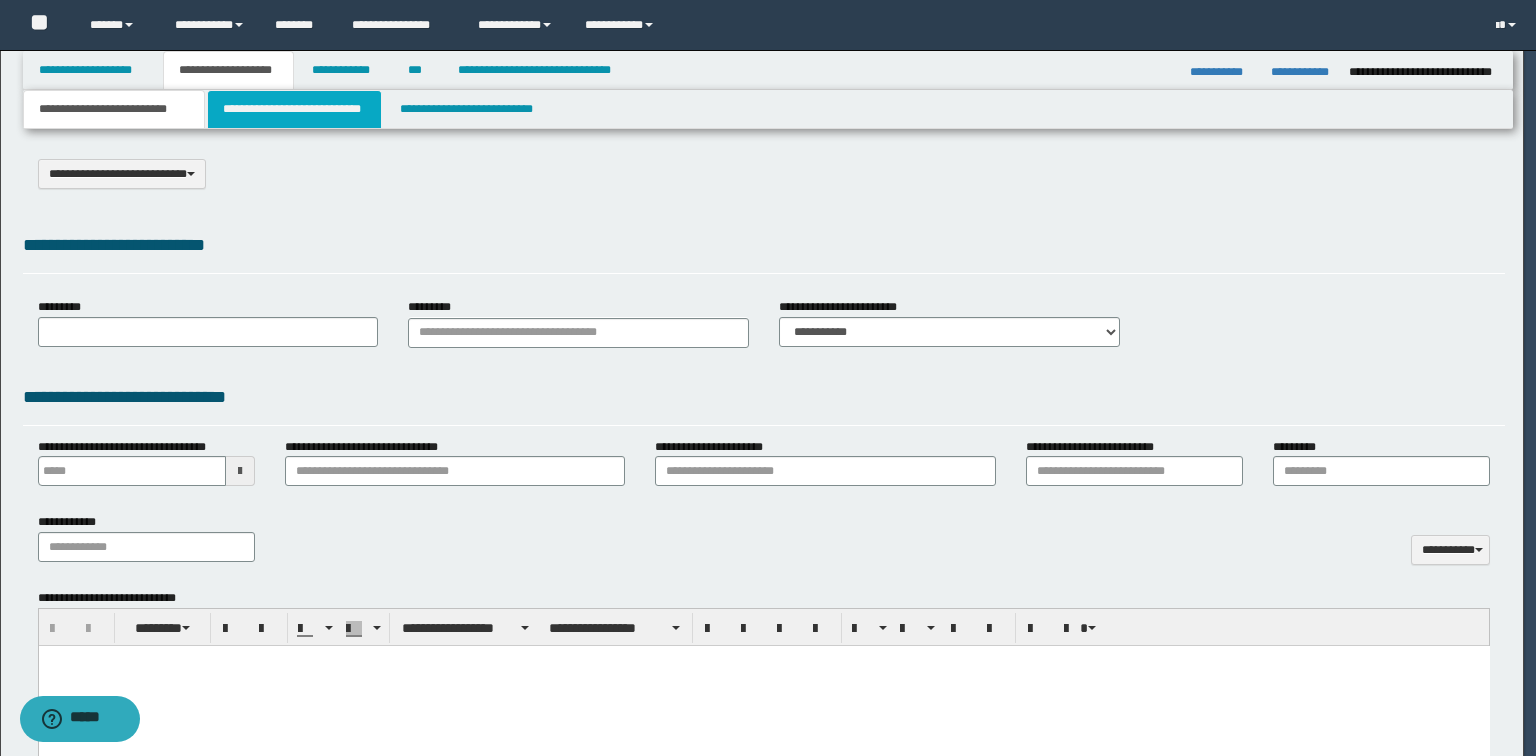 scroll, scrollTop: 0, scrollLeft: 0, axis: both 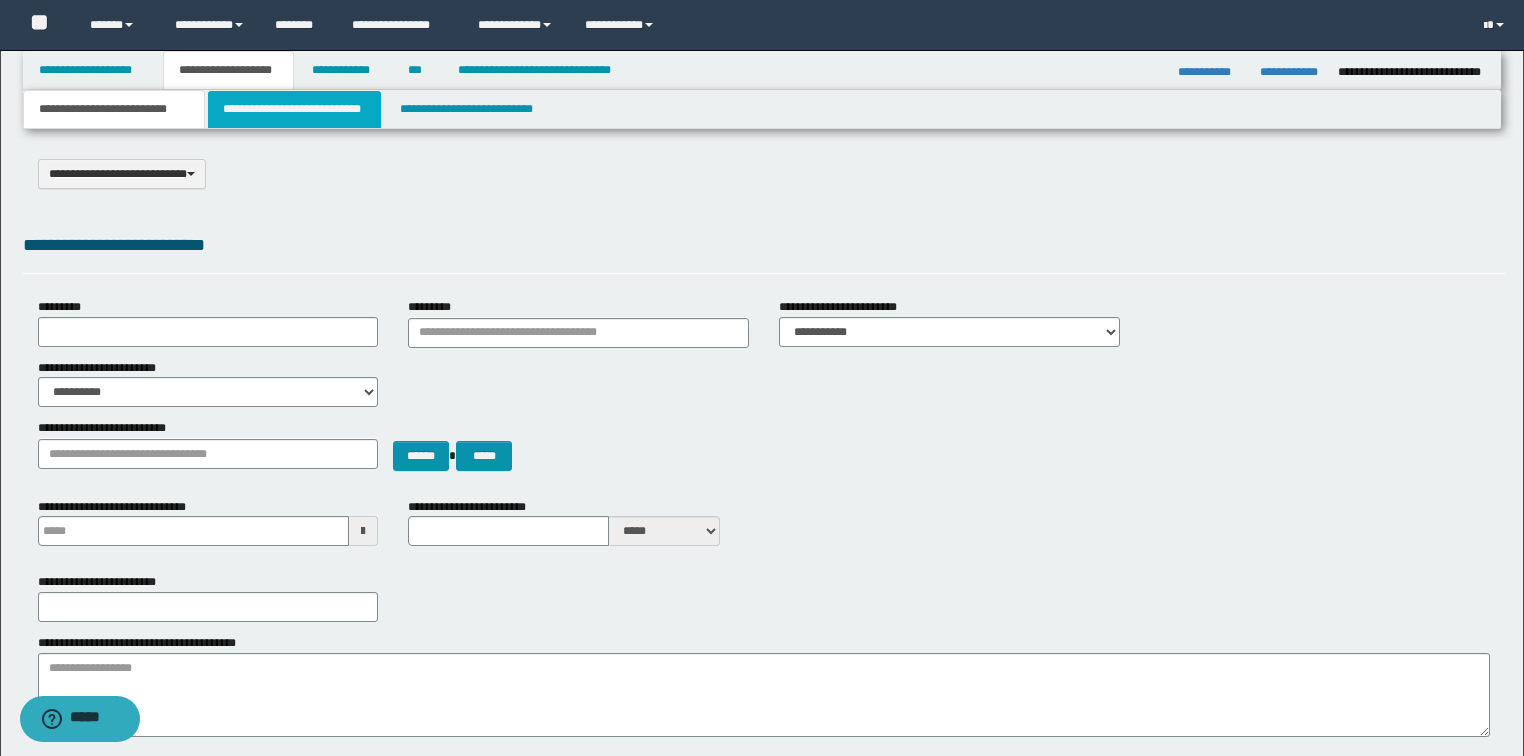 click on "**********" at bounding box center (294, 109) 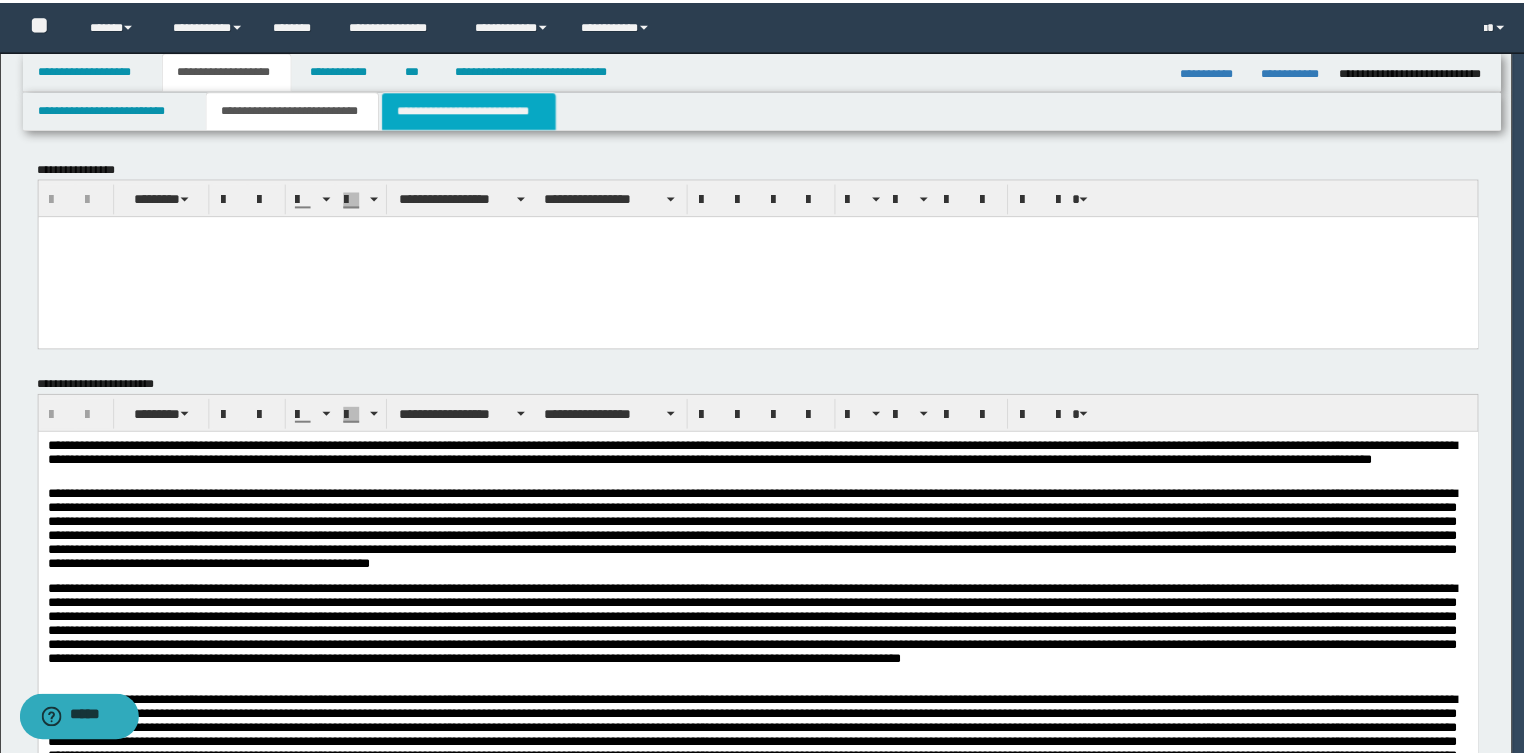 scroll, scrollTop: 0, scrollLeft: 0, axis: both 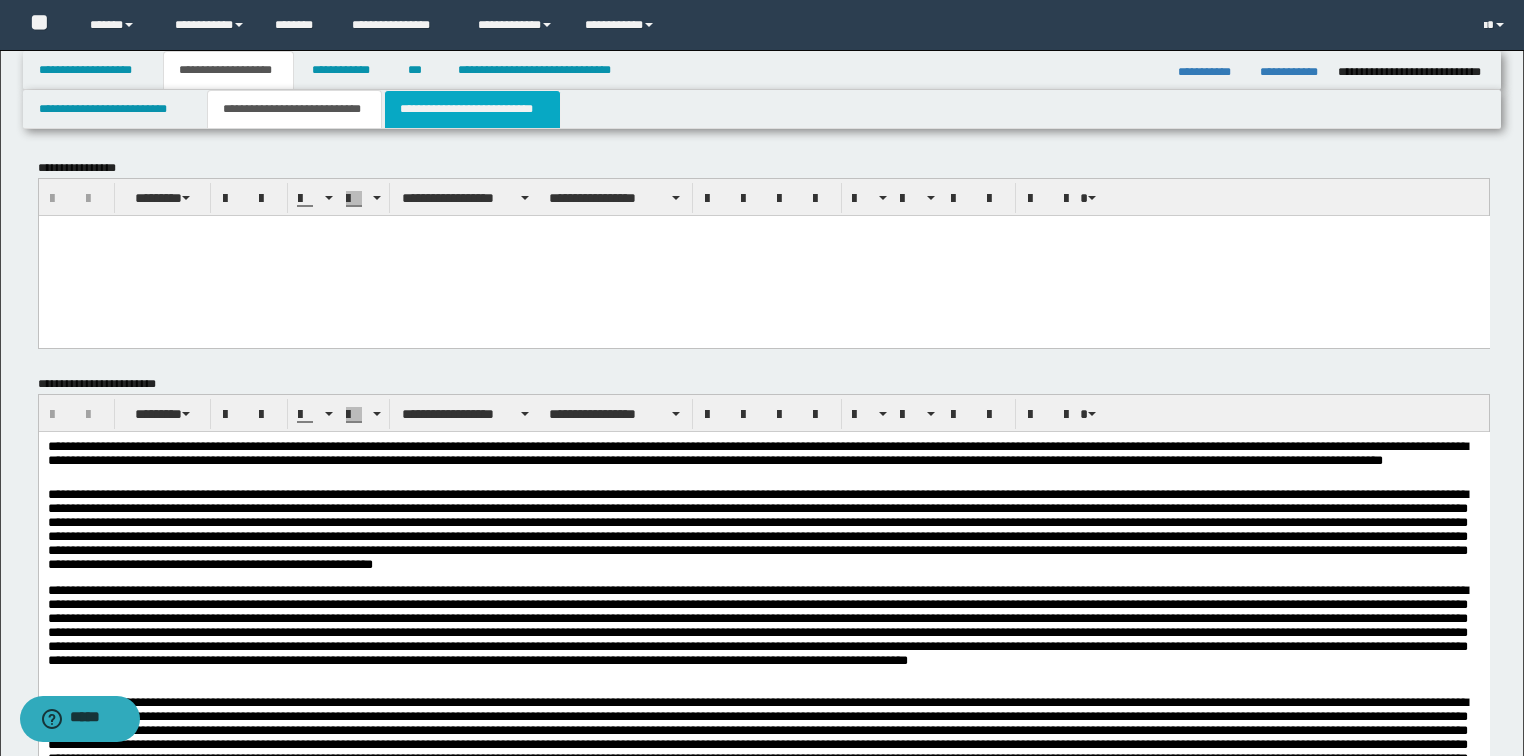 click on "**********" at bounding box center [472, 109] 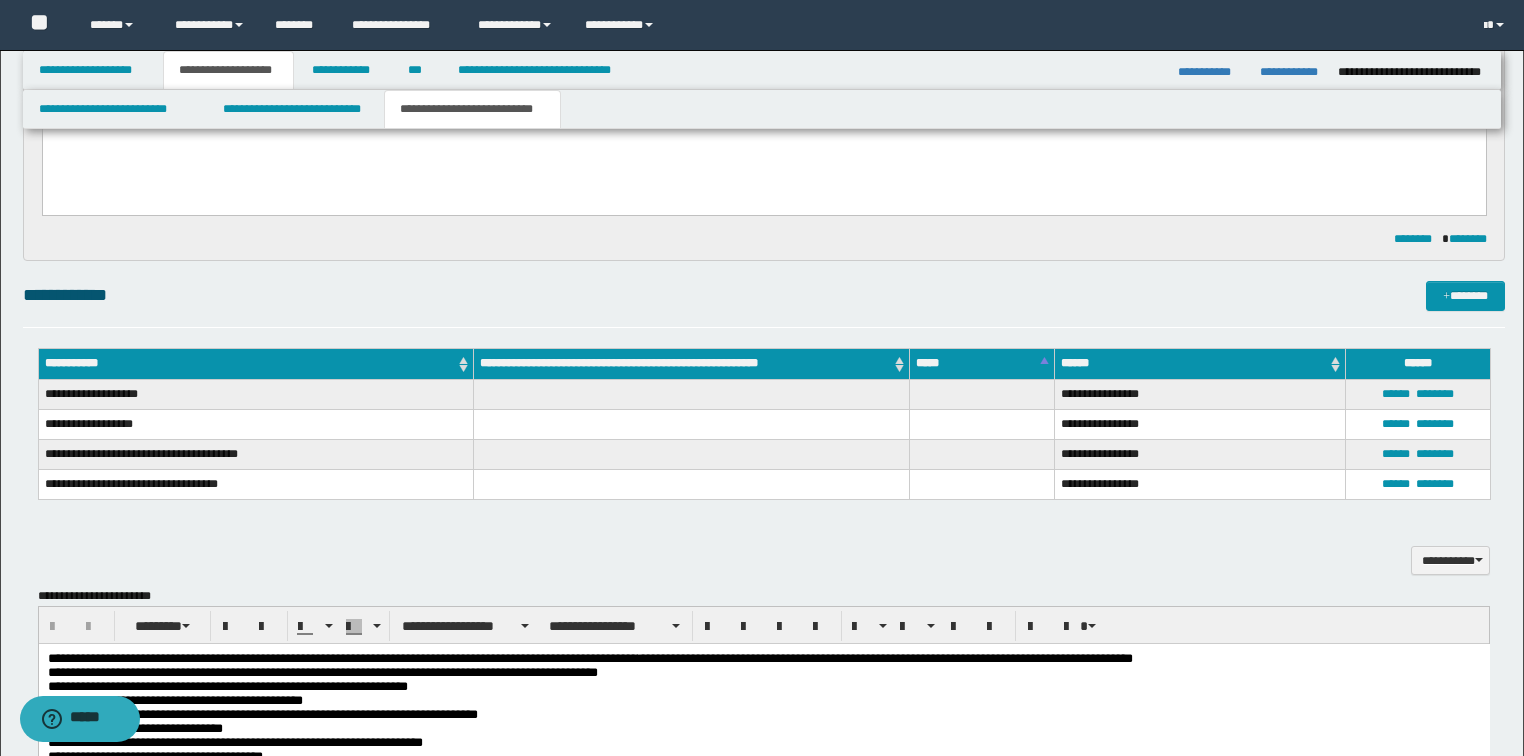 scroll, scrollTop: 560, scrollLeft: 0, axis: vertical 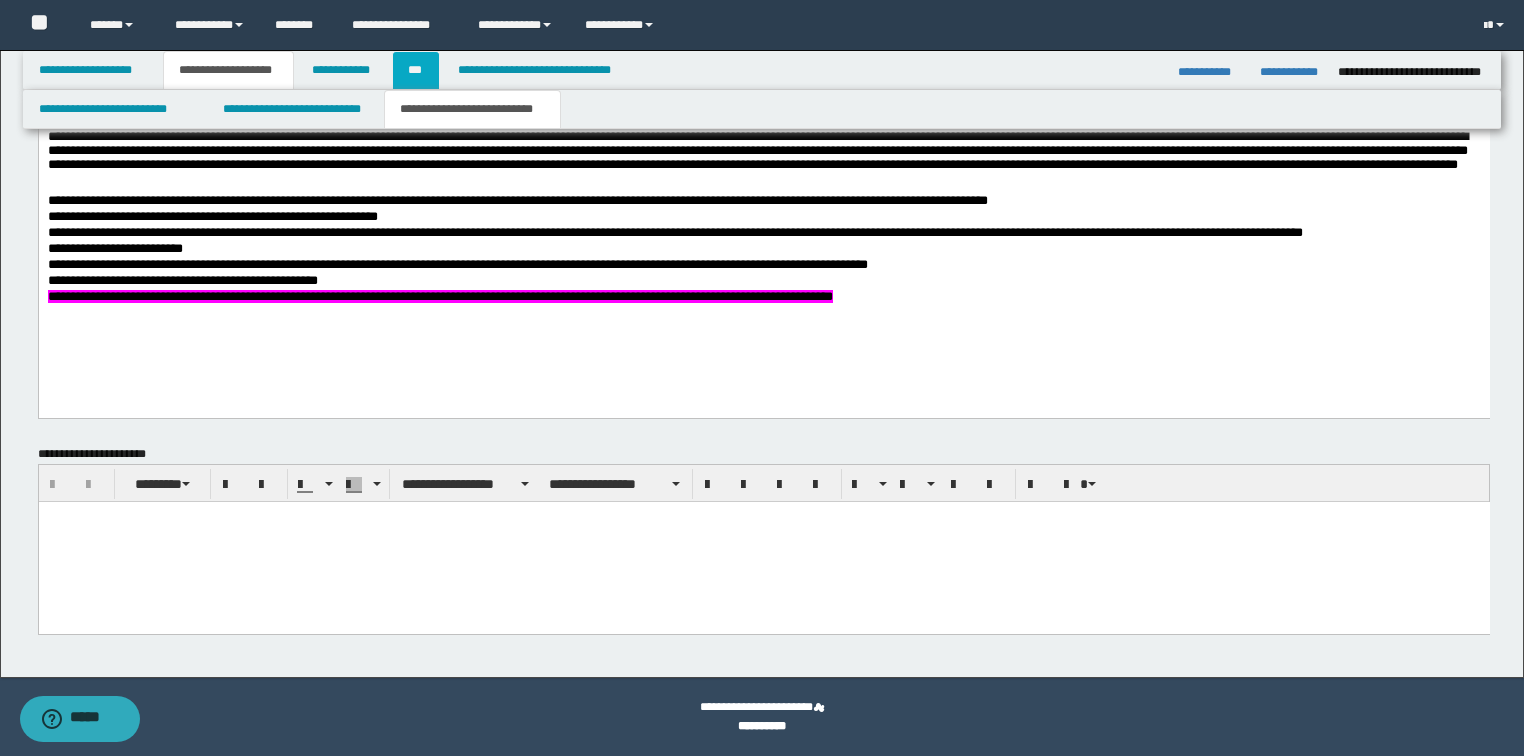 click on "***" at bounding box center (416, 70) 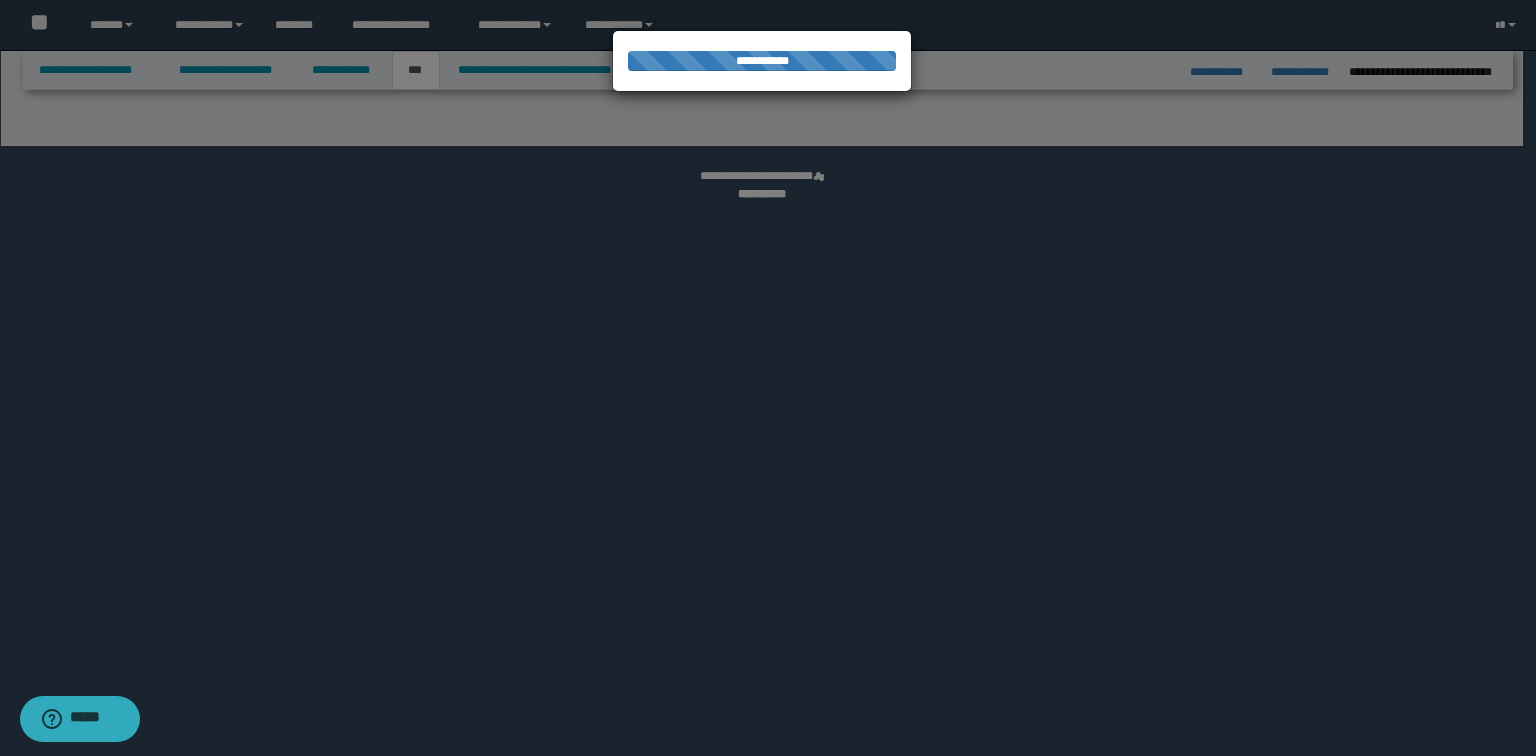 select on "***" 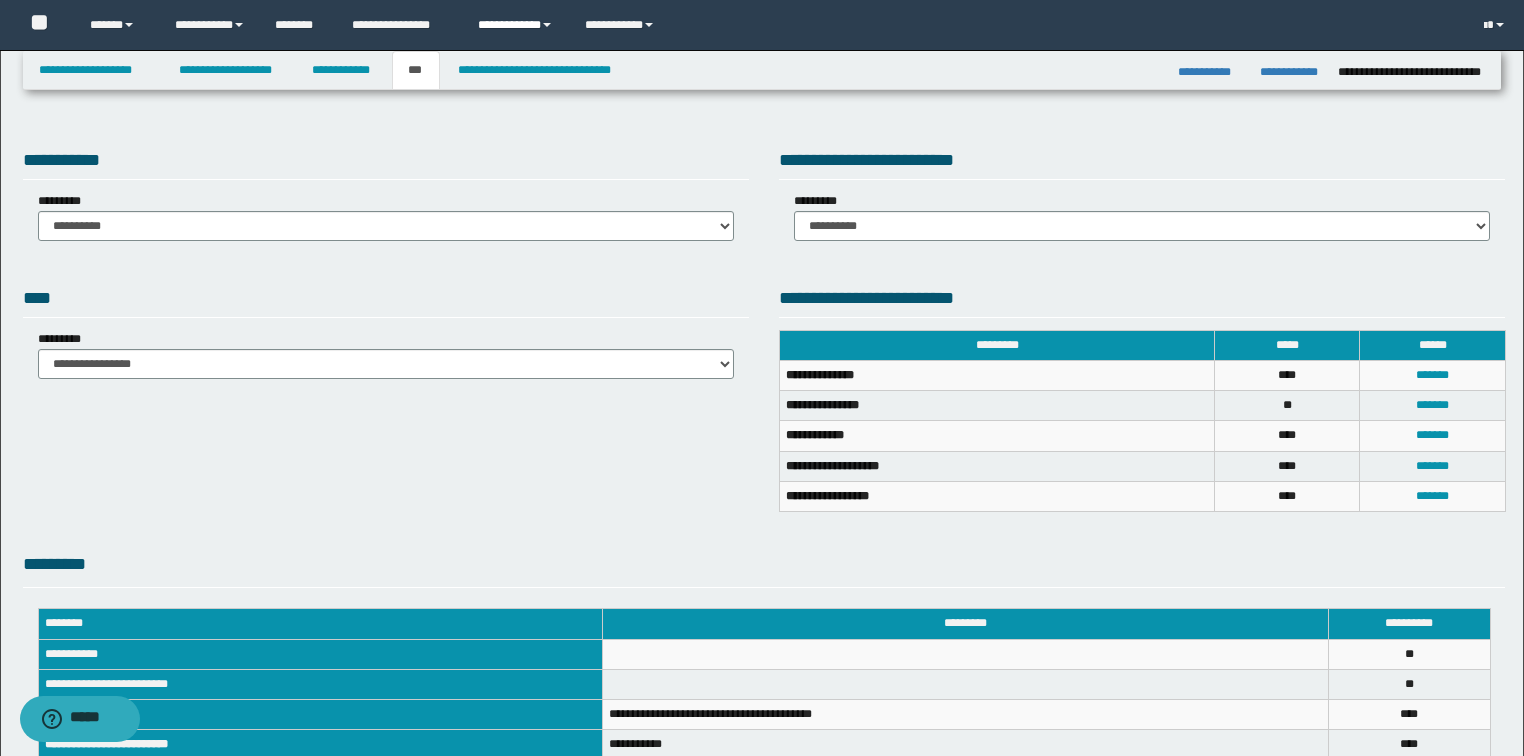 click on "**********" at bounding box center [516, 25] 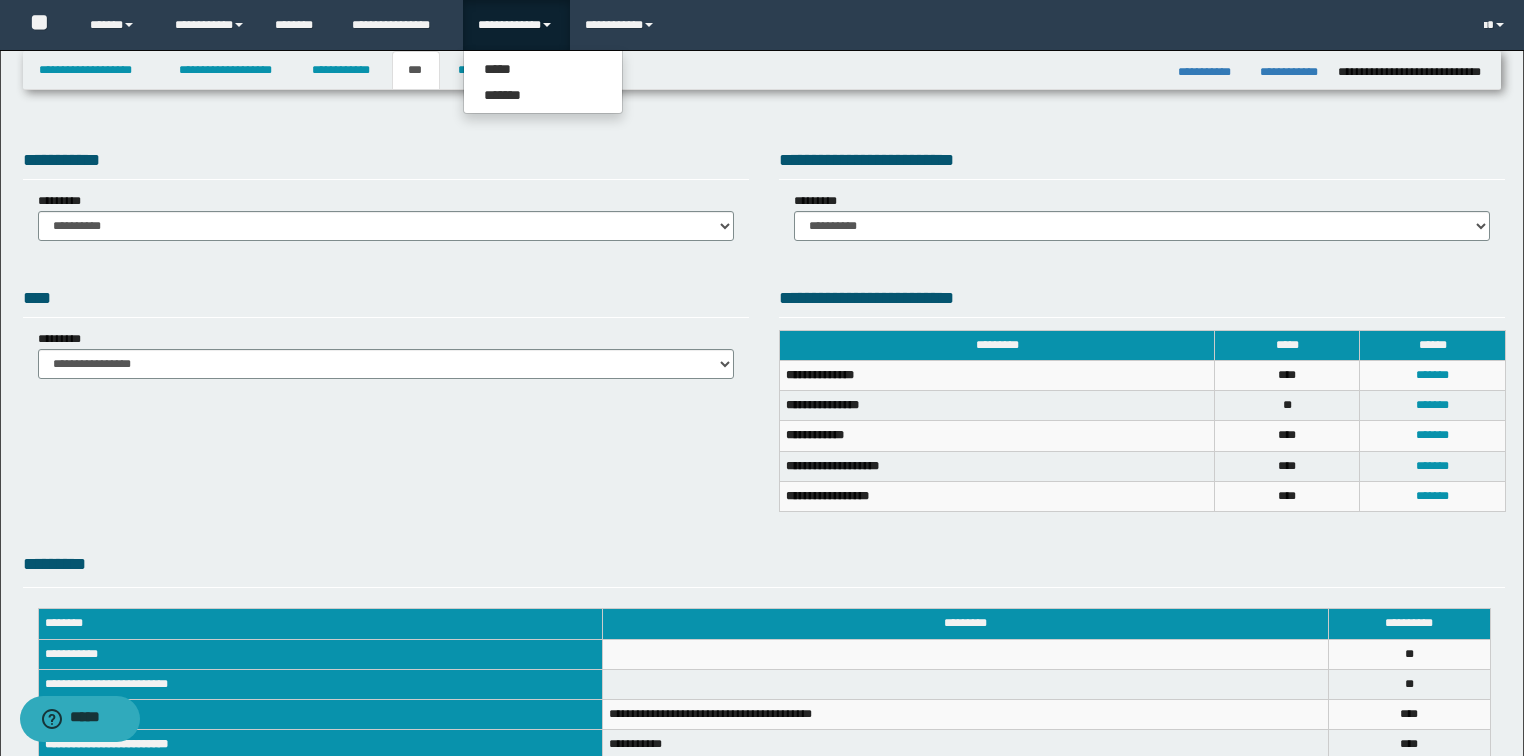 drag, startPoint x: 752, startPoint y: 129, endPoint x: 784, endPoint y: 72, distance: 65.36819 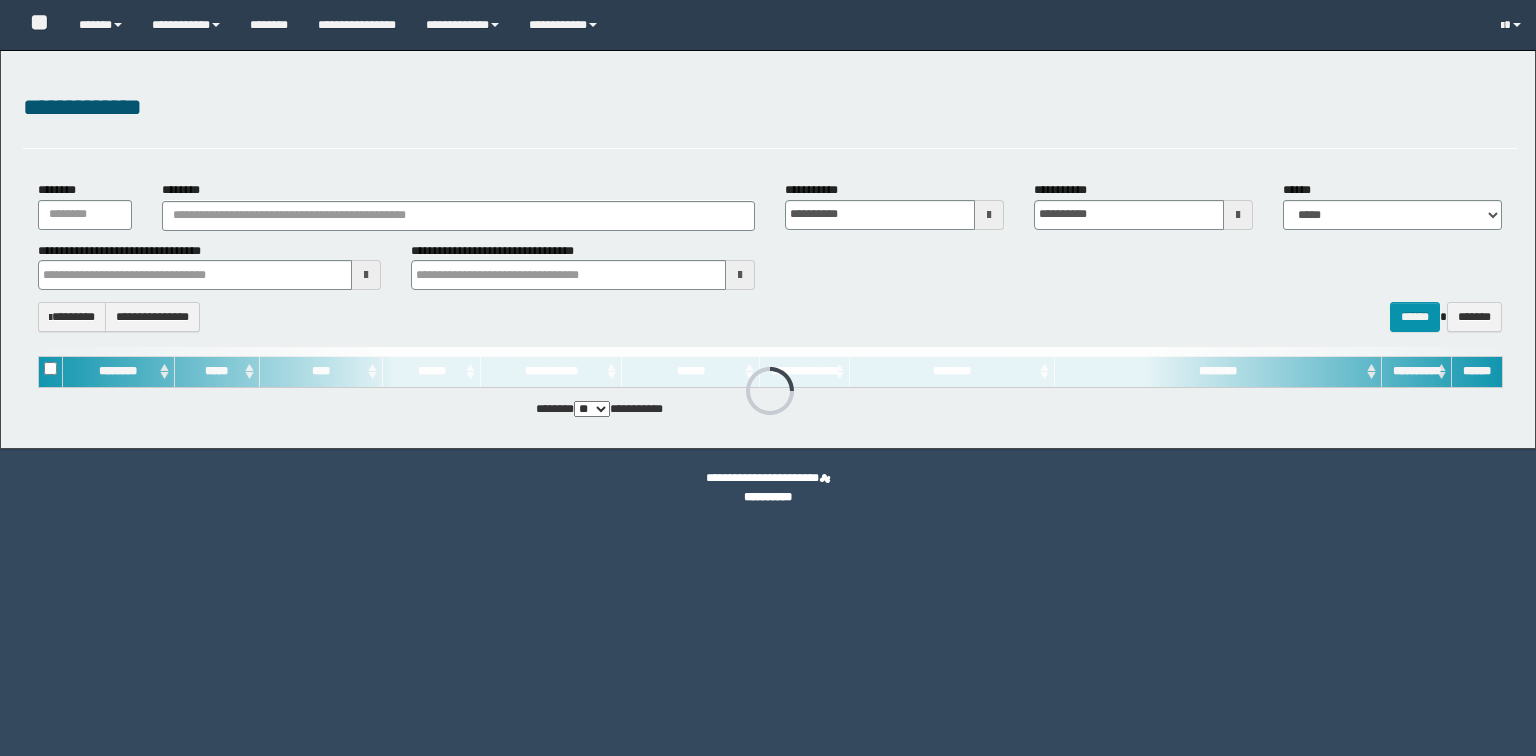 scroll, scrollTop: 0, scrollLeft: 0, axis: both 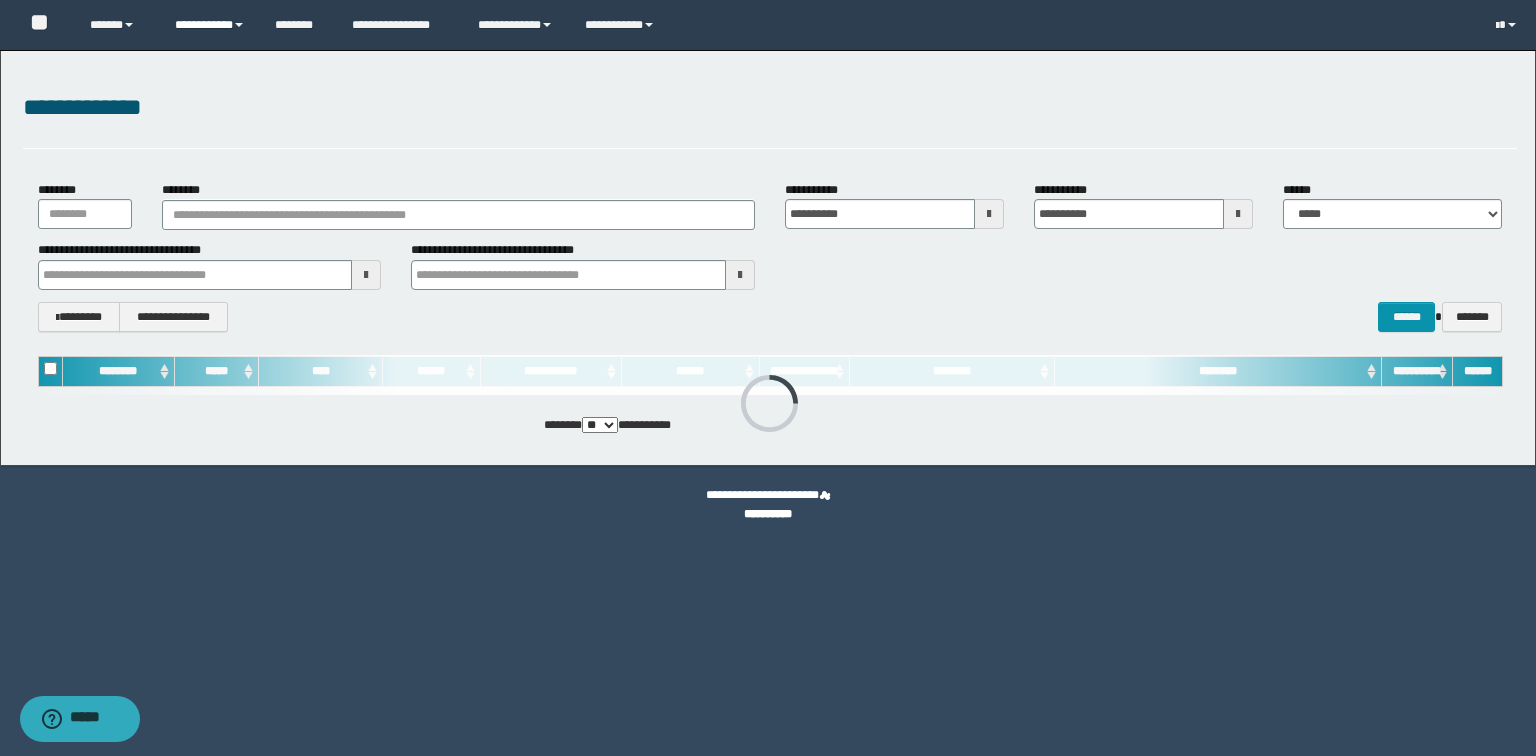 click on "**********" at bounding box center (210, 25) 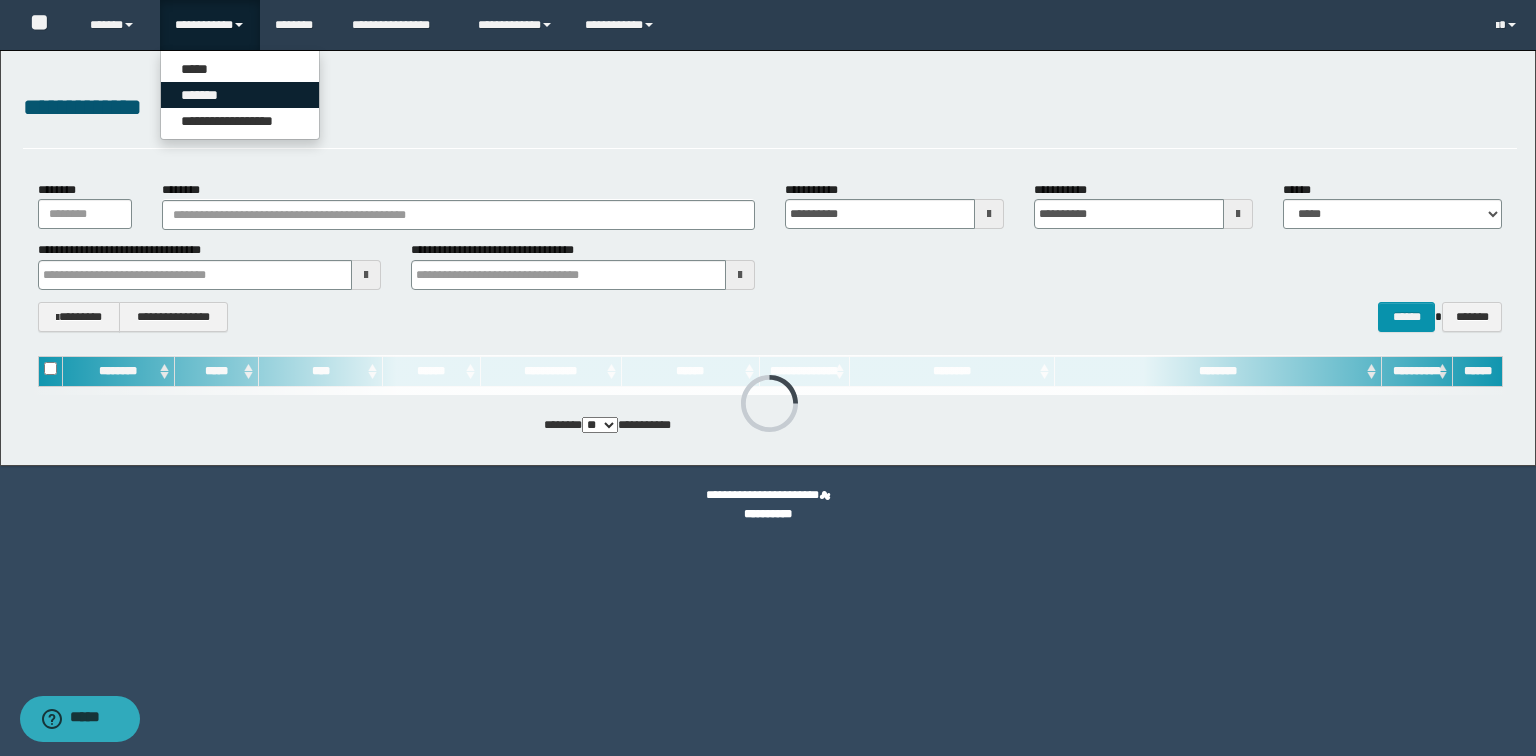 drag, startPoint x: 200, startPoint y: 94, endPoint x: 0, endPoint y: 198, distance: 225.42404 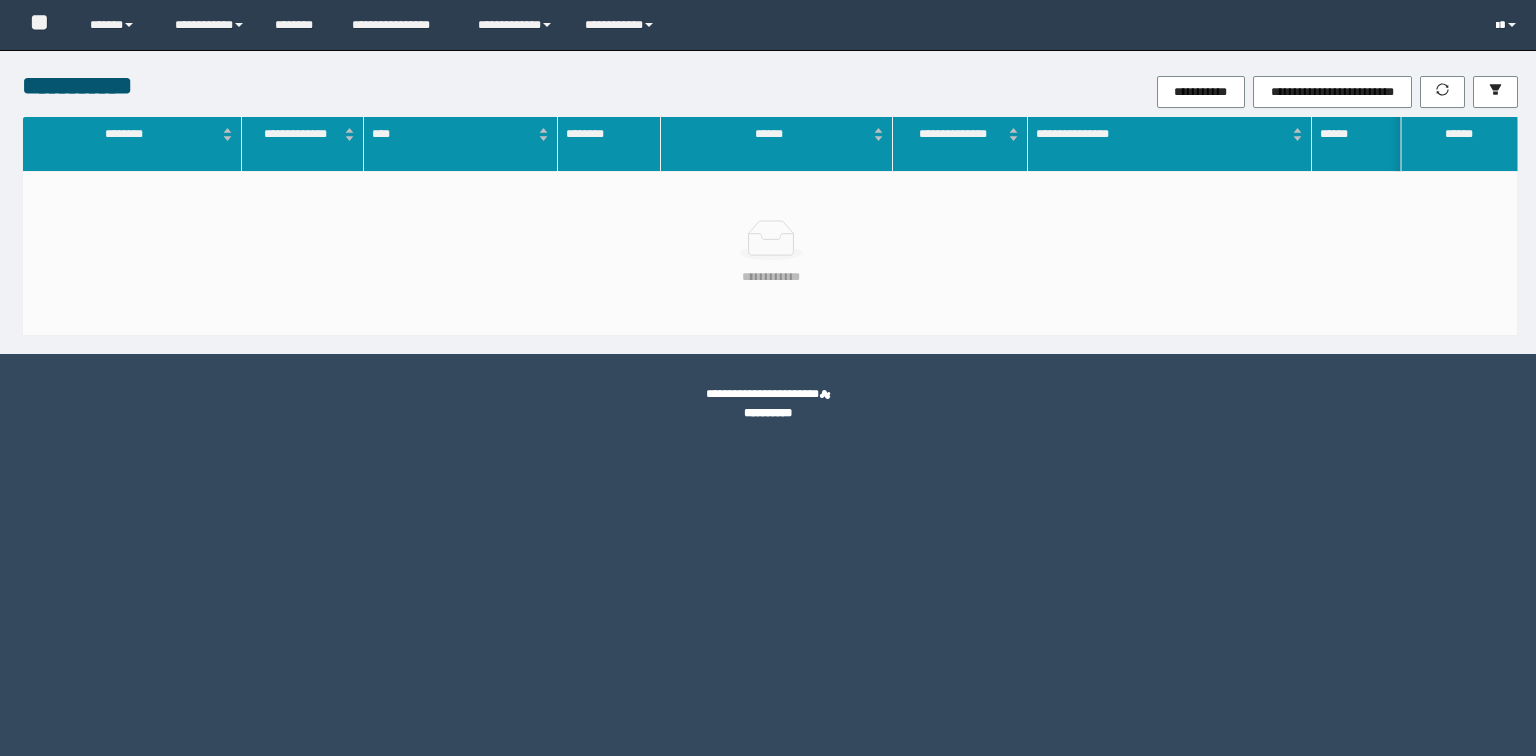 scroll, scrollTop: 0, scrollLeft: 0, axis: both 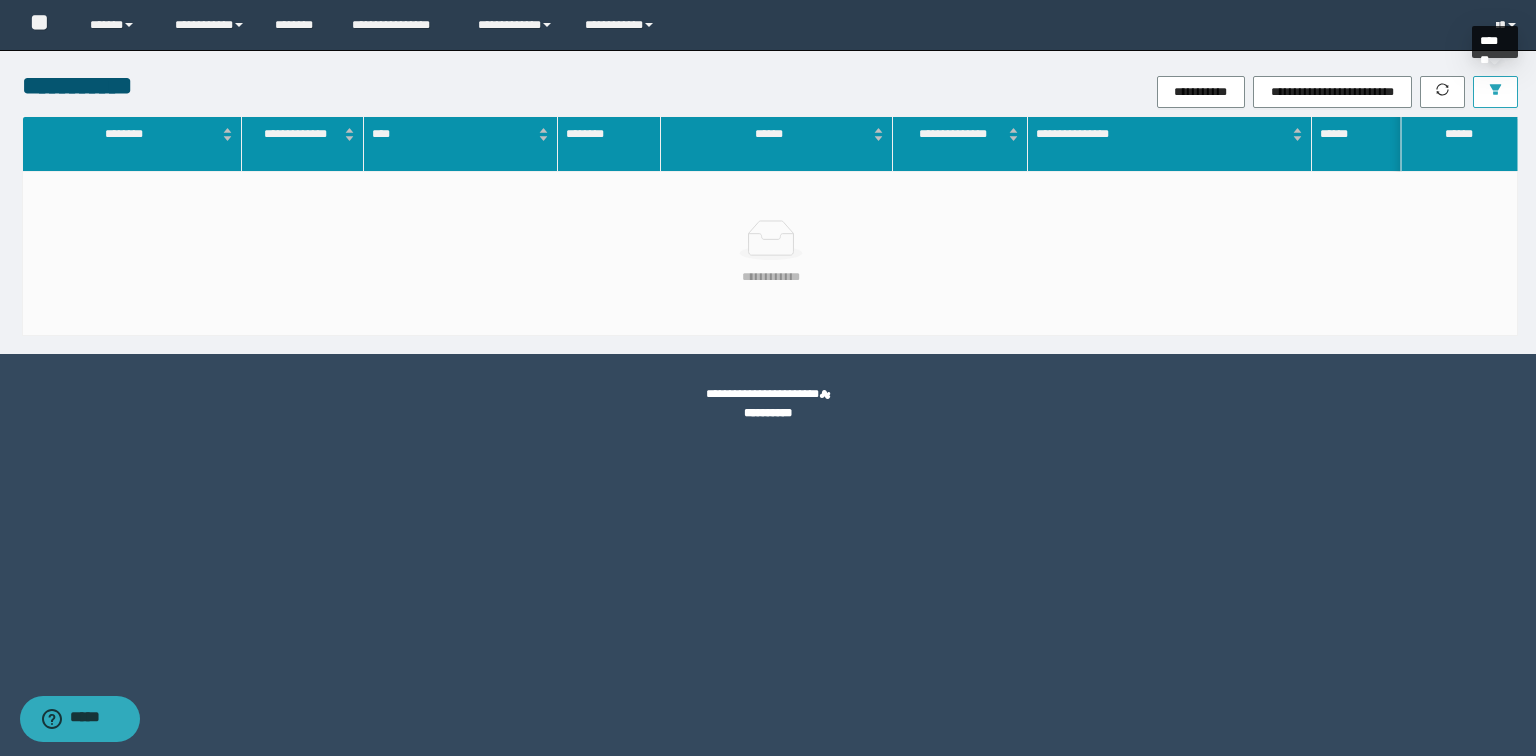 click 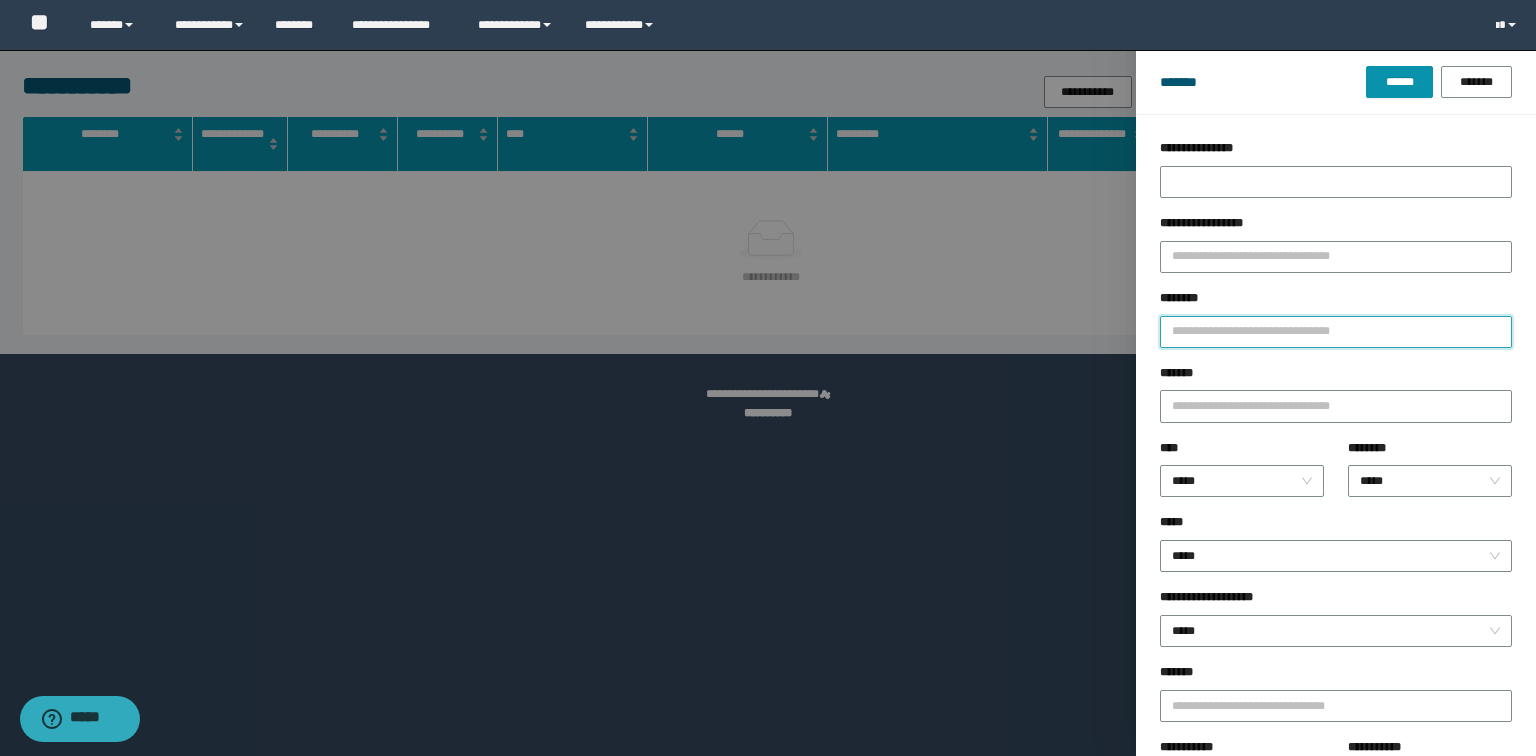 click on "********" at bounding box center [1336, 332] 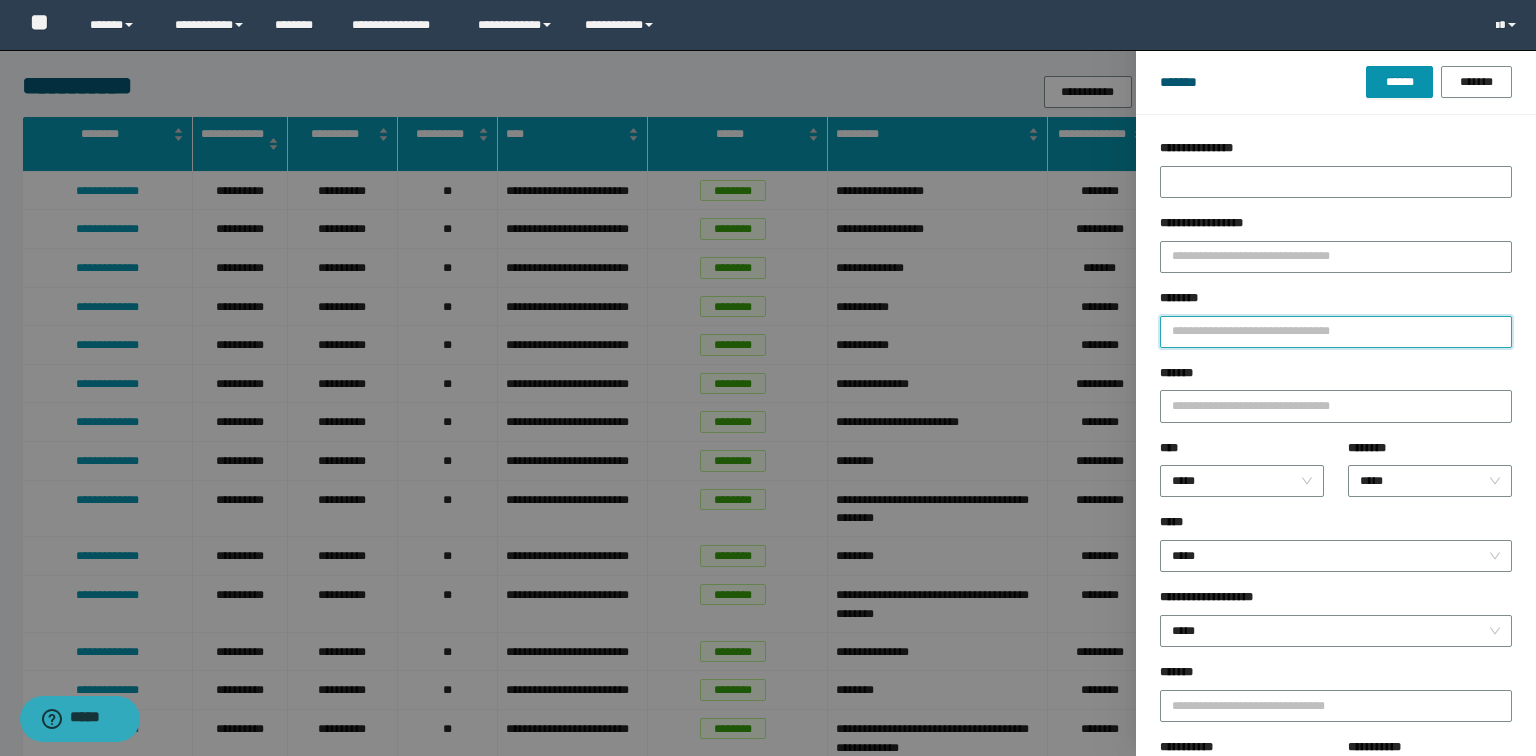 paste on "********" 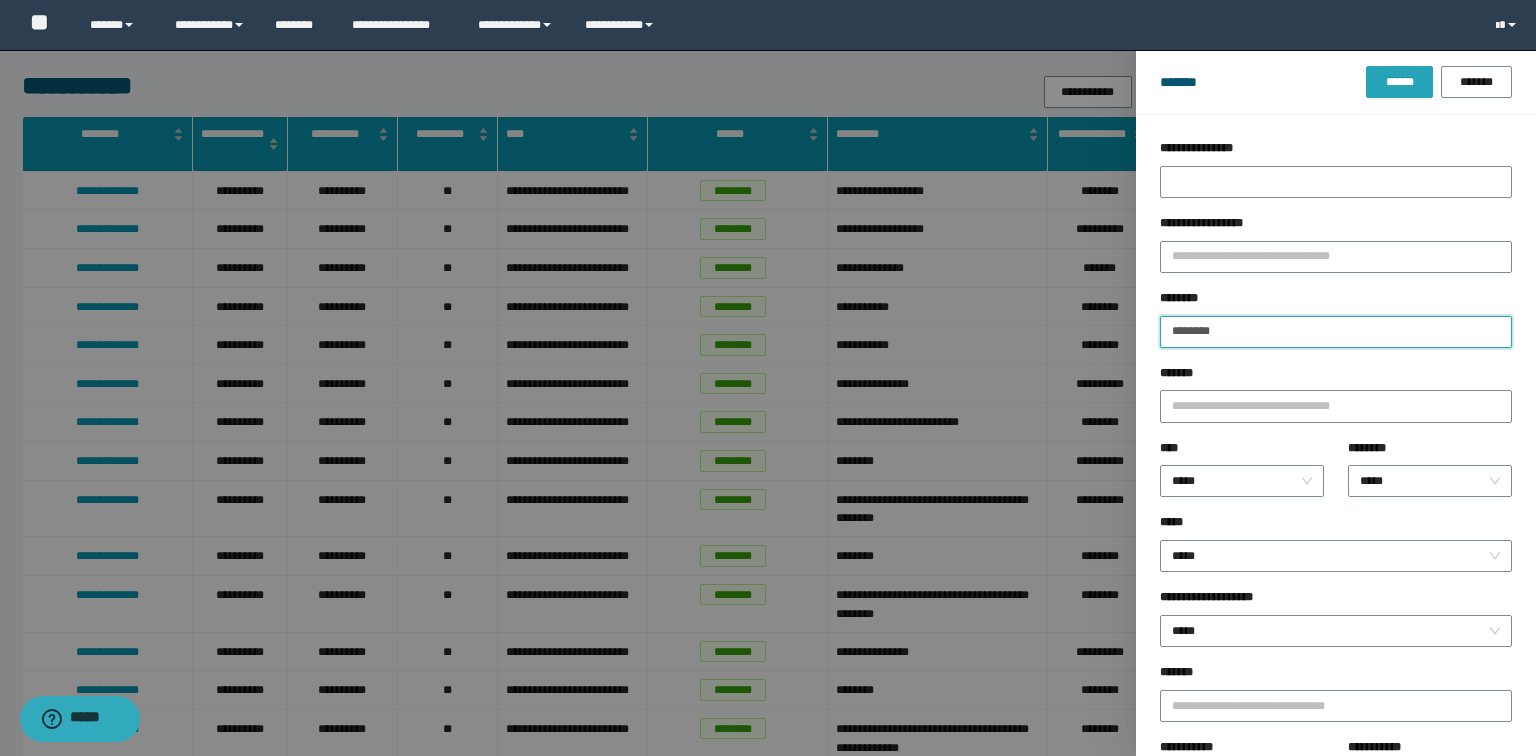 type on "********" 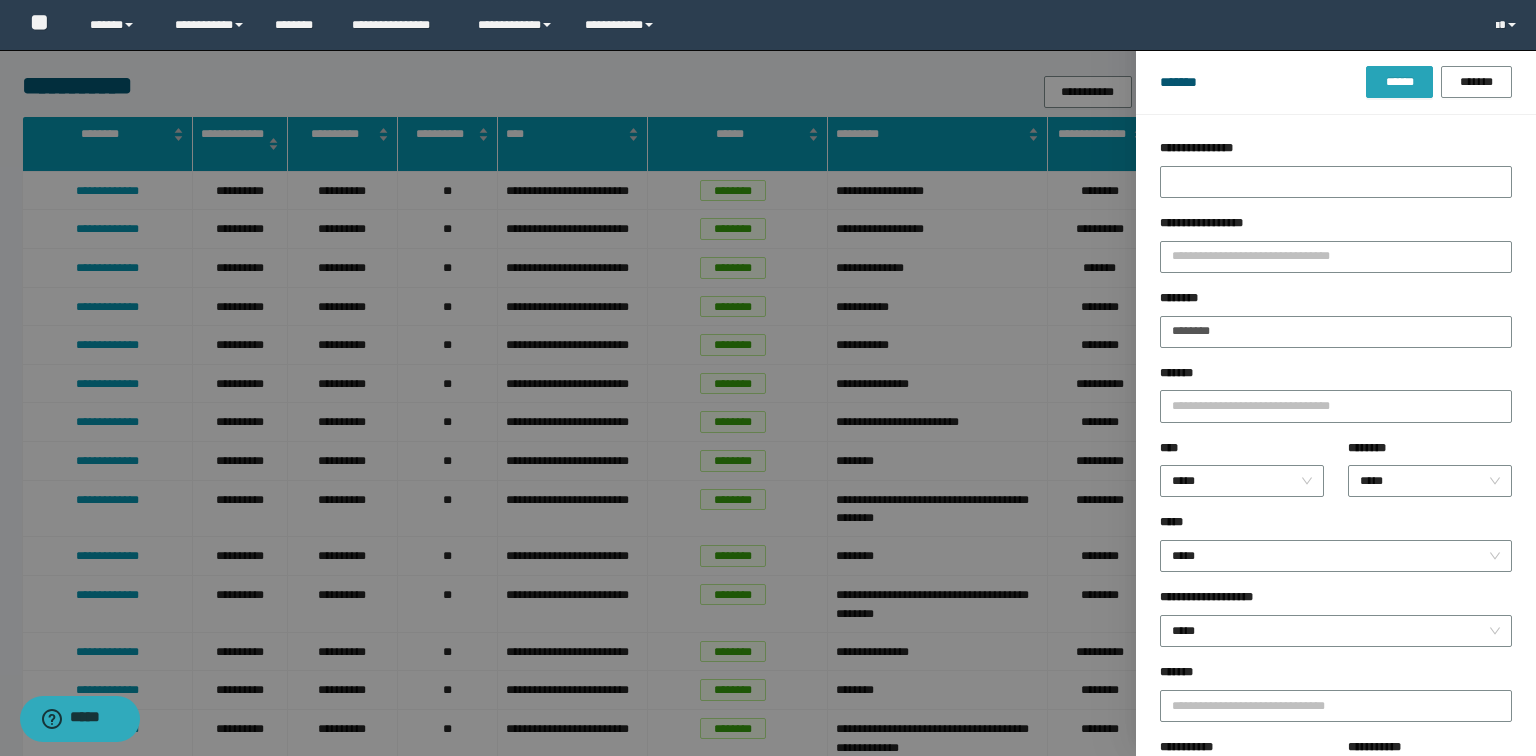 click on "******" at bounding box center [1399, 82] 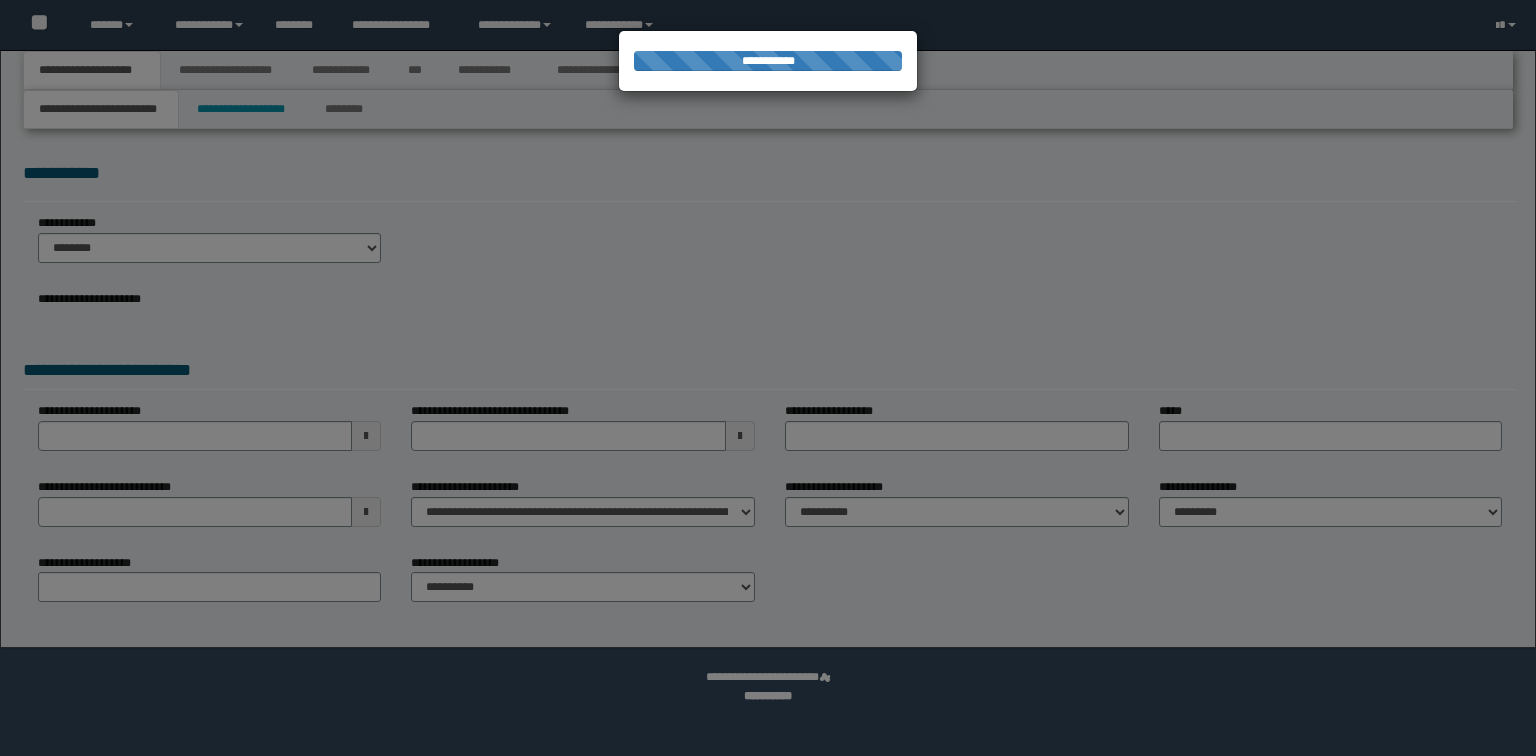 scroll, scrollTop: 0, scrollLeft: 0, axis: both 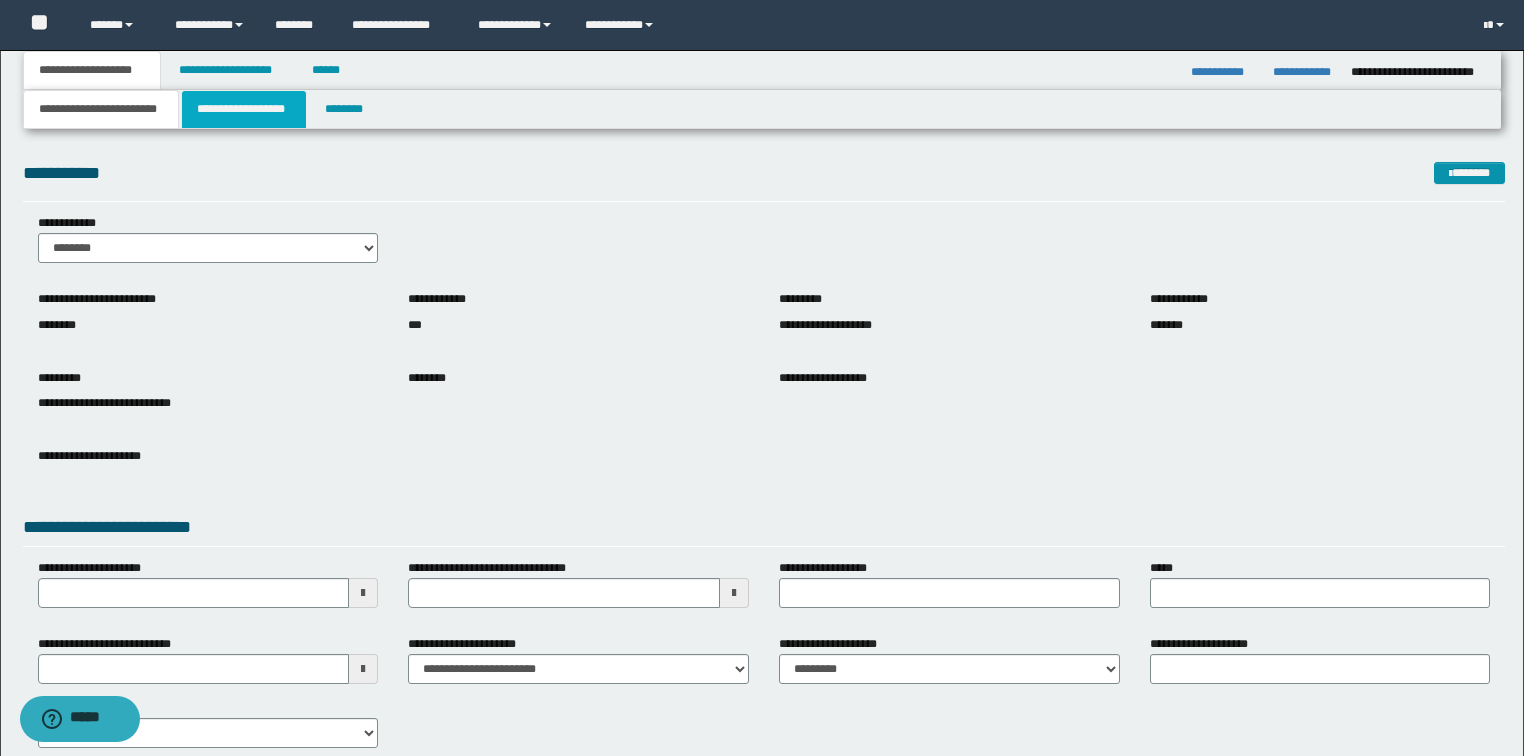 click on "**********" at bounding box center (244, 109) 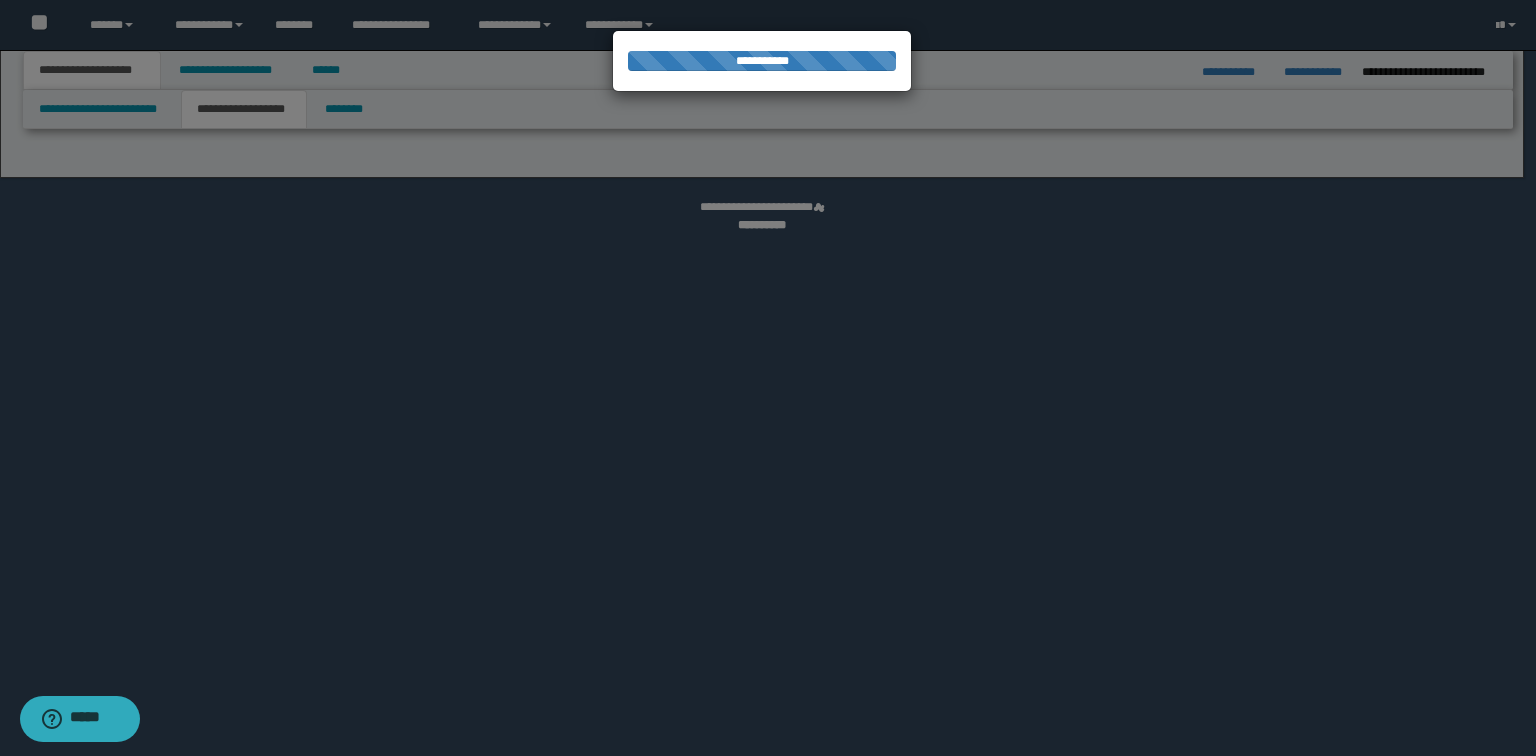 select on "*" 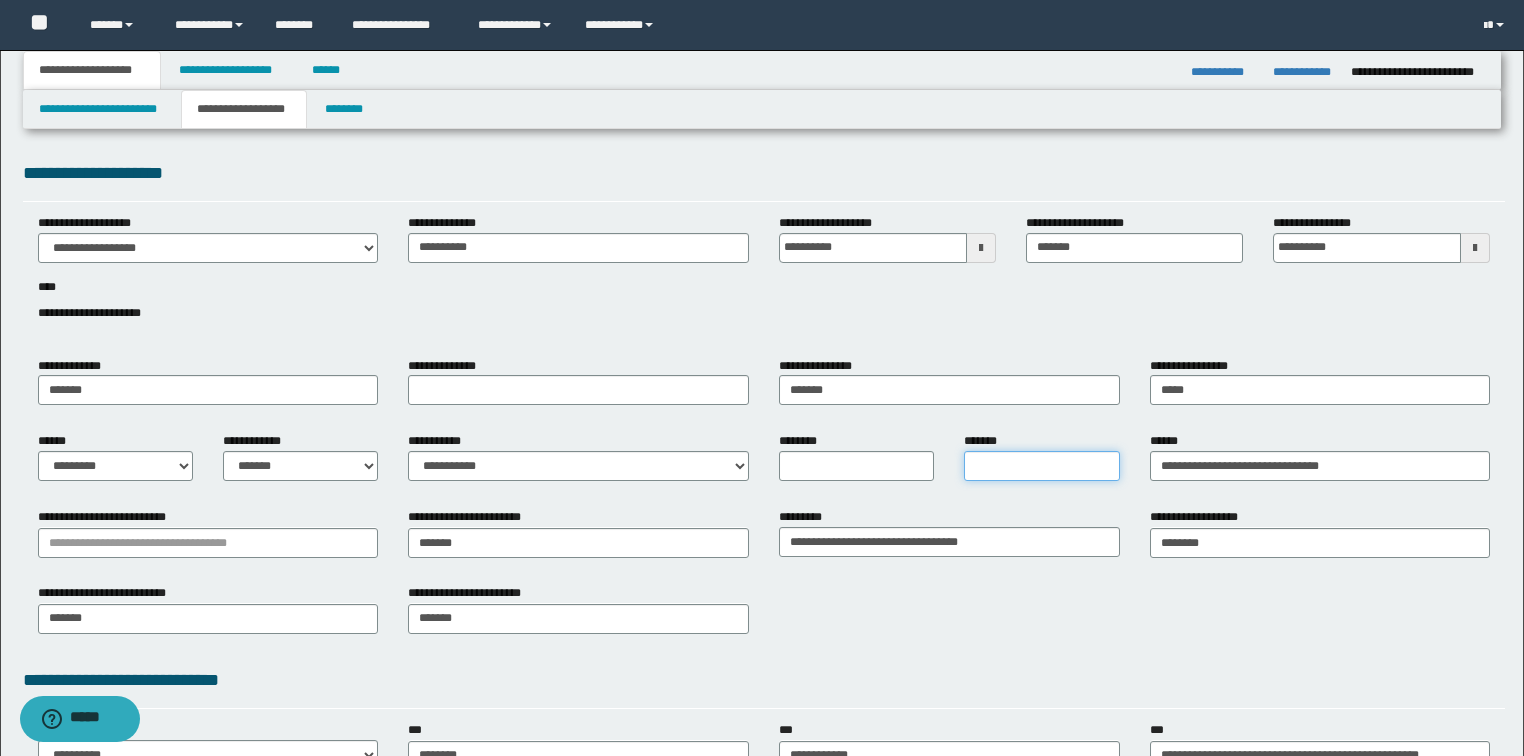click on "*******" at bounding box center [1041, 466] 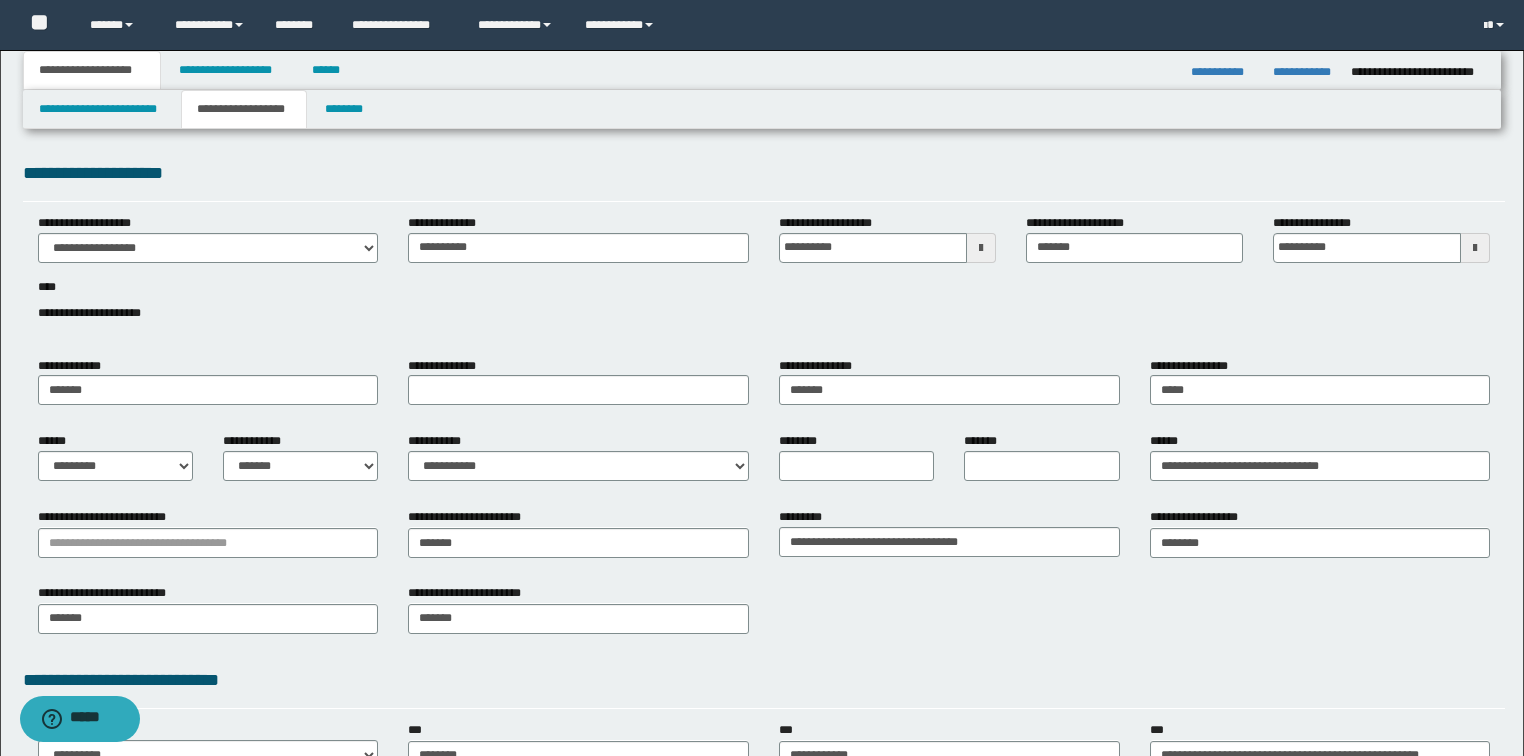 click on "**********" at bounding box center [764, 578] 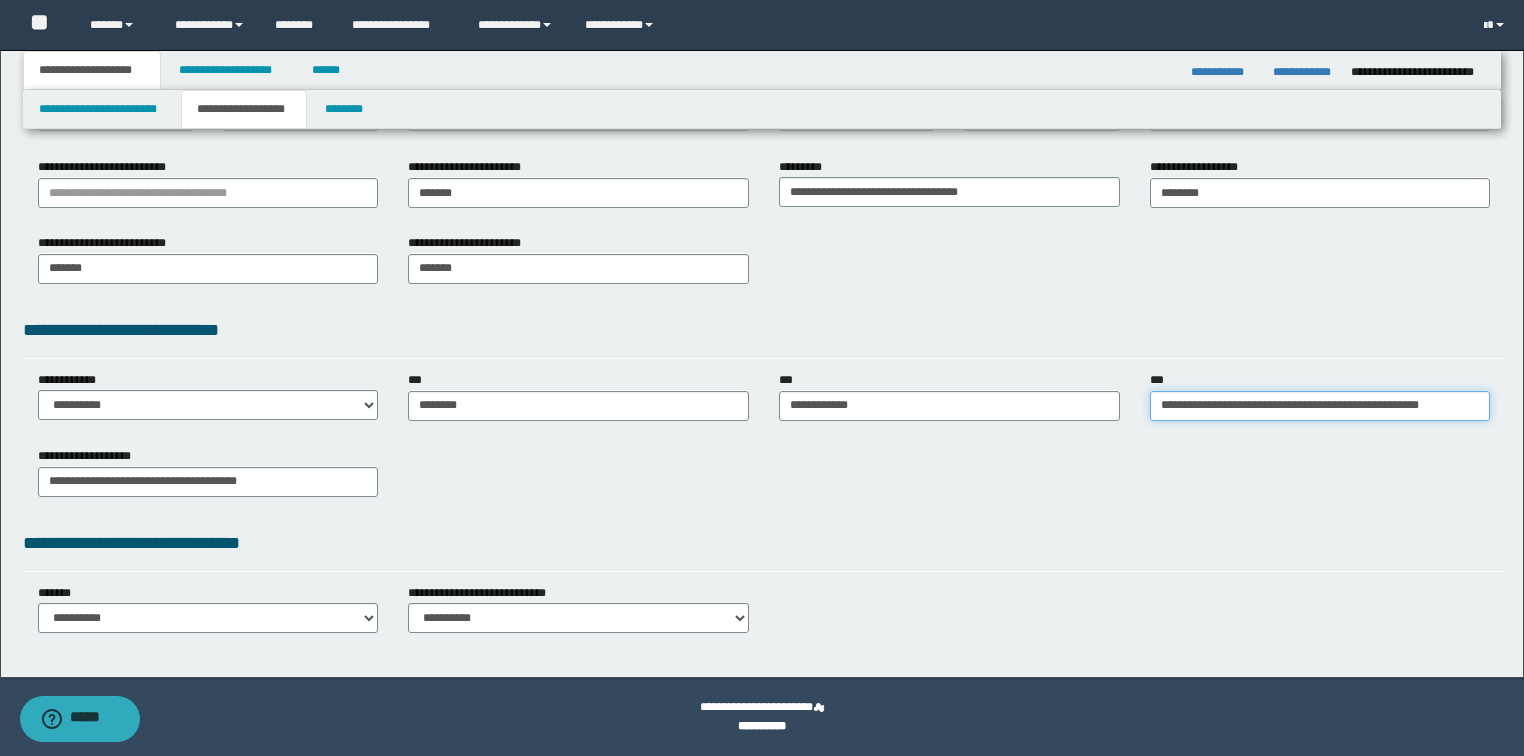 type on "**********" 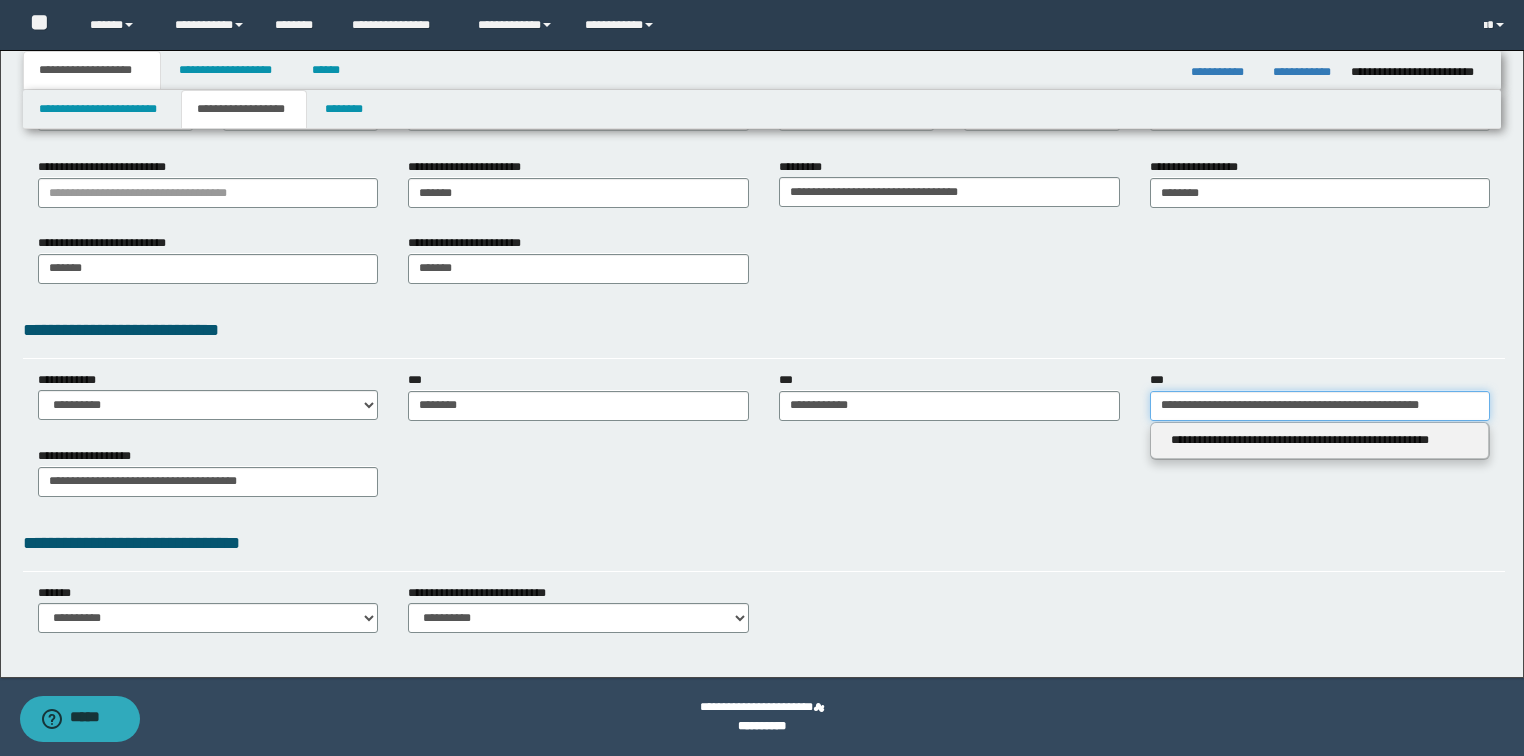 drag, startPoint x: 1112, startPoint y: 404, endPoint x: 608, endPoint y: 398, distance: 504.0357 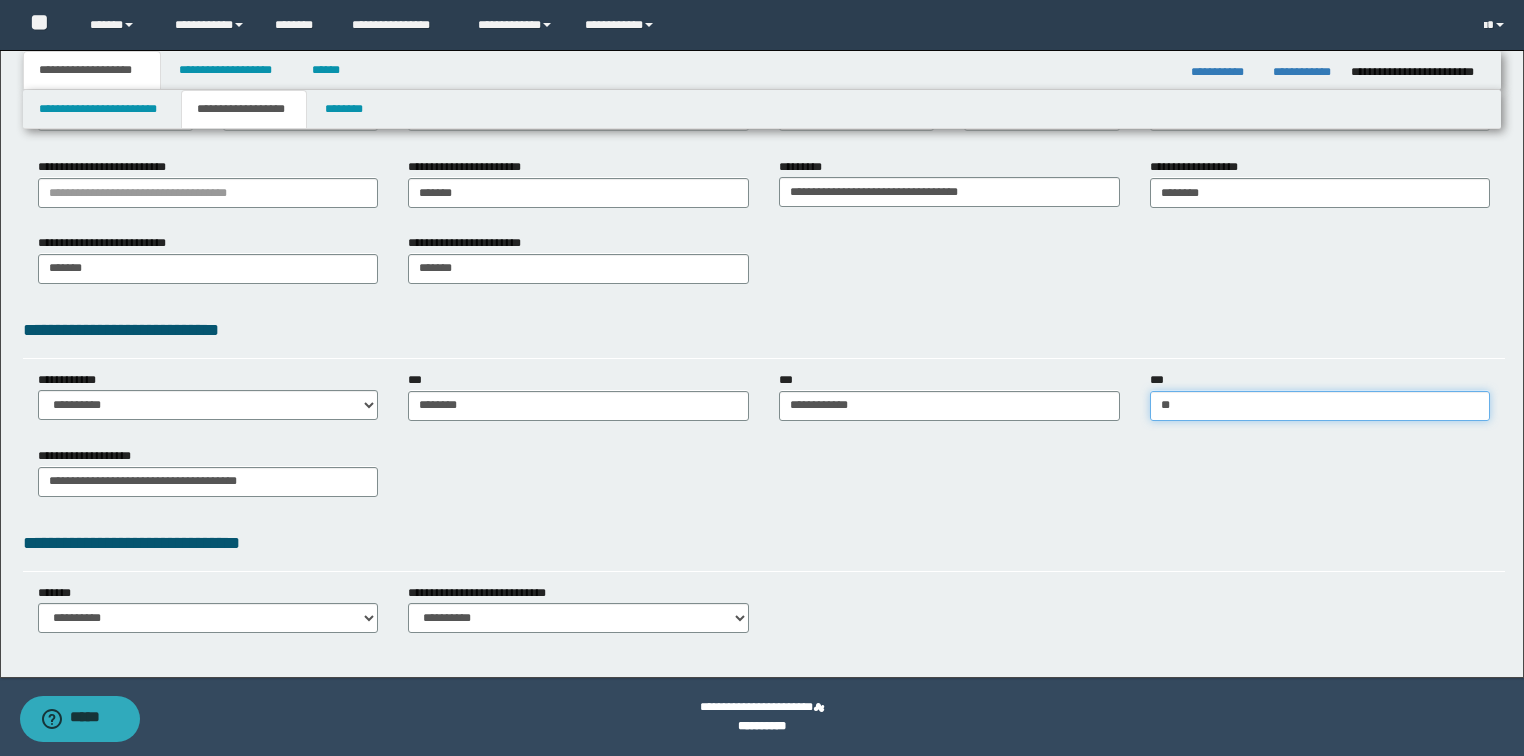 type on "***" 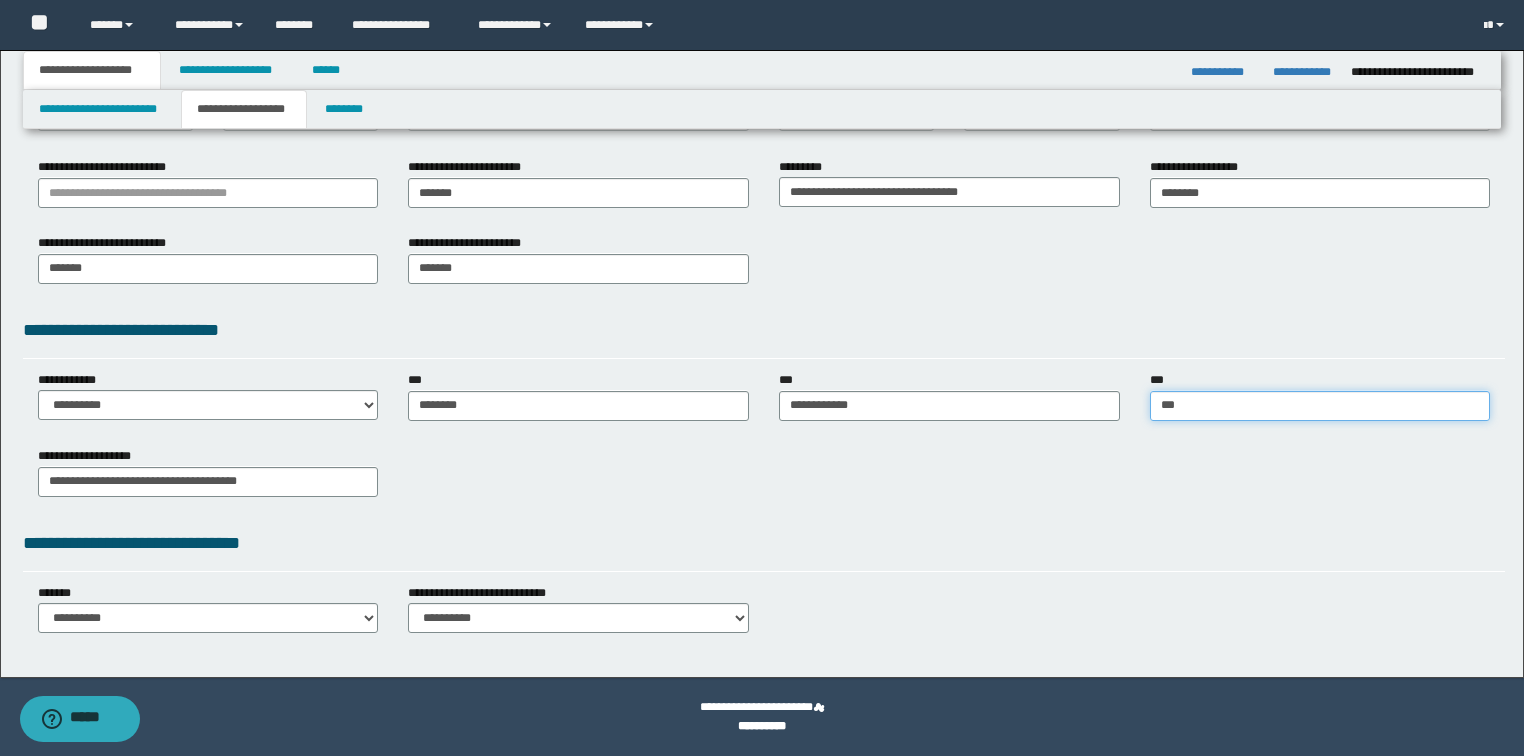 type on "***" 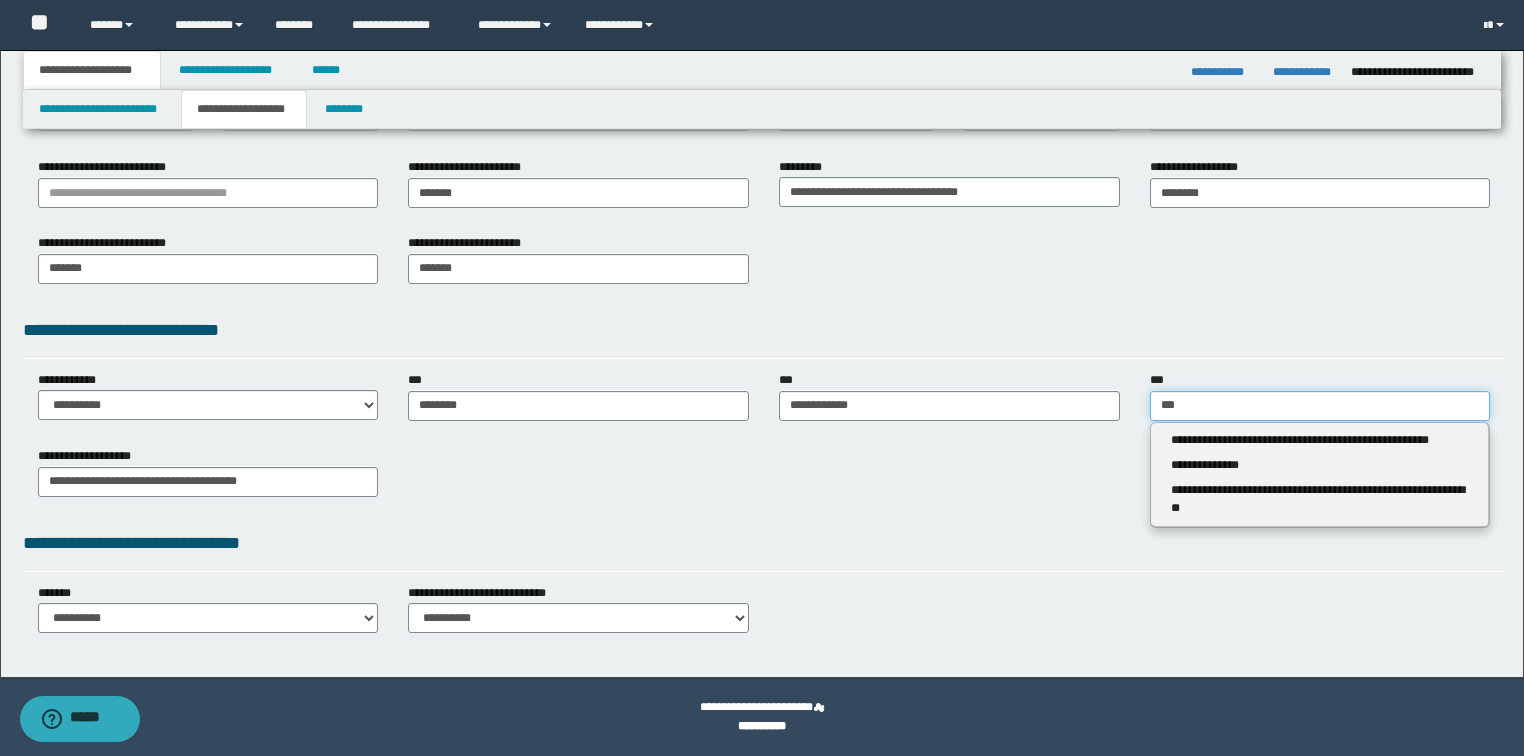 type 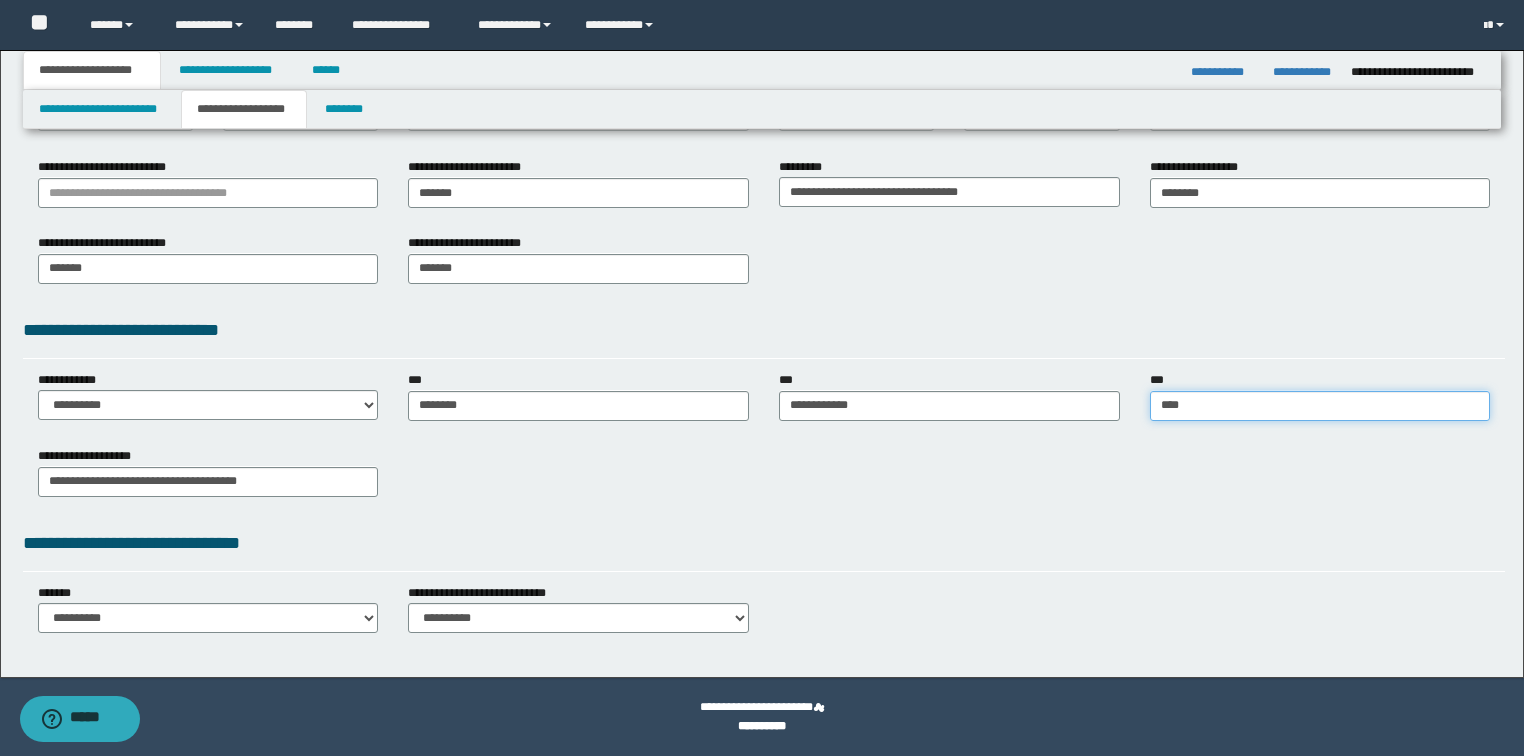 type on "****" 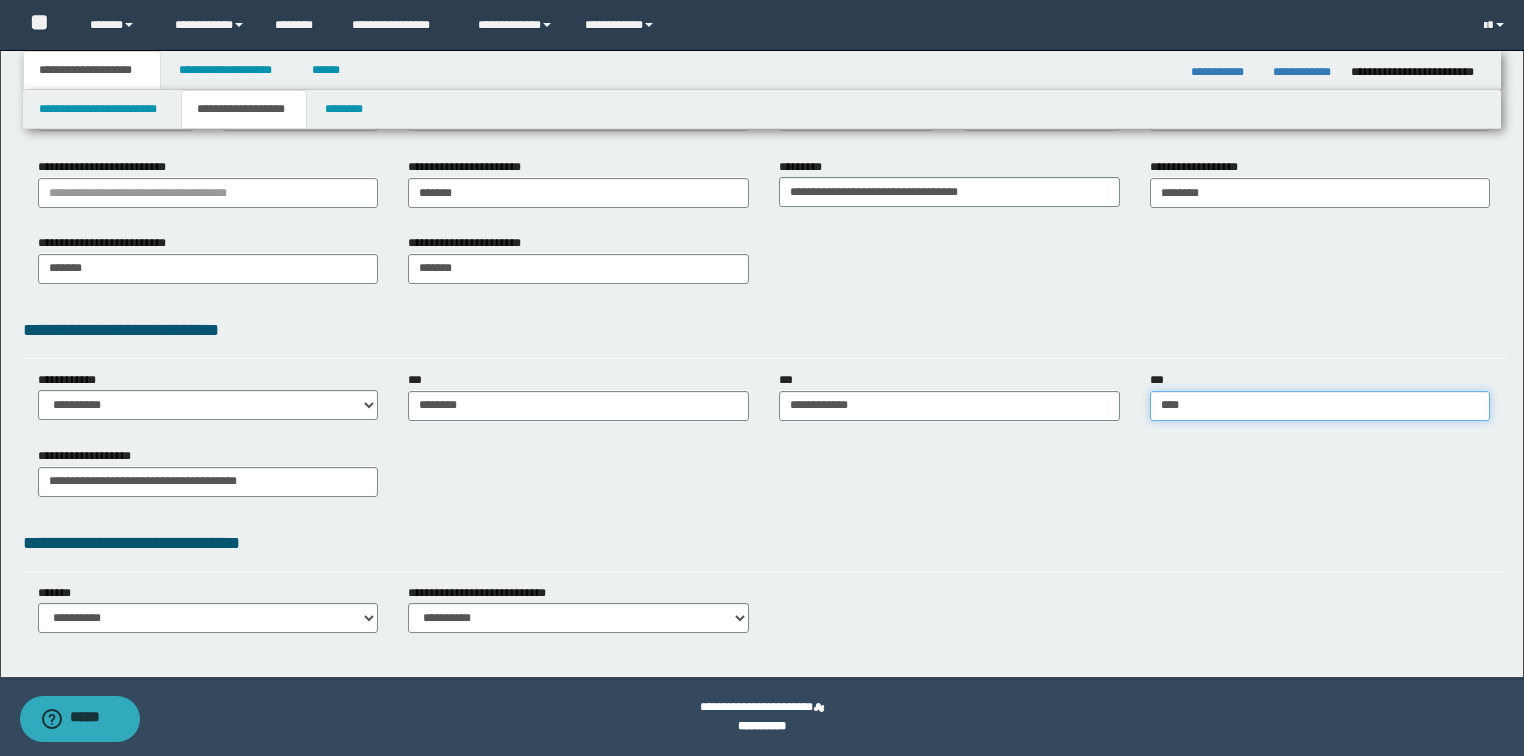 type 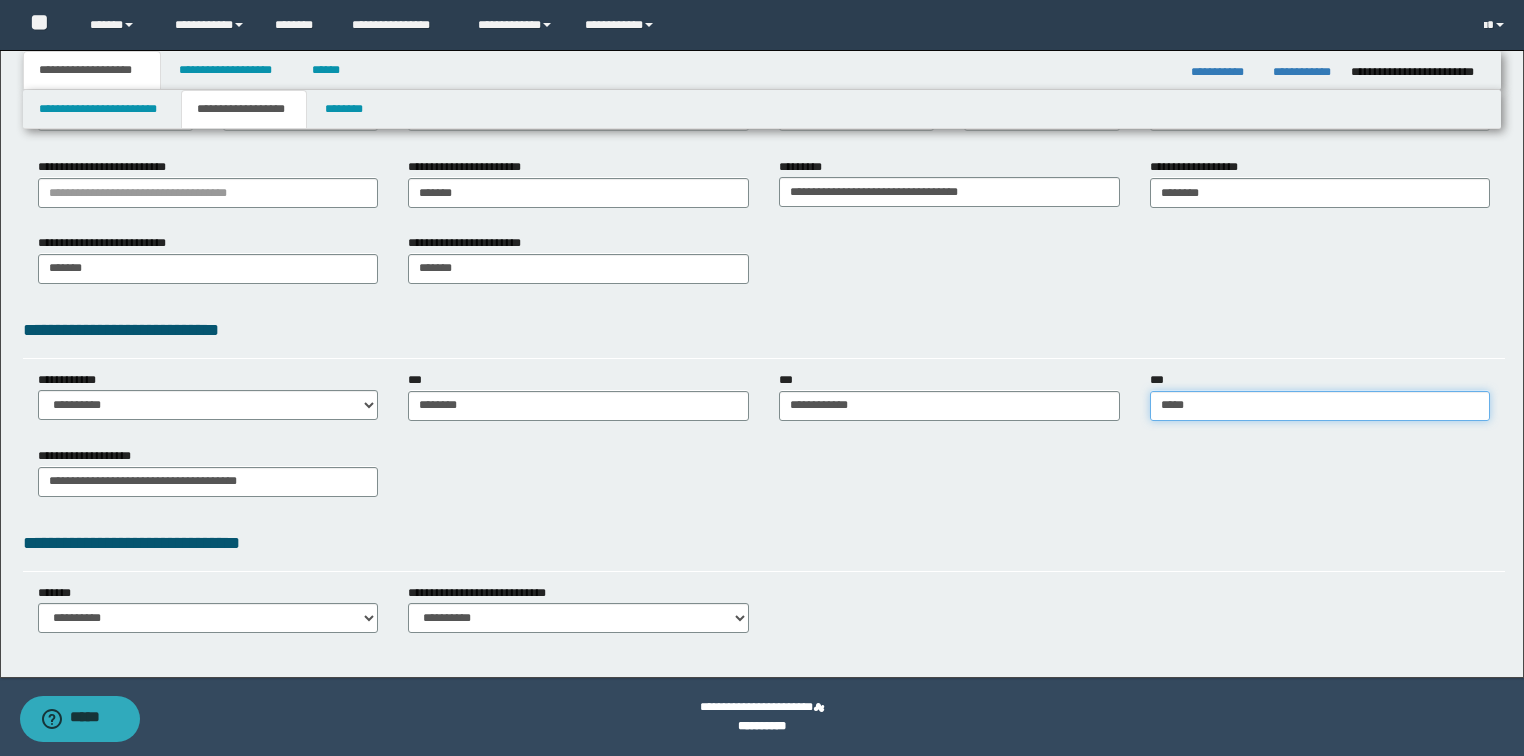 type on "*****" 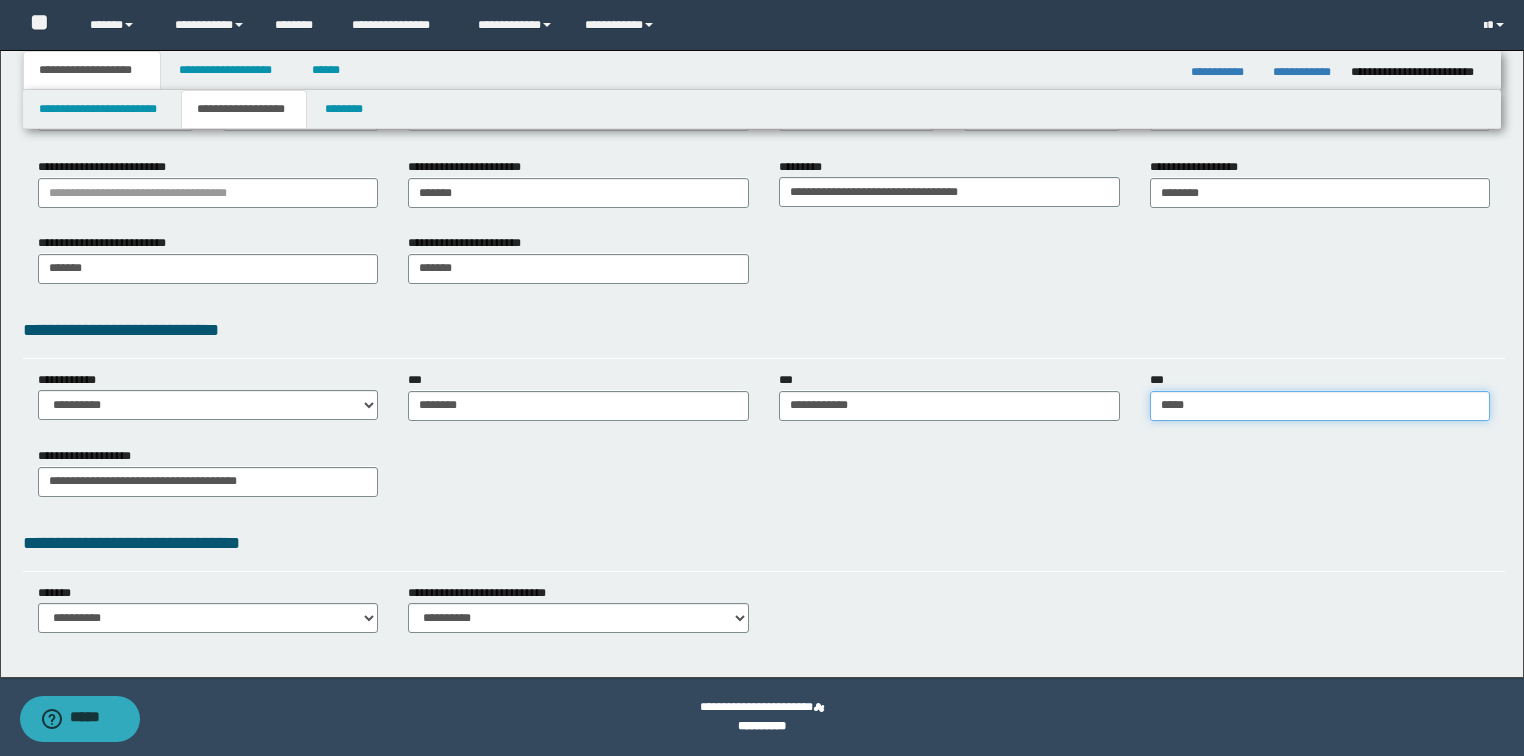 type 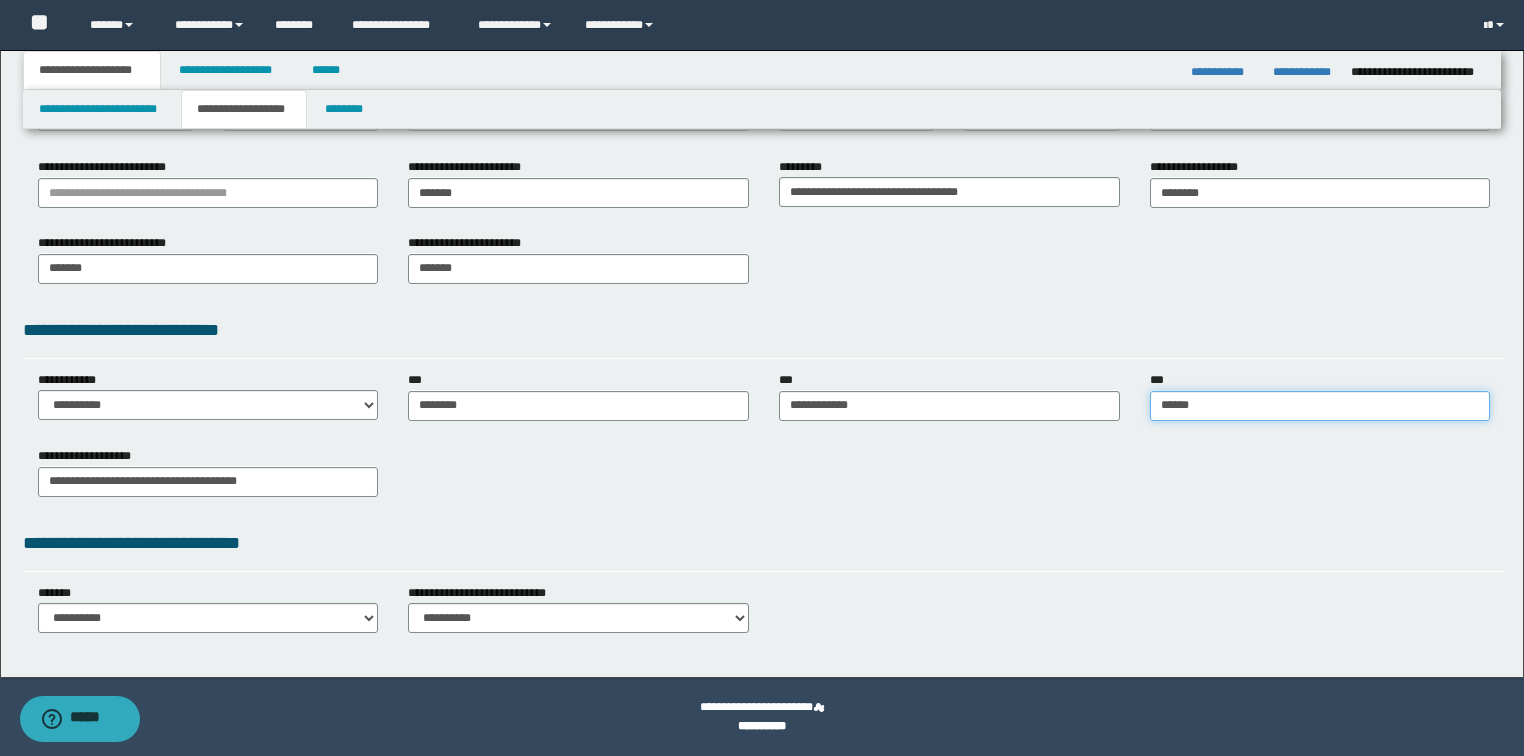 type on "******" 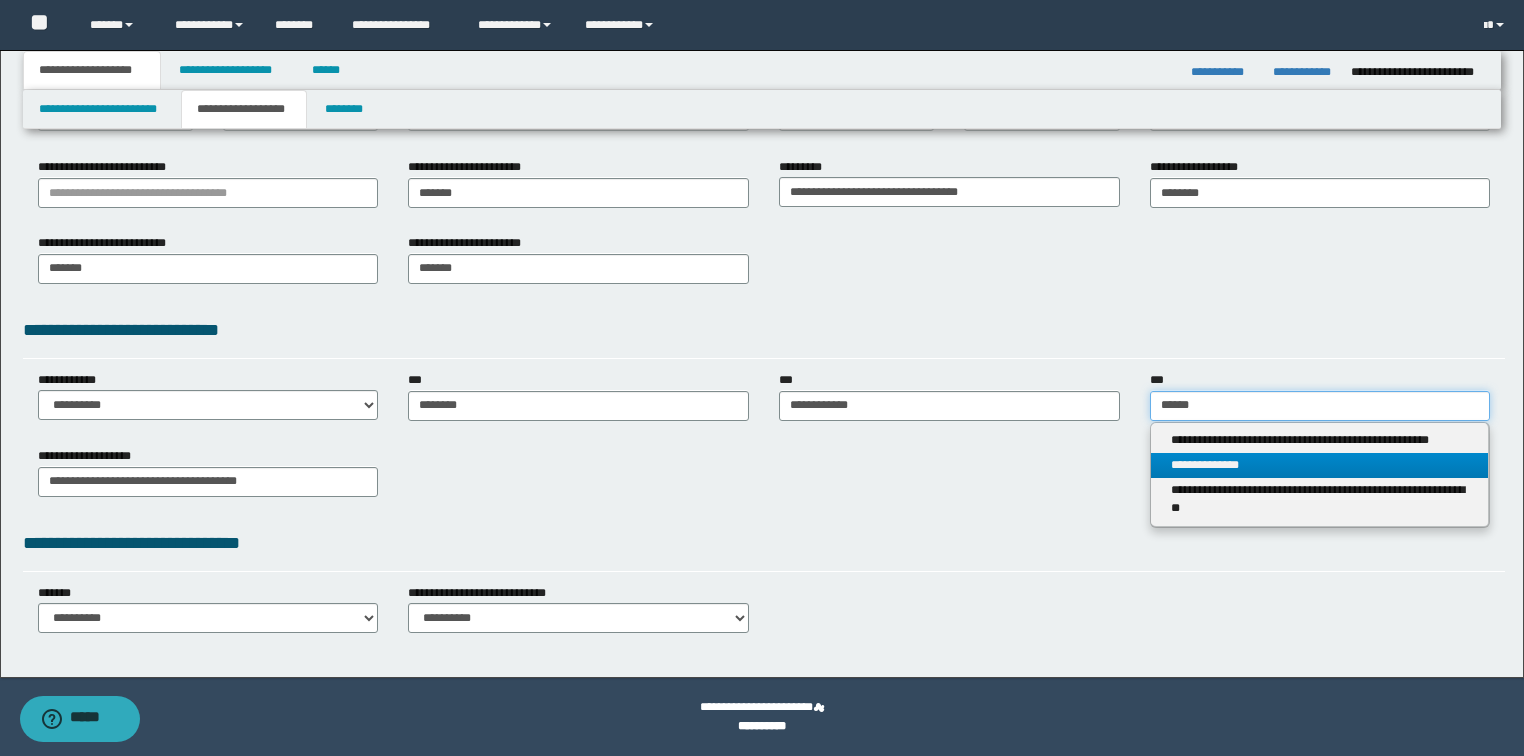type on "******" 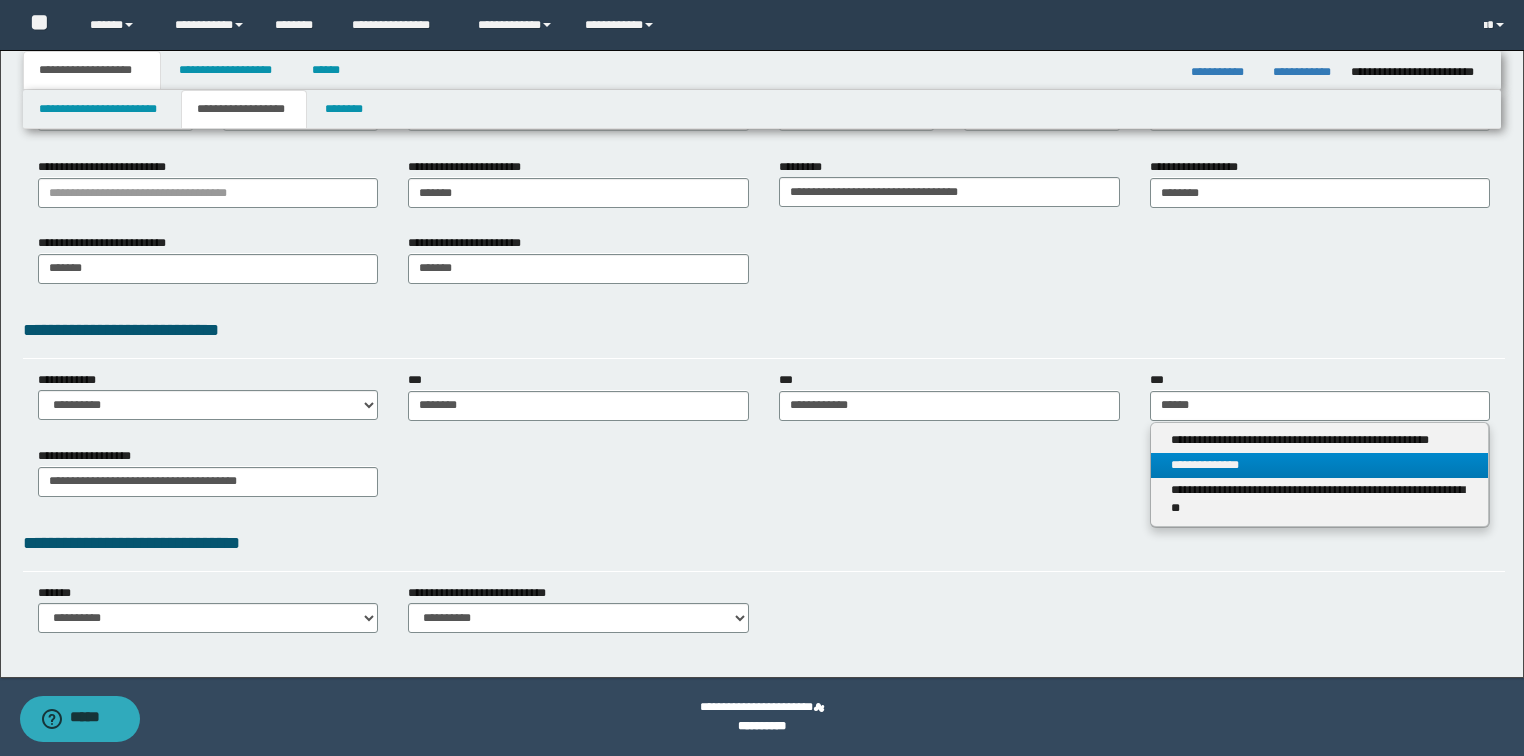click on "**********" at bounding box center (1320, 465) 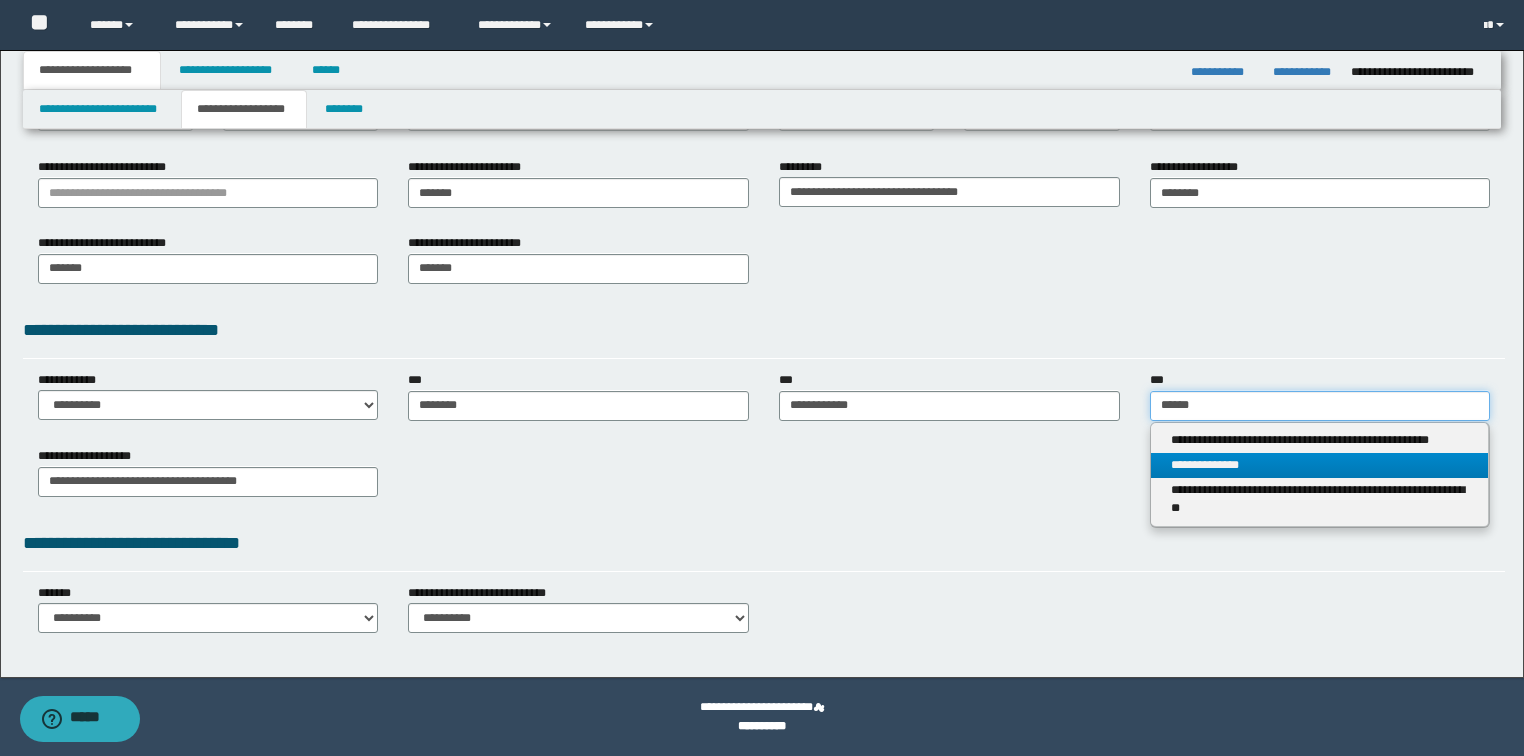 type 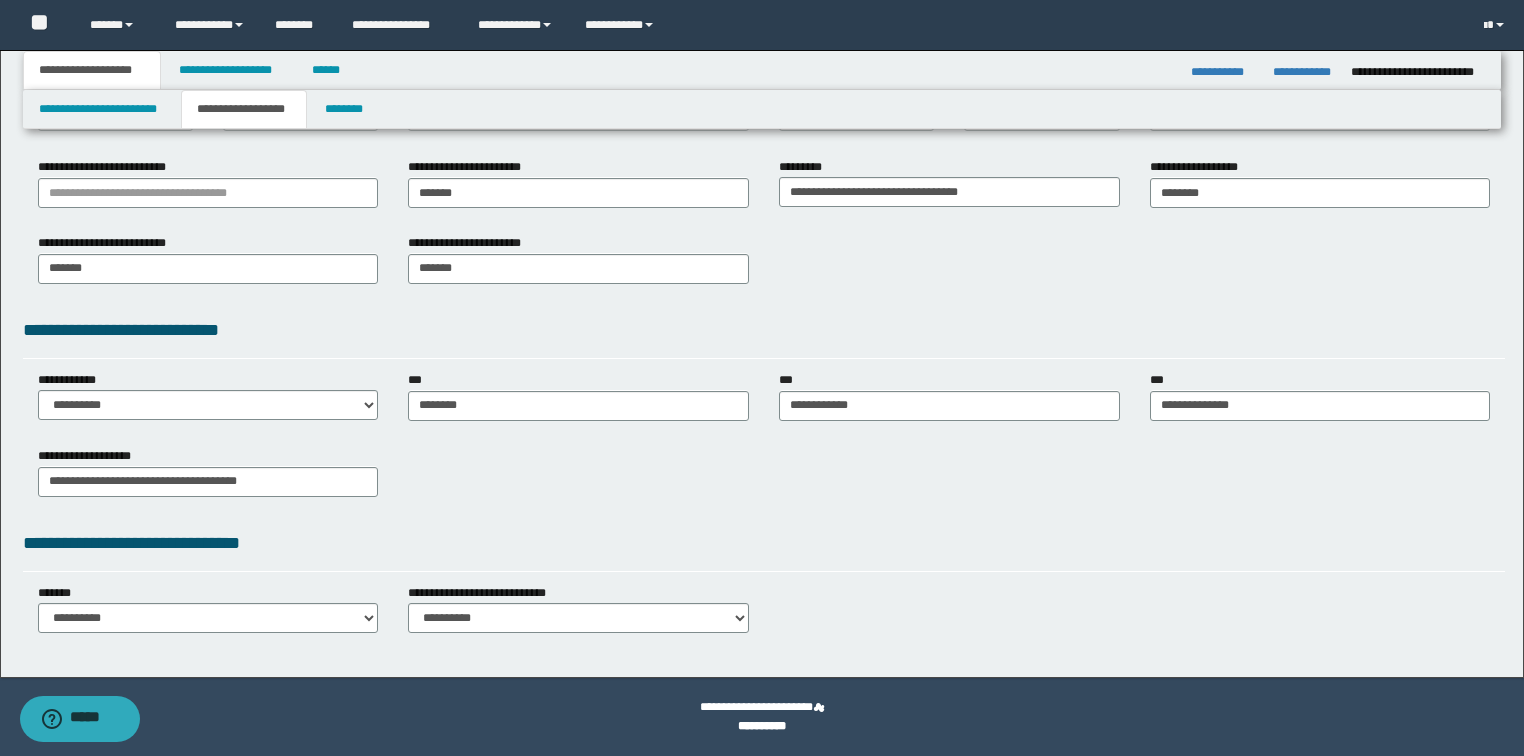 click on "**********" at bounding box center (764, 479) 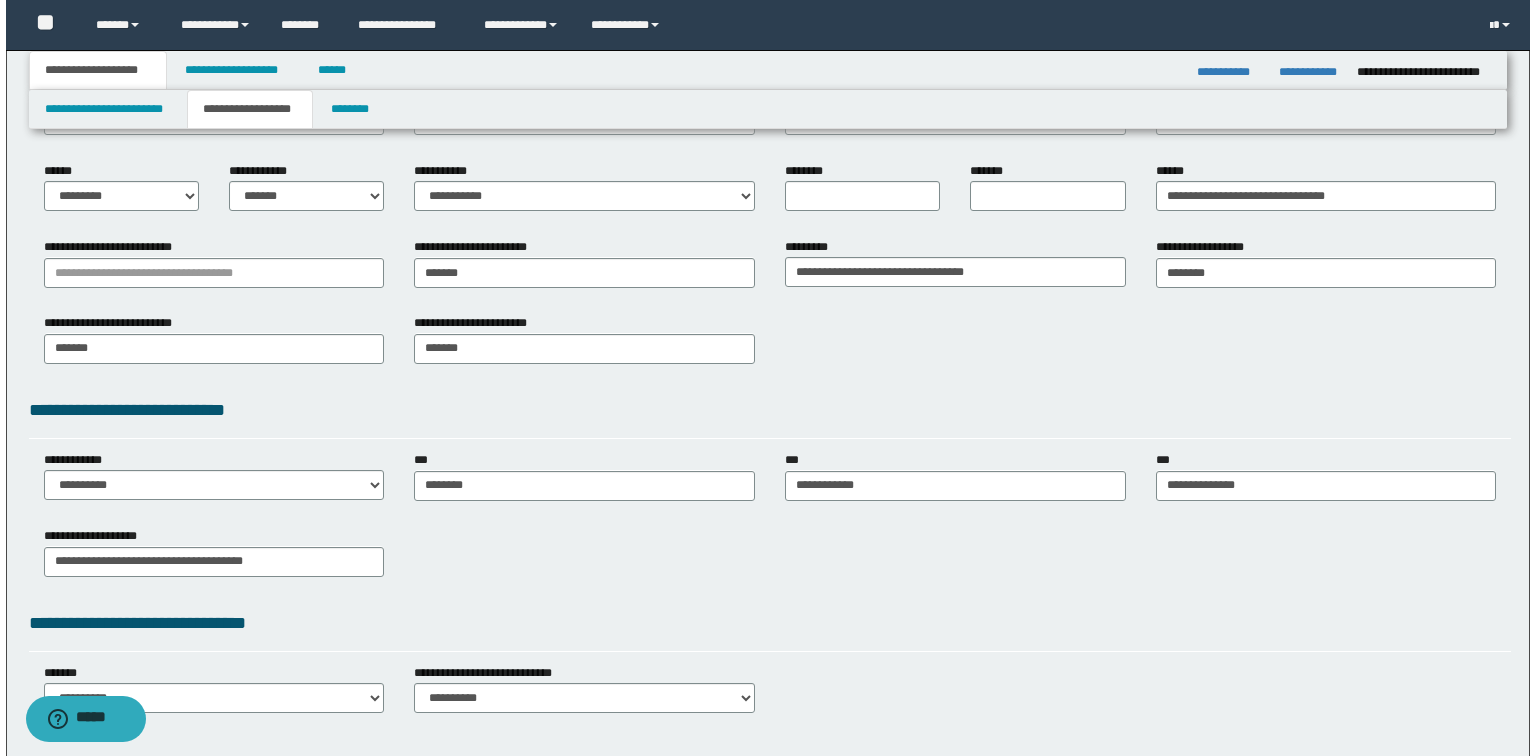 scroll, scrollTop: 0, scrollLeft: 0, axis: both 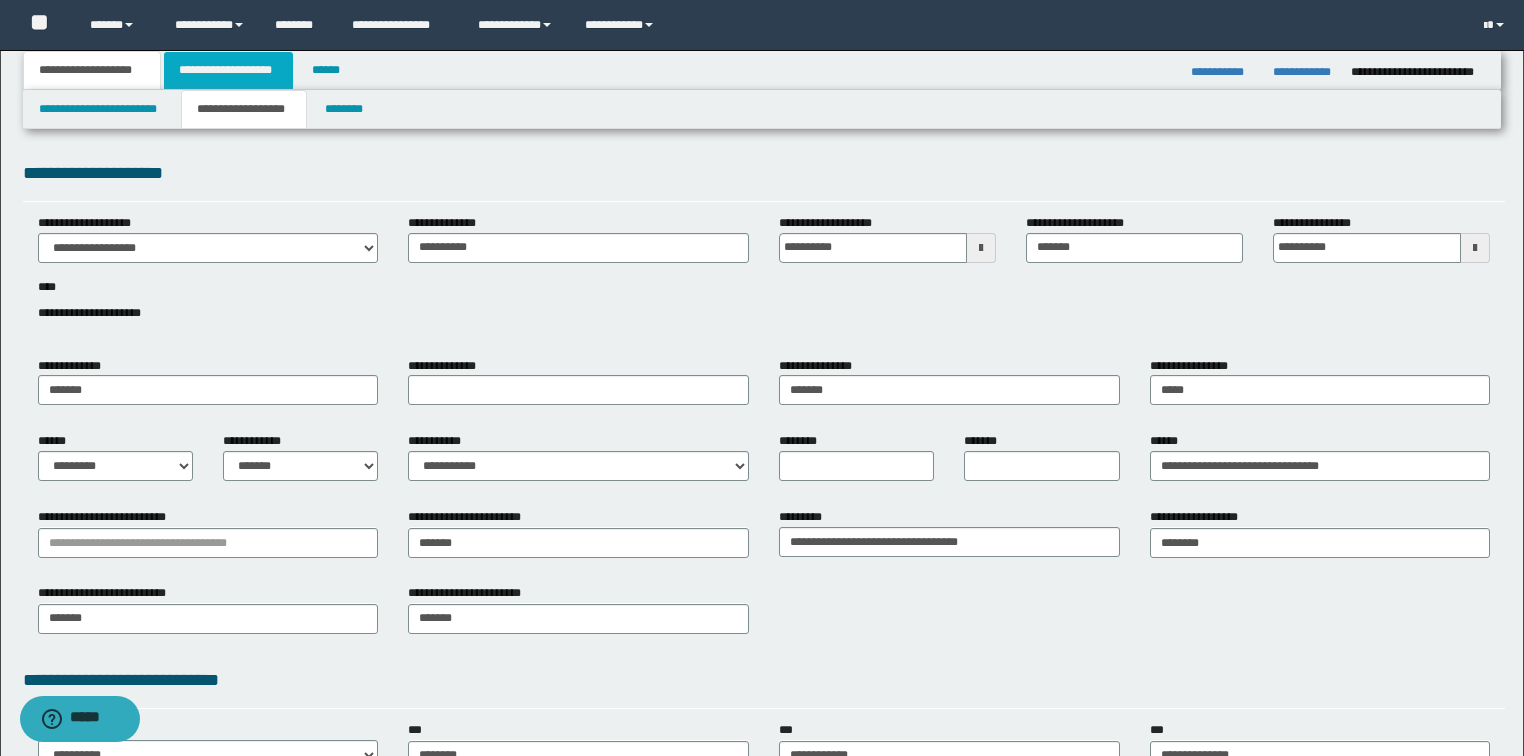 click on "**********" at bounding box center [228, 70] 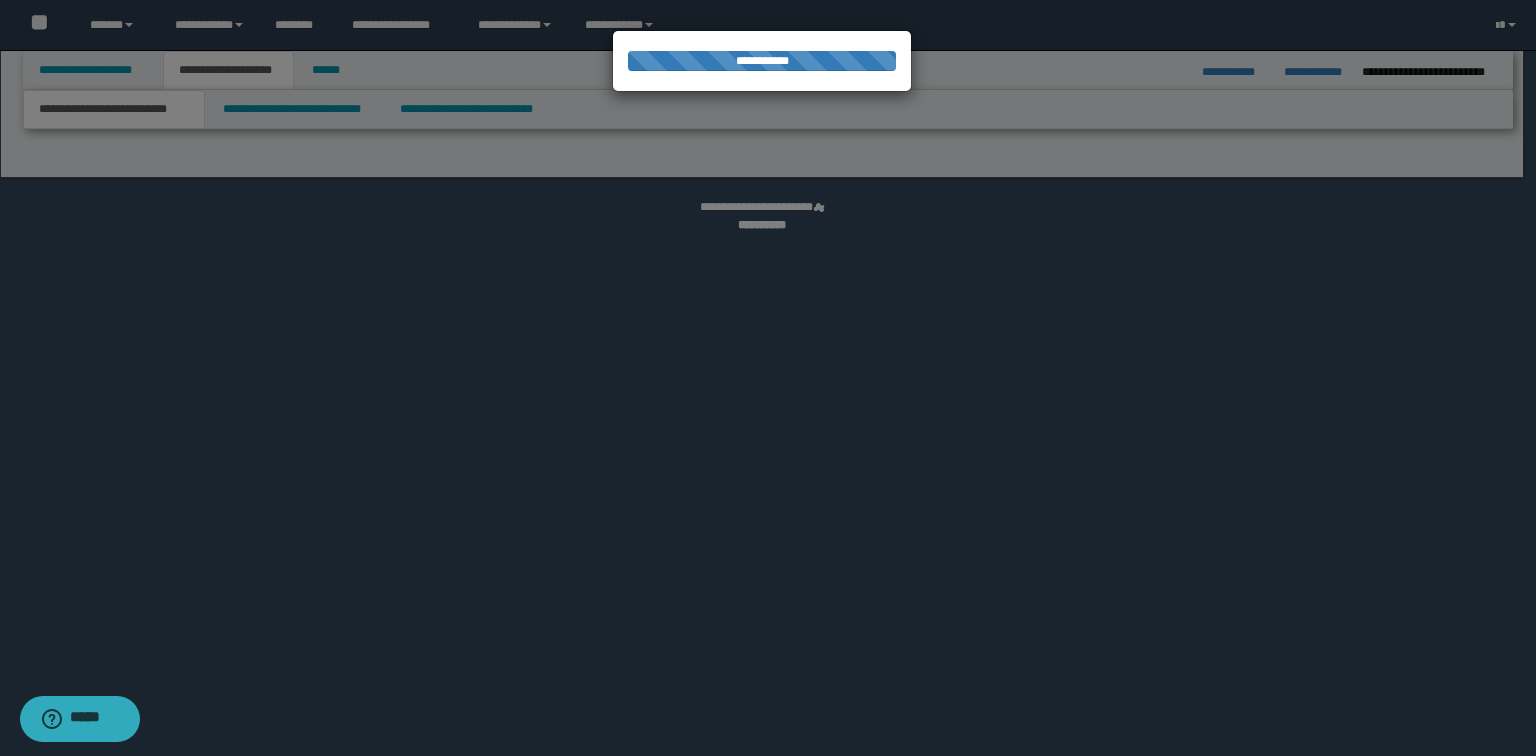 select on "*" 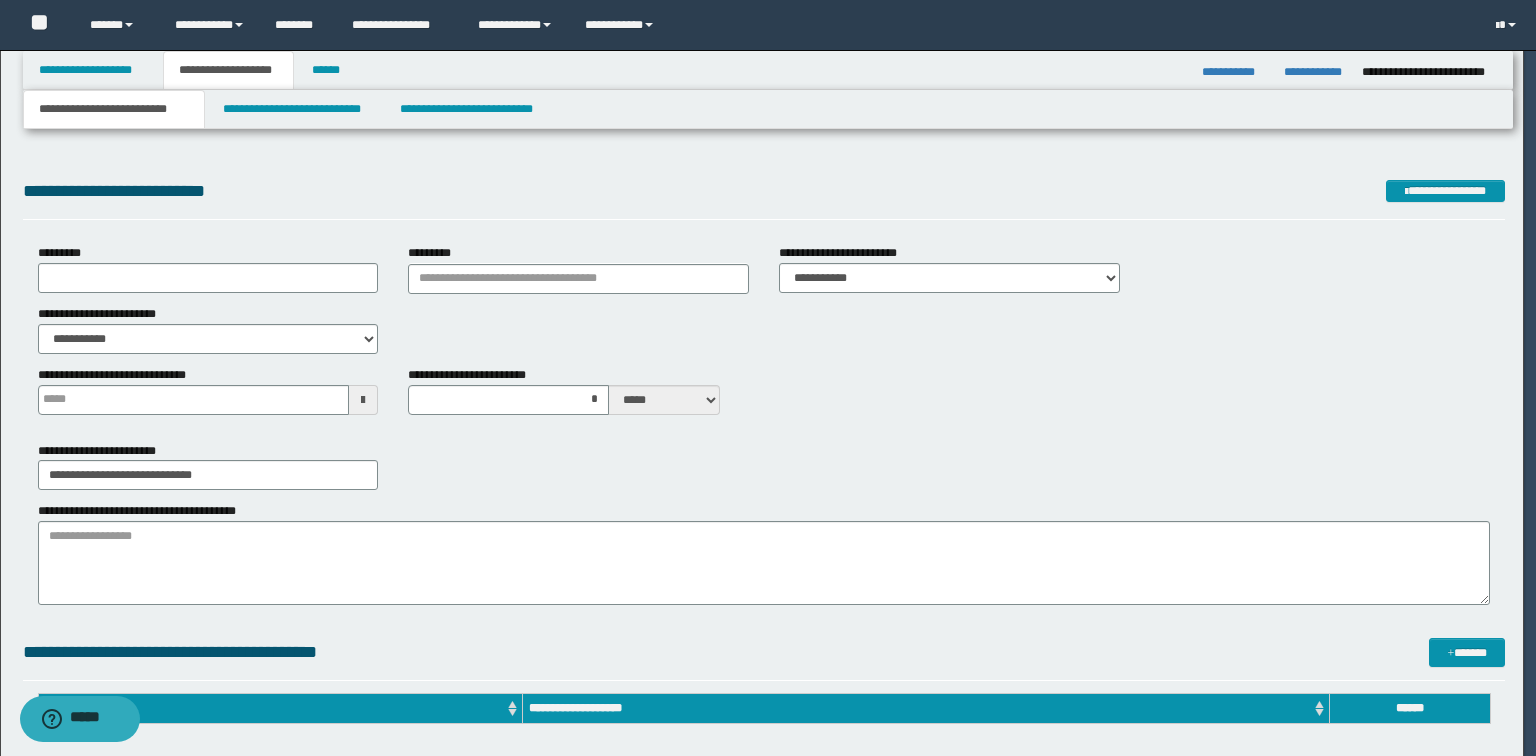 type 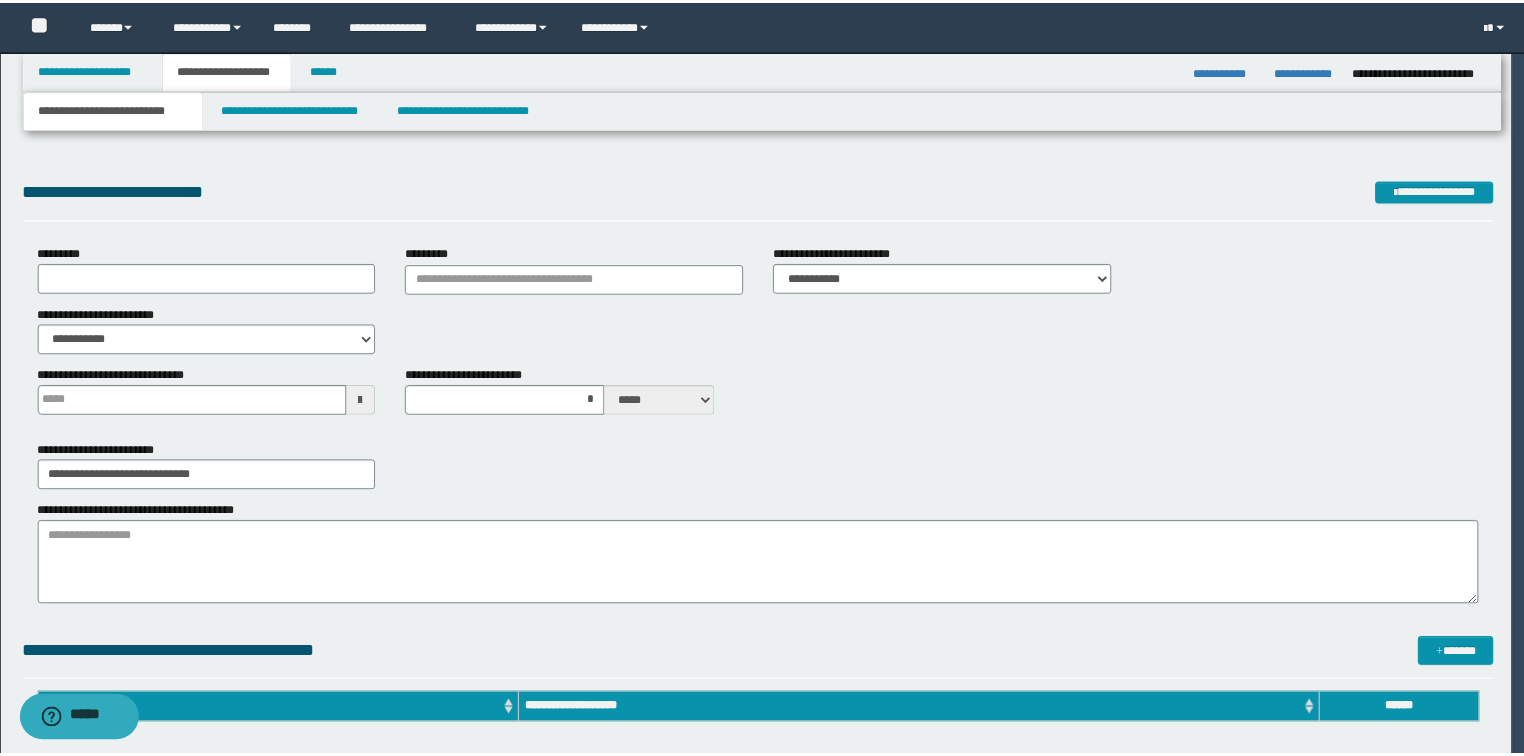 scroll, scrollTop: 0, scrollLeft: 0, axis: both 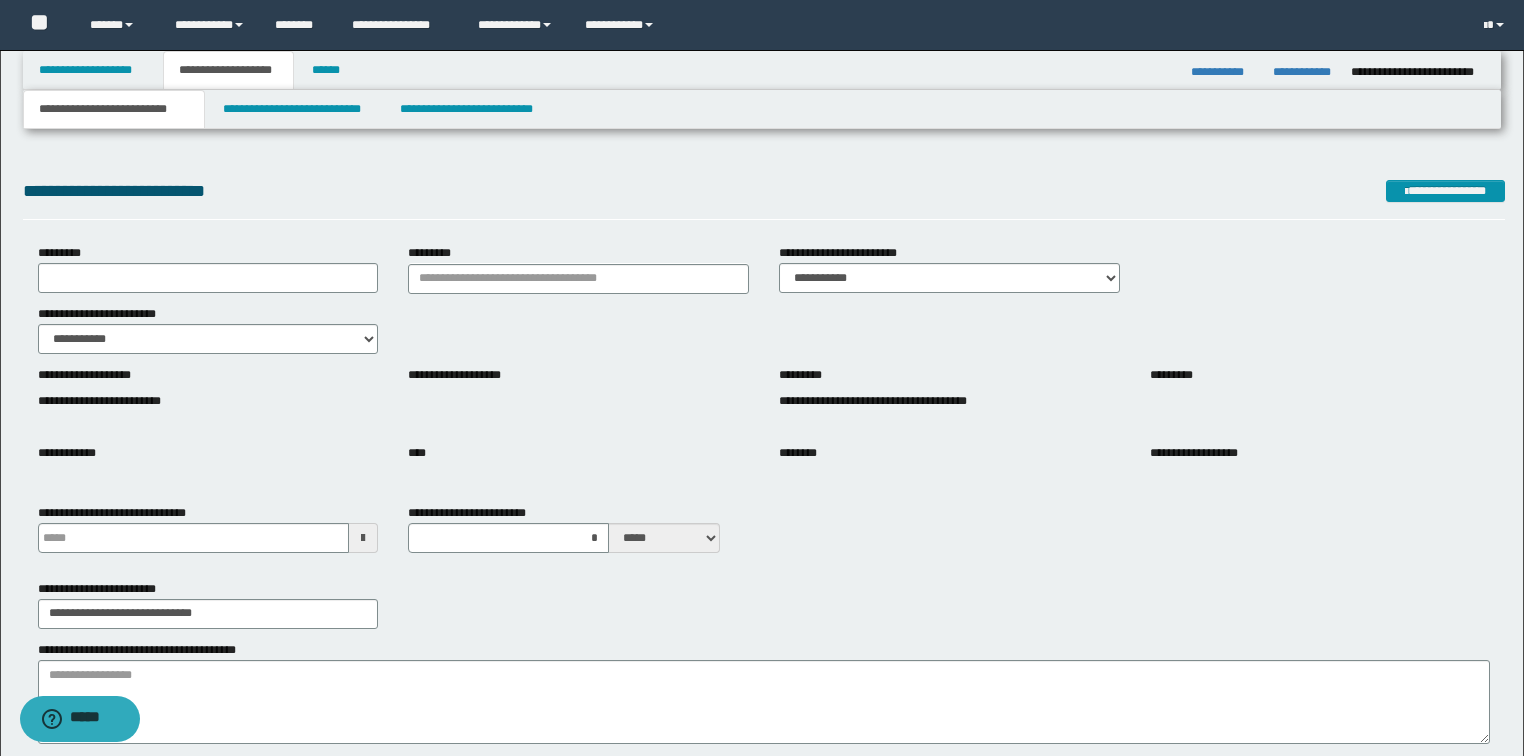 type 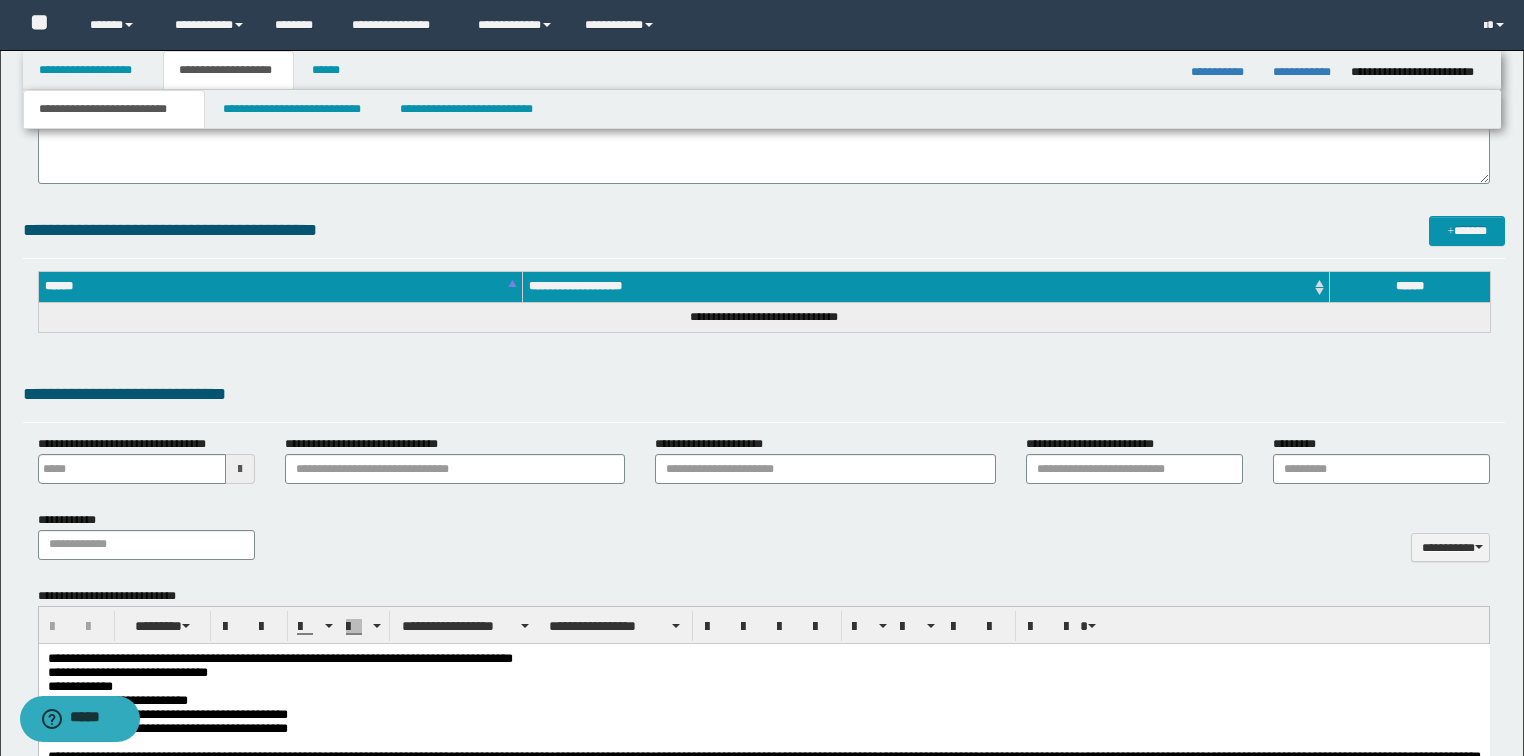 scroll, scrollTop: 960, scrollLeft: 0, axis: vertical 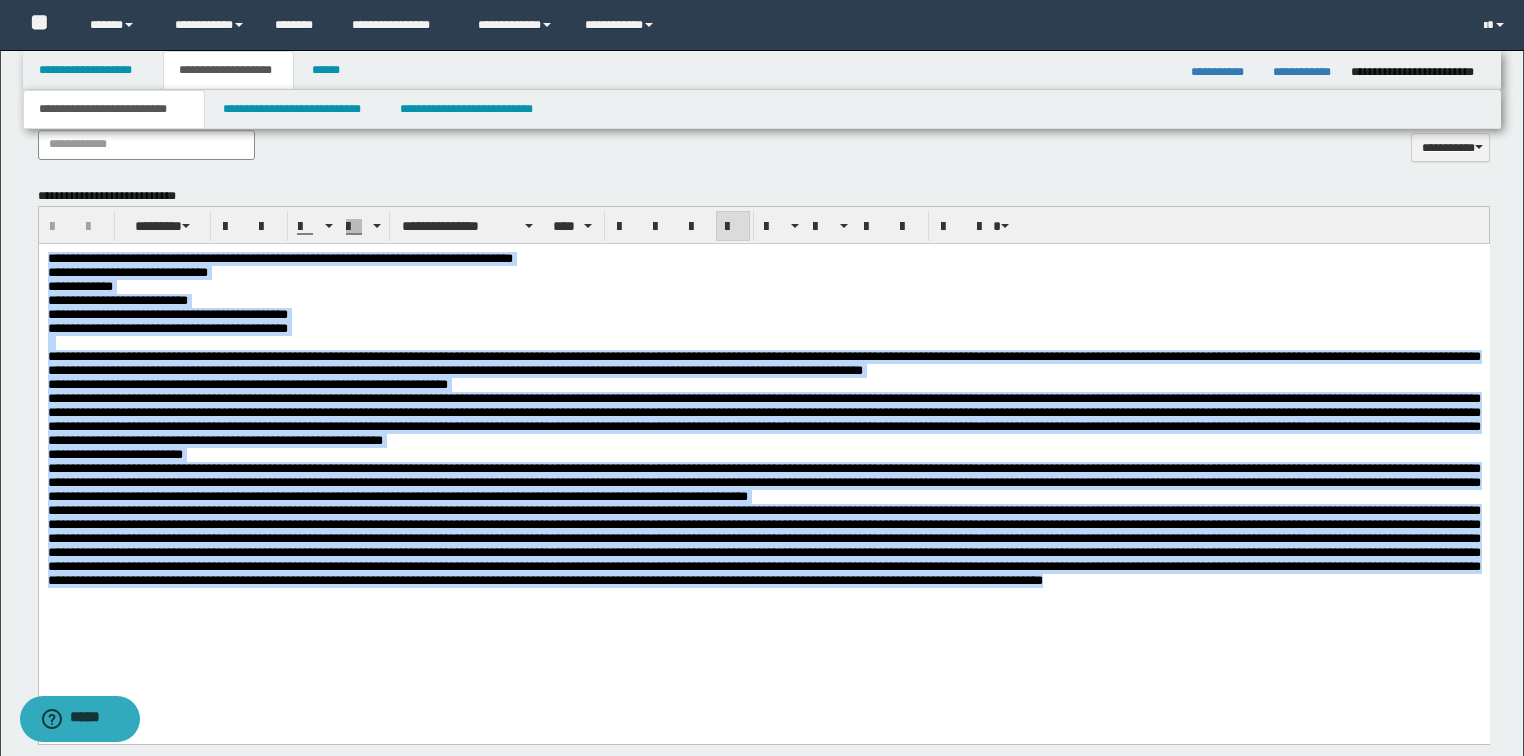 drag, startPoint x: 47, startPoint y: 256, endPoint x: 1455, endPoint y: 636, distance: 1458.3772 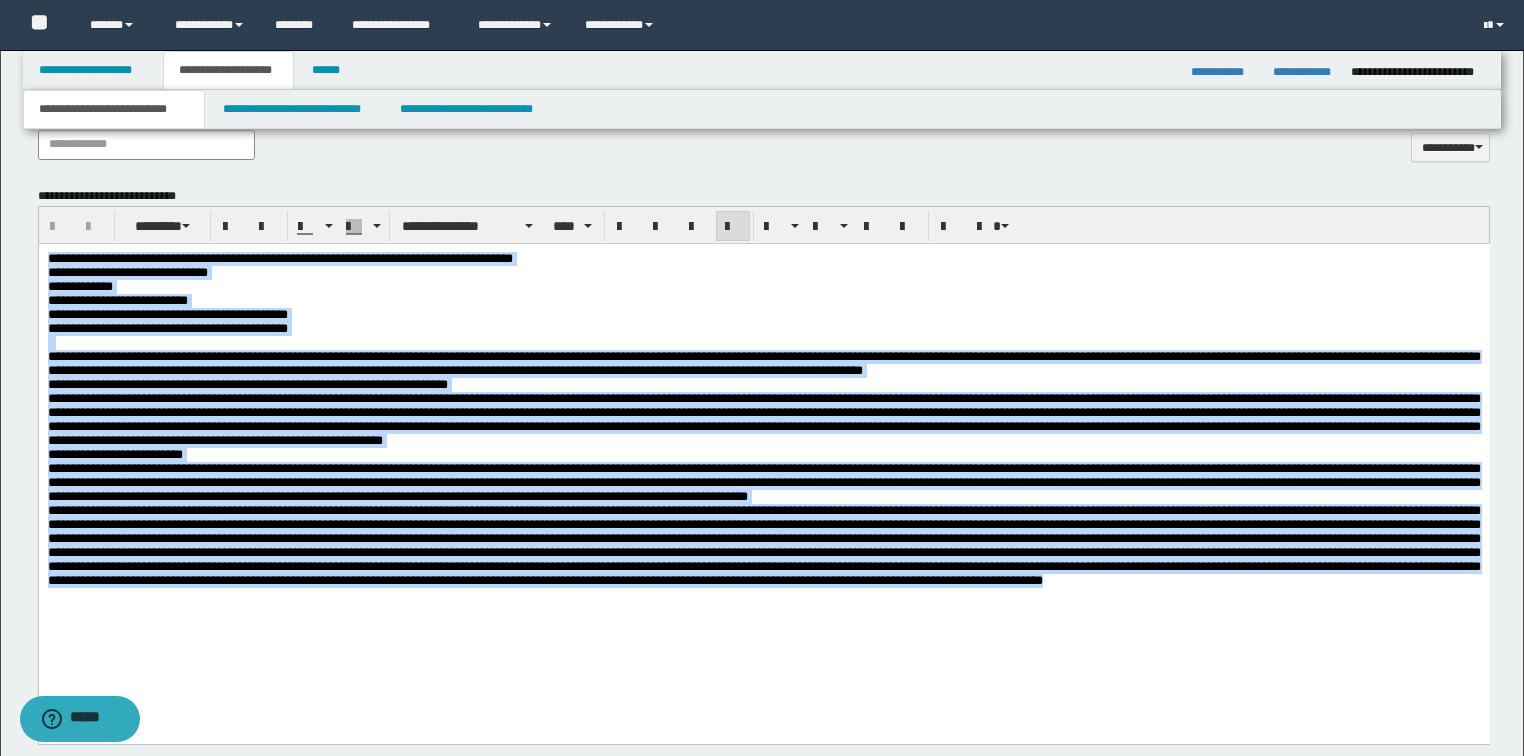 click on "[FIRST] [LAST] [STREET] [CITY], [STATE] [ZIP] [PHONE] [EMAIL] [SSN] [CREDIT_CARD] [PASSPORT_NUMBER]" at bounding box center (763, 444) 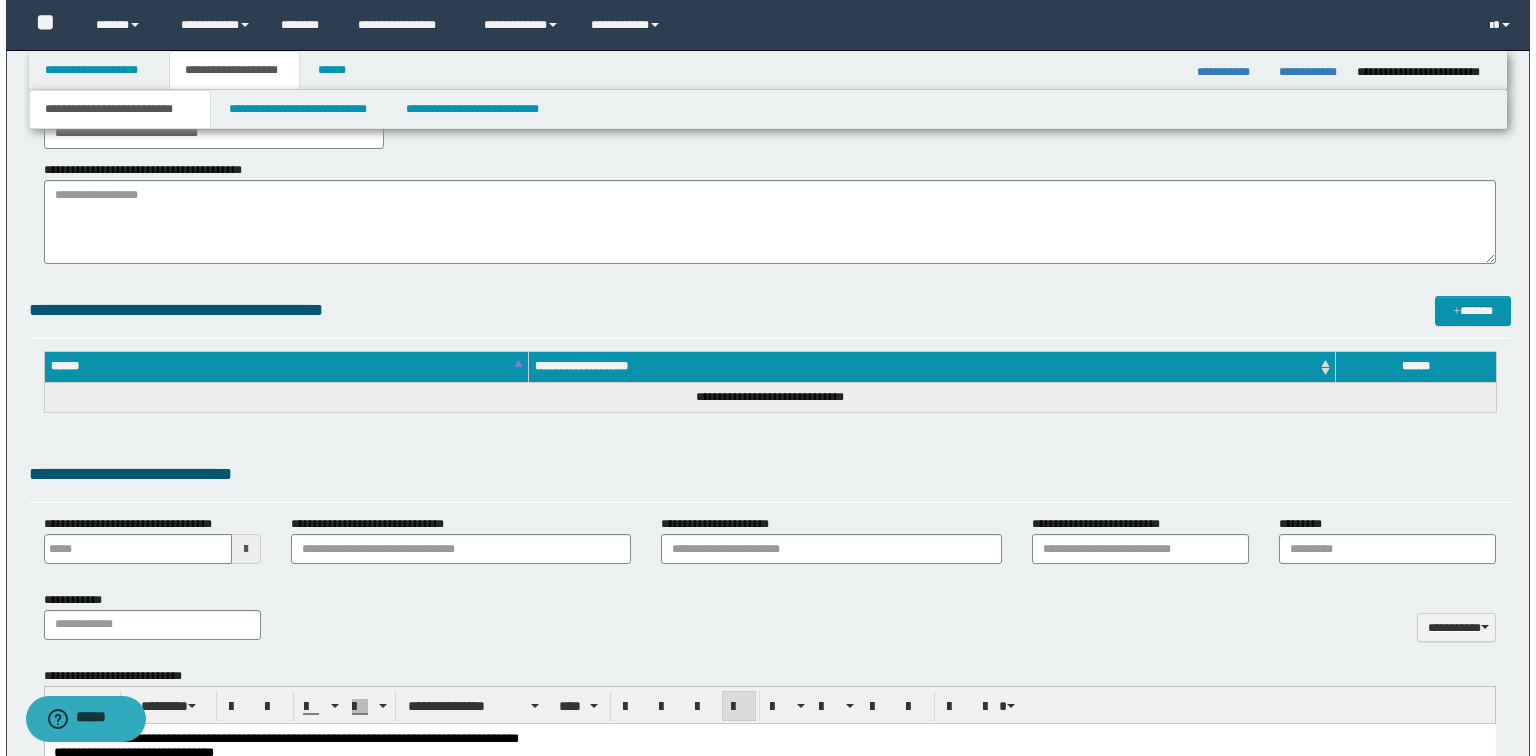 scroll, scrollTop: 0, scrollLeft: 0, axis: both 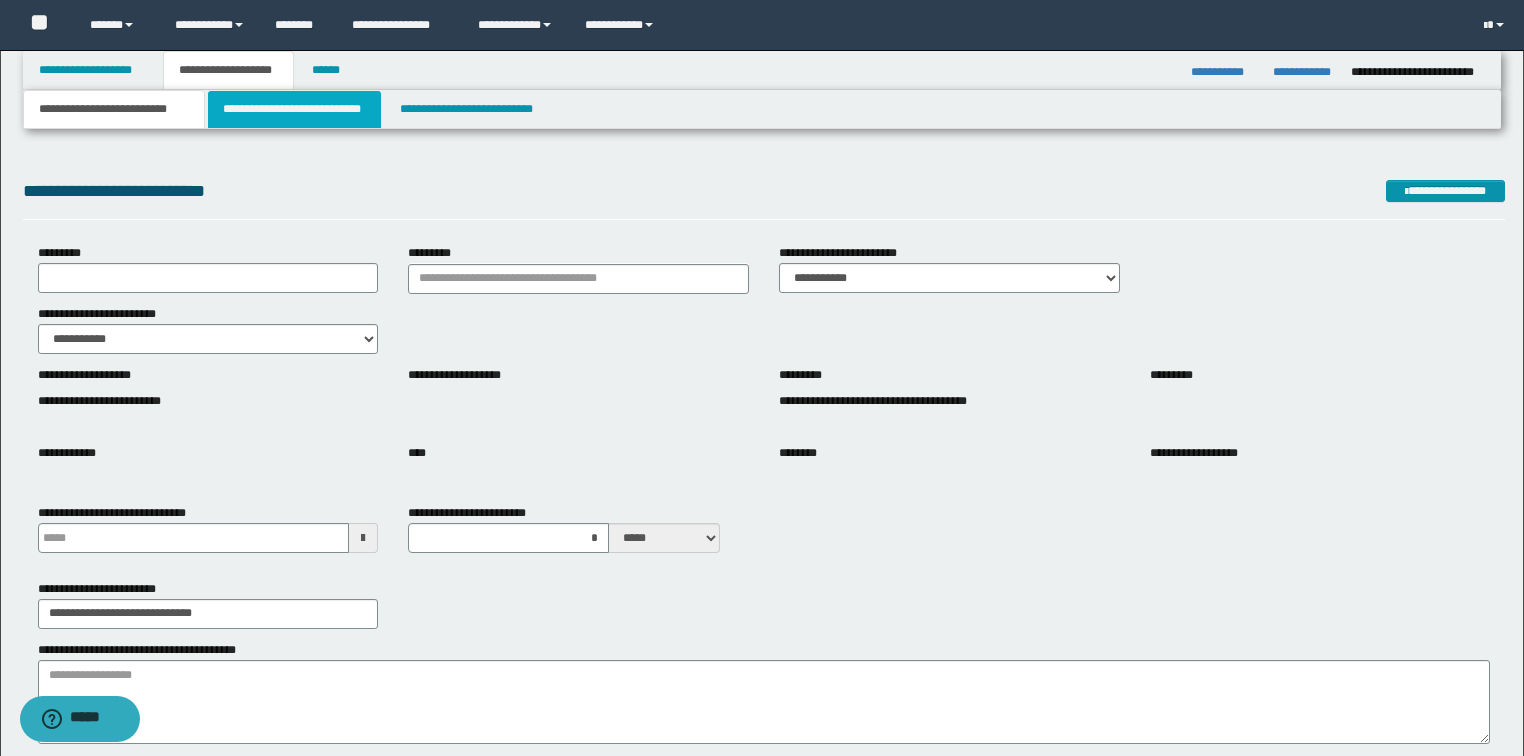 click on "**********" at bounding box center [294, 109] 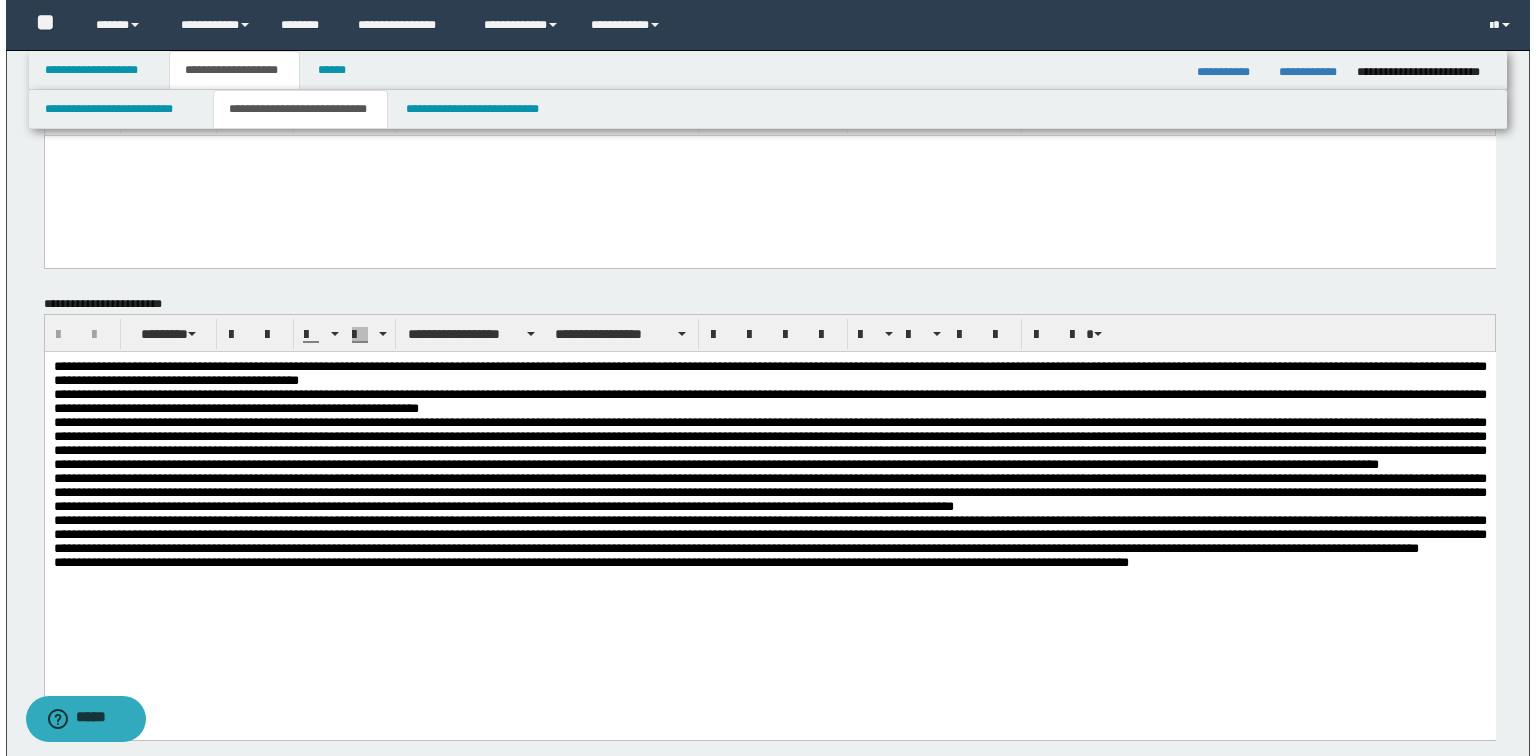 scroll, scrollTop: 0, scrollLeft: 0, axis: both 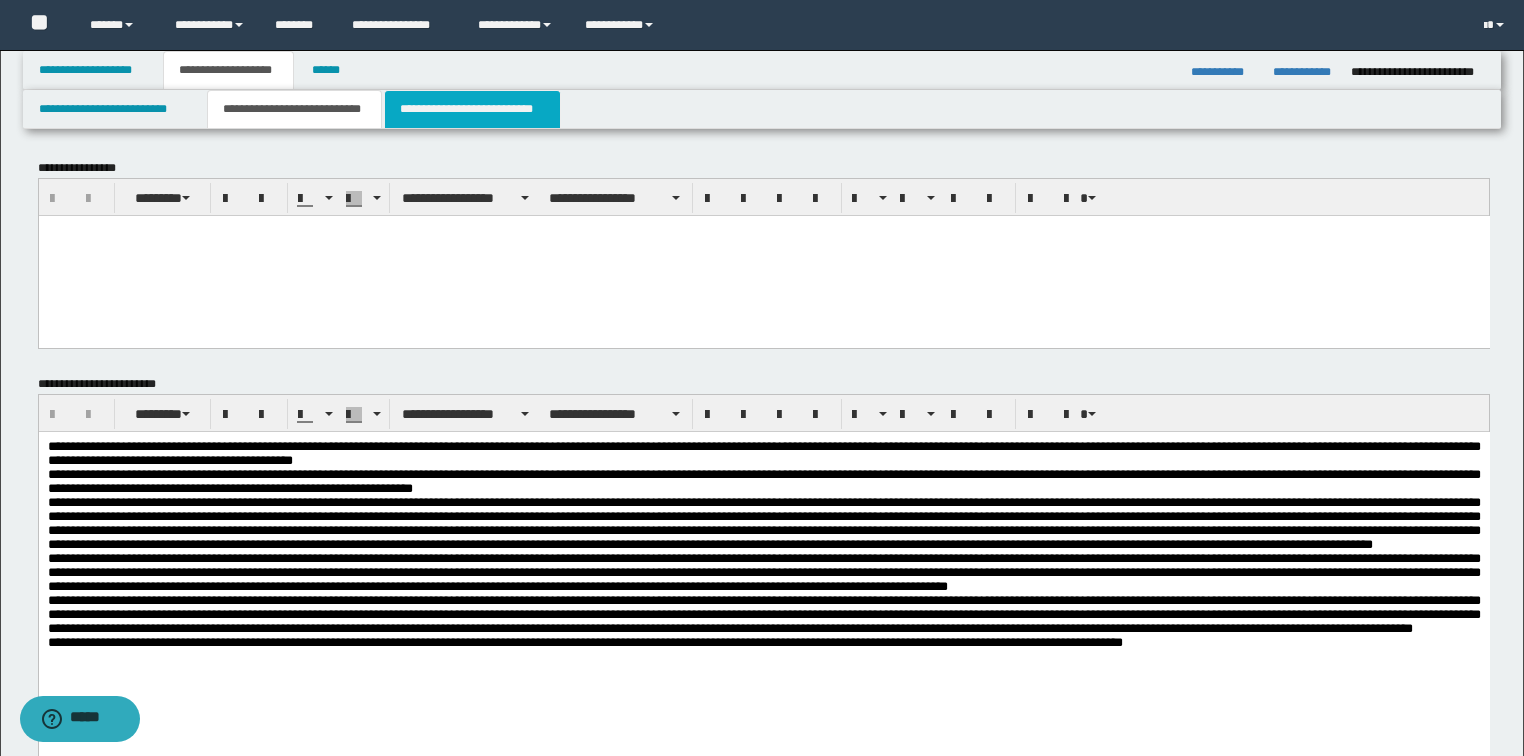 click on "**********" at bounding box center (472, 109) 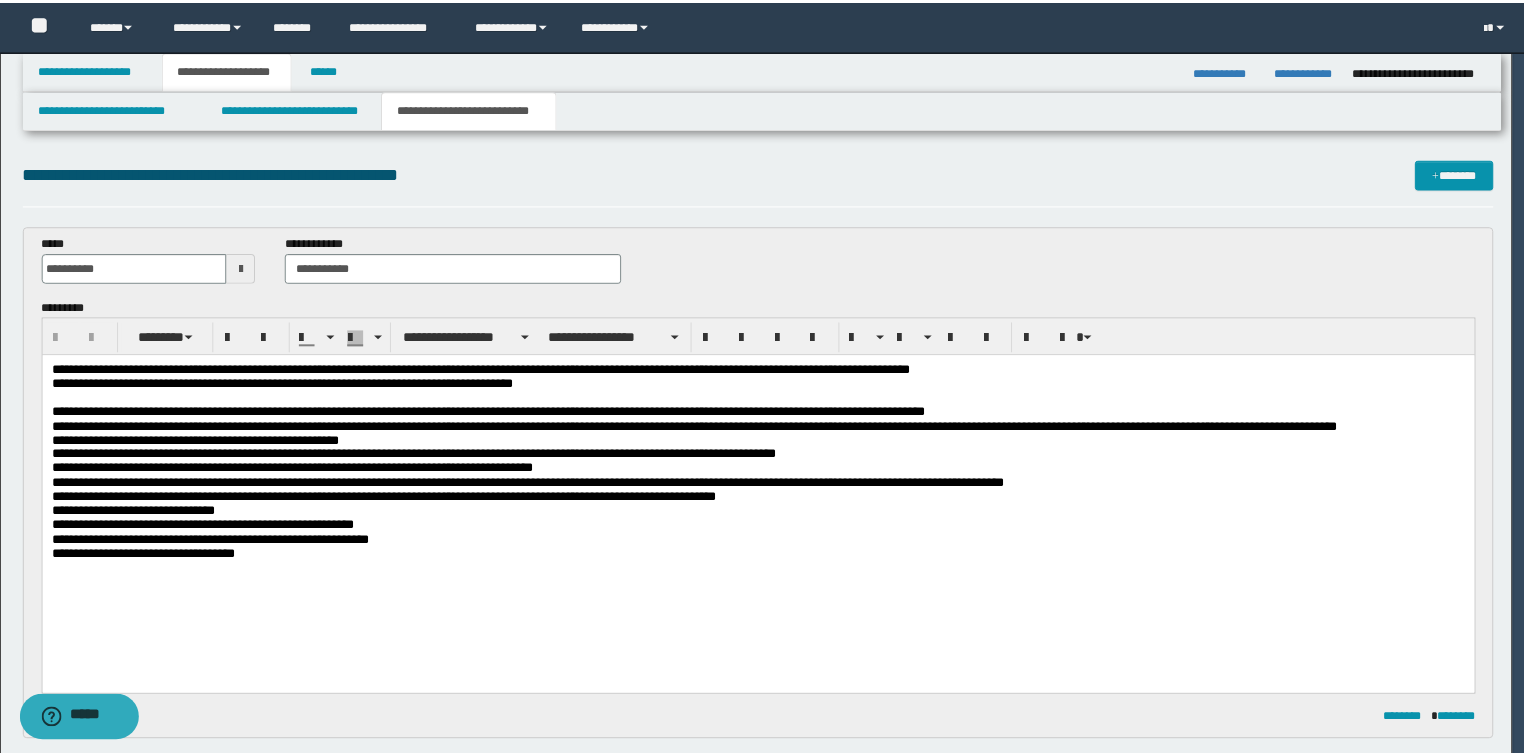 scroll, scrollTop: 0, scrollLeft: 0, axis: both 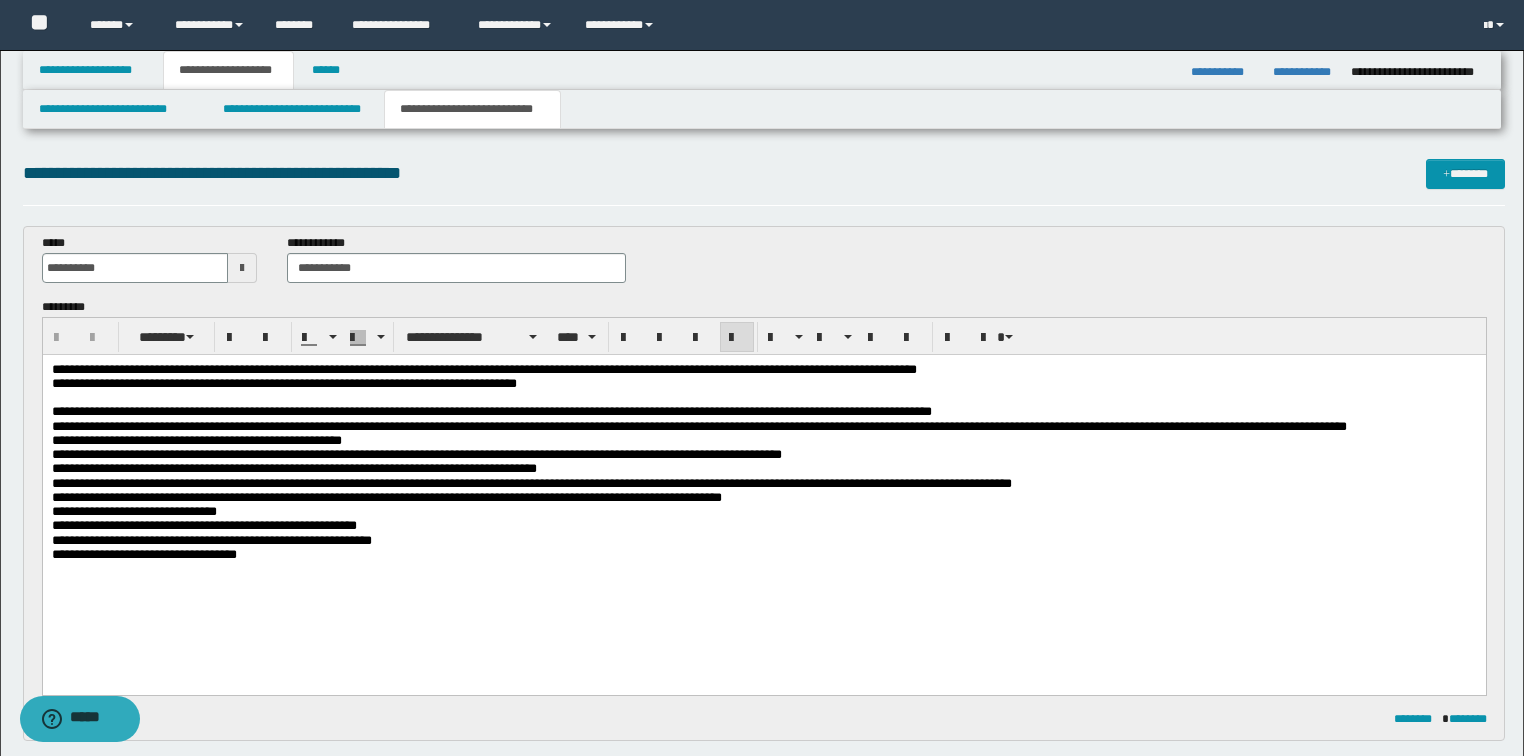 click on "**********" at bounding box center [698, 425] 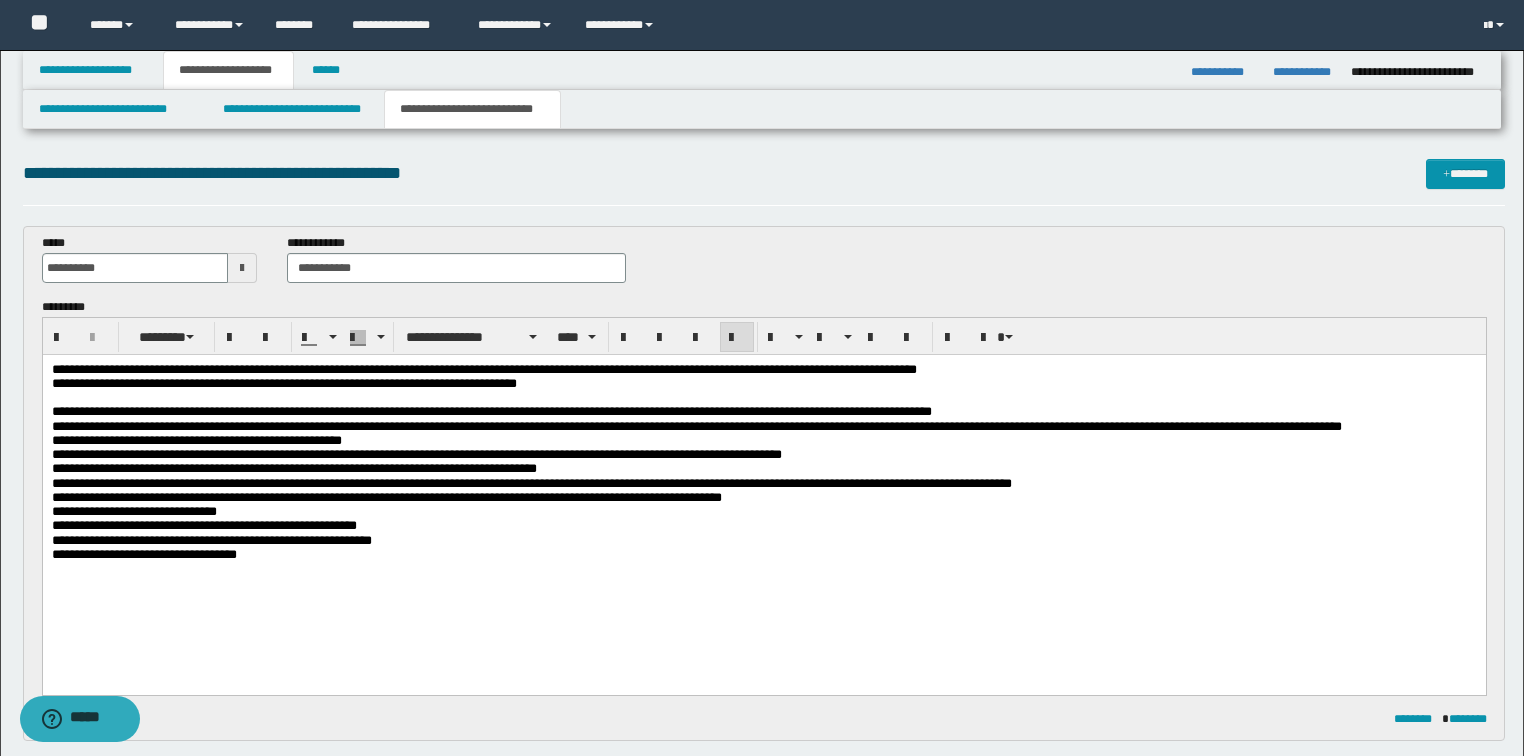 click on "**********" at bounding box center (696, 425) 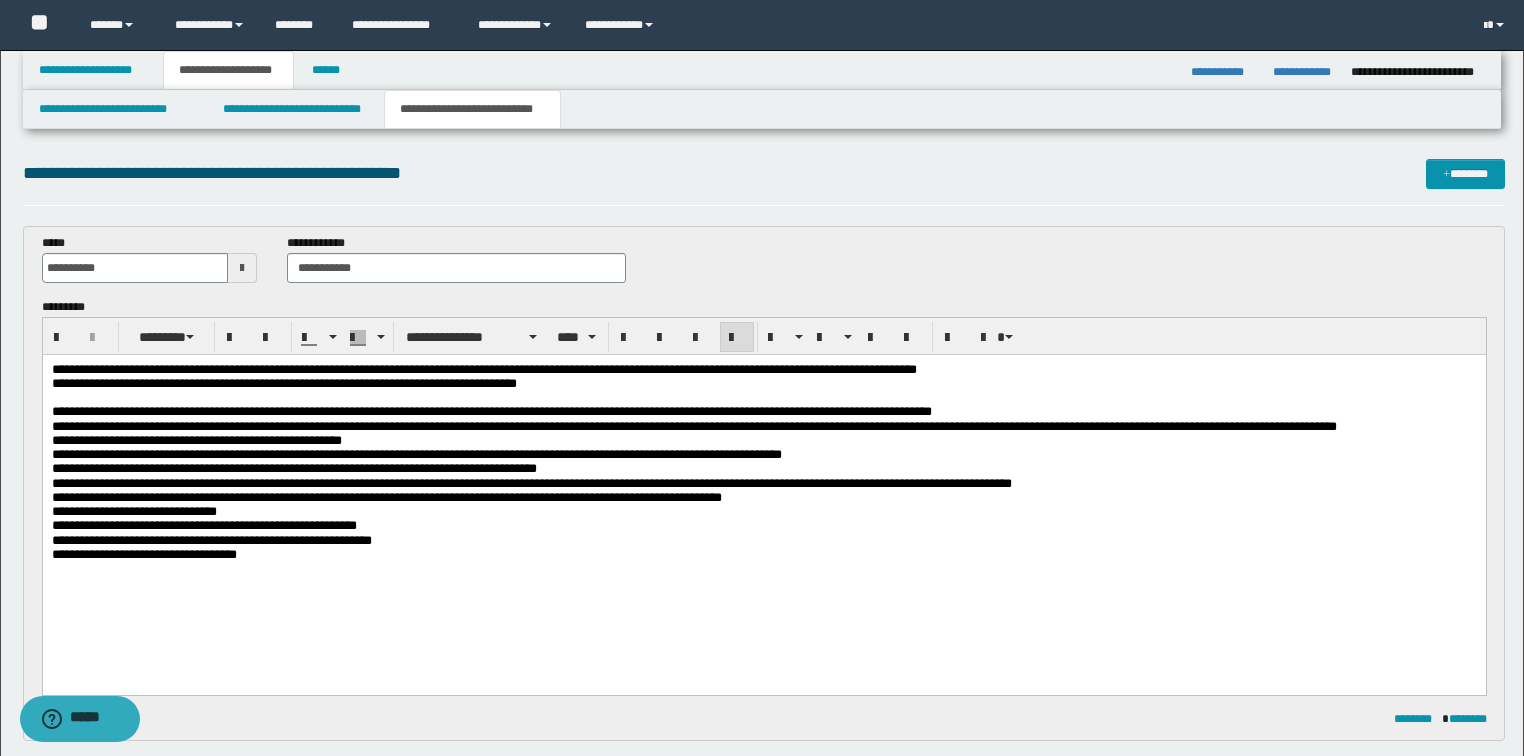 click on "**********" at bounding box center (693, 425) 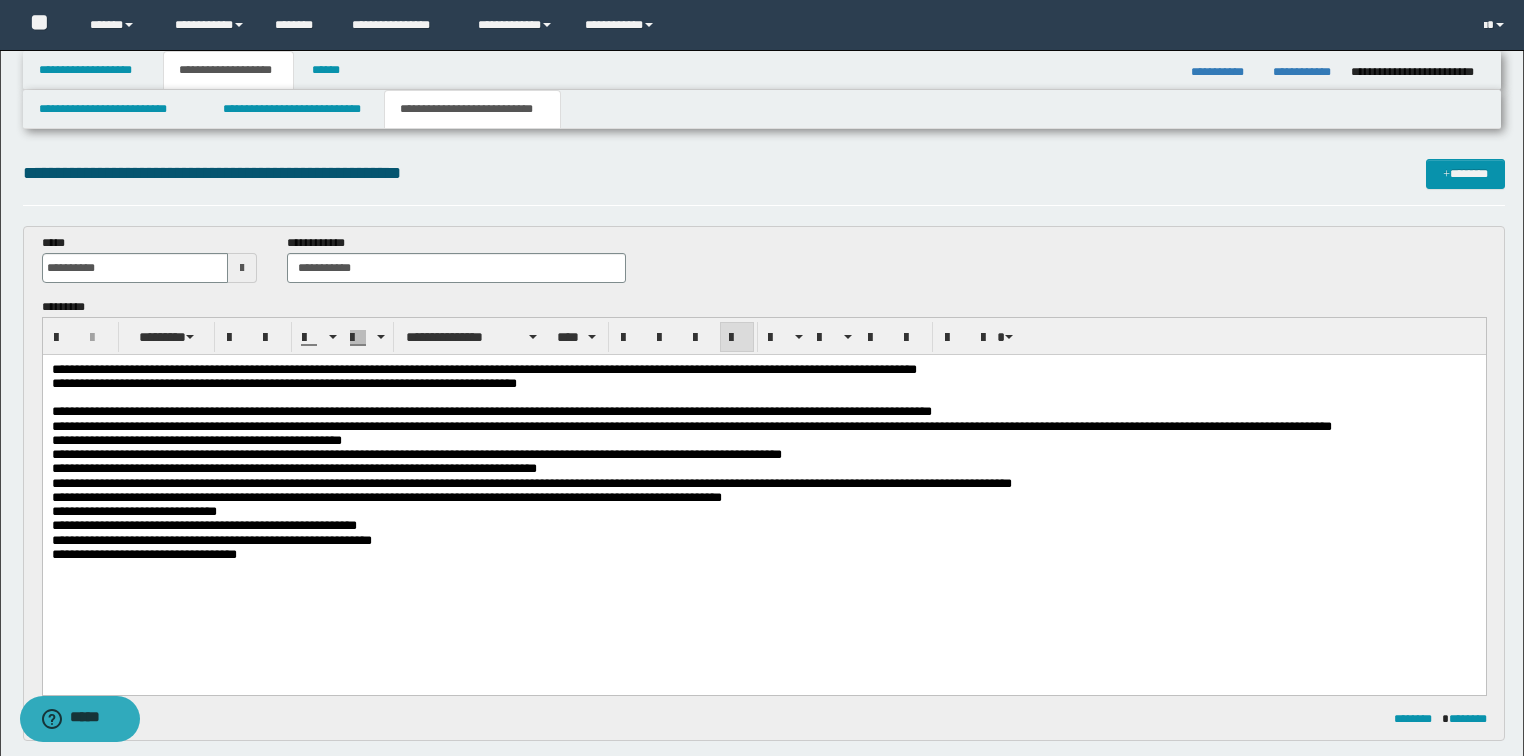 click on "**********" at bounding box center [491, 410] 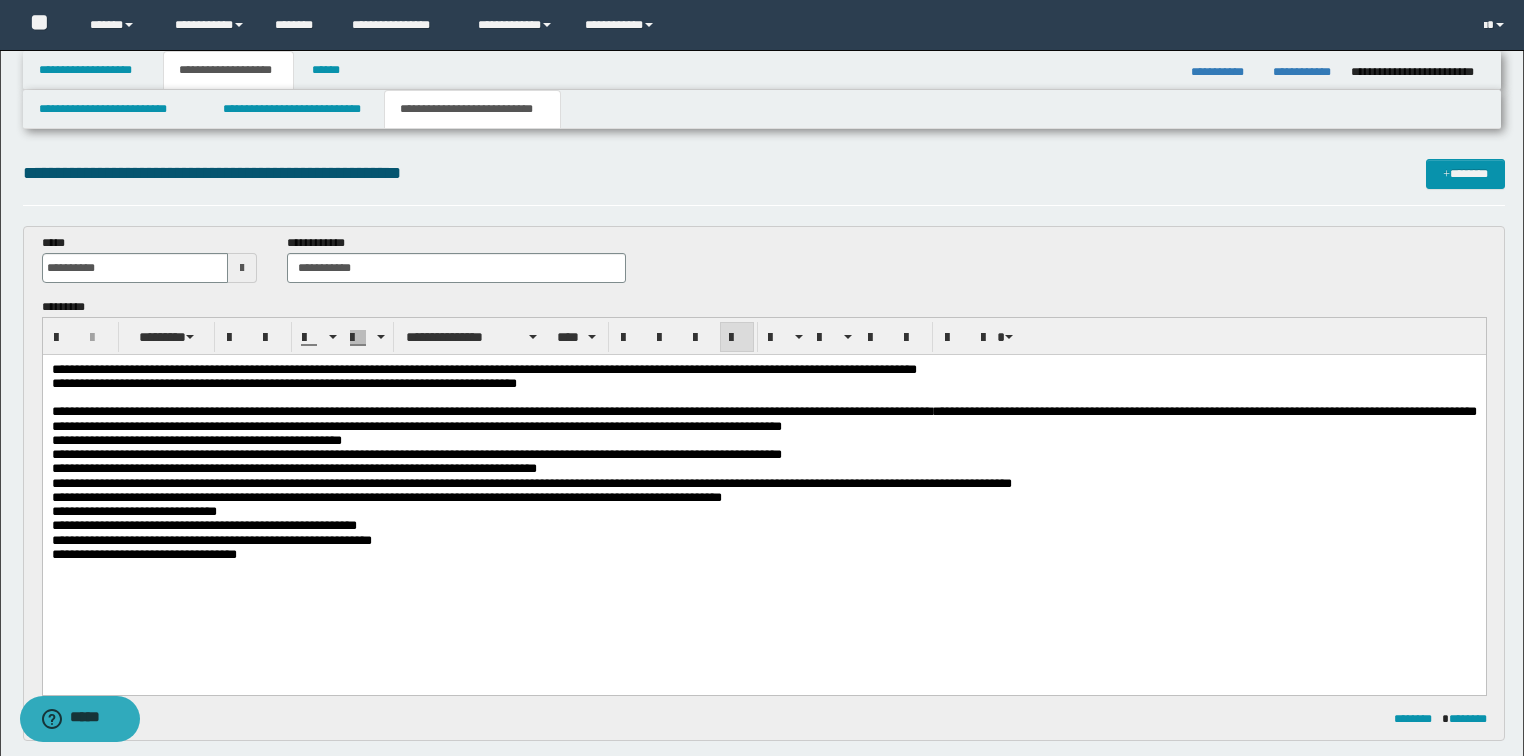 click on "**********" at bounding box center (531, 482) 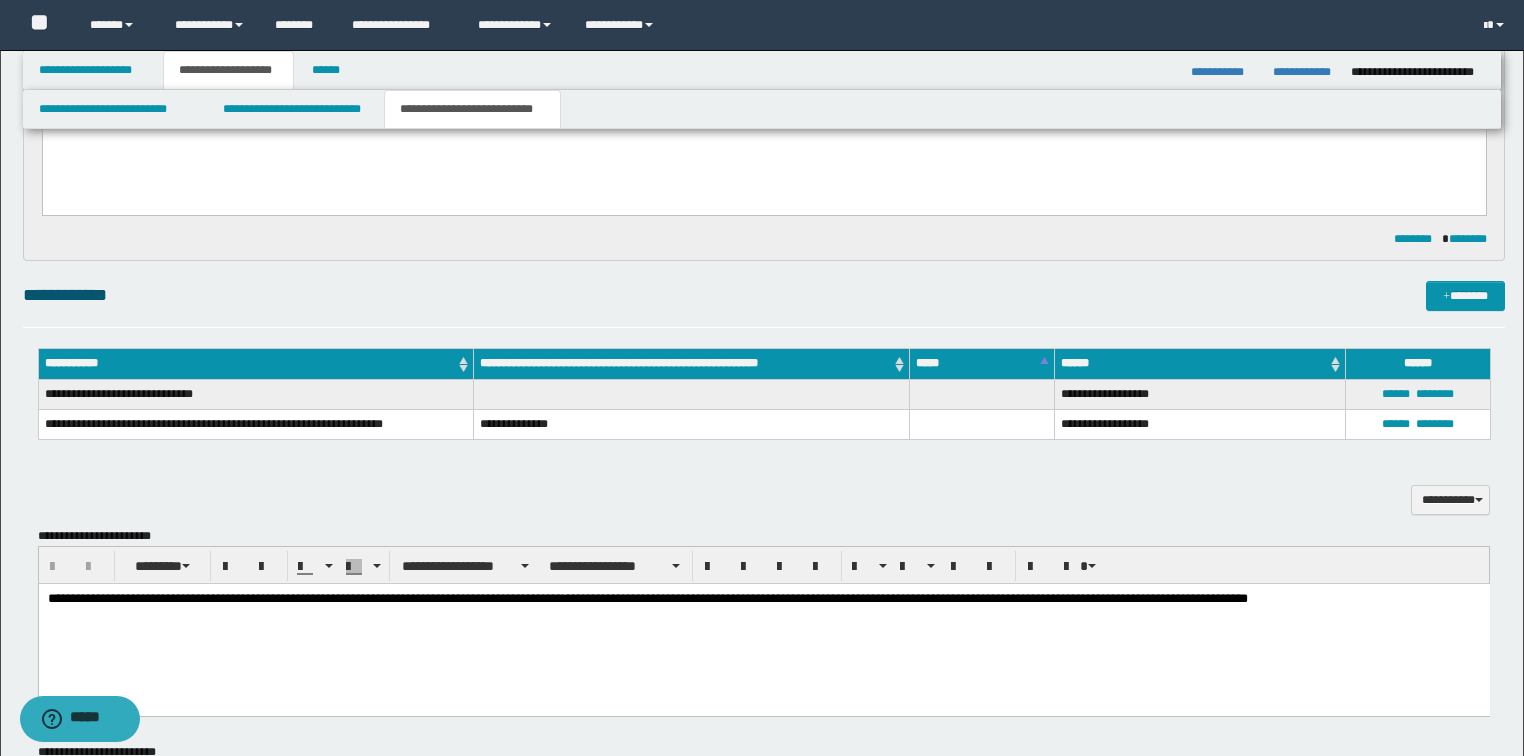 scroll, scrollTop: 640, scrollLeft: 0, axis: vertical 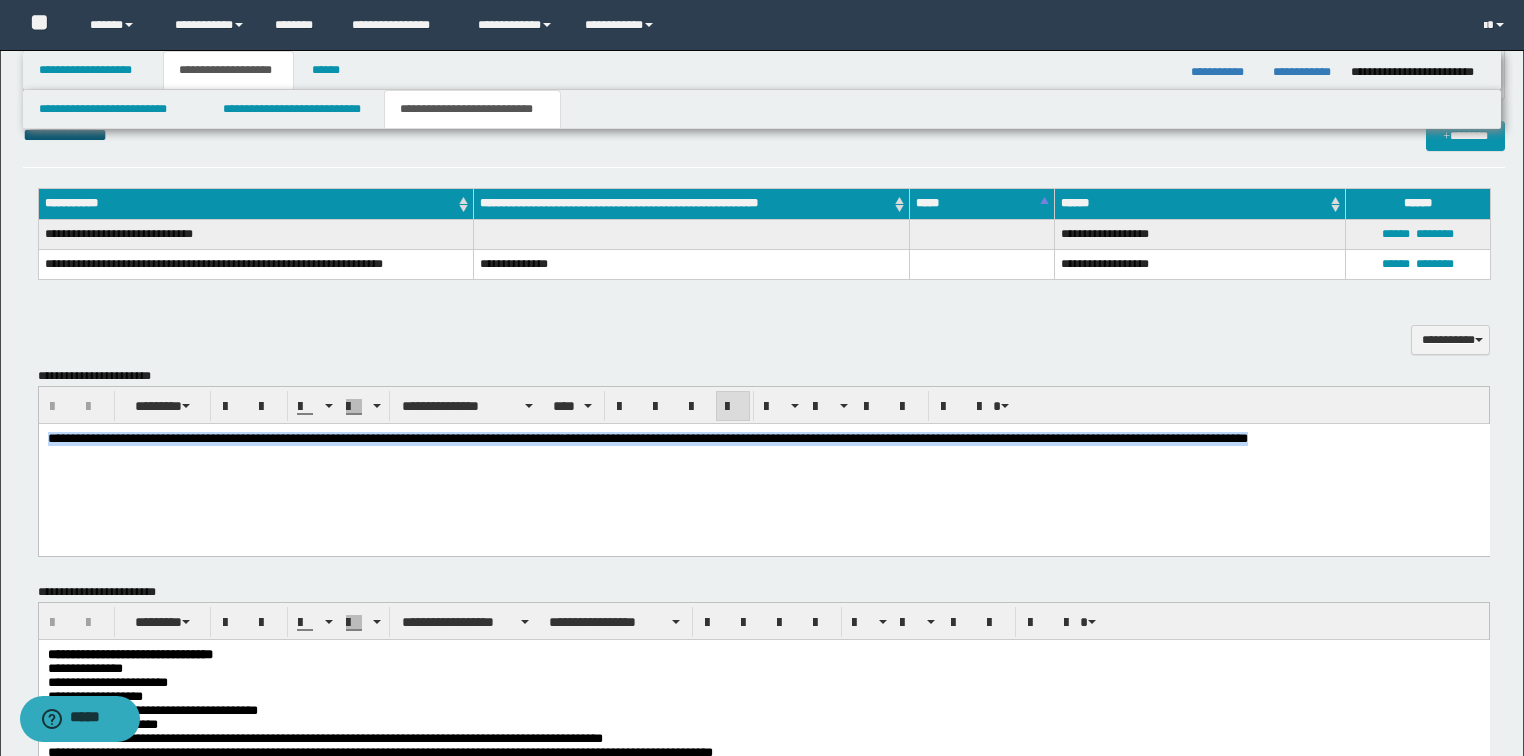 drag, startPoint x: 1381, startPoint y: 436, endPoint x: -1, endPoint y: 436, distance: 1382 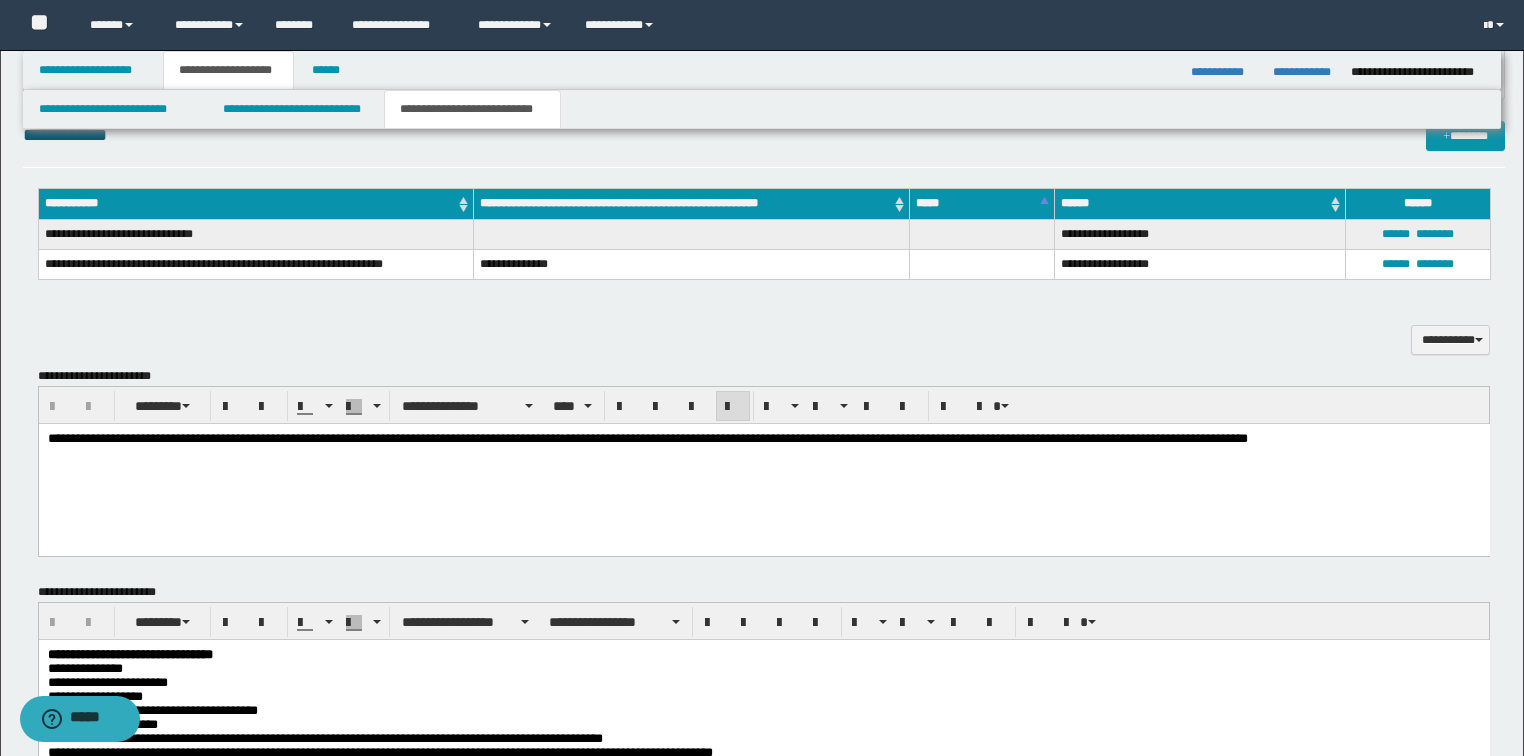 click on "[FIRST] [LAST] [STREET] [CITY], [STATE] [ZIP] [PHONE] [EMAIL] [SSN] [CREDIT_CARD] [PASSPORT_NUMBER]" at bounding box center [763, 463] 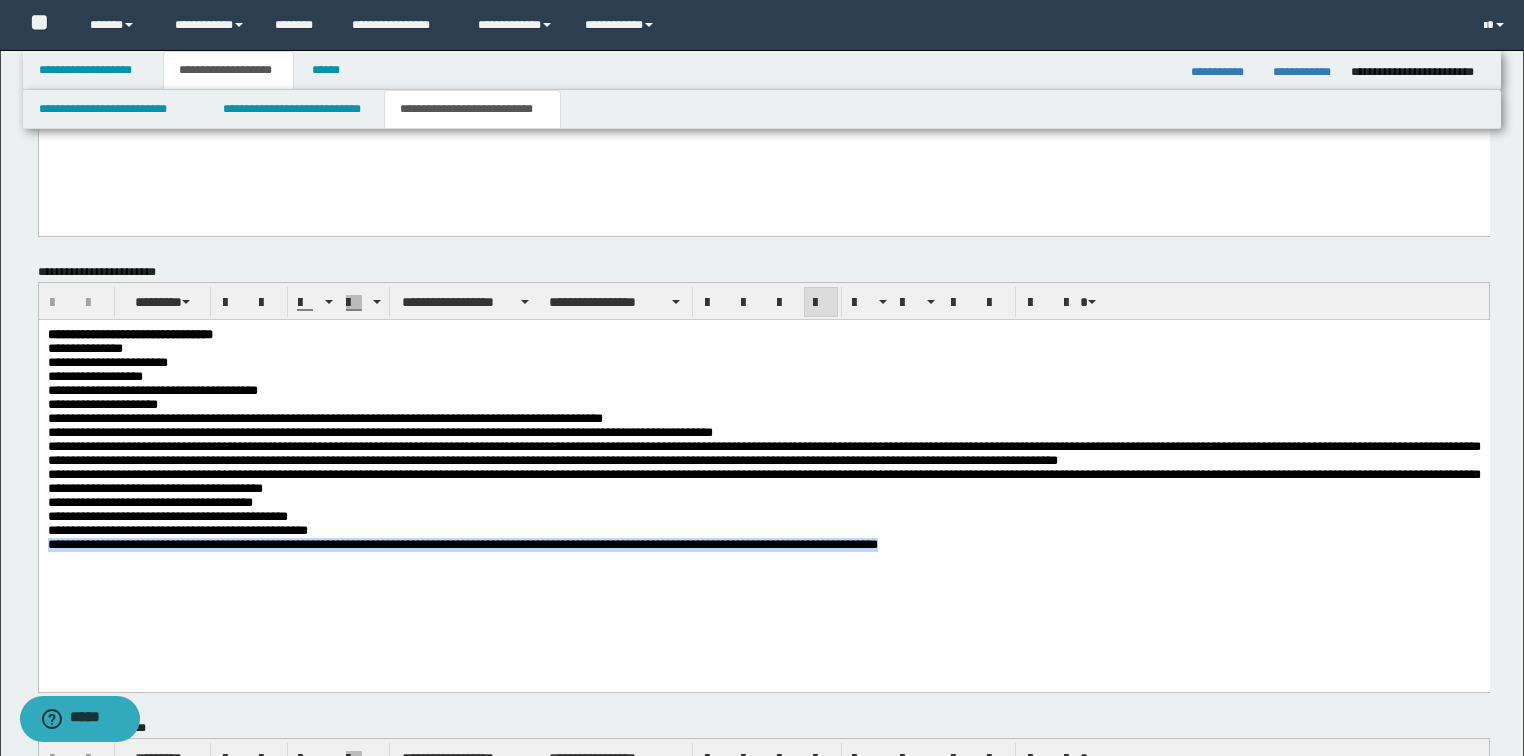 drag, startPoint x: 959, startPoint y: 578, endPoint x: 46, endPoint y: 895, distance: 966.46674 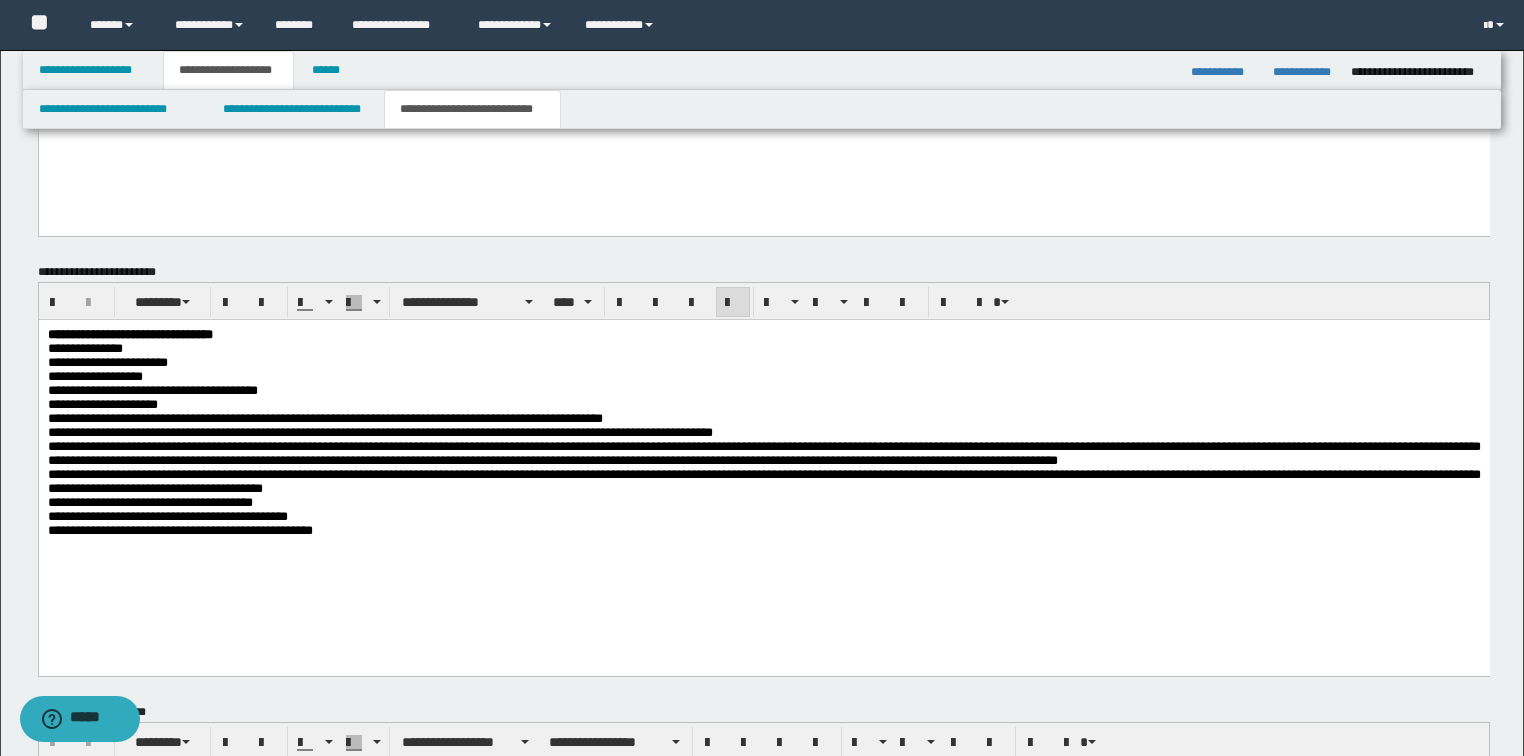 scroll, scrollTop: 1234, scrollLeft: 0, axis: vertical 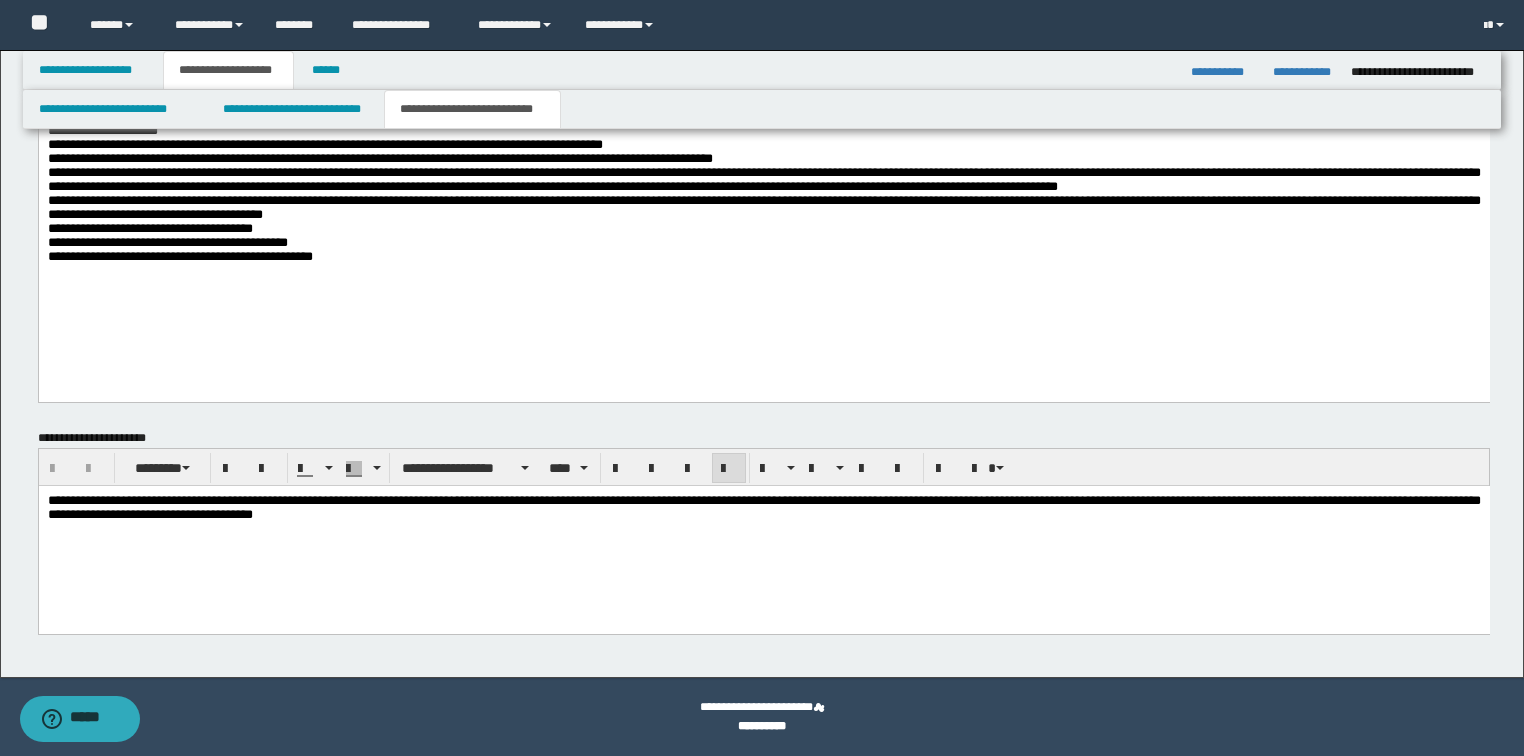 click on "**********" at bounding box center (763, 507) 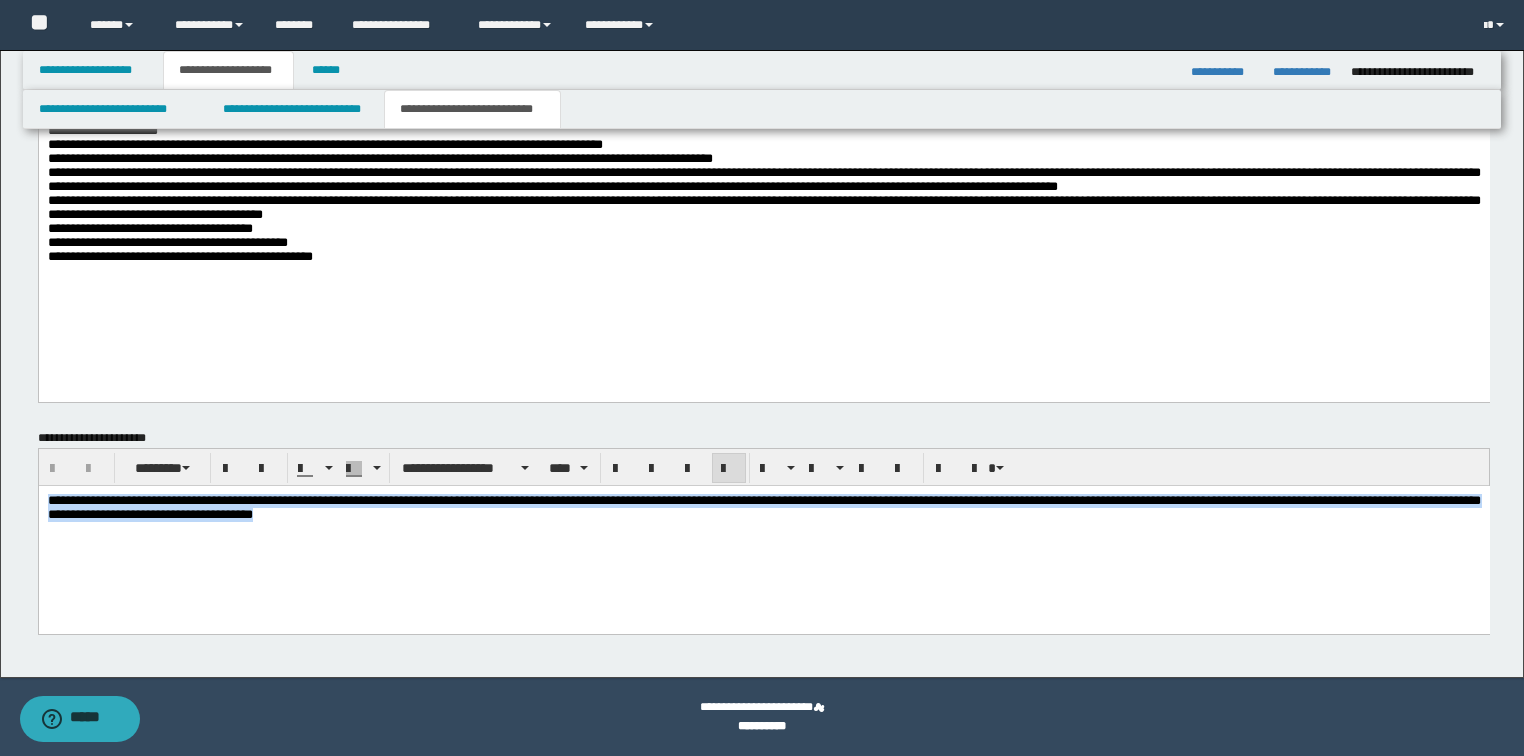 drag, startPoint x: 631, startPoint y: 518, endPoint x: -1, endPoint y: 438, distance: 637.04315 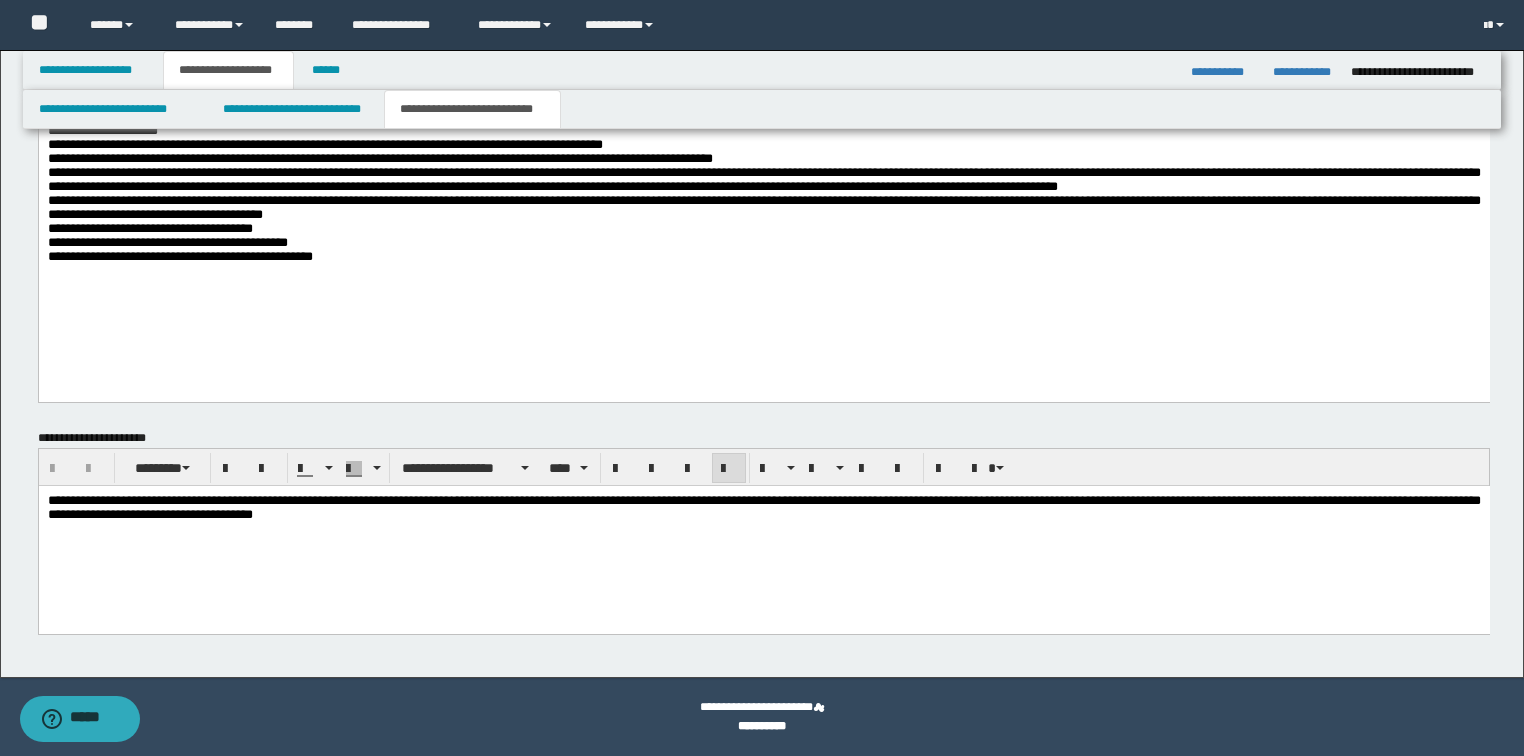 click on "**********" at bounding box center (763, 532) 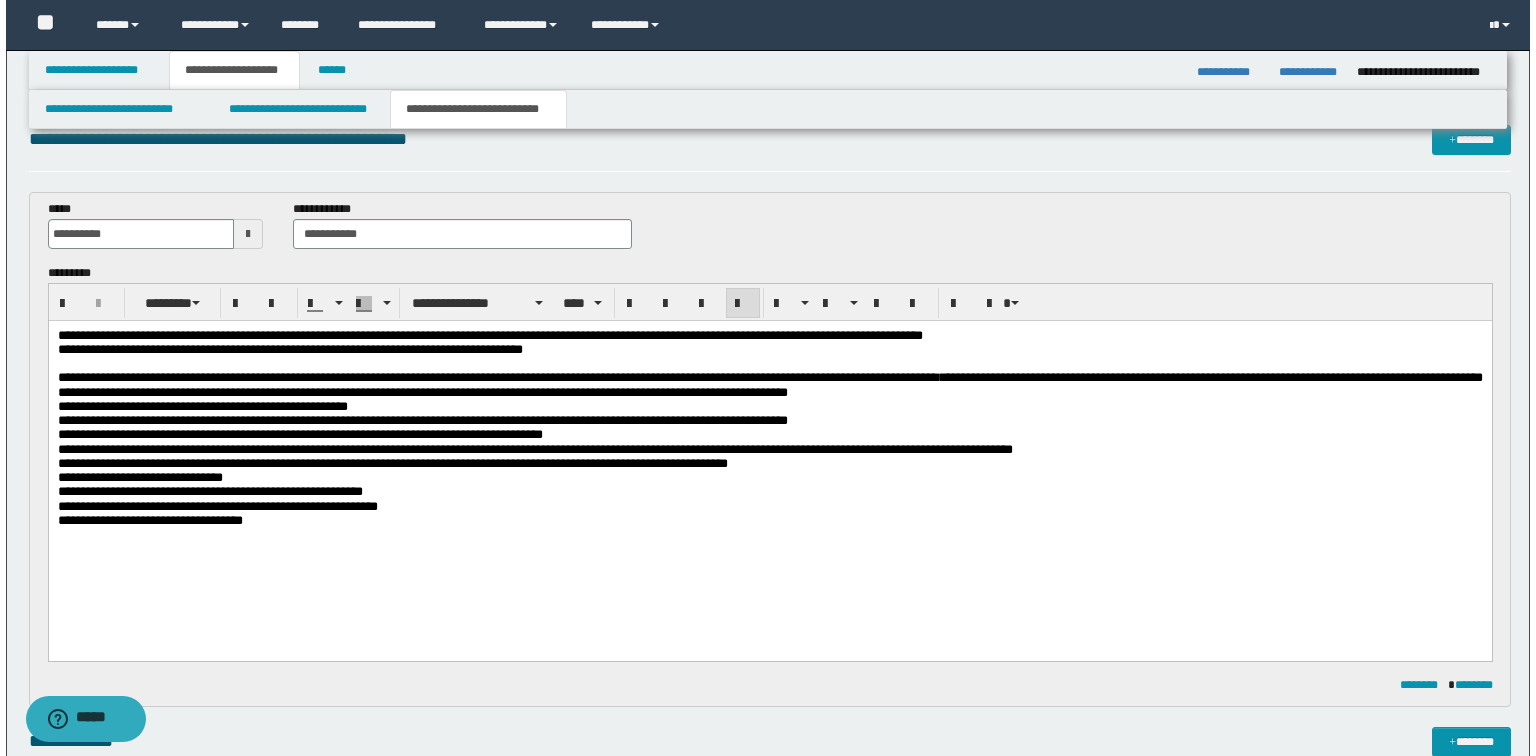 scroll, scrollTop: 0, scrollLeft: 0, axis: both 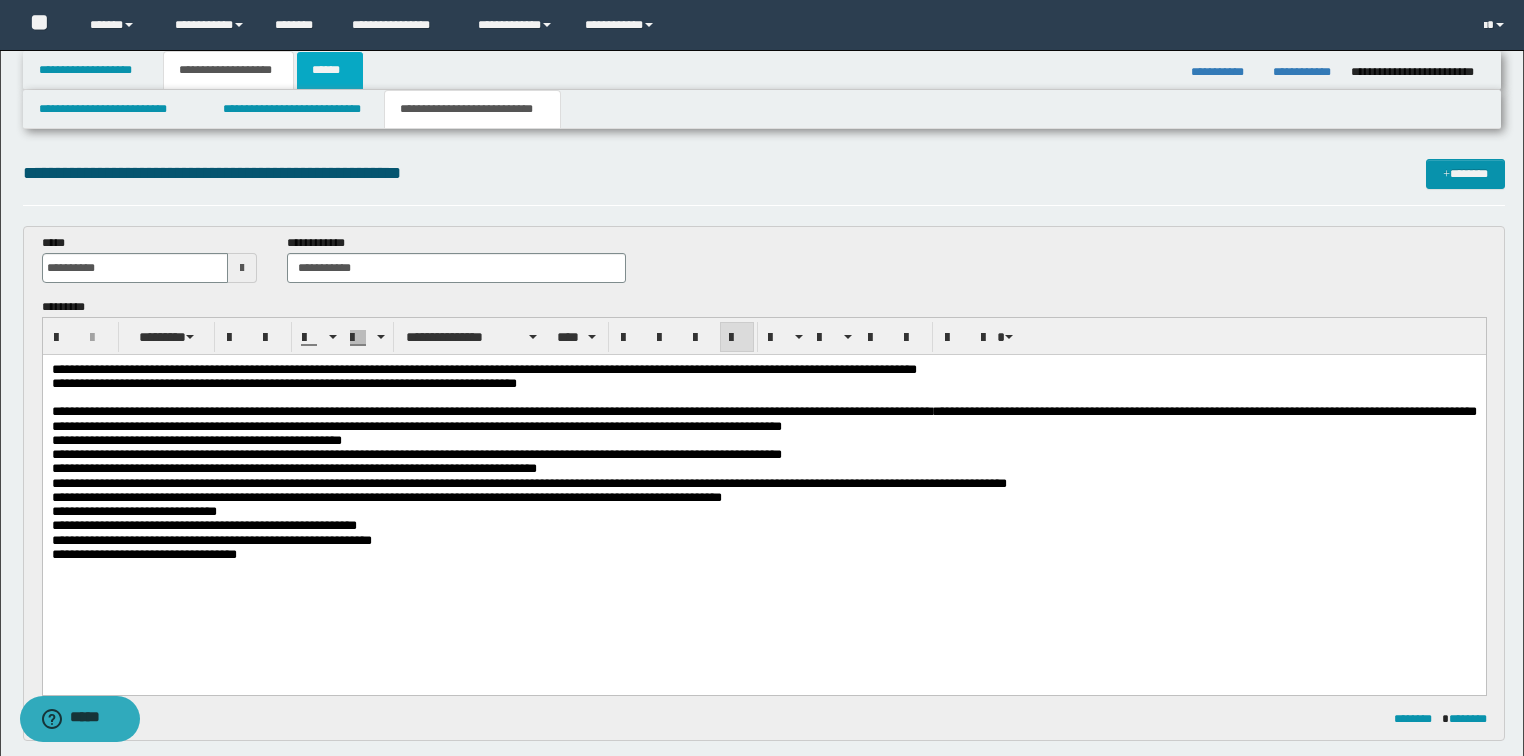click on "******" at bounding box center [330, 70] 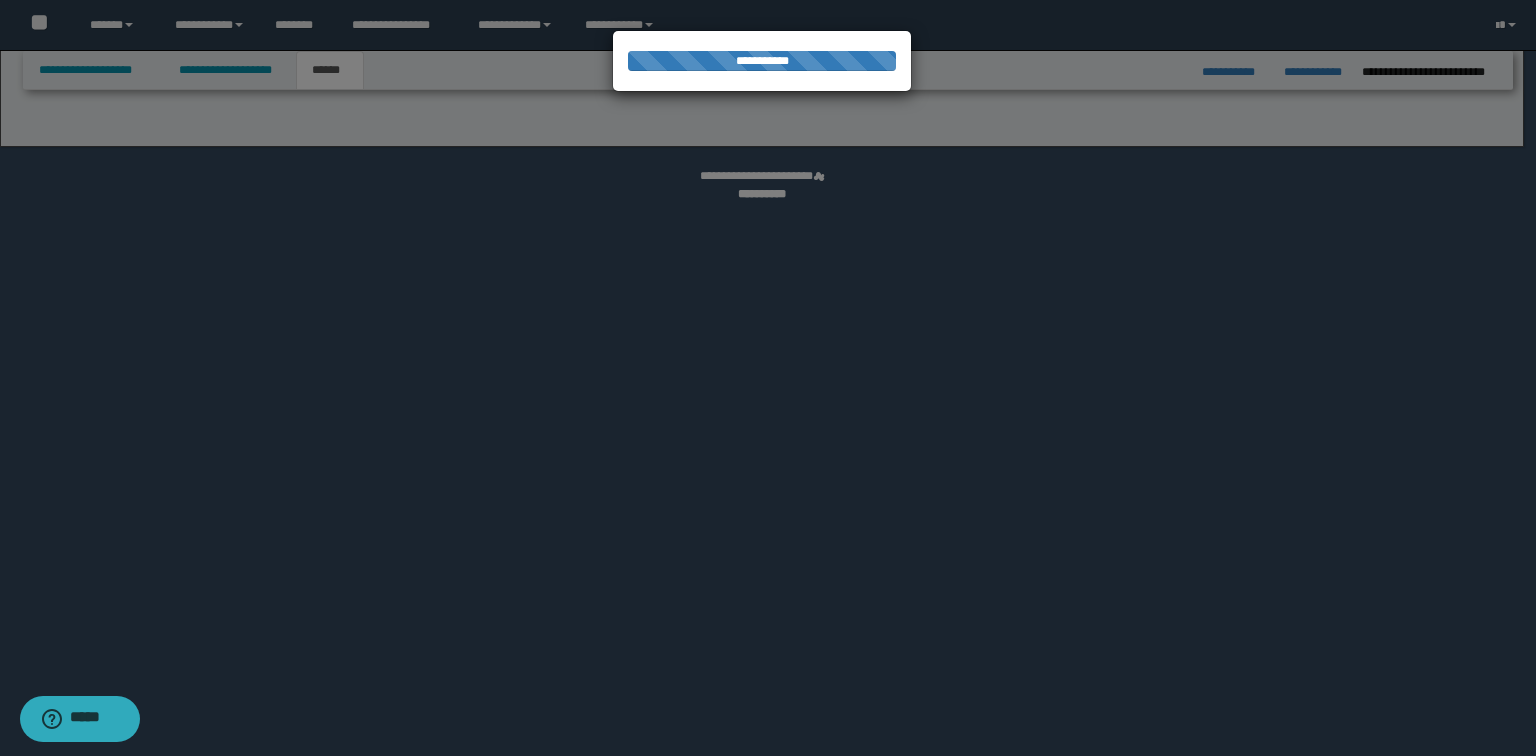 select on "*" 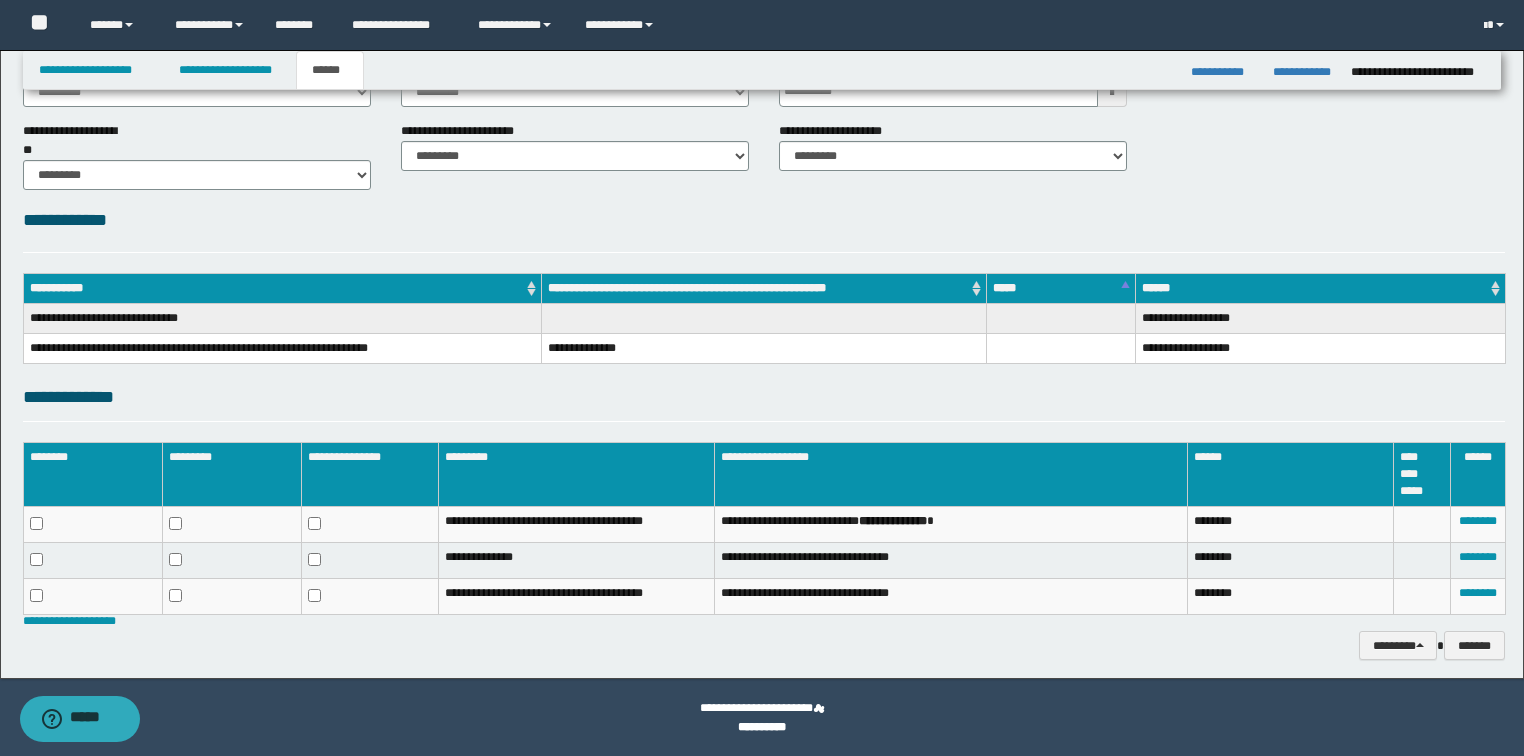 scroll, scrollTop: 0, scrollLeft: 0, axis: both 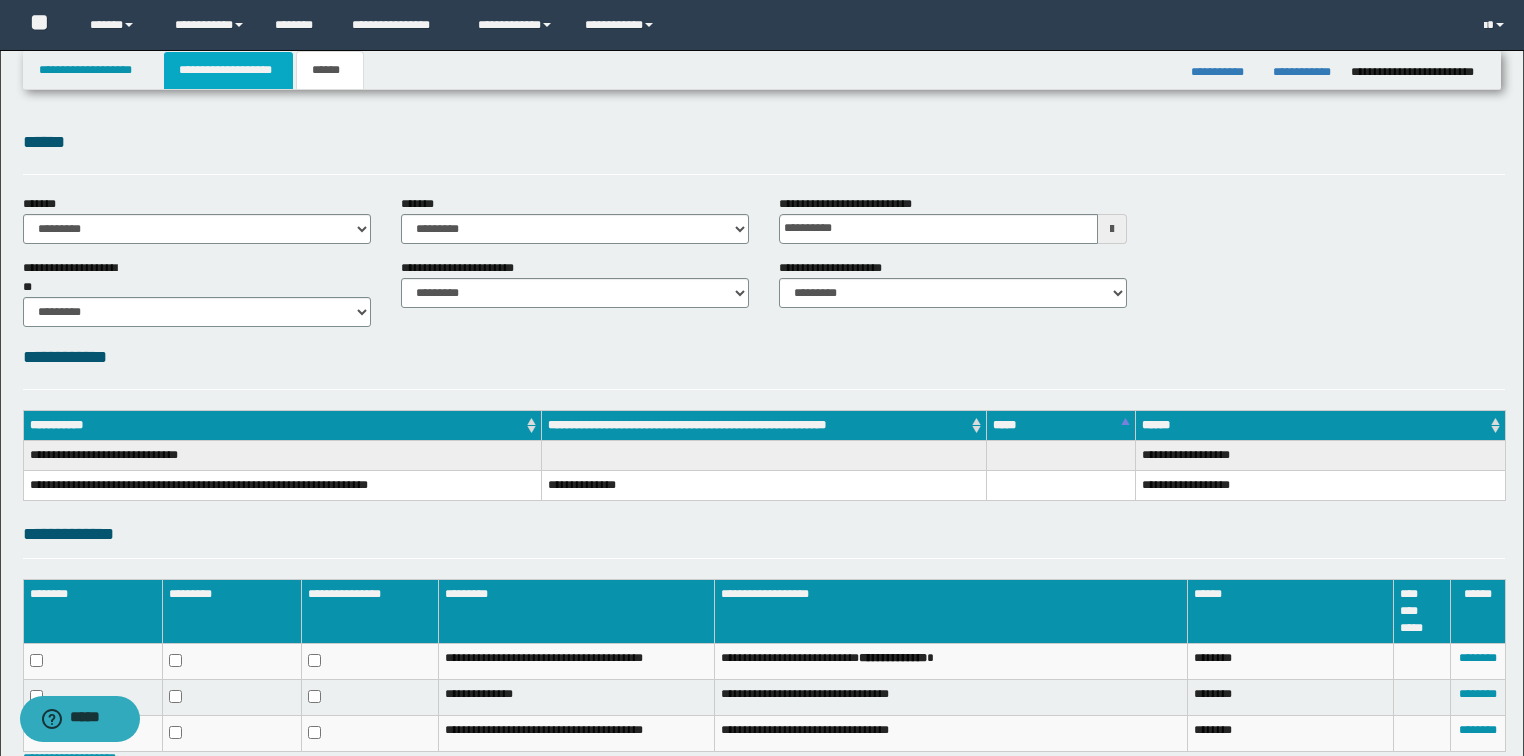click on "**********" at bounding box center [228, 70] 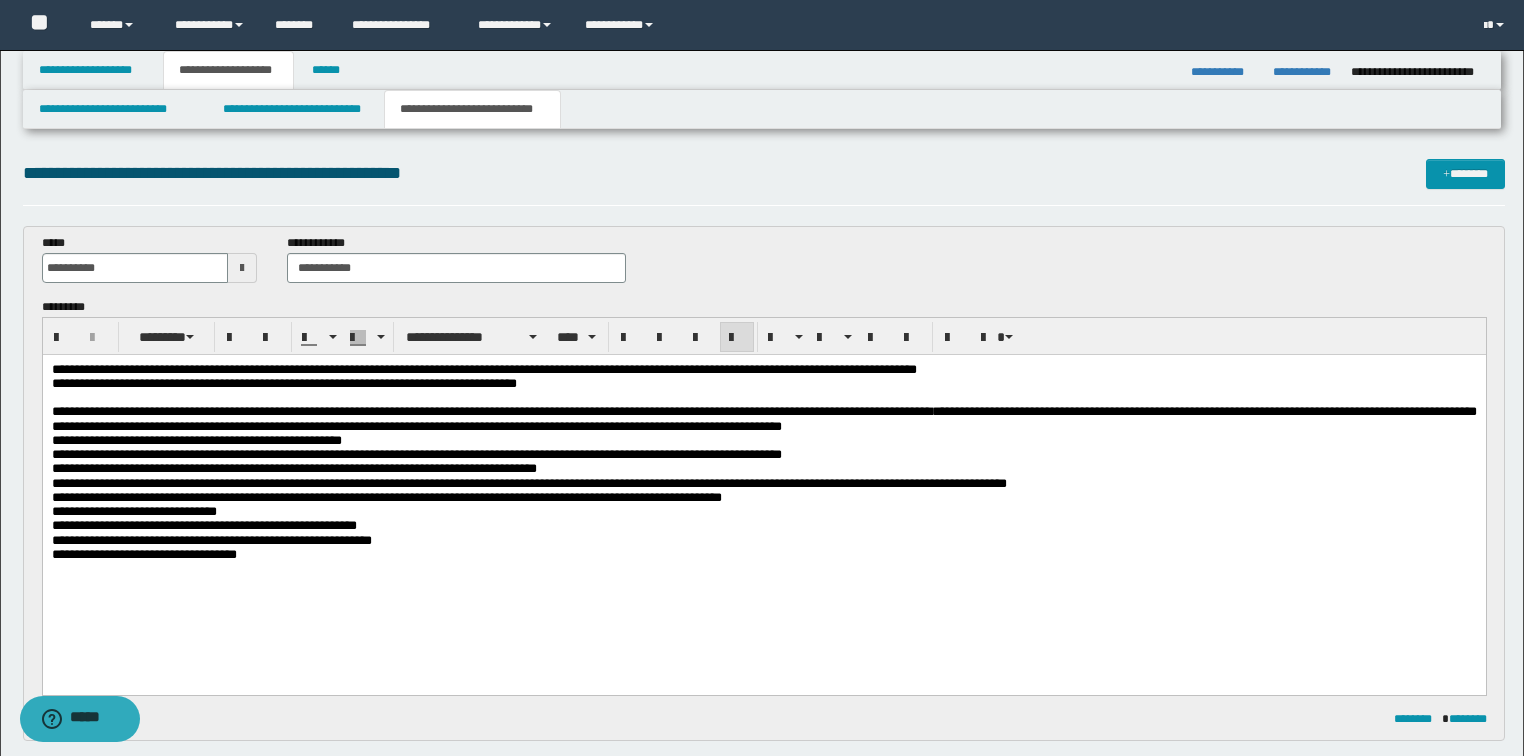 scroll, scrollTop: 320, scrollLeft: 0, axis: vertical 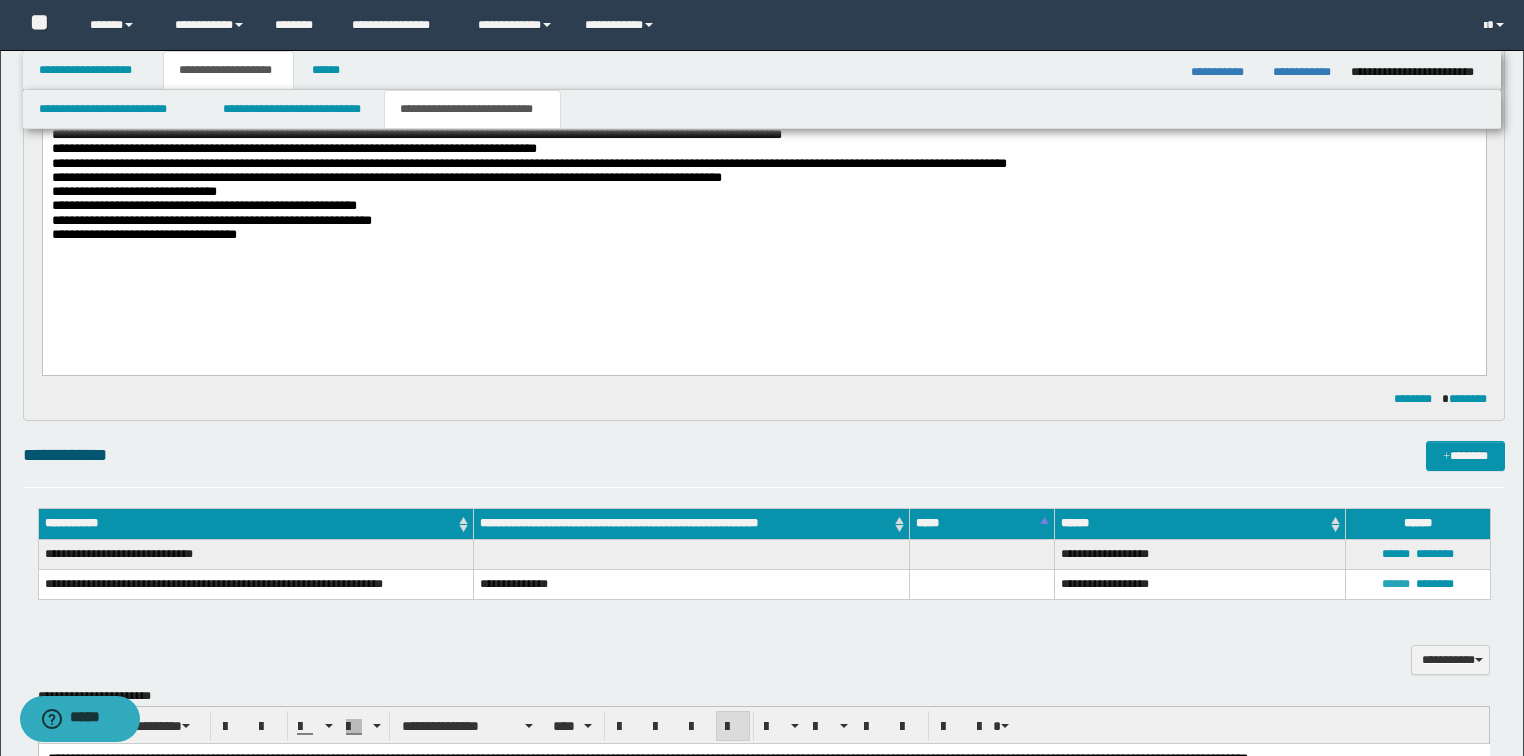 click on "******" at bounding box center [1396, 584] 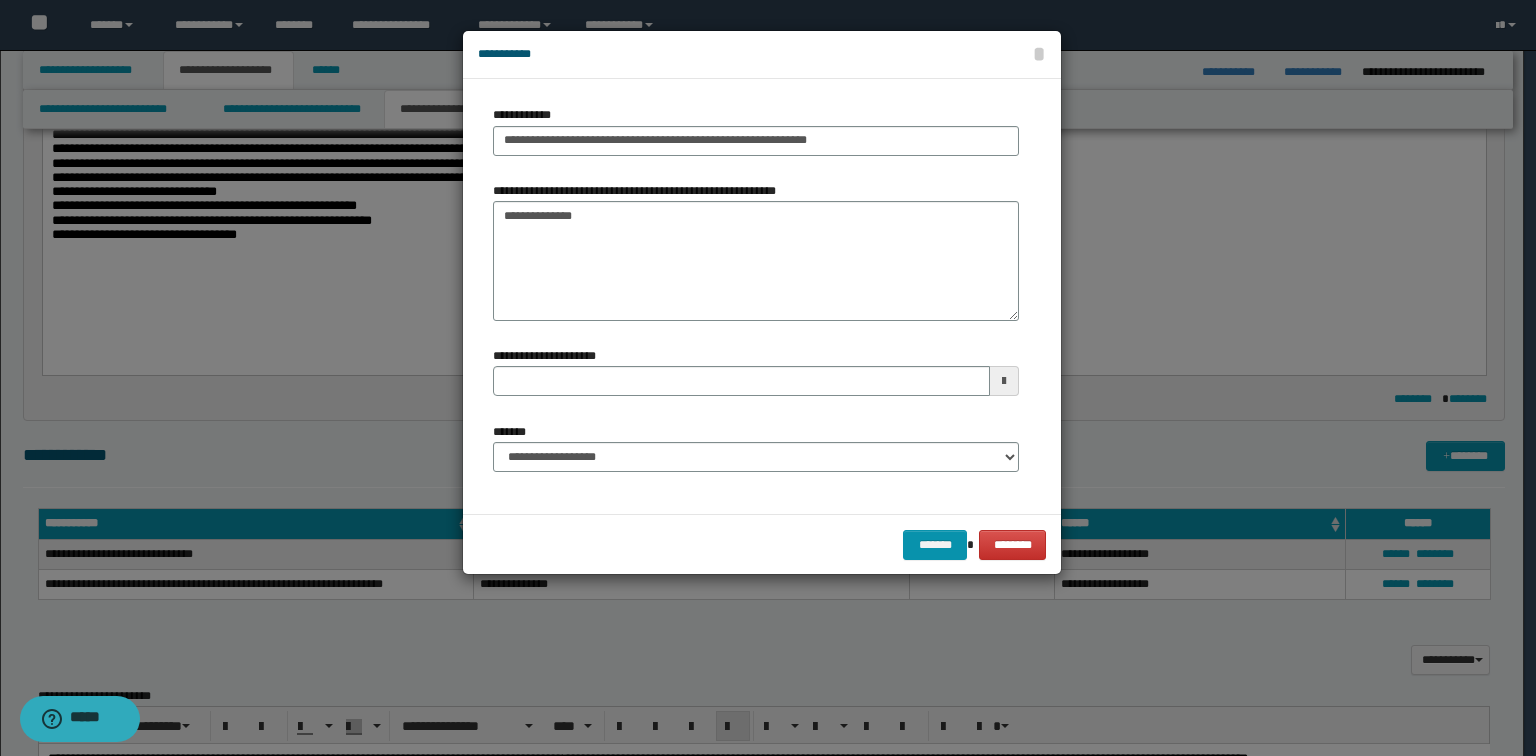 type 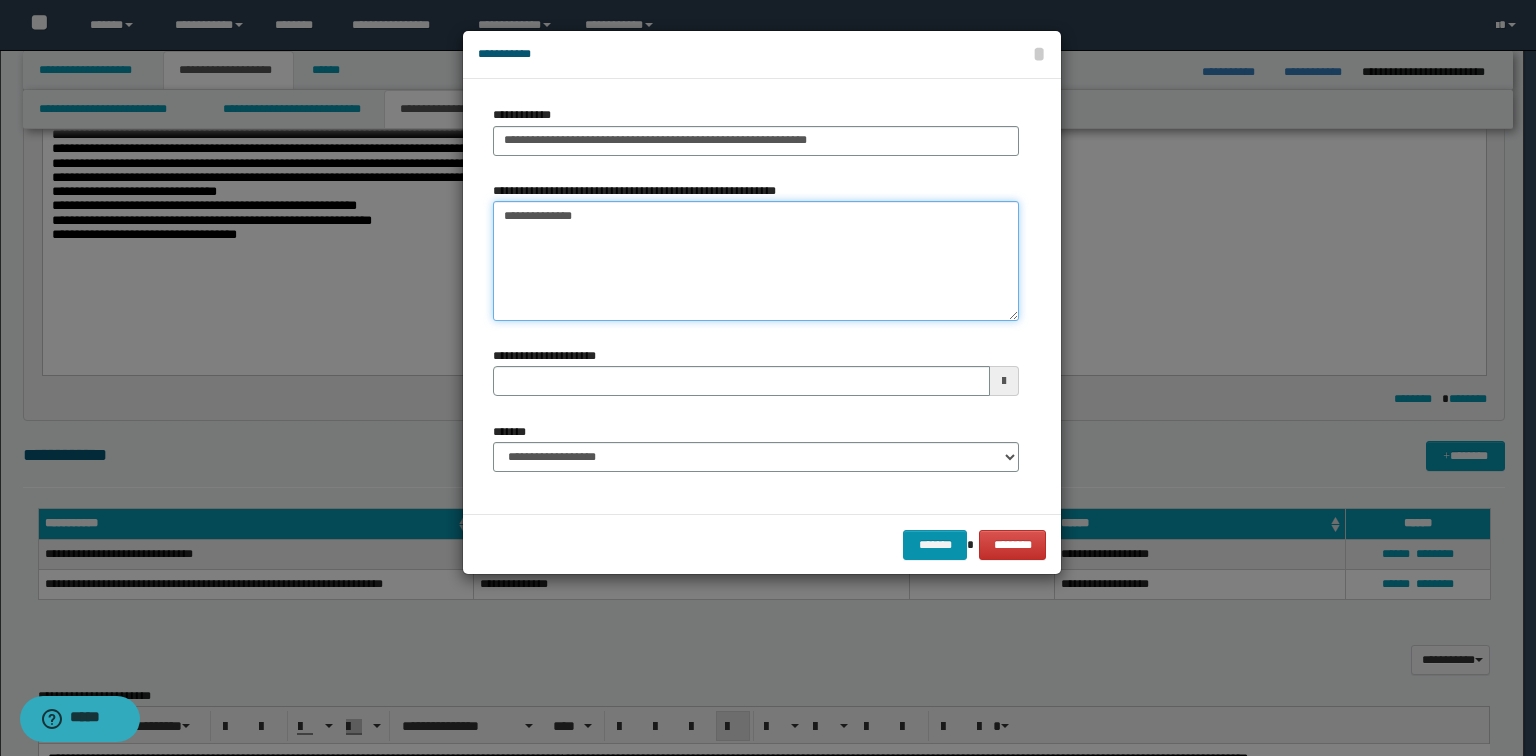 drag, startPoint x: 556, startPoint y: 232, endPoint x: 351, endPoint y: 232, distance: 205 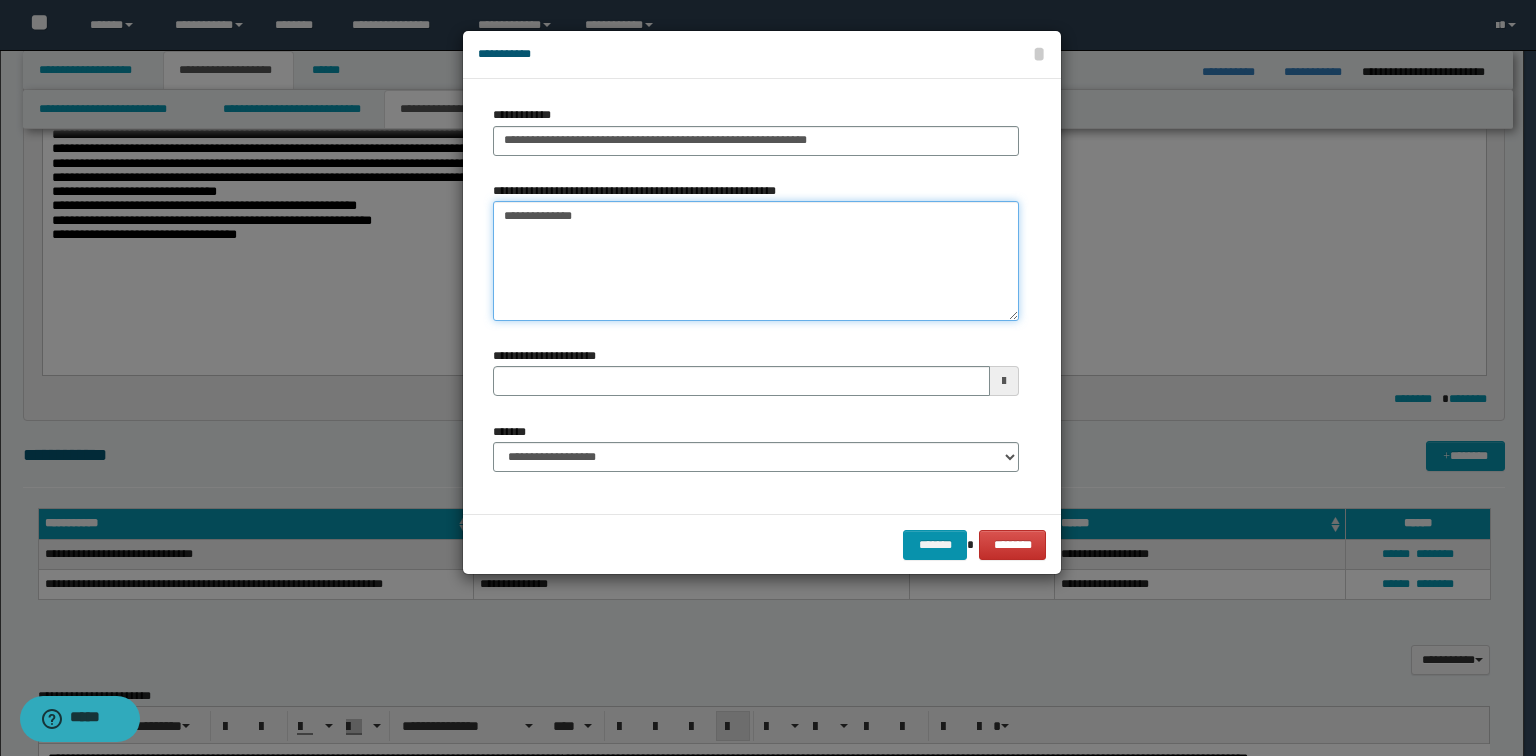 type 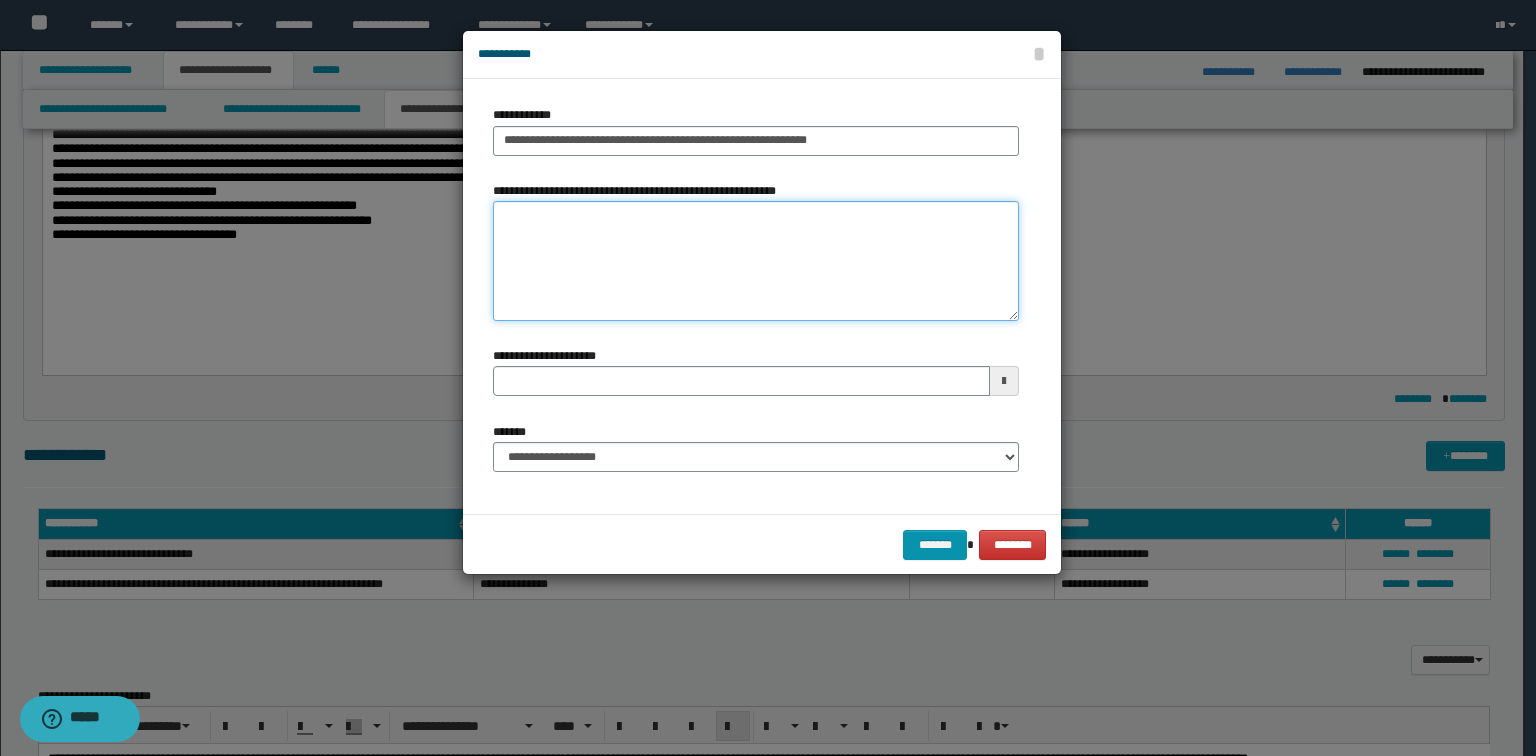 type 